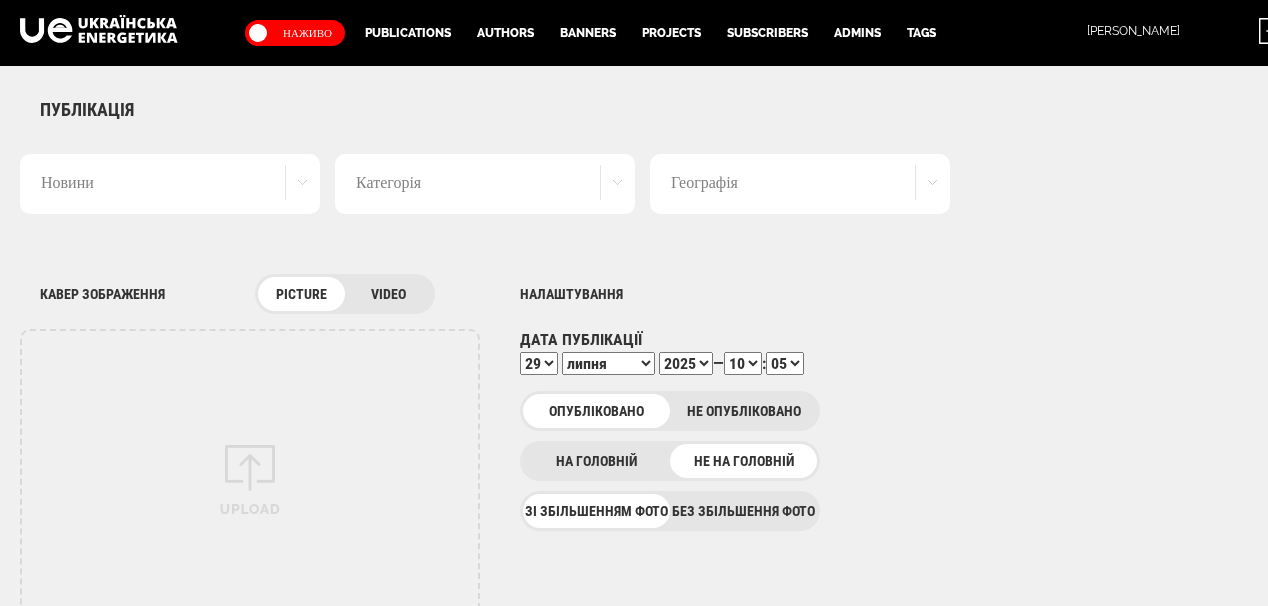 click on "Автор
Аліна Всеволодівна Червоній
Анастасія Єрмакова
Анастасія Мельникова
Анастасія Постернак
Андрій Білоус
Андрій Бойцун
Андрій Герус
Андрій Чубик
Анна Акерманн
Антон Філіппов
Богдана Болеславівна Сплюха
Борецька Віолетта Гаврилівна
Борислав Тарасович Михайлюк
Васильківський Натан
Вікторія Войціцька
Вікторія Тороп
Владлен Степанцов
Всеволод Ковальчук
Галатей Семибор Всеславович
Геннадій Кобаль
Геннадій Рябцев
Горислав Поривай
Даромир Андрухович
Денис Назаренко
Джеймс Джонов
Джон Джонов
Дмитро Сакалюк" at bounding box center [170, 1757] 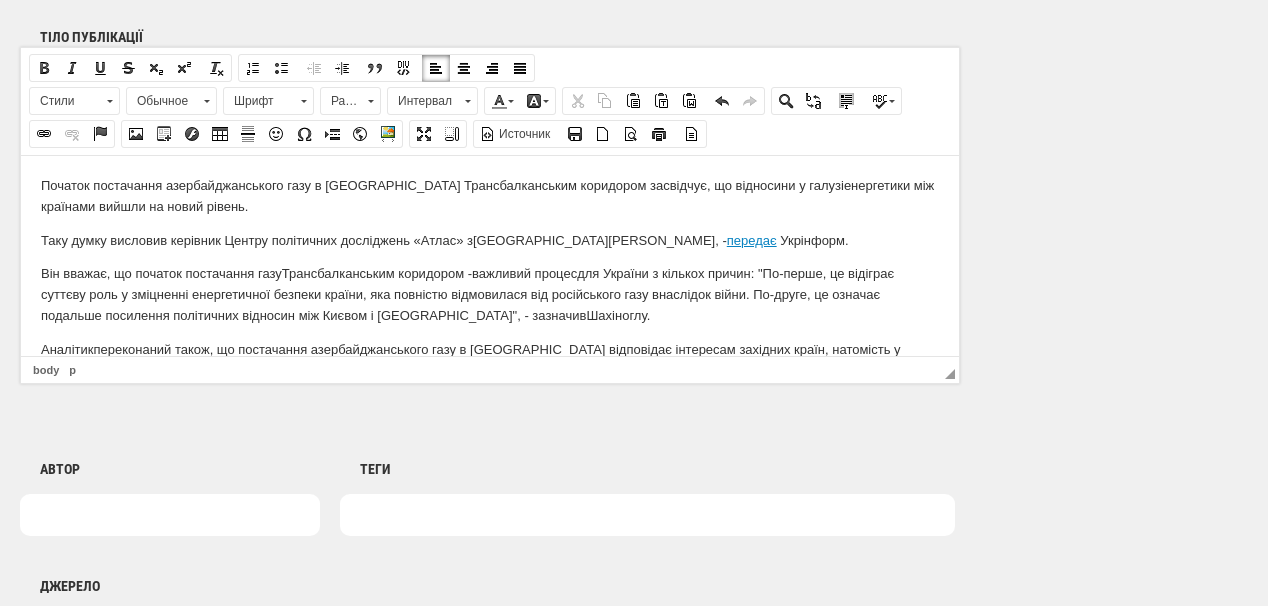 scroll, scrollTop: 1280, scrollLeft: 0, axis: vertical 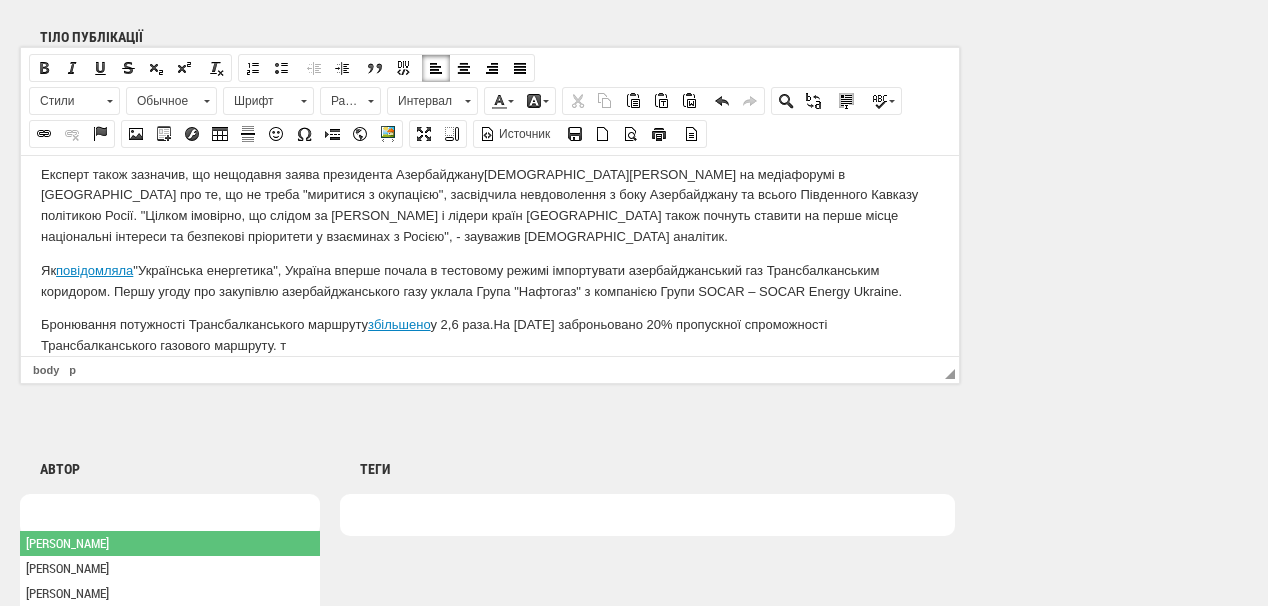 click at bounding box center (170, 515) 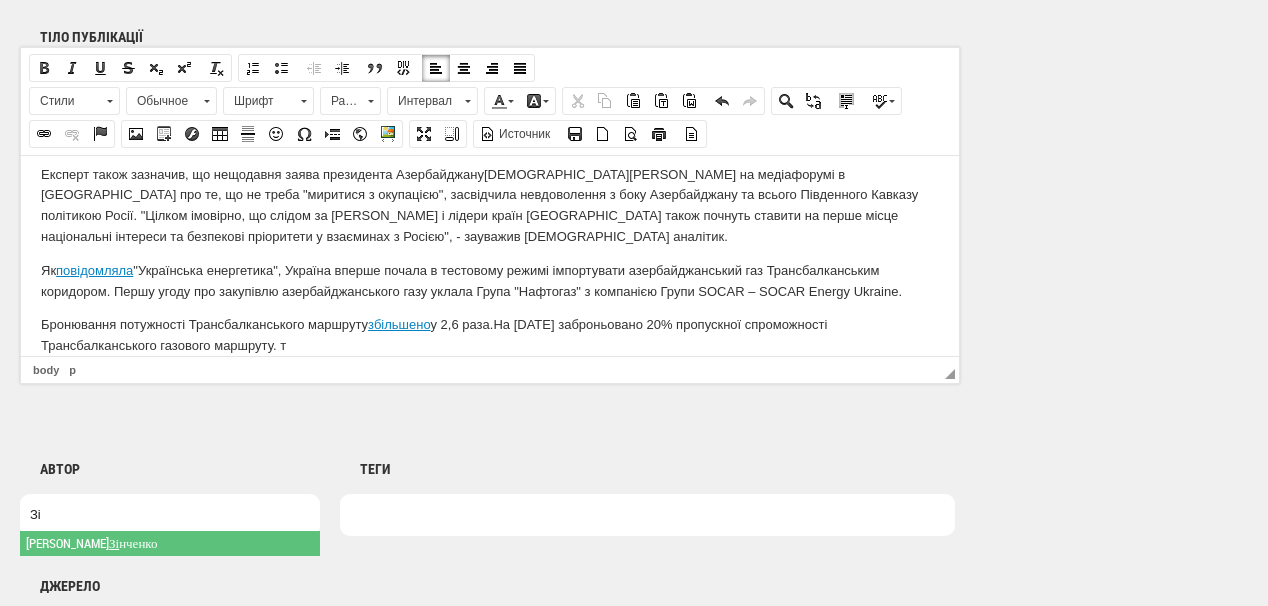 type on "Зі" 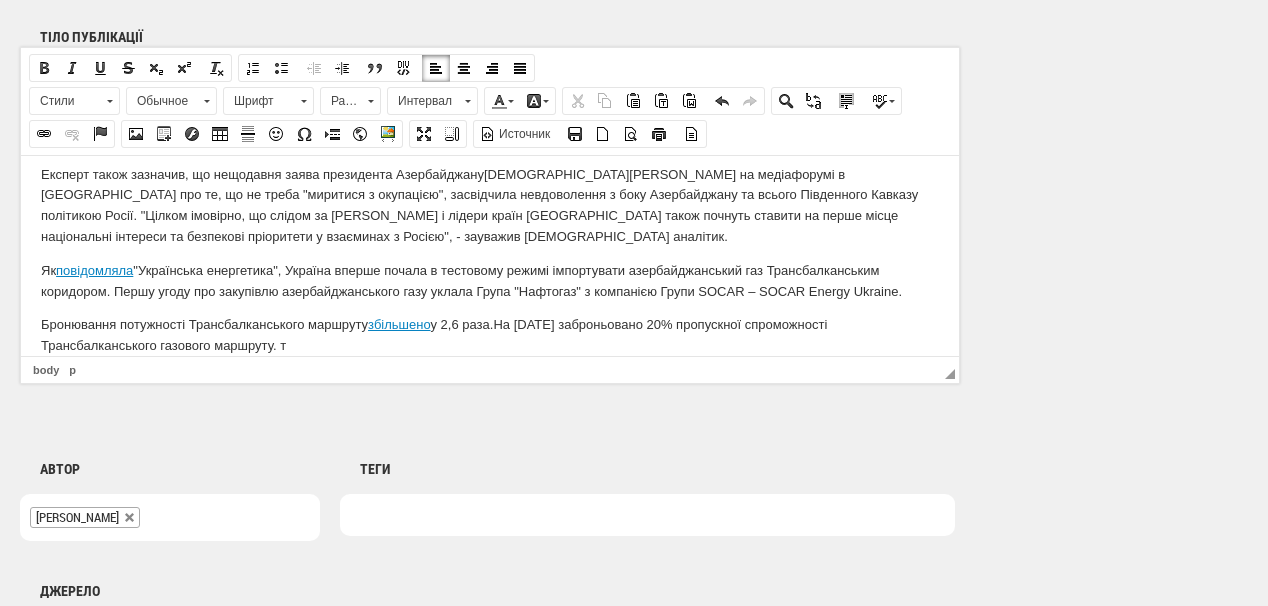 click at bounding box center [647, 515] 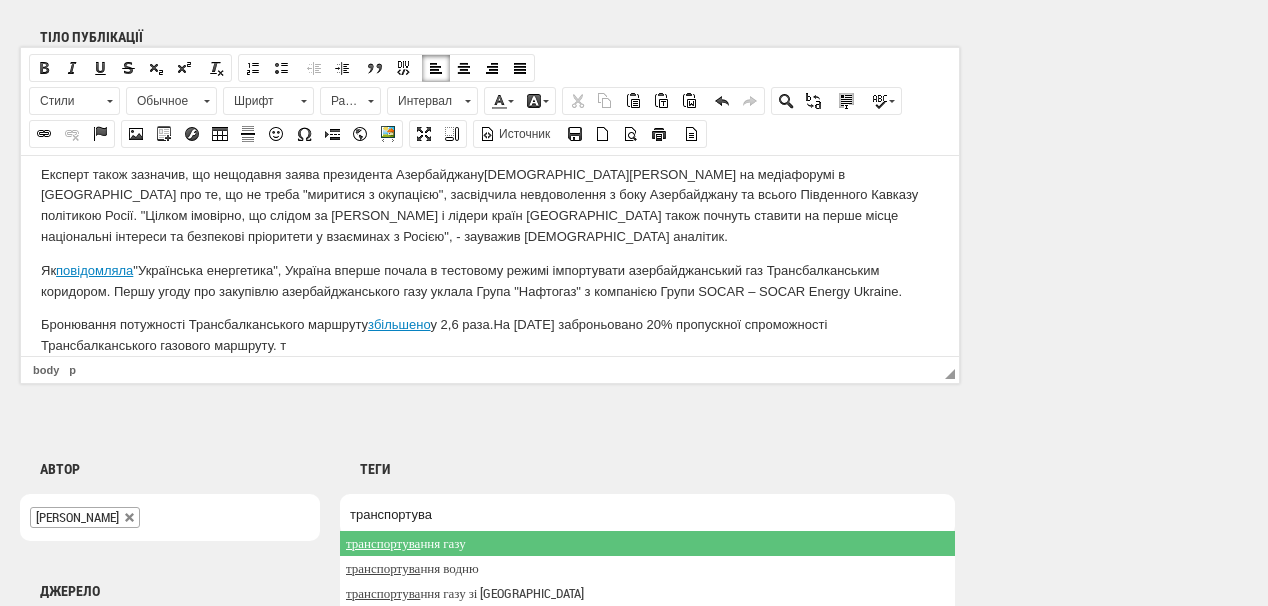 type on "транспортува" 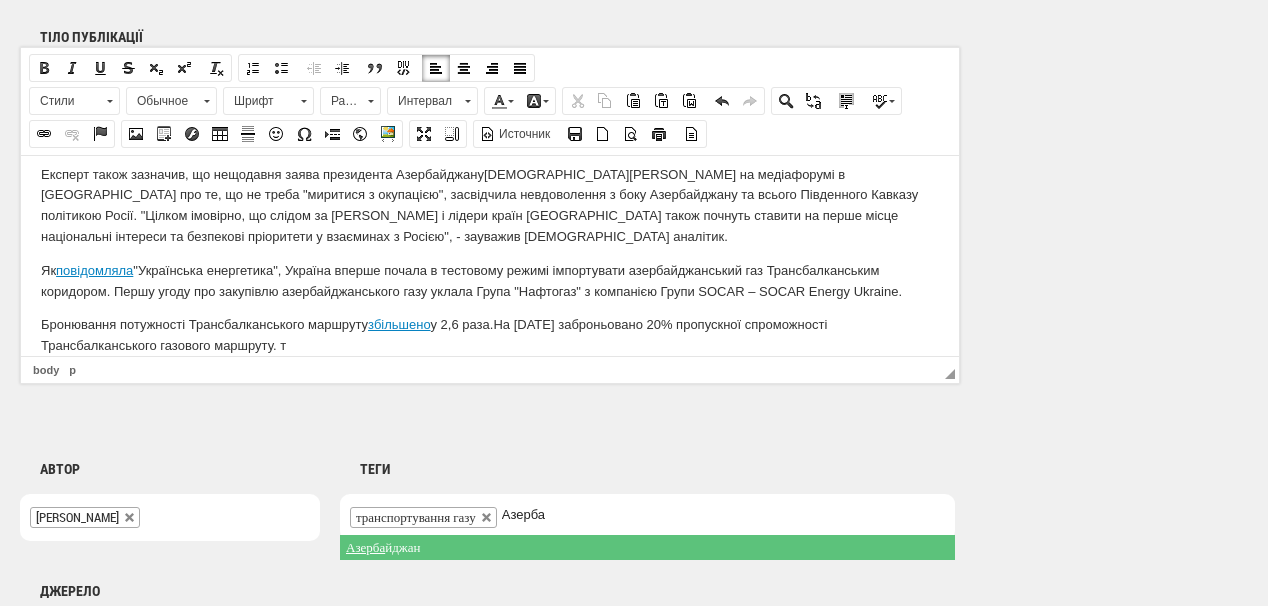 type on "Азерба" 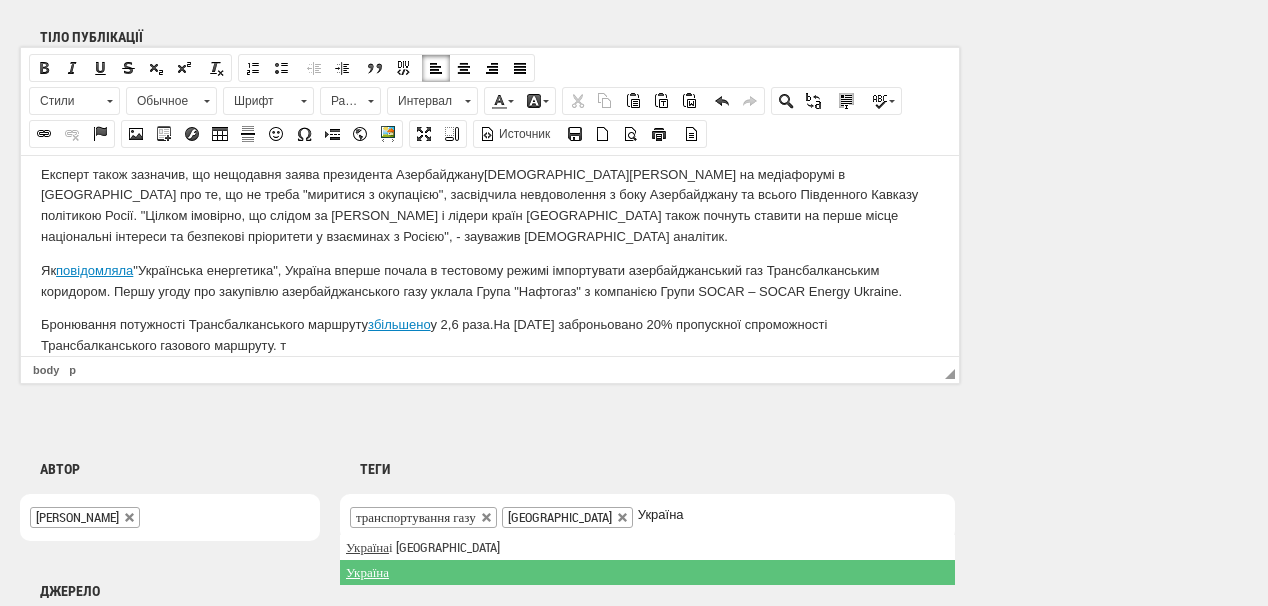 type on "Україна" 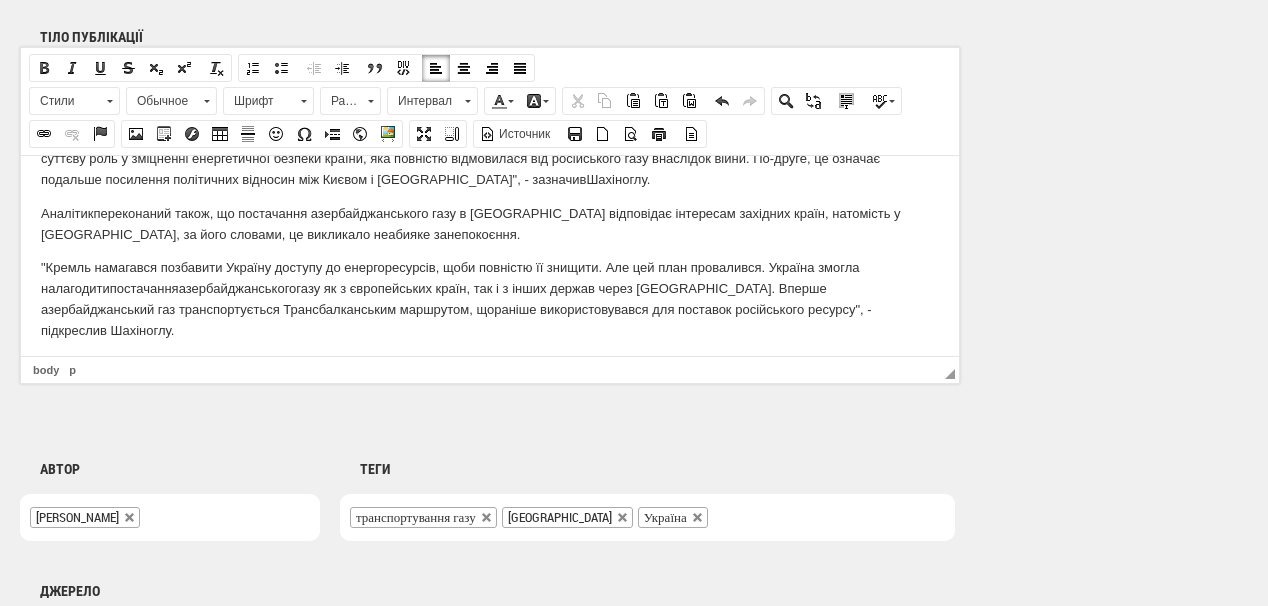 scroll, scrollTop: 86, scrollLeft: 0, axis: vertical 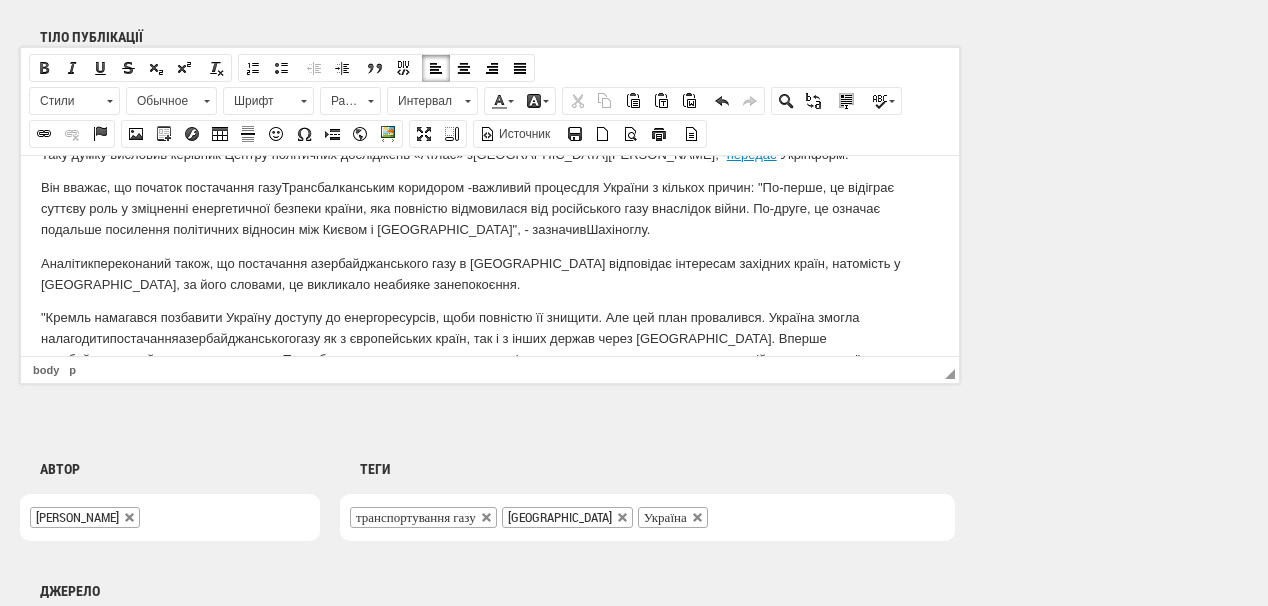 click on "транспортування газу Азербайджан Україна" at bounding box center (647, 517) 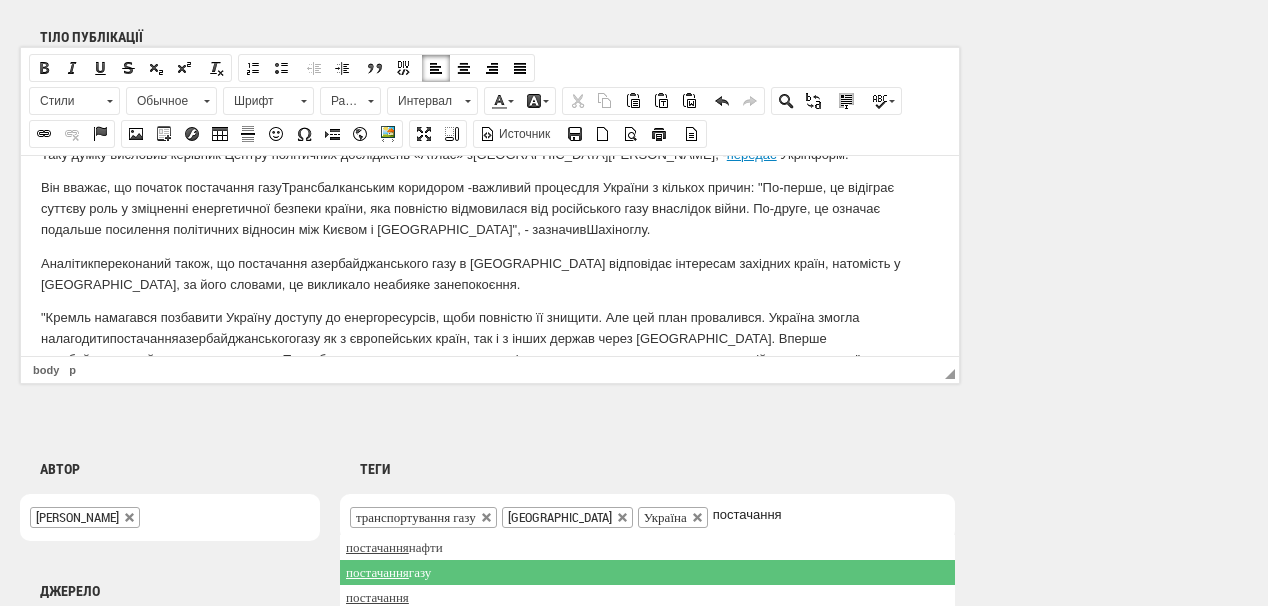 type on "постачання" 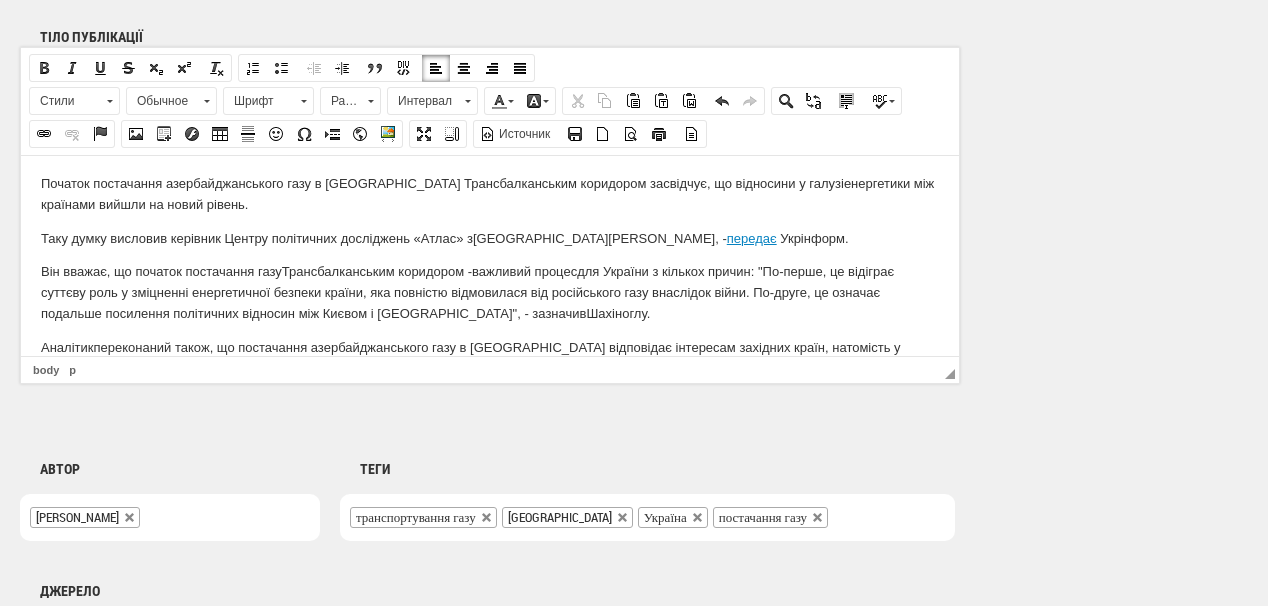 scroll, scrollTop: 0, scrollLeft: 0, axis: both 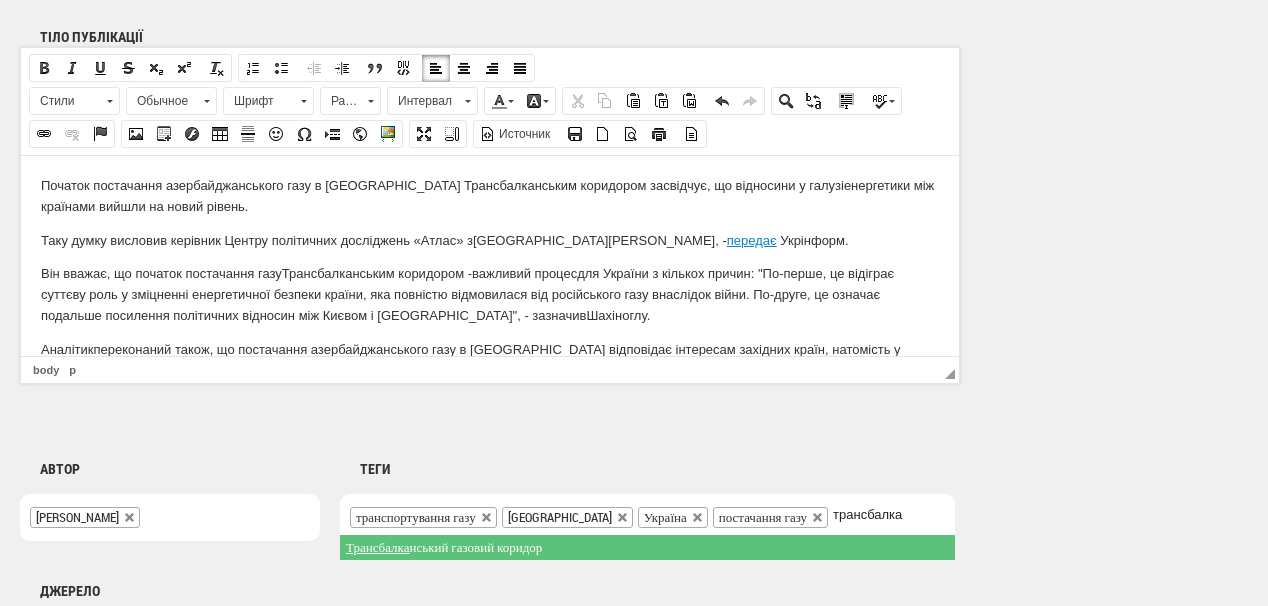 type on "трансбалка" 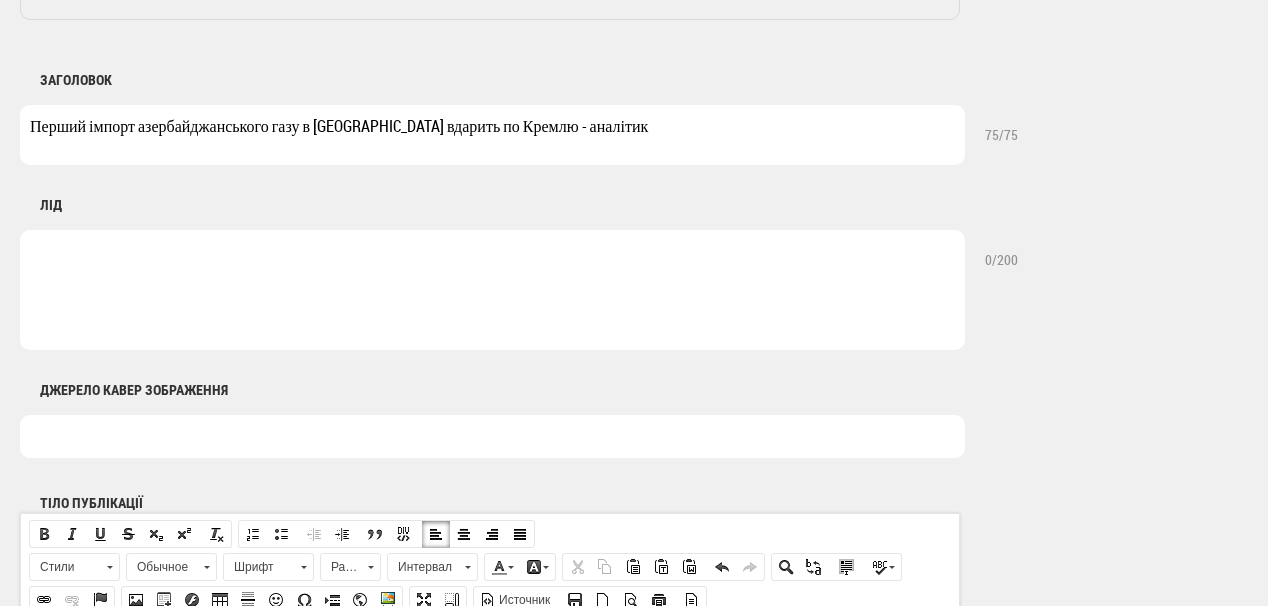 scroll, scrollTop: 800, scrollLeft: 0, axis: vertical 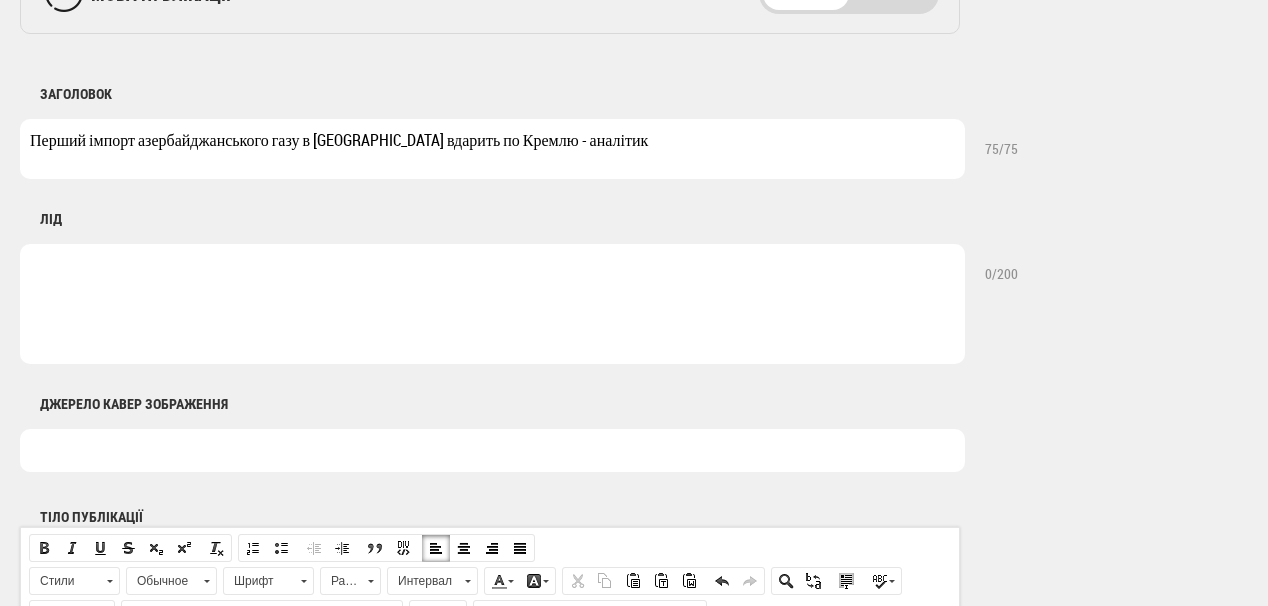 click at bounding box center (492, 304) 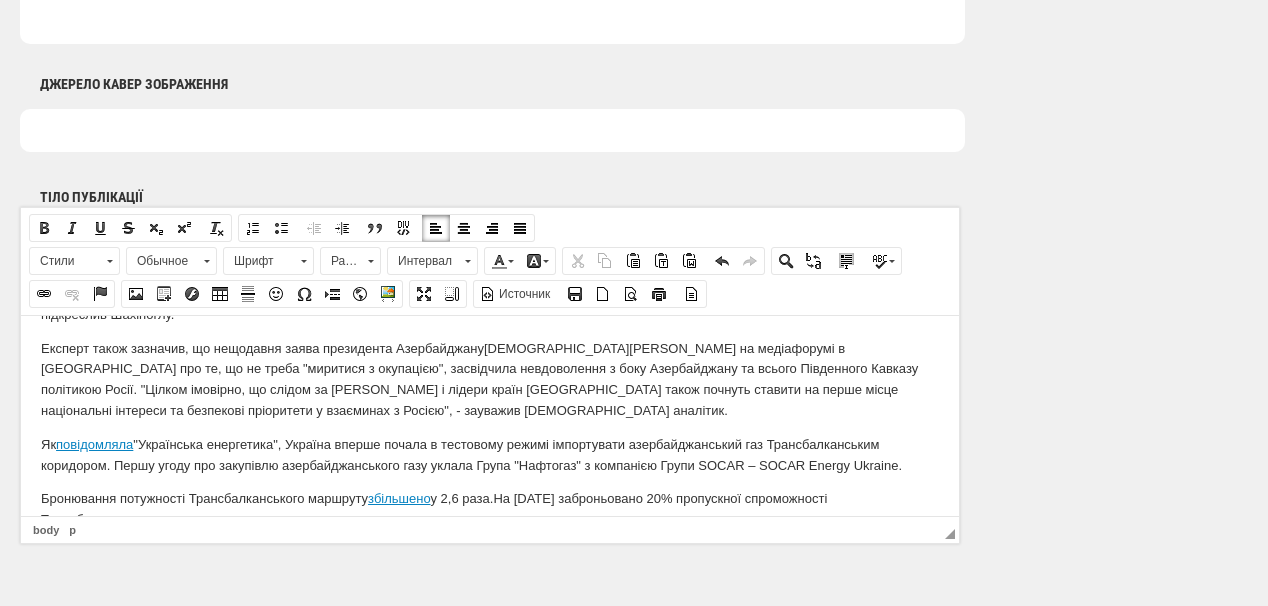 scroll, scrollTop: 326, scrollLeft: 0, axis: vertical 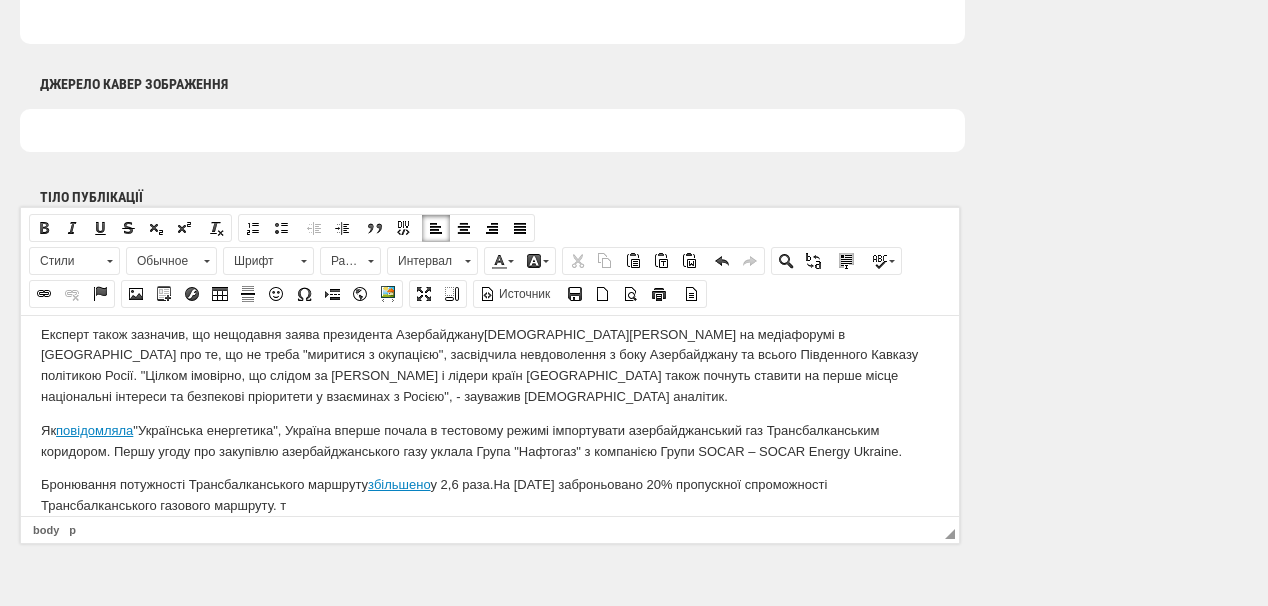 drag, startPoint x: 295, startPoint y: 403, endPoint x: 869, endPoint y: 420, distance: 574.2517 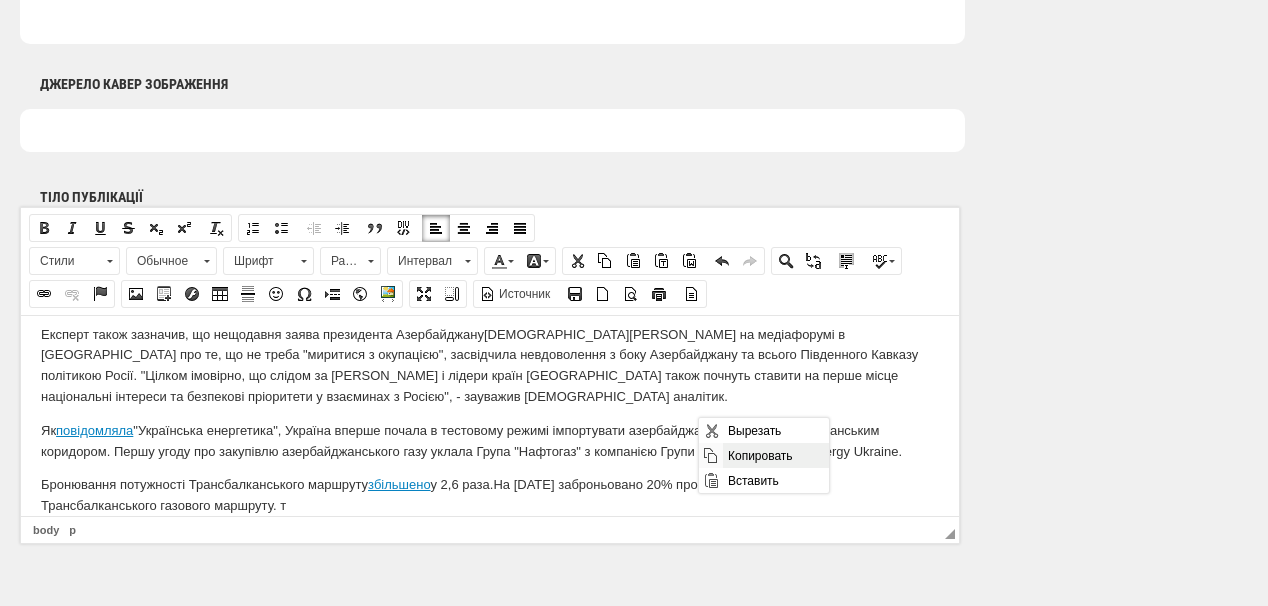 drag, startPoint x: 744, startPoint y: 456, endPoint x: 1230, endPoint y: 495, distance: 487.56232 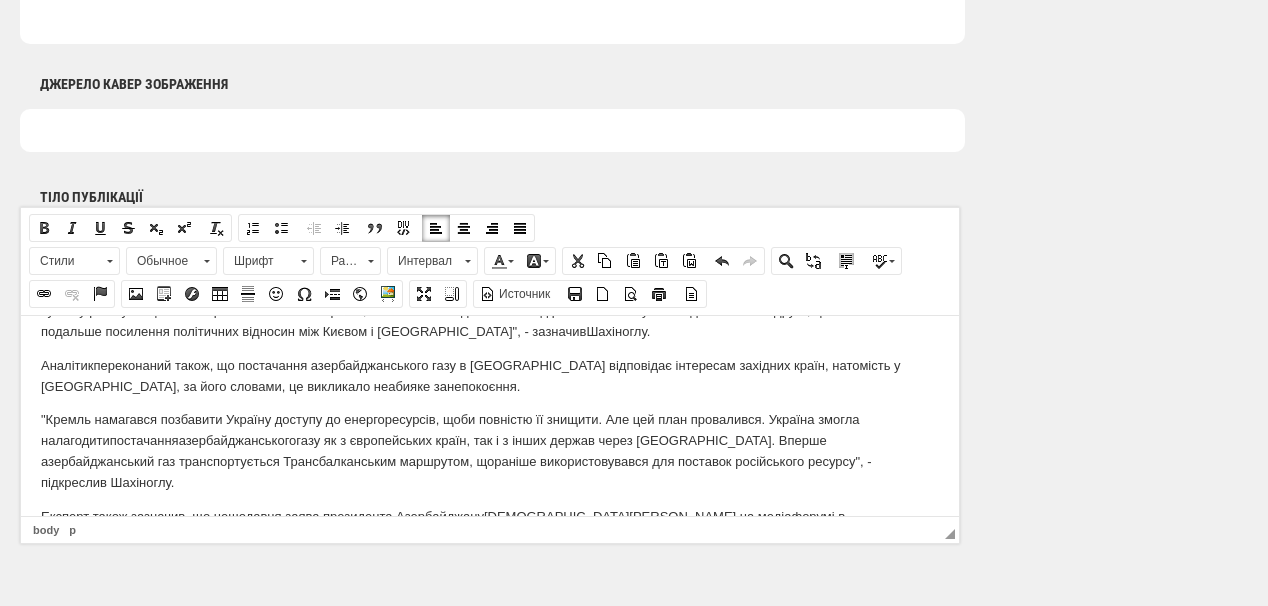 scroll, scrollTop: 326, scrollLeft: 0, axis: vertical 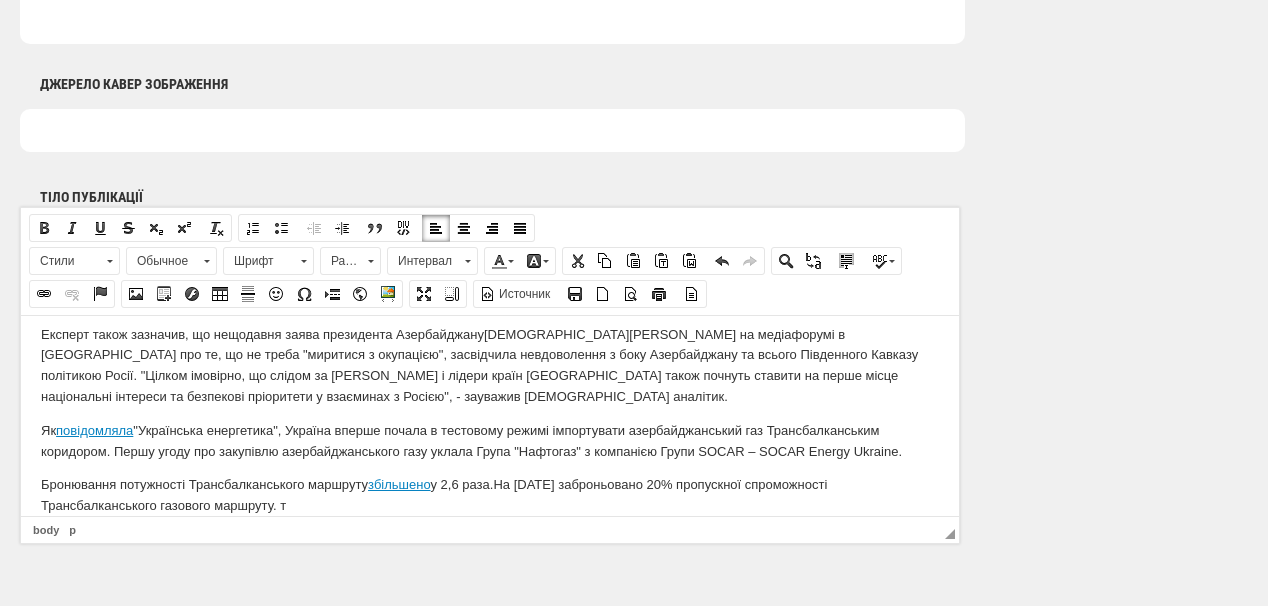 click on "Бронювання потужності Трансбалканського маршруту  збільшено  у 2,6 раза.  На серпень 2025 року заброньовано 20% пропускної спроможності Трансбалканського газового маршруту. т" 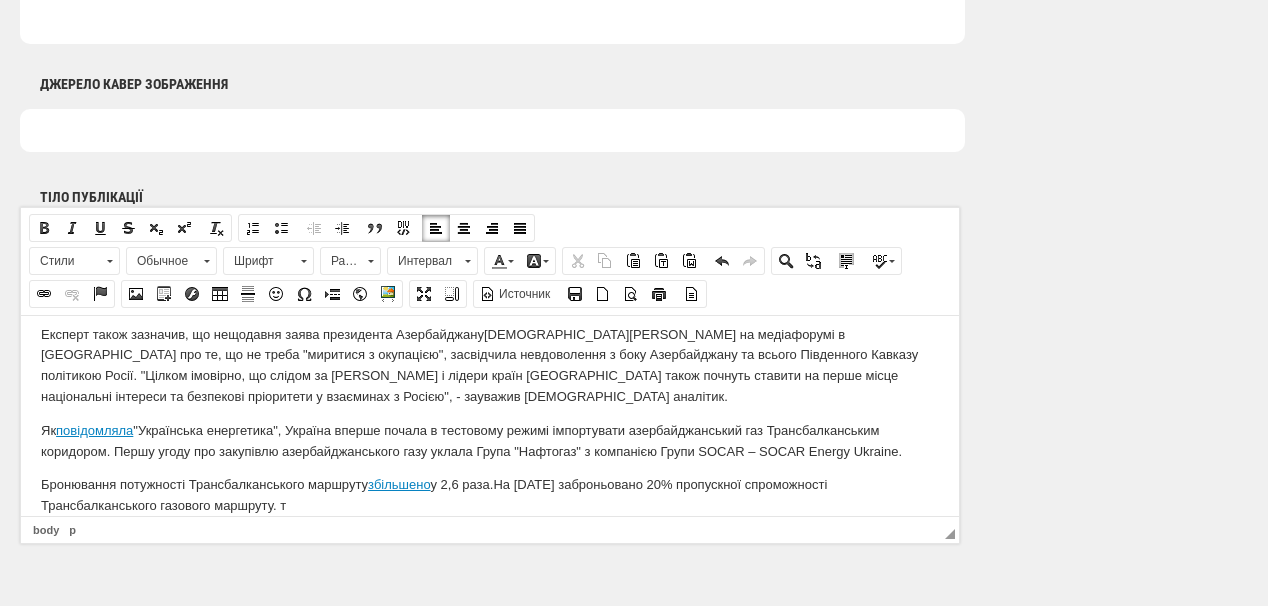 type 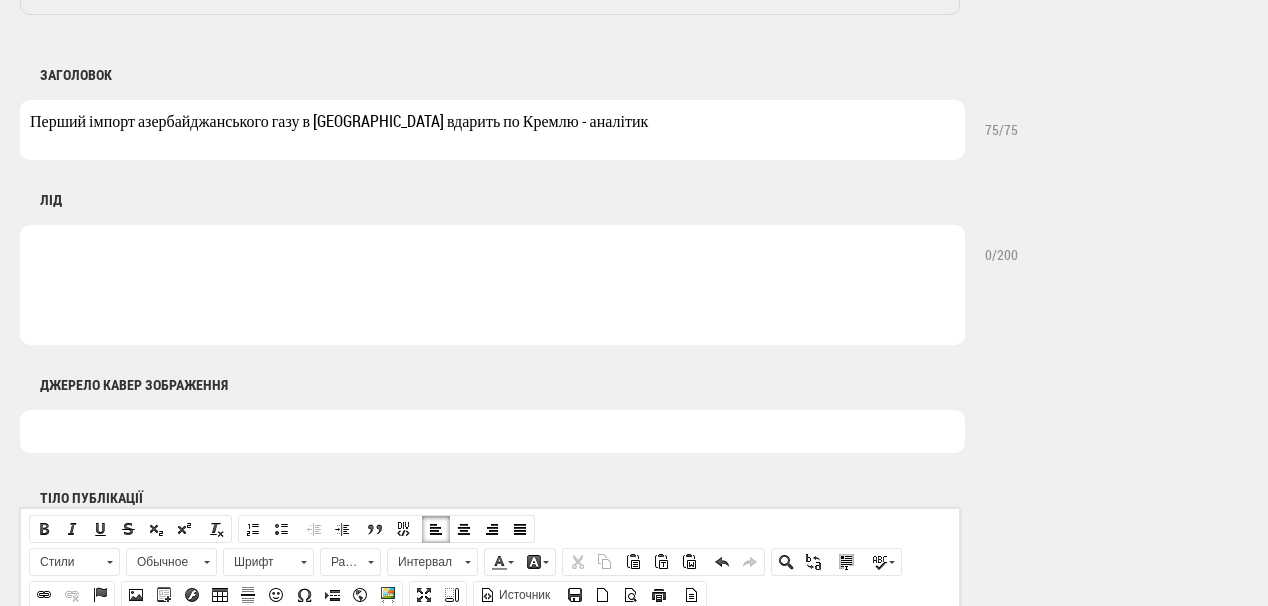 scroll, scrollTop: 800, scrollLeft: 0, axis: vertical 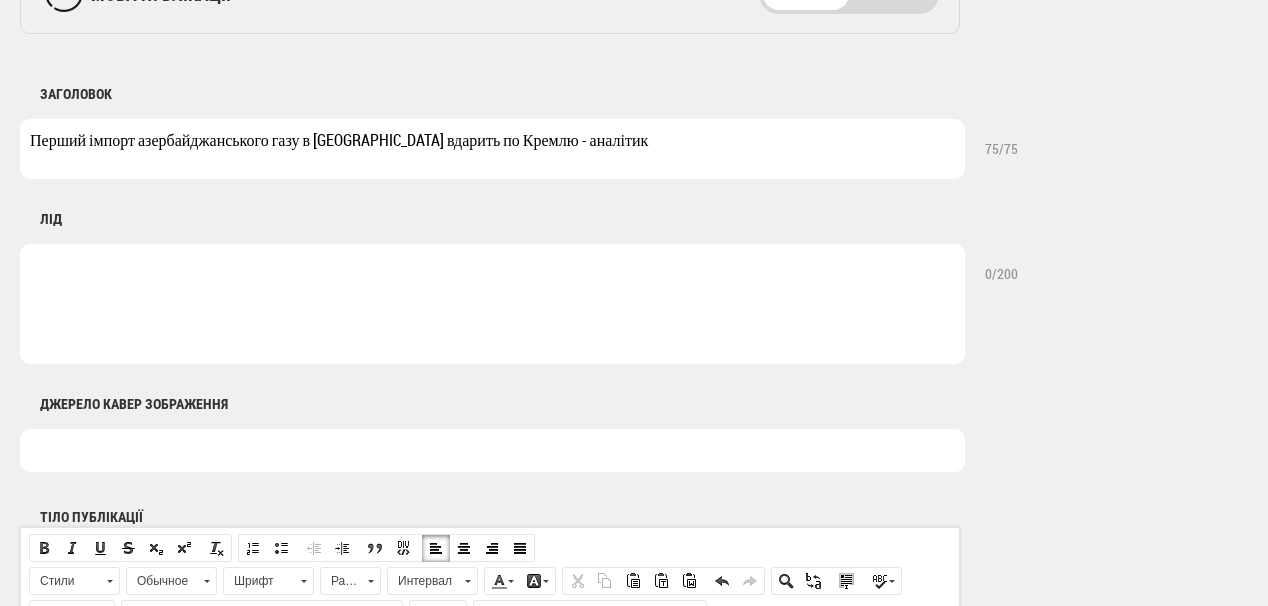 click at bounding box center (492, 304) 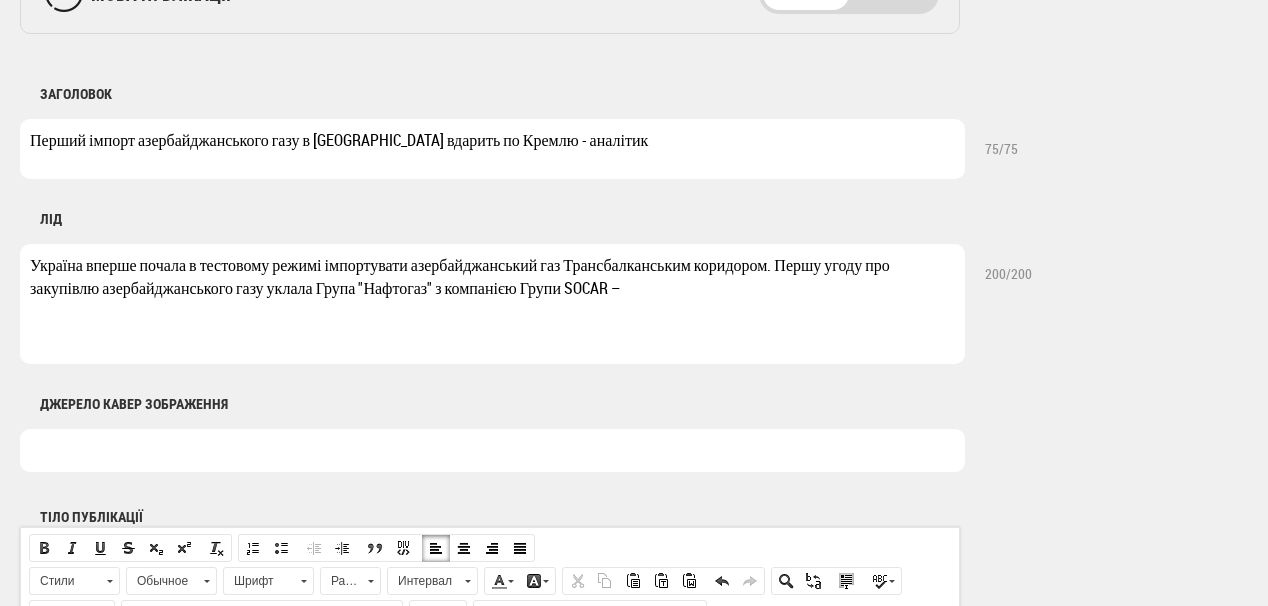 drag, startPoint x: 774, startPoint y: 267, endPoint x: 777, endPoint y: 286, distance: 19.235384 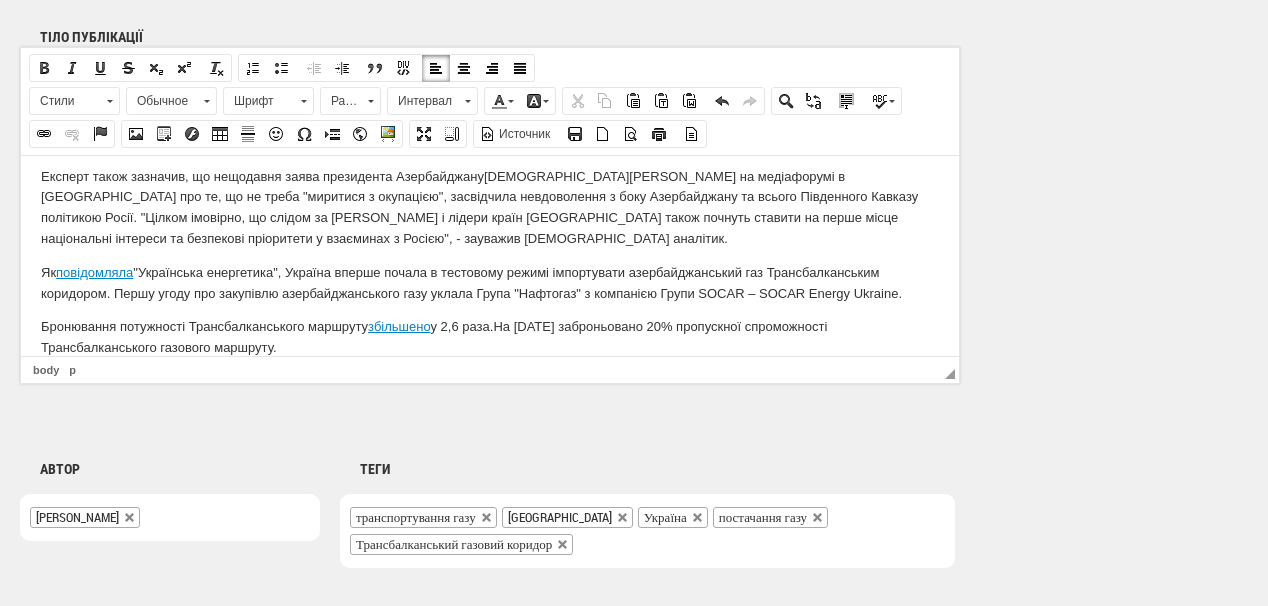 scroll, scrollTop: 326, scrollLeft: 0, axis: vertical 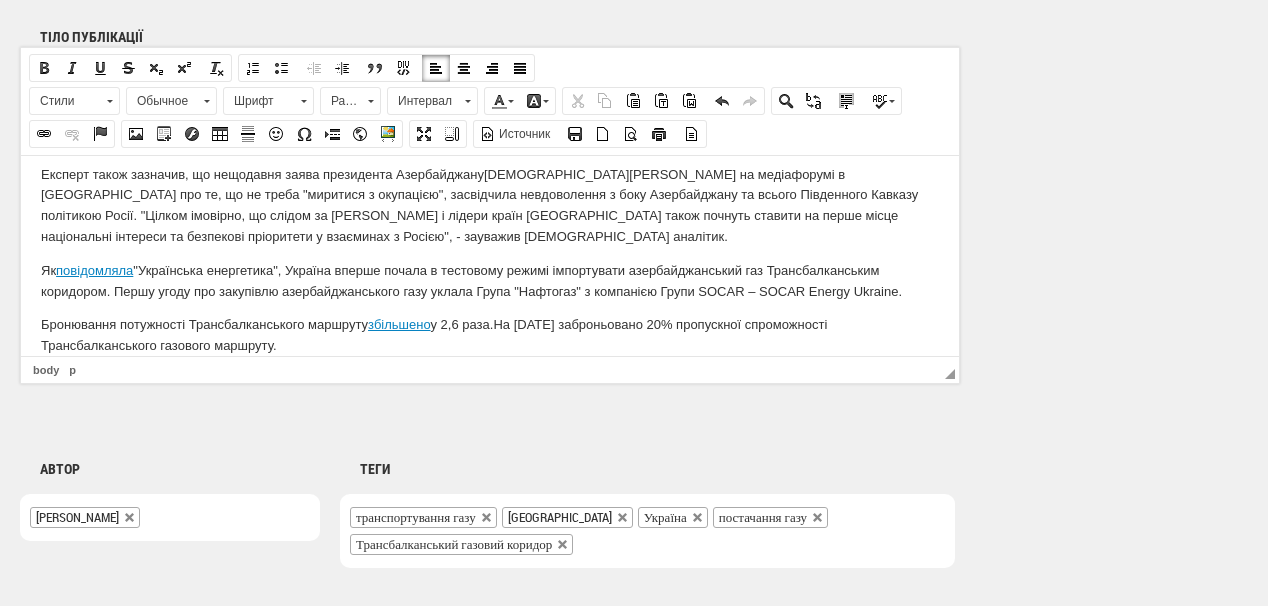 drag, startPoint x: 507, startPoint y: 303, endPoint x: 515, endPoint y: 326, distance: 24.351591 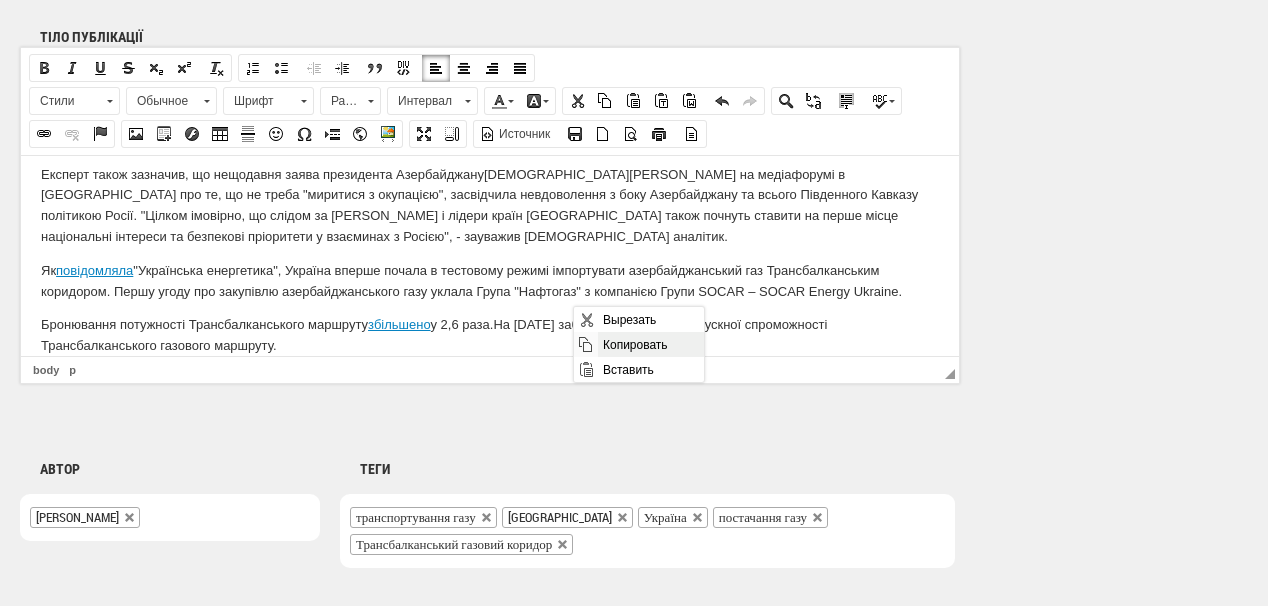 click on "Копировать" at bounding box center (650, 344) 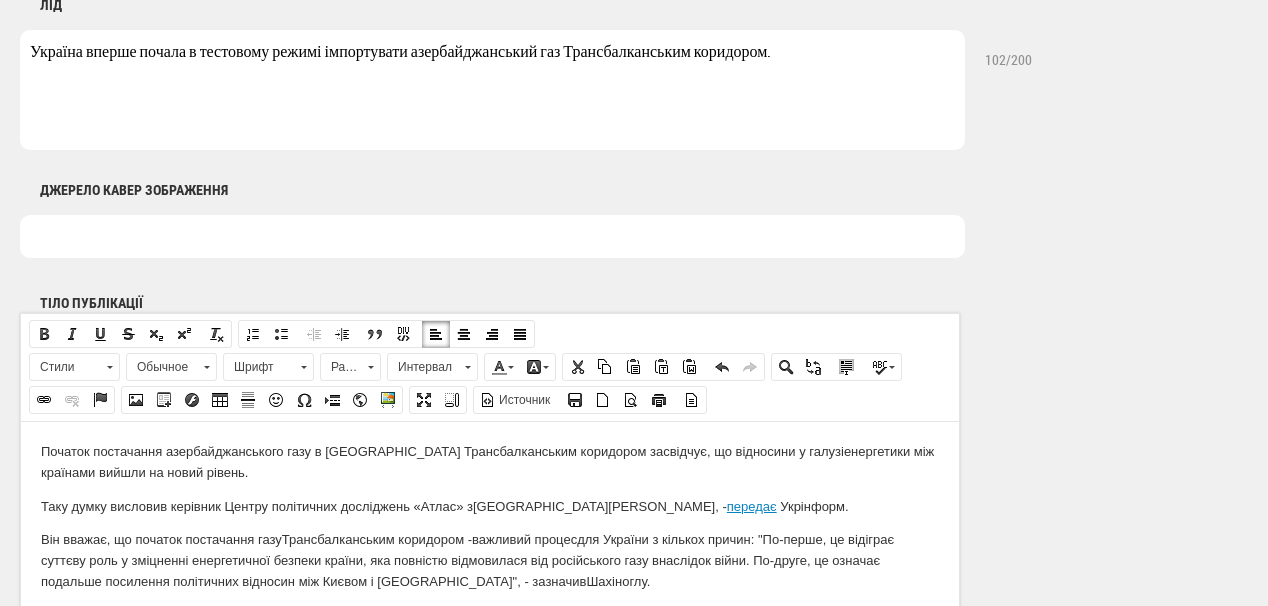 scroll, scrollTop: 960, scrollLeft: 0, axis: vertical 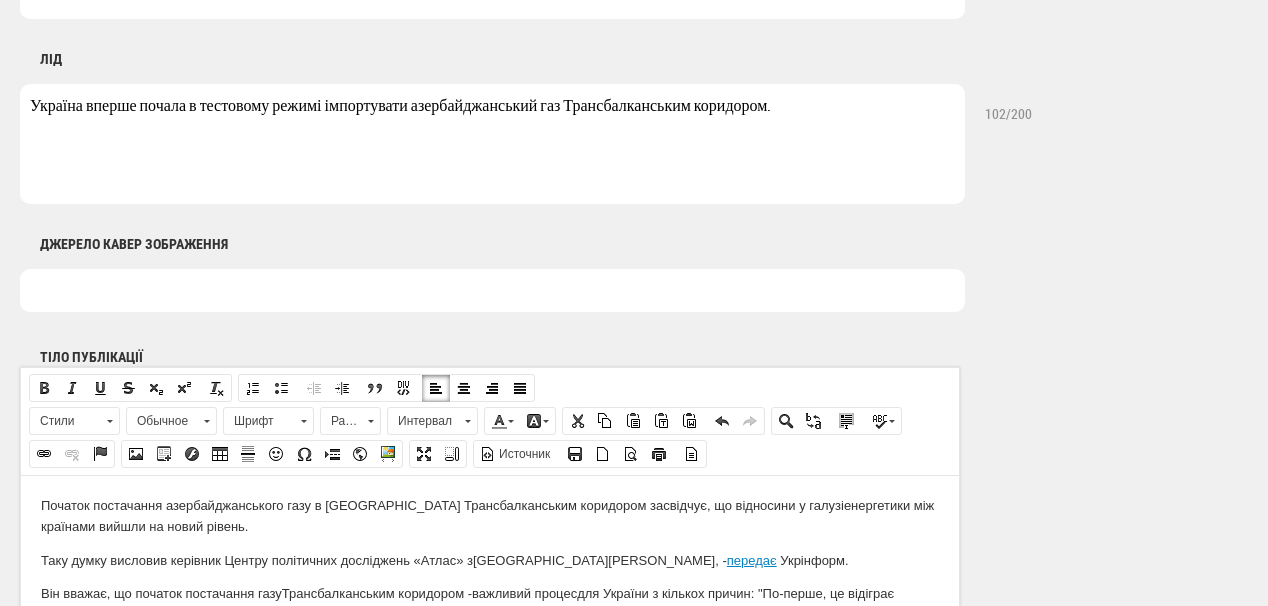 click on "Україна вперше почала в тестовому режимі імпортувати азербайджанський газ Трансбалканським коридором." at bounding box center (492, 144) 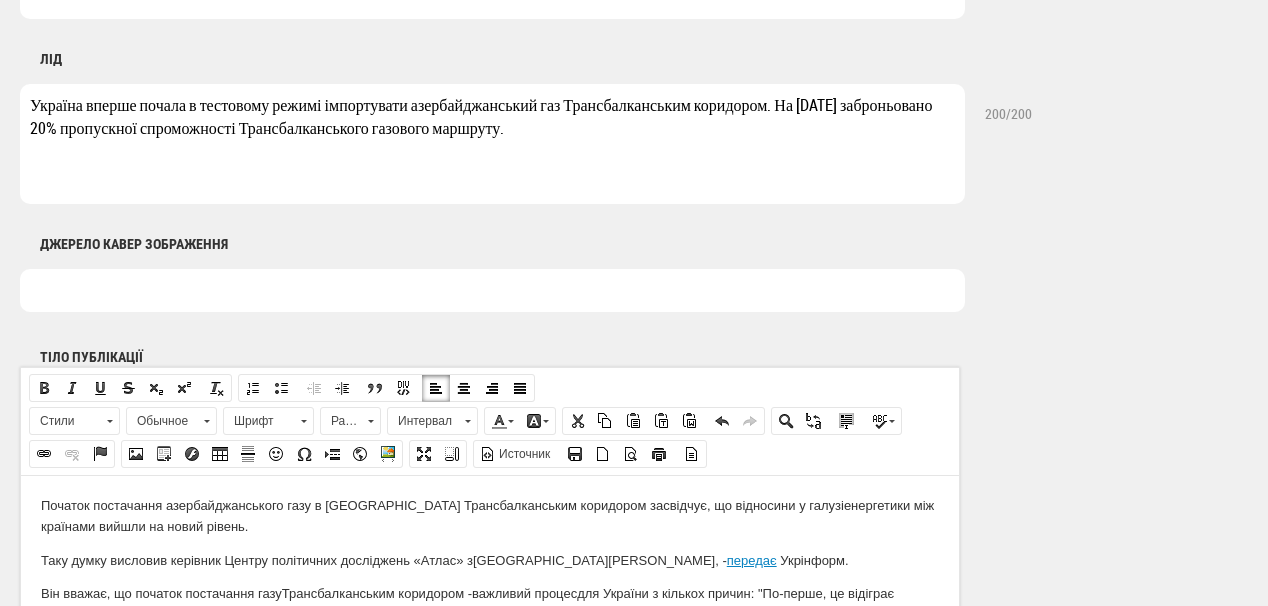 drag, startPoint x: 862, startPoint y: 102, endPoint x: 929, endPoint y: 102, distance: 67 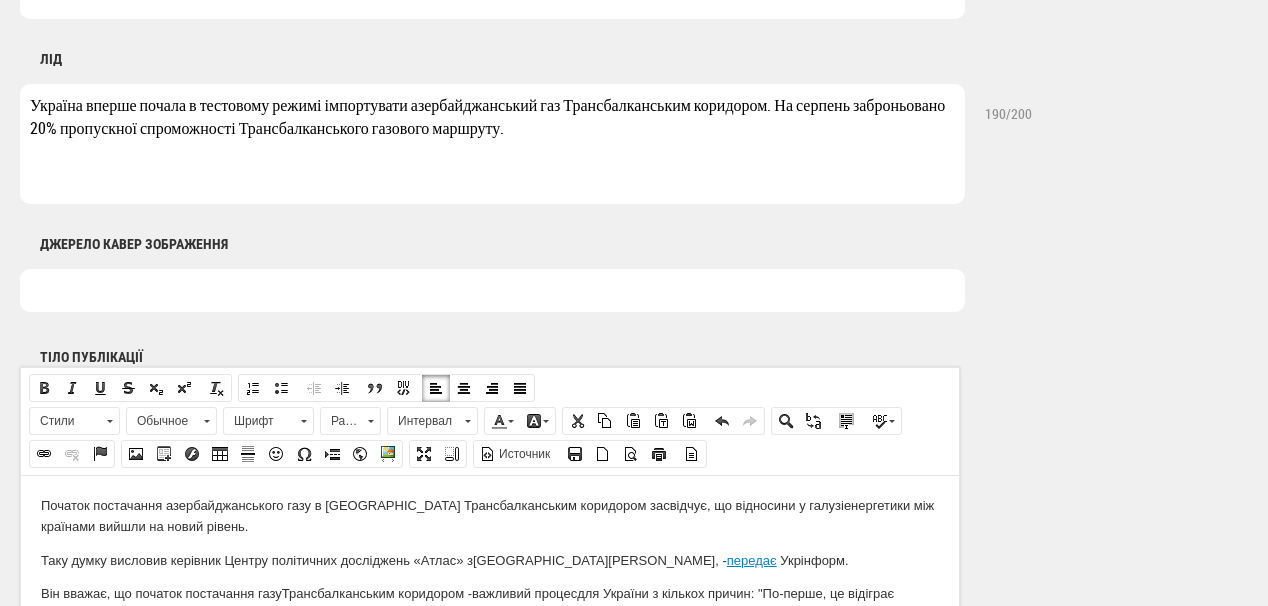 click on "Україна вперше почала в тестовому режимі імпортувати азербайджанський газ Трансбалканським коридором. На серпень заброньовано 20% пропускної спроможності Трансбалканського газового маршруту." at bounding box center [492, 144] 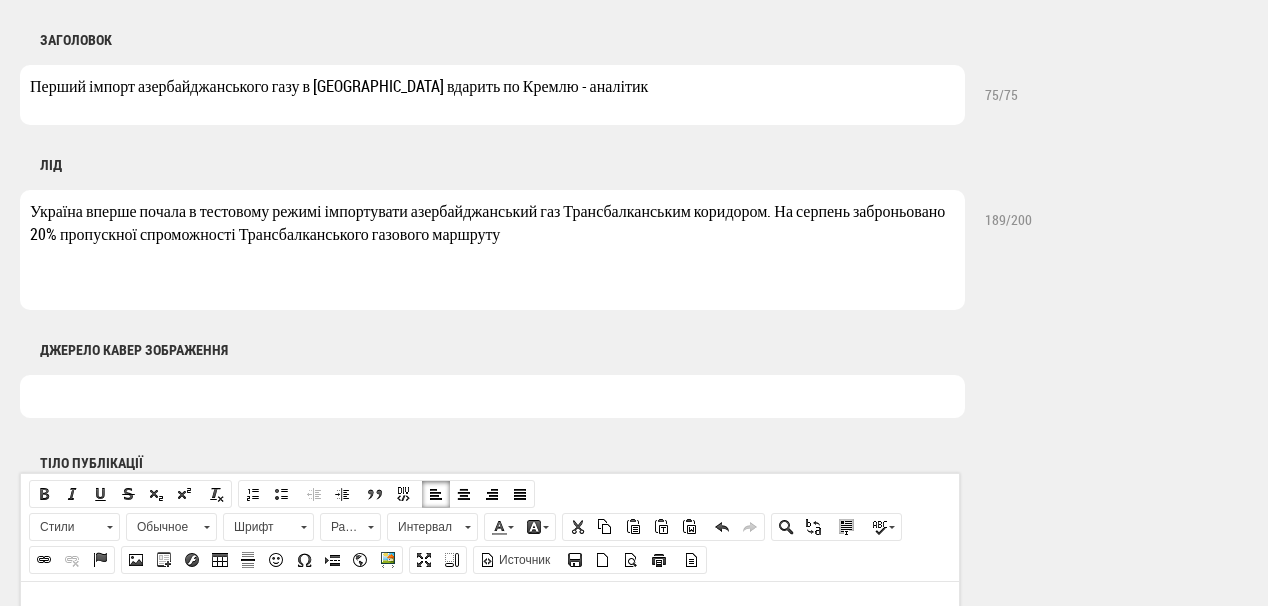 scroll, scrollTop: 800, scrollLeft: 0, axis: vertical 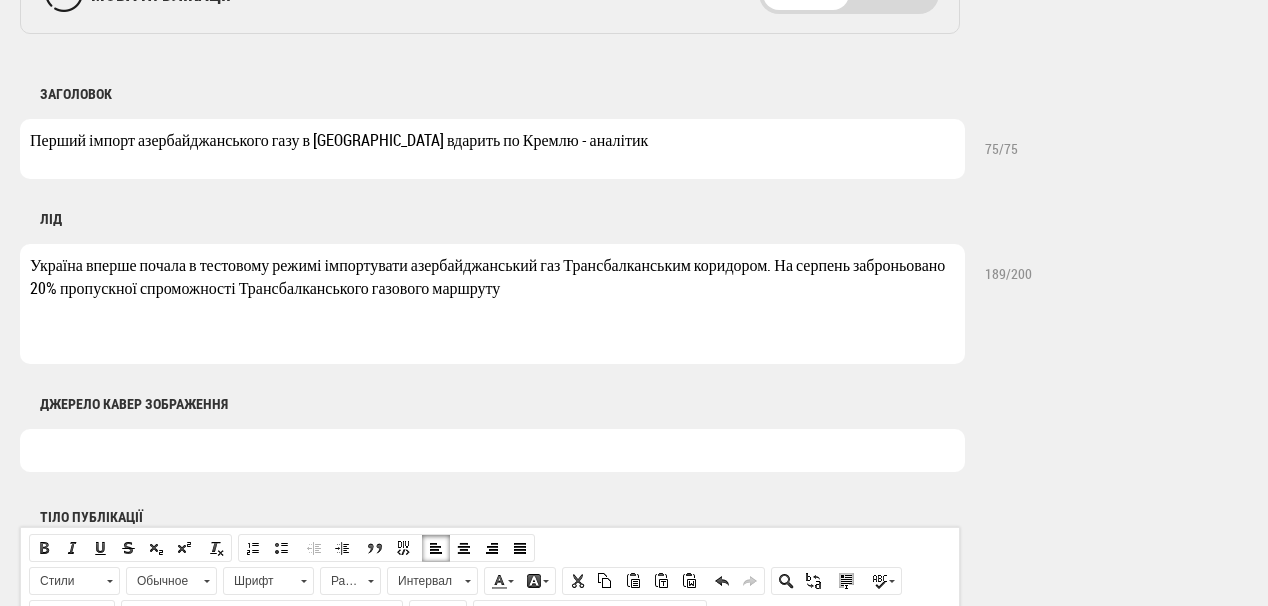 drag, startPoint x: 239, startPoint y: 281, endPoint x: 432, endPoint y: 286, distance: 193.06476 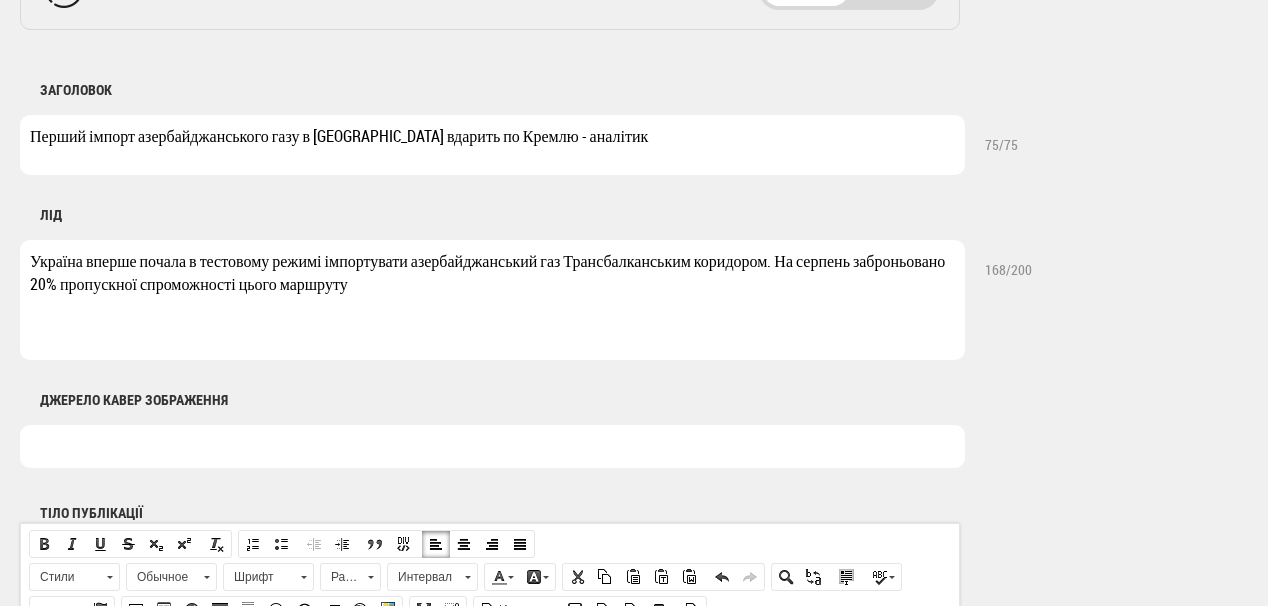 scroll, scrollTop: 880, scrollLeft: 0, axis: vertical 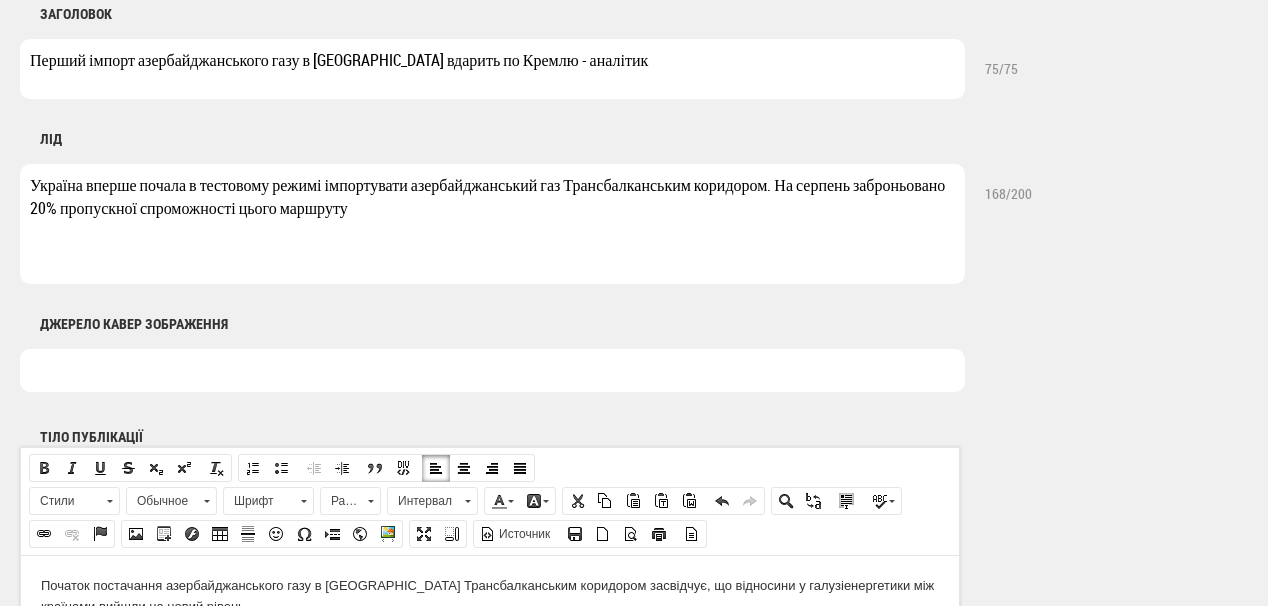 type on "Україна вперше почала в тестовому режимі імпортувати азербайджанський газ Трансбалканським коридором. На серпень заброньовано 20% пропускної спроможності цього маршруту" 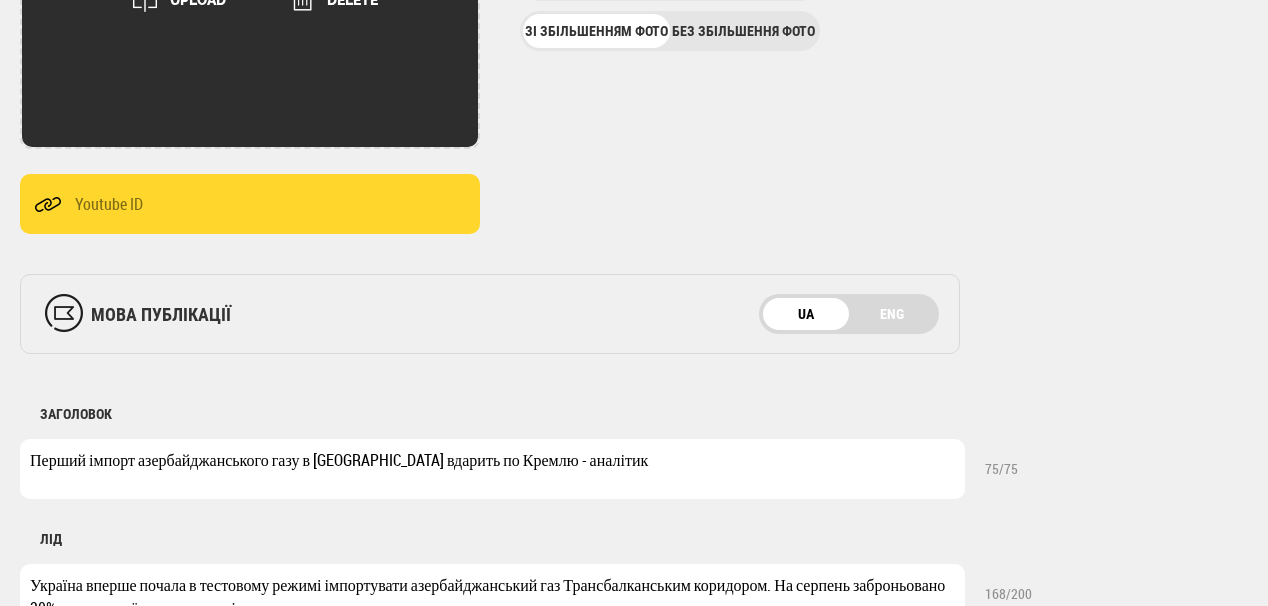 scroll, scrollTop: 320, scrollLeft: 0, axis: vertical 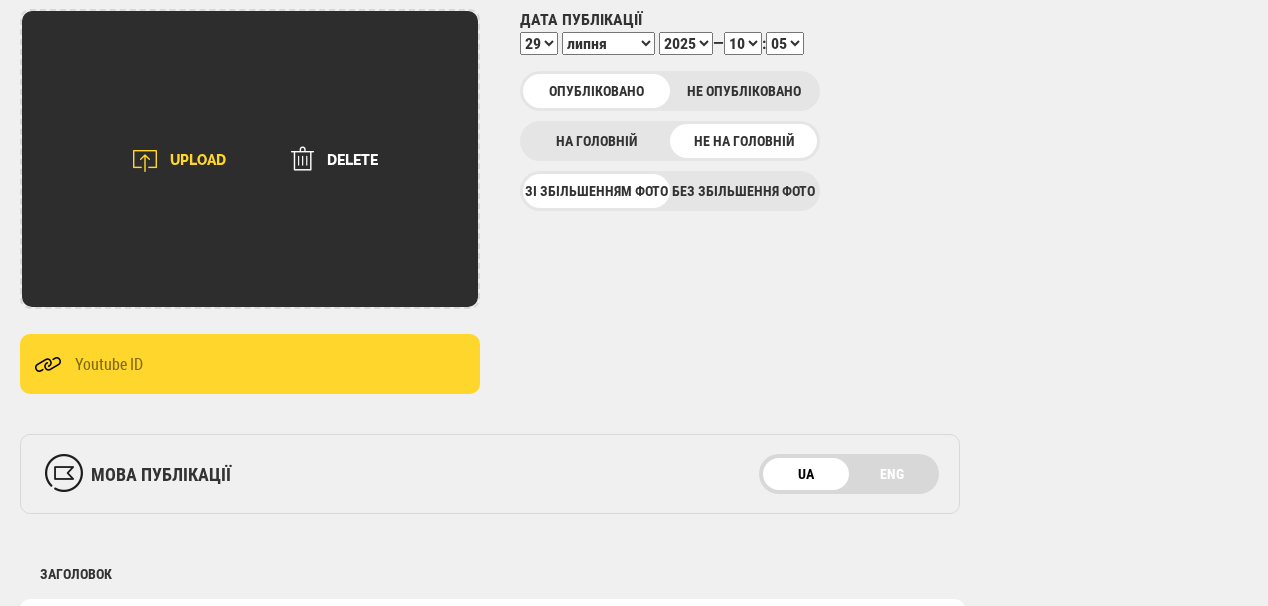 click on "UPLOAD" at bounding box center (172, 161) 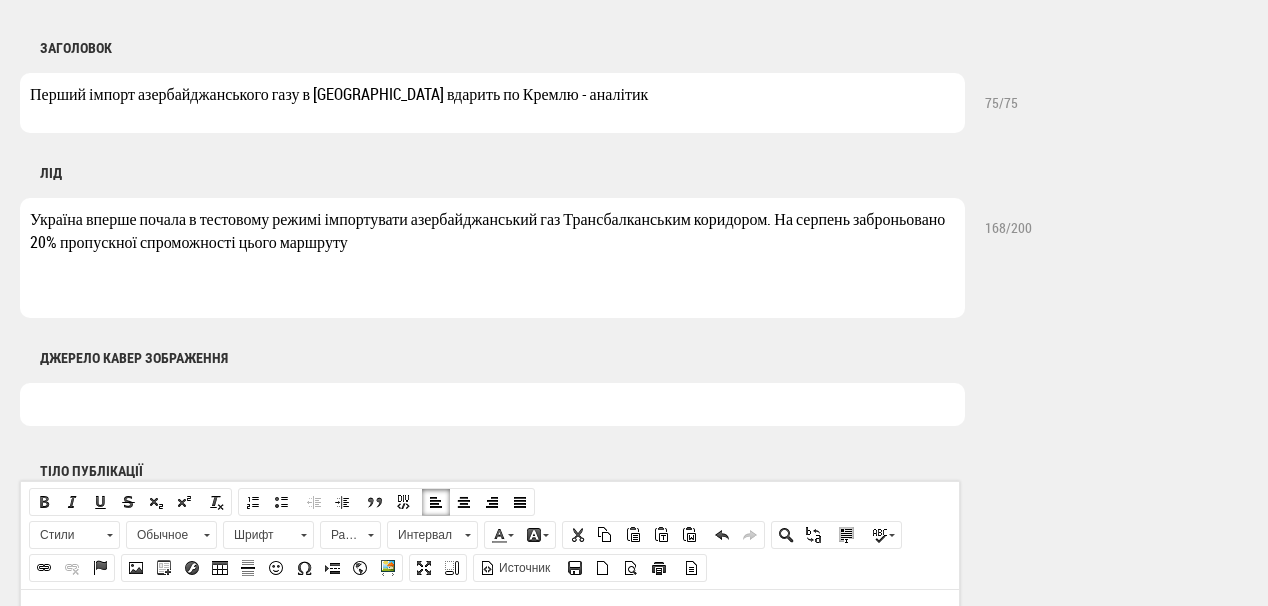 scroll, scrollTop: 880, scrollLeft: 0, axis: vertical 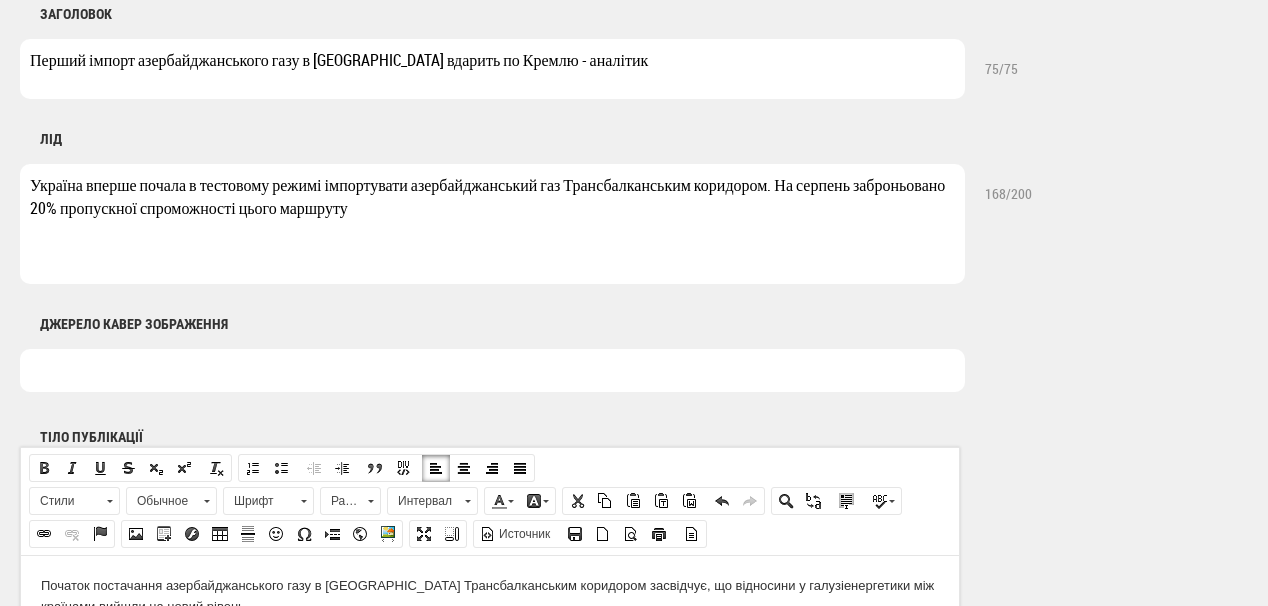 click at bounding box center (492, 370) 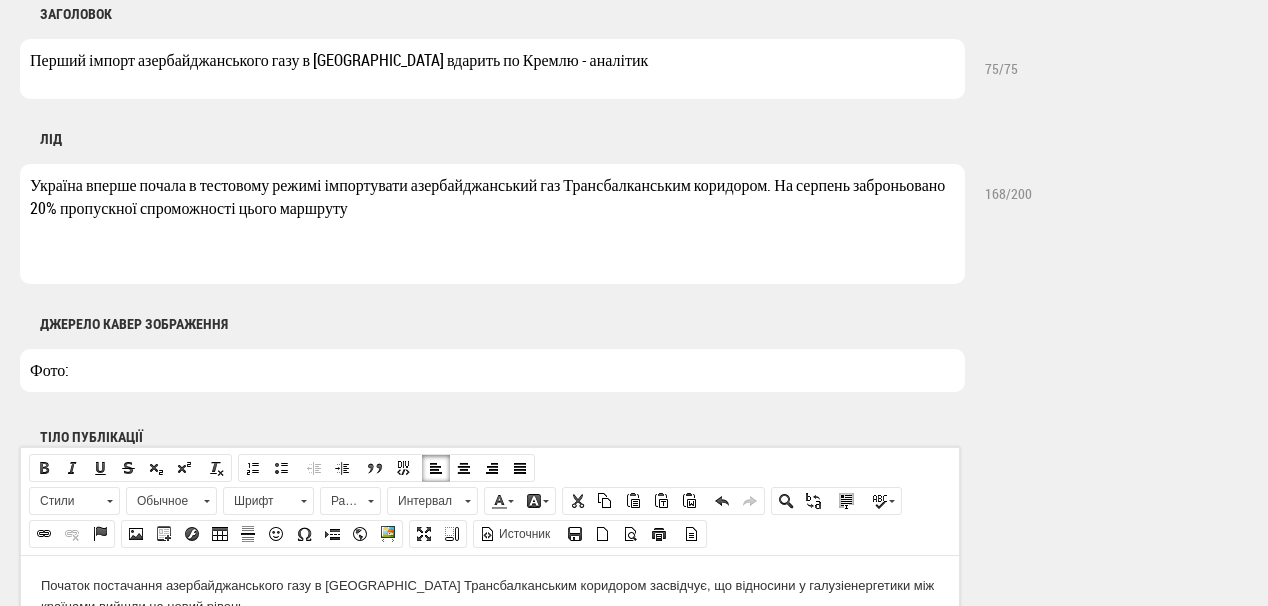 click on "Фото:" at bounding box center [492, 370] 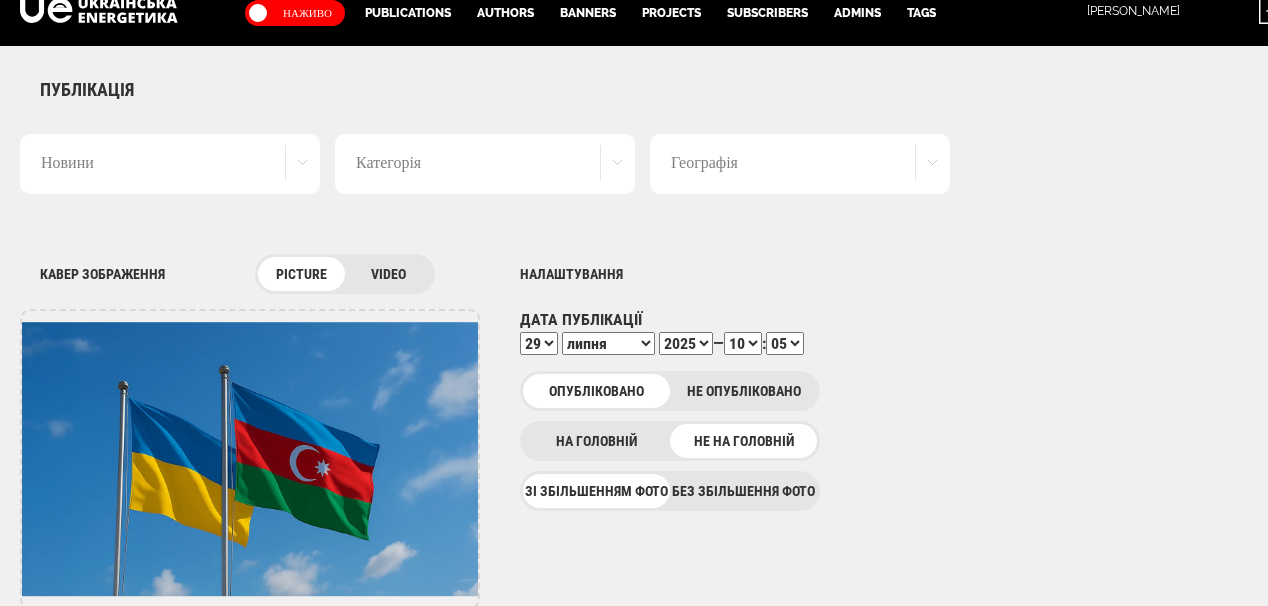 scroll, scrollTop: 0, scrollLeft: 0, axis: both 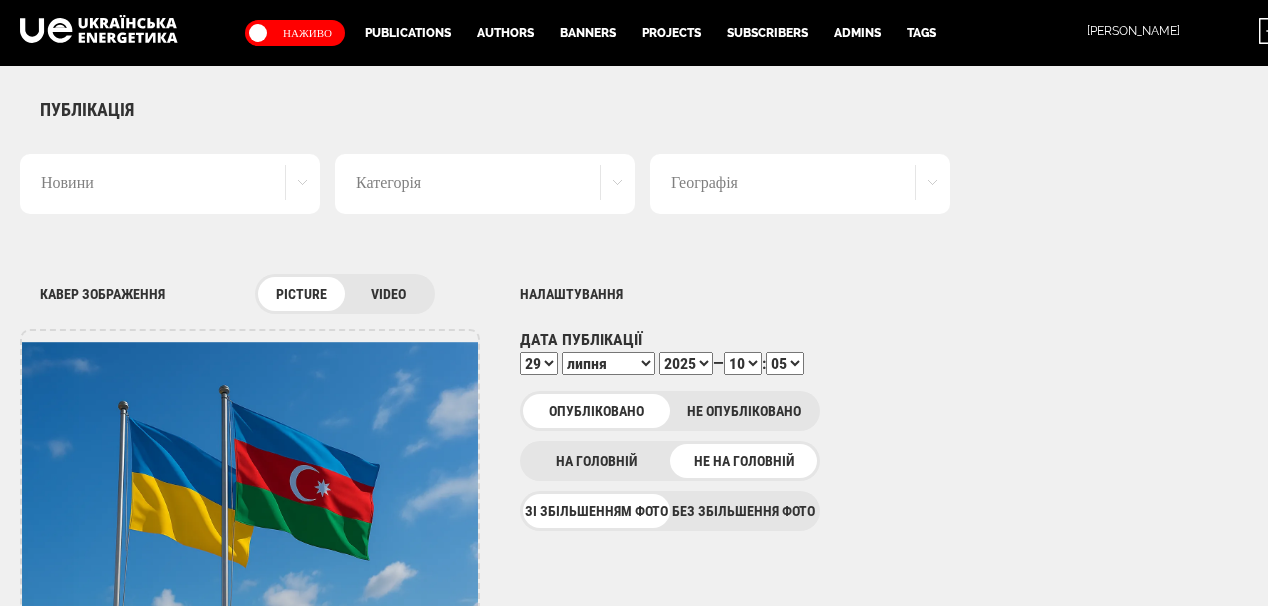 type on "Фото: Shutterstock" 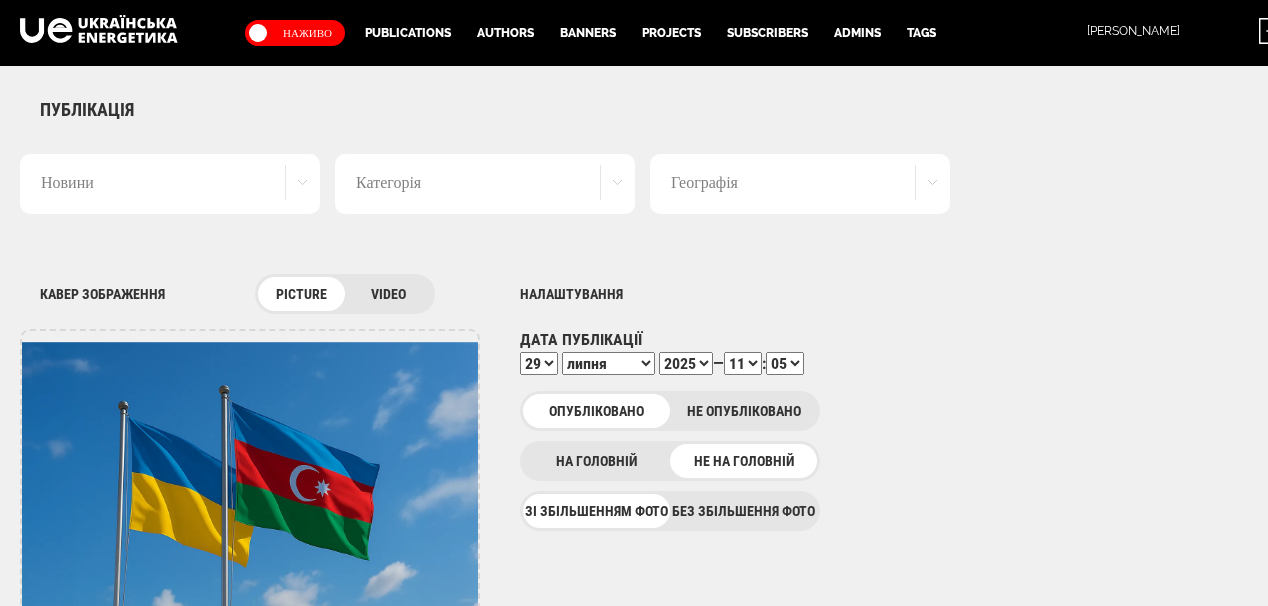click on "00
01
02
03
04
05
06
07
08
09
10
11
12
13
14
15
16
17
18
19
20
21
22
23
24
25
26
27
28
29
30
31
32
33
34
35
36
37
38
39
40
41
42
43
44
45
46
47
48
49
50
51
52
53
54
55
56
57
58
59" at bounding box center (785, 363) 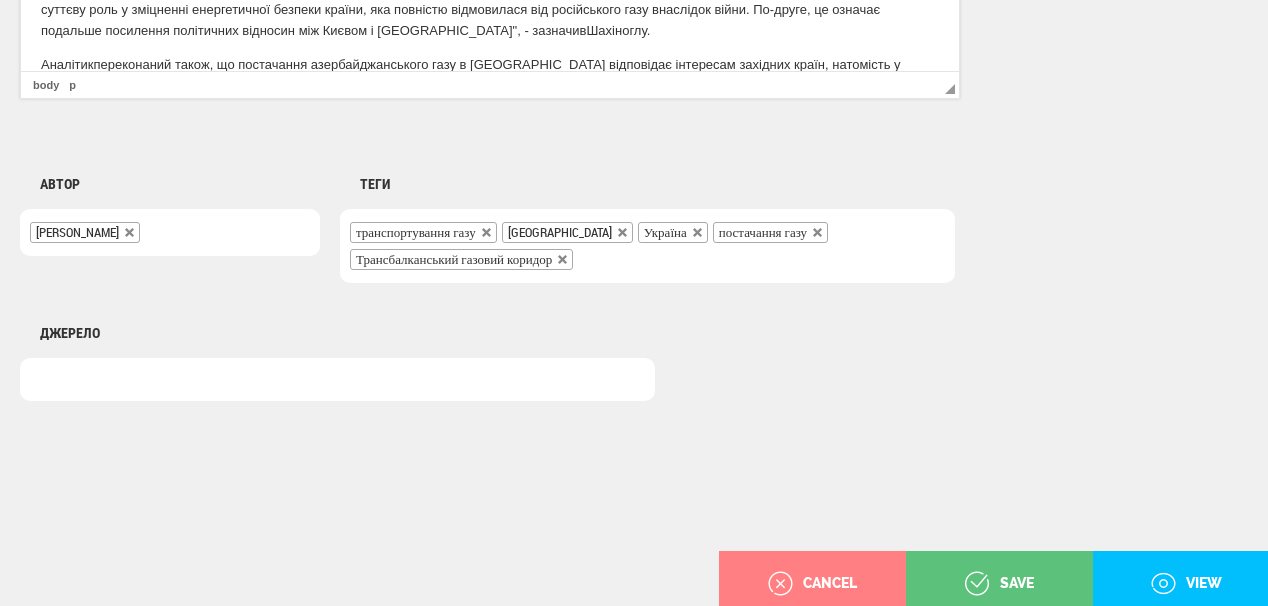 scroll, scrollTop: 1586, scrollLeft: 0, axis: vertical 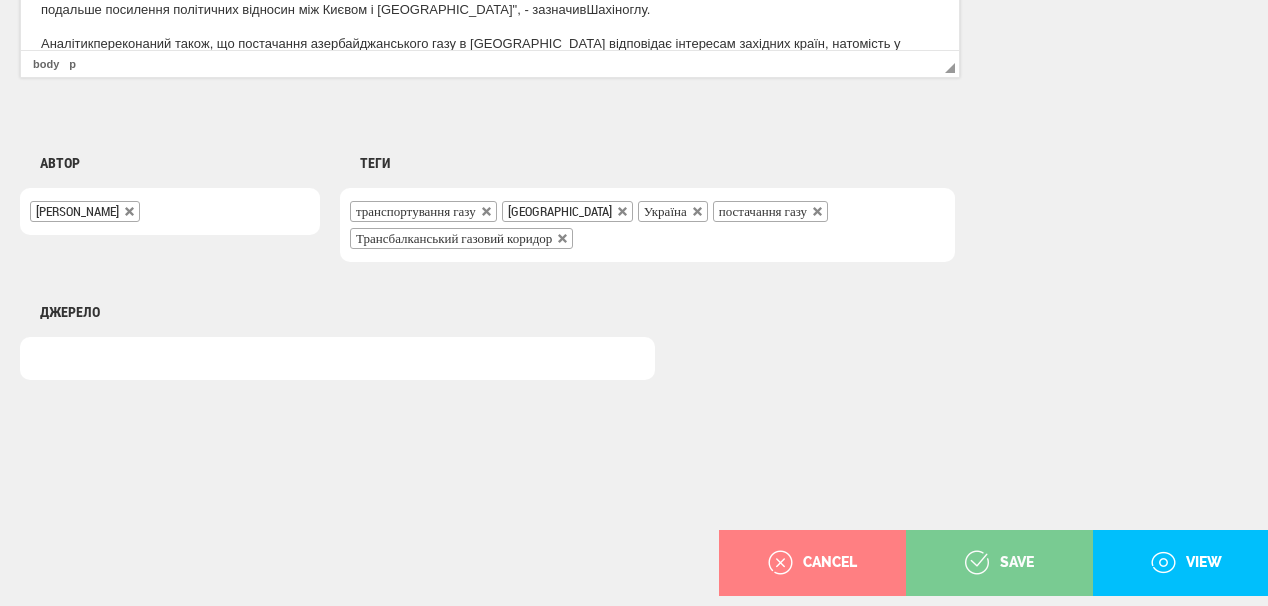 click on "save" at bounding box center [999, 563] 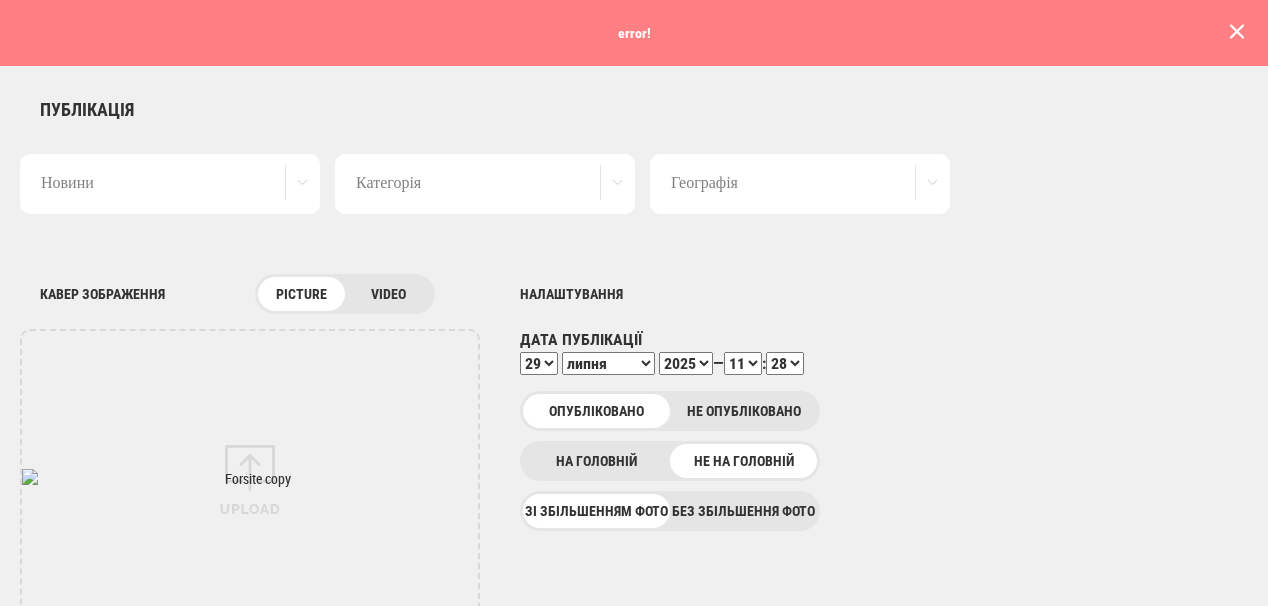 scroll, scrollTop: 0, scrollLeft: 0, axis: both 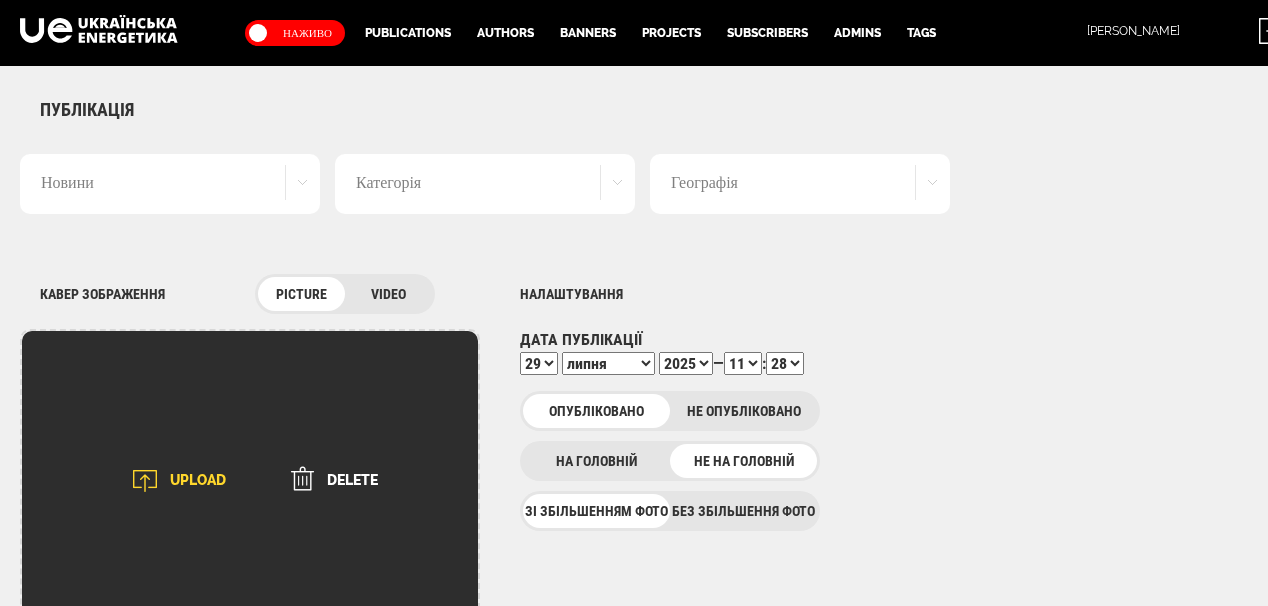 click on "UPLOAD" at bounding box center (172, 481) 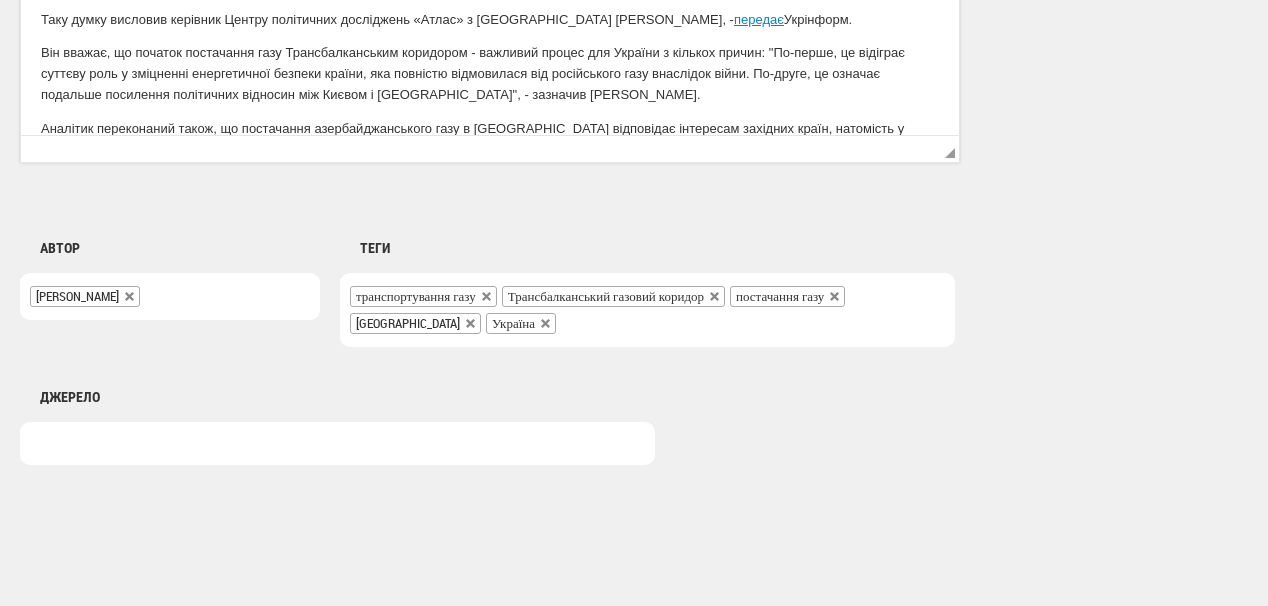 scroll, scrollTop: 1586, scrollLeft: 0, axis: vertical 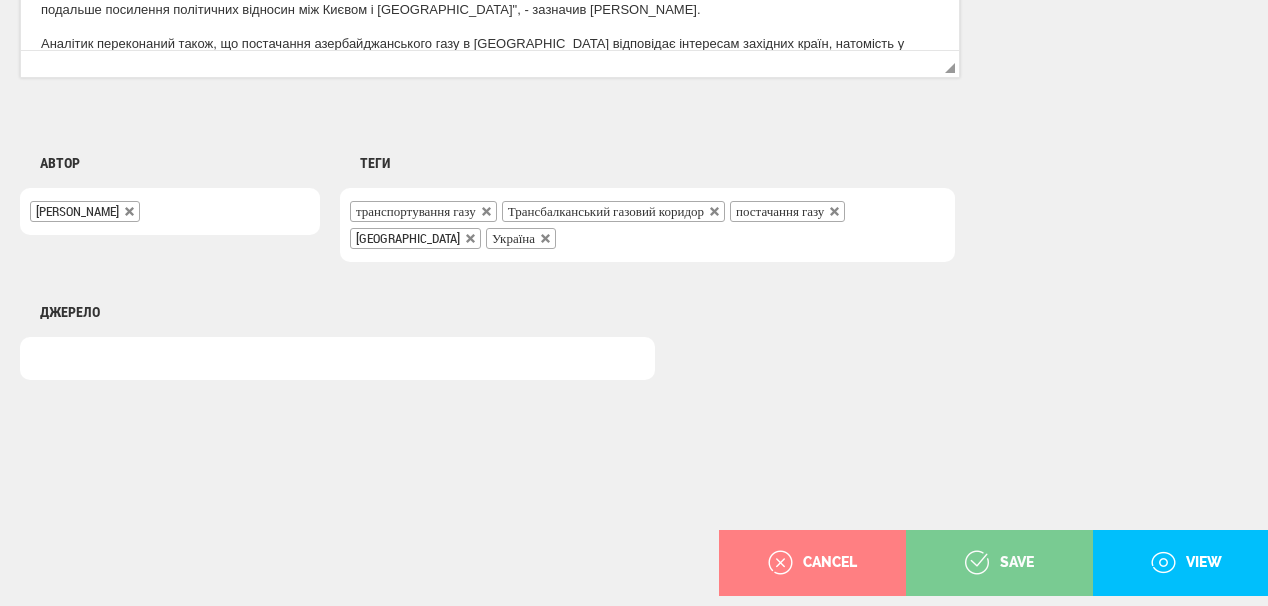 click on "save" at bounding box center (999, 563) 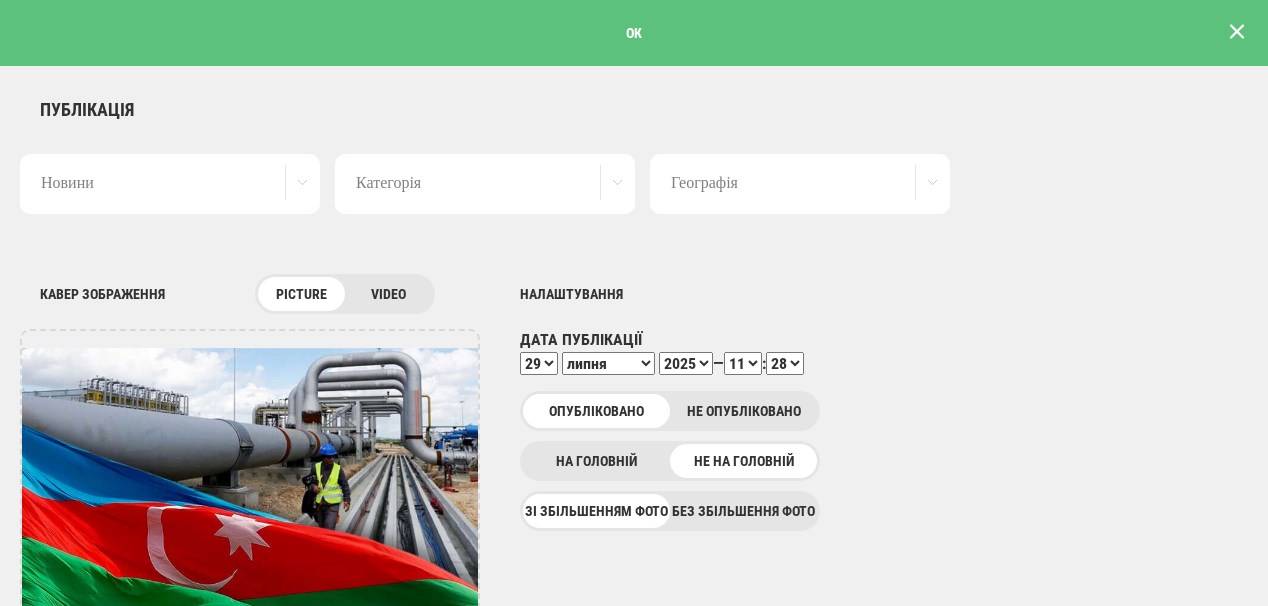 scroll, scrollTop: 0, scrollLeft: 0, axis: both 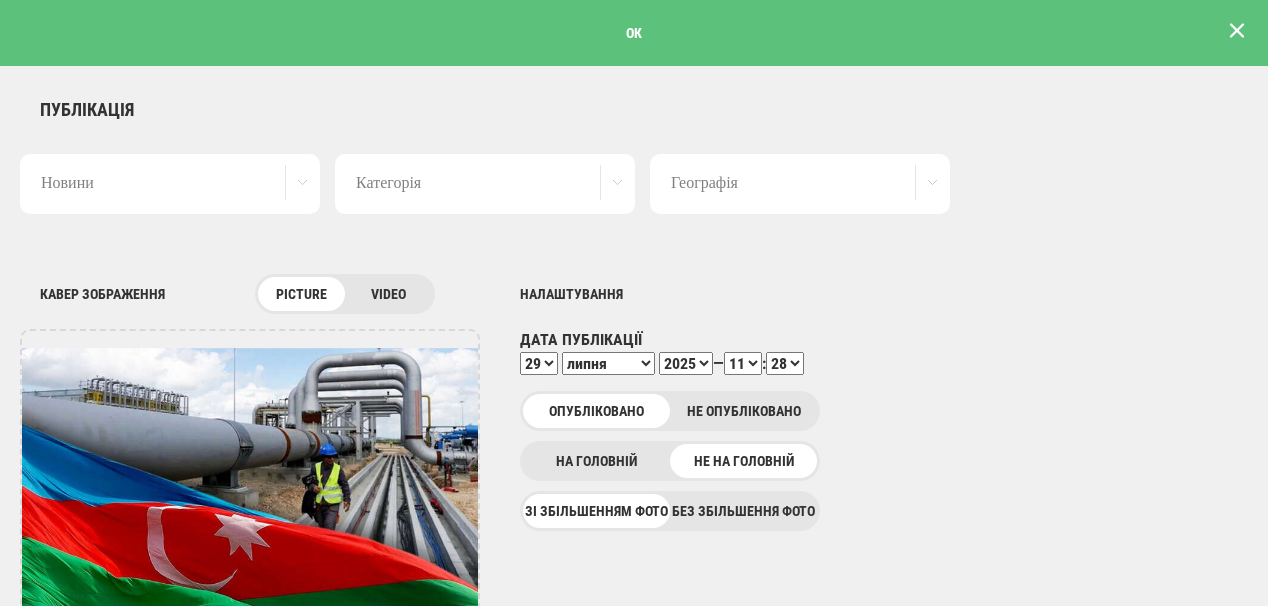 click at bounding box center [1237, 31] 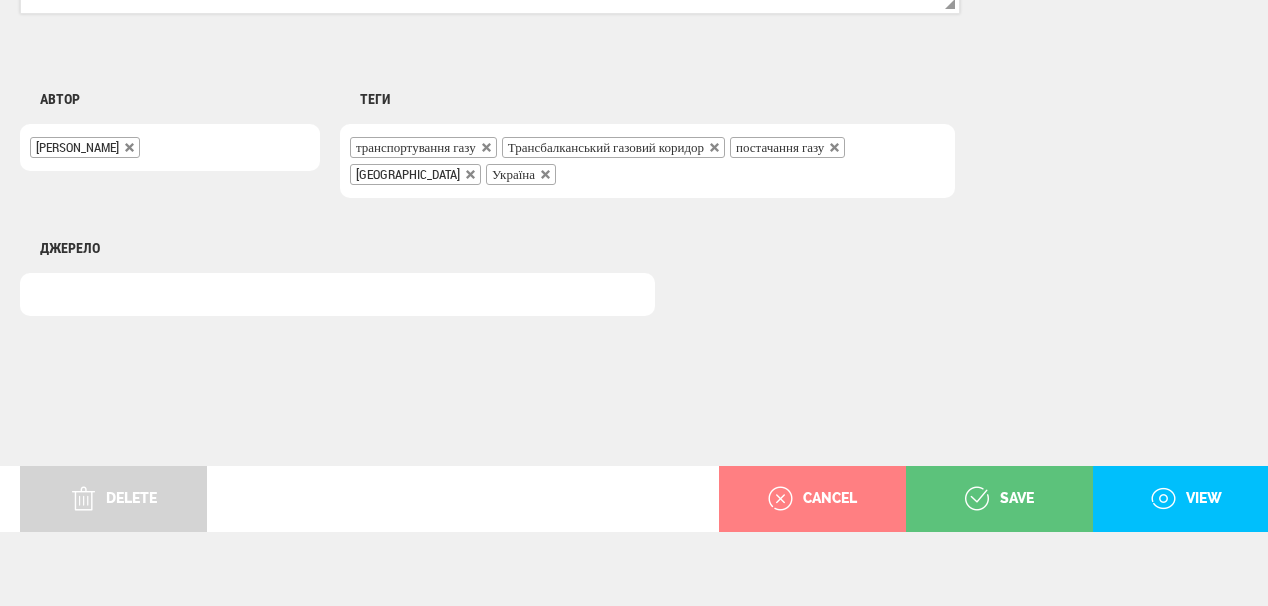 scroll, scrollTop: 1652, scrollLeft: 0, axis: vertical 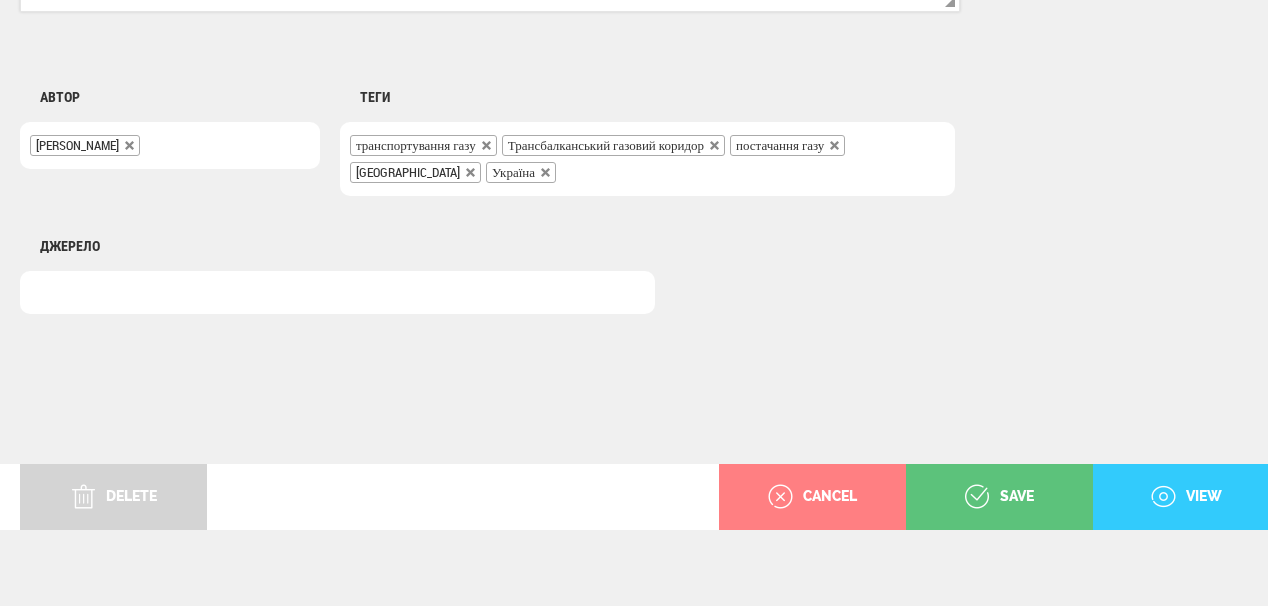 click on "view" at bounding box center [1186, 497] 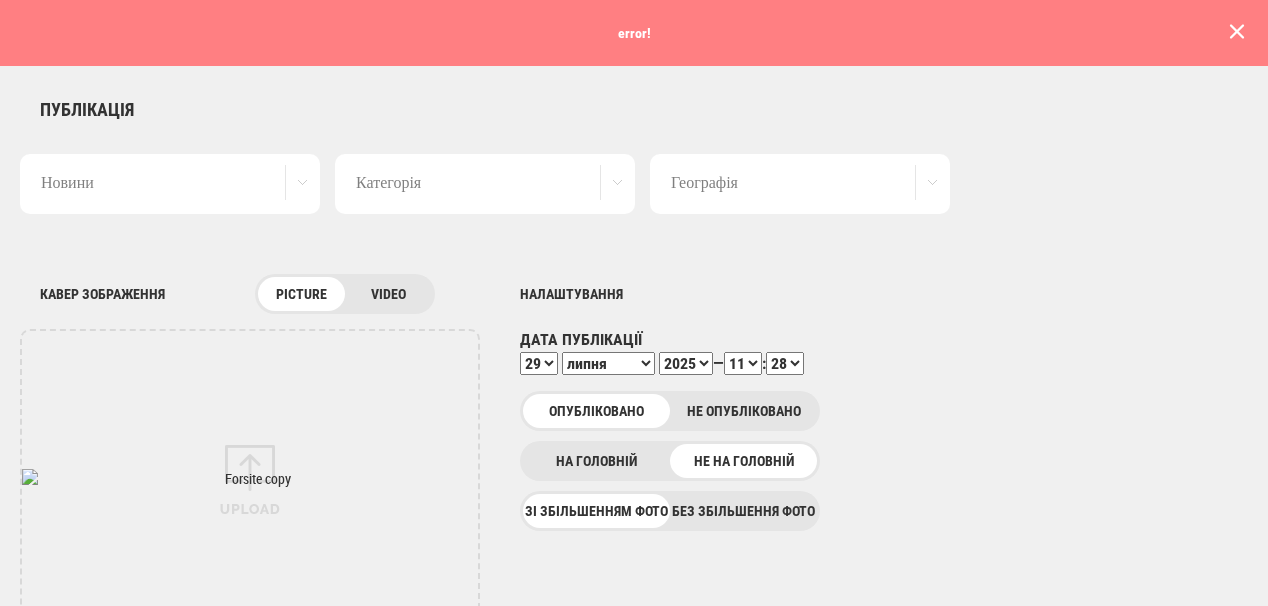 scroll, scrollTop: 1586, scrollLeft: 0, axis: vertical 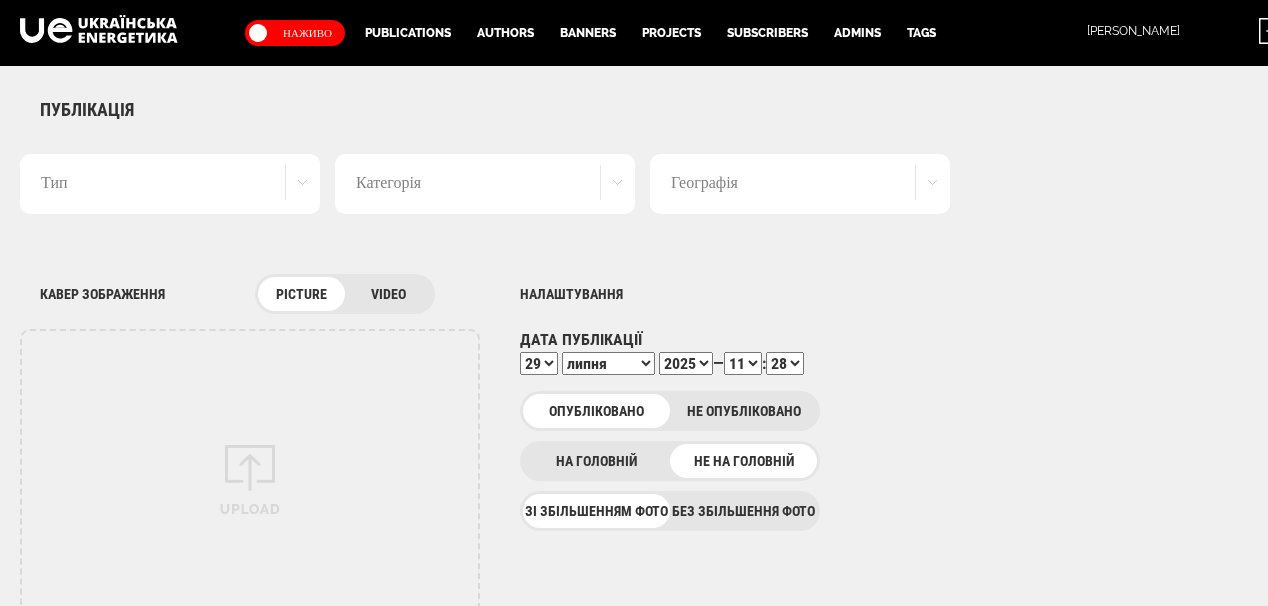 select on "11" 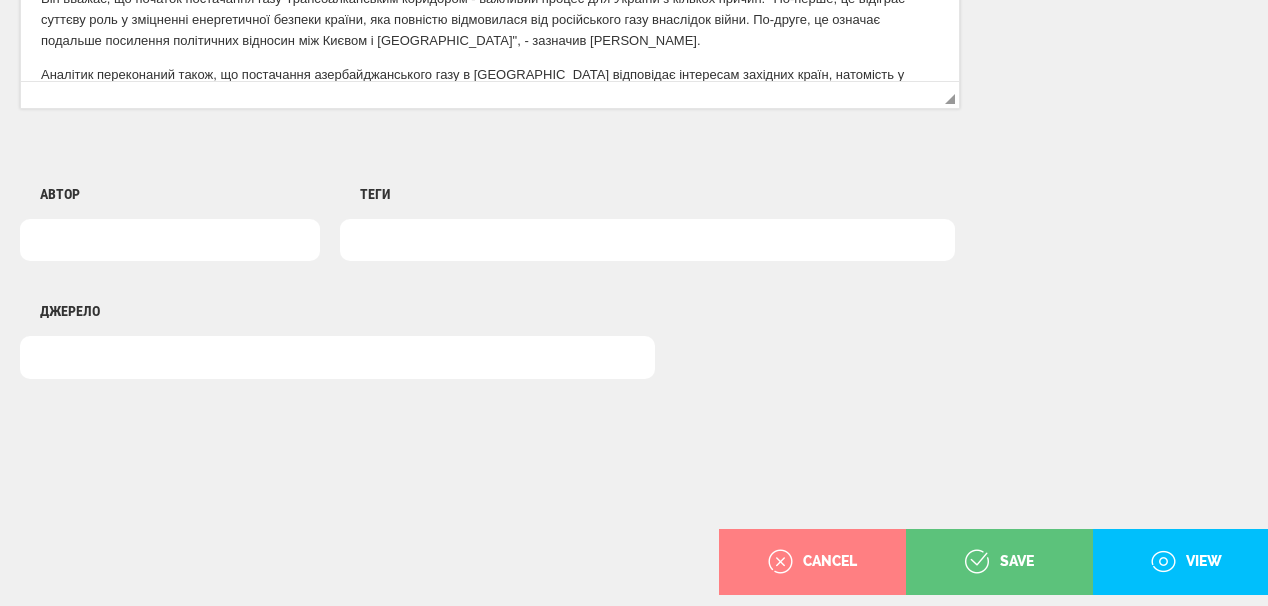 scroll, scrollTop: 0, scrollLeft: 0, axis: both 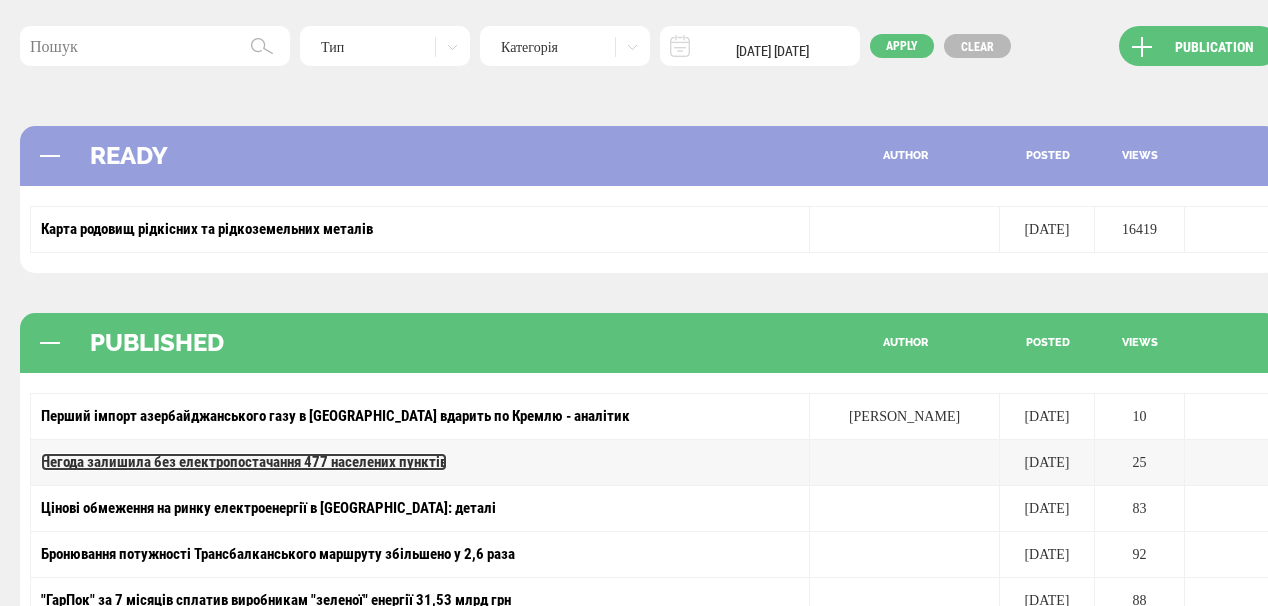 click on "Негода залишила без електропостачання 477 населених пунктів" at bounding box center [244, 462] 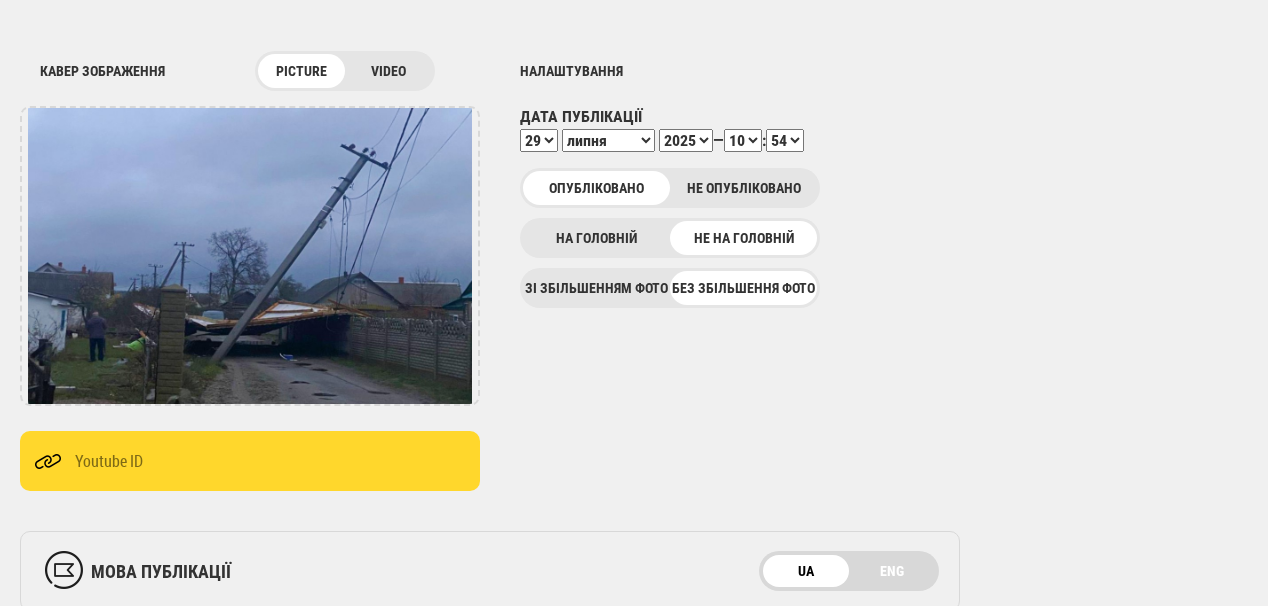 scroll, scrollTop: 320, scrollLeft: 0, axis: vertical 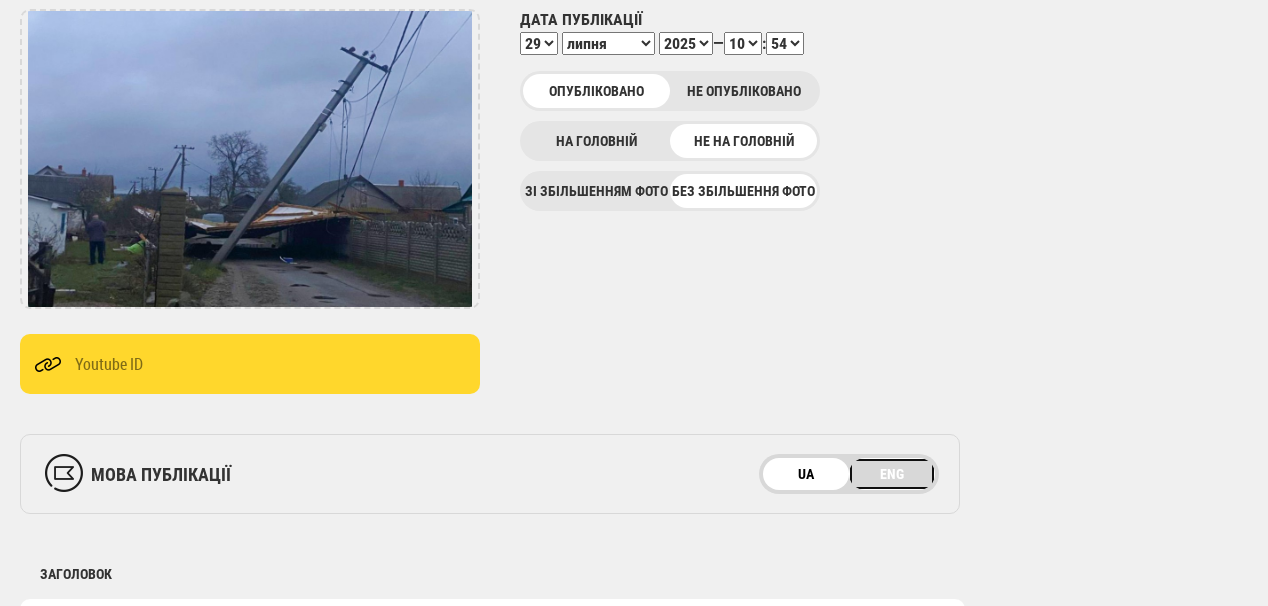 click on "ENG" at bounding box center (892, 474) 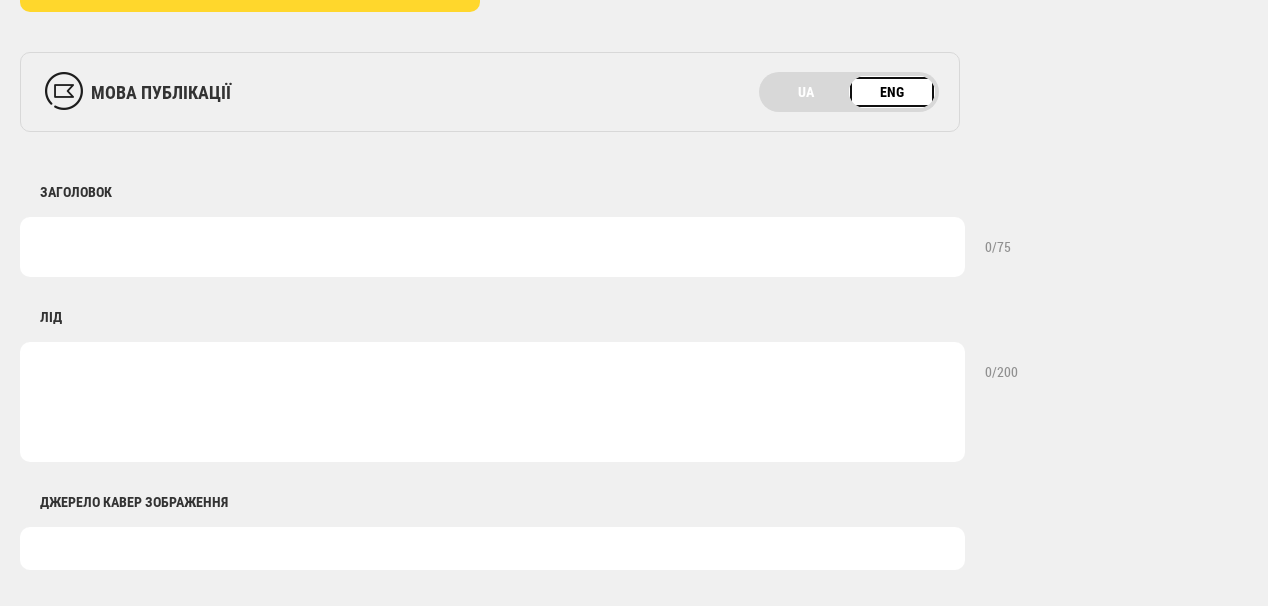 scroll, scrollTop: 720, scrollLeft: 0, axis: vertical 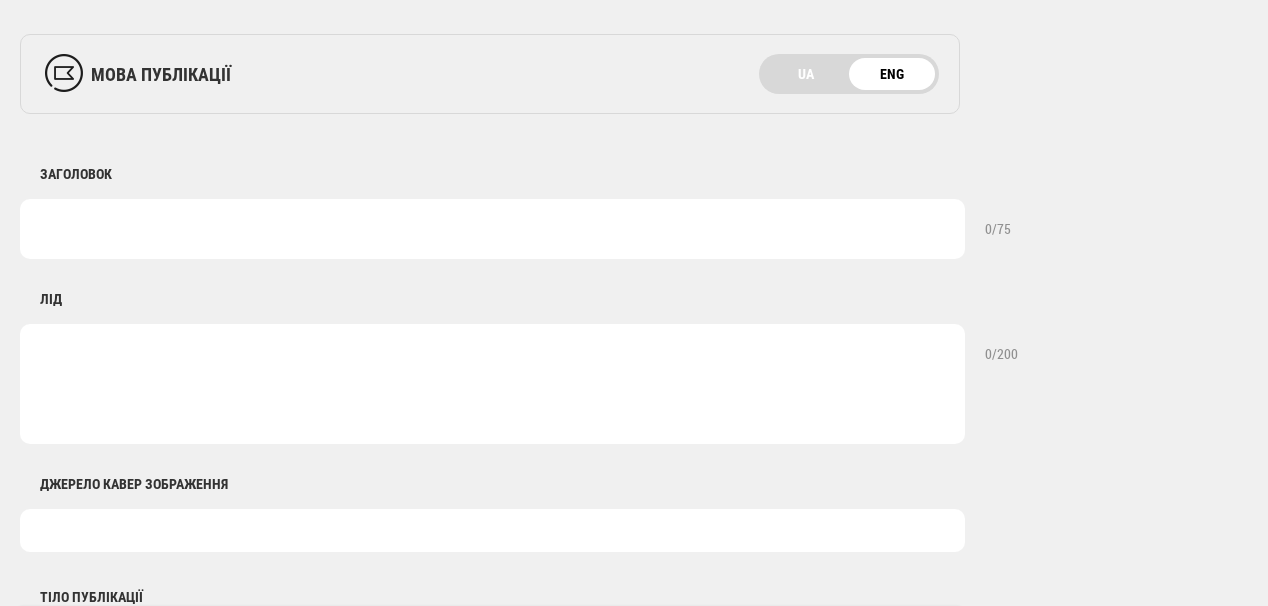 click at bounding box center (492, 229) 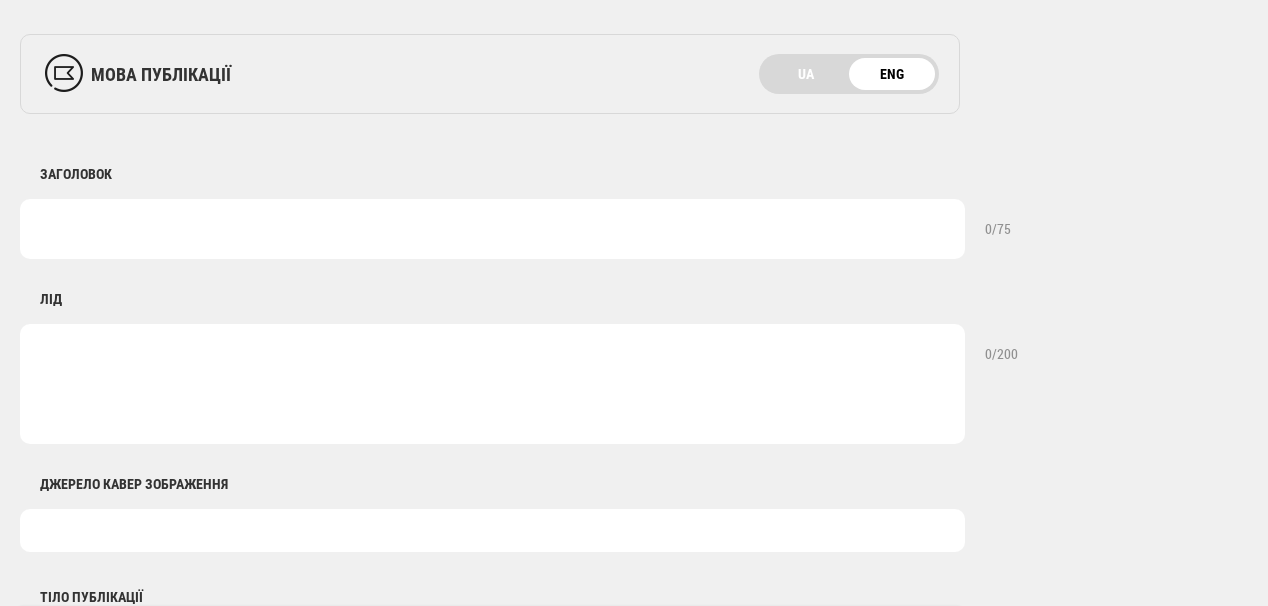 paste on "The storm left 477 settlements without power supply" 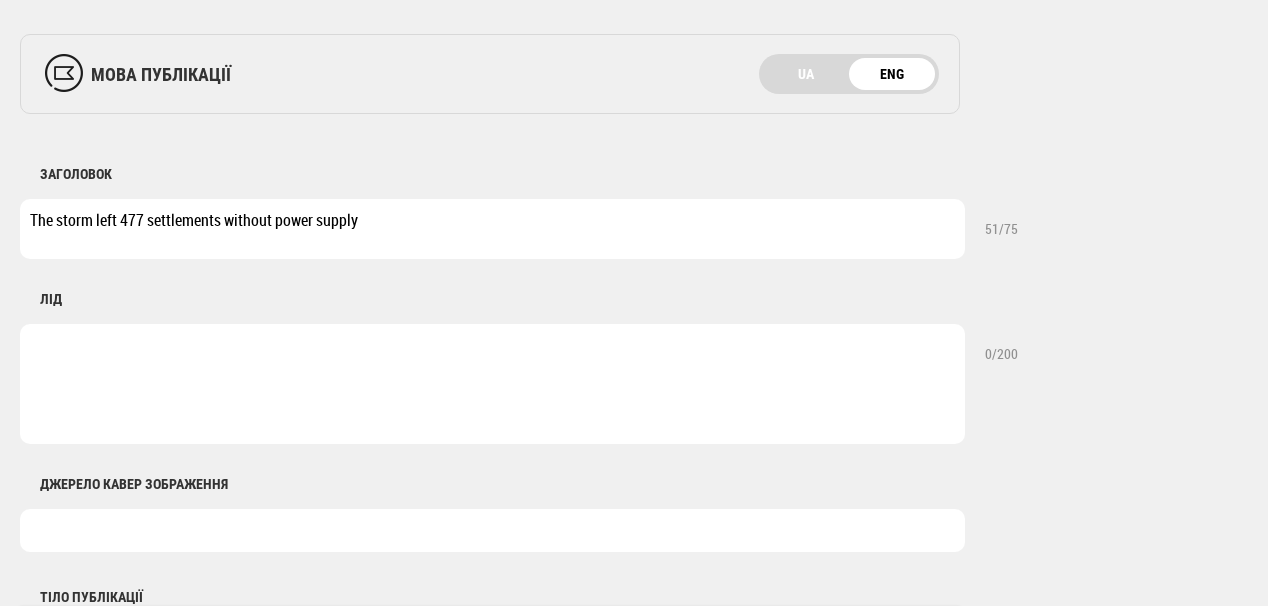 type on "The storm left 477 settlements without power supply" 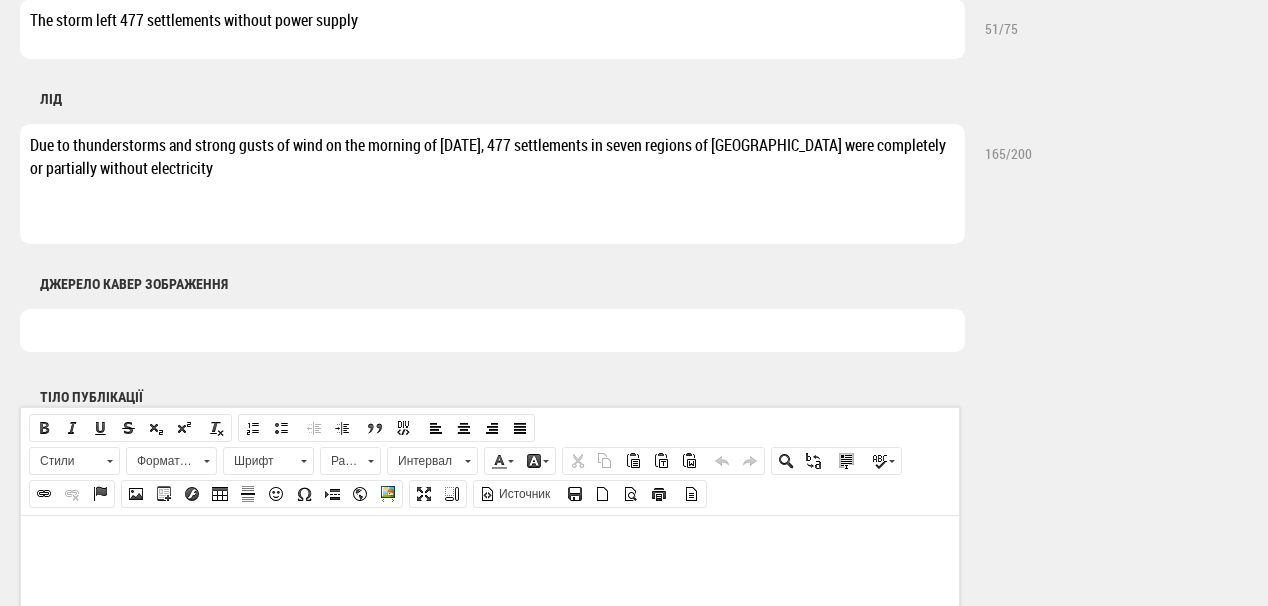 scroll, scrollTop: 960, scrollLeft: 0, axis: vertical 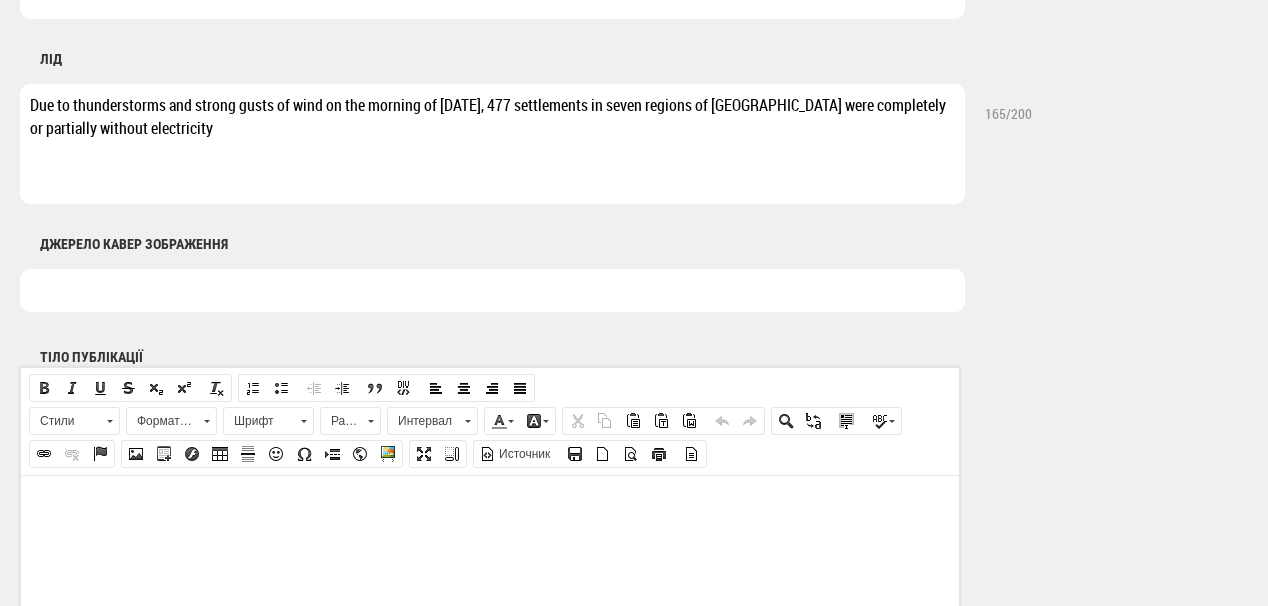 type on "Due to thunderstorms and strong gusts of wind on the morning of July 29, 477 settlements in seven regions of Ukraine were completely or partially without electricity" 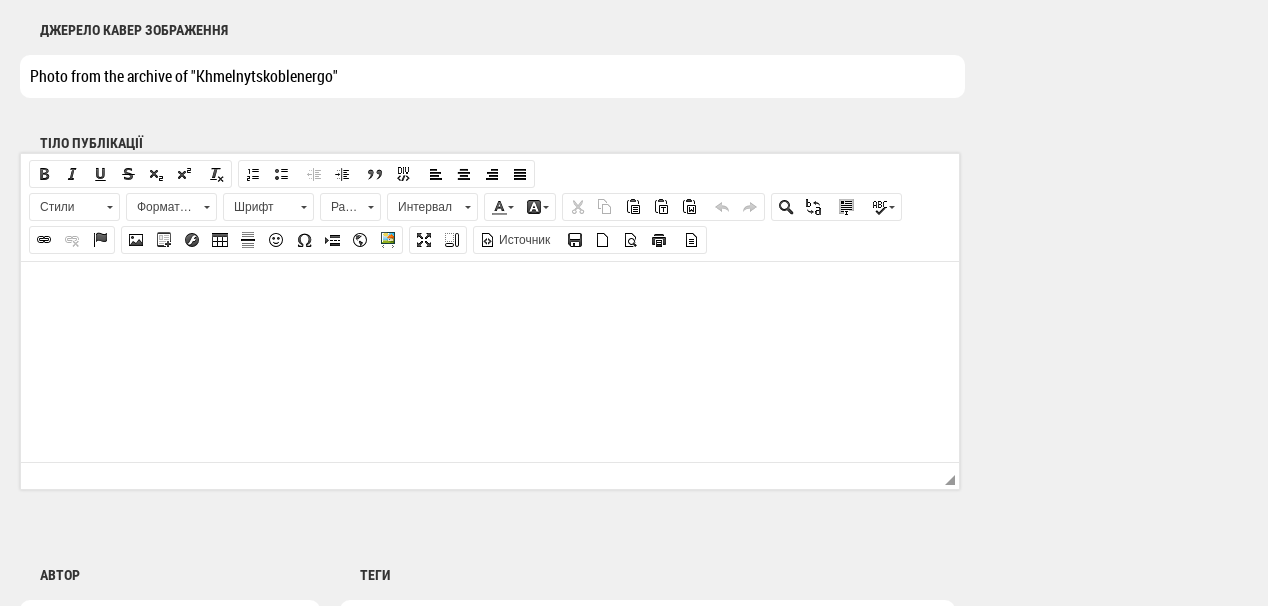 scroll, scrollTop: 1200, scrollLeft: 0, axis: vertical 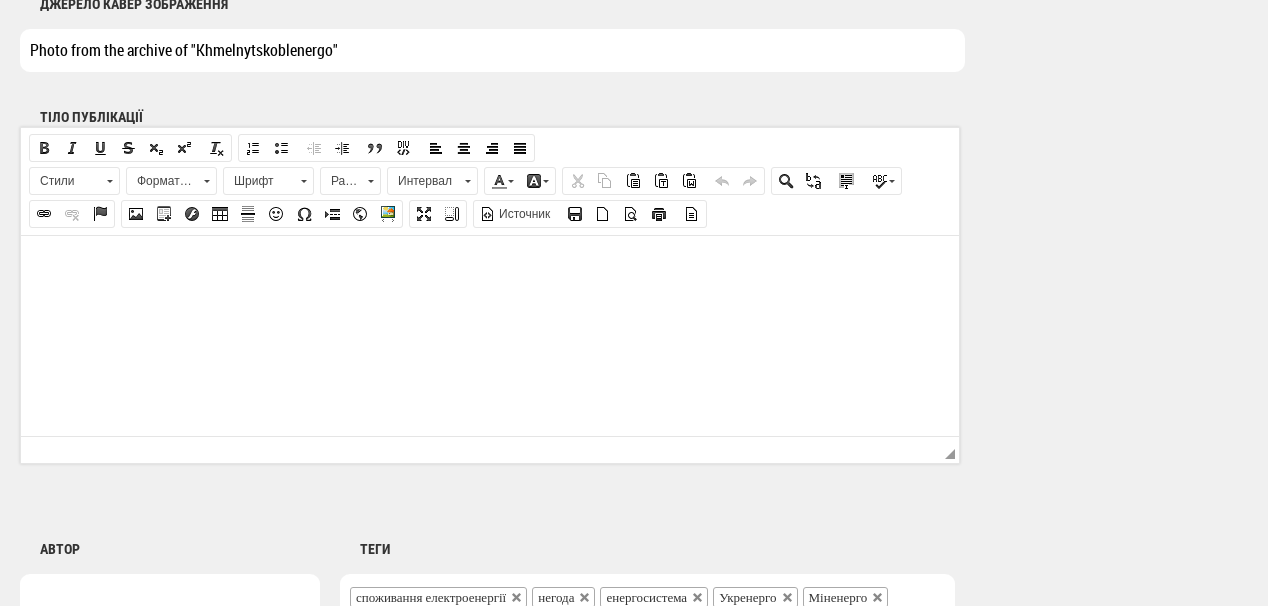 type on "Photo from the archive of "Khmelnytskoblenergo"" 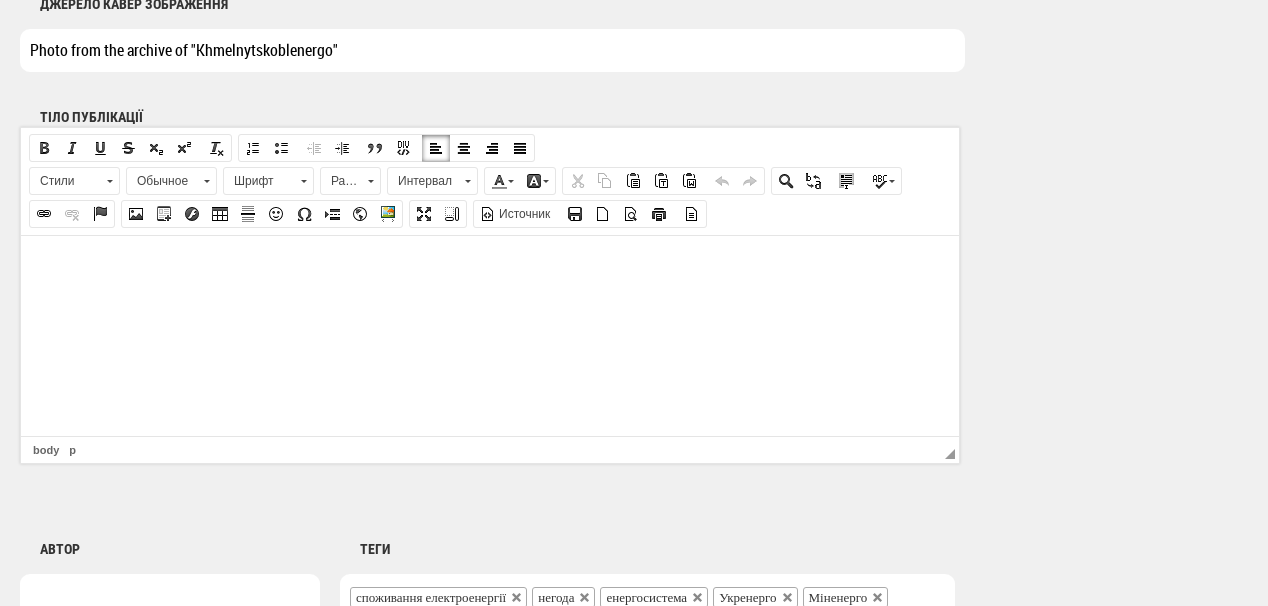 drag, startPoint x: 217, startPoint y: 251, endPoint x: 155, endPoint y: 279, distance: 68.0294 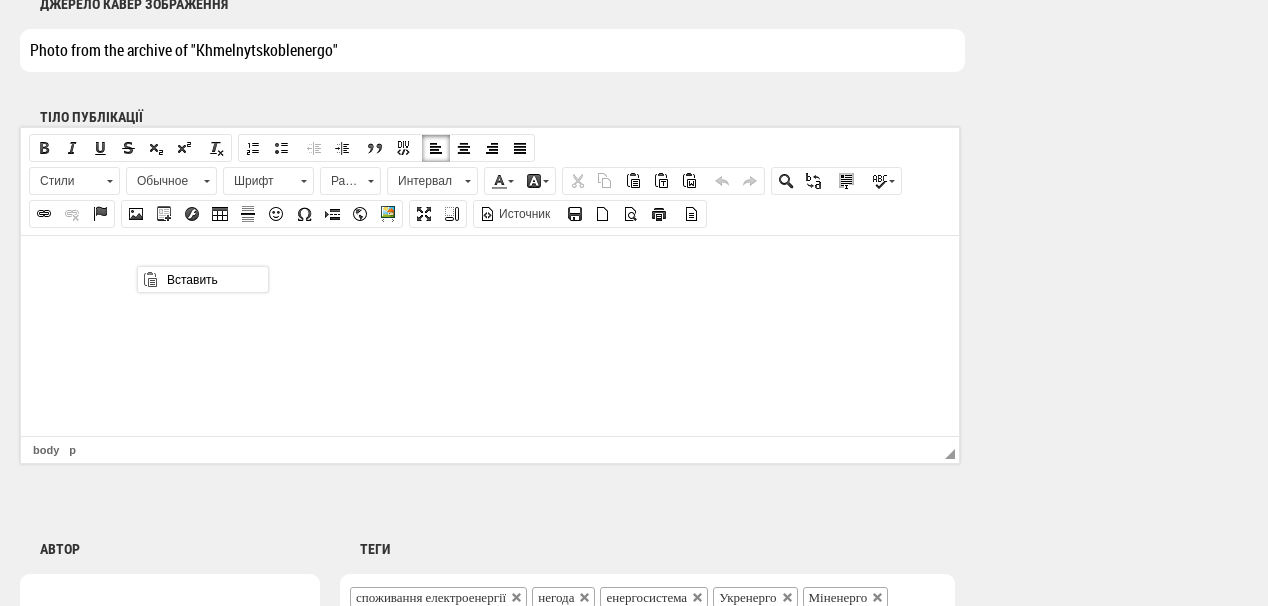 scroll, scrollTop: 0, scrollLeft: 0, axis: both 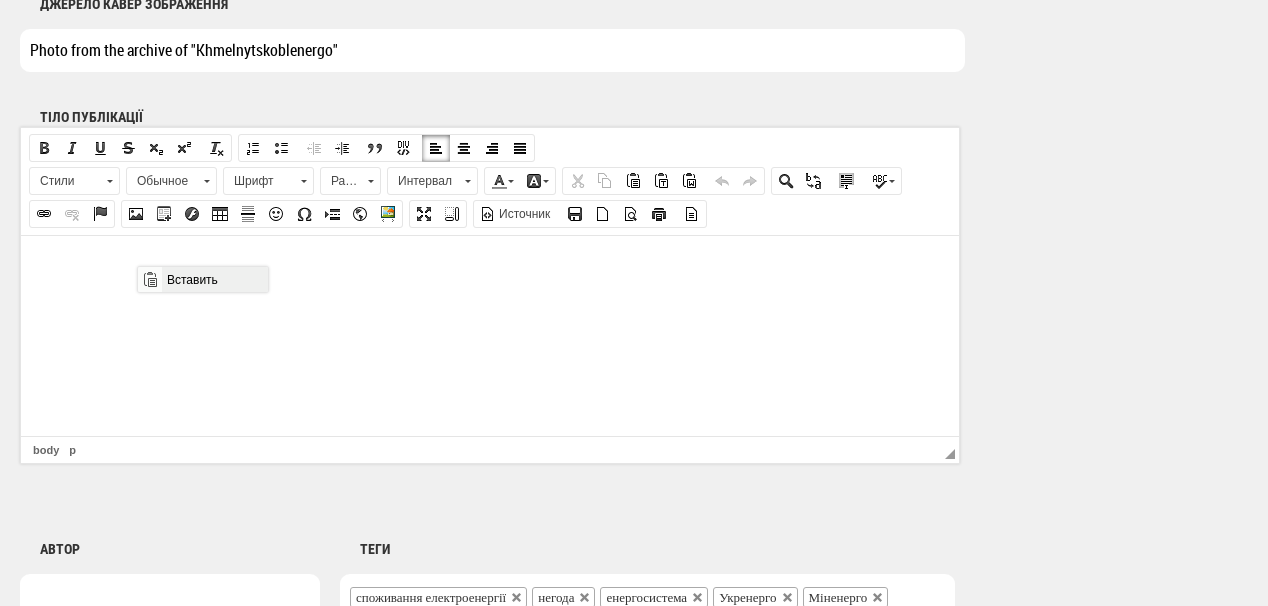 click on "Вставить" at bounding box center (214, 279) 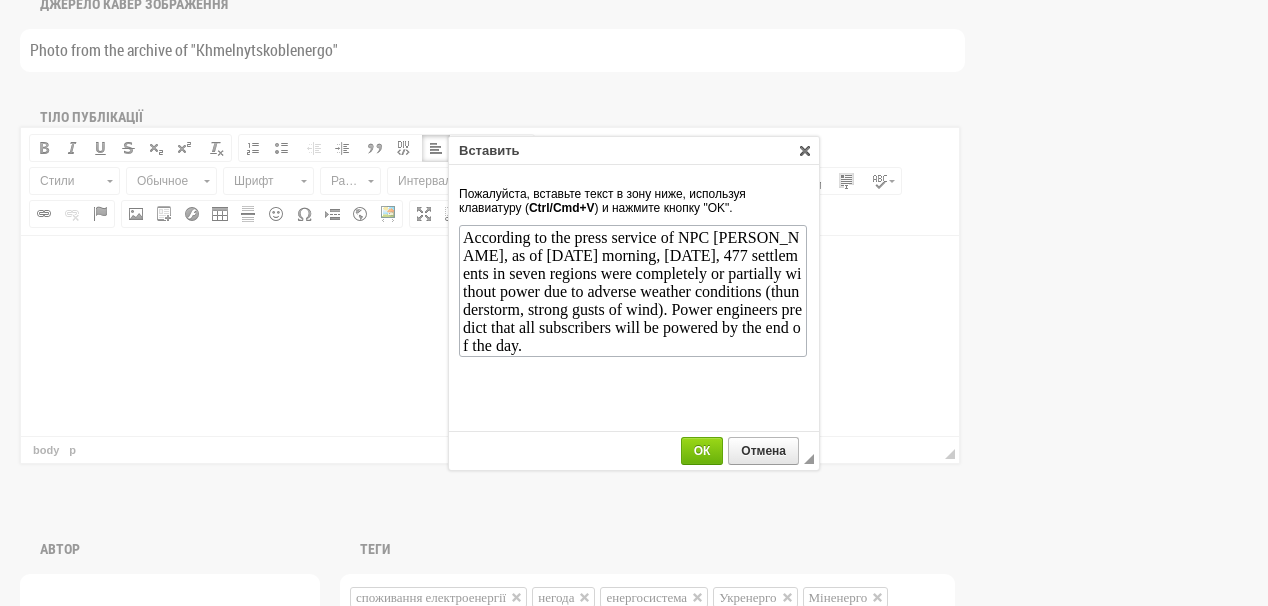 scroll, scrollTop: 0, scrollLeft: 0, axis: both 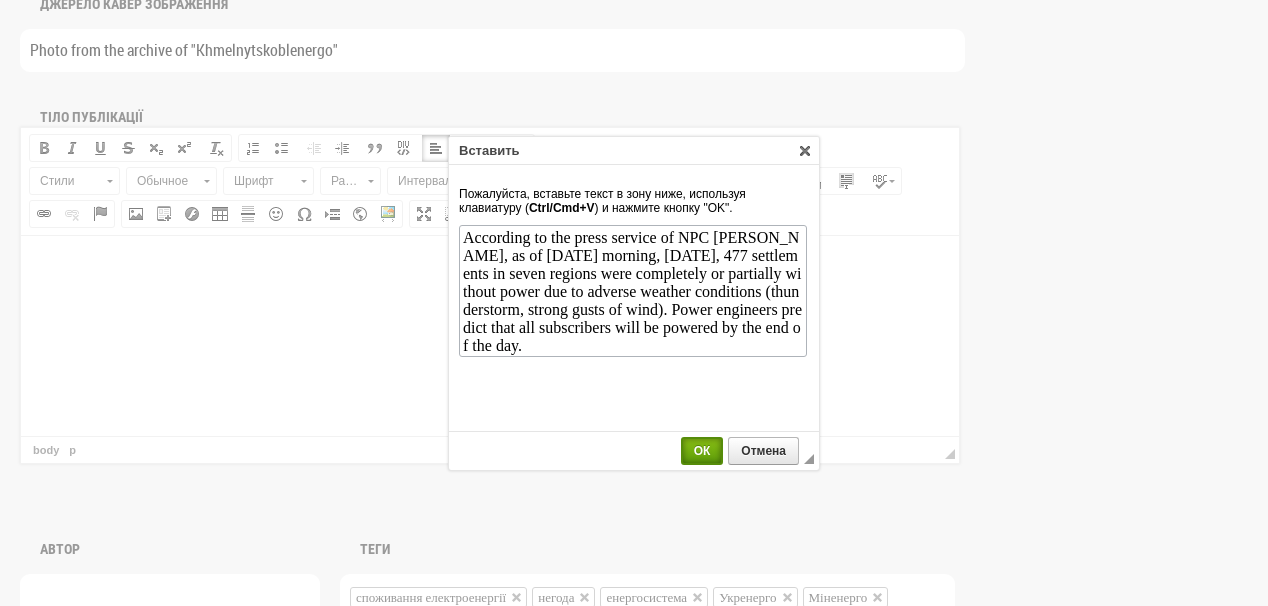 drag, startPoint x: 406, startPoint y: 118, endPoint x: 703, endPoint y: 453, distance: 447.69855 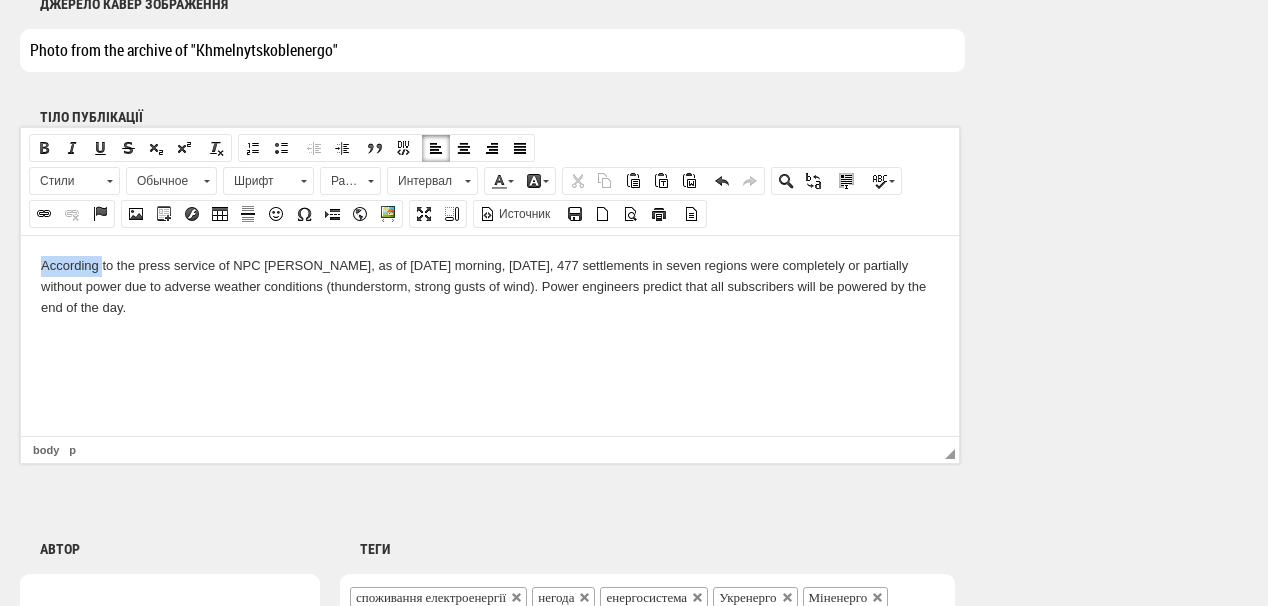drag, startPoint x: 34, startPoint y: 263, endPoint x: 104, endPoint y: 267, distance: 70.11419 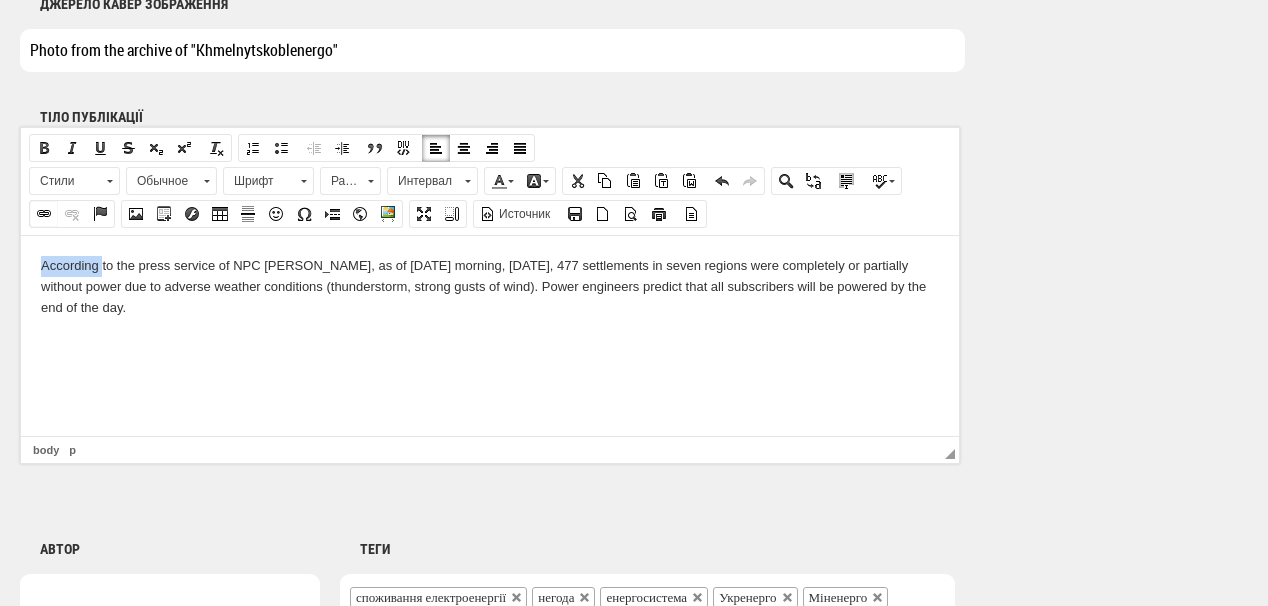 click at bounding box center (44, 214) 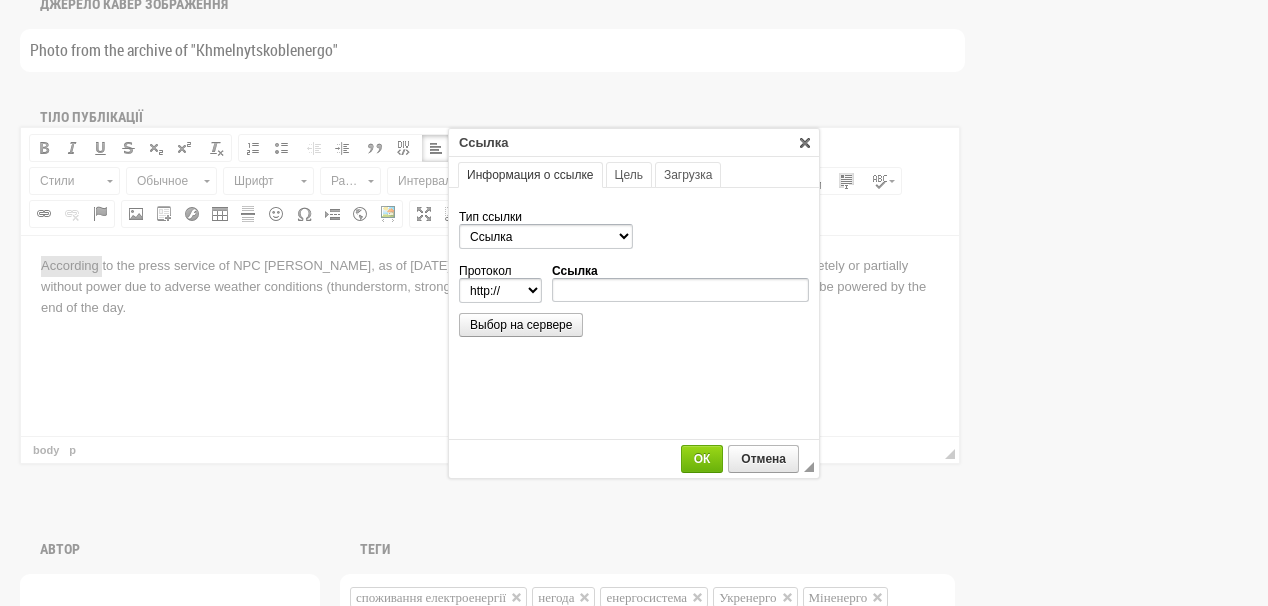 scroll, scrollTop: 0, scrollLeft: 0, axis: both 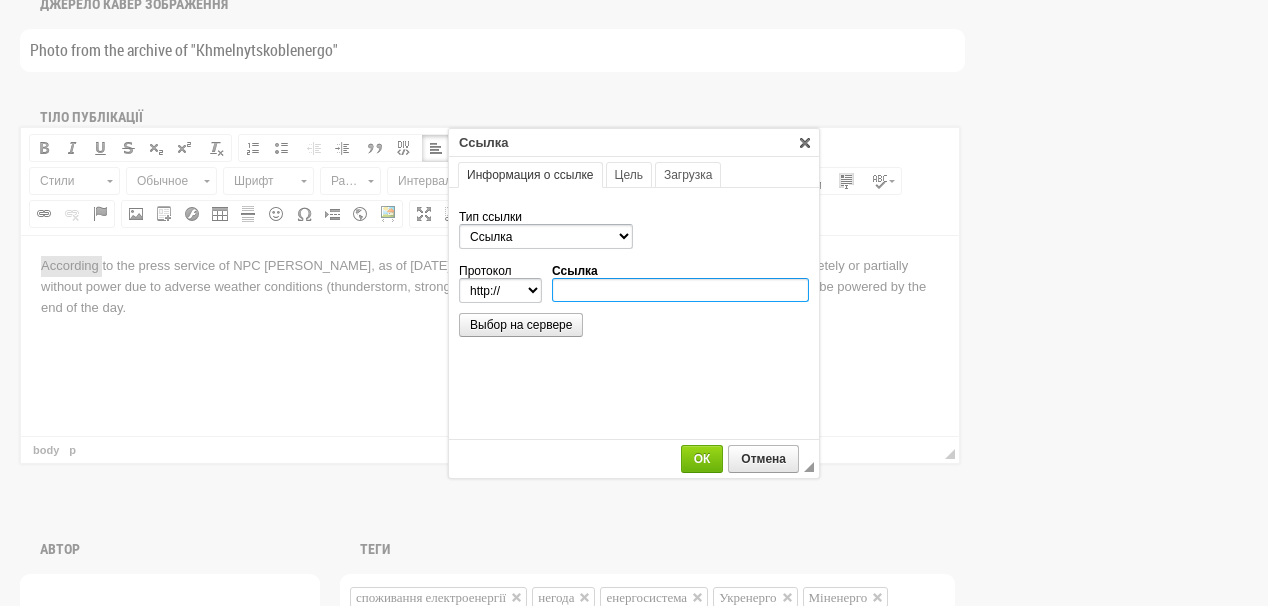 click on "Ссылка" at bounding box center (680, 290) 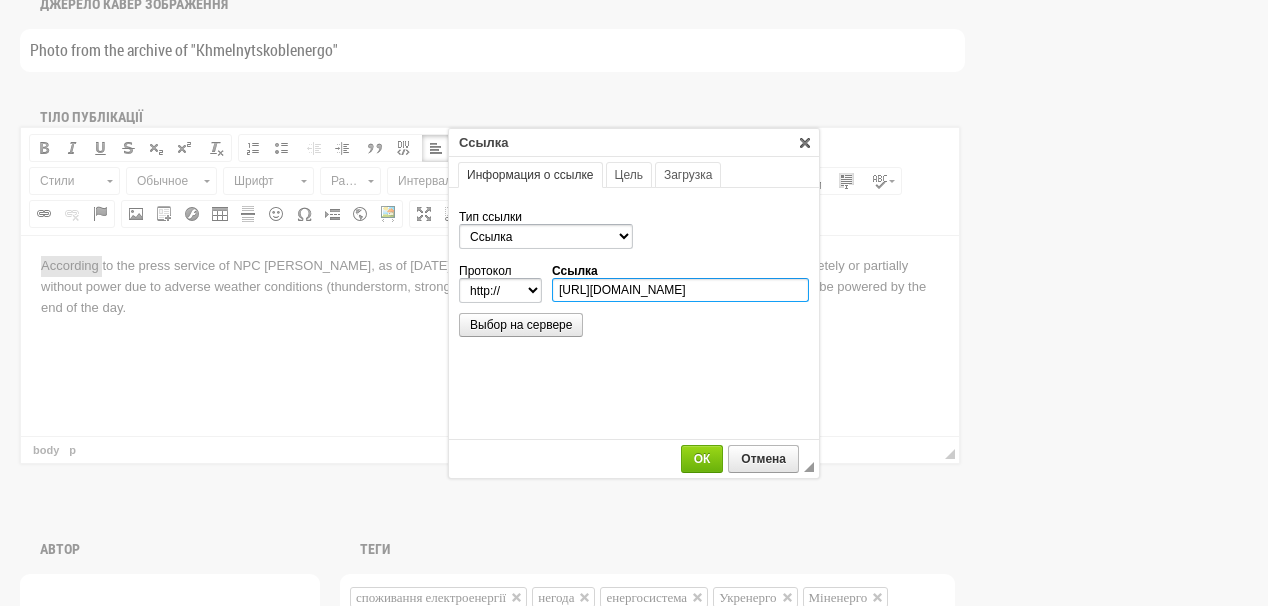 scroll, scrollTop: 0, scrollLeft: 656, axis: horizontal 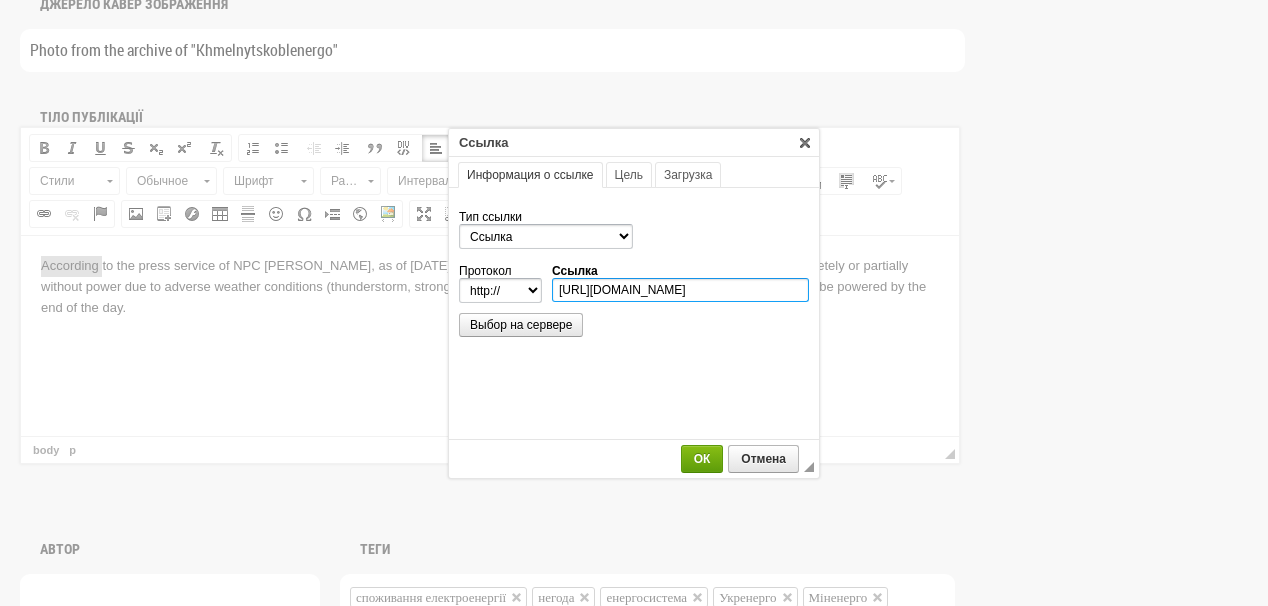 type on "https://www.facebook.com/npcukrenergo/posts/pfbid02QXxyaX5NXwGDDv8Yy8jYmKqo3x1ngtsxDhMtbBeGmYrun5DB4f4qW44HiRA8BLdDl?rdid=90CfAkOphuYAsLSy#" 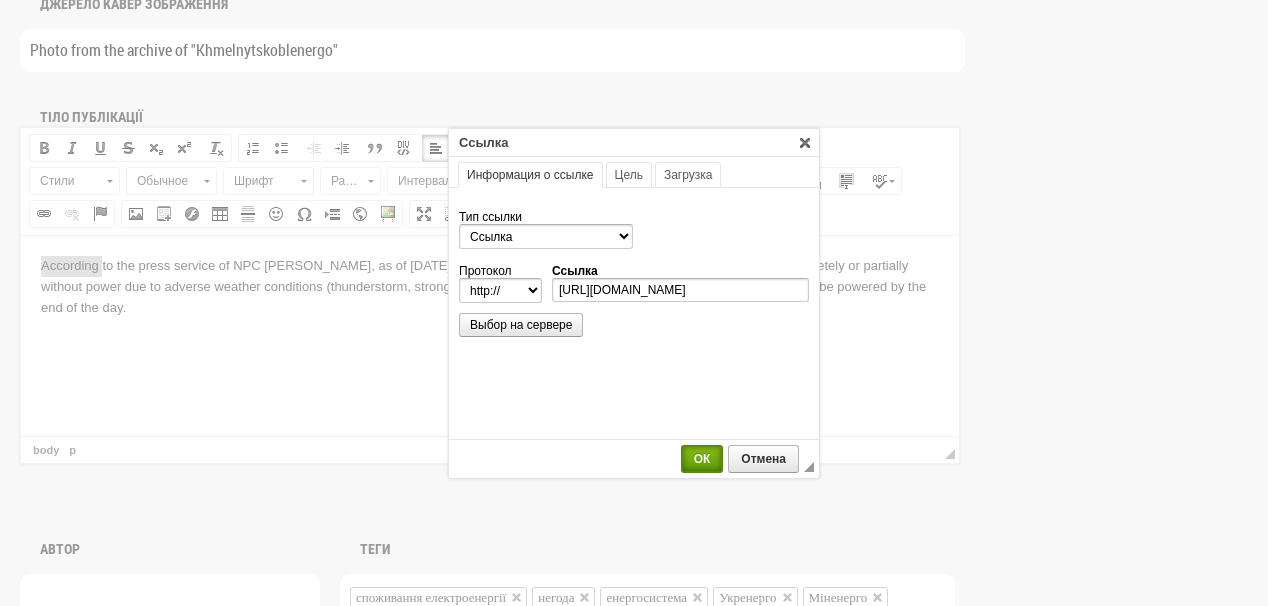 select on "https://" 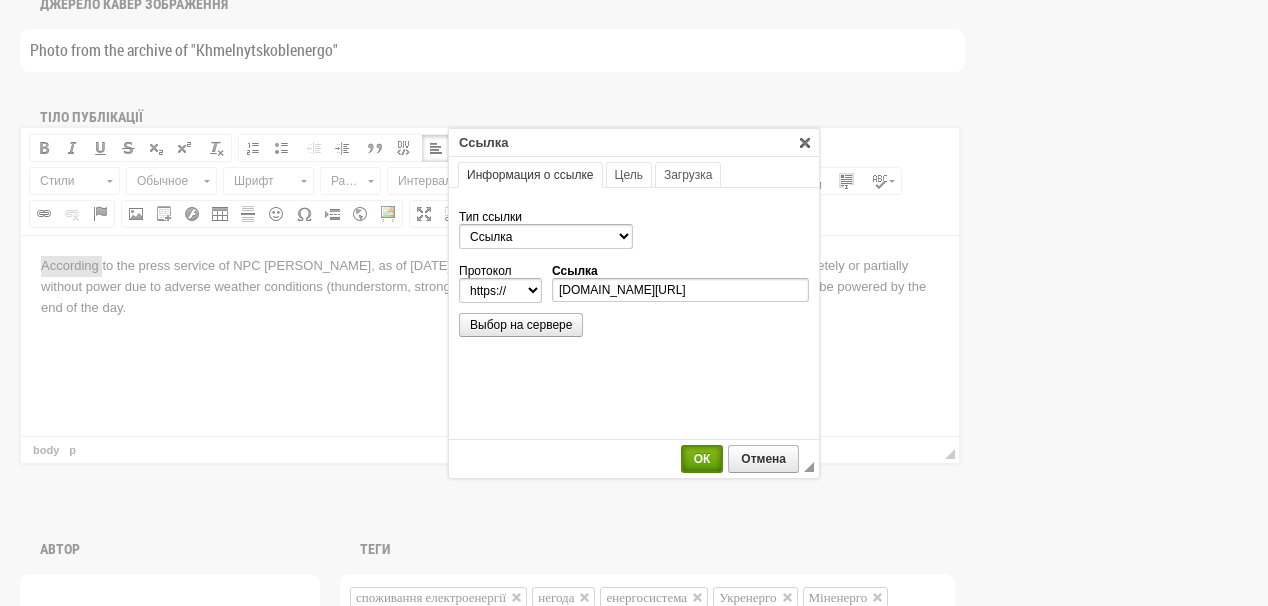 scroll, scrollTop: 0, scrollLeft: 0, axis: both 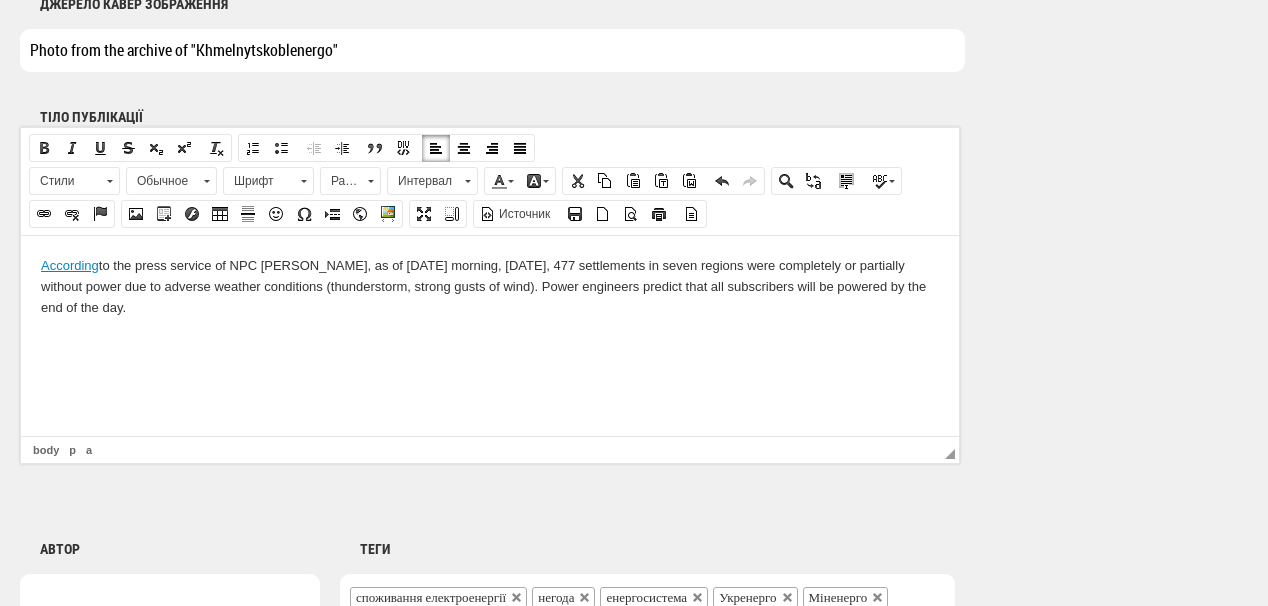 click on "According  to the press service of NPC Ukrenergo, as of Tuesday morning, July 29, 477 settlements in seven regions were completely or partially without power due to adverse weather conditions (thunderstorm, strong gusts of wind). Power engineers predict that all subscribers will be powered by the end of the day." at bounding box center (490, 286) 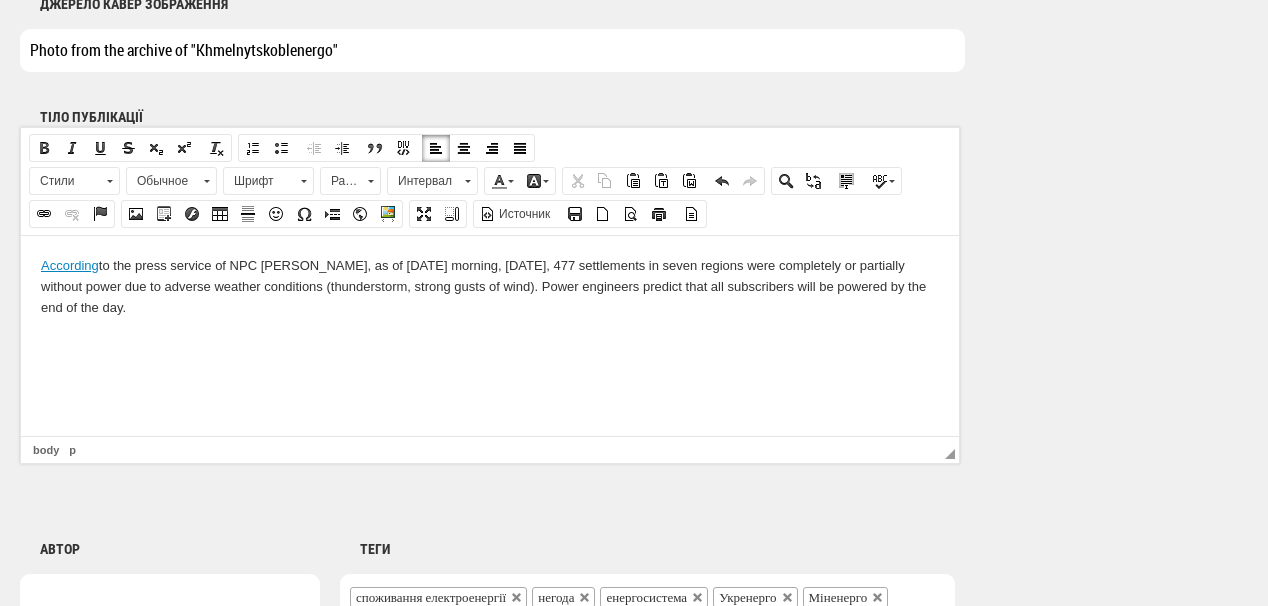 click on "According  to the press service of NPC Ukrenergo, as of Tuesday morning, July 29, 477 settlements in seven regions were completely or partially without power due to adverse weather conditions (thunderstorm, strong gusts of wind). Power engineers predict that all subscribers will be powered by the end of the day." at bounding box center (490, 286) 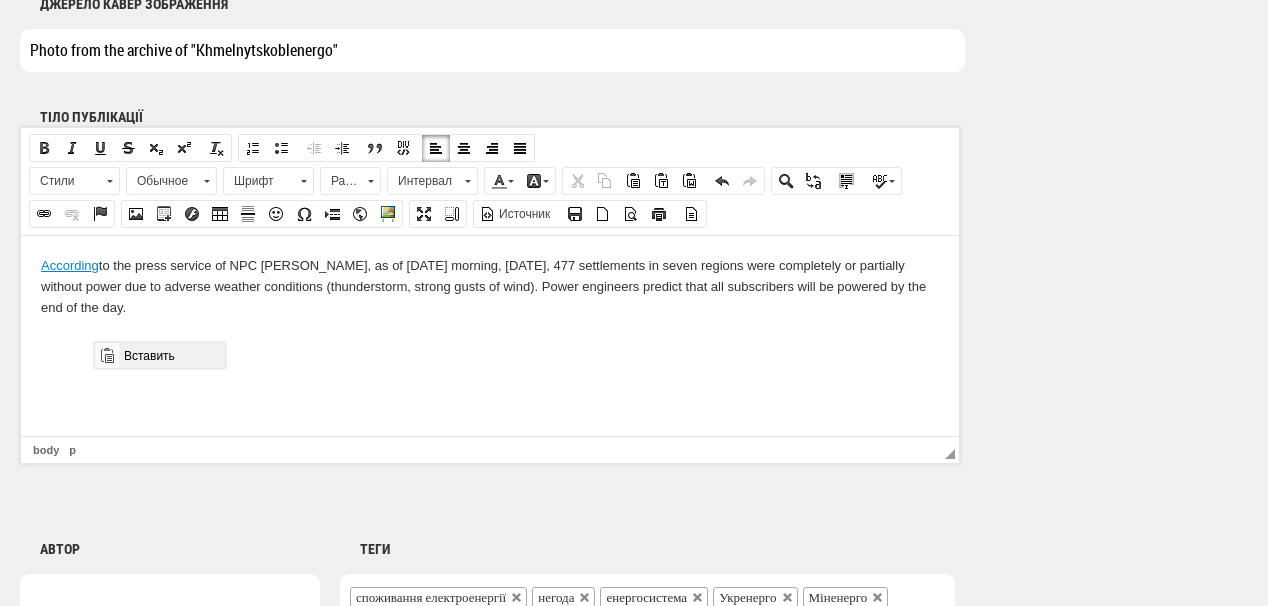drag, startPoint x: 200, startPoint y: 354, endPoint x: 309, endPoint y: 694, distance: 357.04483 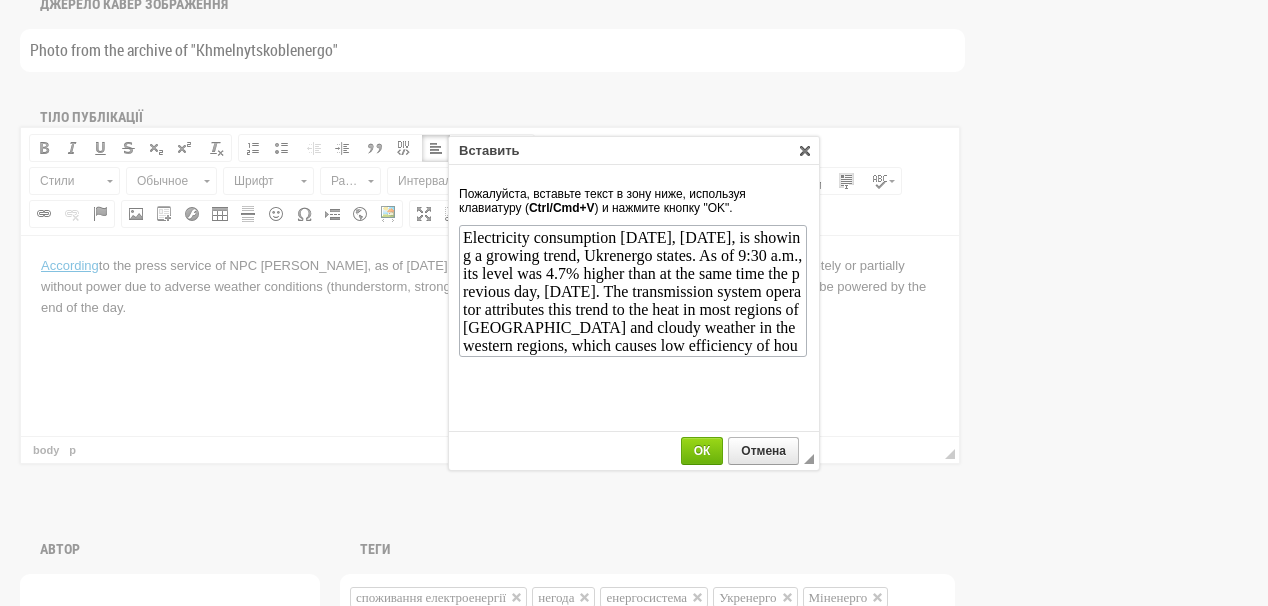 scroll, scrollTop: 19, scrollLeft: 0, axis: vertical 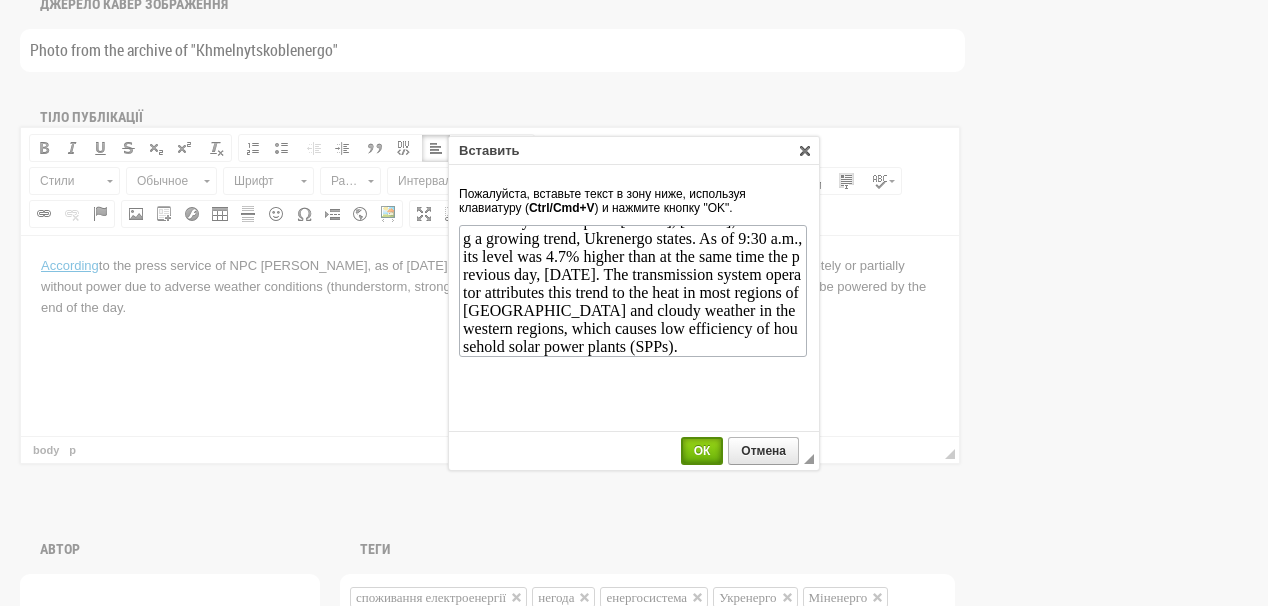 click on "ОК" at bounding box center (702, 451) 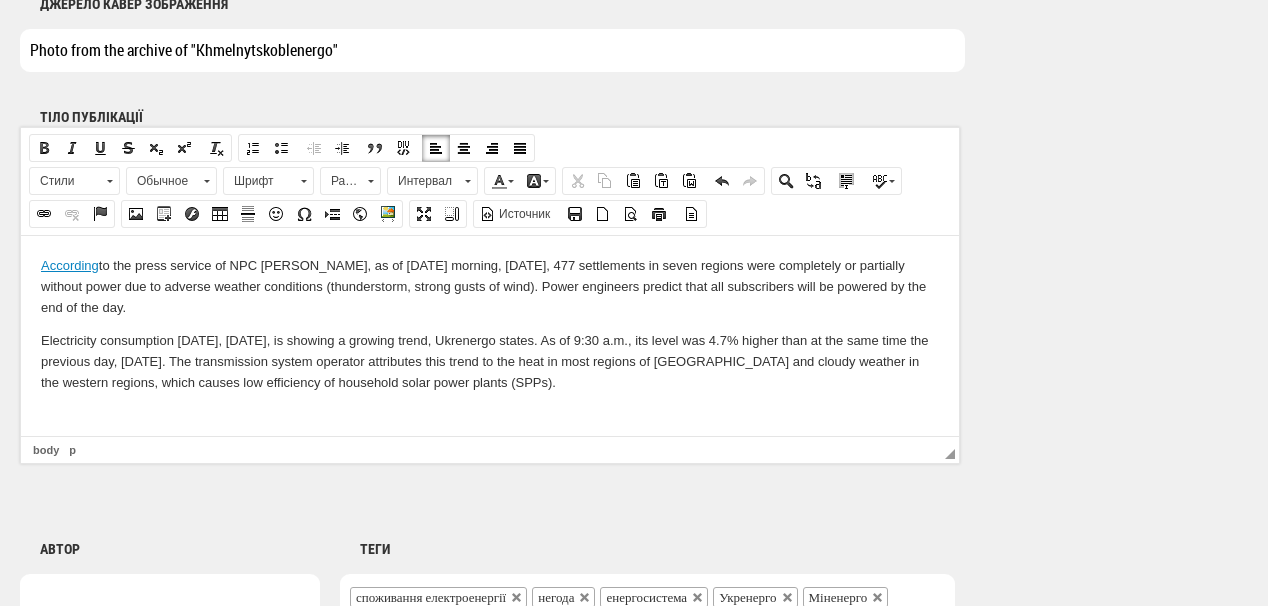 scroll, scrollTop: 0, scrollLeft: 0, axis: both 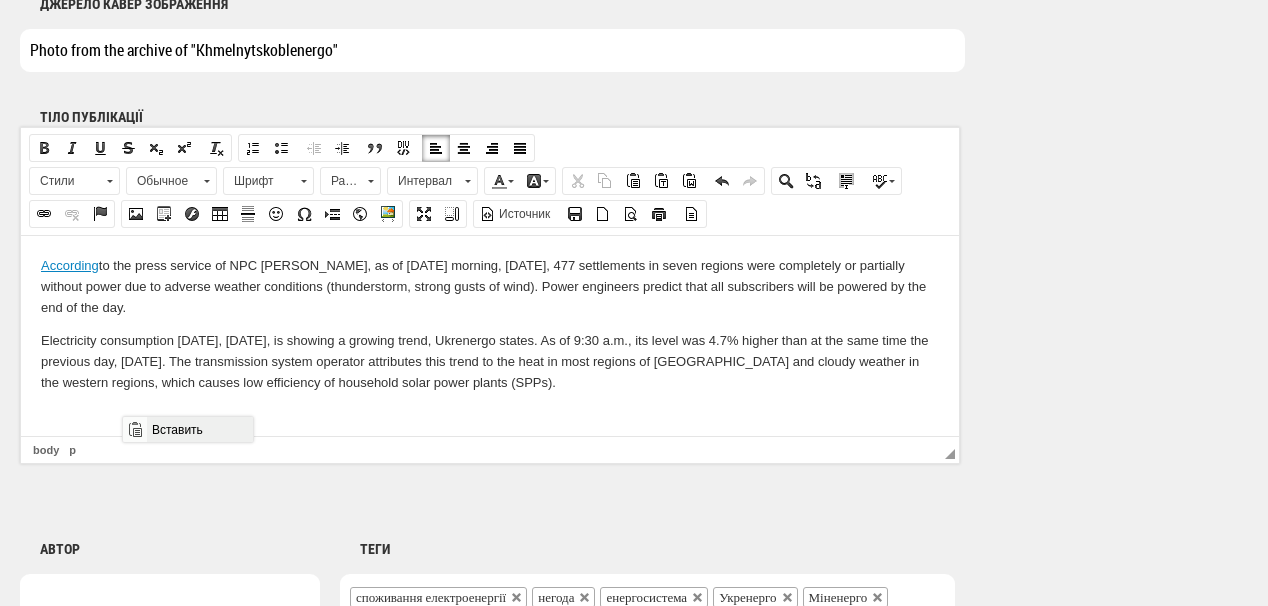 click on "Вставить" at bounding box center [199, 429] 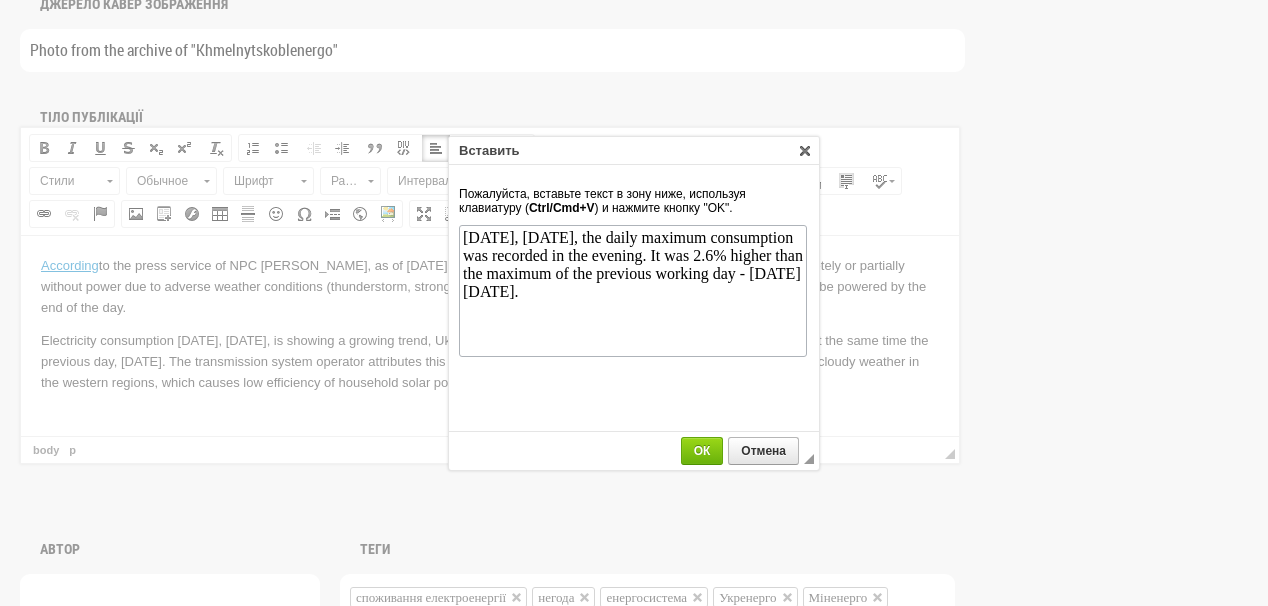 scroll, scrollTop: 0, scrollLeft: 0, axis: both 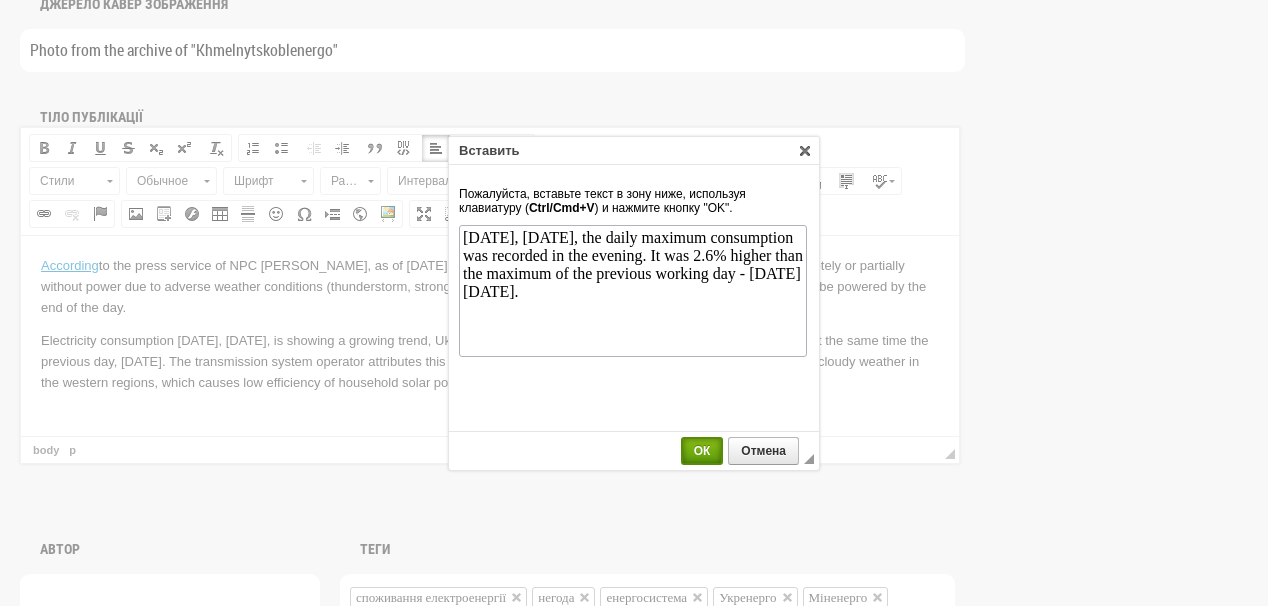 click on "ОК" at bounding box center [702, 451] 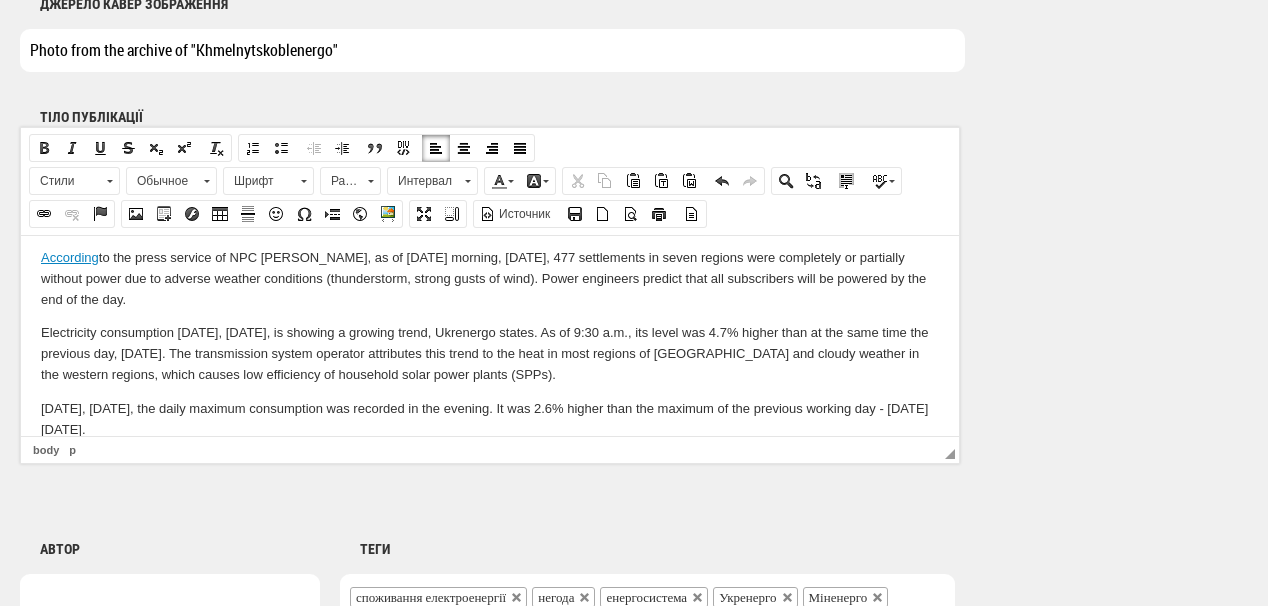 scroll, scrollTop: 42, scrollLeft: 0, axis: vertical 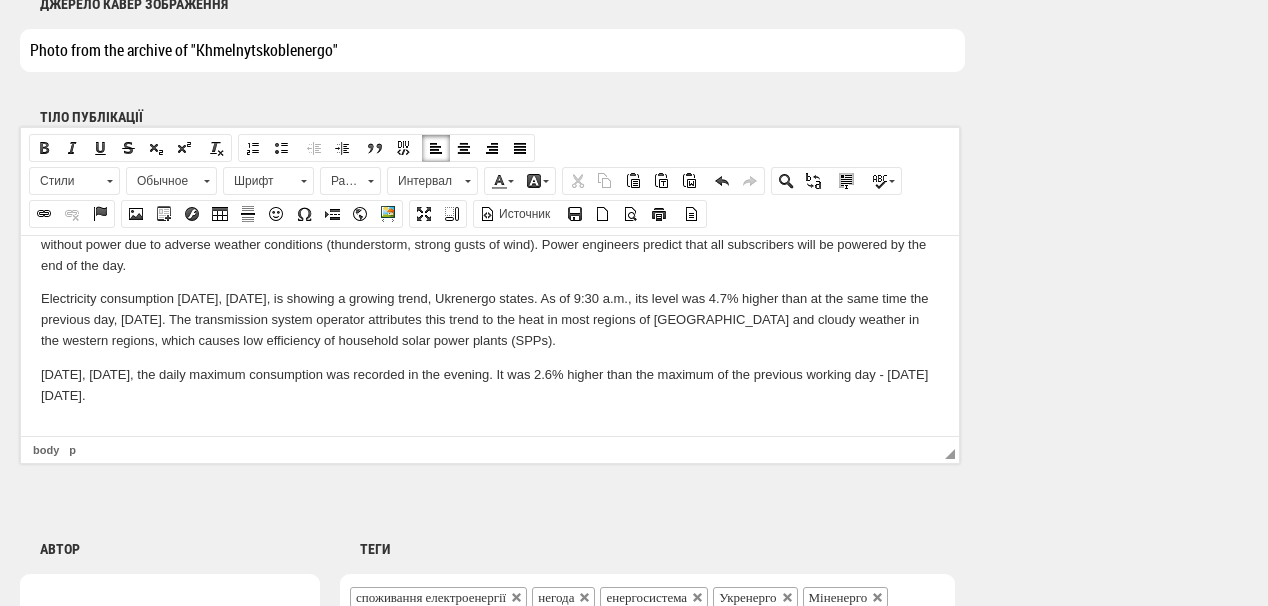 click at bounding box center (490, 428) 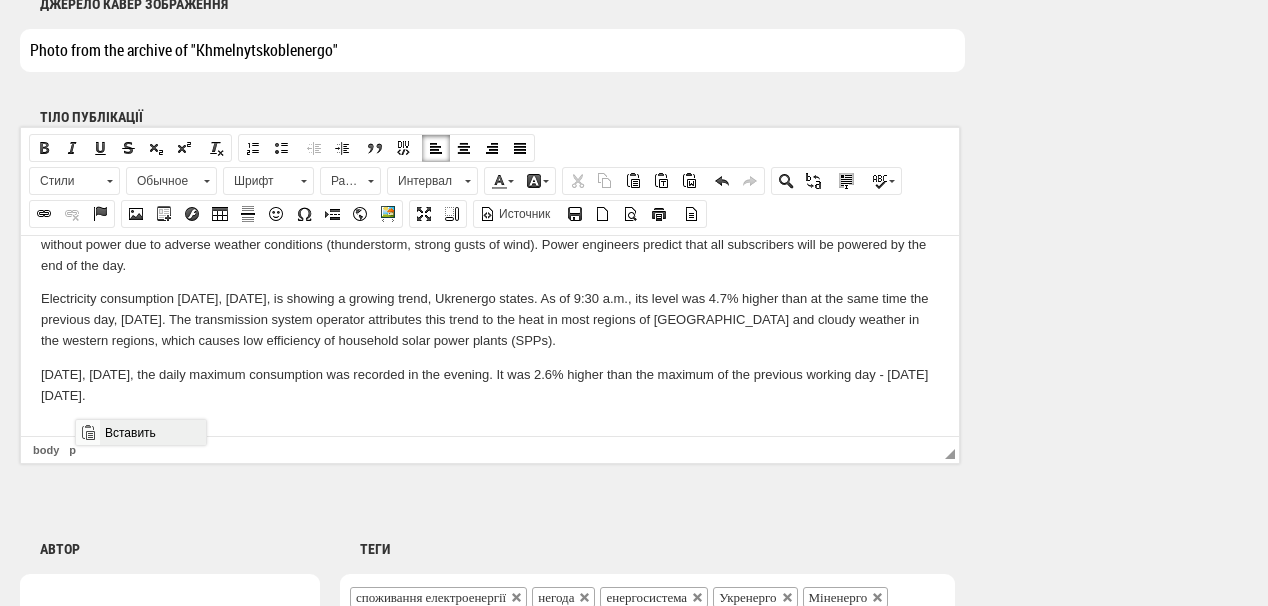 drag, startPoint x: 126, startPoint y: 432, endPoint x: 311, endPoint y: 835, distance: 443.43433 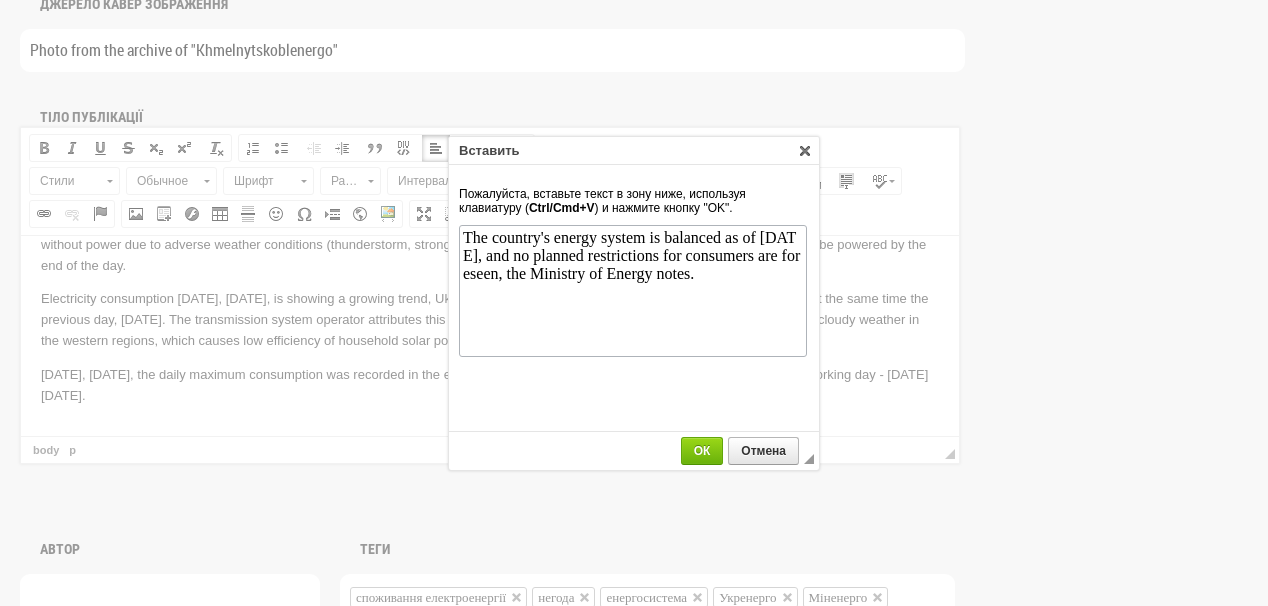 scroll, scrollTop: 0, scrollLeft: 0, axis: both 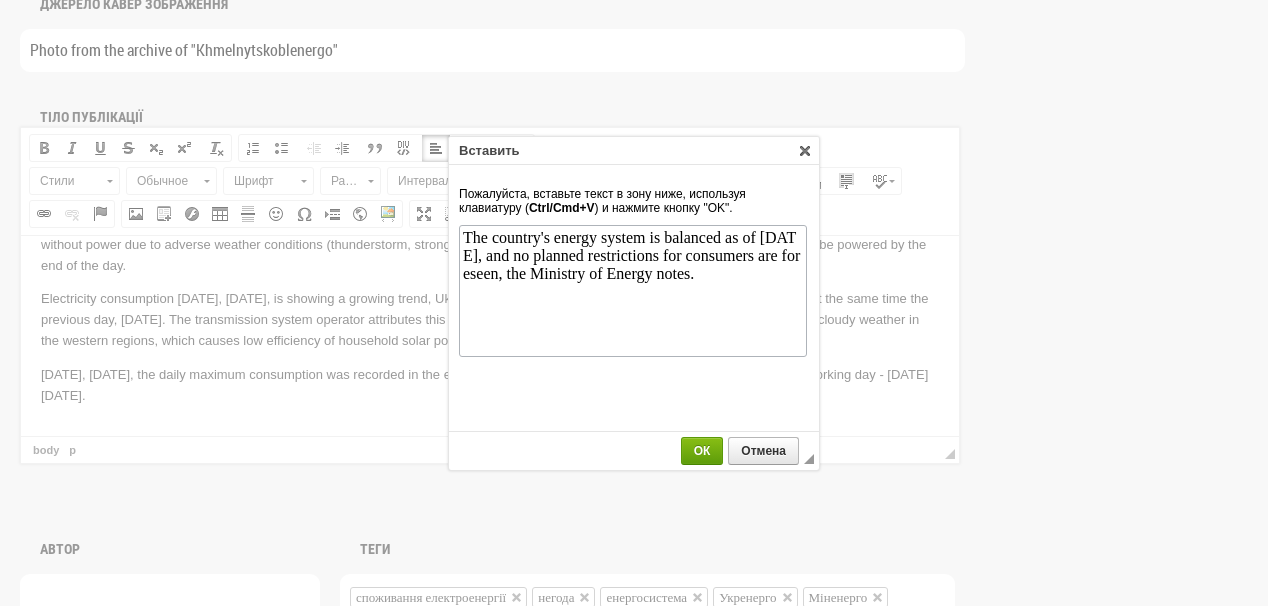 click on "ОК" at bounding box center [702, 451] 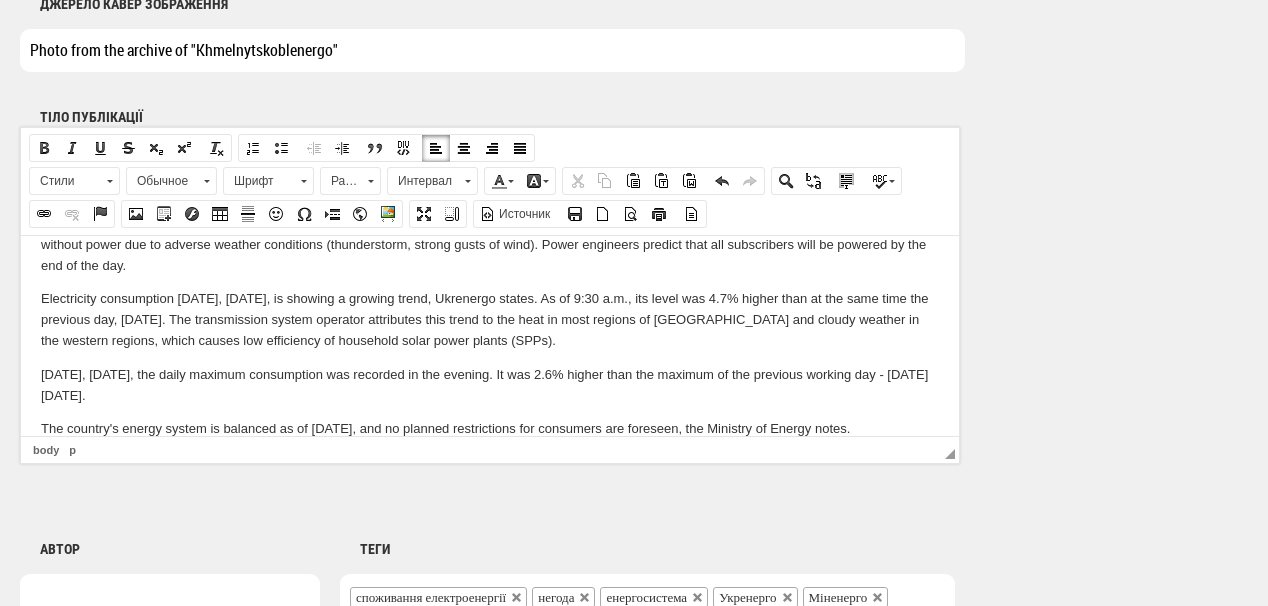 scroll, scrollTop: 76, scrollLeft: 0, axis: vertical 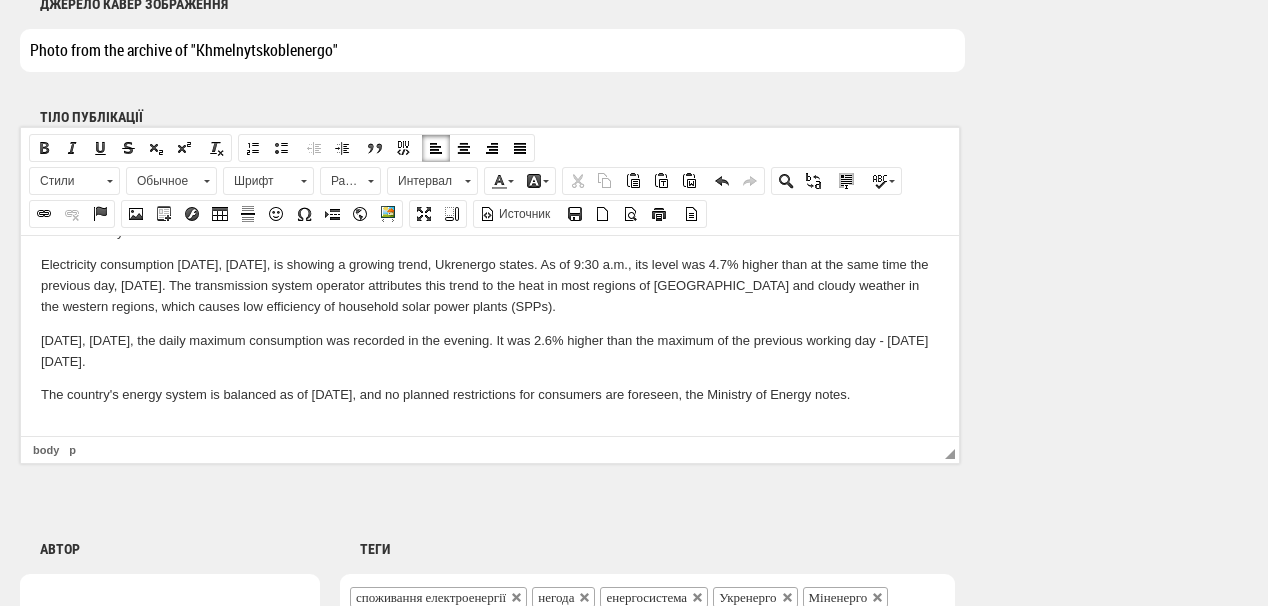 drag, startPoint x: 815, startPoint y: 395, endPoint x: 401, endPoint y: 265, distance: 433.93088 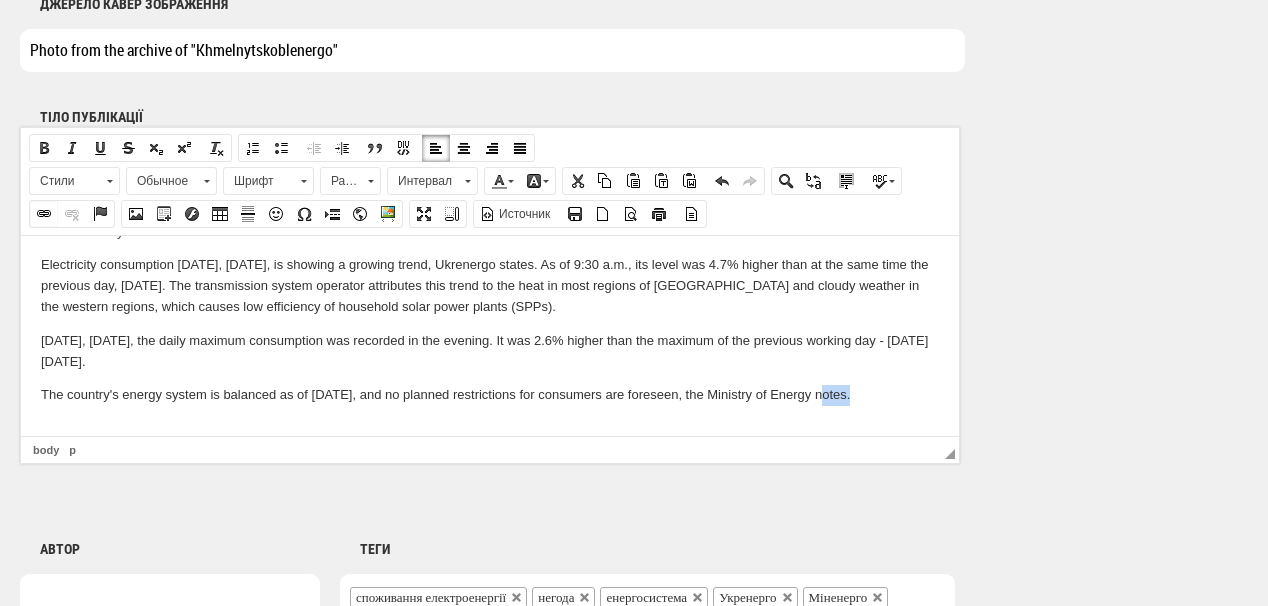 click at bounding box center [44, 214] 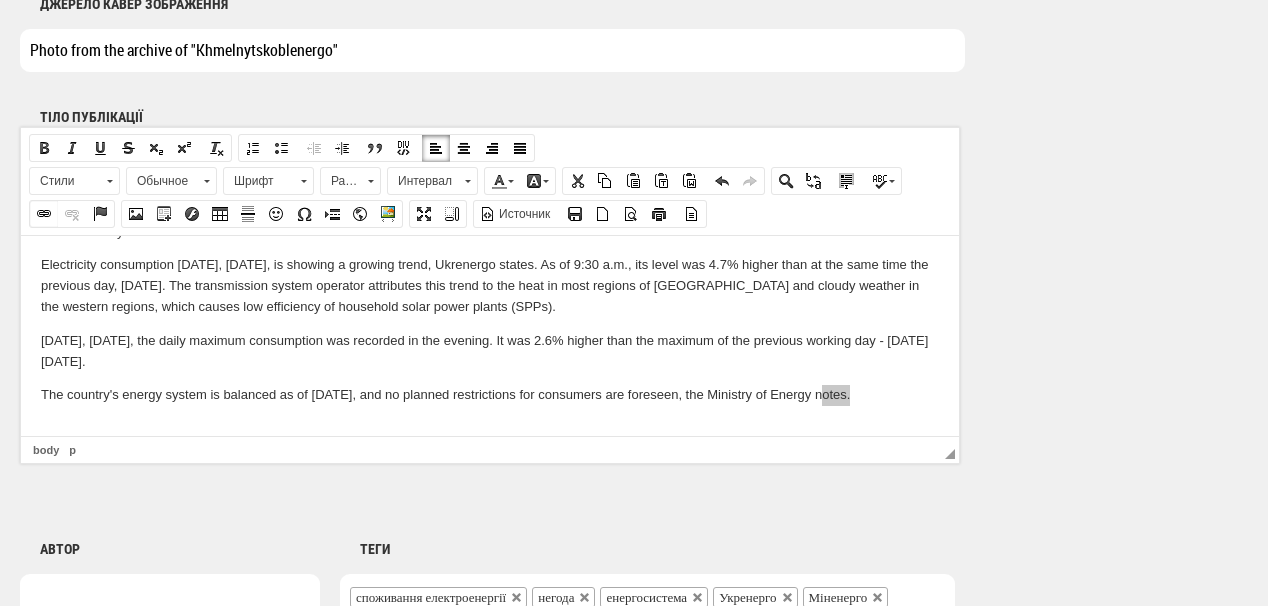 select on "http://" 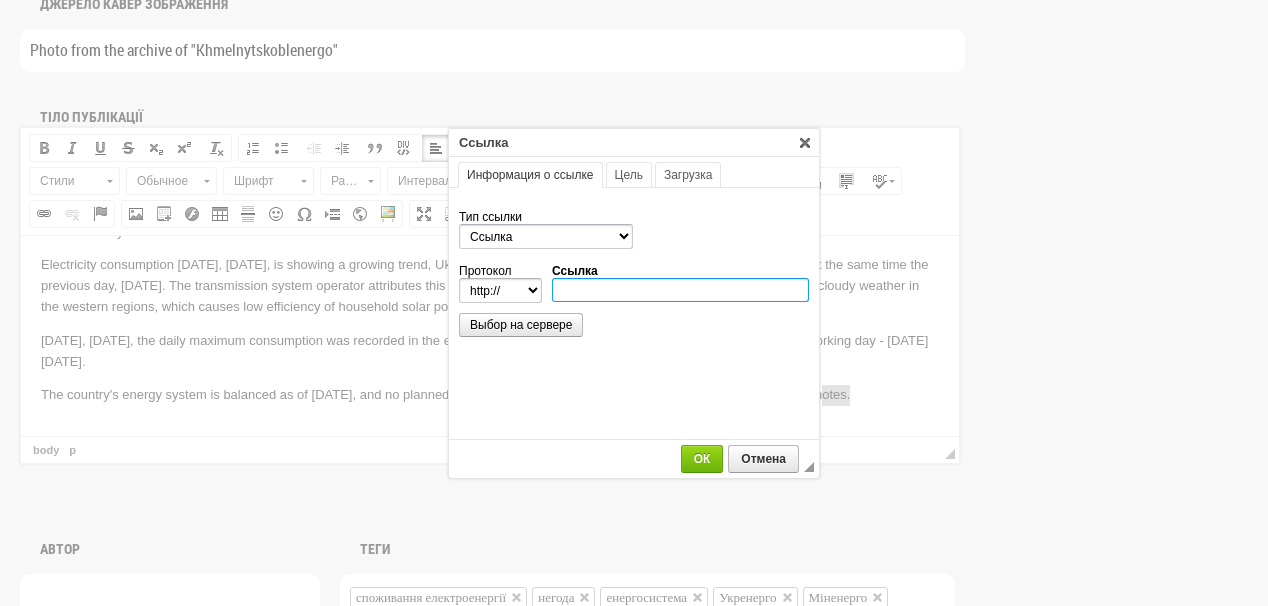 click on "Ссылка" at bounding box center [680, 290] 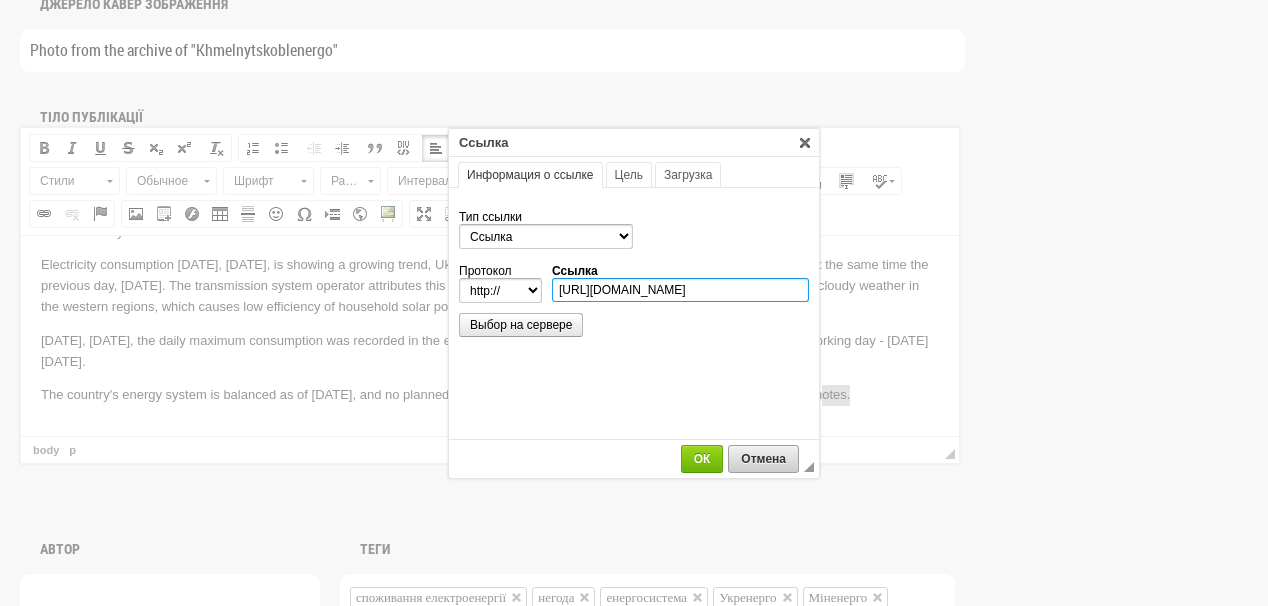 scroll, scrollTop: 0, scrollLeft: 144, axis: horizontal 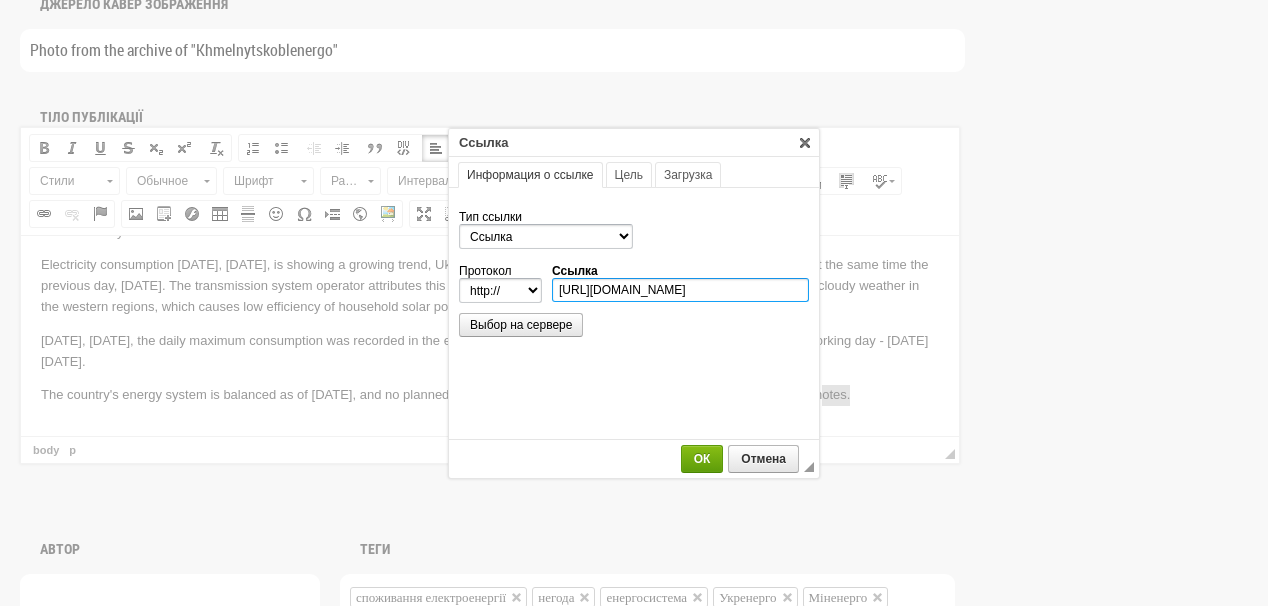 type on "https://www.mev.gov.ua/novyna/sytuatsiya-v-enerhosystemi-na-29-lypnya" 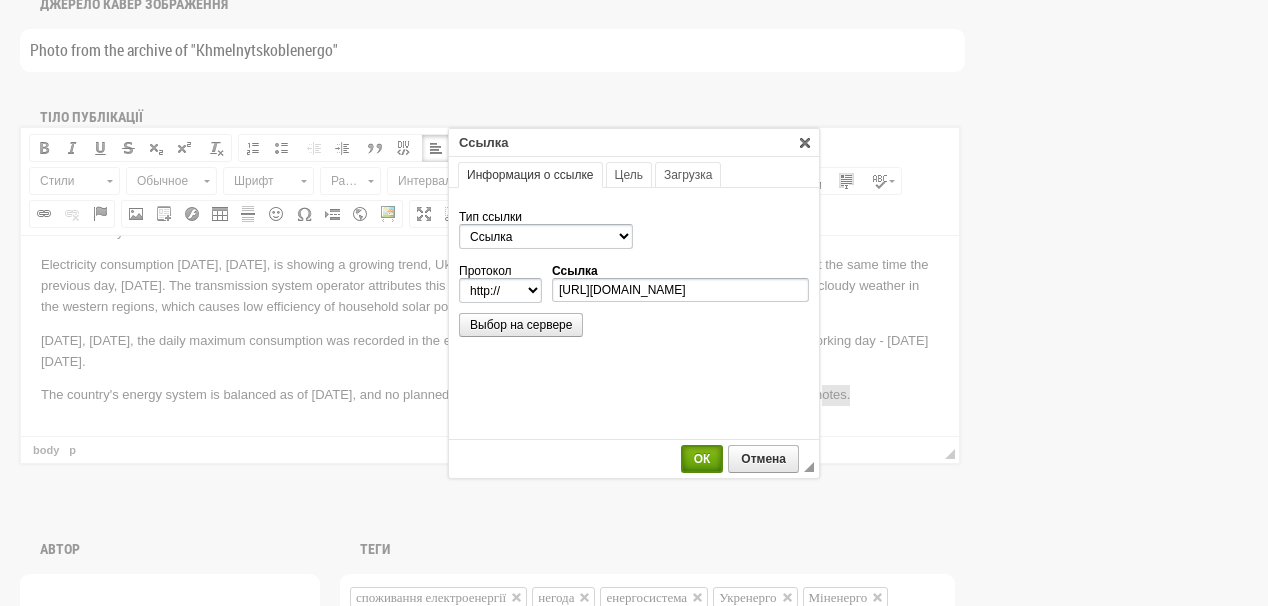 select on "https://" 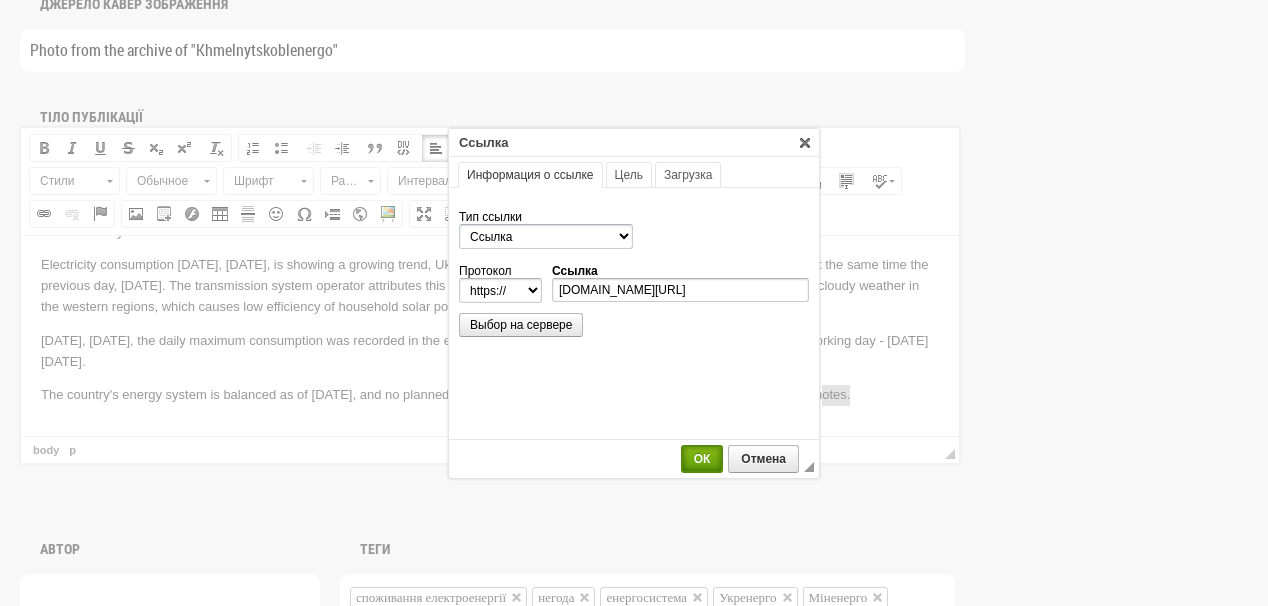 scroll, scrollTop: 0, scrollLeft: 0, axis: both 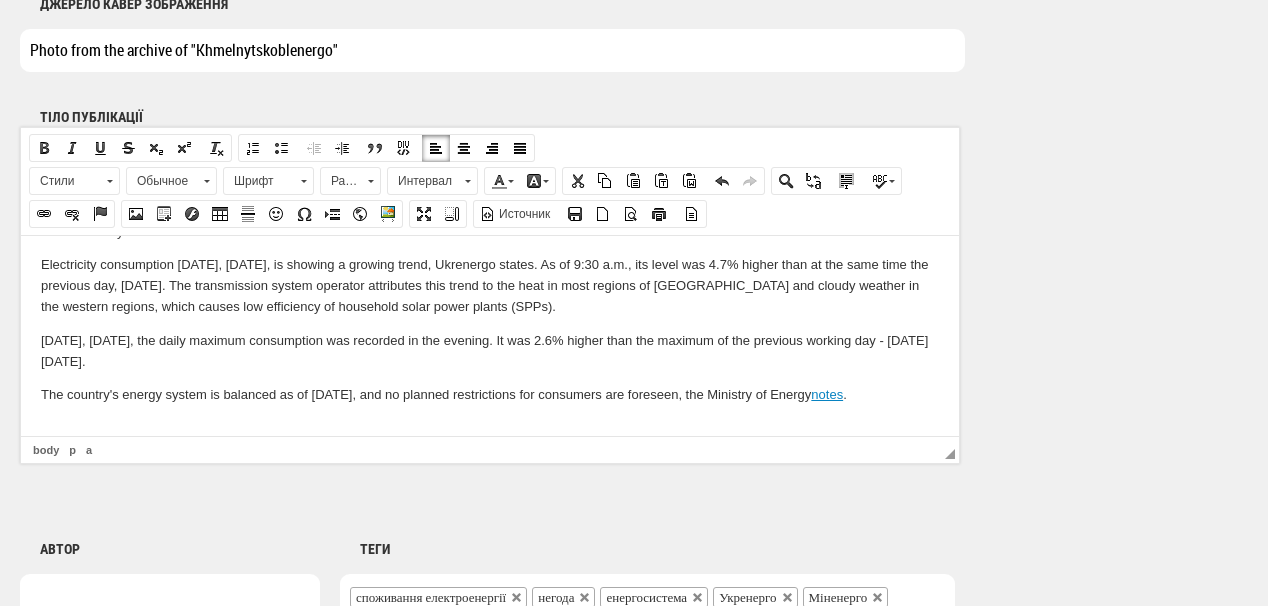 click on "◢ Путь элементов body p a" at bounding box center [490, 449] 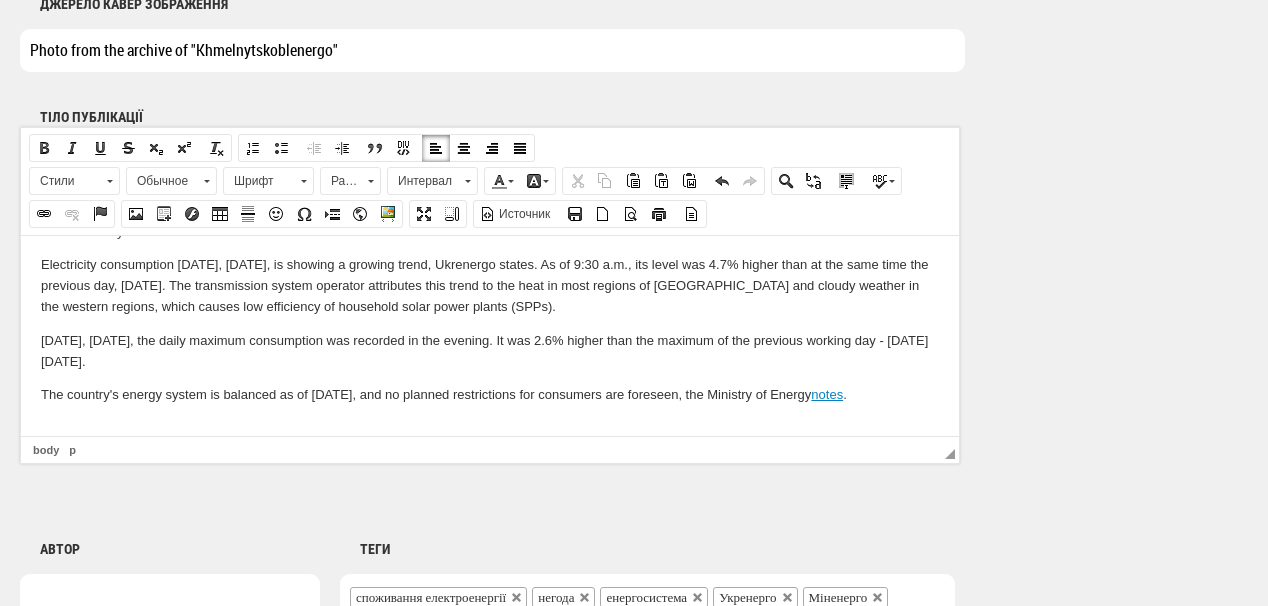 click at bounding box center [490, 428] 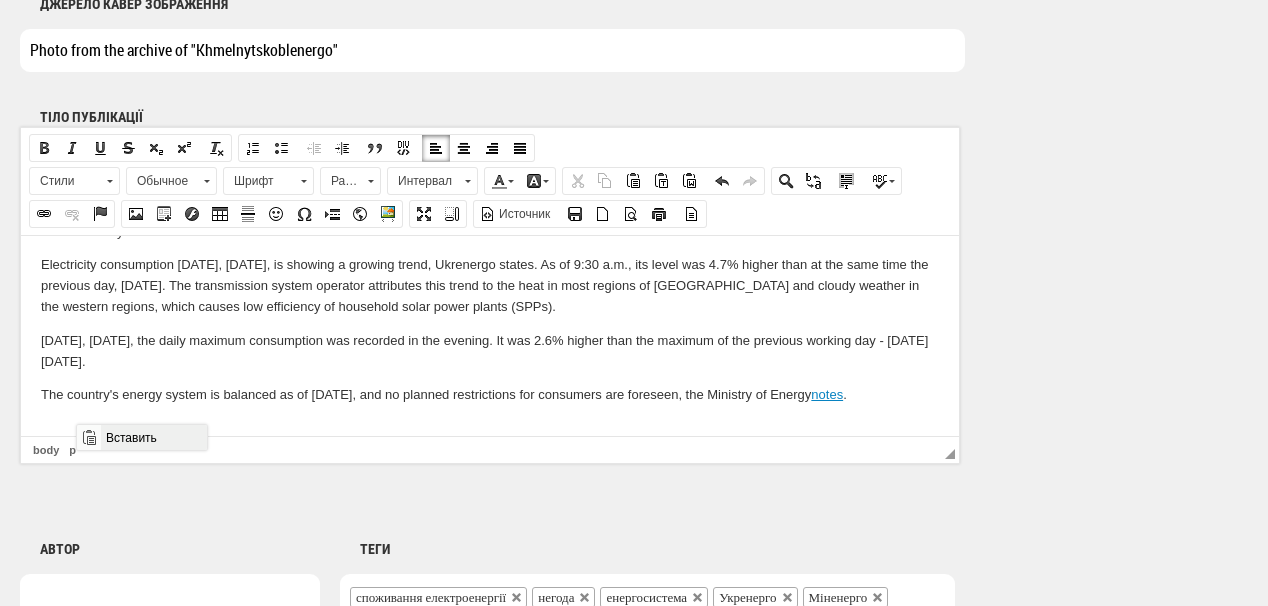 drag, startPoint x: 154, startPoint y: 849, endPoint x: 419, endPoint y: 777, distance: 274.607 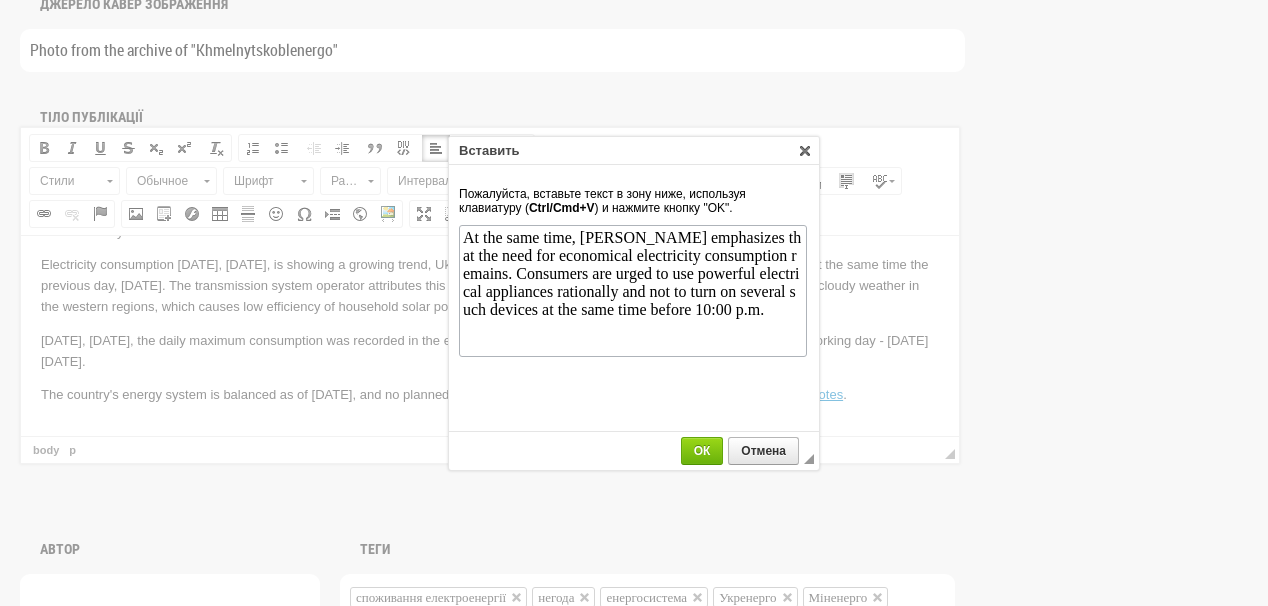 scroll, scrollTop: 0, scrollLeft: 0, axis: both 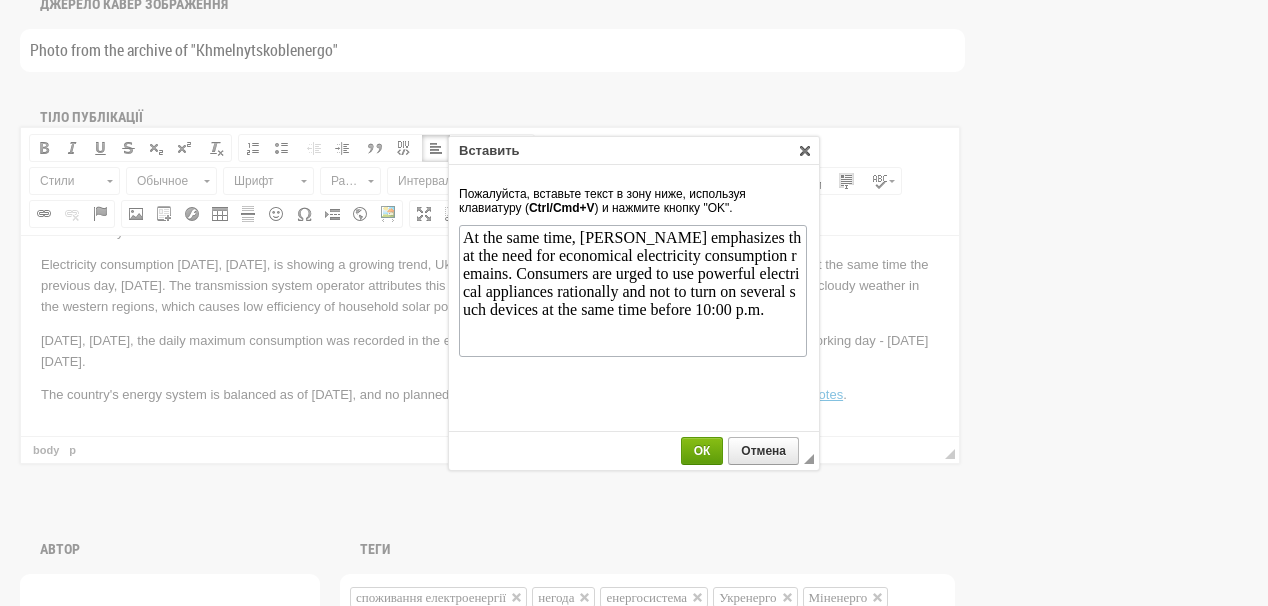 click on "ОК" at bounding box center (702, 451) 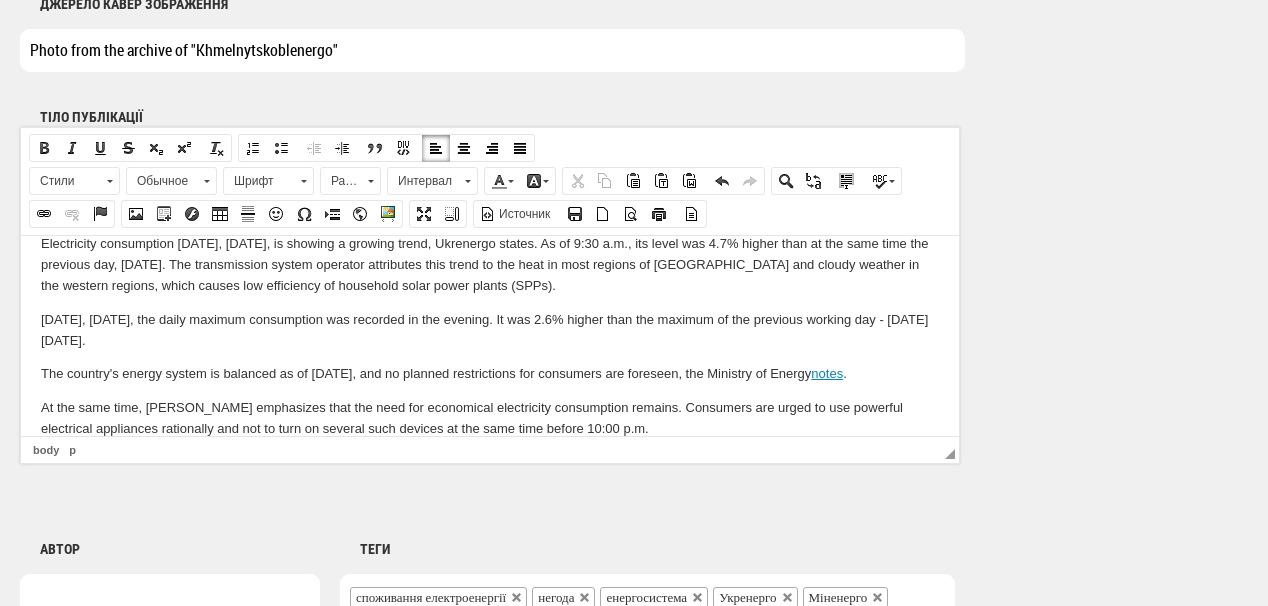 scroll, scrollTop: 131, scrollLeft: 0, axis: vertical 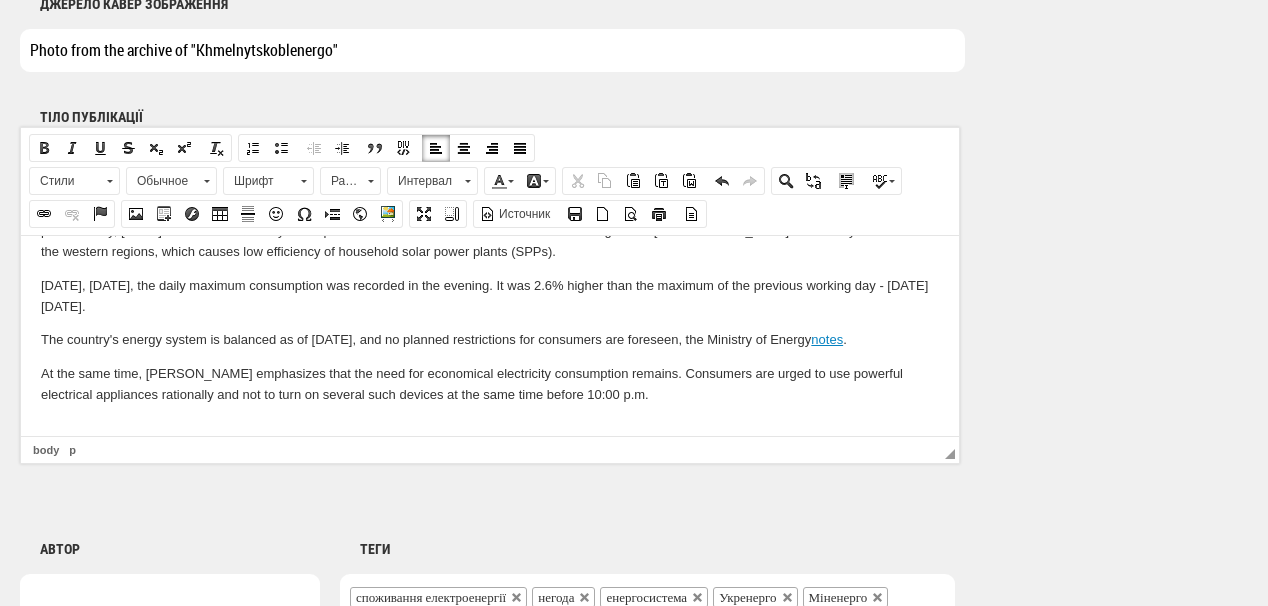 click at bounding box center [490, 428] 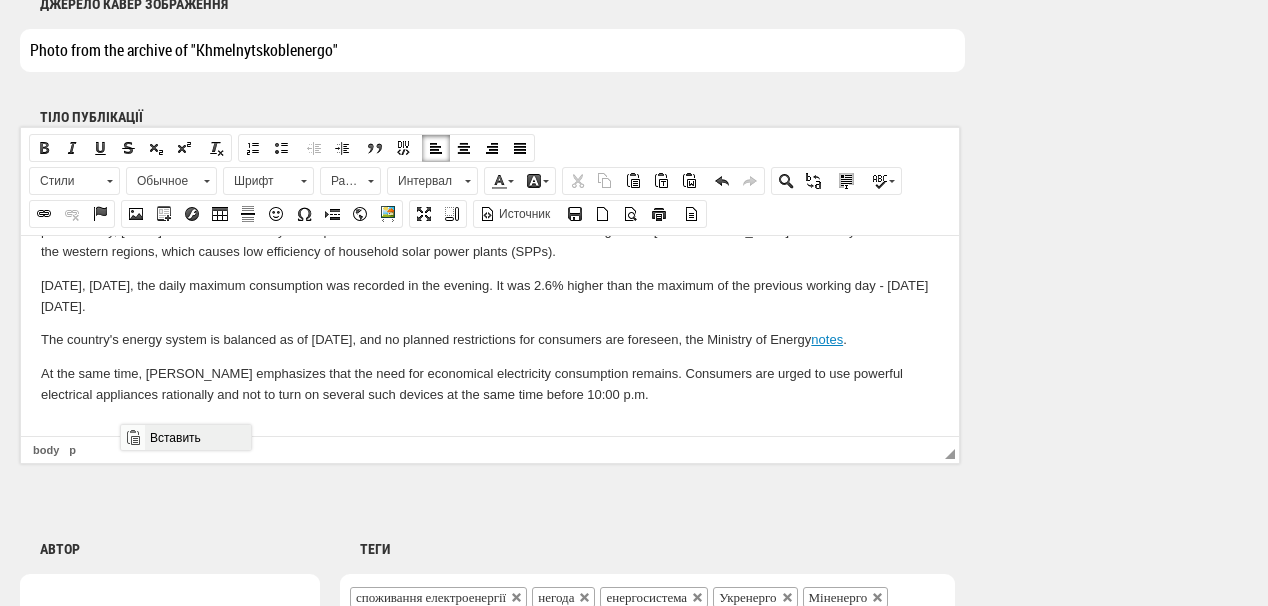 click on "Вставить" at bounding box center (197, 437) 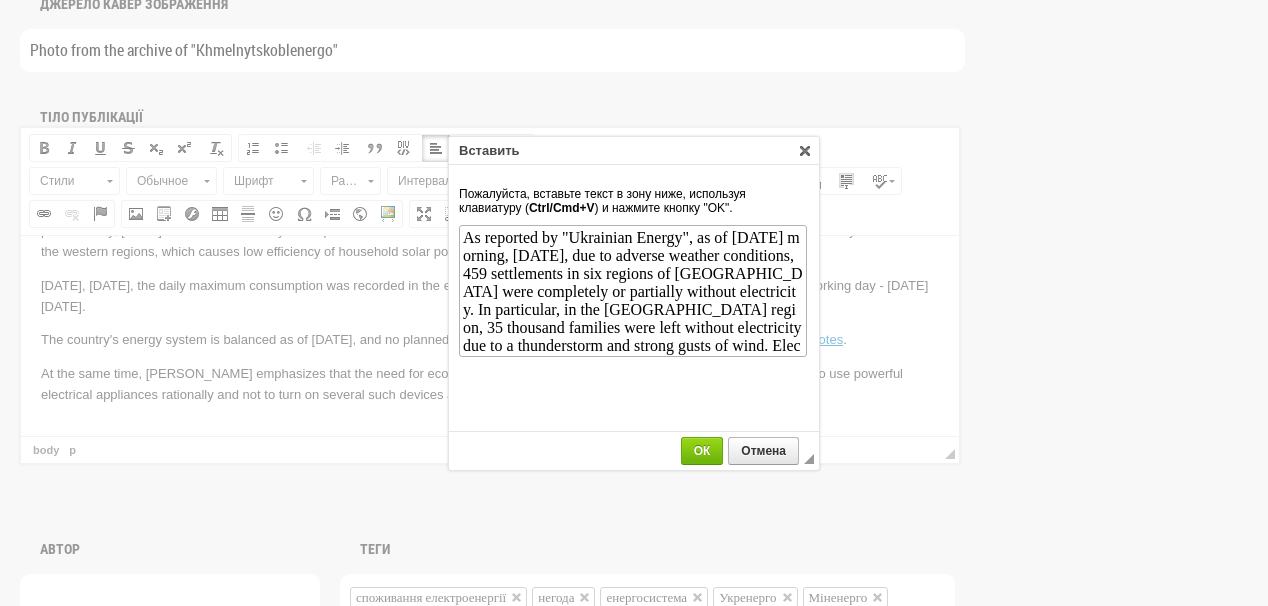 scroll, scrollTop: 19, scrollLeft: 0, axis: vertical 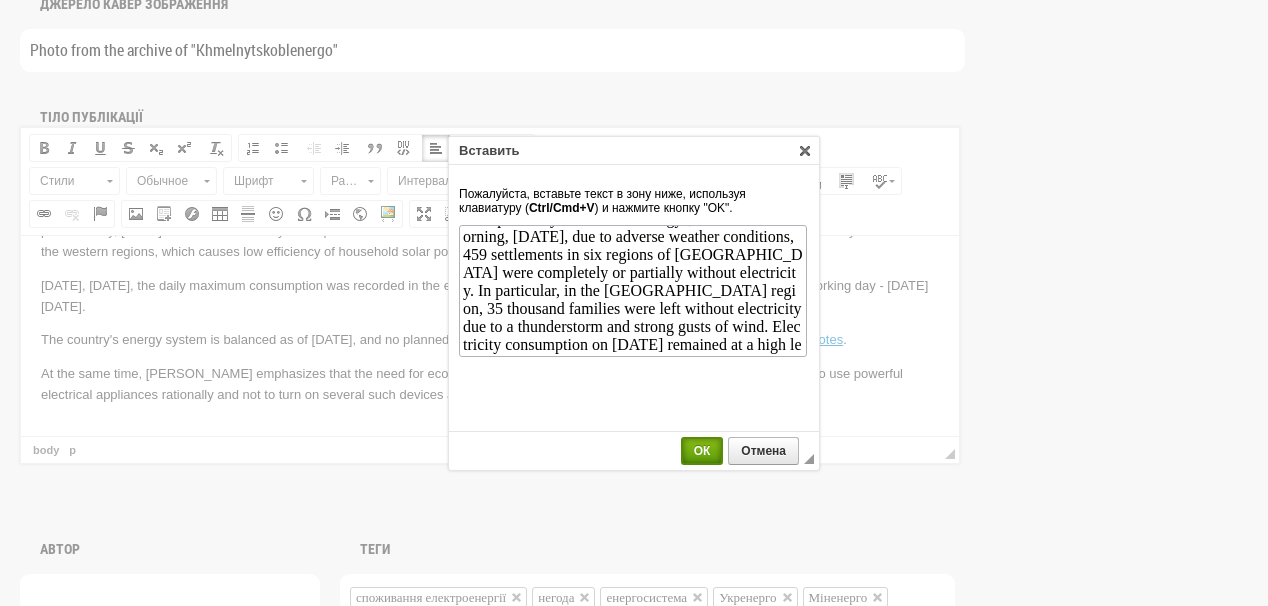 click on "ОК" at bounding box center (702, 451) 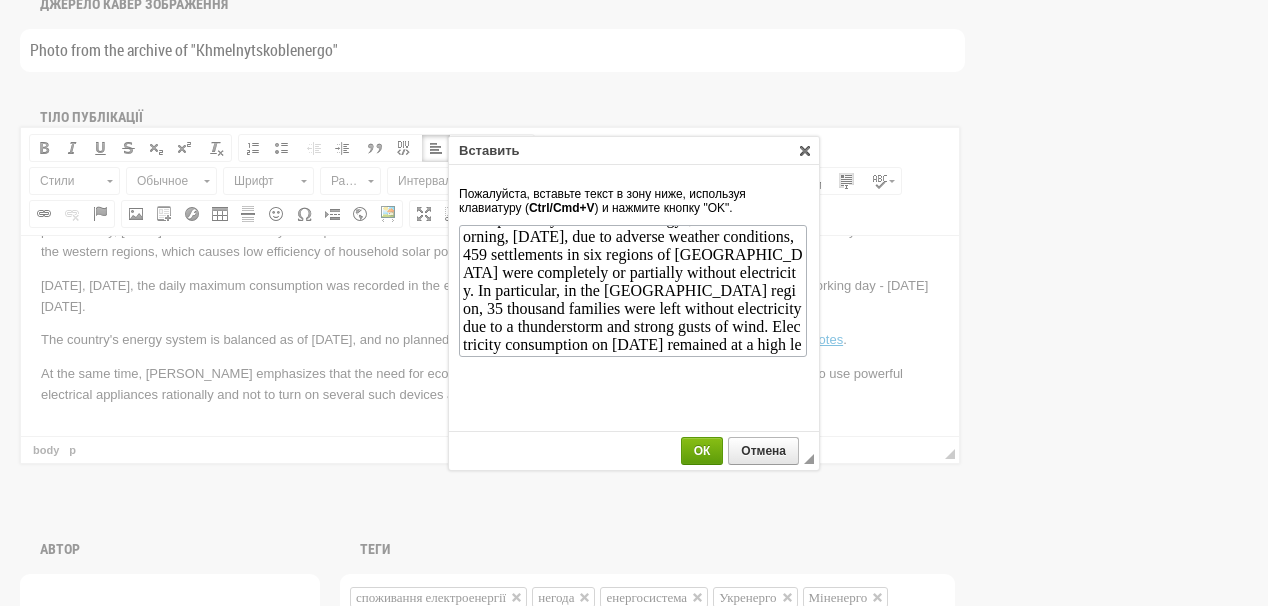 scroll, scrollTop: 0, scrollLeft: 0, axis: both 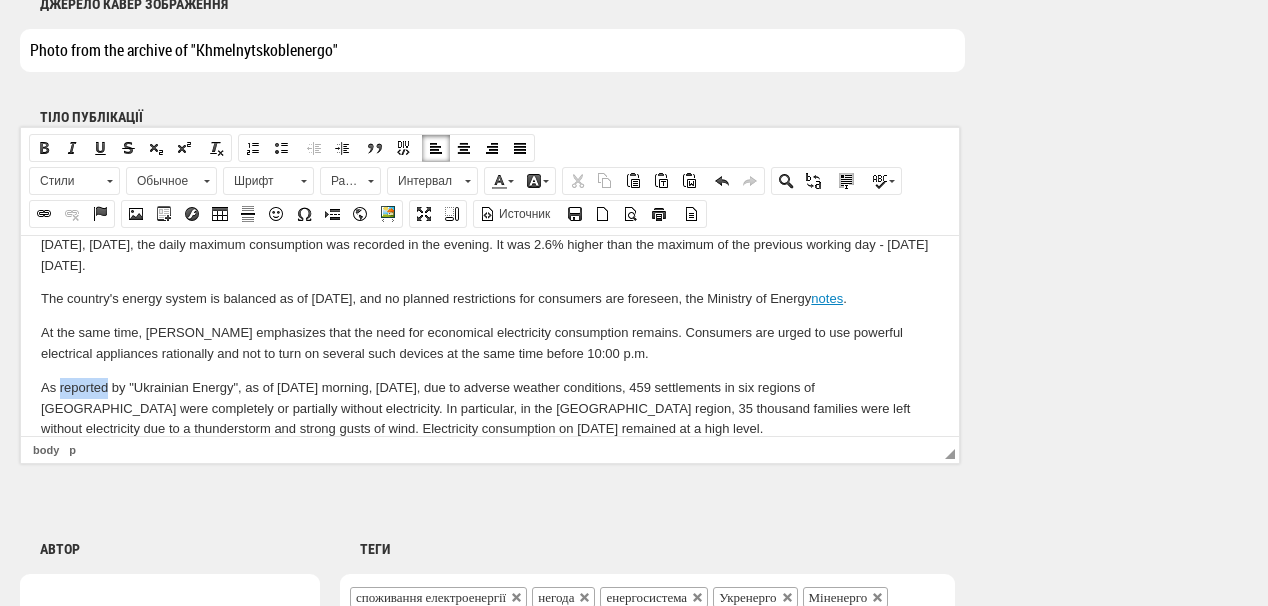 drag, startPoint x: 58, startPoint y: 387, endPoint x: 108, endPoint y: 394, distance: 50.48762 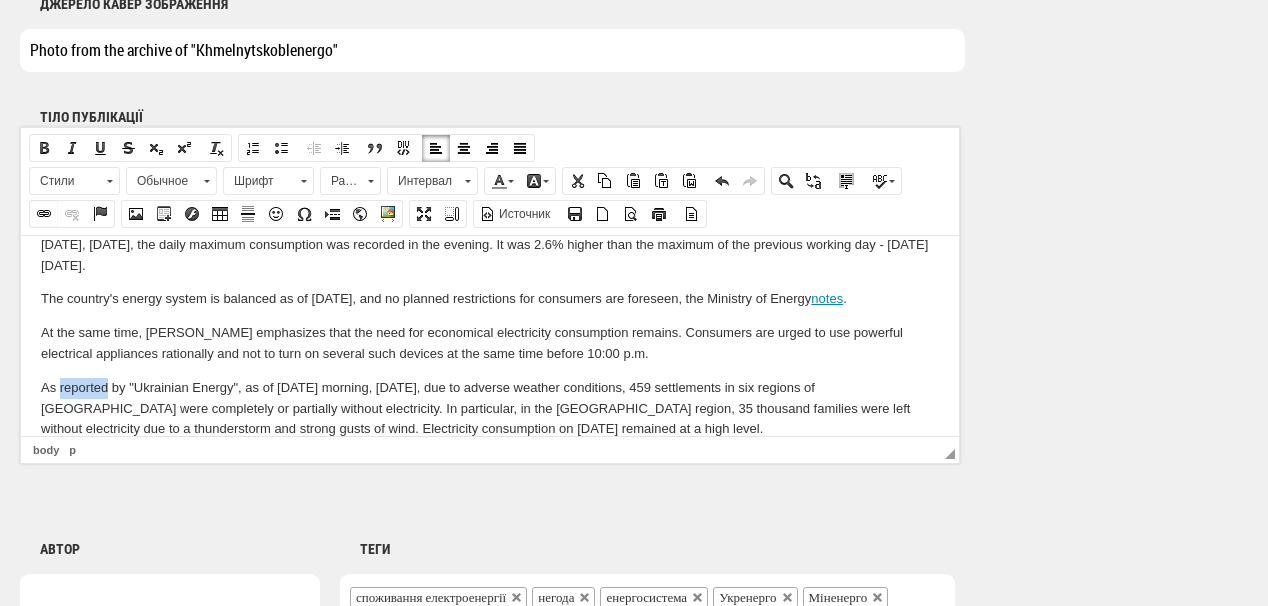click at bounding box center (44, 214) 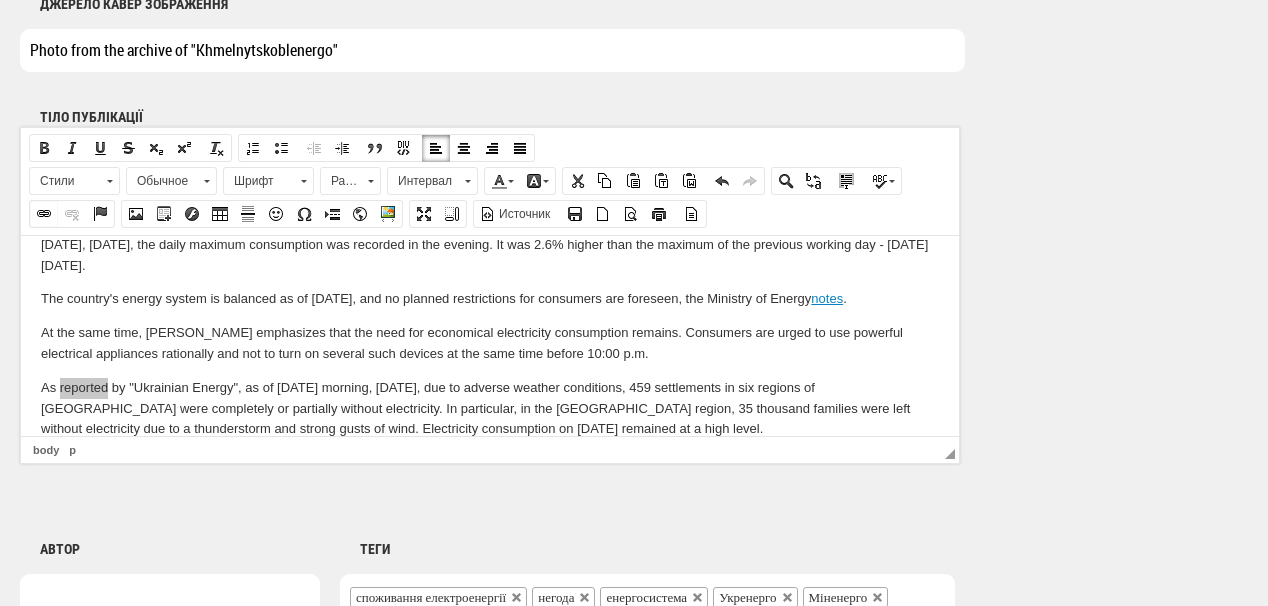 select on "http://" 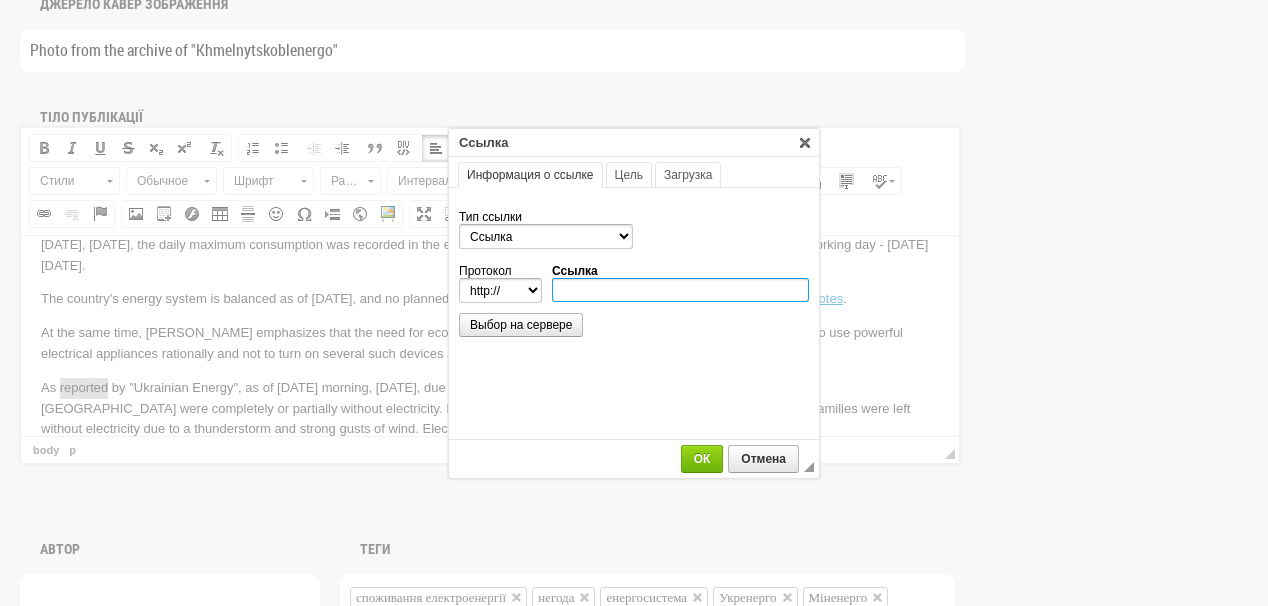click on "Ссылка" at bounding box center (680, 290) 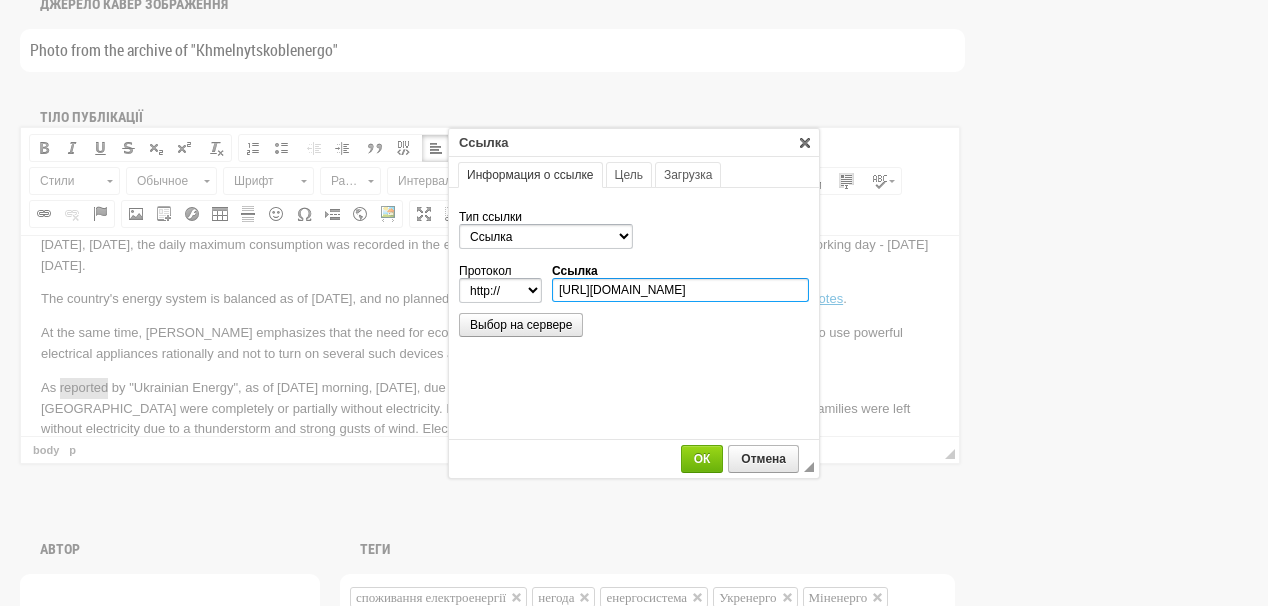 scroll, scrollTop: 0, scrollLeft: 207, axis: horizontal 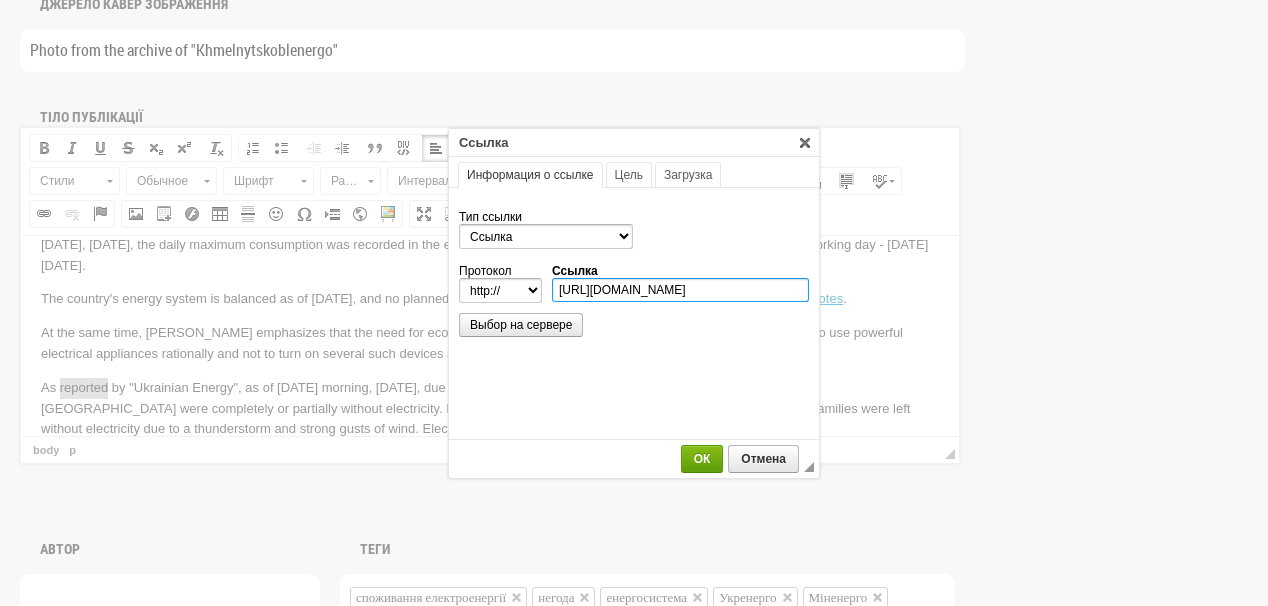 type on "https://ua-energy.org/en/posts/28-07-2025-90edc375-ca74-4dcc-9055-1b9bd11803cc" 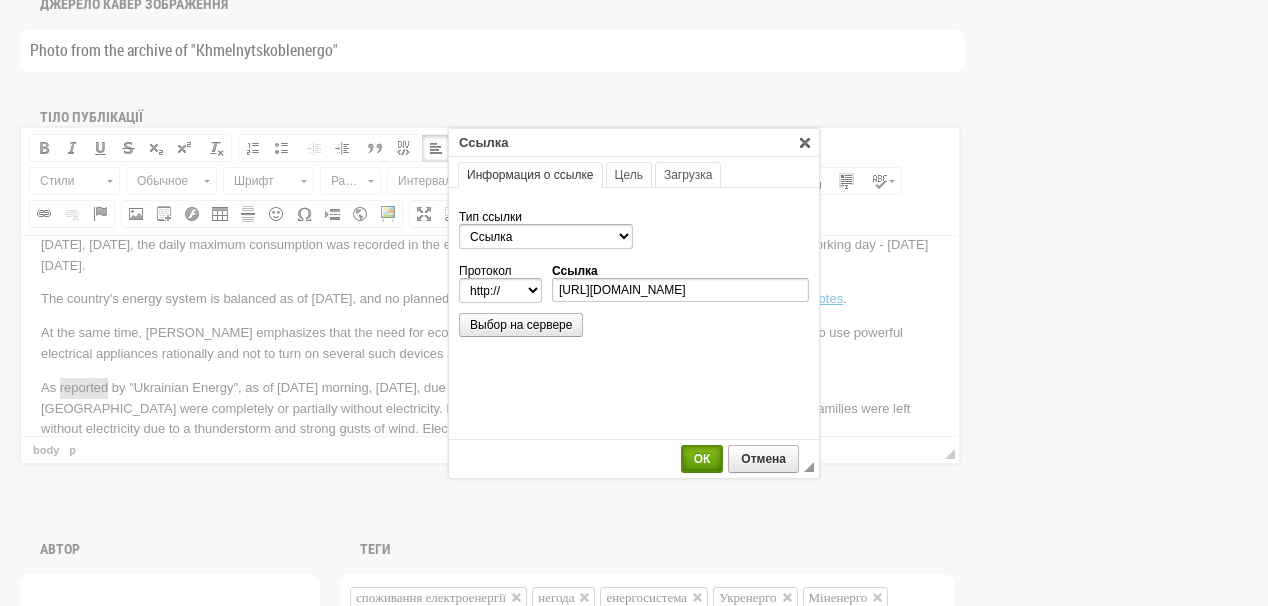 select on "https://" 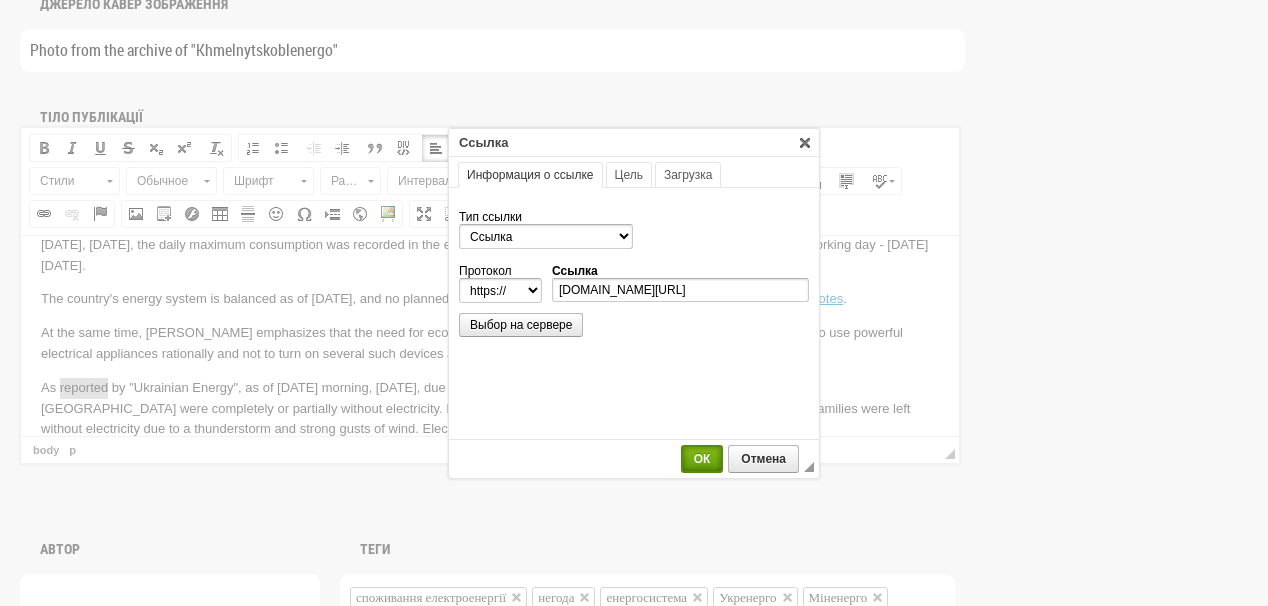 scroll, scrollTop: 0, scrollLeft: 0, axis: both 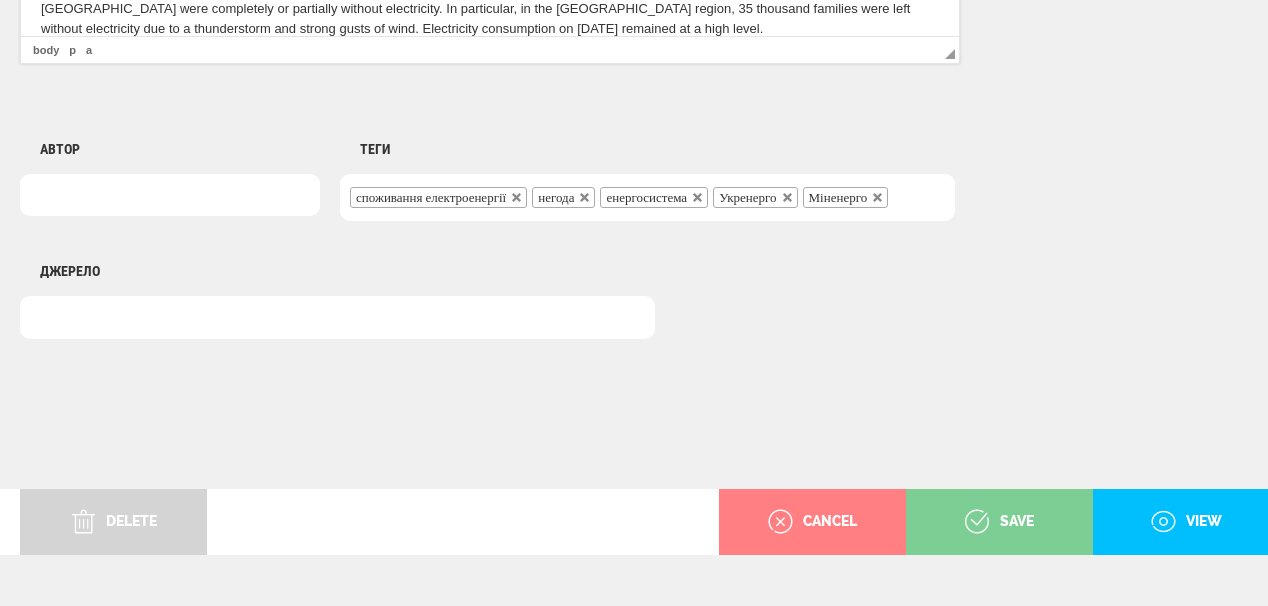 click on "save" at bounding box center (999, 522) 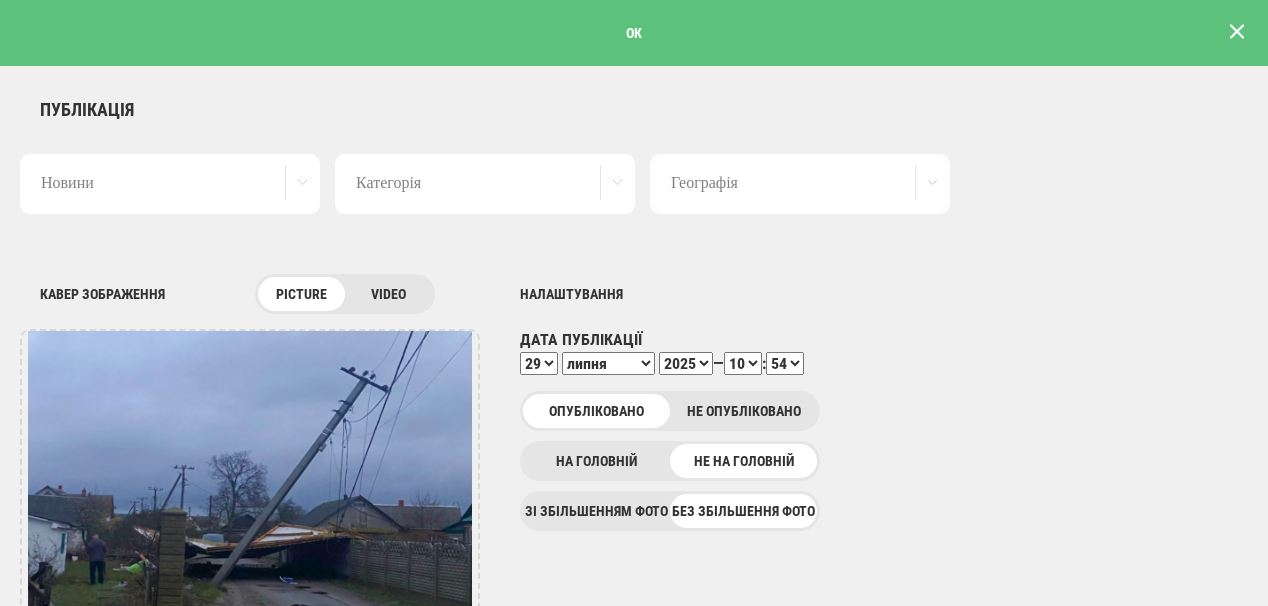 scroll, scrollTop: 0, scrollLeft: 0, axis: both 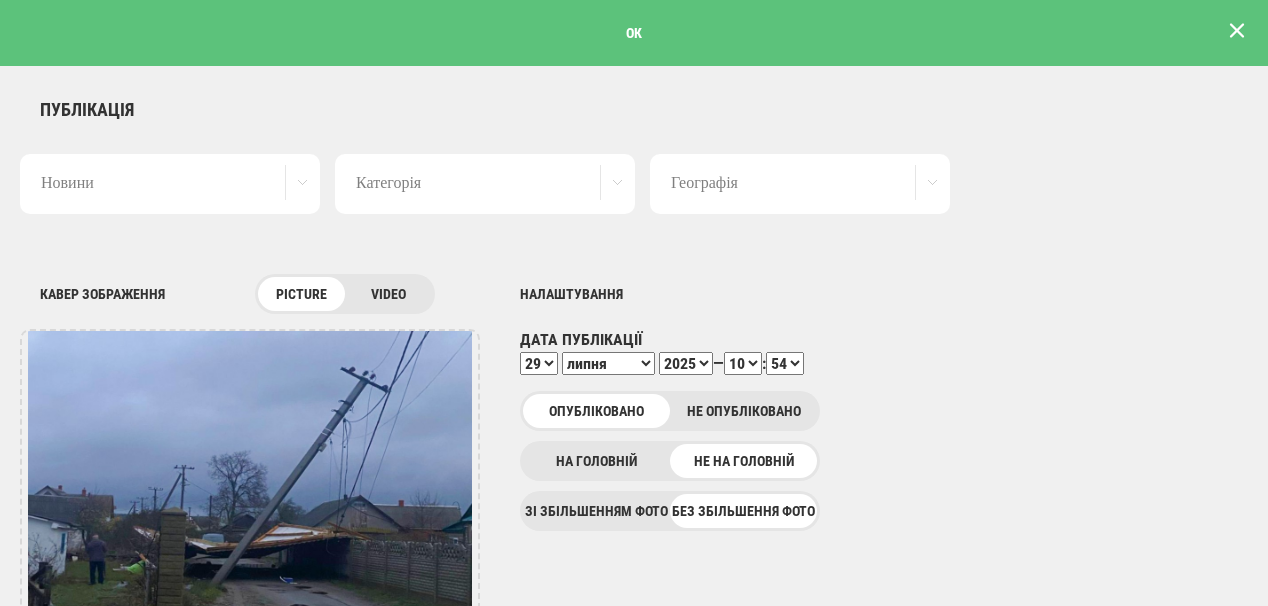 click at bounding box center [1237, 31] 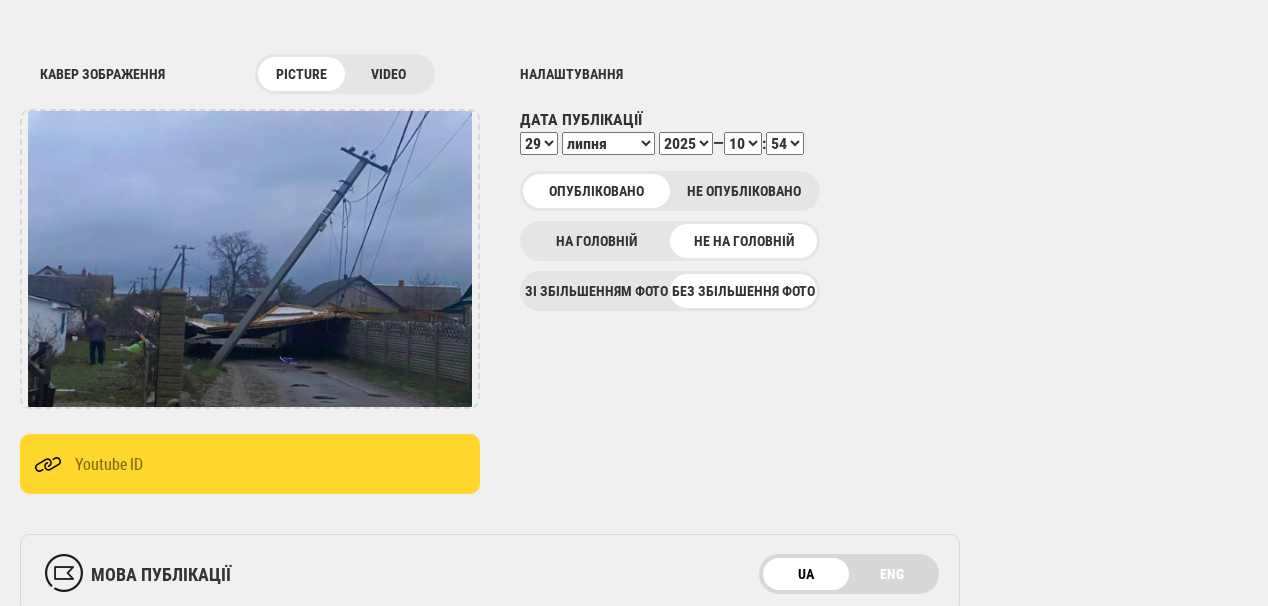 scroll, scrollTop: 240, scrollLeft: 0, axis: vertical 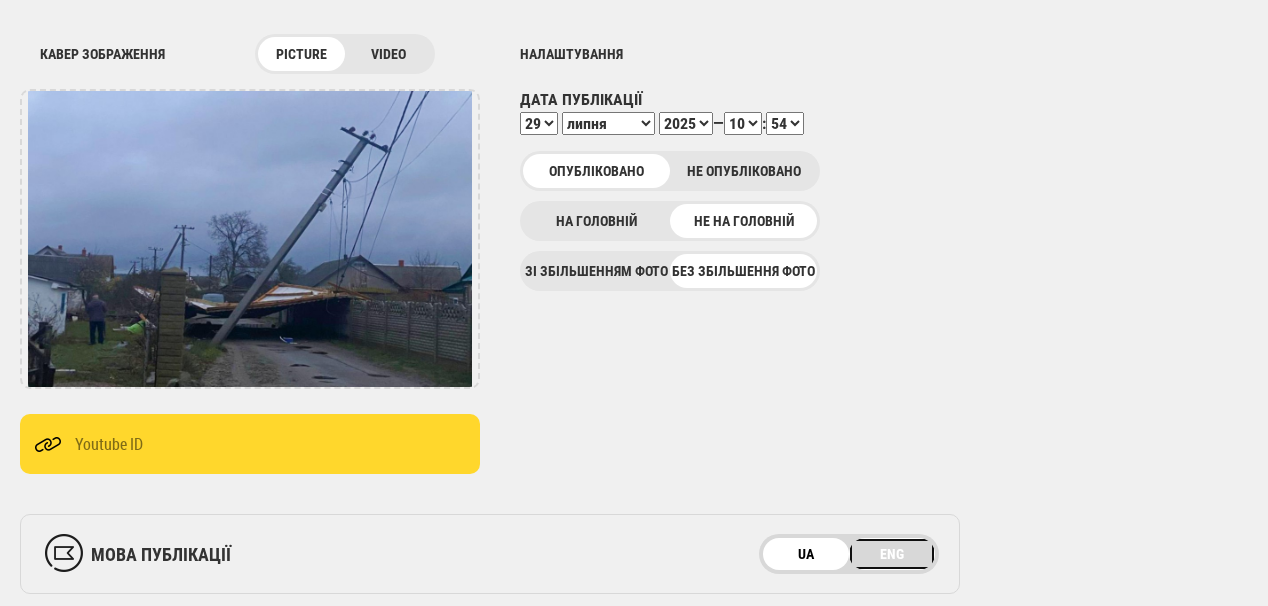 click on "ENG" at bounding box center (892, 554) 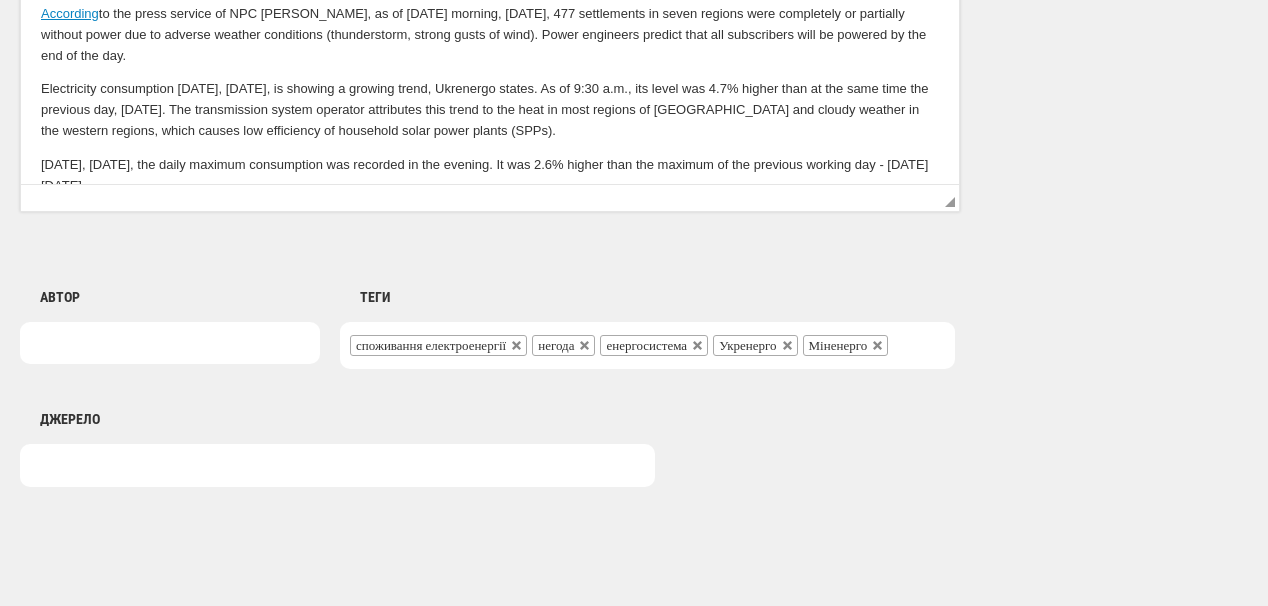 scroll, scrollTop: 1625, scrollLeft: 0, axis: vertical 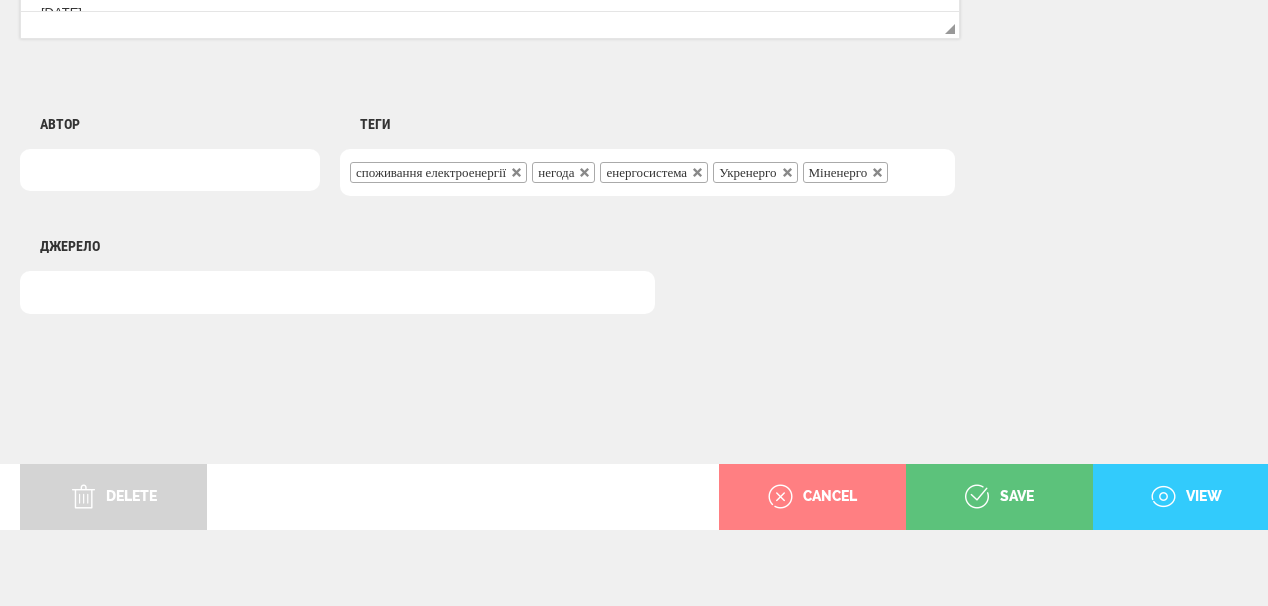 click on "view" at bounding box center (1186, 497) 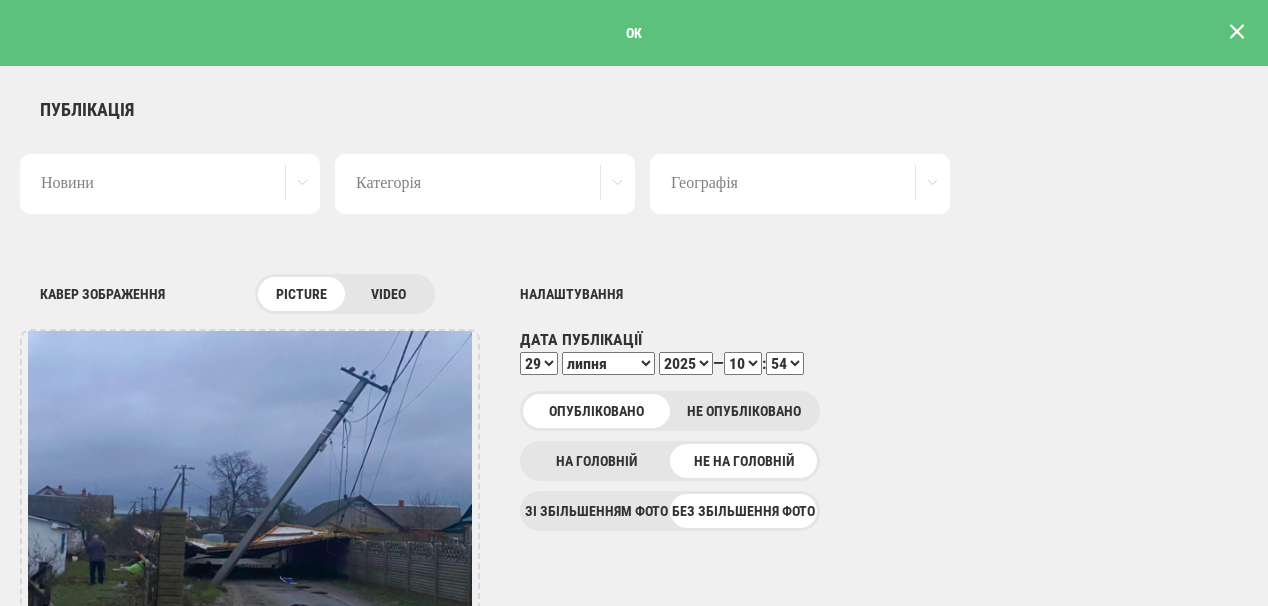 scroll, scrollTop: 1600, scrollLeft: 0, axis: vertical 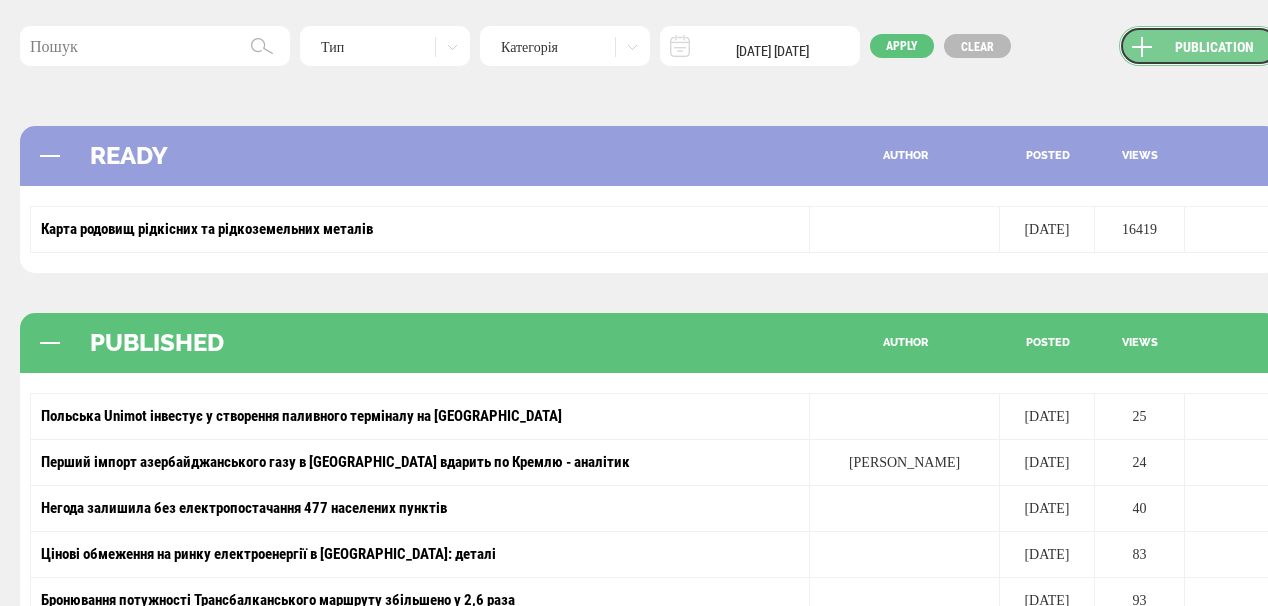 click on "Publication" at bounding box center (1199, 46) 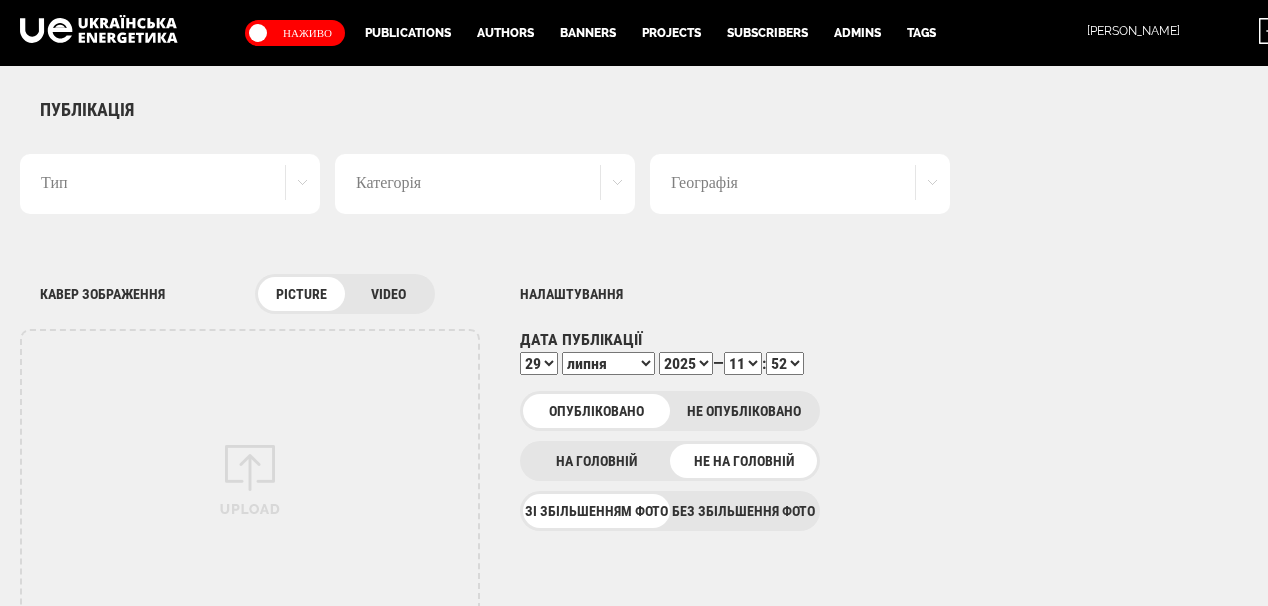 scroll, scrollTop: 0, scrollLeft: 0, axis: both 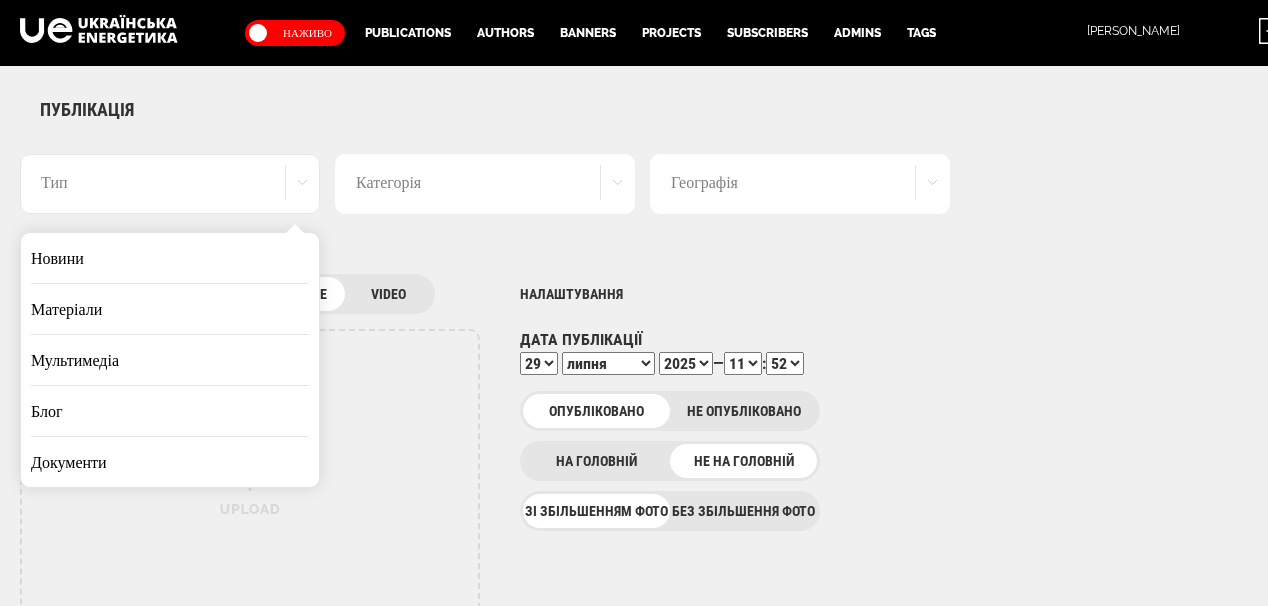 drag, startPoint x: 179, startPoint y: 248, endPoint x: 840, endPoint y: 372, distance: 672.5303 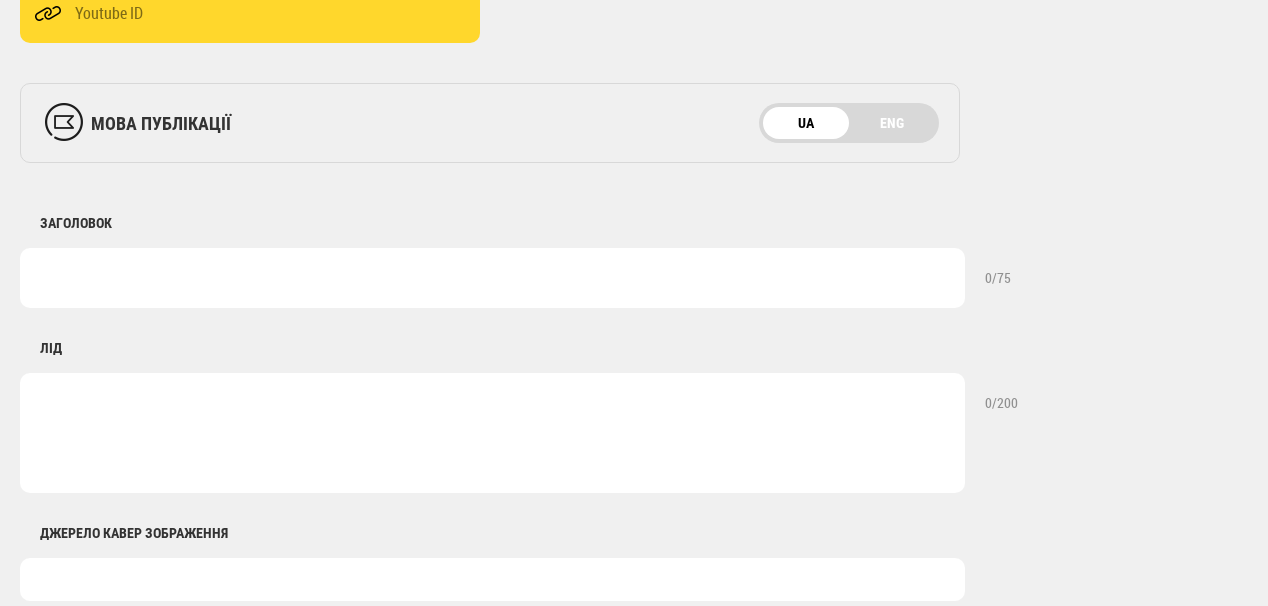 scroll, scrollTop: 720, scrollLeft: 0, axis: vertical 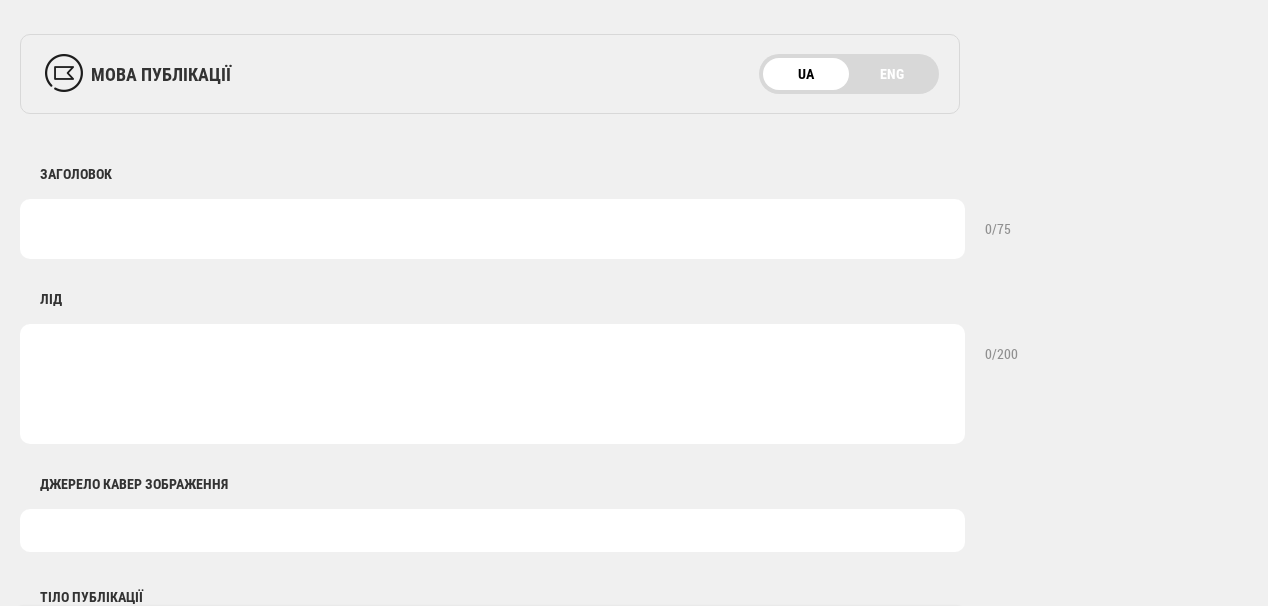 click at bounding box center [492, 229] 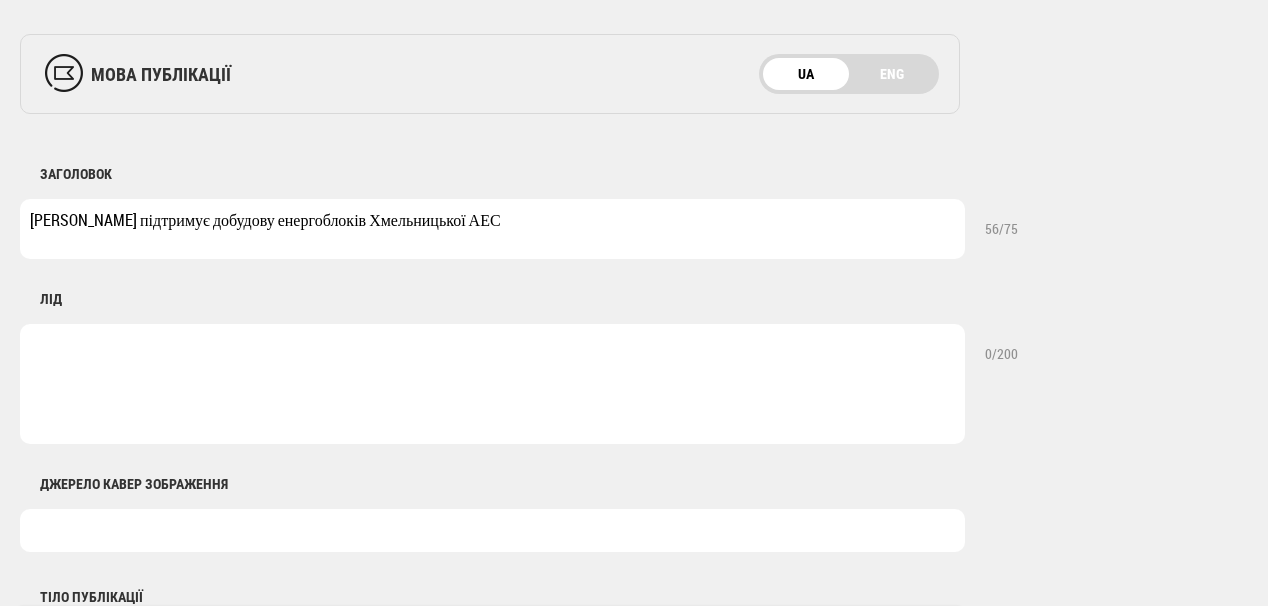 click on "[PERSON_NAME] підтримує добудову енергоблоків Хмельницької АЕС" at bounding box center [492, 229] 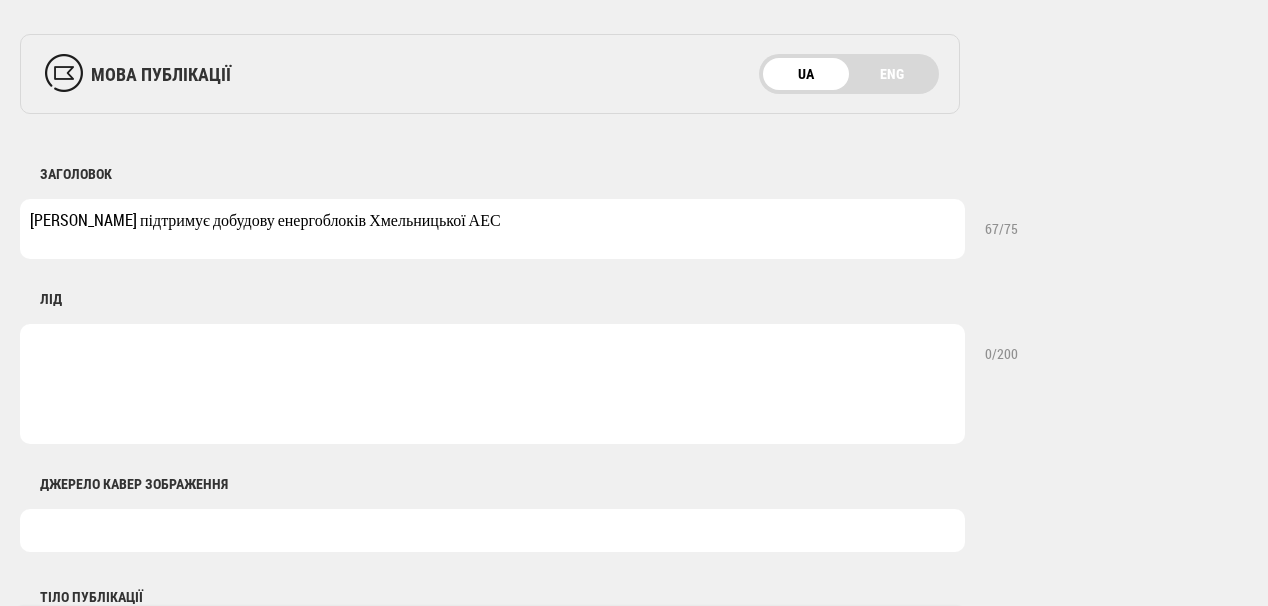type on "[PERSON_NAME] підтримує добудову енергоблоків Хмельницької АЕС" 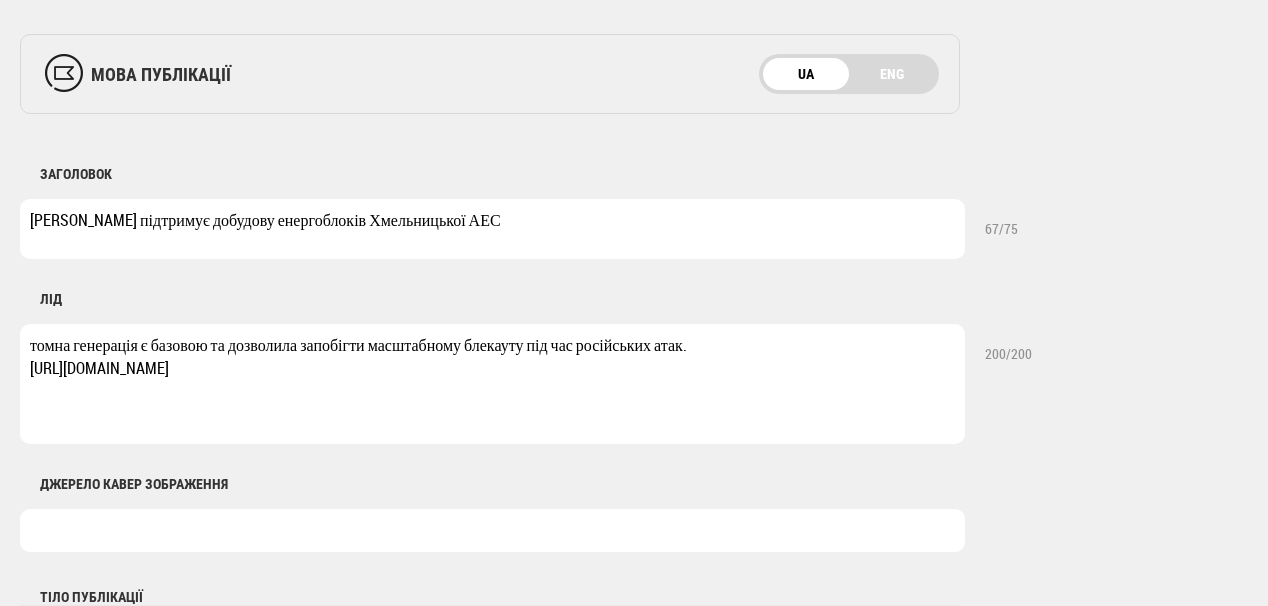 drag, startPoint x: 24, startPoint y: 373, endPoint x: 762, endPoint y: 436, distance: 740.68414 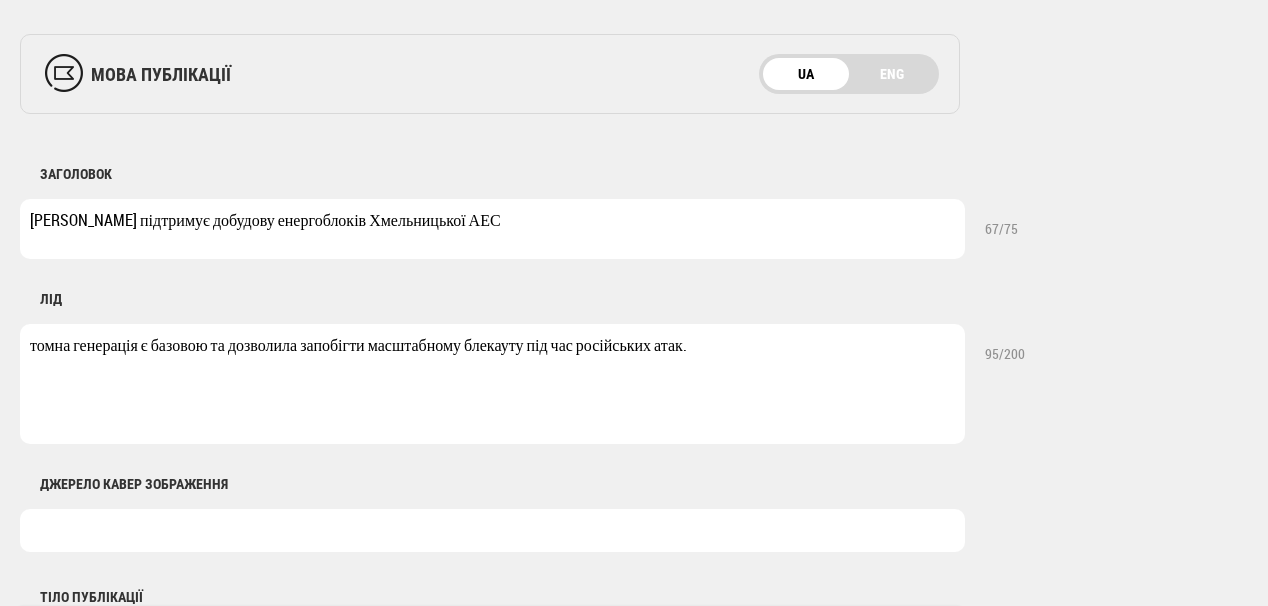 click on "томна генерація є базовою та дозволила запобігти масштабному блекауту під час російських атак." at bounding box center [492, 384] 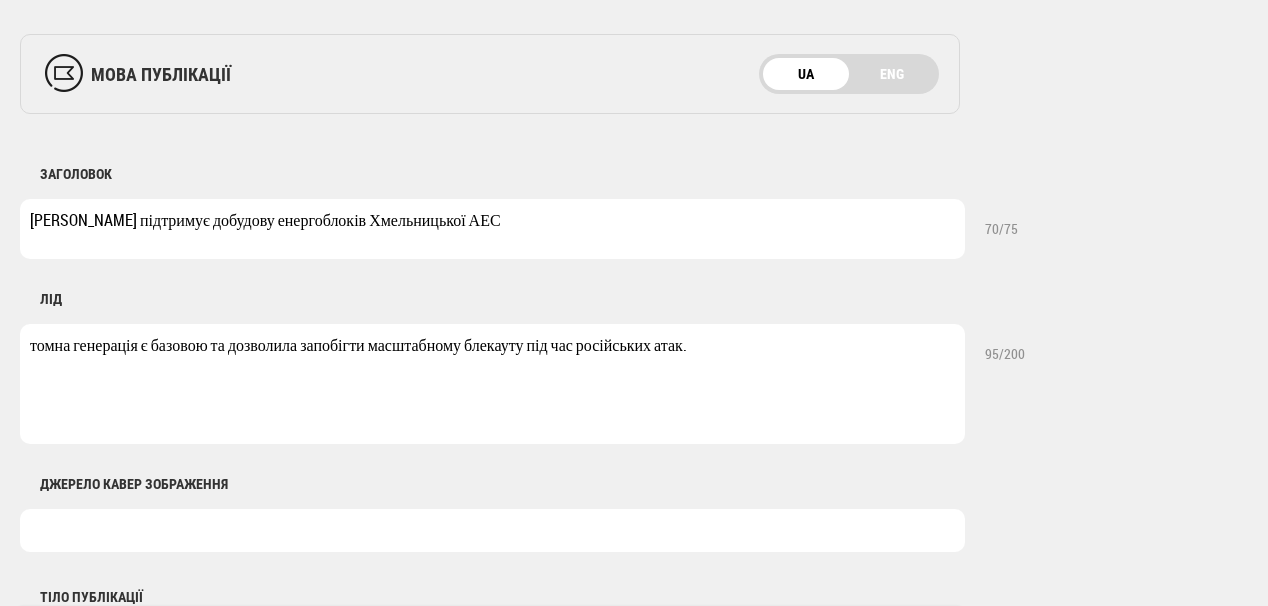 click on "Міністерка енегретики підтримує добудову енергоблоків Хмельницької АЕС" at bounding box center [492, 229] 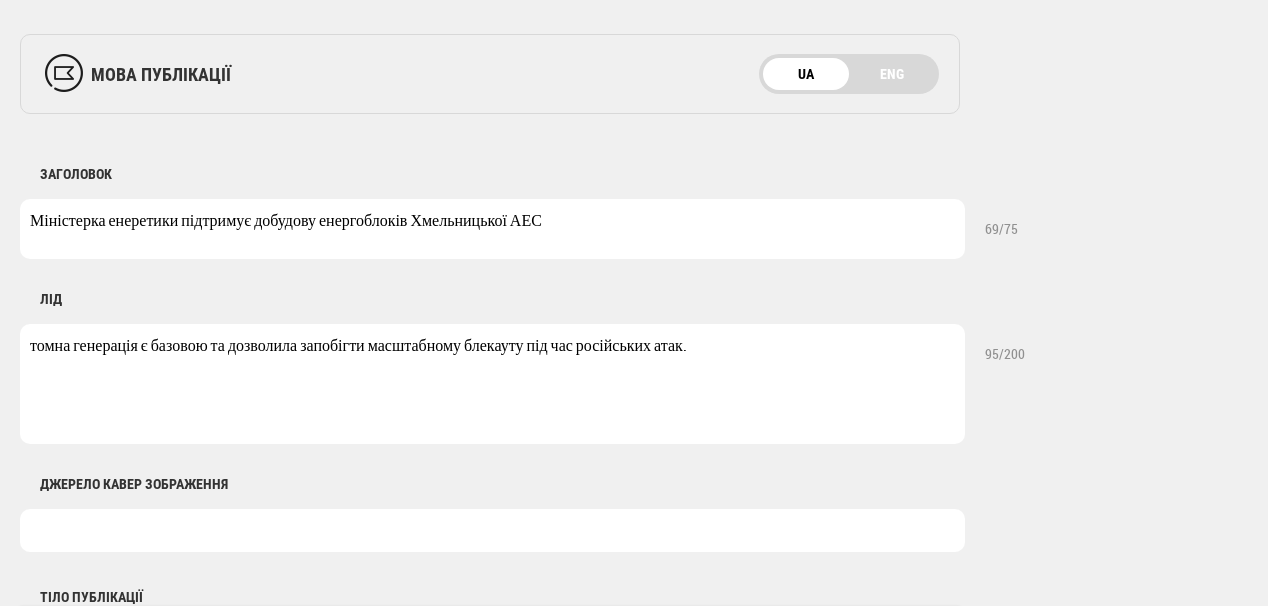 click on "Міністерка енеретики підтримує добудову енергоблоків Хмельницької АЕС" at bounding box center (492, 229) 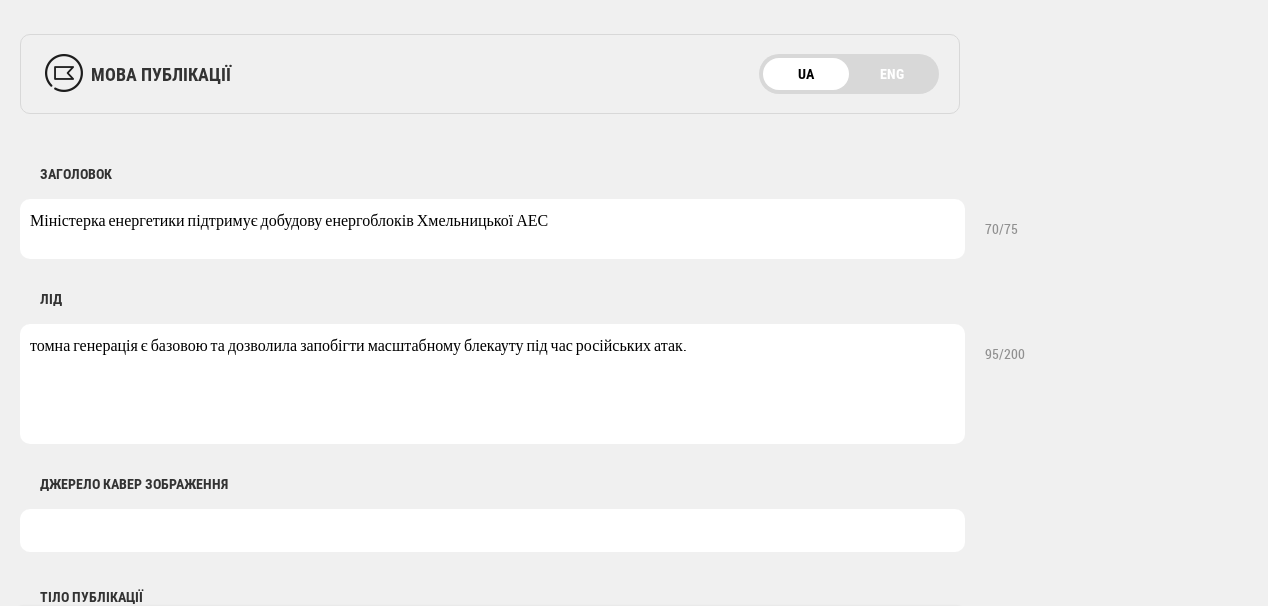 click on "Міністерка енергетики підтримує добудову енергоблоків Хмельницької АЕС" at bounding box center (492, 229) 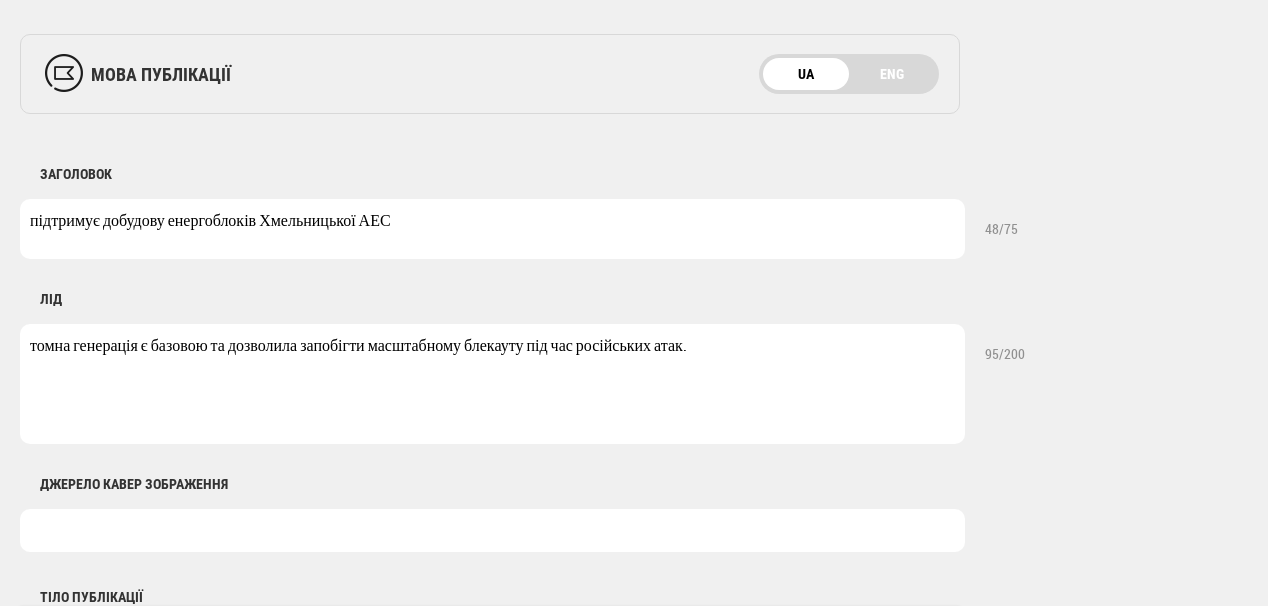 type on "підтримує добудову енергоблоків Хмельницької АЕС" 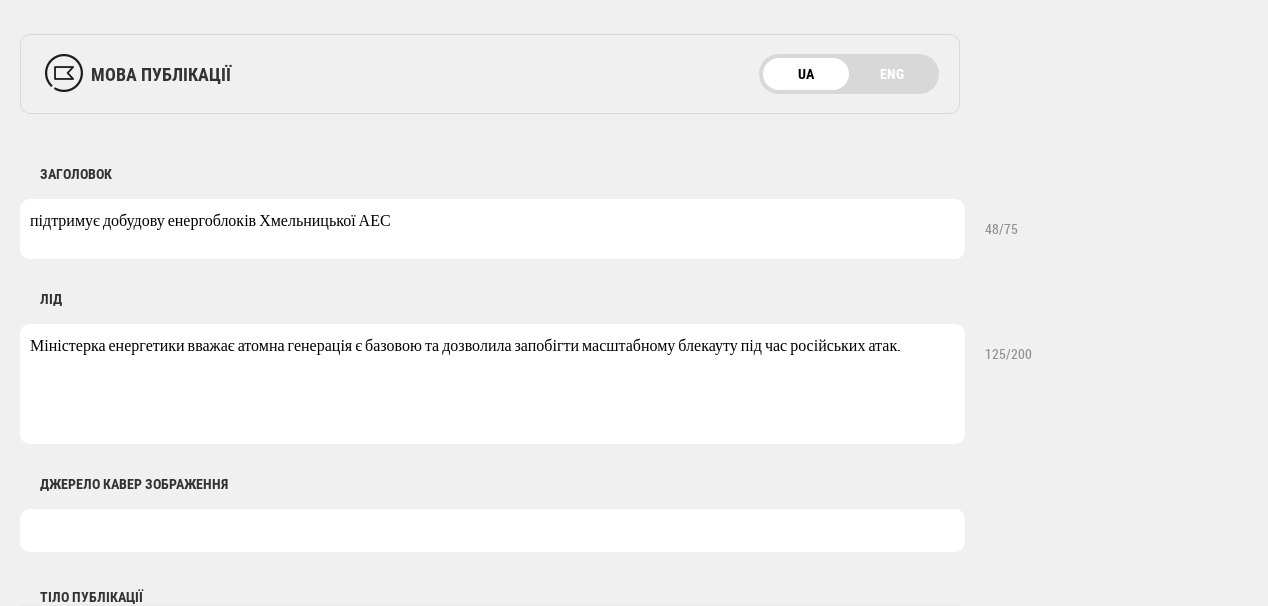 click on "Міністерка енергетики вважає атомна генерація є базовою та дозволила запобігти масштабному блекауту під час російських атак." at bounding box center [492, 384] 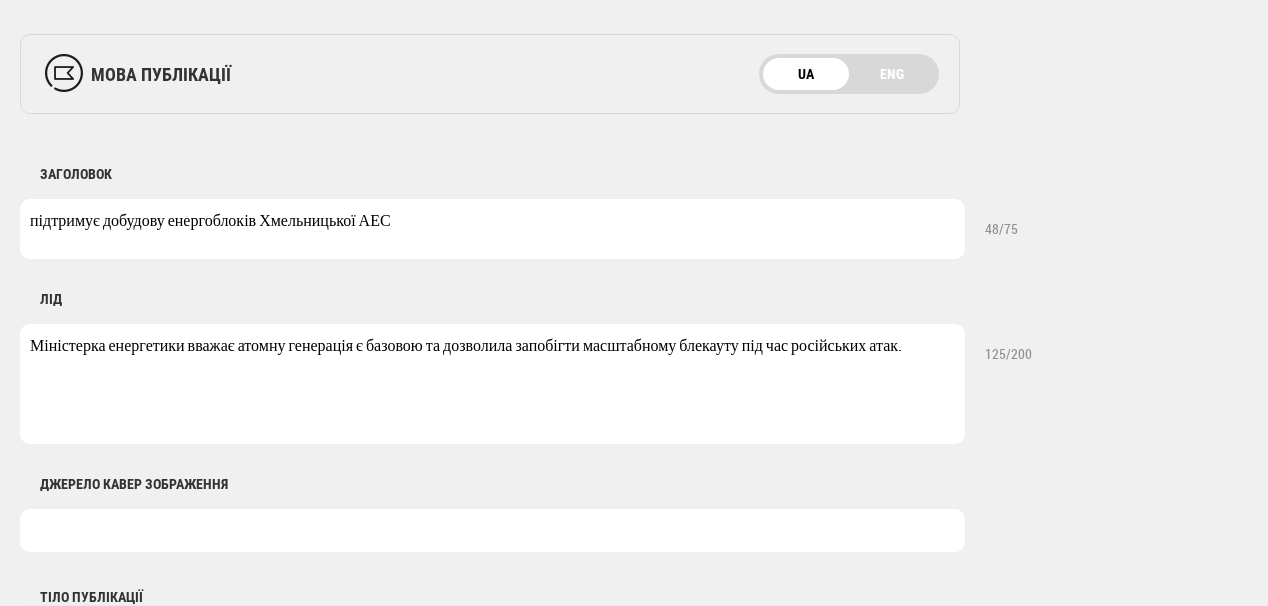 click on "Міністерка енергетики вважає атомну генерація є базовою та дозволила запобігти масштабному блекауту під час російських атак." at bounding box center (492, 384) 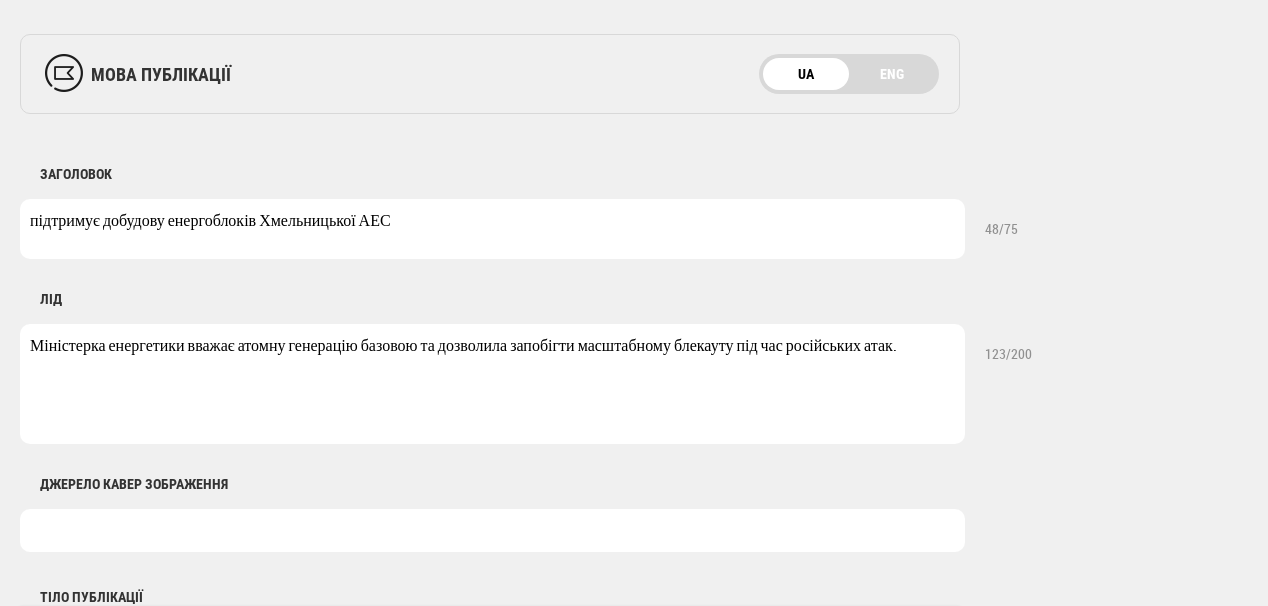 click on "Міністерка енергетики вважає атомну генерацію базовою та дозволила запобігти масштабному блекауту під час російських атак." at bounding box center (492, 384) 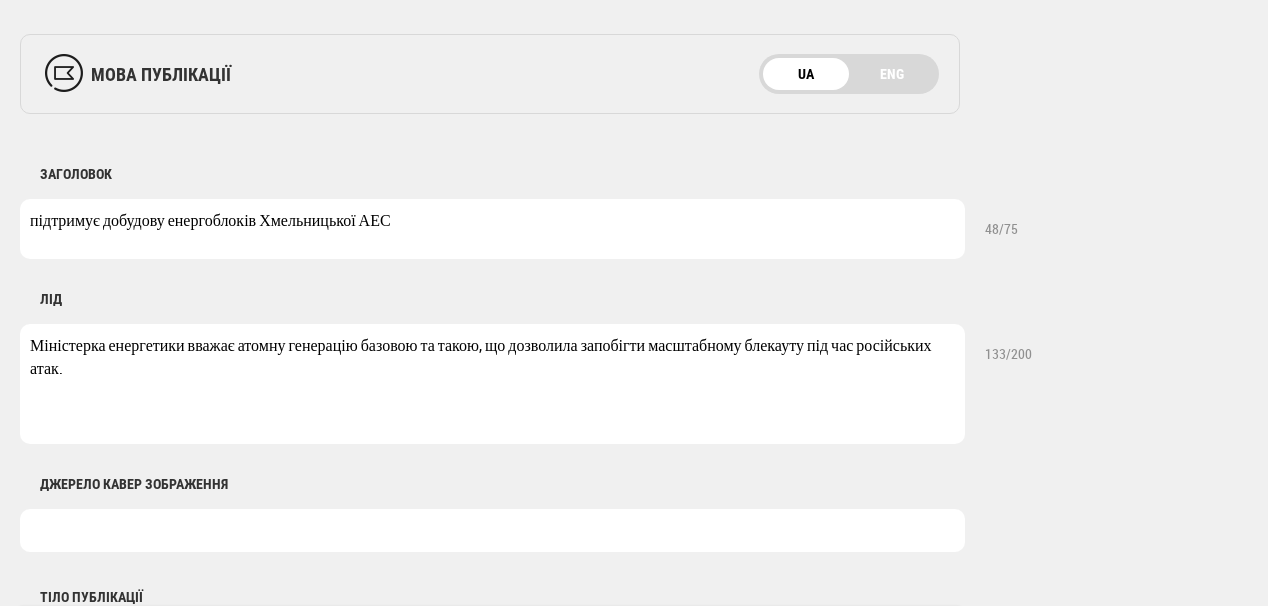 click on "Міністерка енергетики вважає атомну генерацію базовою та такою, що дозволила запобігти масштабному блекауту під час російських атак." at bounding box center [492, 384] 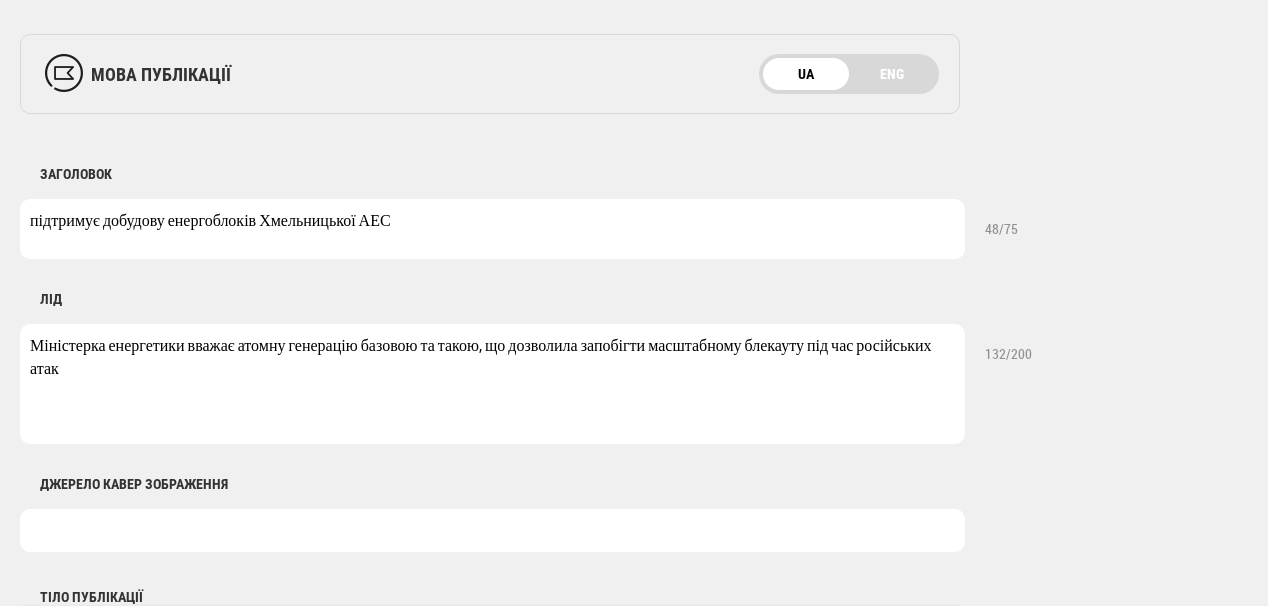 type on "Міністерка енергетики вважає атомну генерацію базовою та такою, що дозволила запобігти масштабному блекауту під час російських атак" 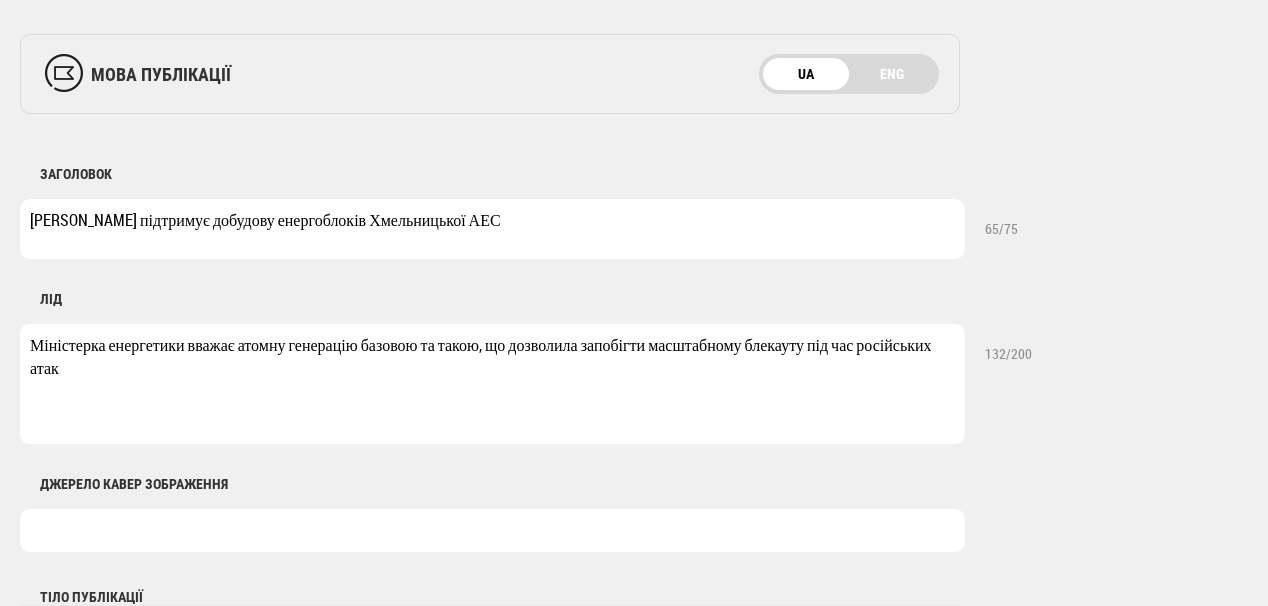 type on "[PERSON_NAME] підтримує добудову енергоблоків Хмельницької АЕС" 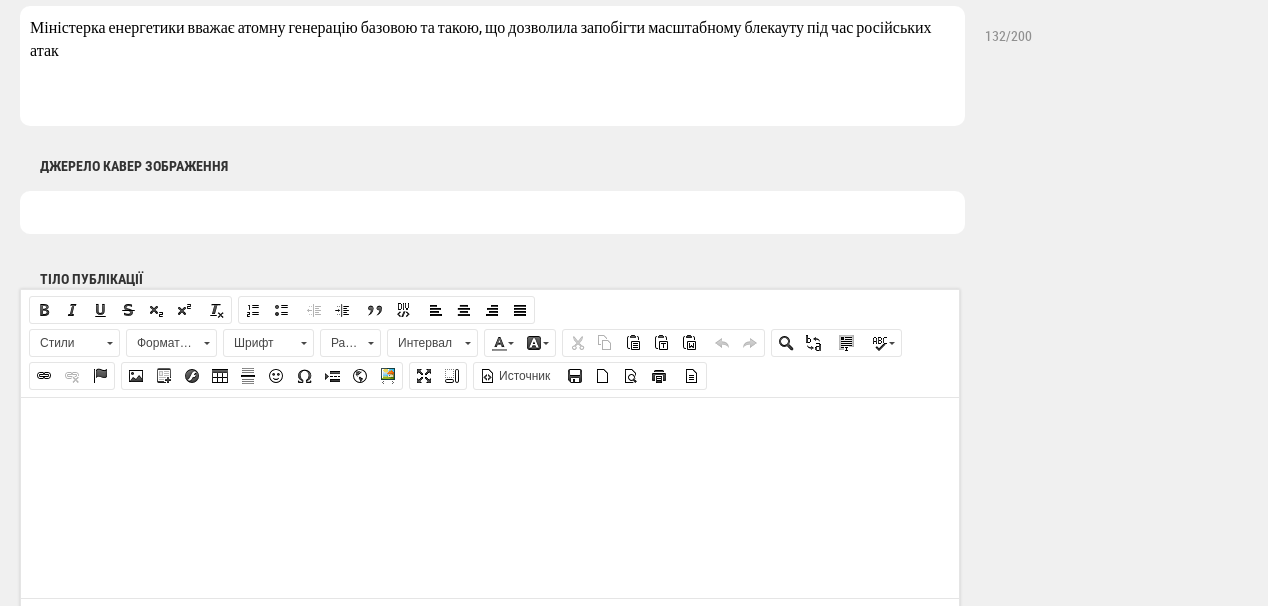 scroll, scrollTop: 1040, scrollLeft: 0, axis: vertical 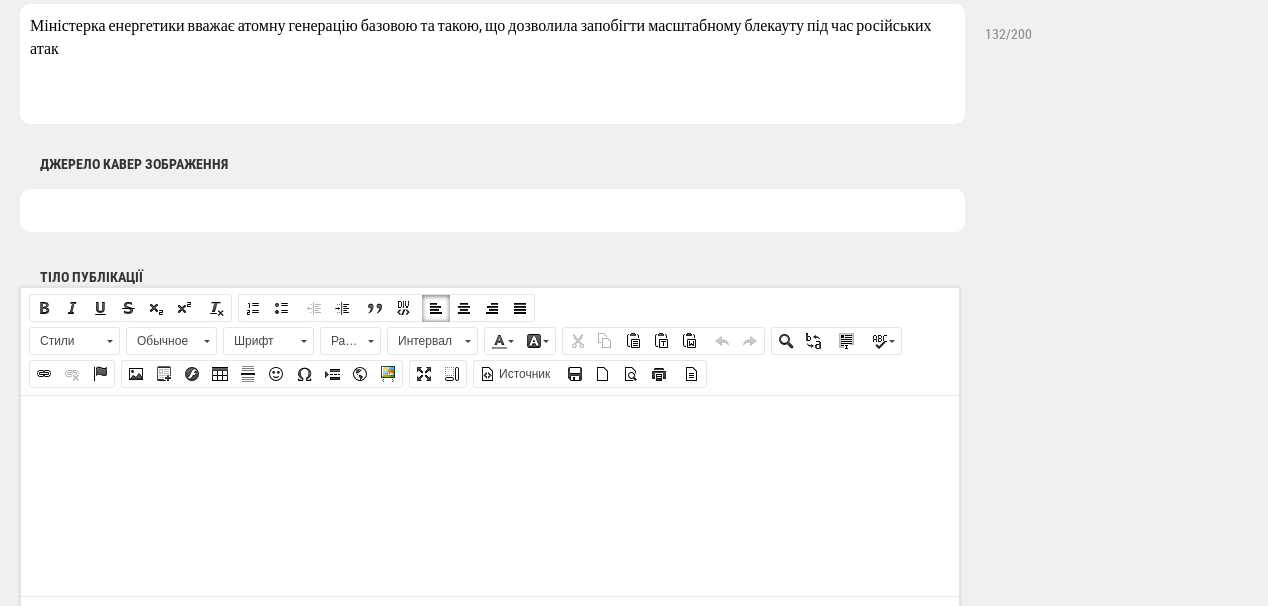 click at bounding box center (490, 425) 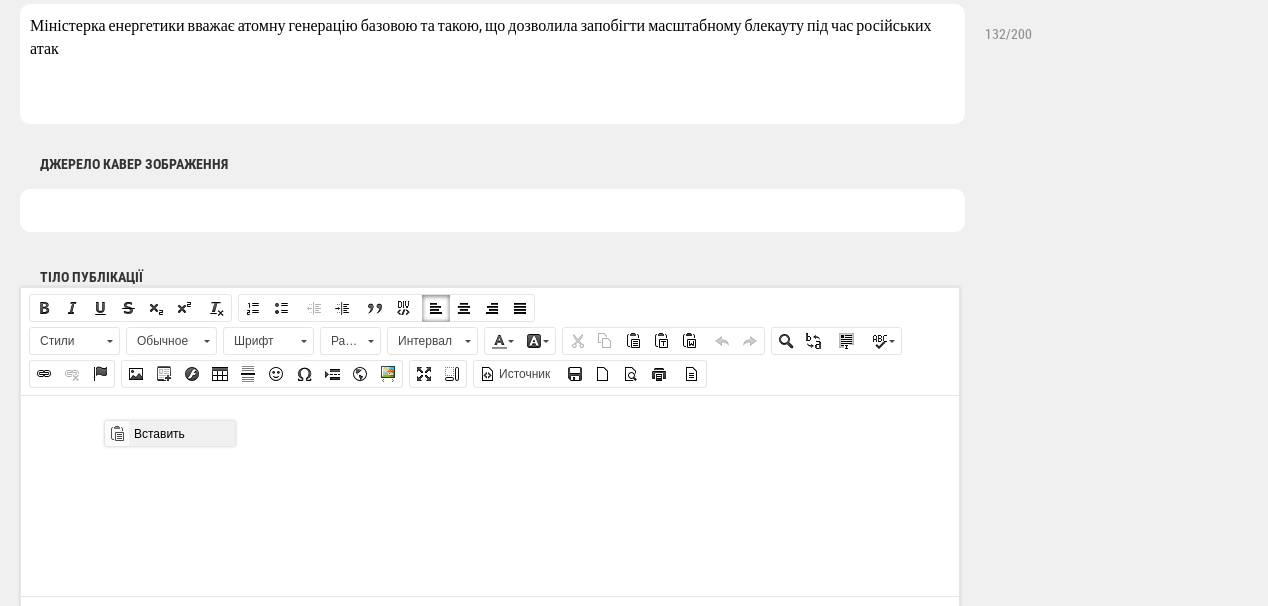 click on "Вставить" at bounding box center [181, 433] 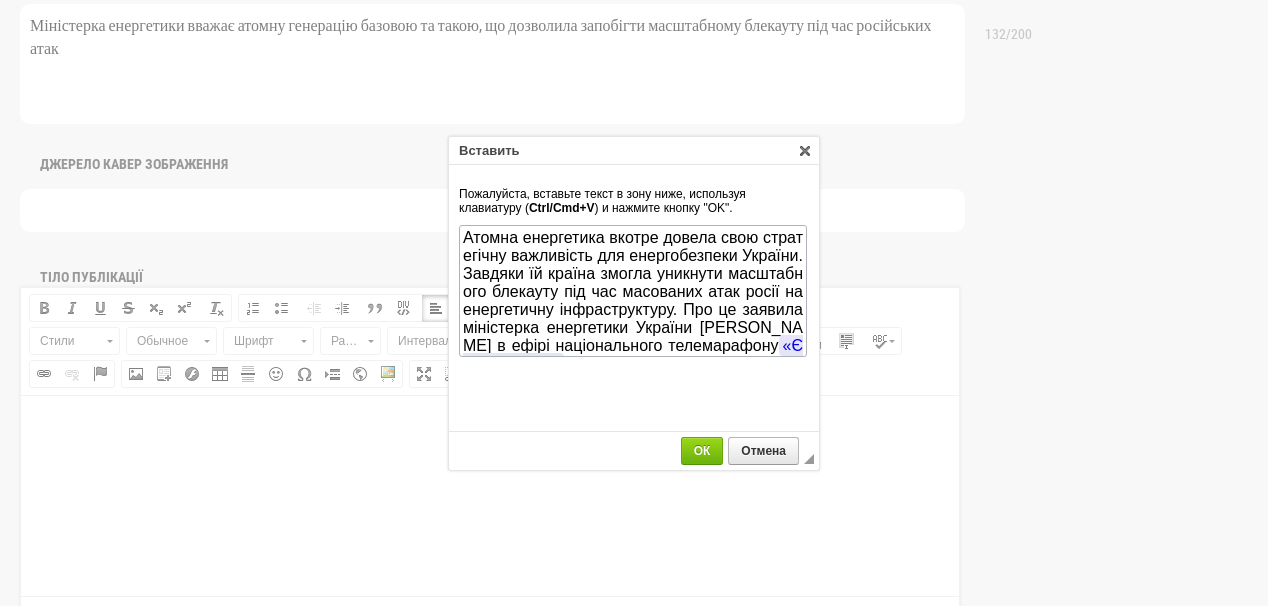scroll, scrollTop: 577, scrollLeft: 0, axis: vertical 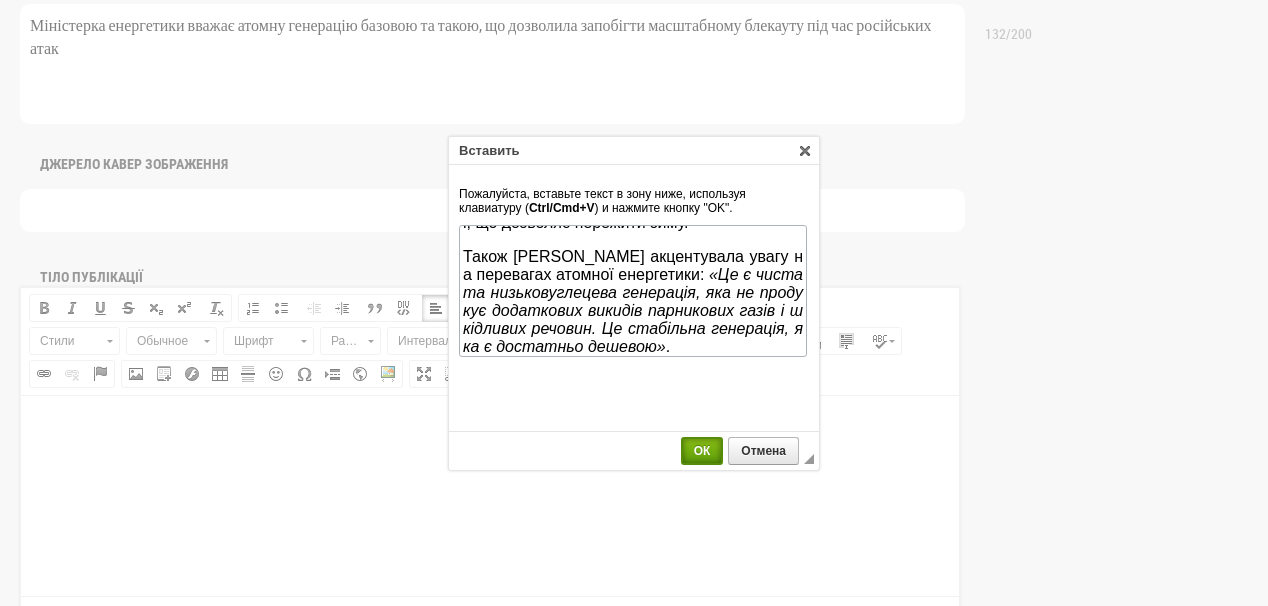 click on "ОК" at bounding box center [702, 451] 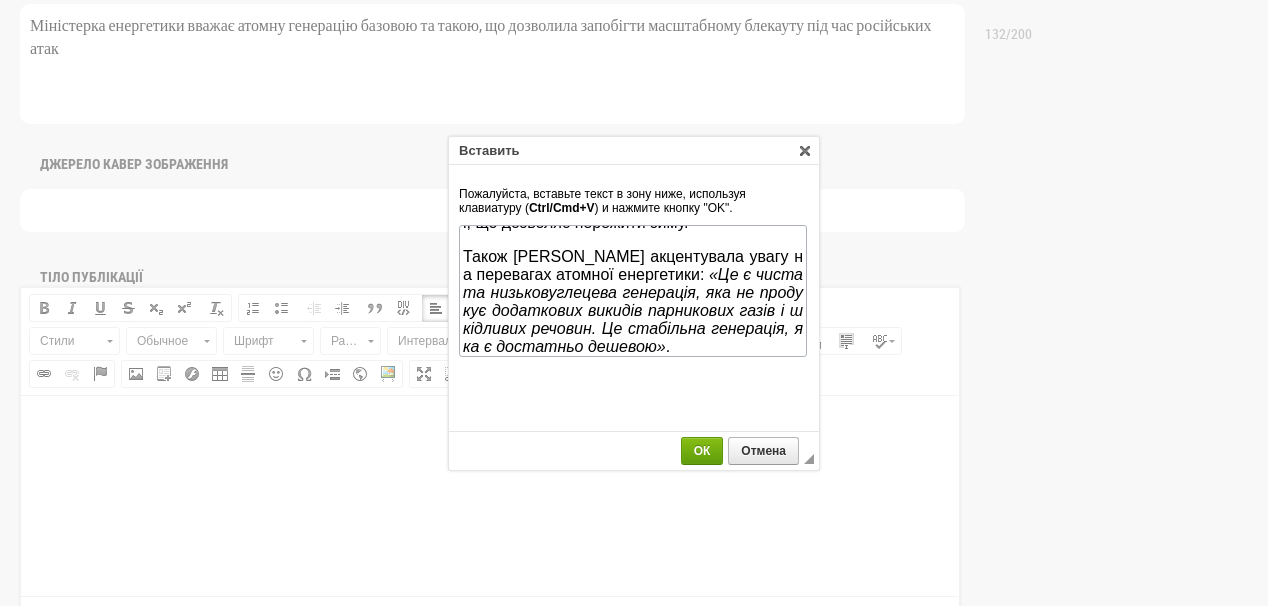 scroll, scrollTop: 152, scrollLeft: 0, axis: vertical 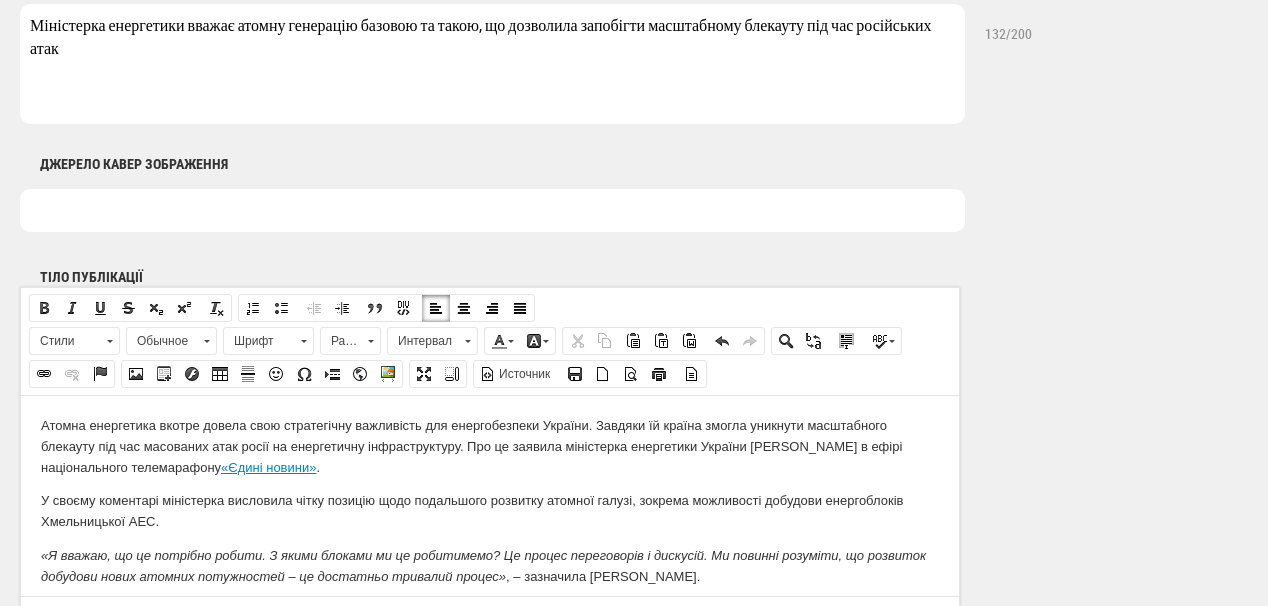 click on "Атомна енергетика вкотре довела свою стратегічну важливість для енергобезпеки України. Завдяки їй країна змогла уникнути масштабного блекауту під час масованих атак росії на енергетичну інфраструктуру. Про це заявила міністерка енергетики України Світлана Гринчук в ефірі національного телемарафону  «Єдині новини» ." at bounding box center [490, 446] 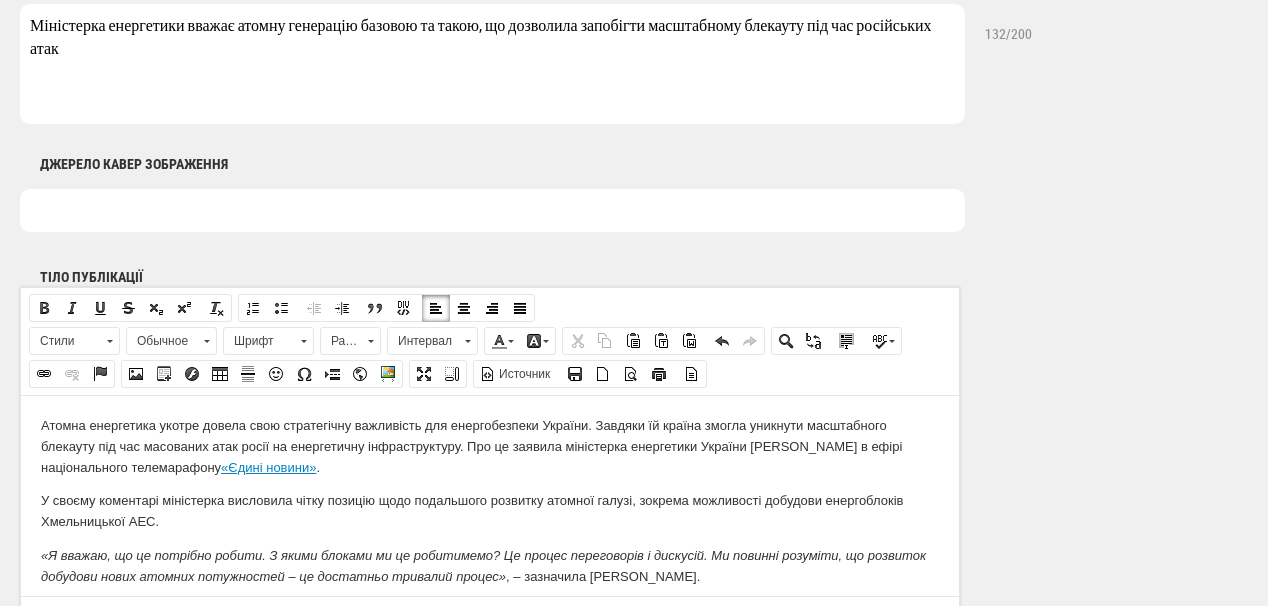click on "Атомна енергетика у котре довела свою стратегічну важливість для енергобезпеки України. Завдяки їй країна змогла уникнути масштабного блекауту під час масованих атак росії на енергетичну інфраструктуру. Про це заявила міністерка енергетики України Світлана Гринчук в ефірі національного телемарафону  «Єдині новини» ." at bounding box center (490, 446) 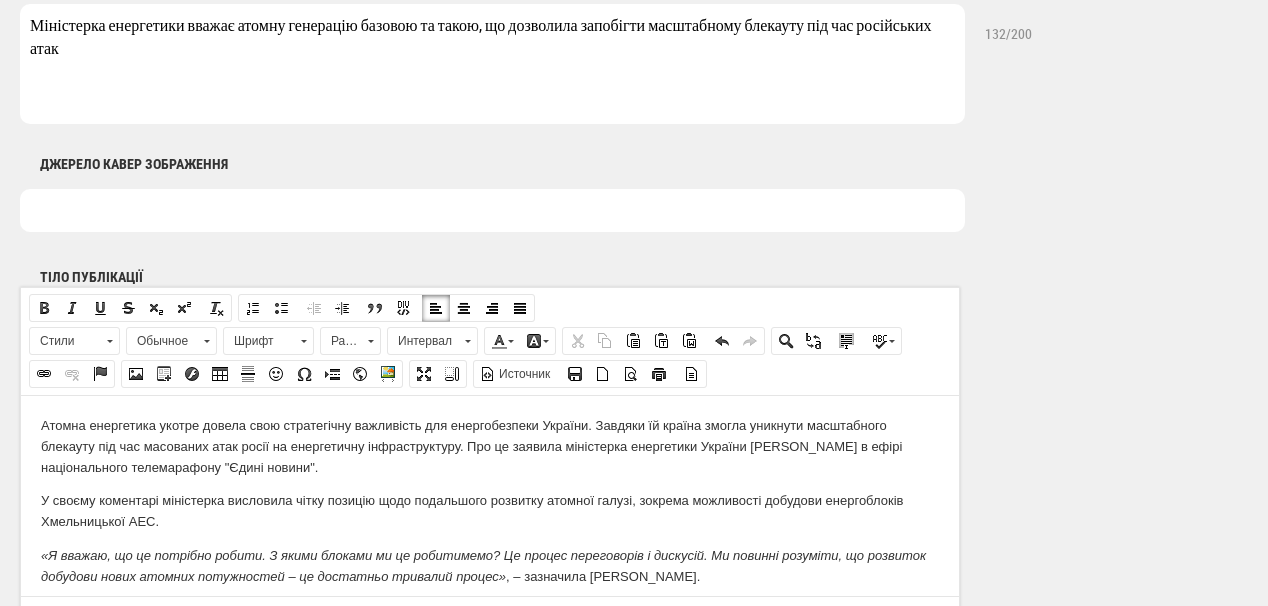 click on "Атомна енергетика у котре довела свою стратегічну важливість для енергобезпеки України. Завдяки їй країна змогла уникнути масштабного блекауту під час масованих атак росії на енергетичну інфраструктуру. Про це заявила міністерка енергетики України Світлана Гринчук в ефірі національного телемарафону "Єдині новини"." at bounding box center [490, 446] 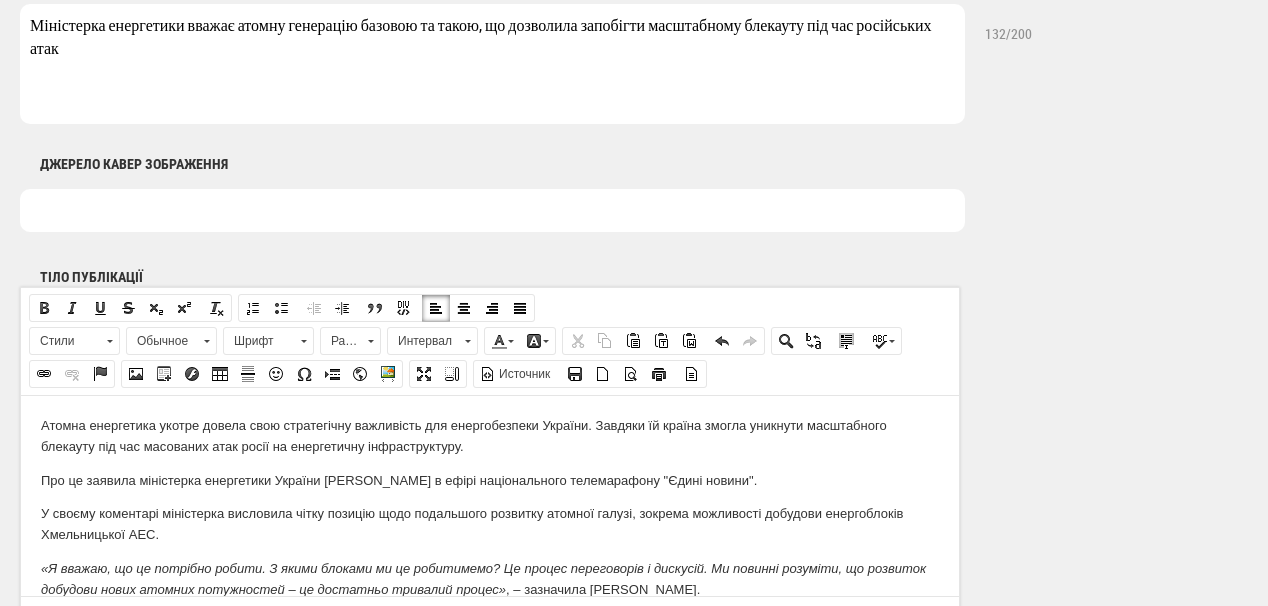 click on "Про це заявила міністерка енергетики України Світлана Гринчук в ефірі національного телемарафону "Єдині новини"." at bounding box center [490, 480] 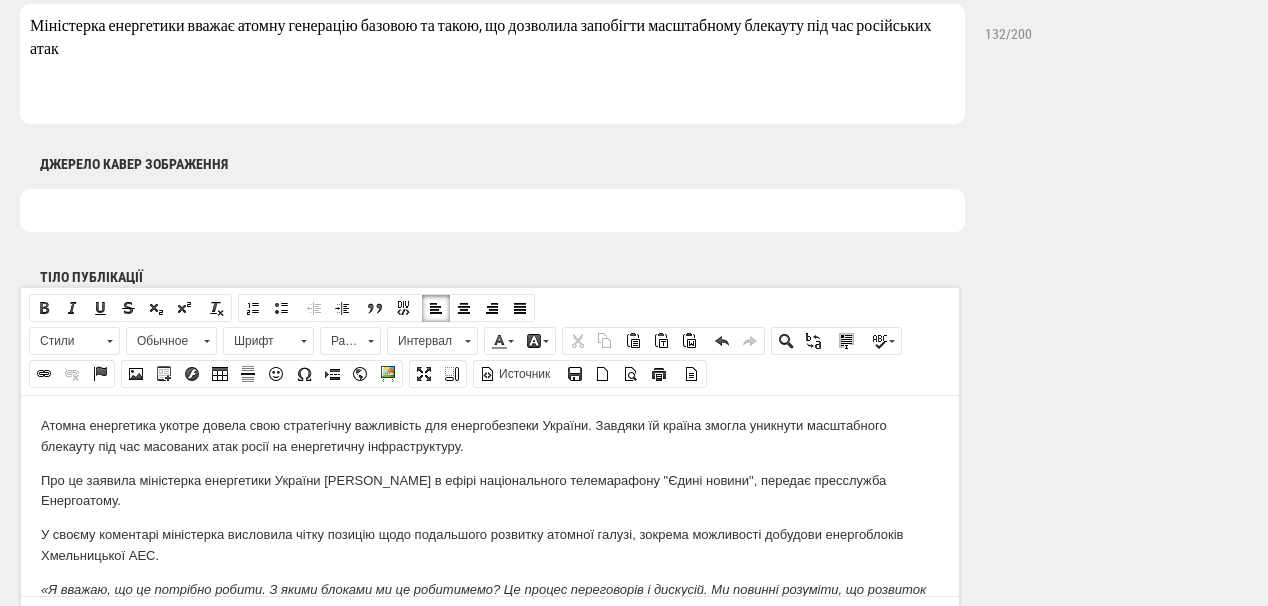 click on "Про це заявила міністерка енергетики України Світлана Гринчук в ефірі національного телемарафону "Єдині новини", передає пресслужба Енергоатому." at bounding box center [490, 491] 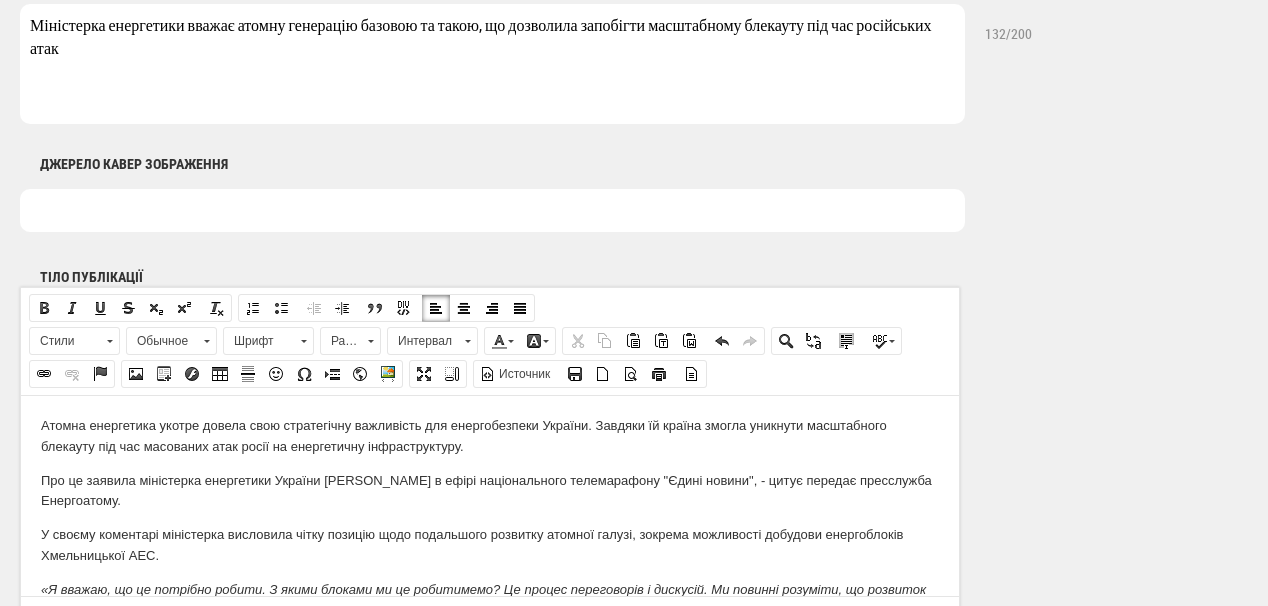 click on "Про це заявила міністерка енергетики України Світлана Гринчук в ефірі національного телемарафону "Єдині новини", - цитує передає пресслужба Енергоатому." at bounding box center (490, 491) 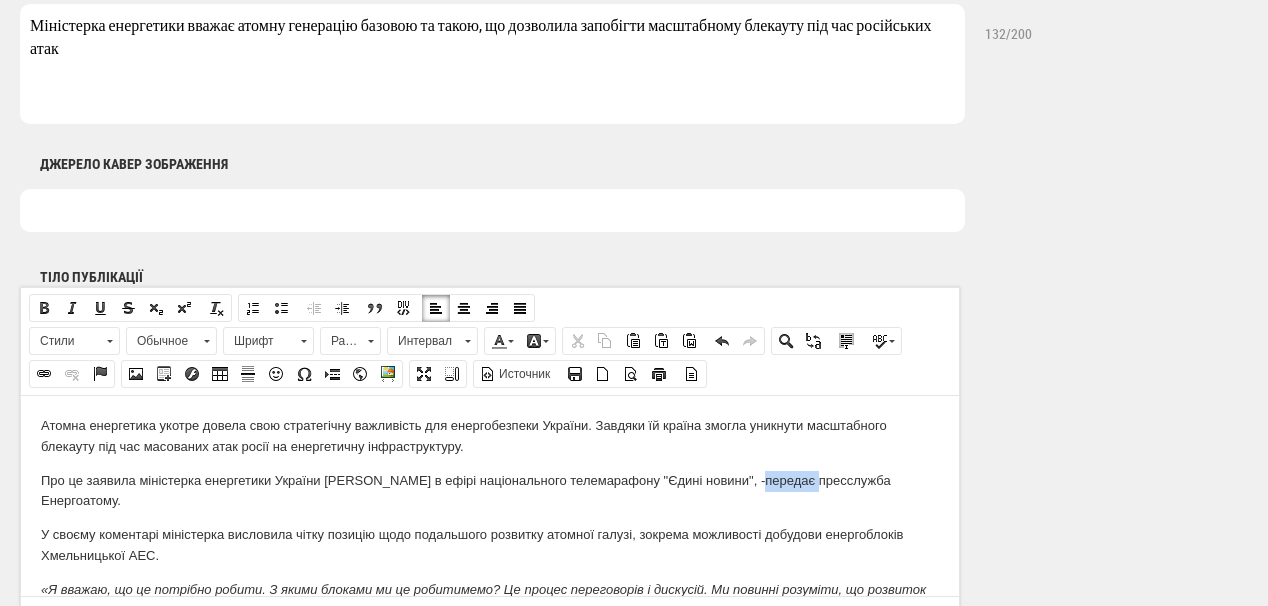 drag, startPoint x: 769, startPoint y: 481, endPoint x: 818, endPoint y: 480, distance: 49.010204 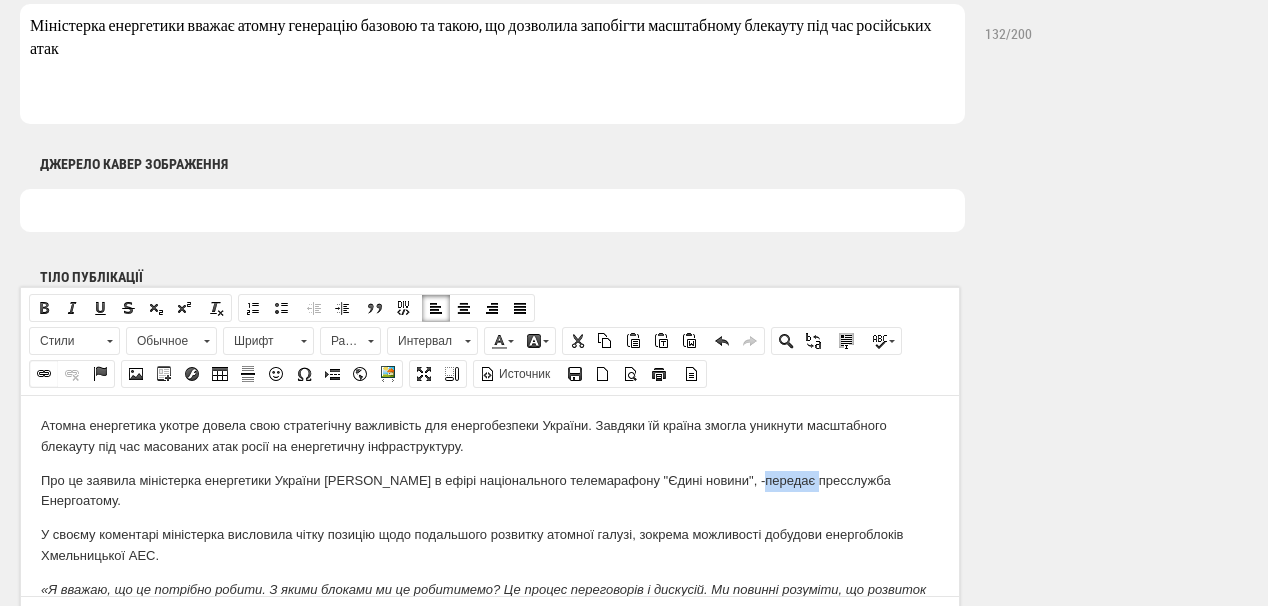 click at bounding box center [44, 374] 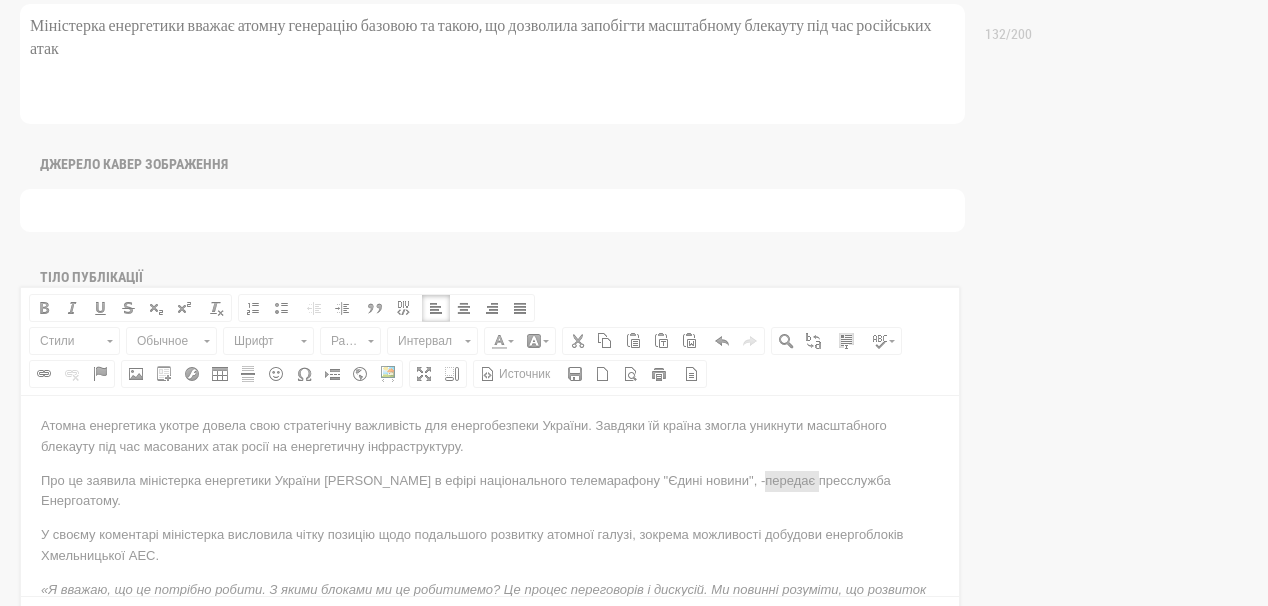 scroll, scrollTop: 0, scrollLeft: 0, axis: both 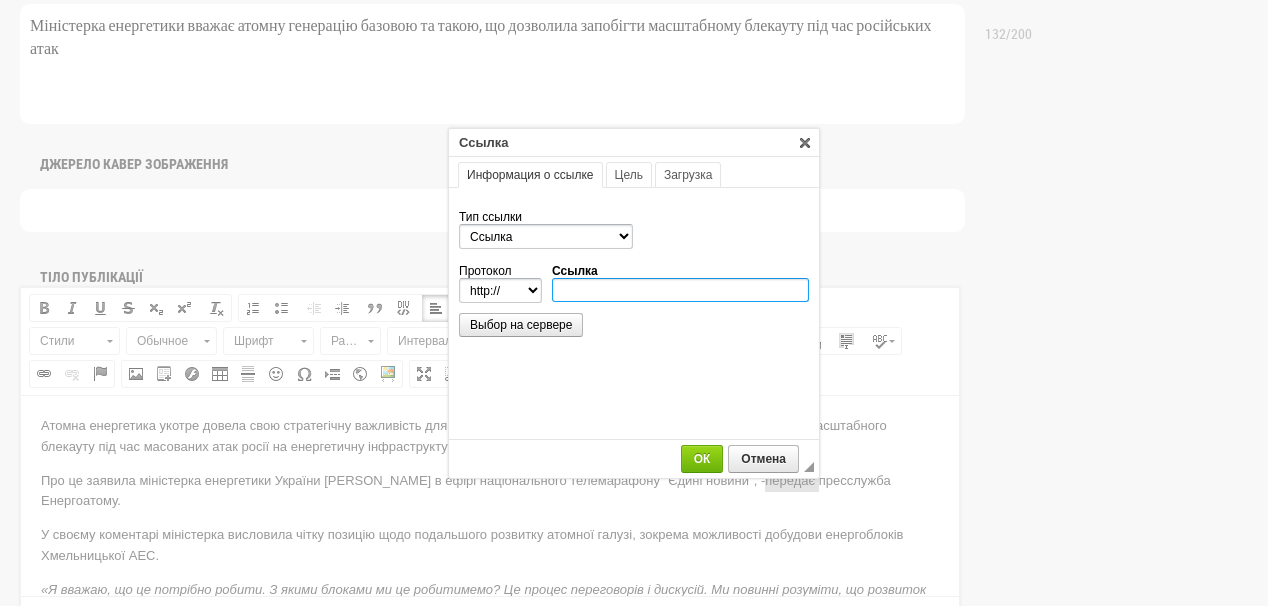 click on "Ссылка" at bounding box center (680, 290) 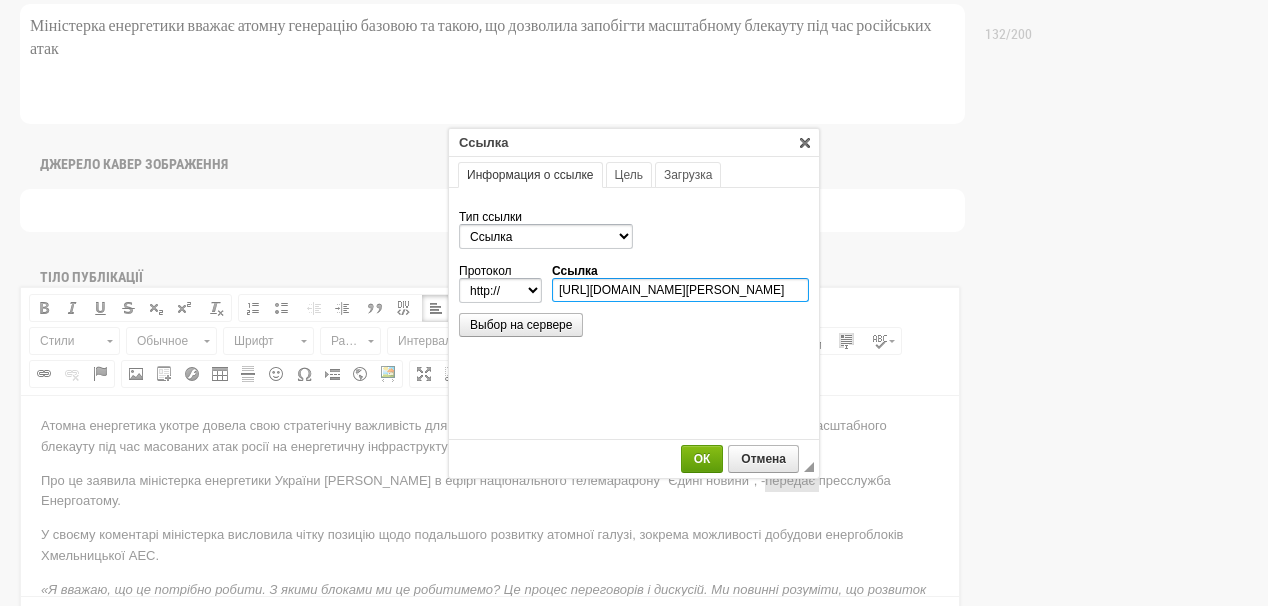 scroll, scrollTop: 0, scrollLeft: 494, axis: horizontal 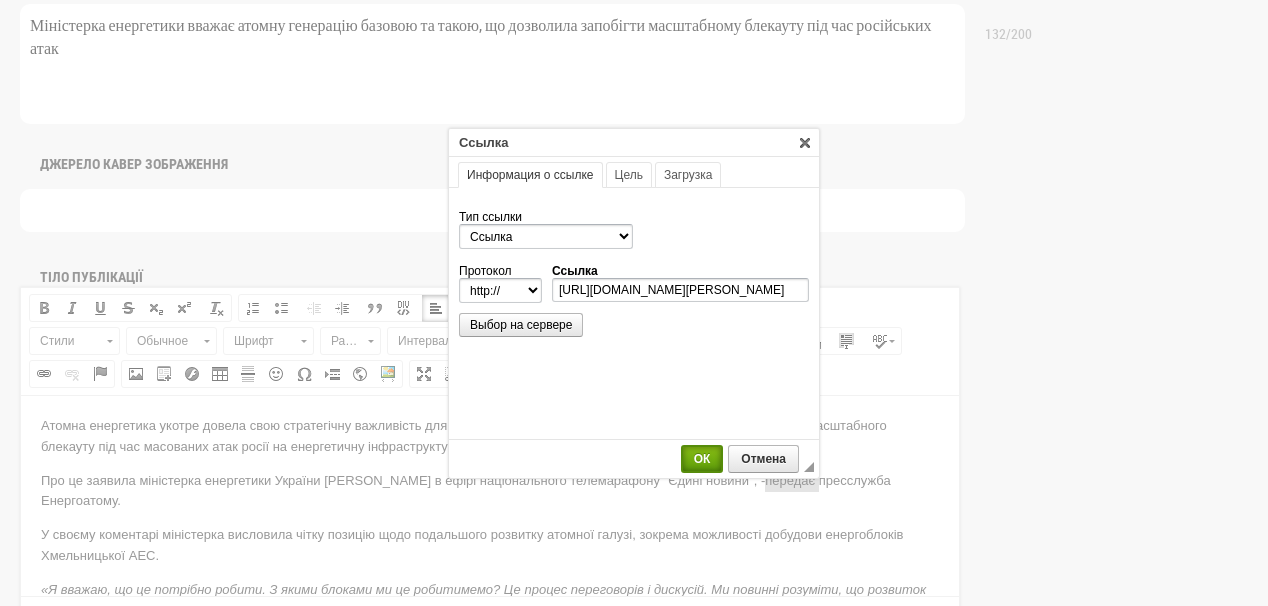 select on "https://" 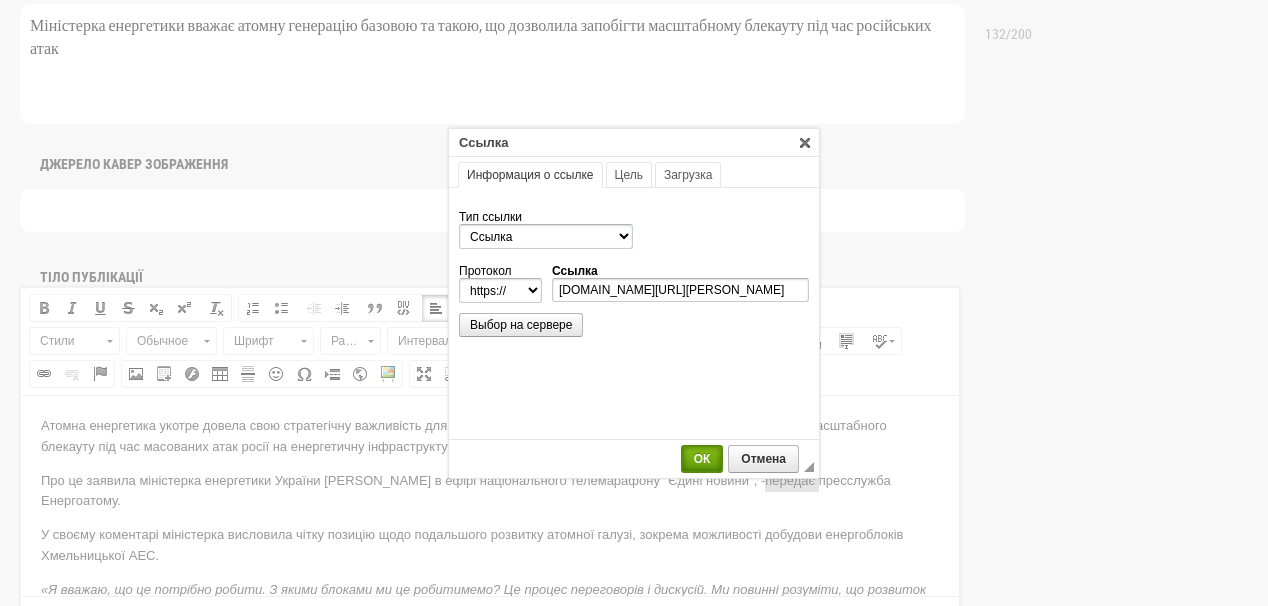scroll, scrollTop: 0, scrollLeft: 0, axis: both 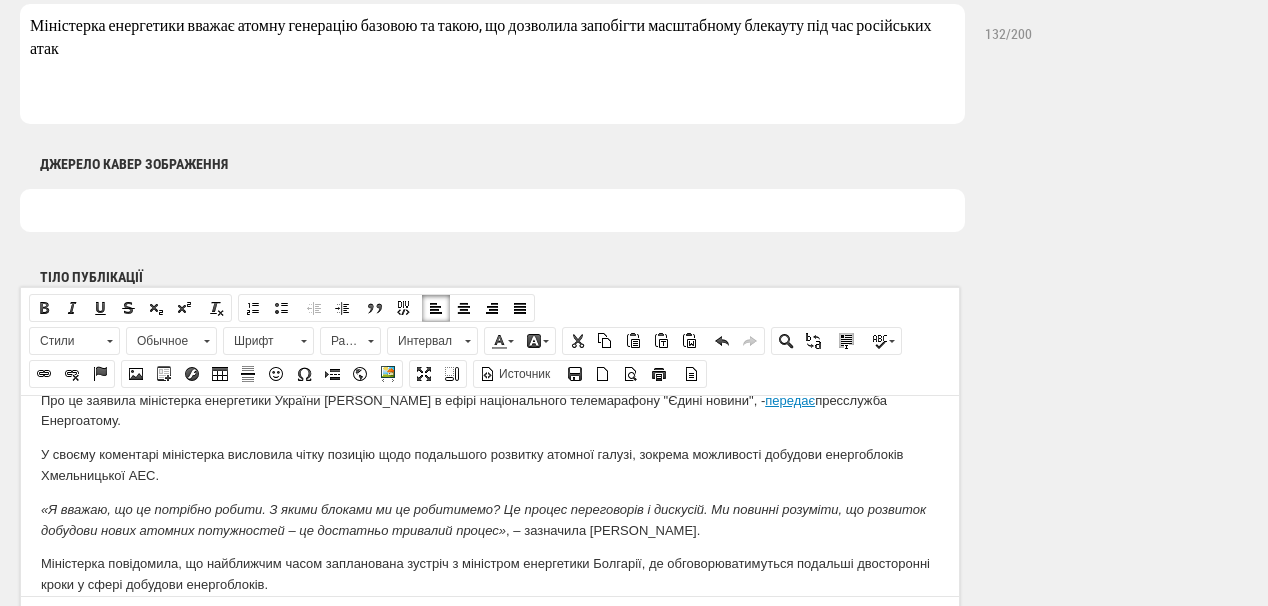 click on "Про це заявила міністерка енергетики України Світлана Гринчук в ефірі національного телемарафону "Єдині новини", -  передає  пресслужба Енергоатому." at bounding box center (490, 411) 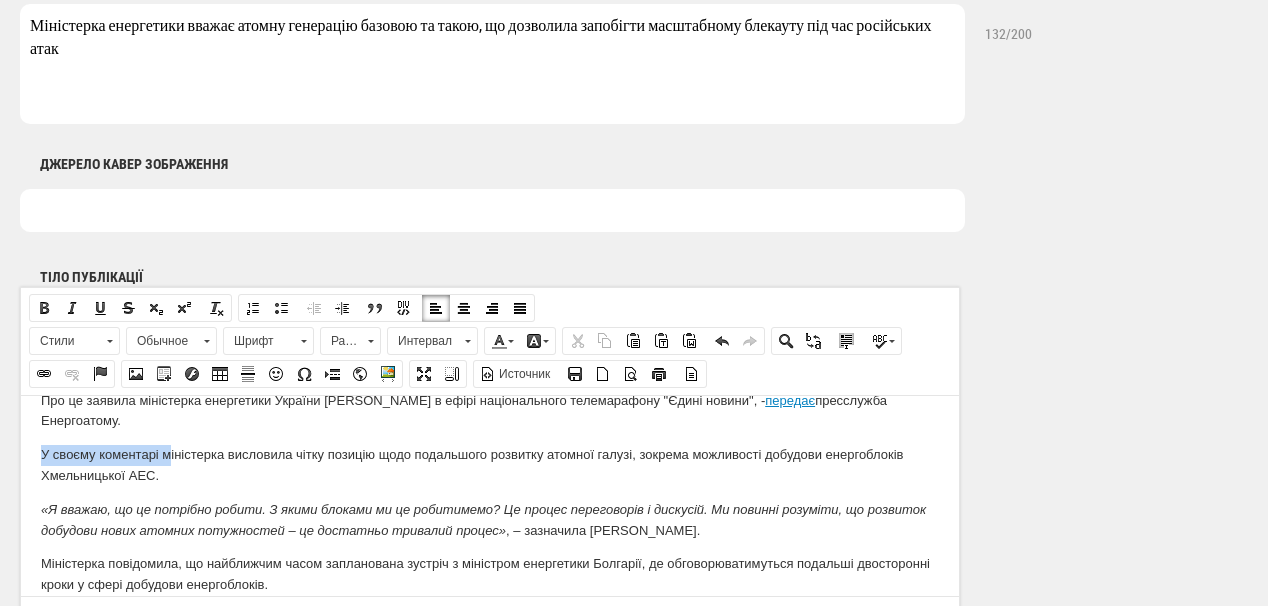 drag, startPoint x: 41, startPoint y: 453, endPoint x: 169, endPoint y: 451, distance: 128.01562 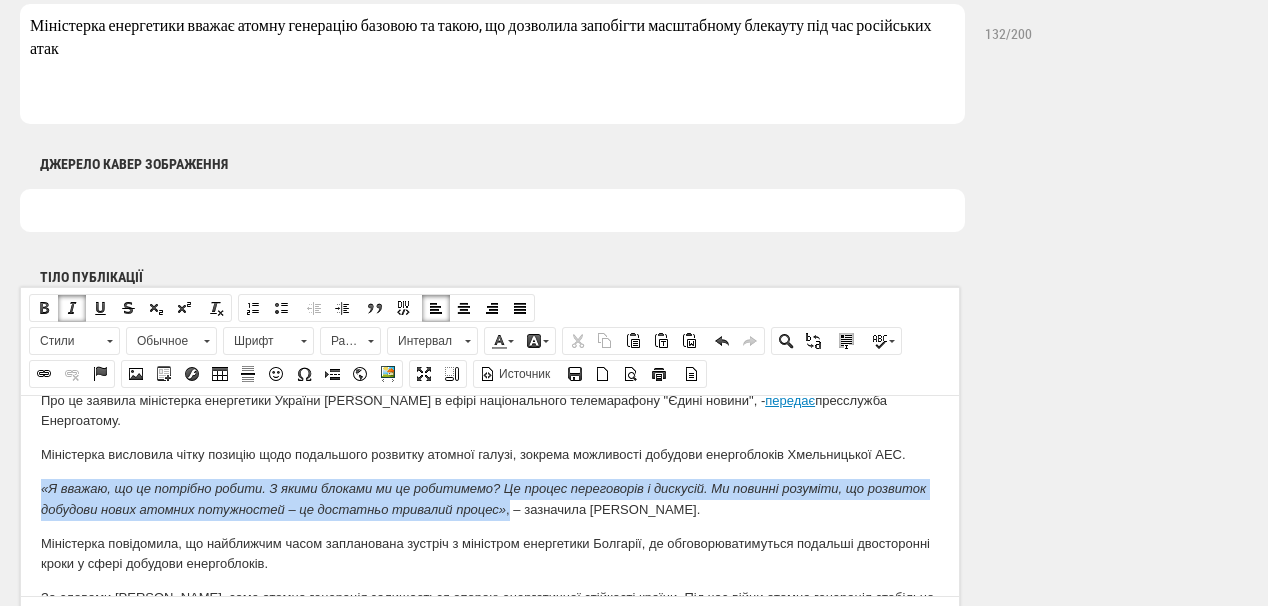 drag, startPoint x: 25, startPoint y: 486, endPoint x: 510, endPoint y: 499, distance: 485.1742 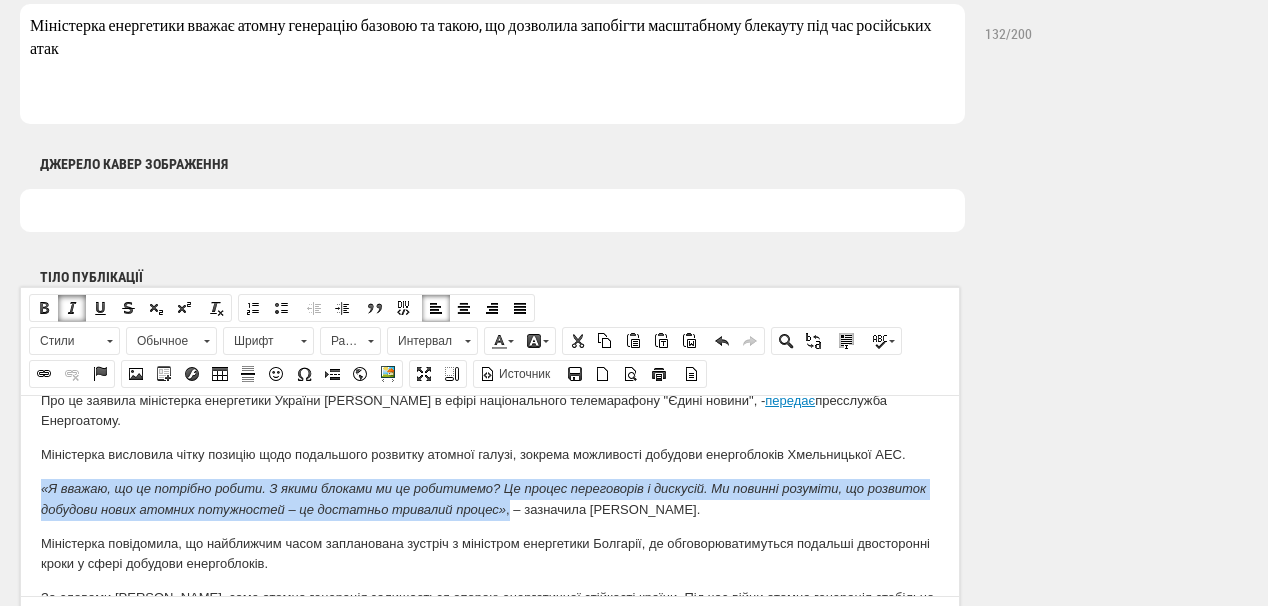 click at bounding box center [72, 308] 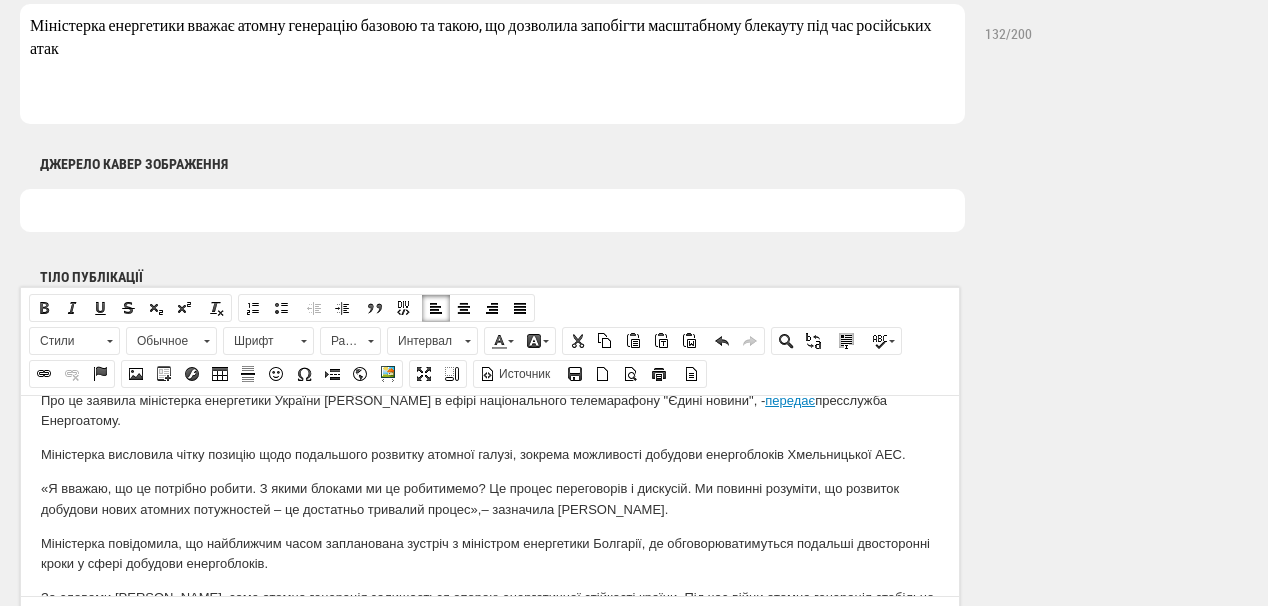 drag, startPoint x: 133, startPoint y: 463, endPoint x: 157, endPoint y: 475, distance: 26.832815 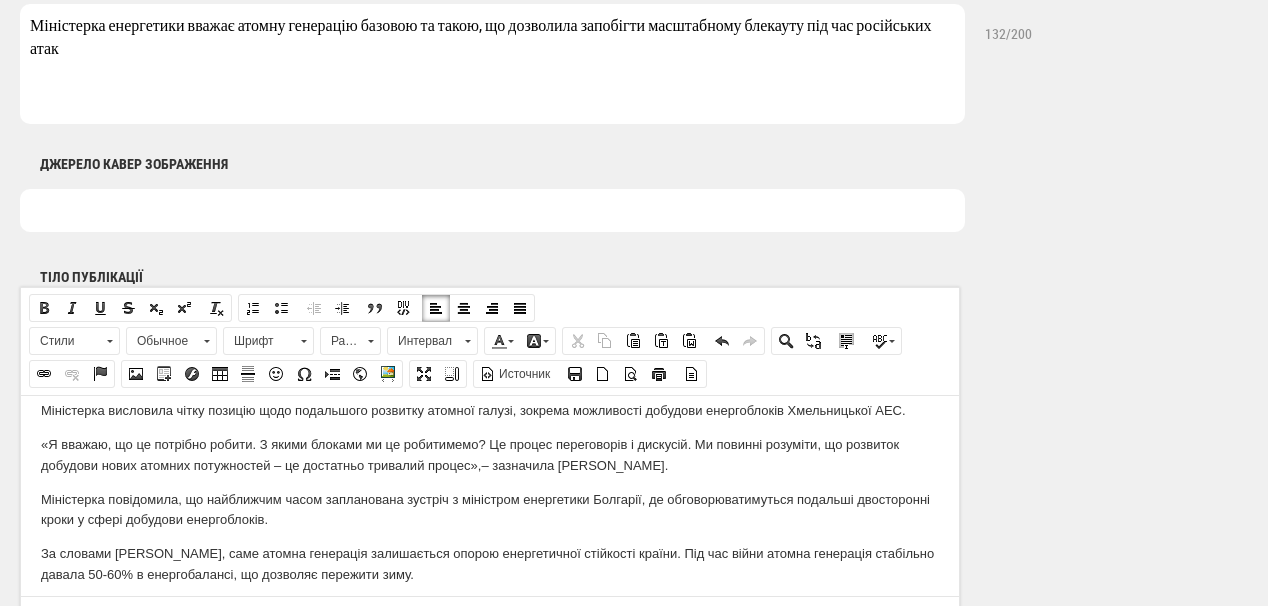 scroll, scrollTop: 160, scrollLeft: 0, axis: vertical 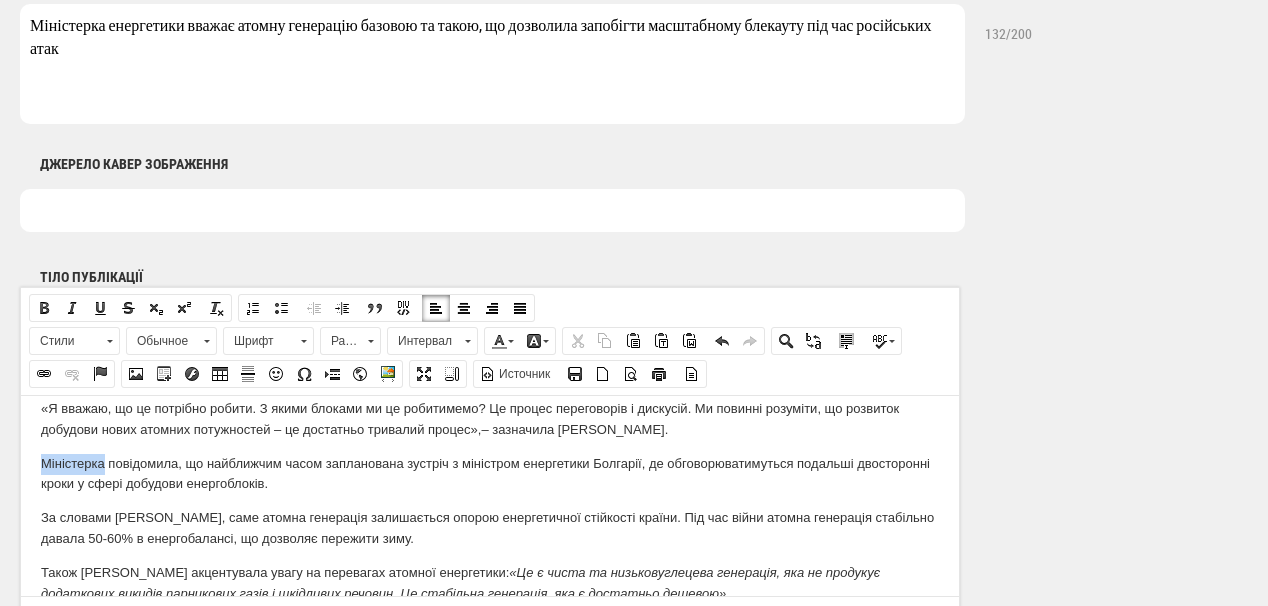 drag, startPoint x: 38, startPoint y: 459, endPoint x: 104, endPoint y: 459, distance: 66 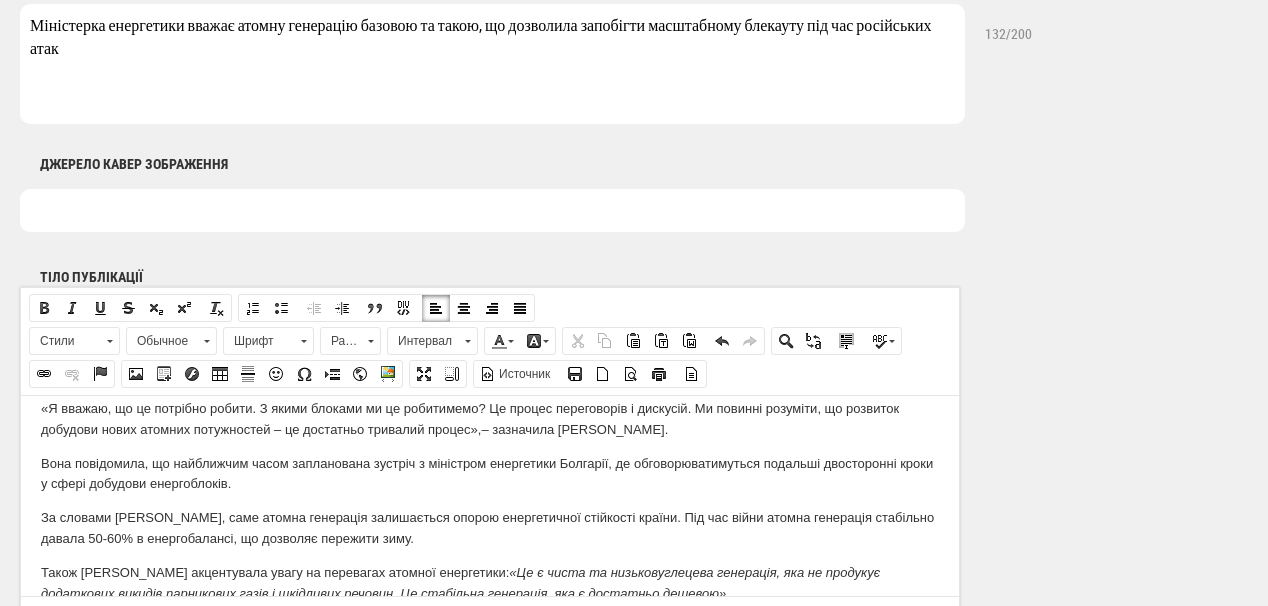 click on "Вона повідомила, що найближчим часом запланована зустріч з міністром енергетики Болгарії, де обговорюватимуться подальші двосторонні кроки у сфері добудови енергоблоків." at bounding box center (490, 474) 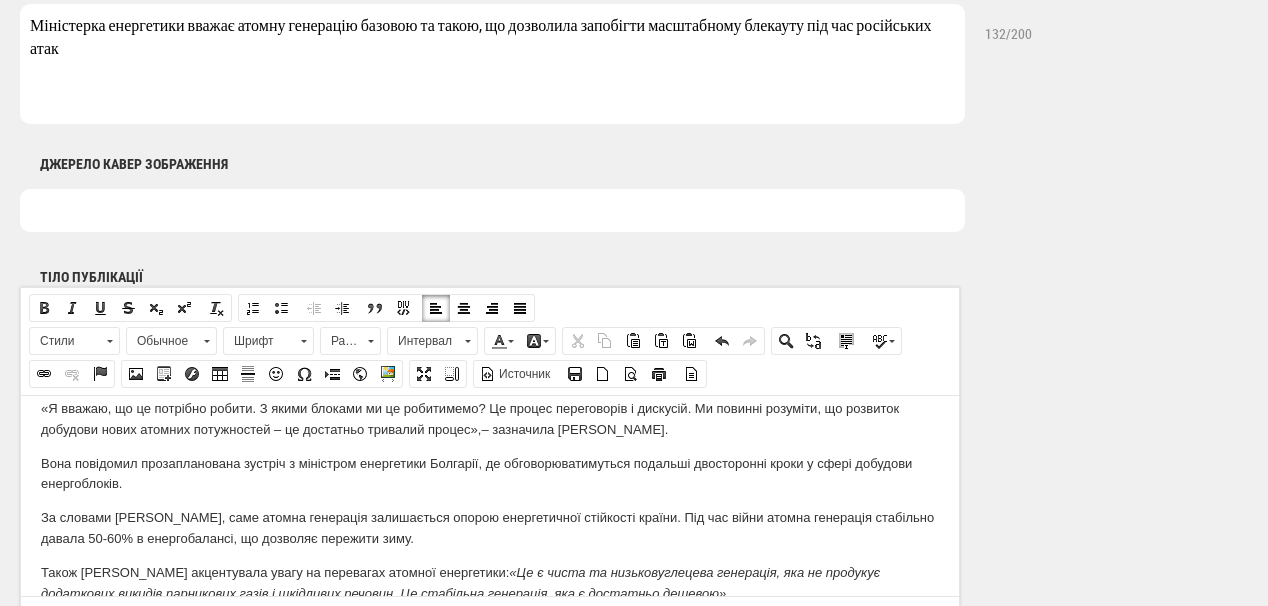 click on "Вона повідомил про  запланована зустріч з міністром енергетики Болгарії, де обговорюватимуться подальші двосторонні кроки у сфері добудови енергоблоків." at bounding box center (490, 474) 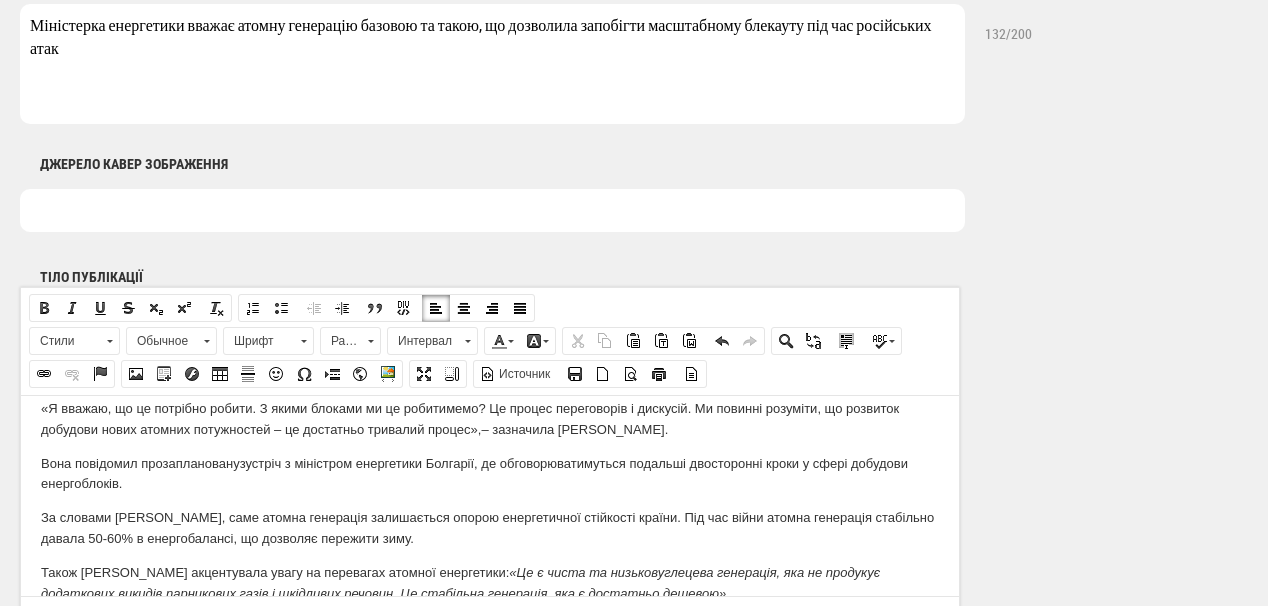 click on "Вона повідомил про  заплановану  зустріч з міністром енергетики Болгарії, де обговорюватимуться подальші двосторонні кроки у сфері добудови енергоблоків." at bounding box center [490, 474] 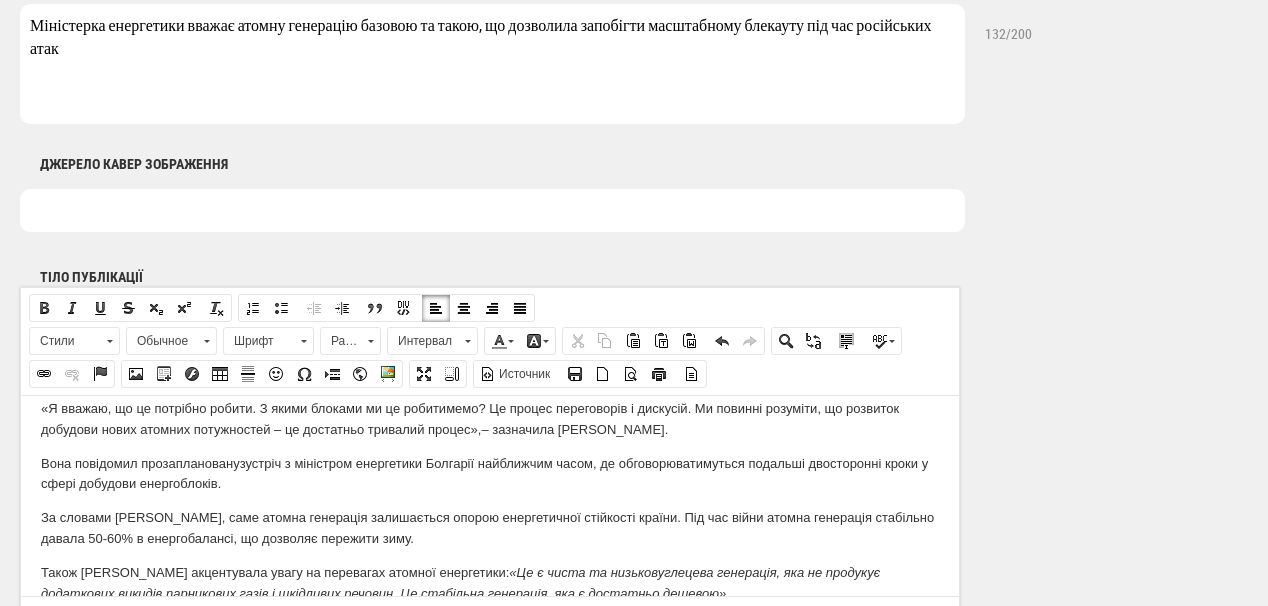 click on "Вона повідомил про  заплановану  зустріч з міністром енергетики Болгарії найближчим часом, де обговорюватимуться подальші двосторонні кроки у сфері добудови енергоблоків." at bounding box center [490, 474] 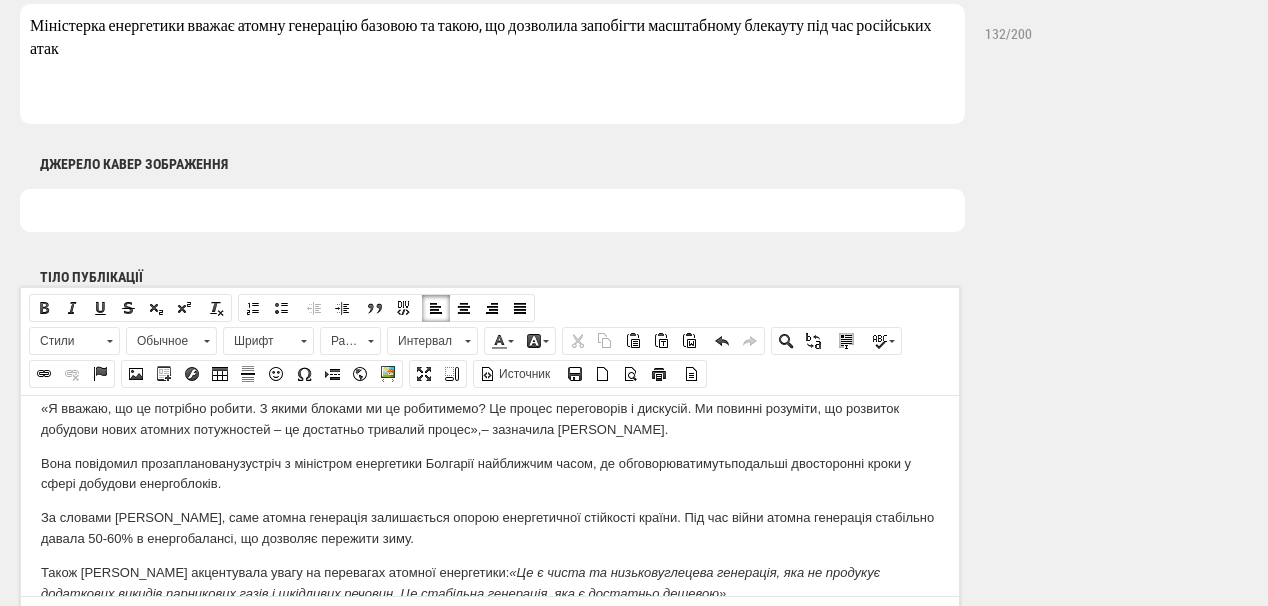 click on "Вона повідомил про  заплановану  зустріч з міністром енергетики Болгарії найближчим часом, де обговорюватимуть  подальші двосторонні кроки у сфері добудови енергоблоків." at bounding box center (490, 474) 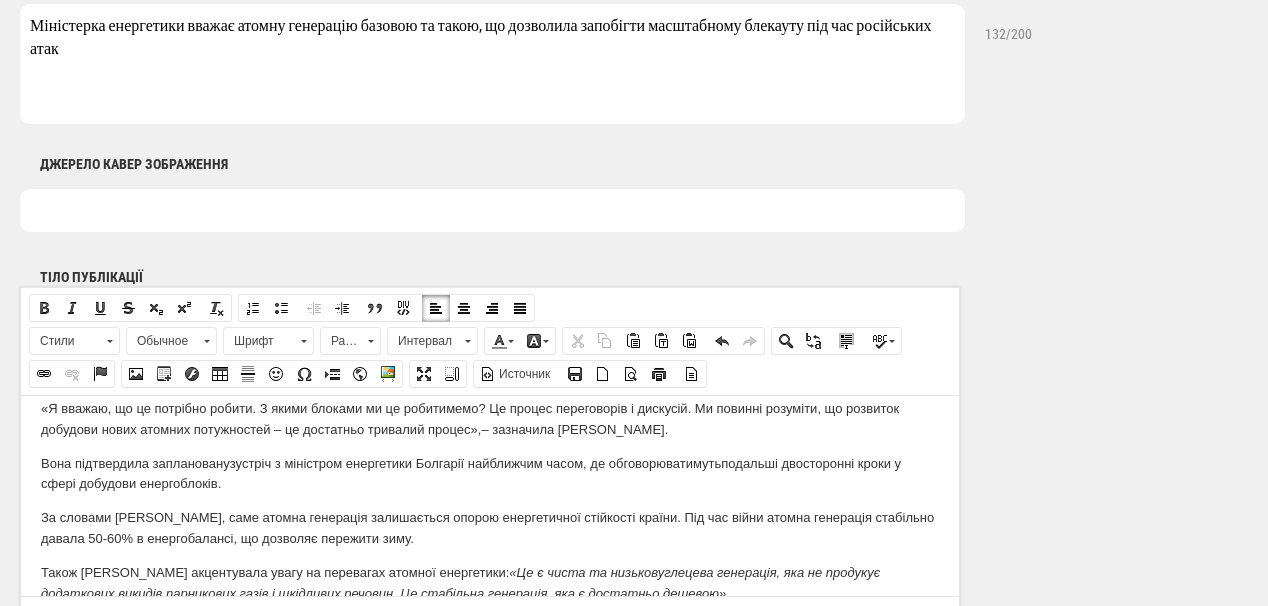 click on "Атомна енергетика у котре довела свою стратегічну важливість для енергобезпеки України. Завдяки їй країна змогла уникнути масштабного блекауту під час масованих атак росії на енергетичну інфраструктуру.  Про це заявила міністерка енергетики України Світлана Гринчук в ефірі національного телемарафону "Єдині новини", -  передає  пресслужба Енергоатому.    Міністерка висловила чітку позицію щодо подальшого розвитку атомної галузі, зокрема можливості добудови енергоблоків Хмельницької АЕС. ,  – зазначила Світлана Гринчук. Вона підтвердила з аплановану" at bounding box center (490, 429) 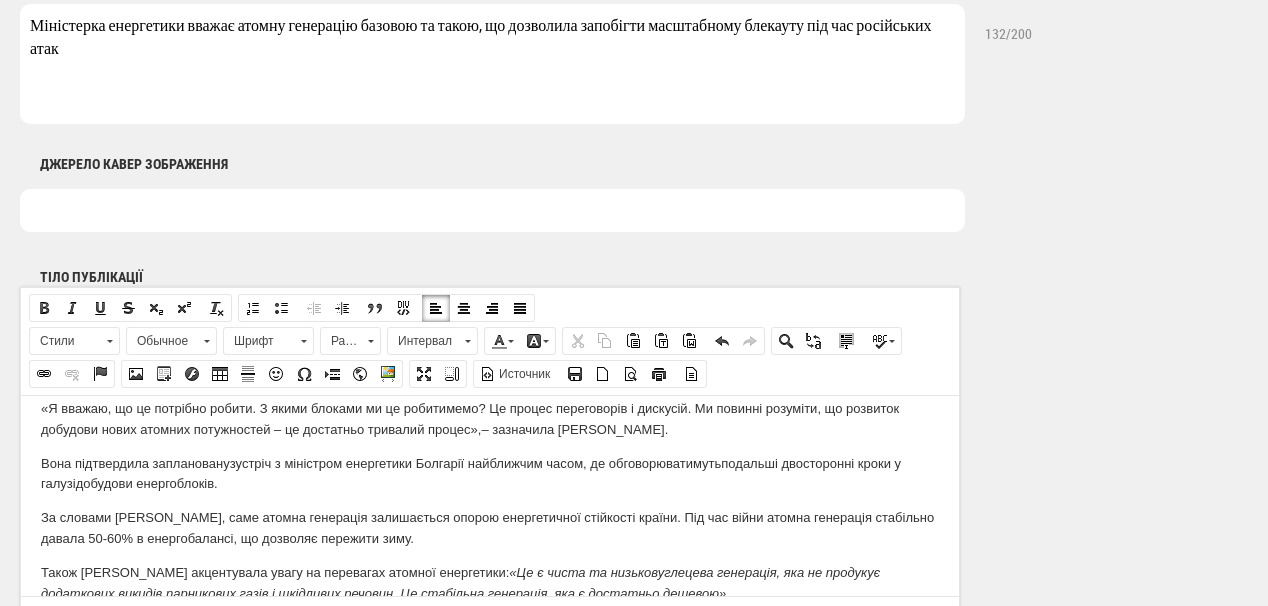 click on "За словами Світлани Гринчук, саме атомна генерація залишається опорою енергетичної стійкості країни. Під час війни атомна генерація стабільно давала 50-60% в енергобалансі, що дозволяє пережити зиму." at bounding box center [490, 528] 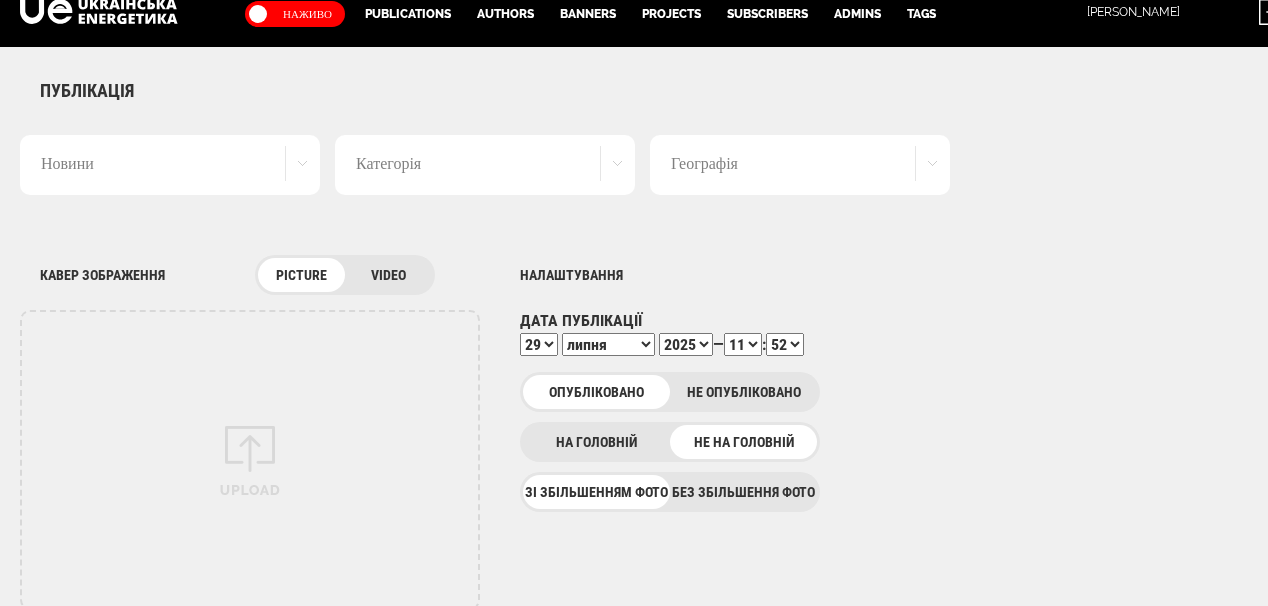 scroll, scrollTop: 0, scrollLeft: 0, axis: both 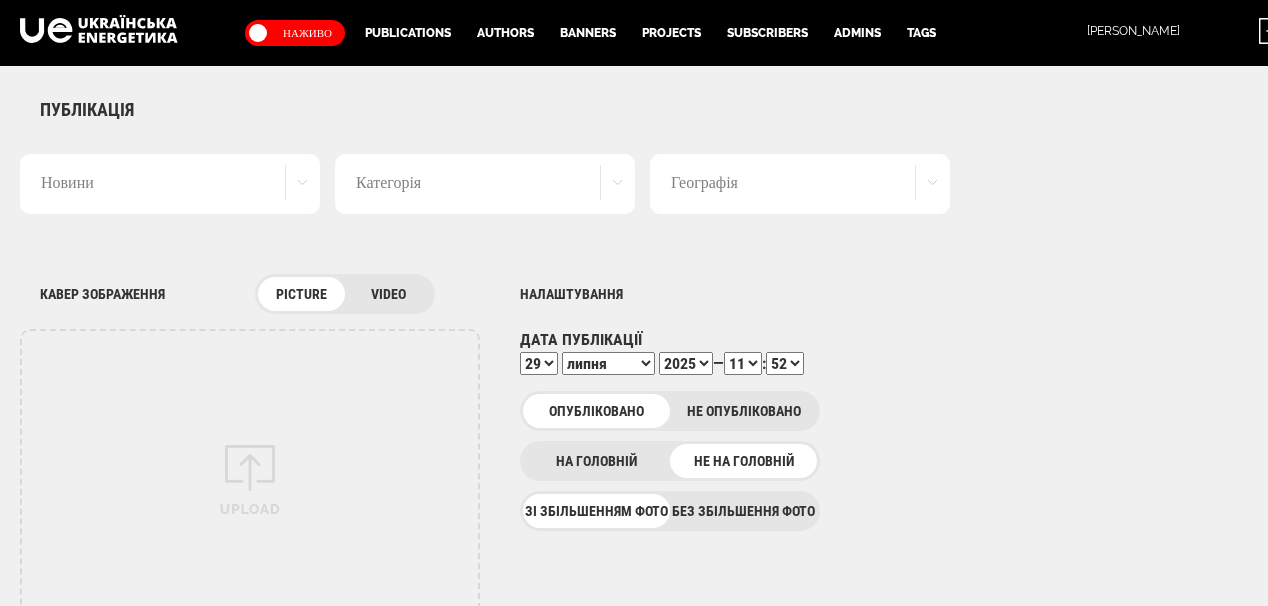 click on "Географія" at bounding box center (800, 184) 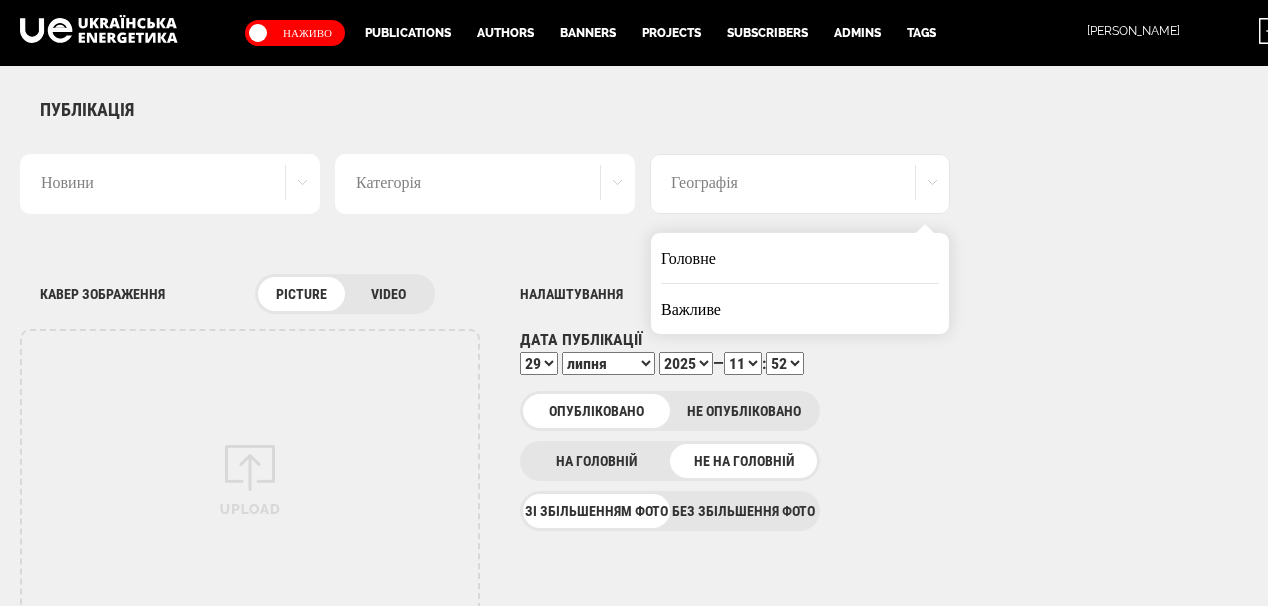 click on "Головне" at bounding box center (800, 258) 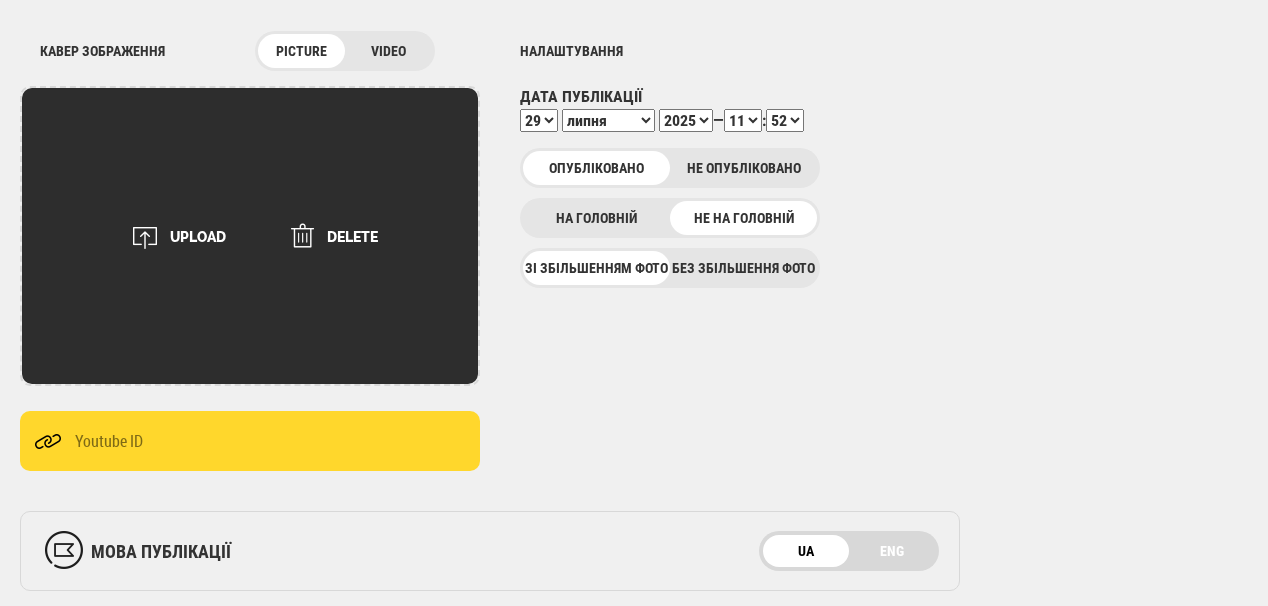 scroll, scrollTop: 240, scrollLeft: 0, axis: vertical 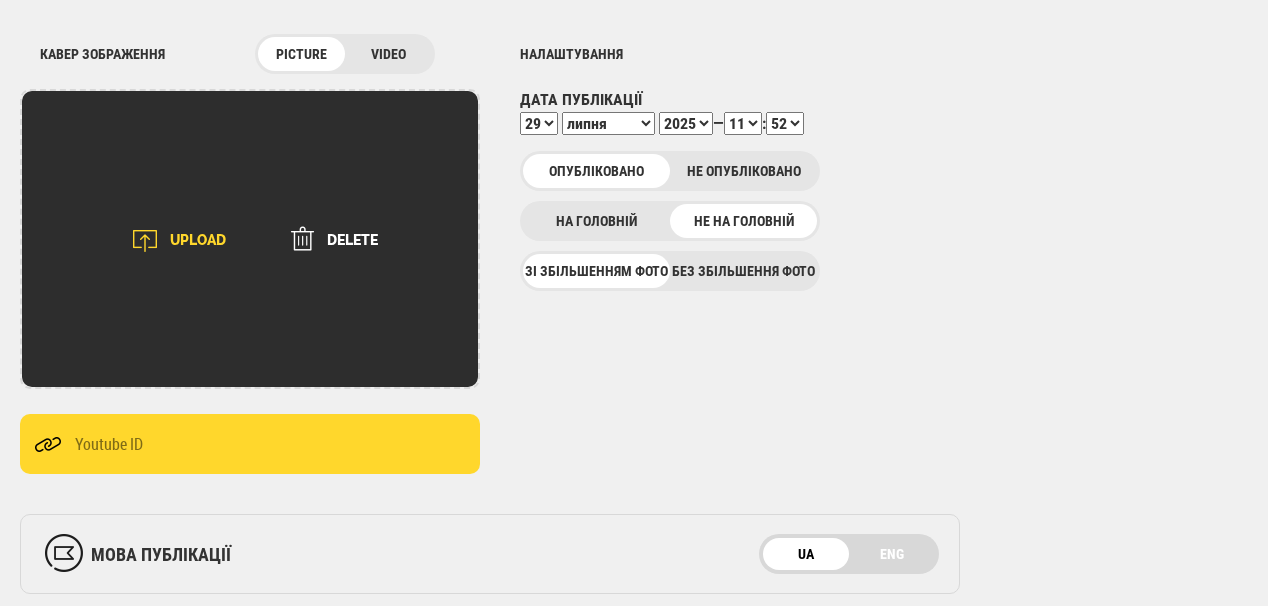 click on "UPLOAD" at bounding box center (172, 241) 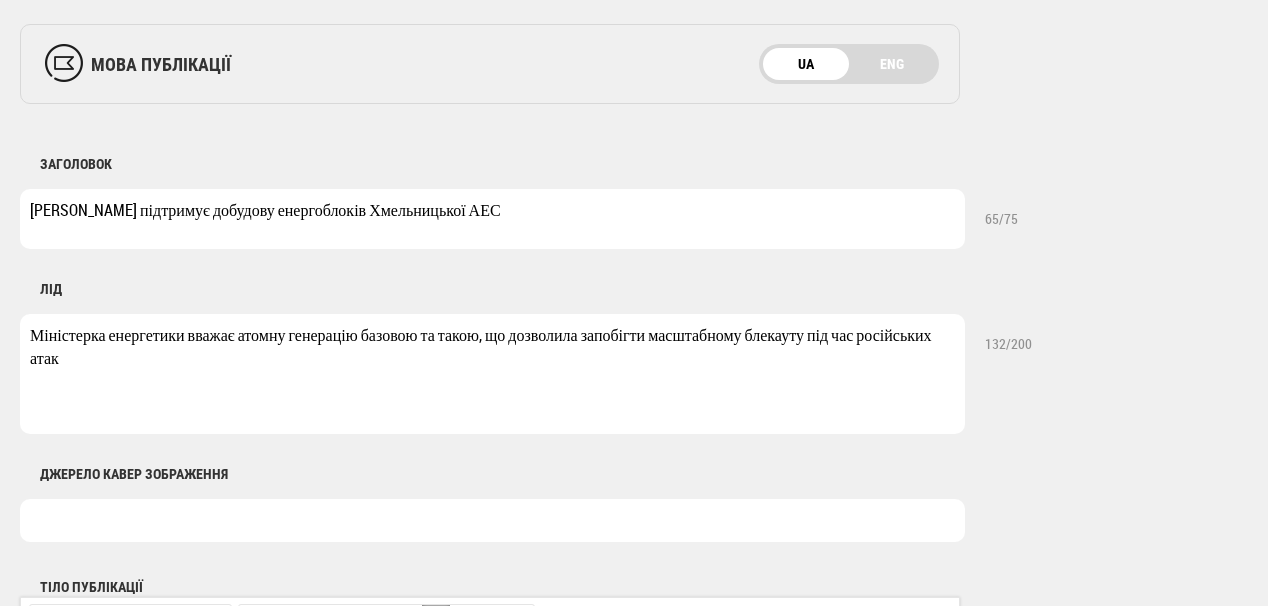 scroll, scrollTop: 880, scrollLeft: 0, axis: vertical 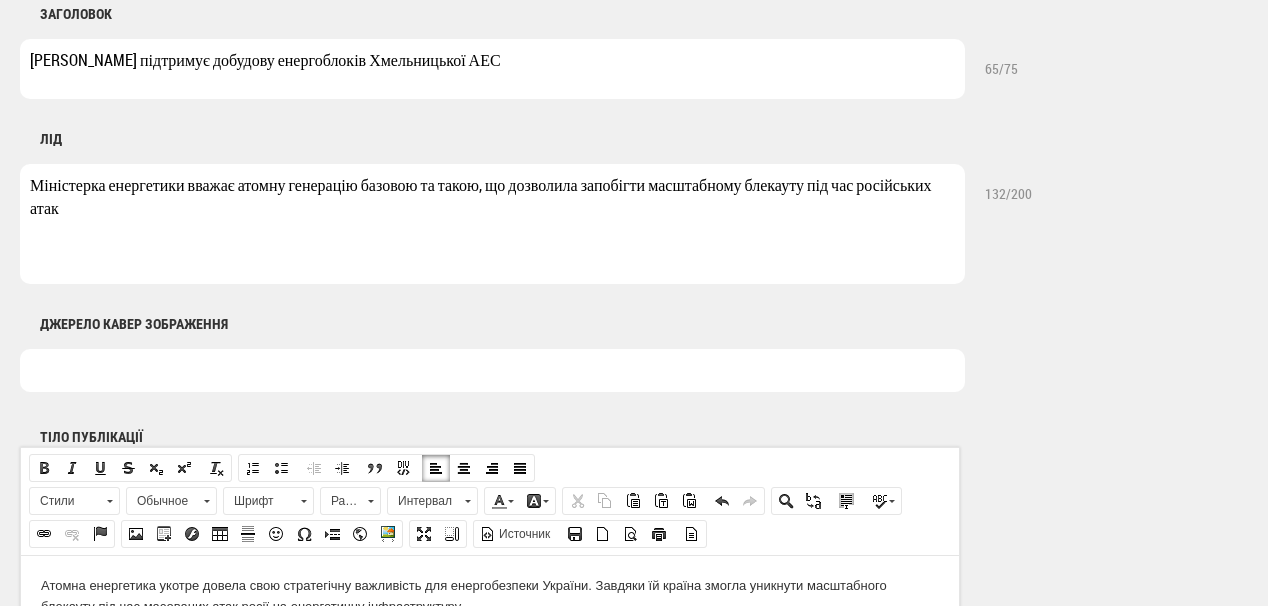 click at bounding box center [492, 370] 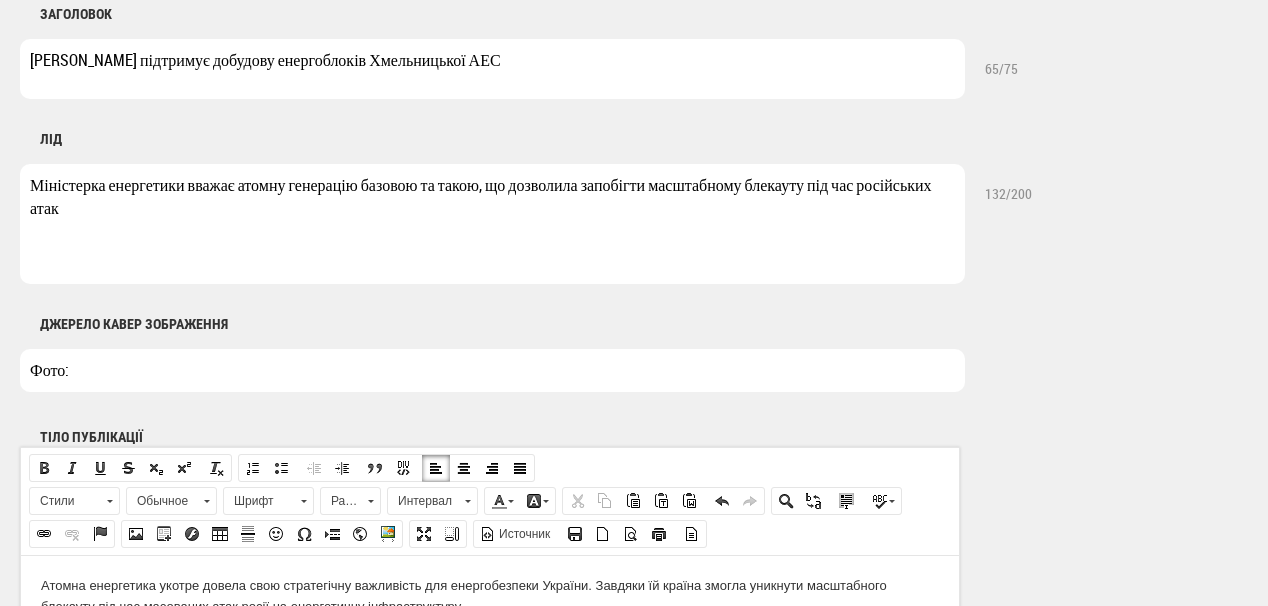 click on "Фото:" at bounding box center [492, 370] 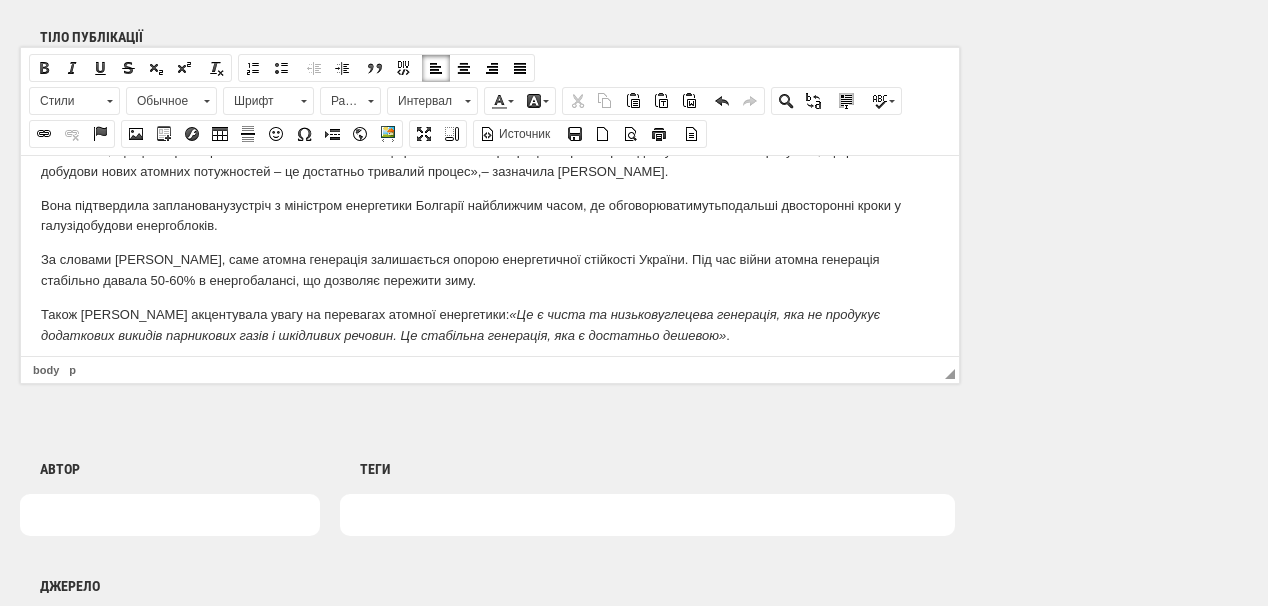 scroll, scrollTop: 188, scrollLeft: 0, axis: vertical 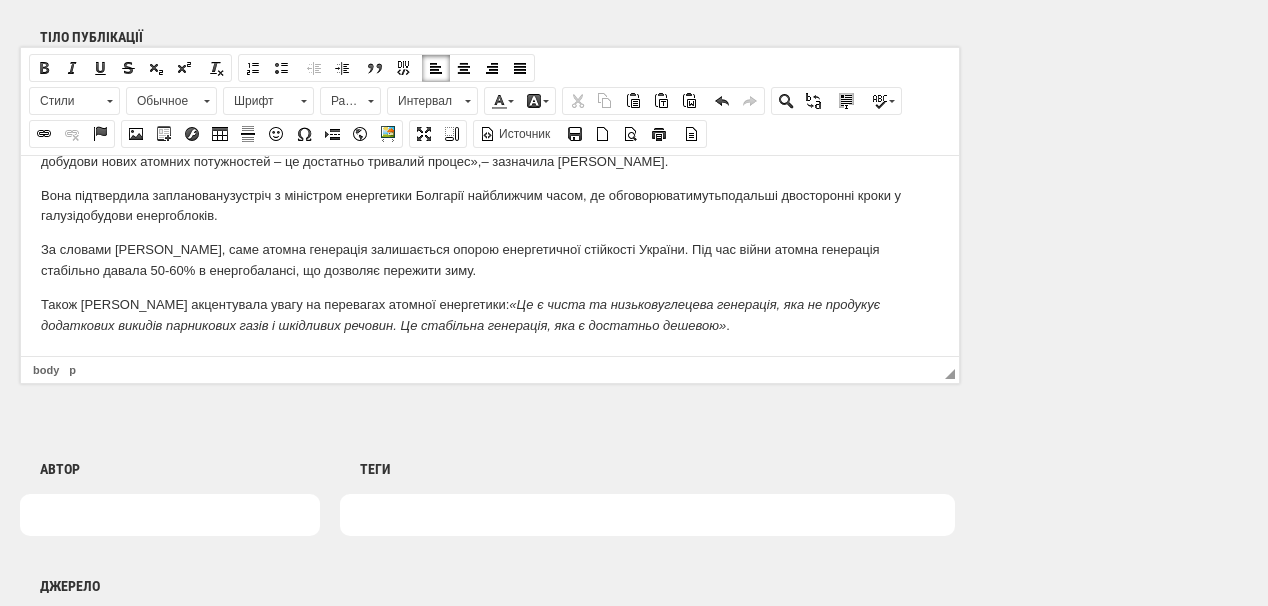 type on "Фото: Shutterstock" 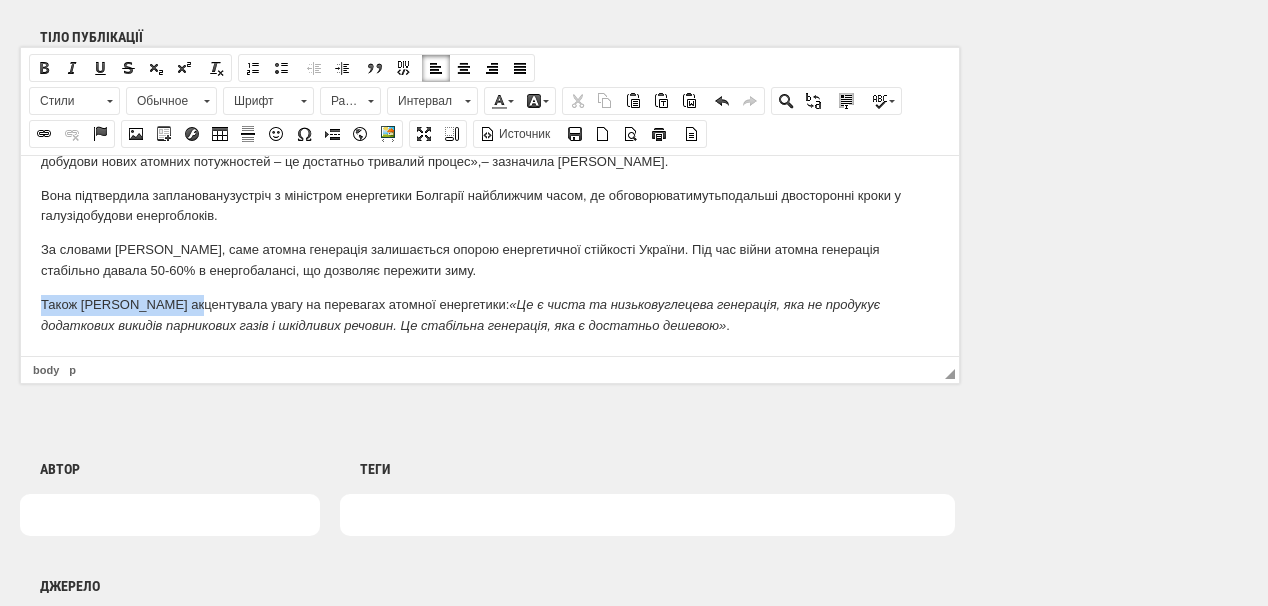 drag, startPoint x: 40, startPoint y: 302, endPoint x: 186, endPoint y: 297, distance: 146.08559 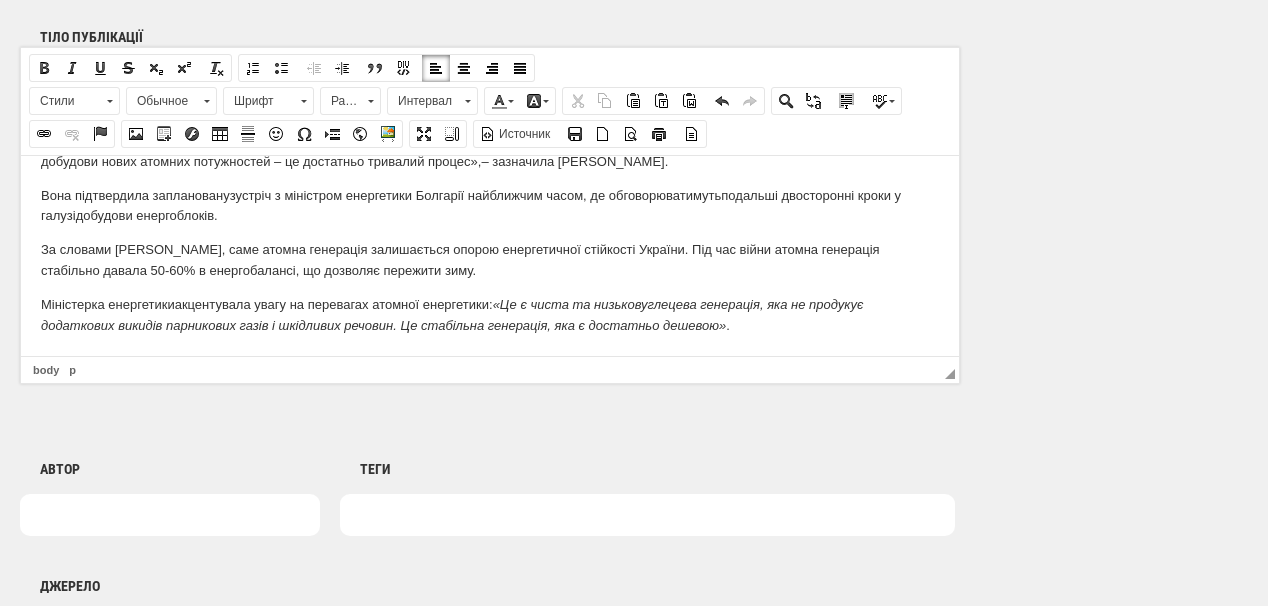 click on "Міністерка енергетики  акцентувала увагу на перевагах атомної енергетики:  «Це є чиста та низьковуглецева генерація, яка не продукує додаткових викидів парникових газів і шкідливих речовин. Це стабільна генерація, яка є достатньо дешевою» ." at bounding box center (490, 315) 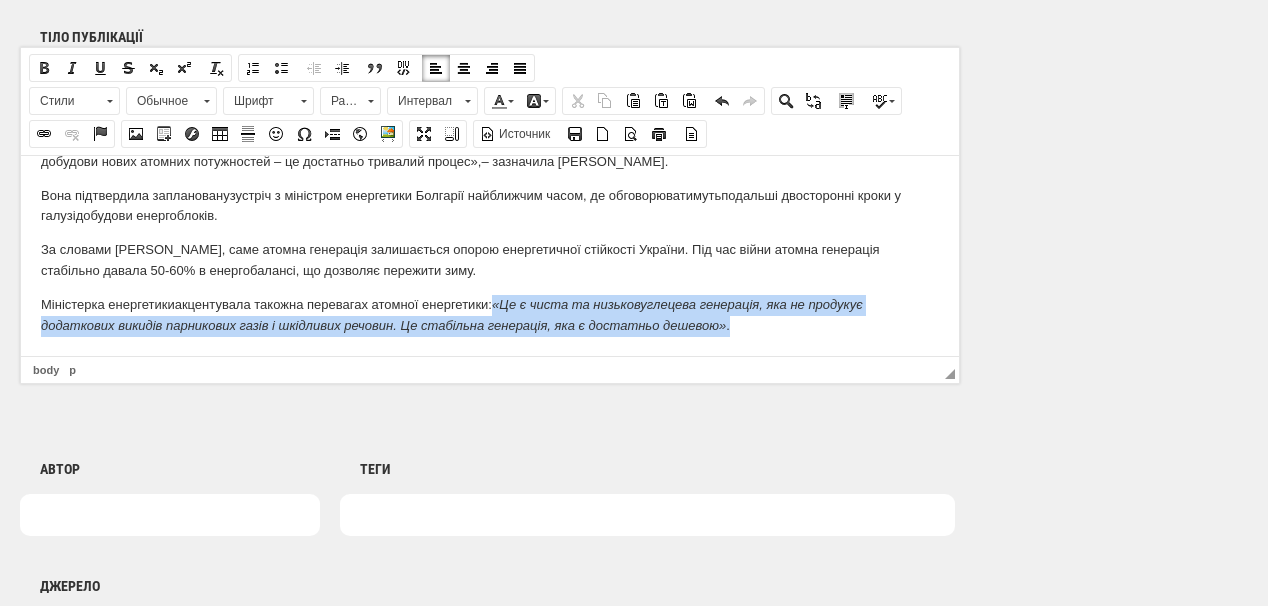 drag, startPoint x: 501, startPoint y: 300, endPoint x: 740, endPoint y: 329, distance: 240.75299 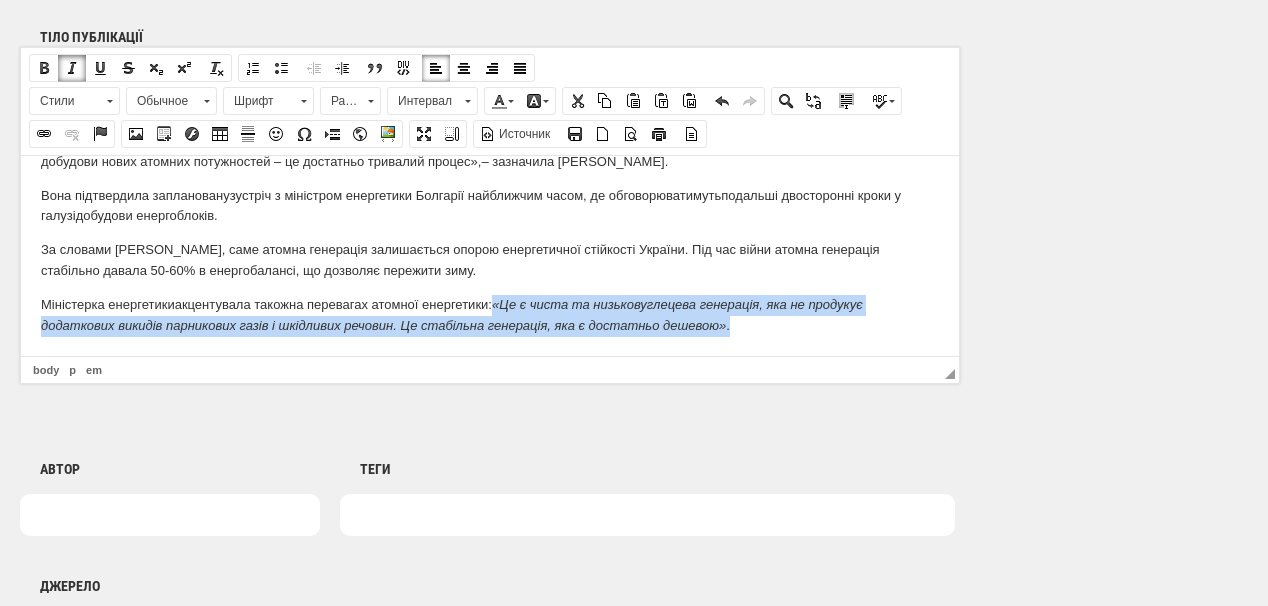 click at bounding box center [72, 68] 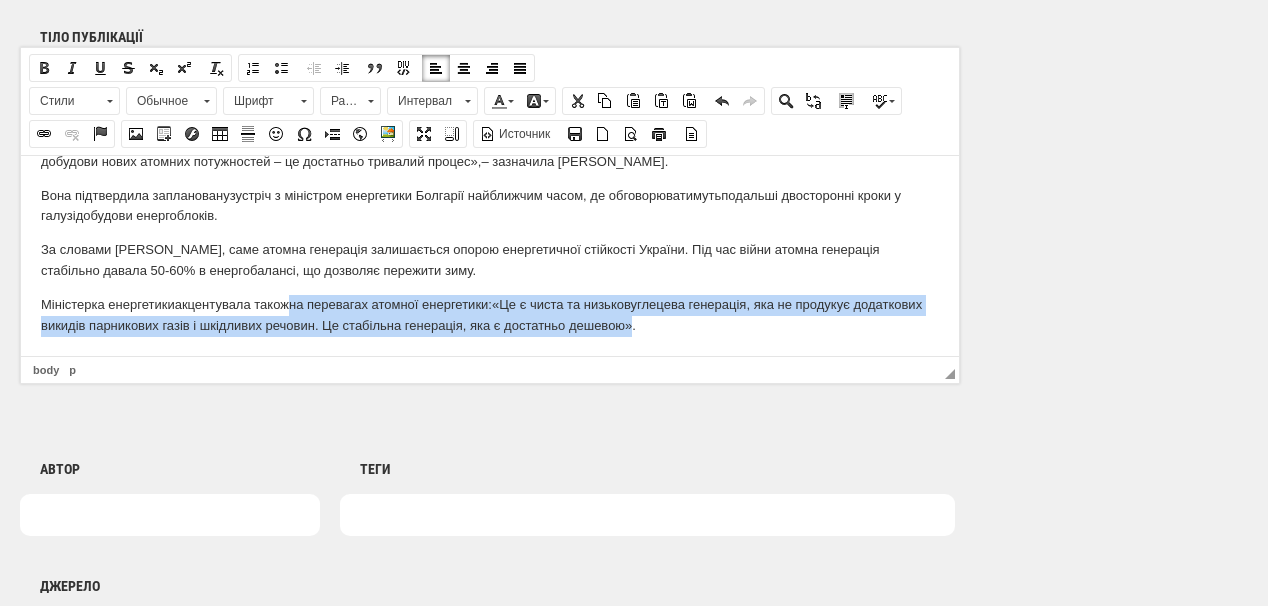 click on "Міністерка енергетики  акцентувала також  на перевагах атомної енергетики:  «Це є чиста та низьковуглецева генерація, яка не продукує додаткових викидів парникових газів і шкідливих речовин. Це стабільна генерація, яка є достатньо дешевою» ." at bounding box center [490, 315] 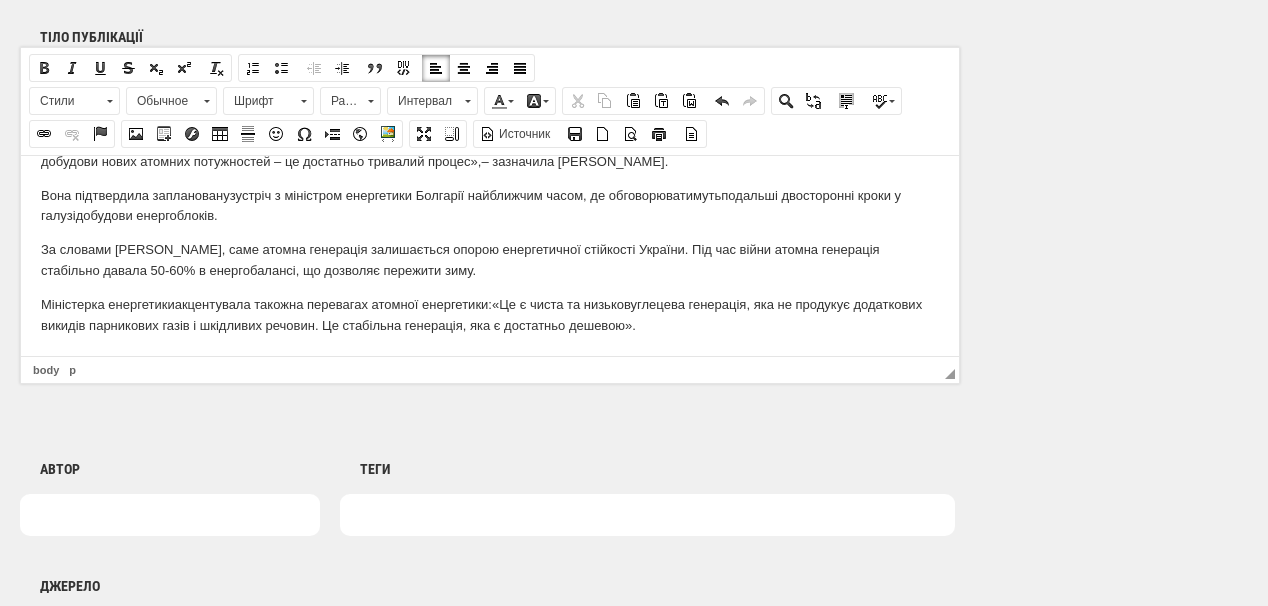 click on "Міністерка енергетики  акцентувала також  на перевагах атомної енергетики:  «Це є чиста та низьковуглецева генерація, яка не продукує додаткових викидів парникових газів і шкідливих речовин. Це стабільна генерація, яка є достатньо дешевою» ." at bounding box center (490, 315) 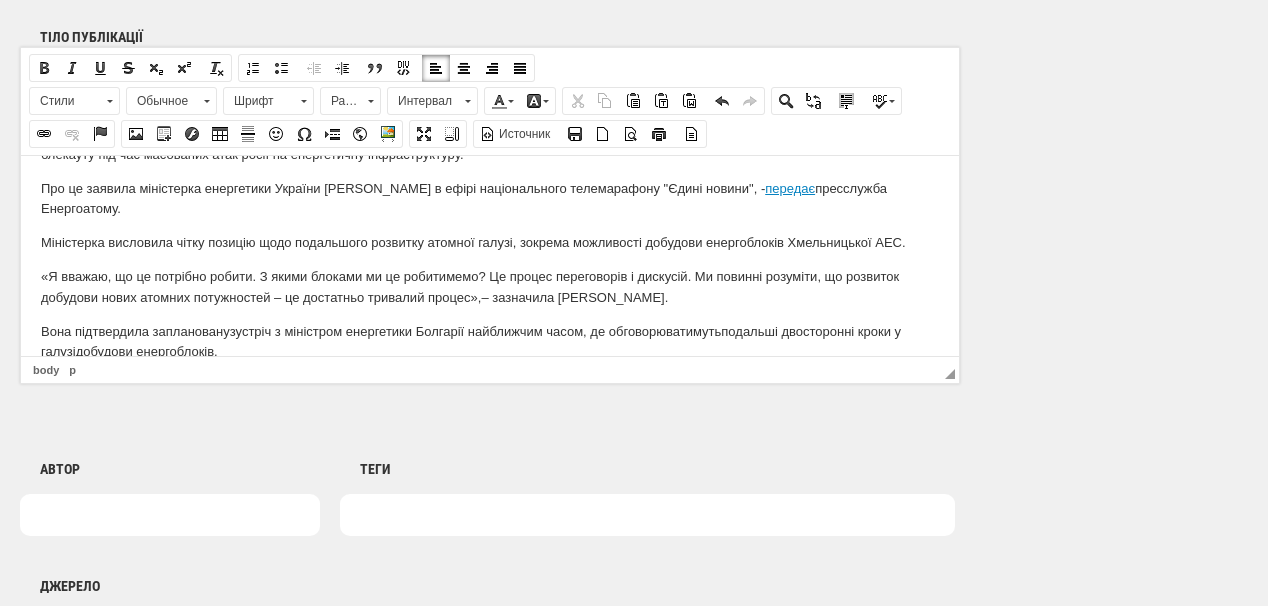 scroll, scrollTop: 28, scrollLeft: 0, axis: vertical 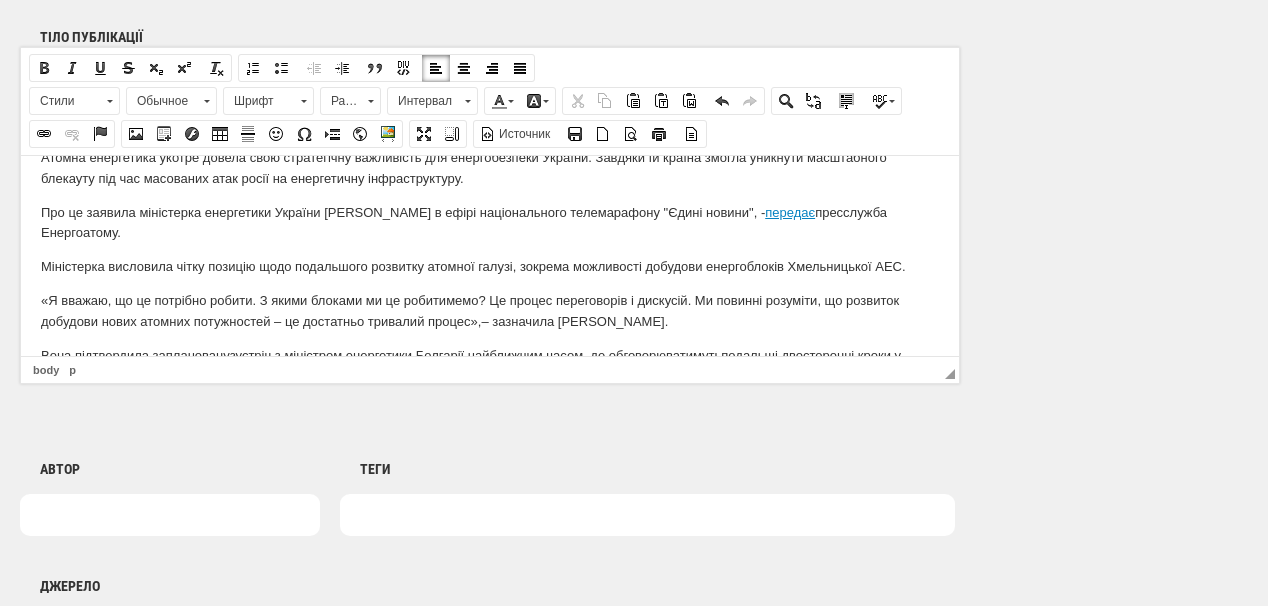 click on "«Я вважаю, що це потрібно робити. З якими блоками ми це робитимемо? Це процес переговорів і дискусій. Ми повинні розуміти, що розвиток добудови нових атомних потужностей – це достатньо тривалий процес» ,  – зазначила Світлана Гринчук." at bounding box center (490, 311) 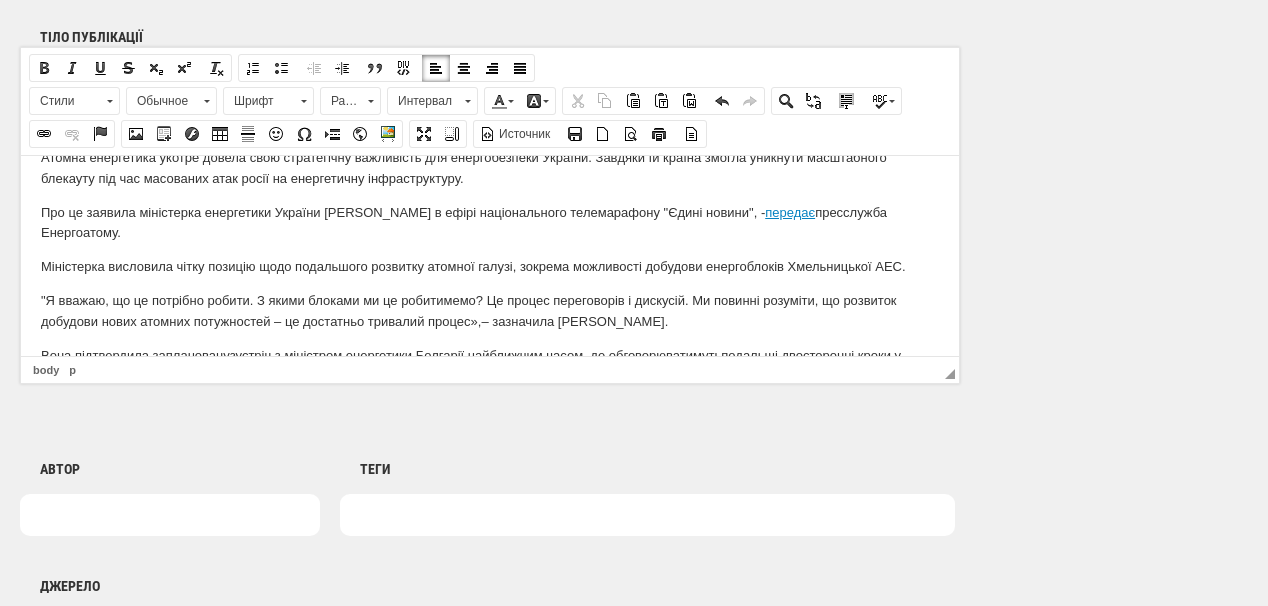 click on ""Я вважаю, що це потрібно робити. З якими блоками ми це робитимемо? Це процес переговорів і дискусій. Ми повинні розуміти, що розвиток добудови нових атомних потужностей – це достатньо тривалий процес» ,  – зазначила Світлана Гринчук." at bounding box center (490, 311) 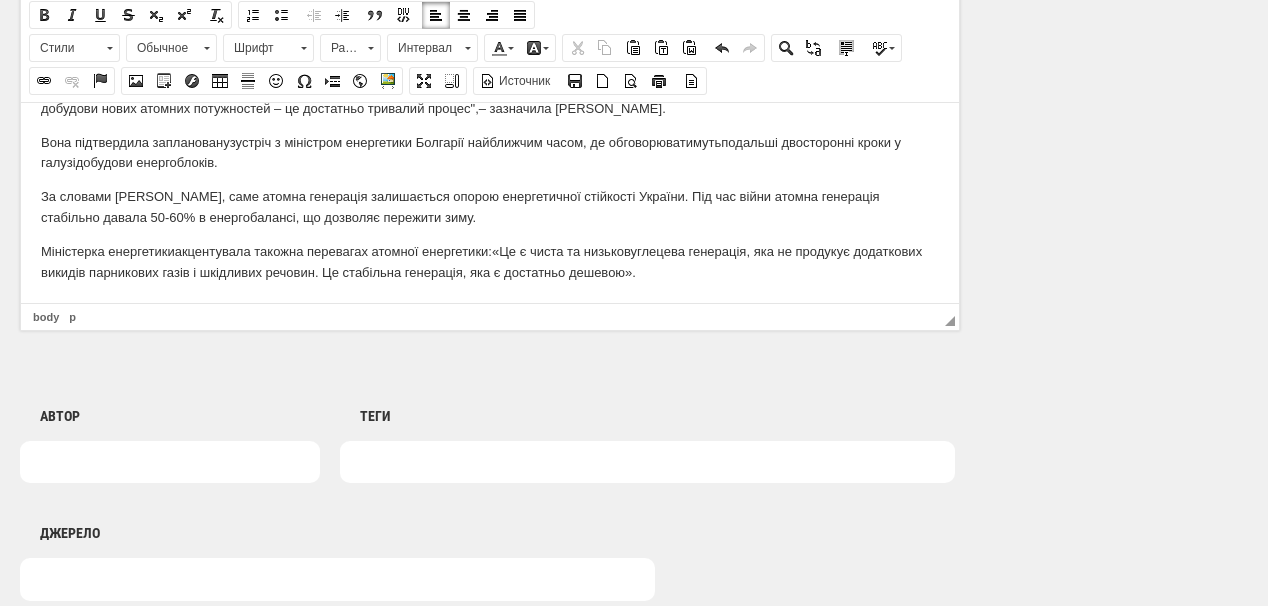 scroll, scrollTop: 1360, scrollLeft: 0, axis: vertical 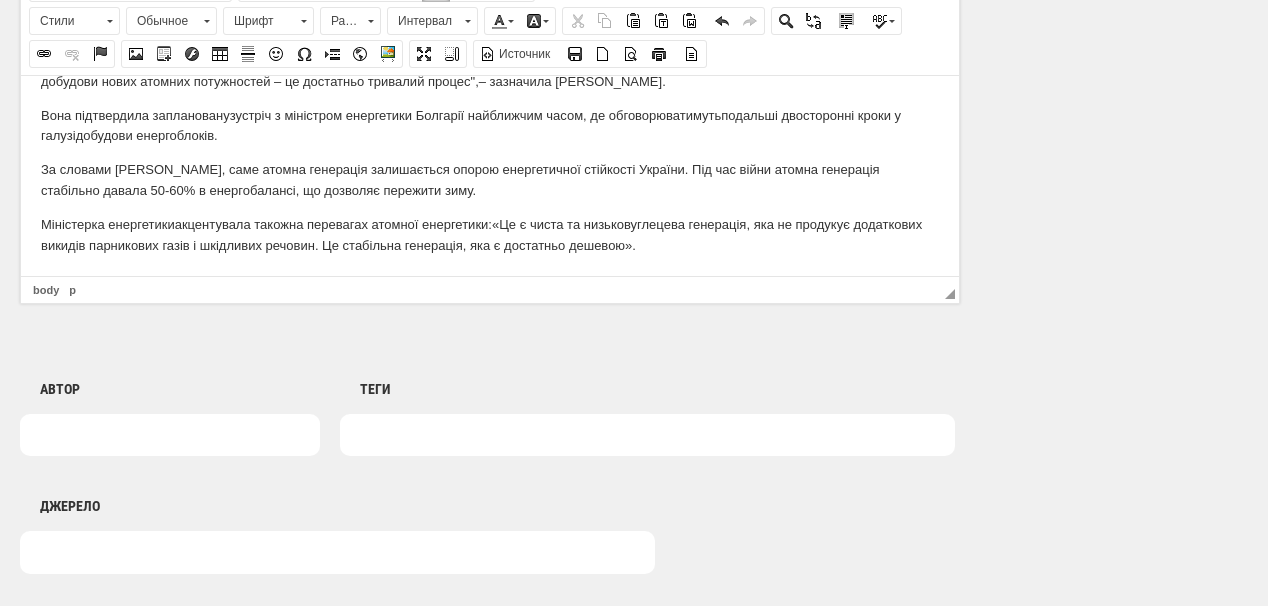 click on "Міністерка енергетики  акцентувала також  на перевагах атомної енергетики:  «Це є чиста та низьковуглецева генерація, яка не продукує додаткових викидів парникових газів і шкідливих речовин. Це стабільна генерація, яка є достатньо дешевою» ." at bounding box center (490, 235) 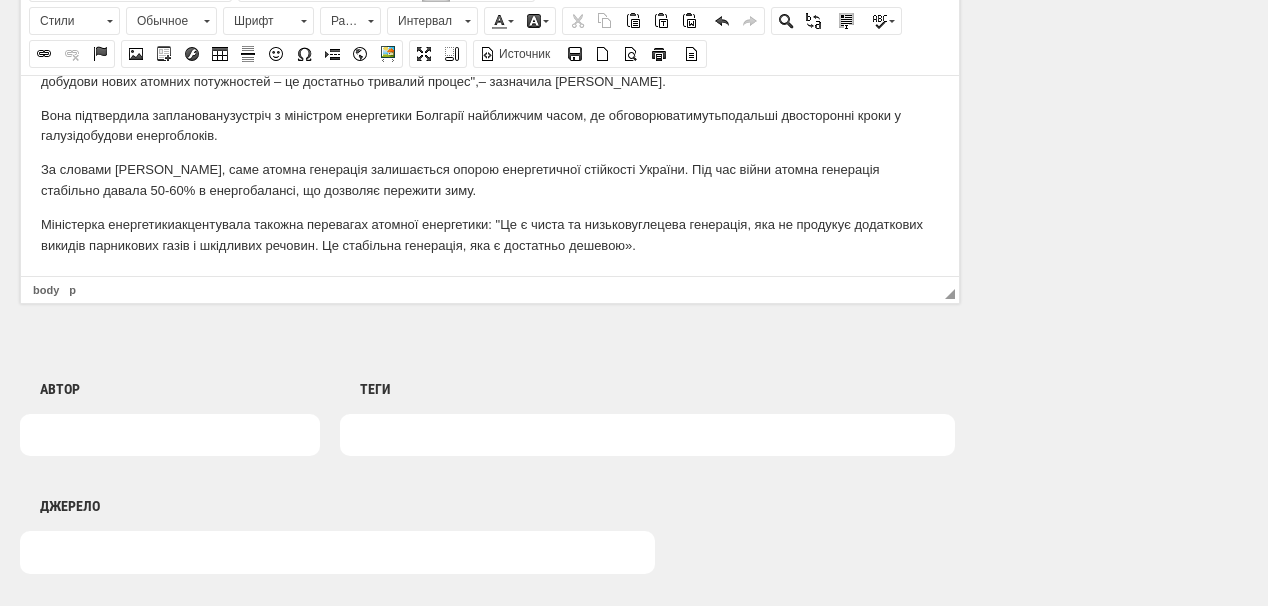 click on "Міністерка енергетики  акцентувала також  на перевагах атомної енергетики: " Це є чиста та низьковуглецева генерація, яка не продукує додаткових викидів парникових газів і шкідливих речовин. Це стабільна генерація, яка є достатньо дешевою» ." at bounding box center (490, 235) 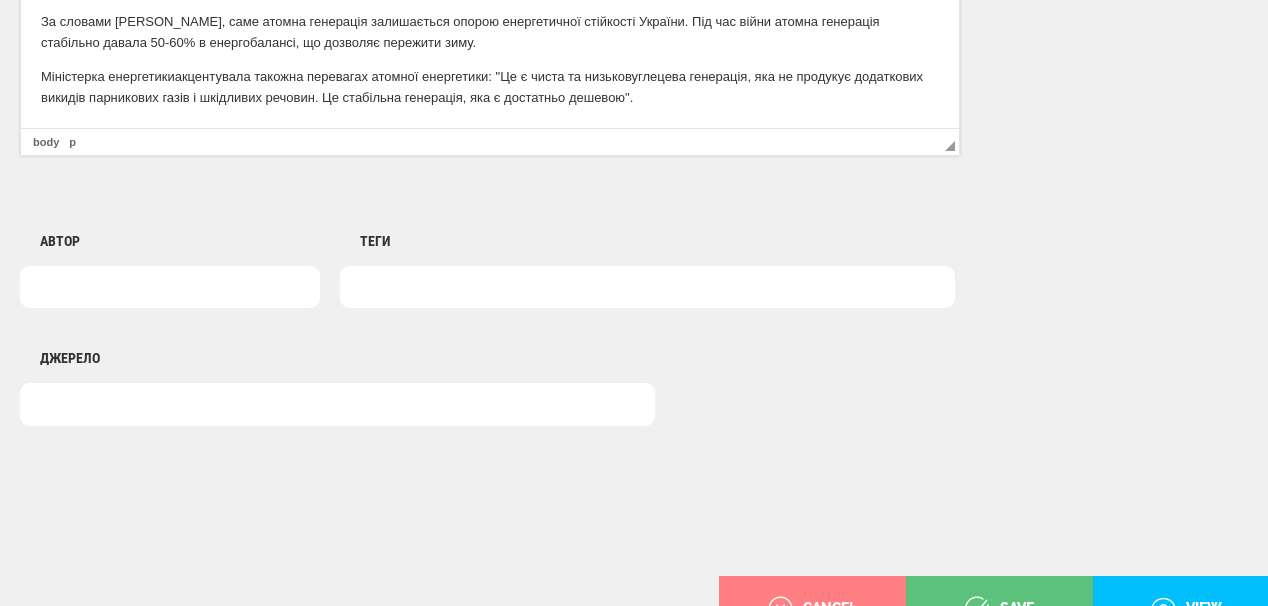 scroll, scrollTop: 1555, scrollLeft: 0, axis: vertical 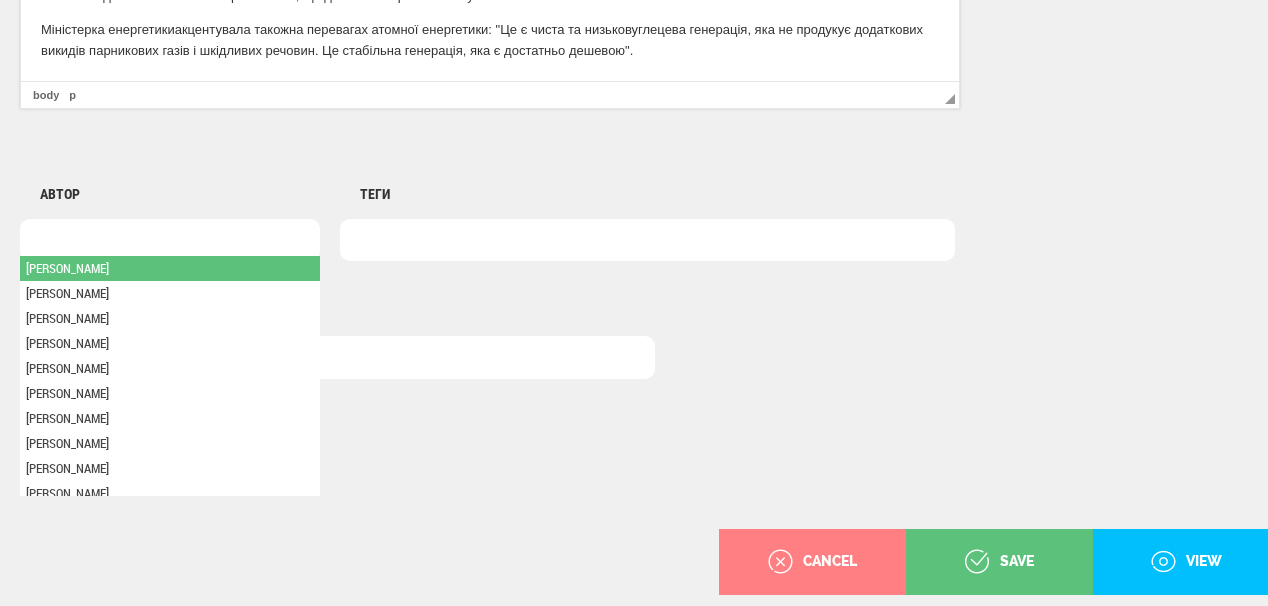 click at bounding box center [170, 240] 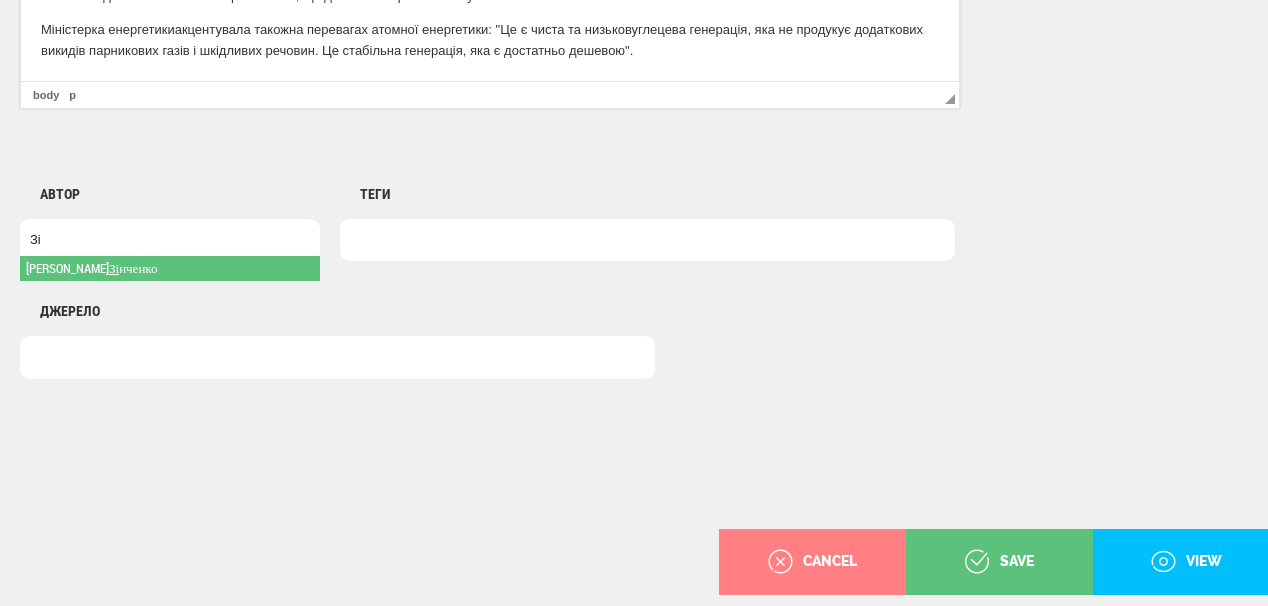 type on "Зі" 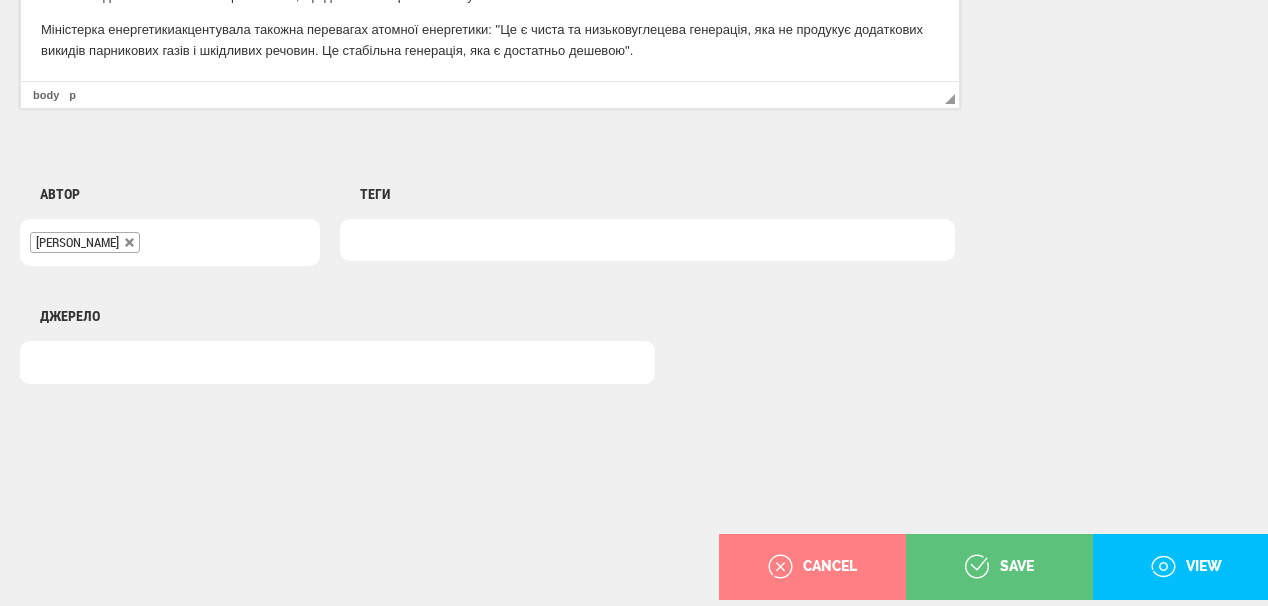 click at bounding box center (647, 240) 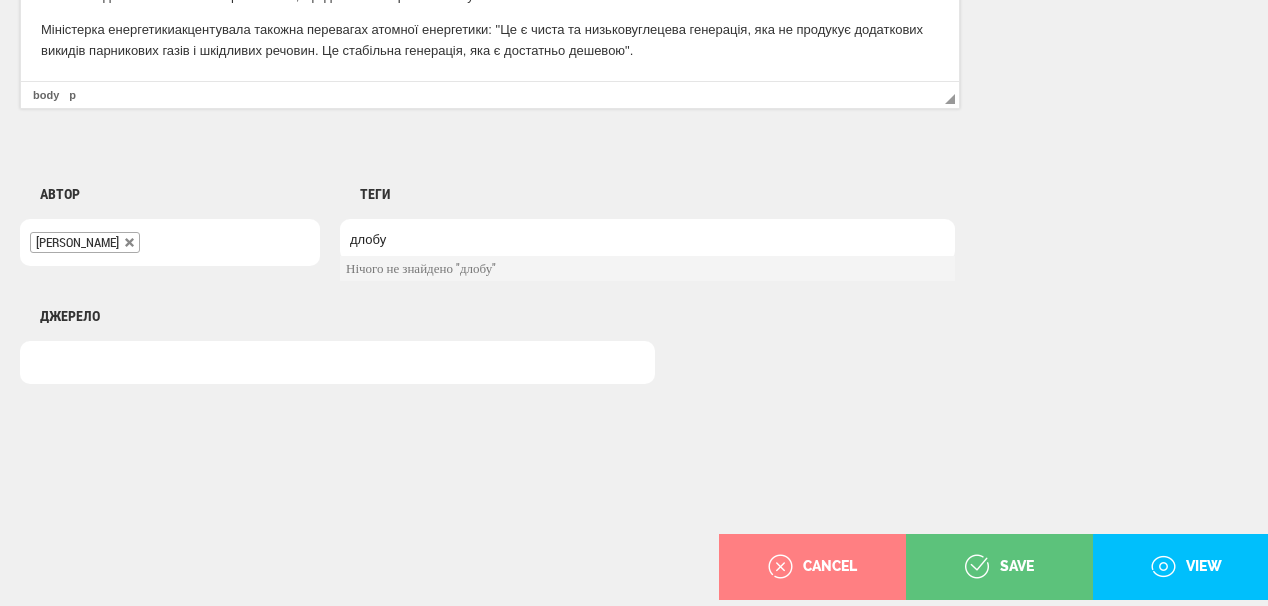 click on "длобу" at bounding box center [380, 240] 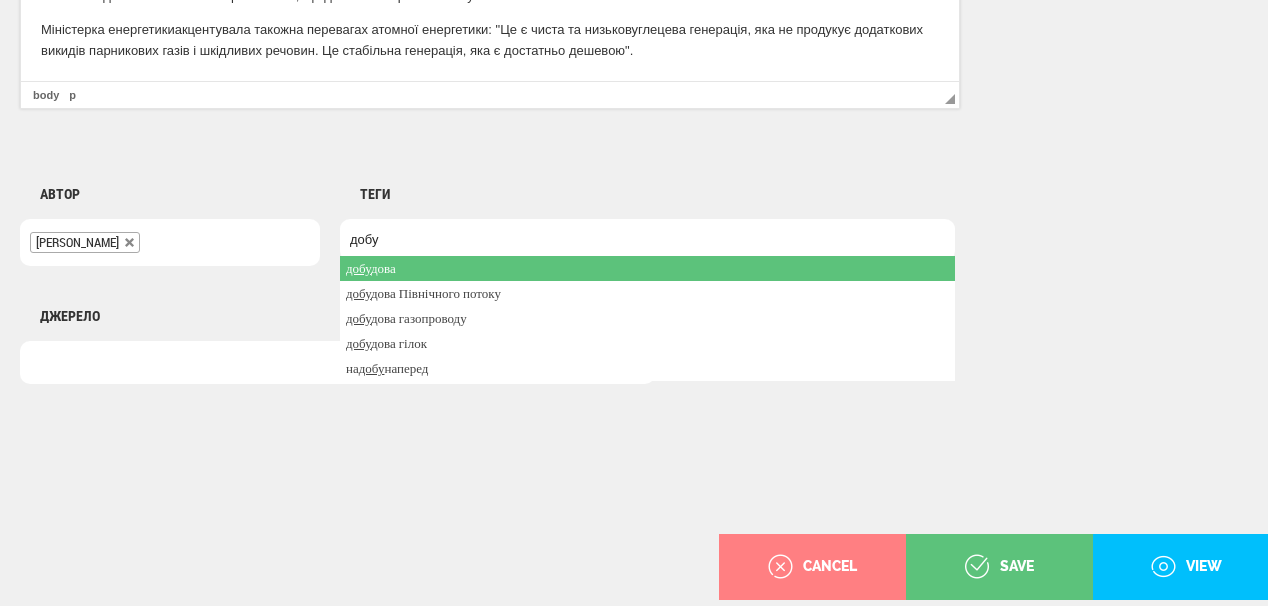 type on "добу" 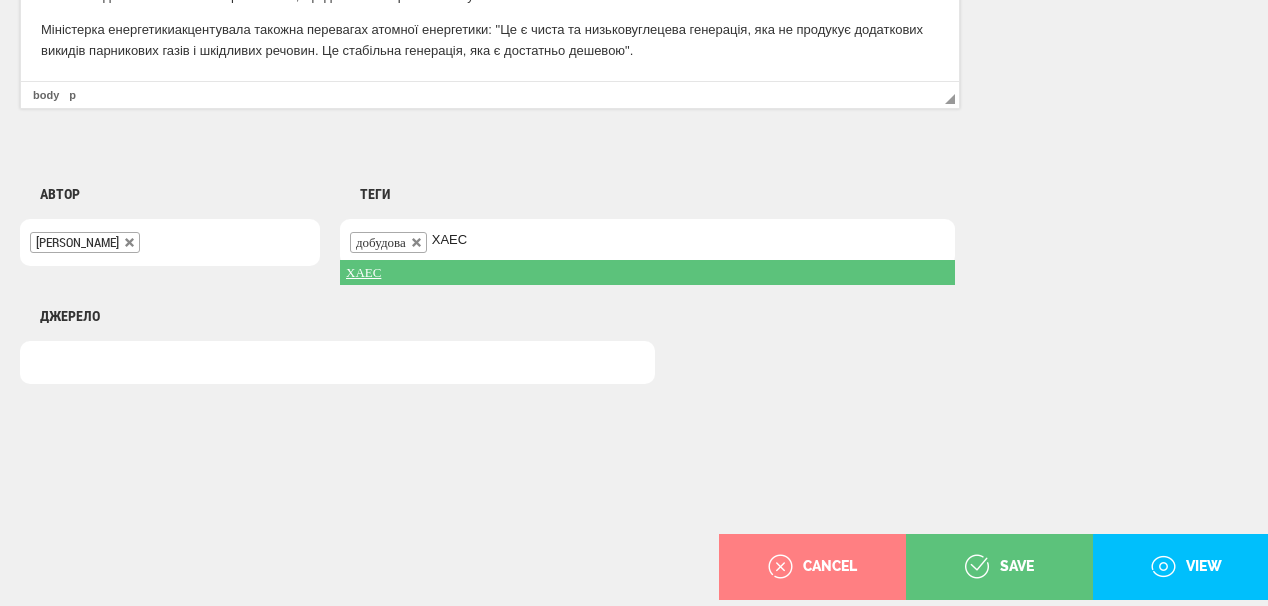 type on "ХАЕС" 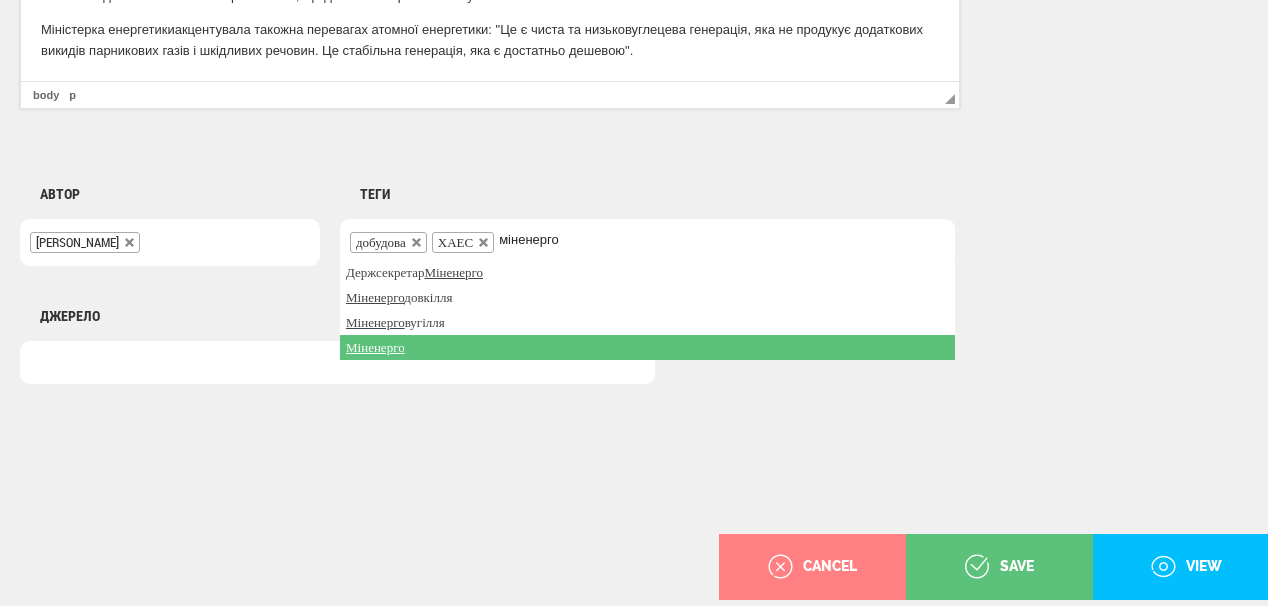 type on "міненерго" 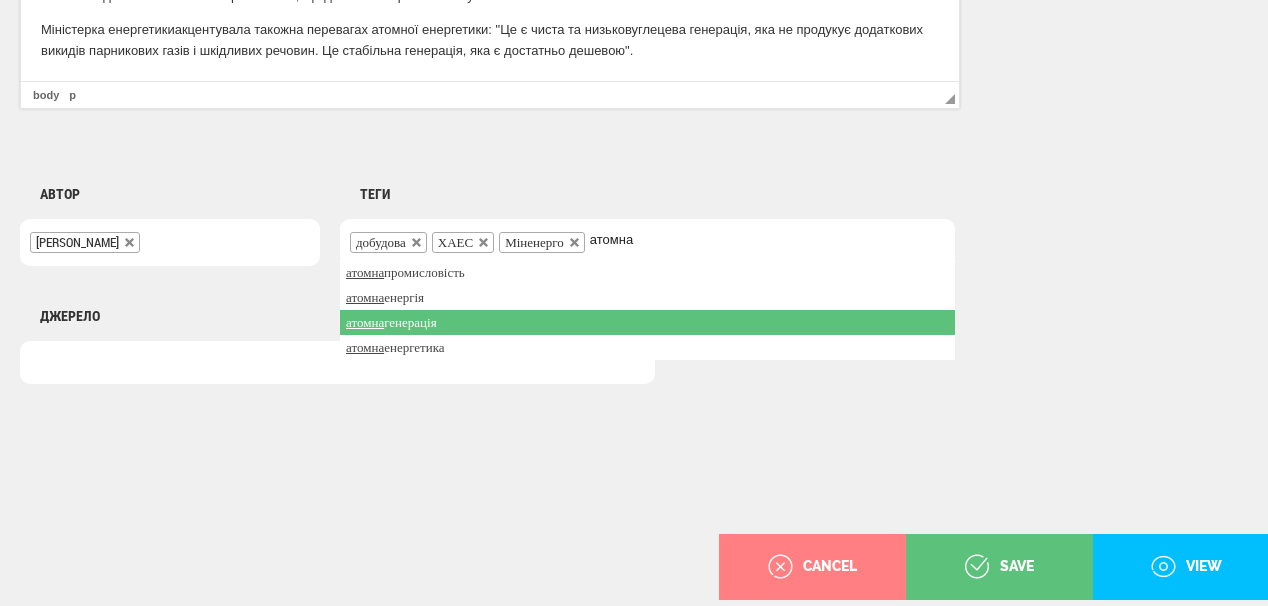 type on "атомна" 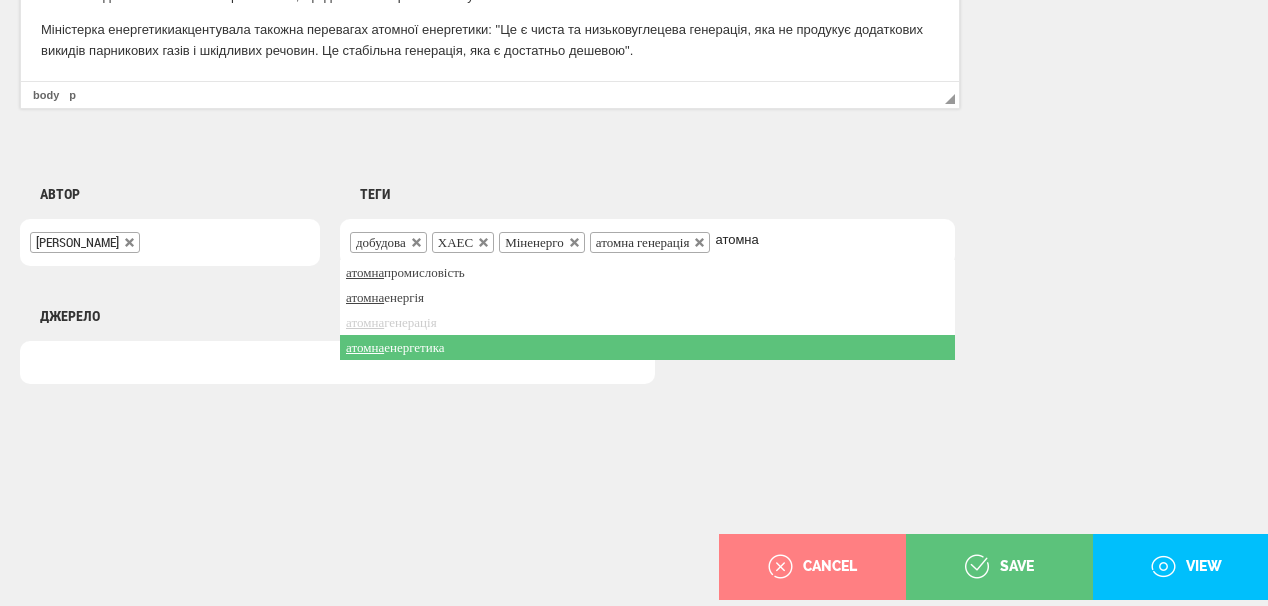 type on "атомна" 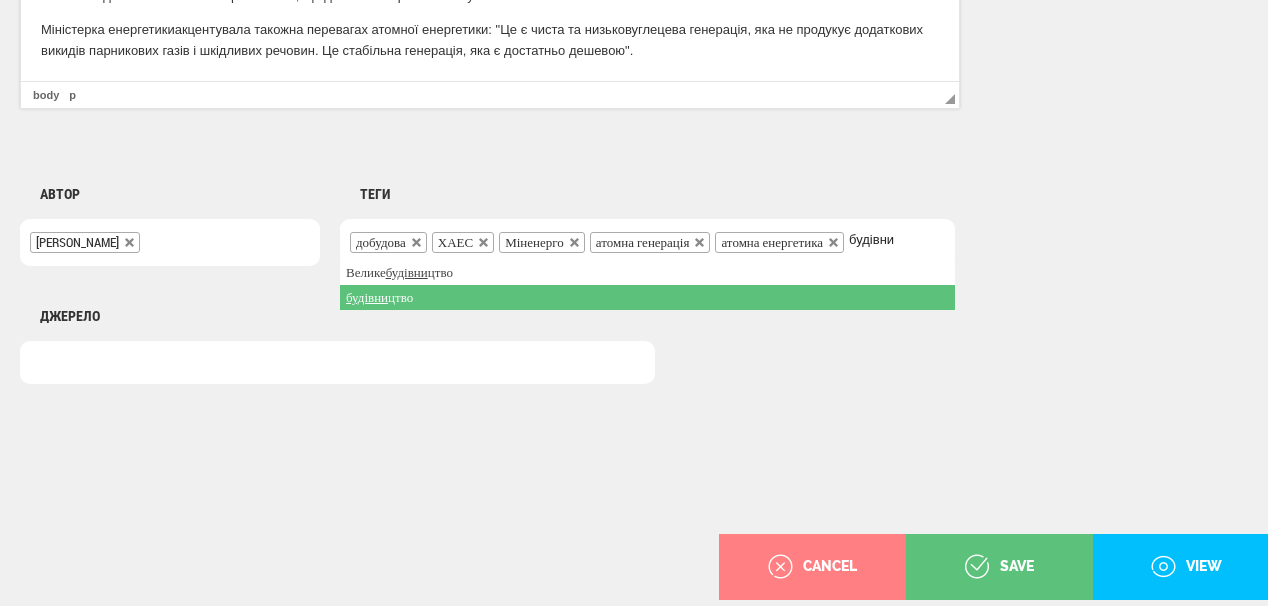 type on "будівни" 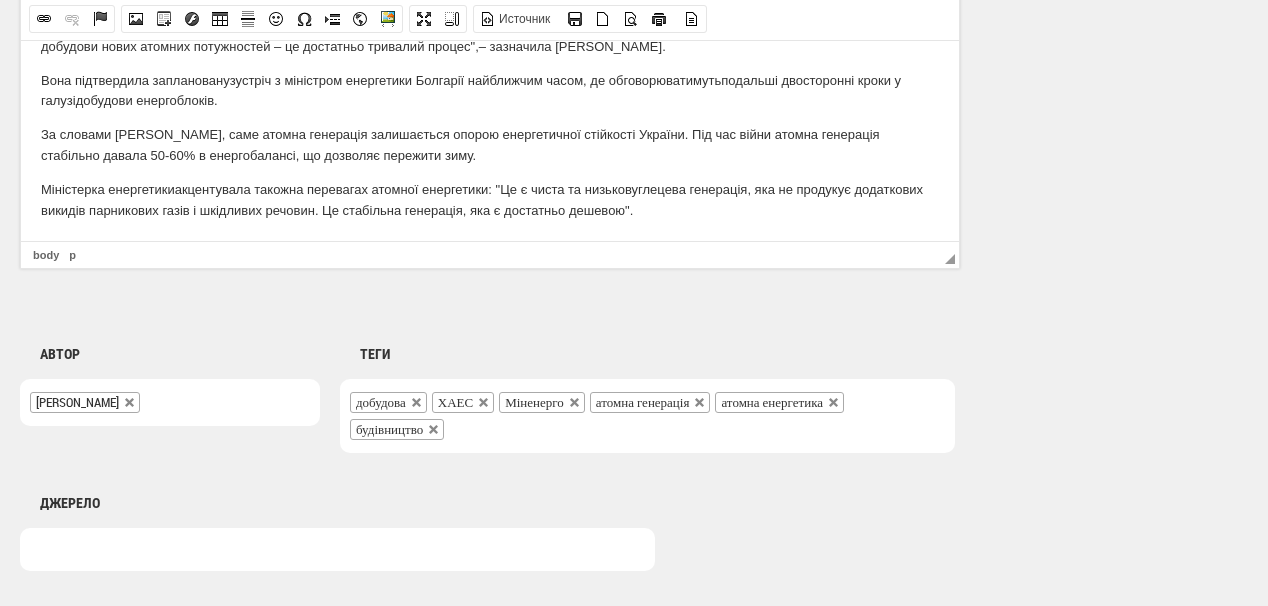 scroll, scrollTop: 1555, scrollLeft: 0, axis: vertical 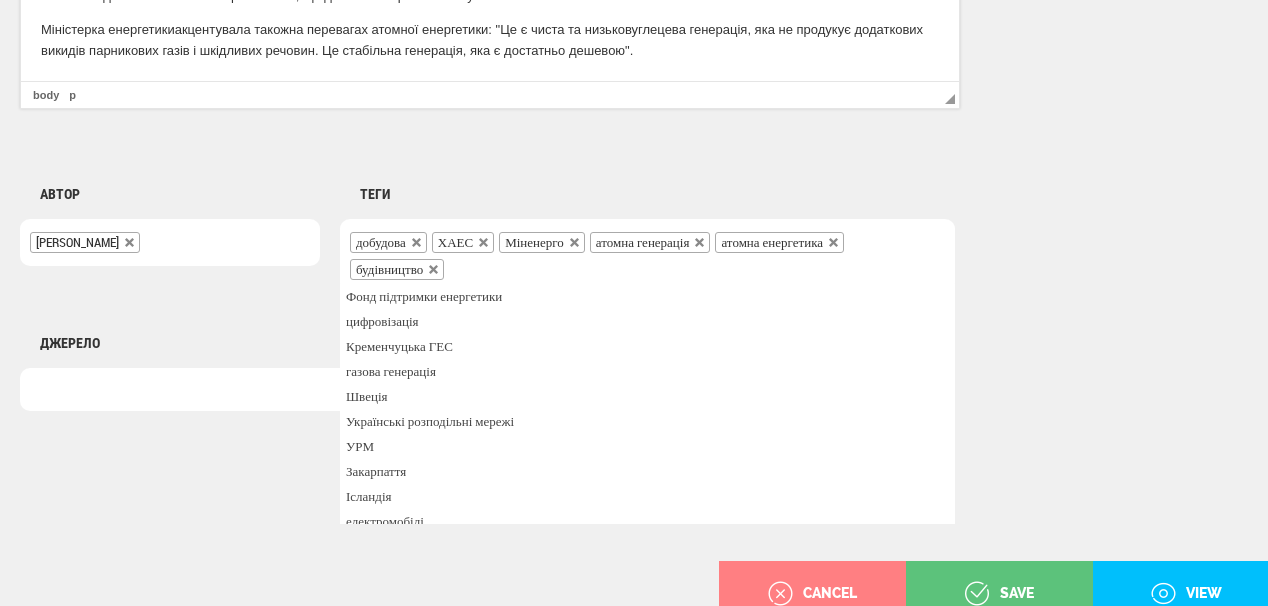 click on "Міністерка енергетики  акцентувала також  на перевагах атомної енергетики: " Це є чиста та низьковуглецева генерація, яка не продукує додаткових викидів парникових газів і шкідливих речовин. Це стабільна генерація, яка є достатньо дешевою" ." at bounding box center (490, 41) 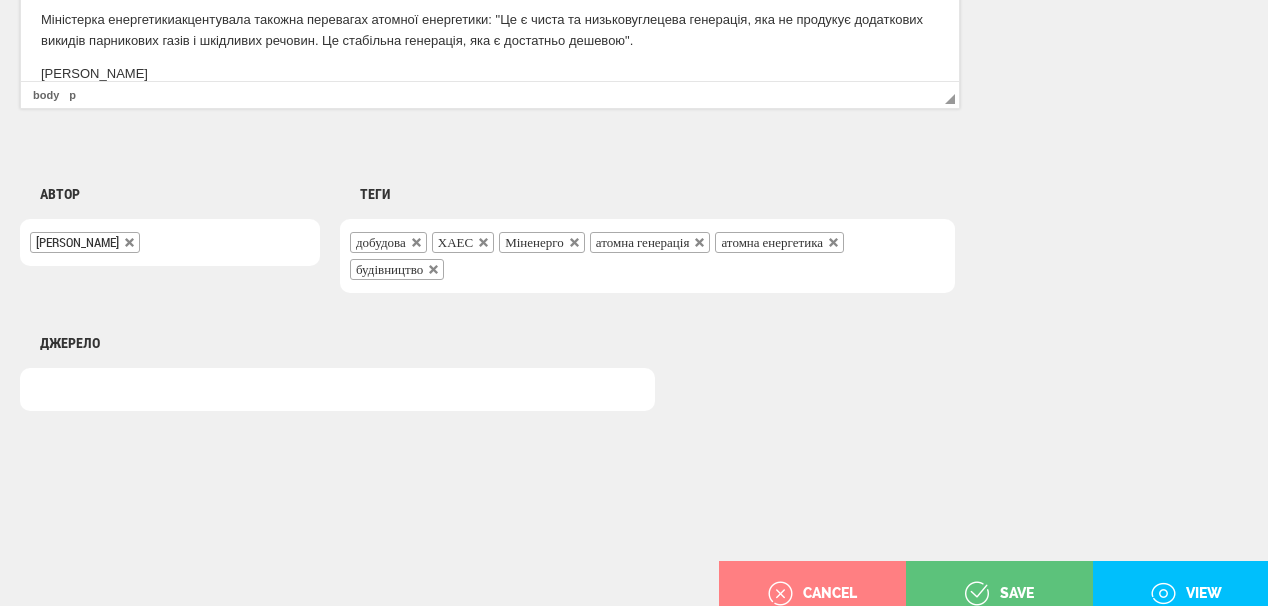 scroll, scrollTop: 199, scrollLeft: 0, axis: vertical 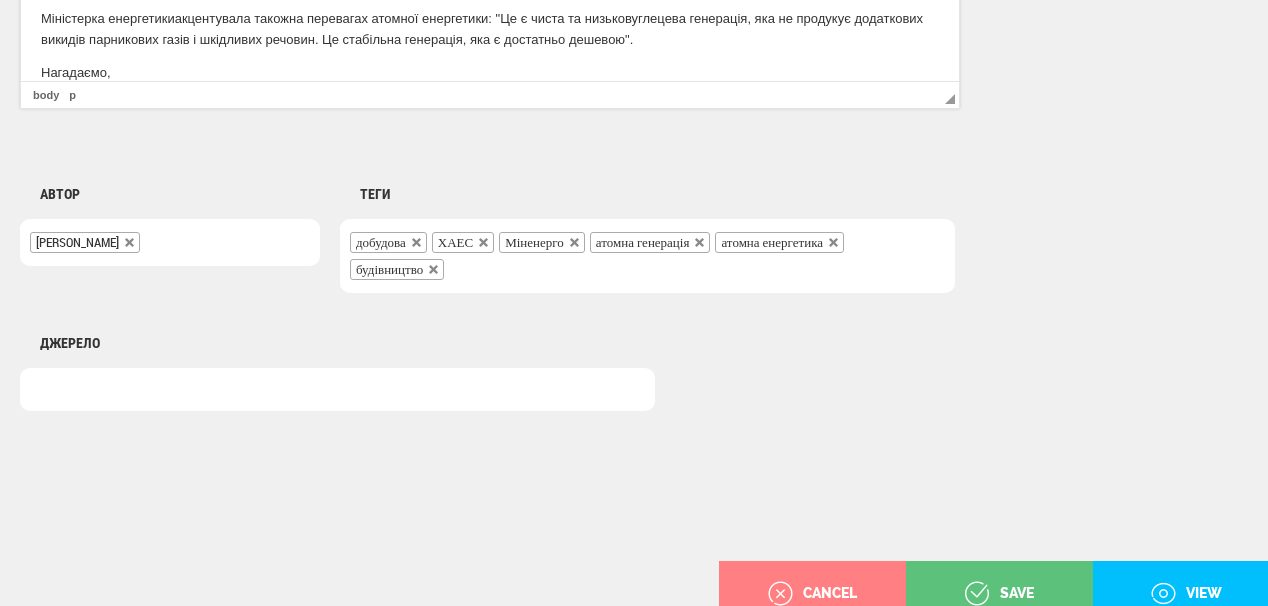 click on "Нагадаємо," at bounding box center (490, 73) 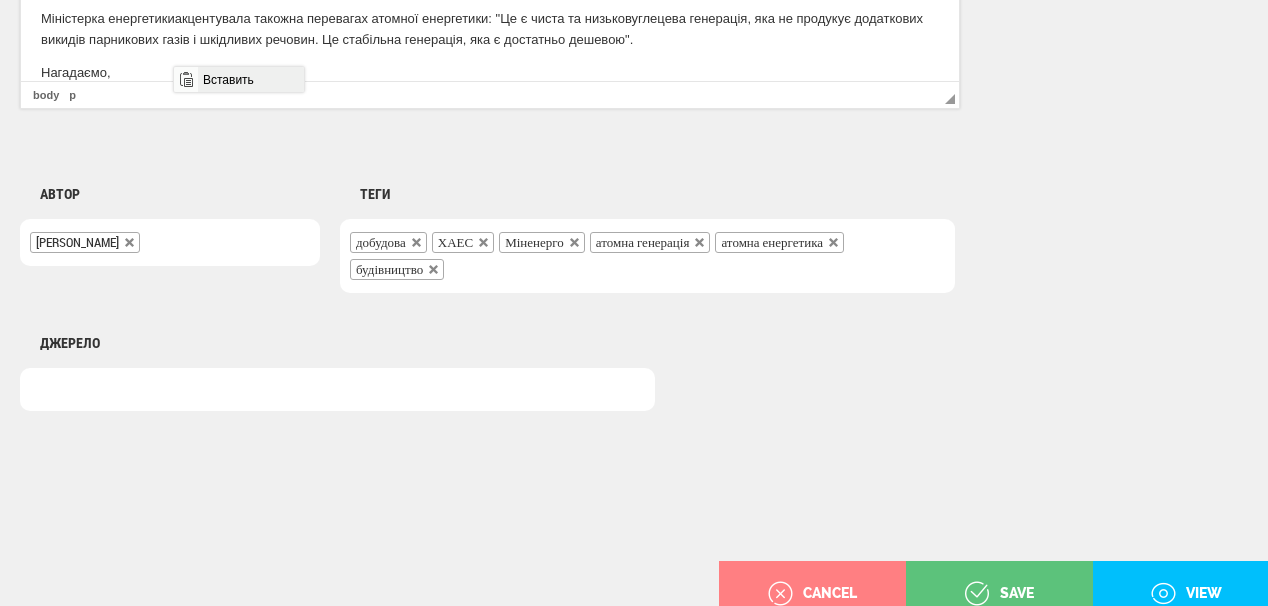 click on "Вставить" at bounding box center (250, 79) 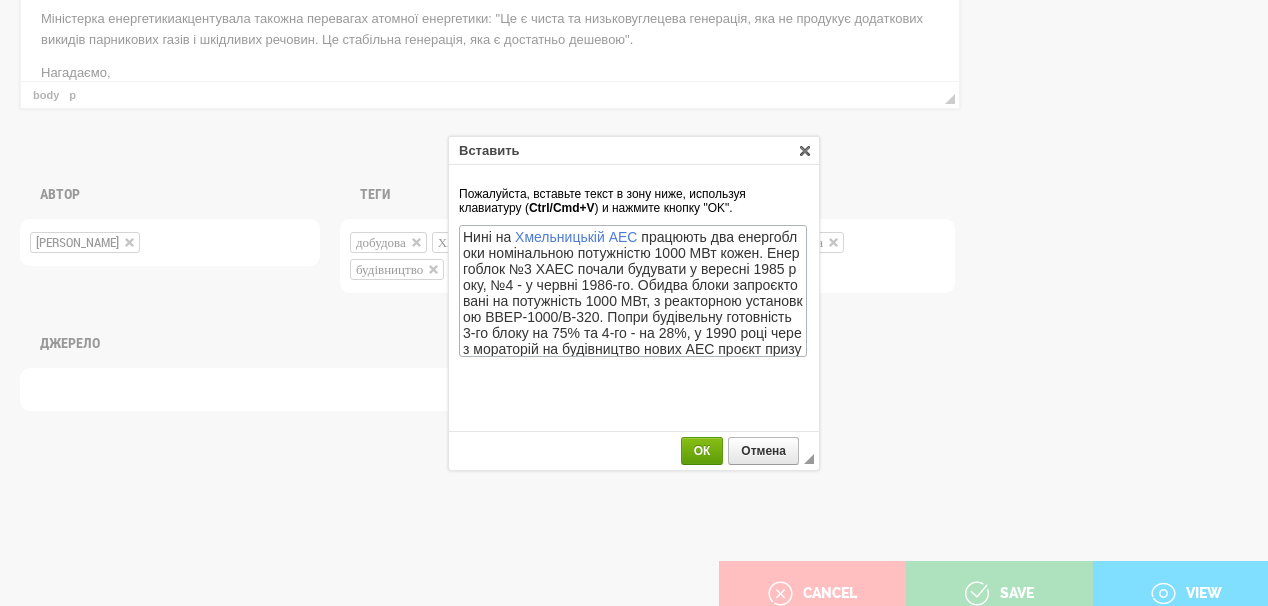scroll, scrollTop: 23, scrollLeft: 0, axis: vertical 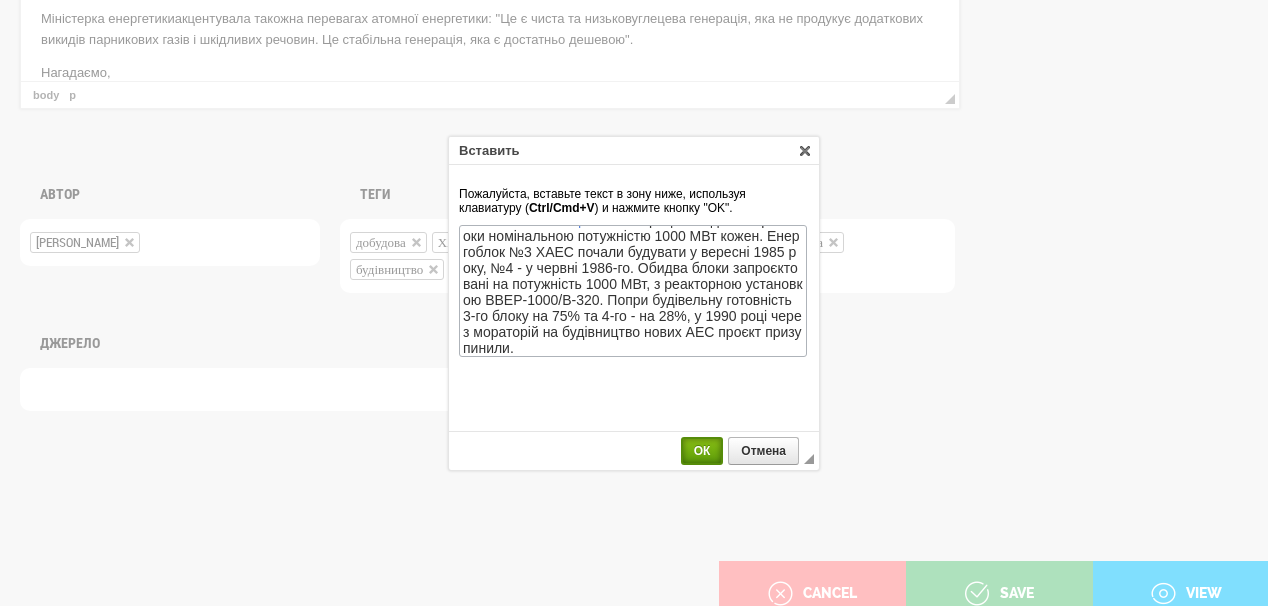 click on "ОК" at bounding box center (702, 451) 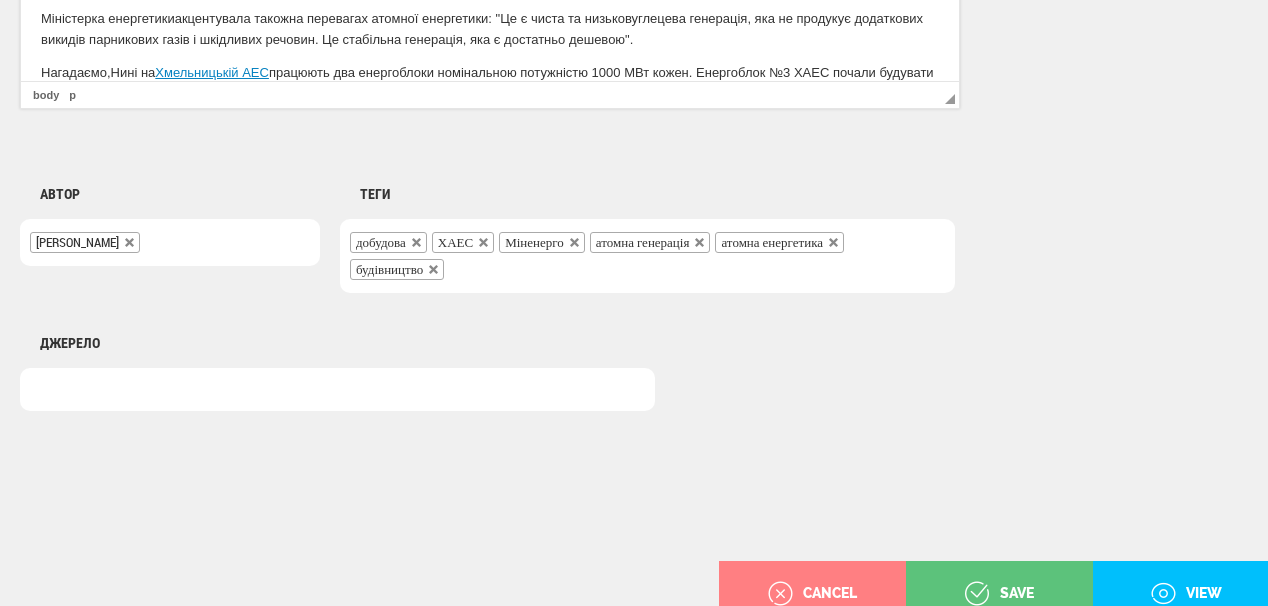 scroll, scrollTop: 0, scrollLeft: 0, axis: both 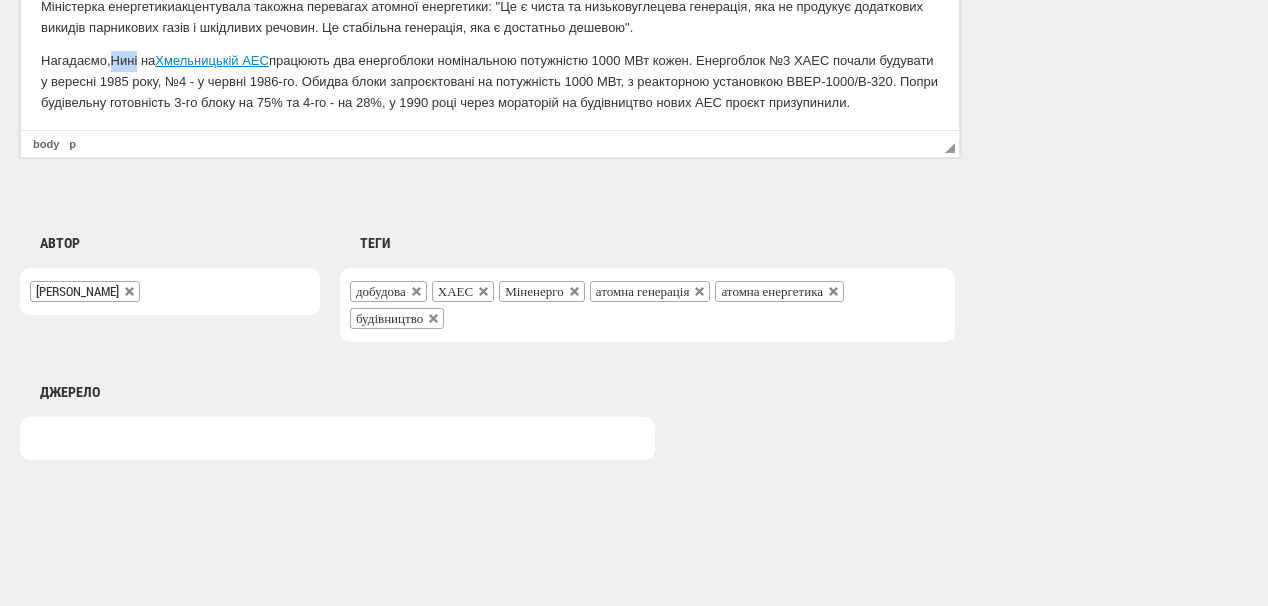 drag, startPoint x: 112, startPoint y: 53, endPoint x: 149, endPoint y: 55, distance: 37.054016 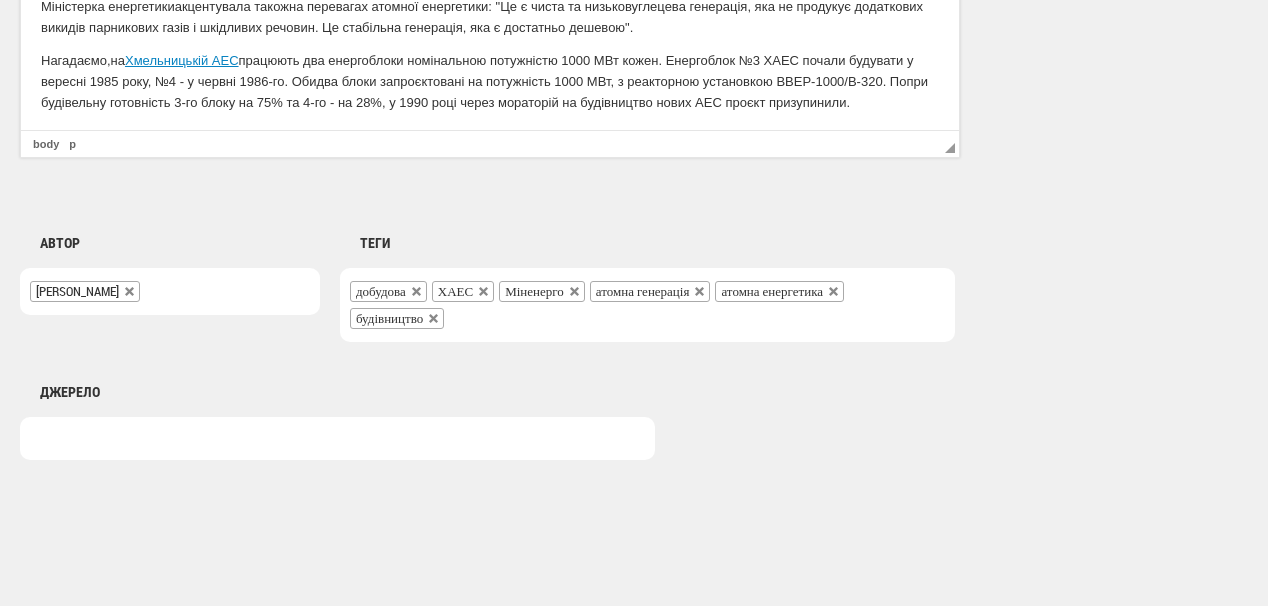 click on "Хмельницькій АЕС" at bounding box center (182, 60) 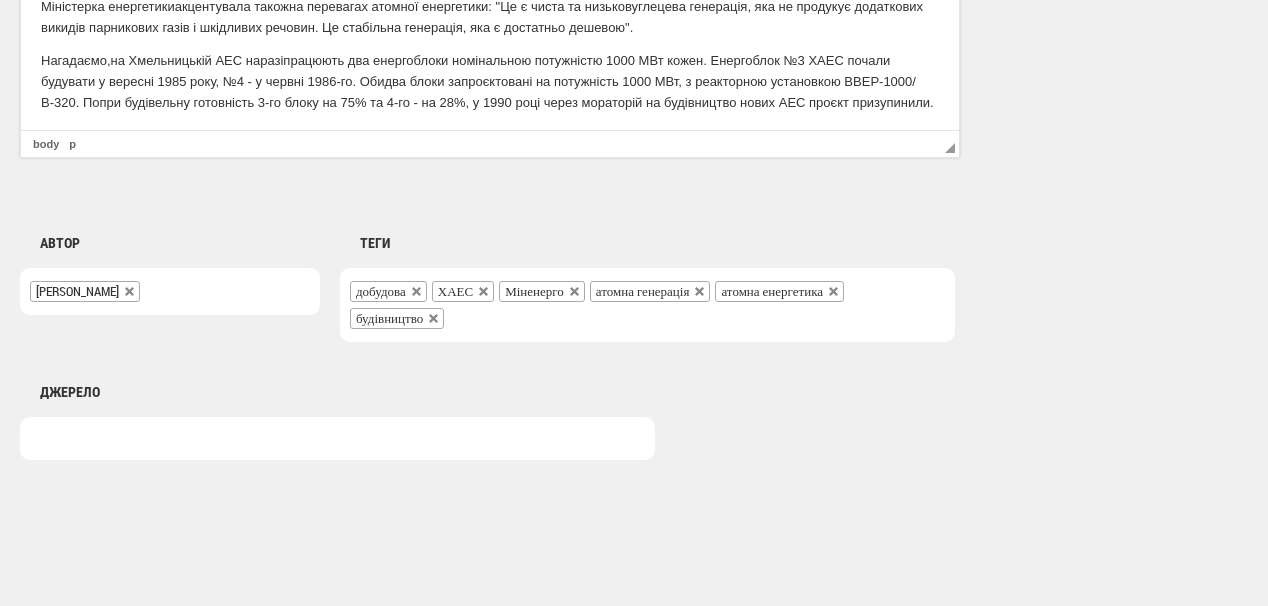 click on "Нагадаємо,  на Хмельницькій АЕС наразі  працюють два енергоблоки номінальною потужністю 1000 МВт кожен. Енергоблок №3 ХАЕС почали будувати у вересні 1985 року, №4 - у червні 1986-го. Обидва блоки запроєктовані на потужність 1000 МВт, з реакторною установкою ВВЕР-1000/В-320. Попри будівельну готовність 3-го блоку на 75% та 4-го - на 28%, у 1990 році через мораторій на будівництво нових АЕС проєкт призупинили." at bounding box center [490, 82] 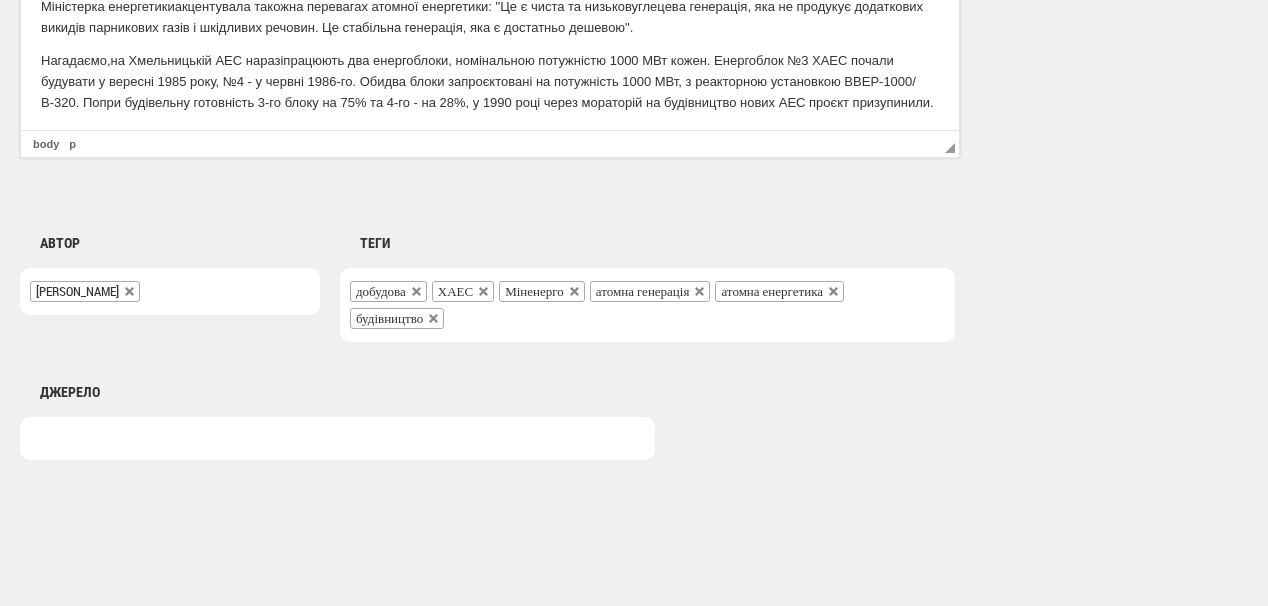 click on "Нагадаємо,  на Хмельницькій АЕС наразі  працюють два енергоблоки, номінальною потужністю 1000 МВт кожен. Енергоблок №3 ХАЕС почали будувати у вересні 1985 року, №4 - у червні 1986-го. Обидва блоки запроєктовані на потужність 1000 МВт, з реакторною установкою ВВЕР-1000/В-320. Попри будівельну готовність 3-го блоку на 75% та 4-го - на 28%, у 1990 році через мораторій на будівництво нових АЕС проєкт призупинили." at bounding box center (490, 82) 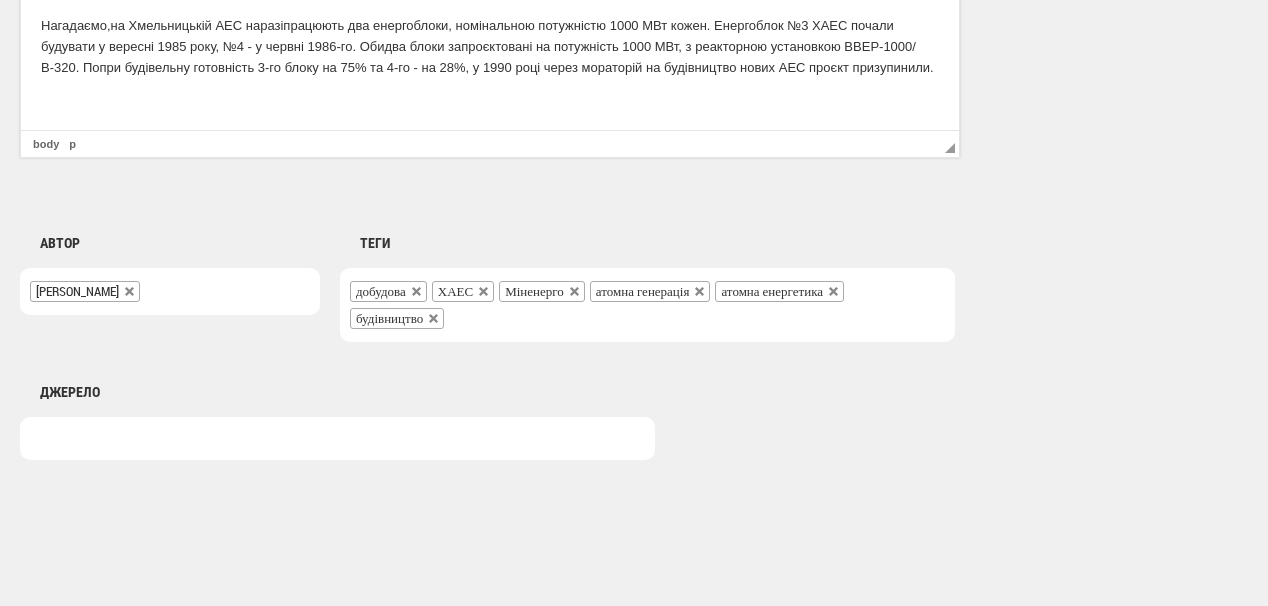 click at bounding box center (490, 102) 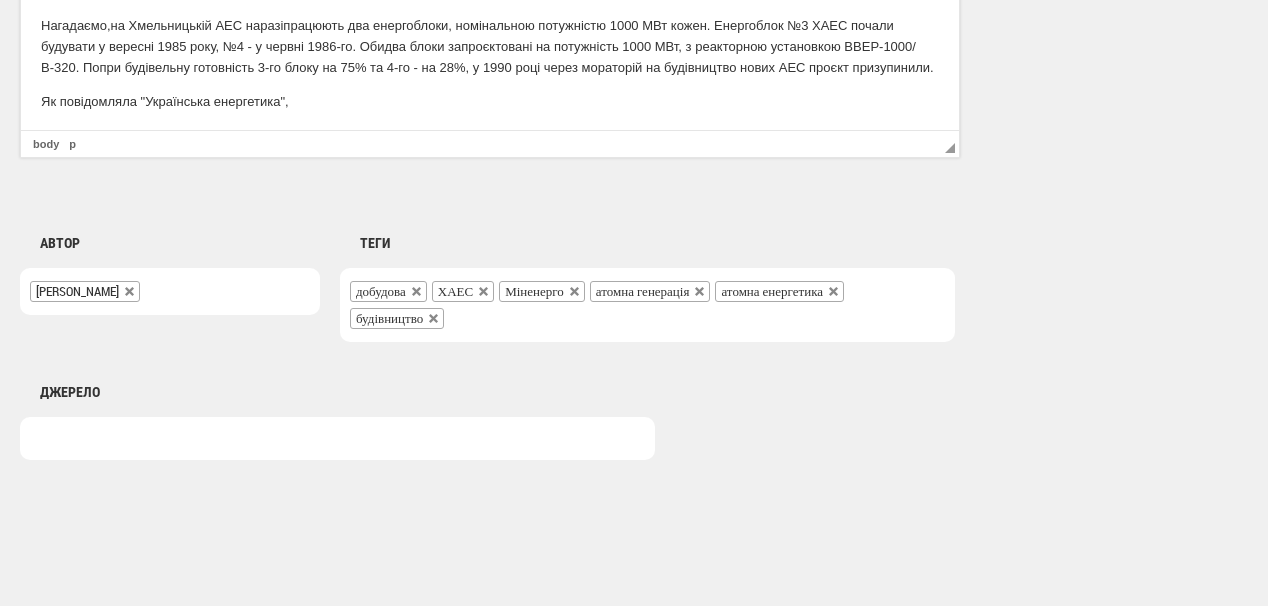 click on "Як повідомляла "Українська енергетика"," at bounding box center (490, 102) 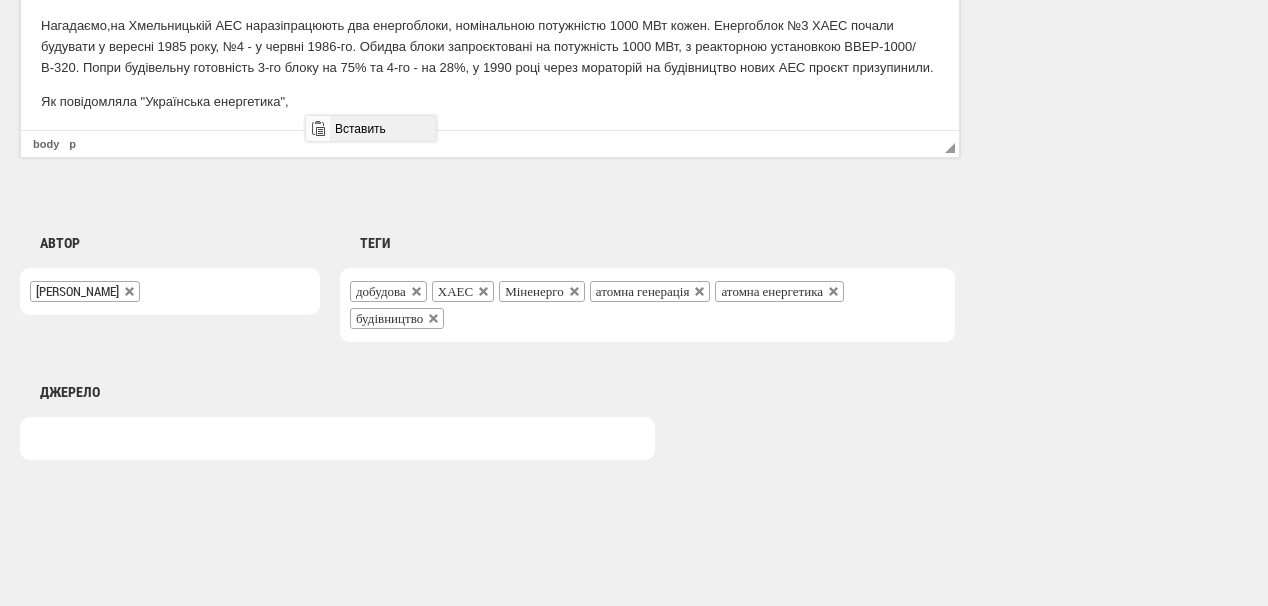 click on "Вставить" at bounding box center (382, 128) 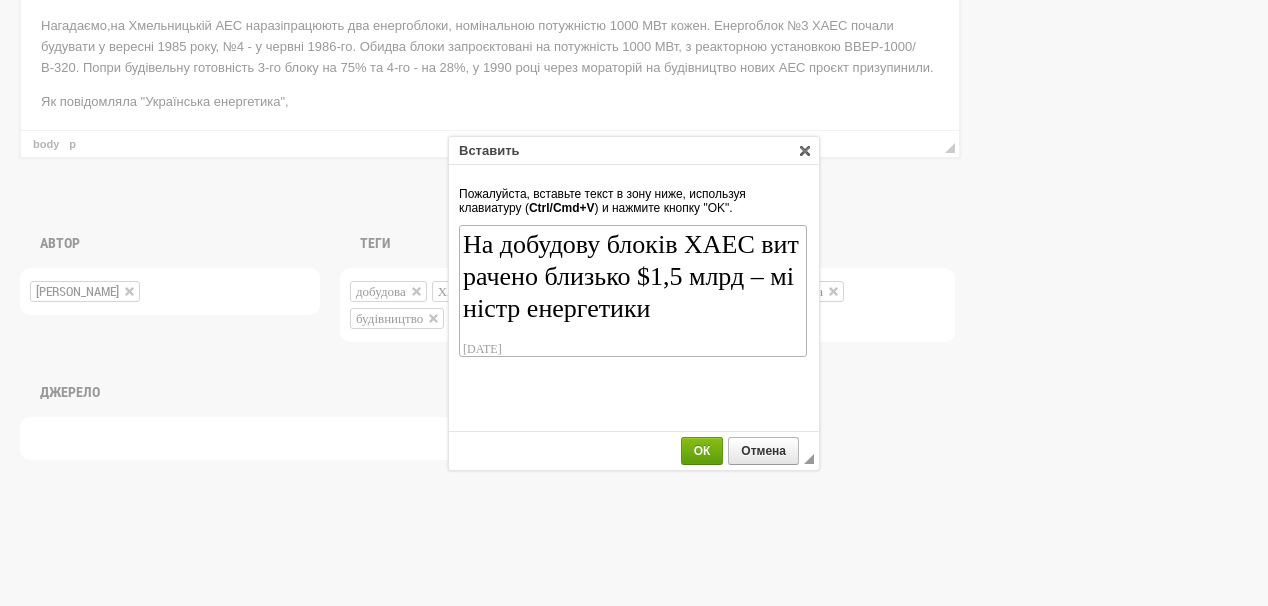 scroll, scrollTop: 110, scrollLeft: 0, axis: vertical 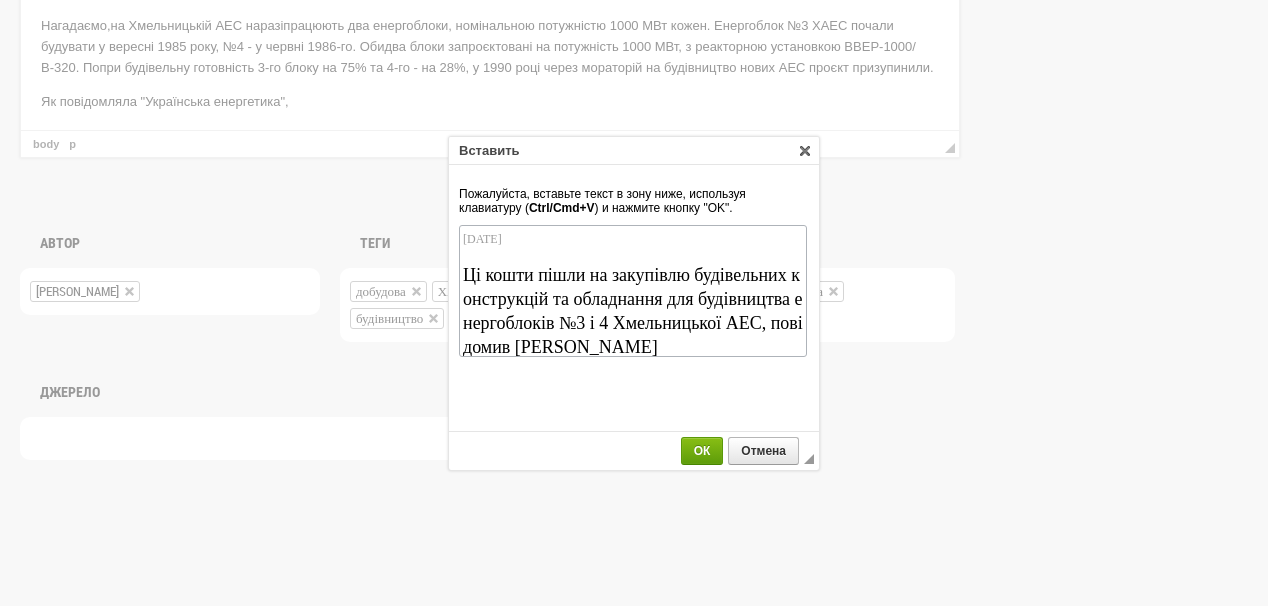 click on "ОК" at bounding box center (702, 451) 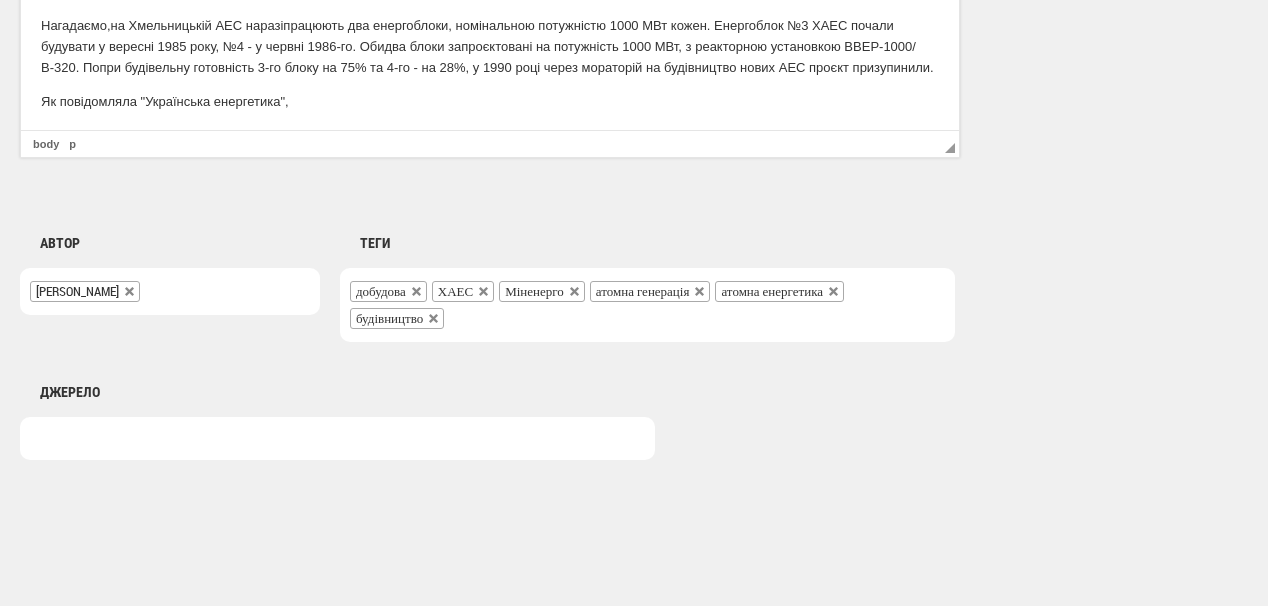 scroll, scrollTop: 0, scrollLeft: 0, axis: both 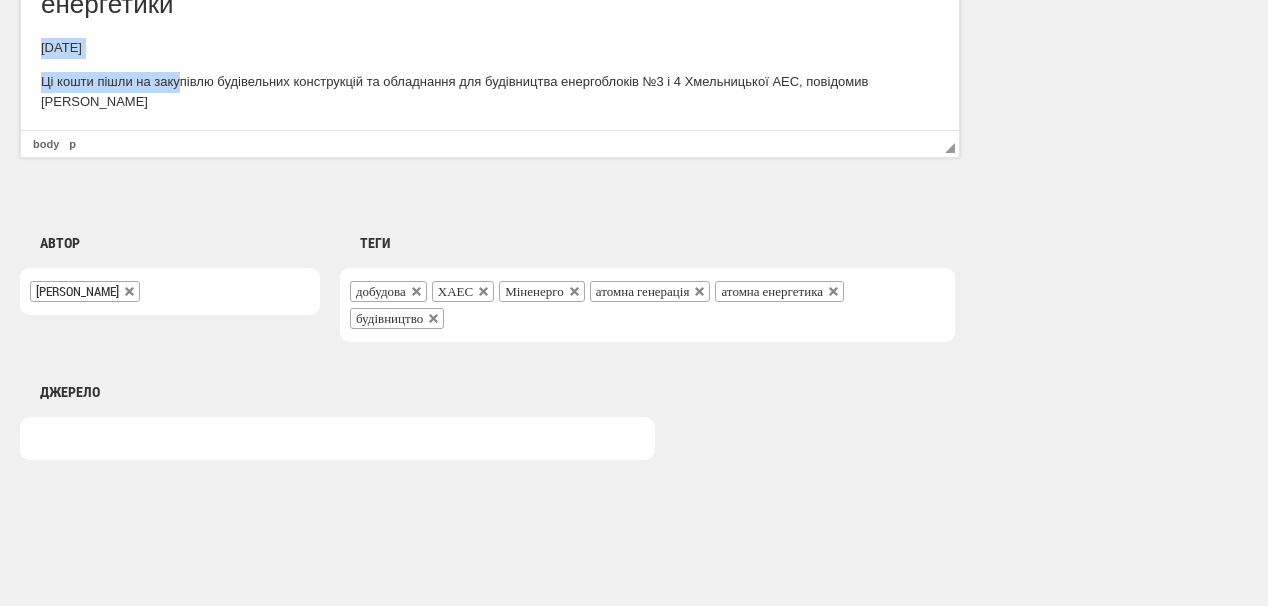 drag, startPoint x: 29, startPoint y: 66, endPoint x: 191, endPoint y: 74, distance: 162.19742 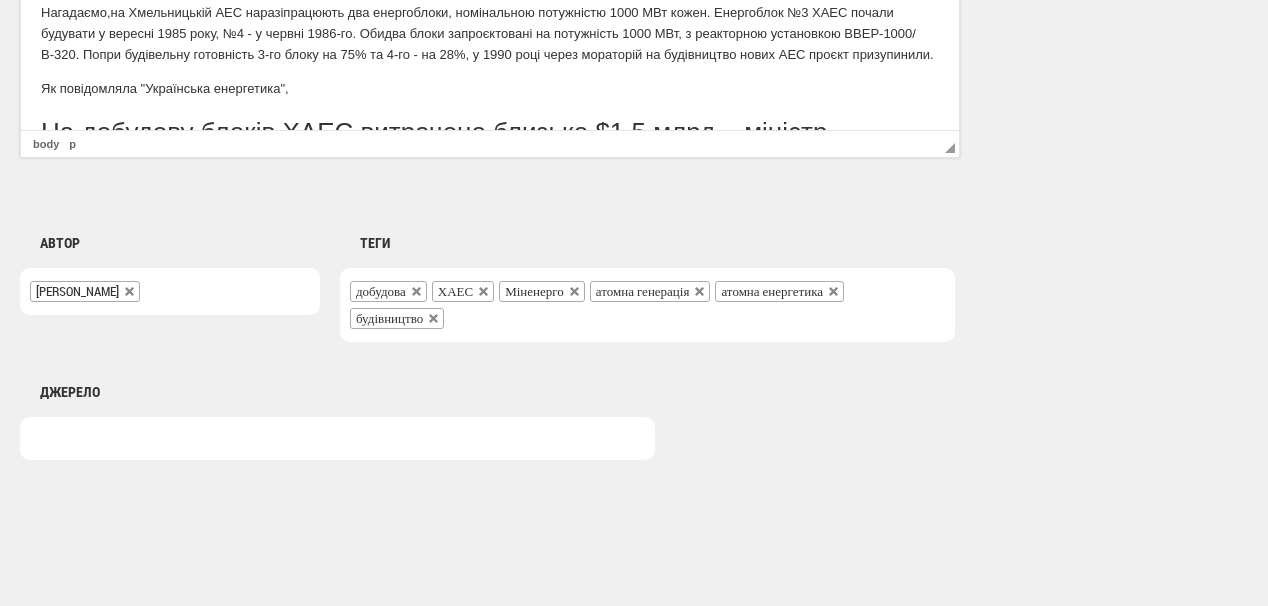 scroll, scrollTop: 307, scrollLeft: 0, axis: vertical 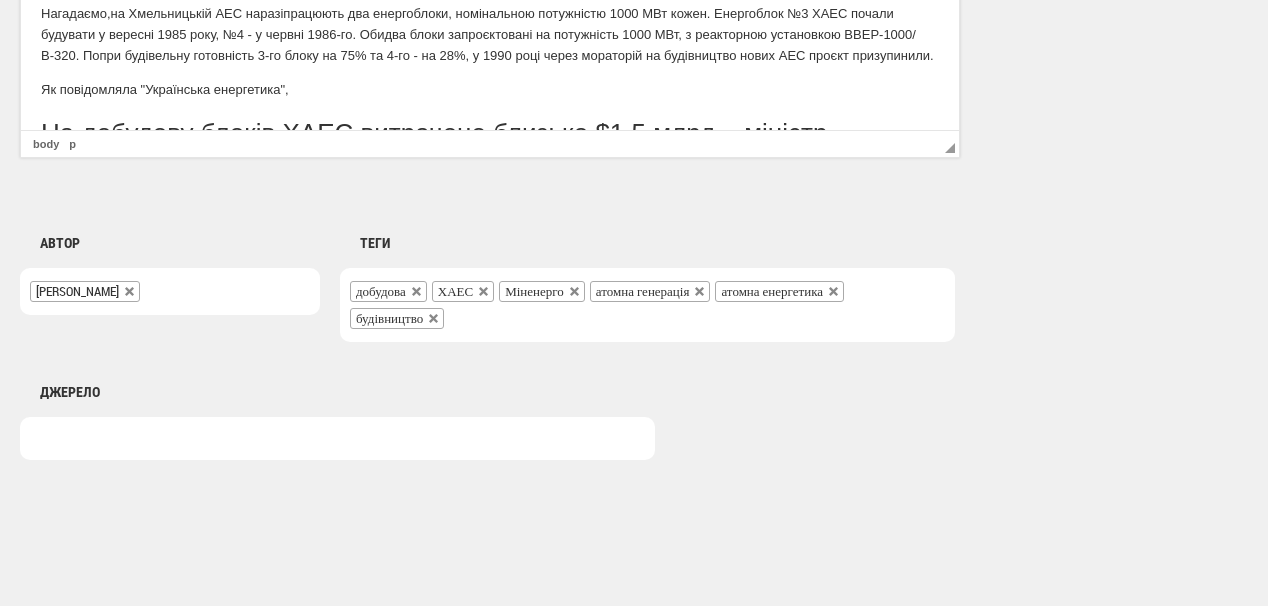 click on "Як повідомляла "Українська енергетика"," at bounding box center [490, 90] 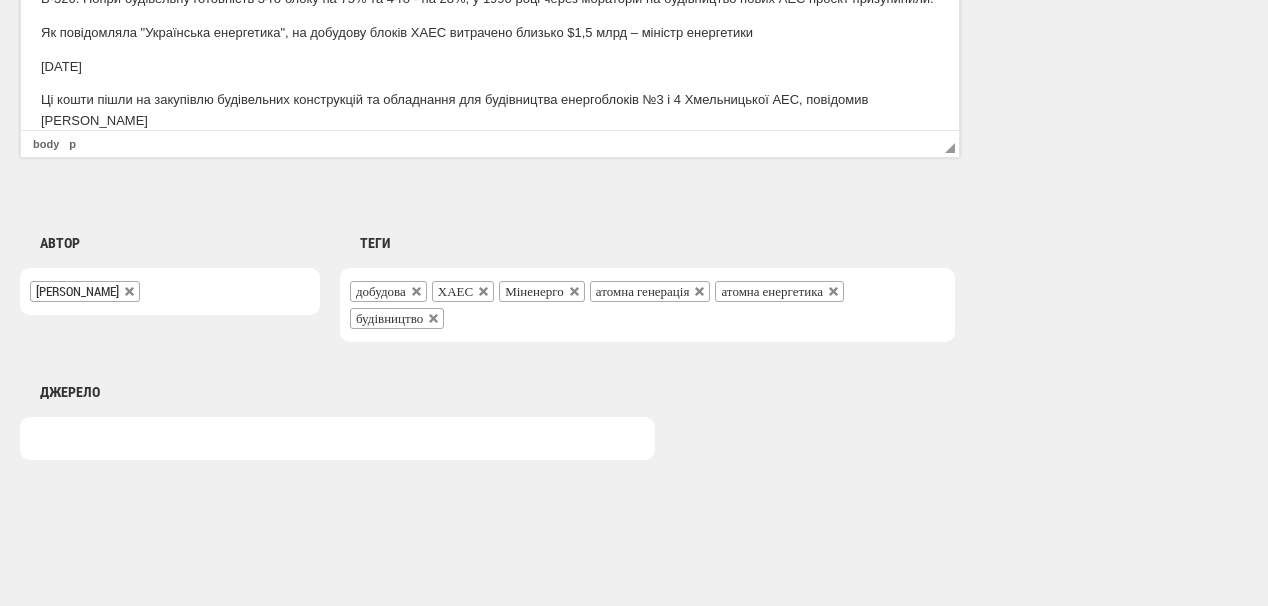 scroll, scrollTop: 387, scrollLeft: 0, axis: vertical 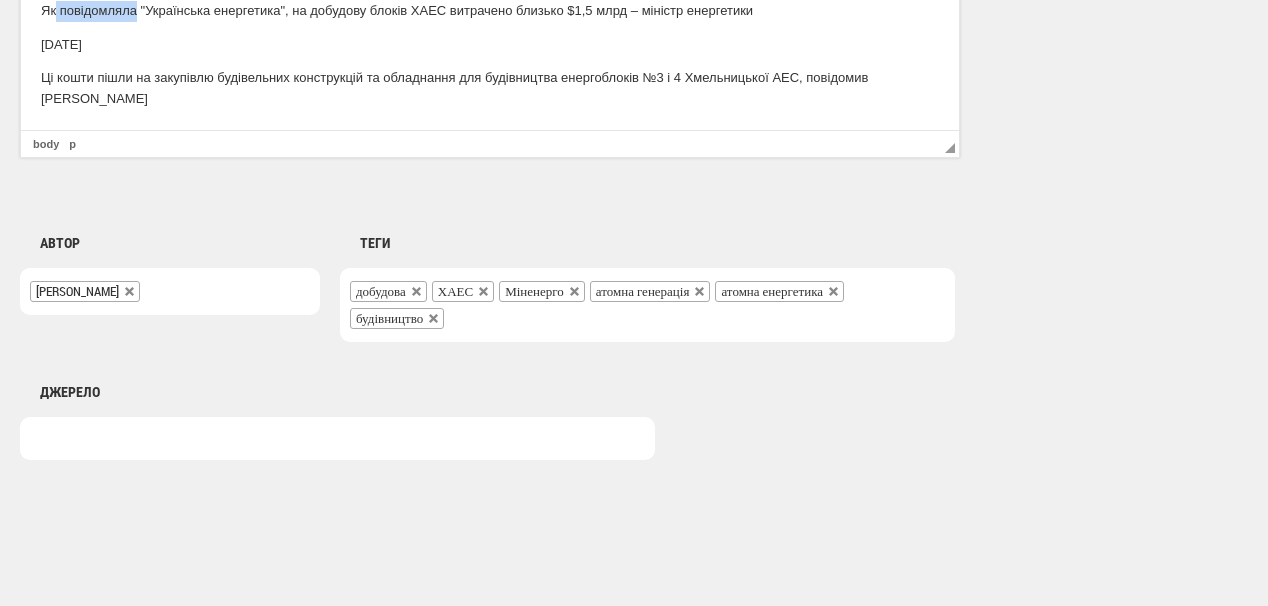 drag, startPoint x: 57, startPoint y: 27, endPoint x: 138, endPoint y: 23, distance: 81.09871 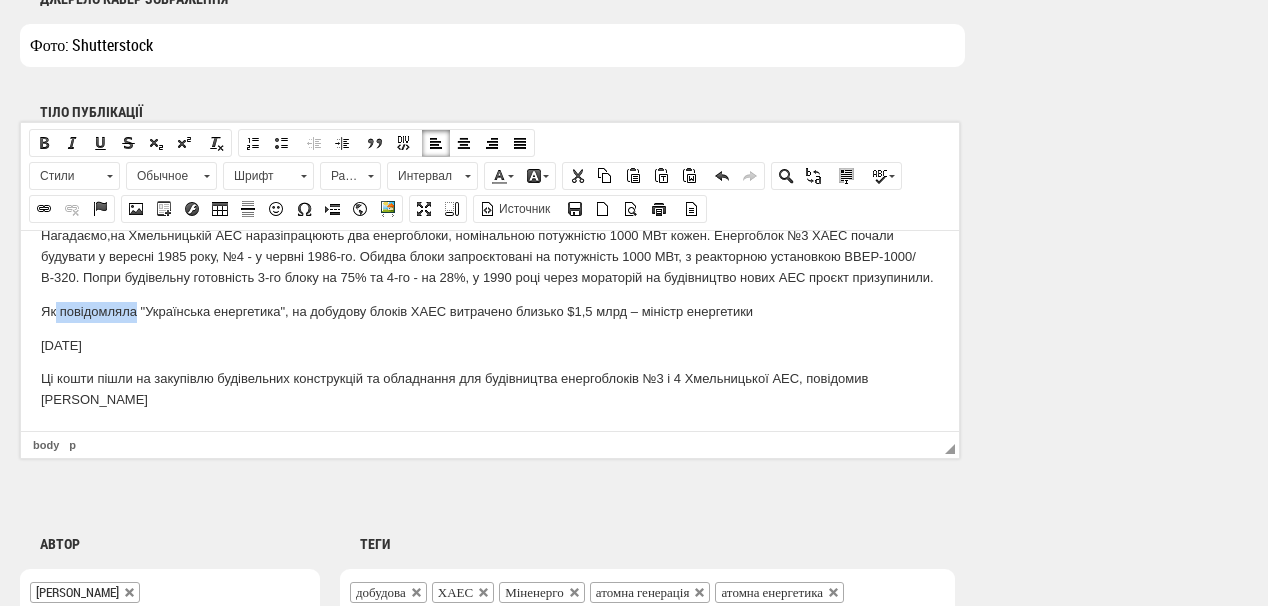 scroll, scrollTop: 1186, scrollLeft: 0, axis: vertical 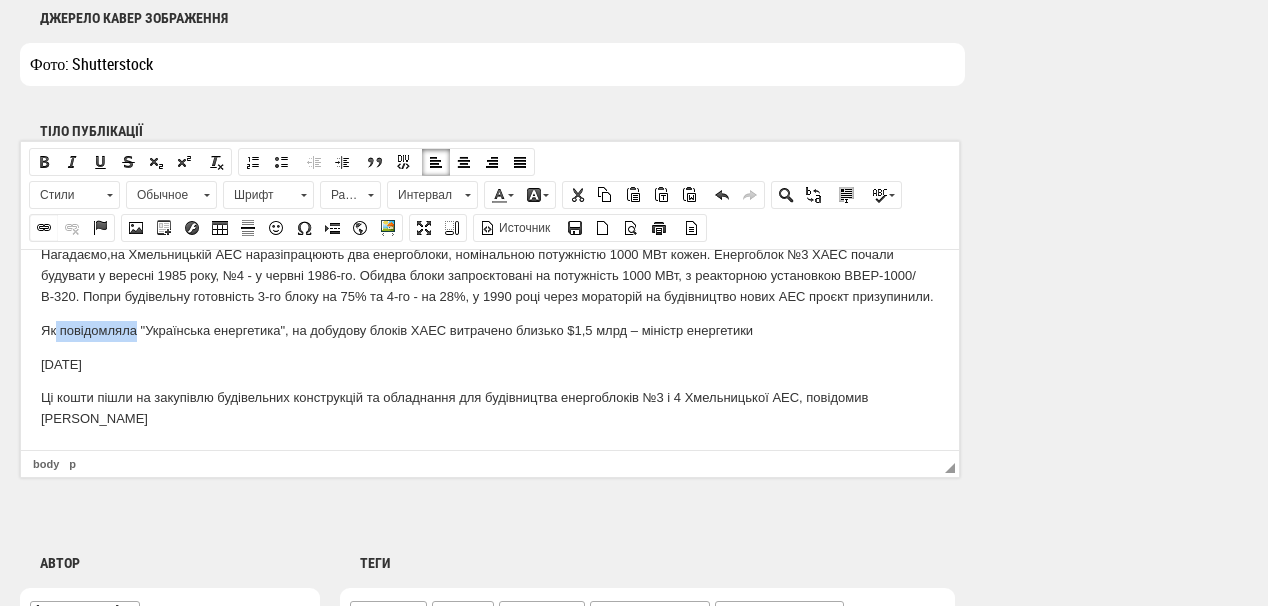 drag, startPoint x: 37, startPoint y: 219, endPoint x: 81, endPoint y: 204, distance: 46.486557 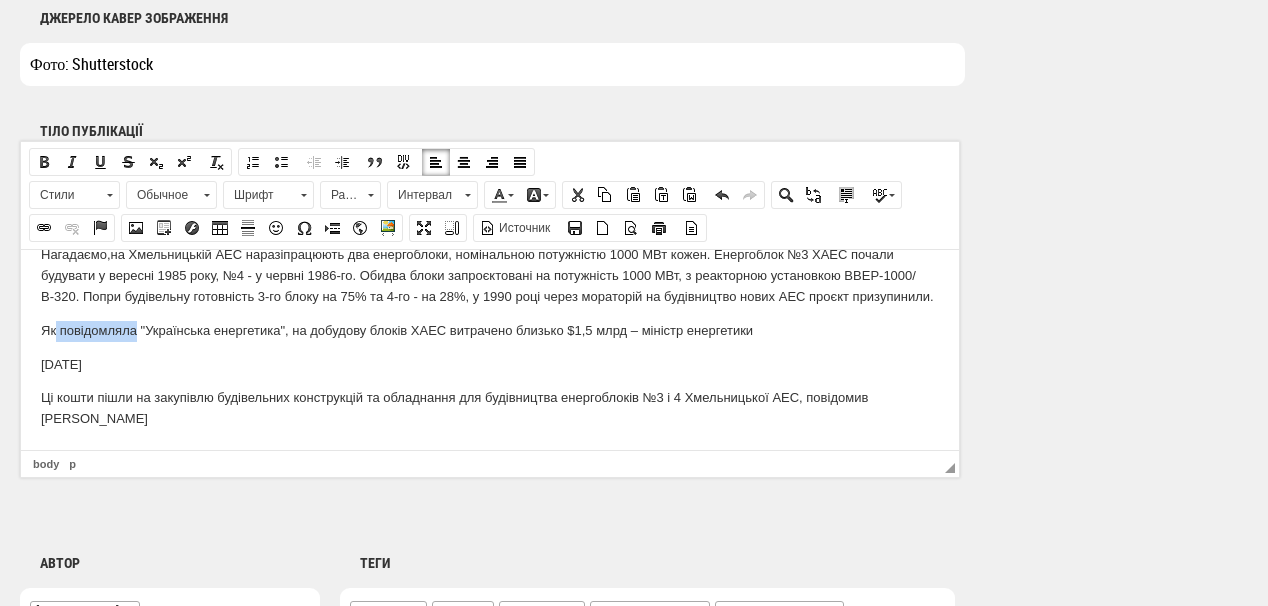 click at bounding box center [44, 228] 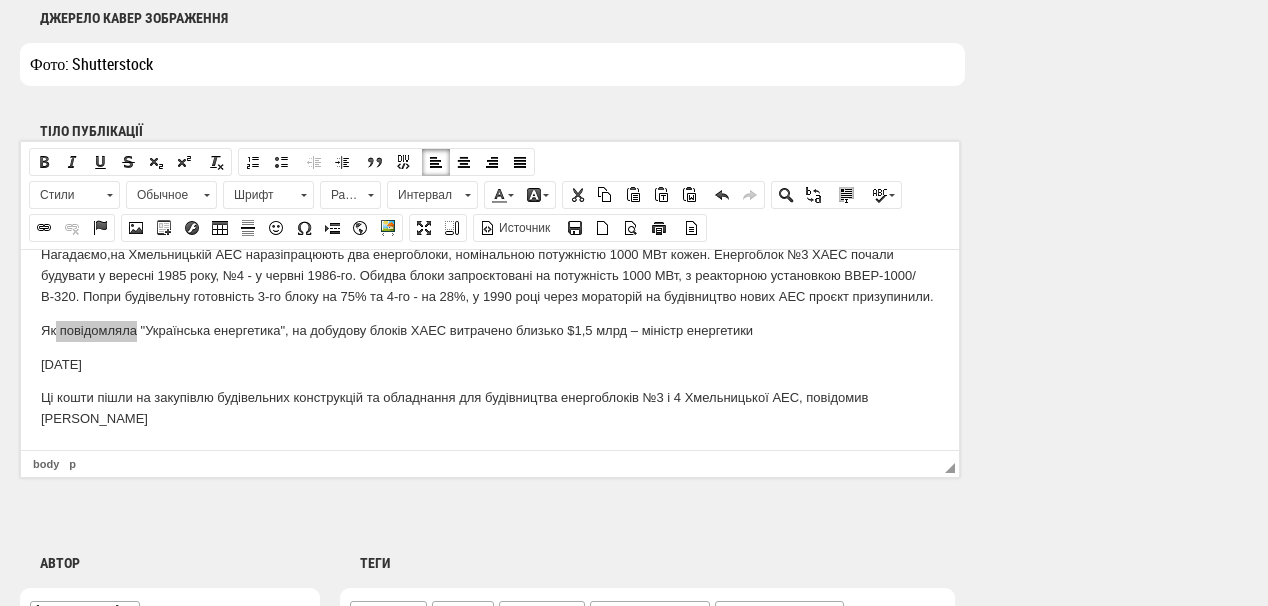 select on "http://" 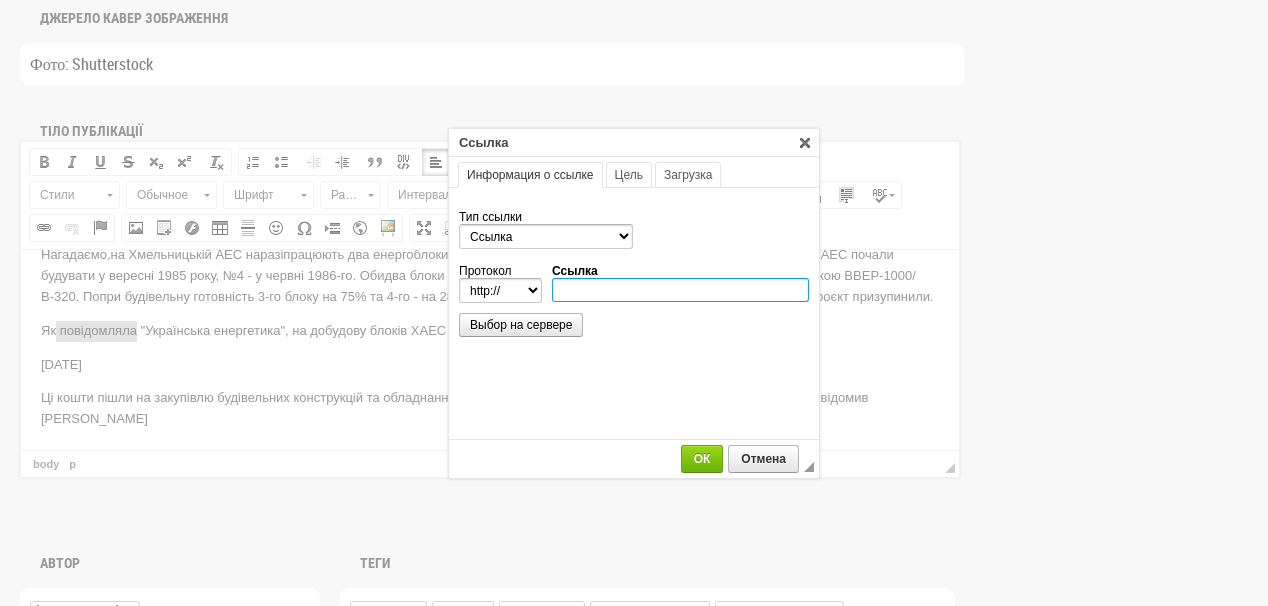 click on "Ссылка" at bounding box center [680, 290] 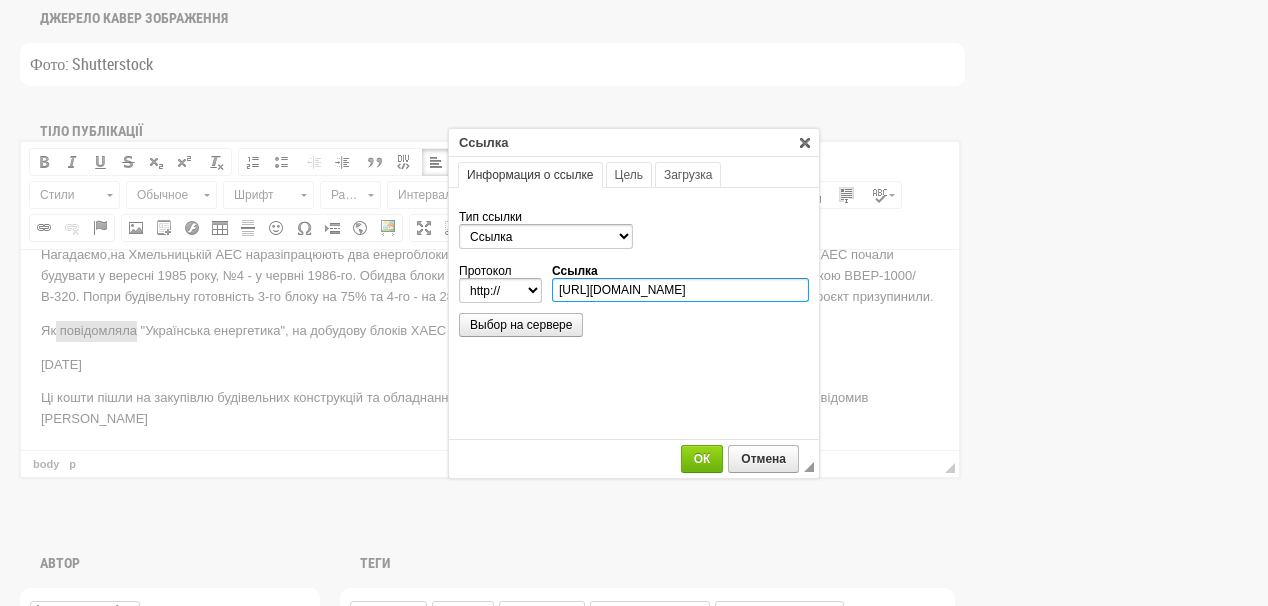 scroll, scrollTop: 0, scrollLeft: 304, axis: horizontal 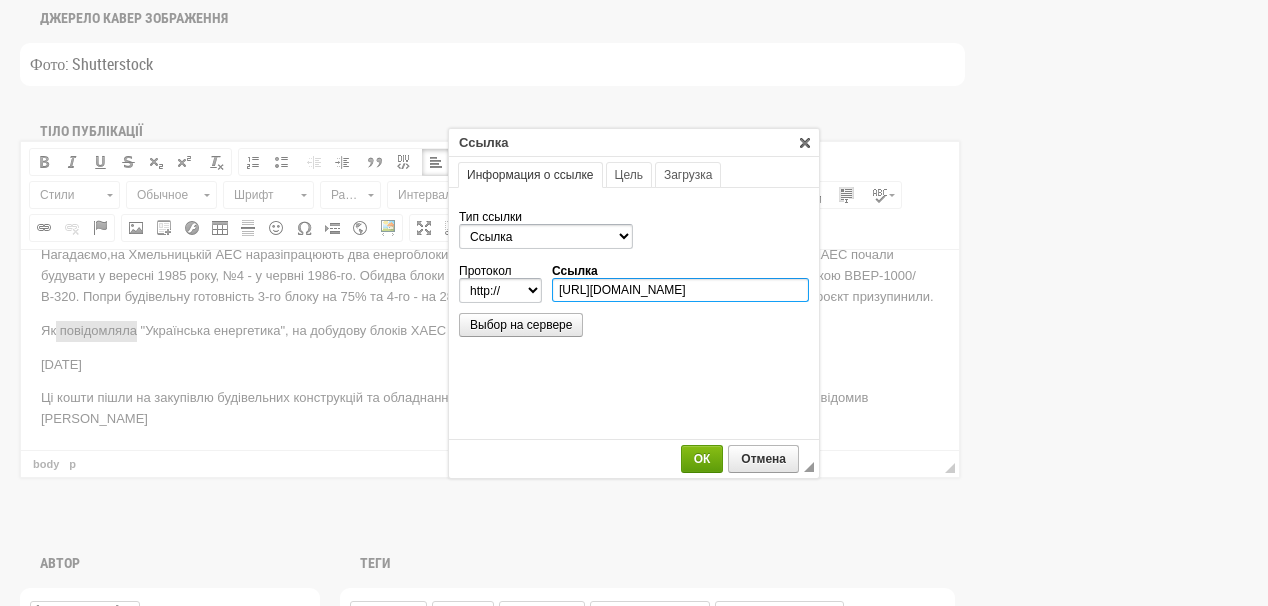 type on "https://ua-energy.org/uk/posts/na-dobudovu-blokiv-khaes-vytracheno-blyzko-15-mlrd-ministr-enerhetyky" 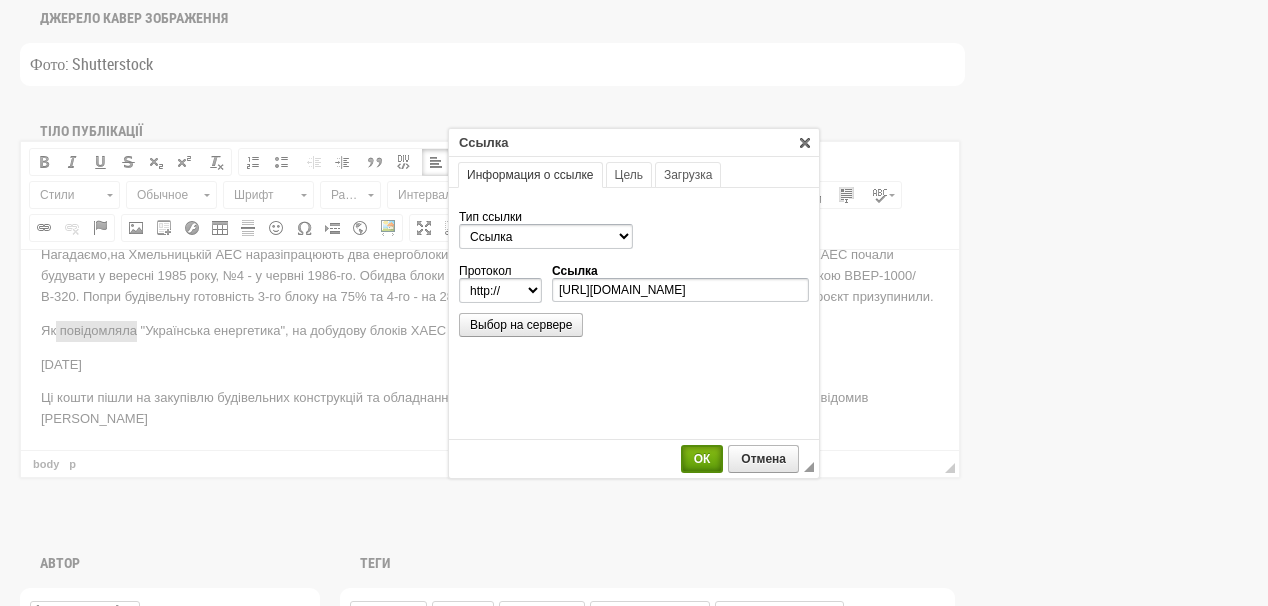 select on "https://" 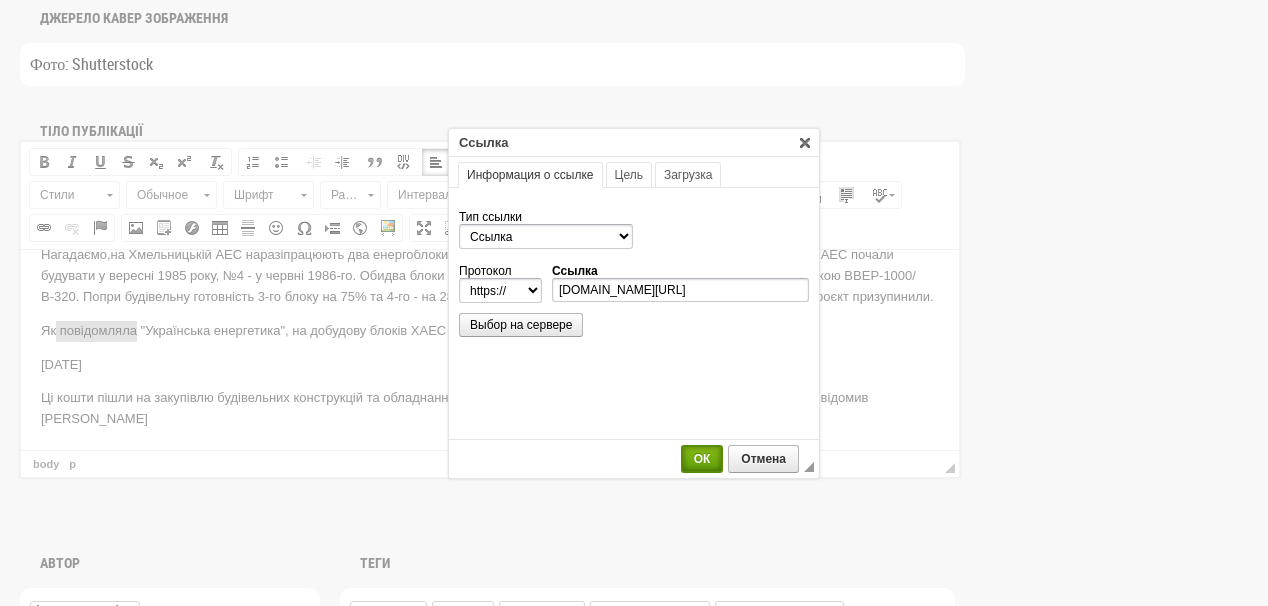 scroll, scrollTop: 0, scrollLeft: 0, axis: both 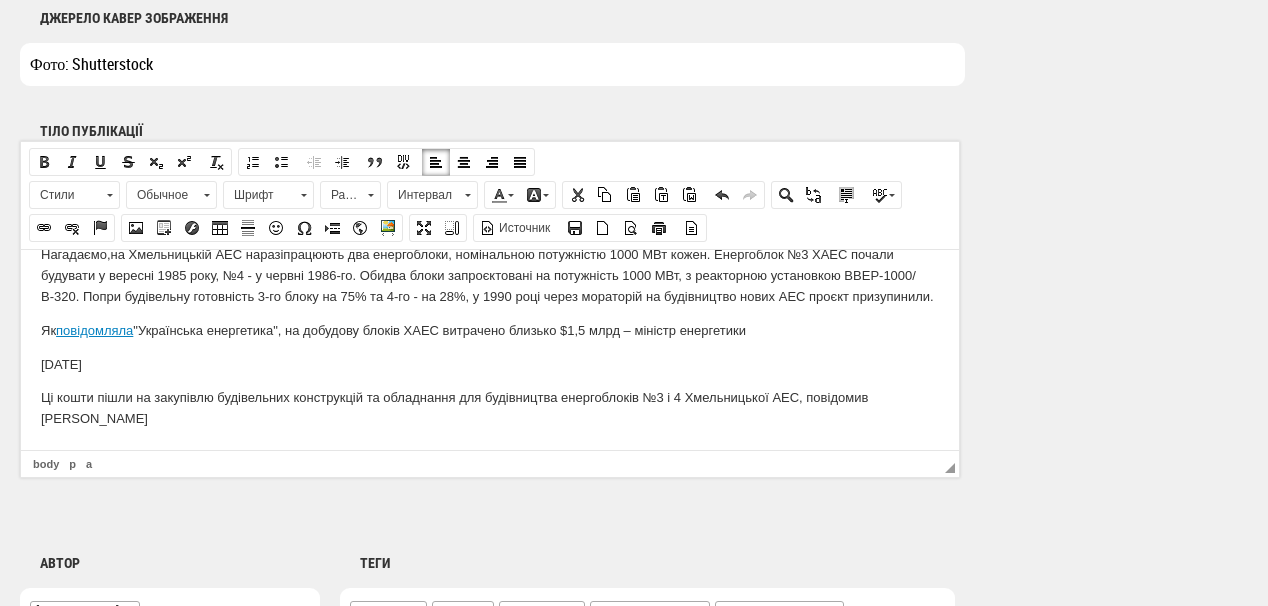 click on "17 січня 2025" at bounding box center [490, 364] 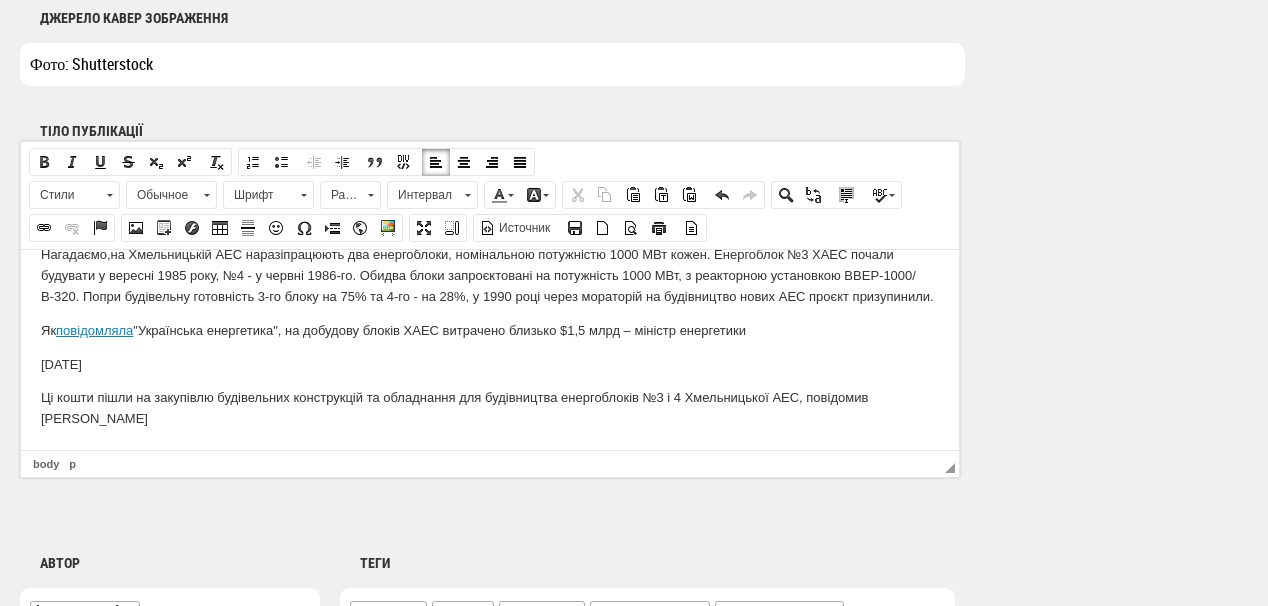 click on "Як  повідомляла  "Українська енергетика", н а добудову блоків ХАЕС витрачено близько $1,5 млрд – міністр енергетики" at bounding box center (490, 330) 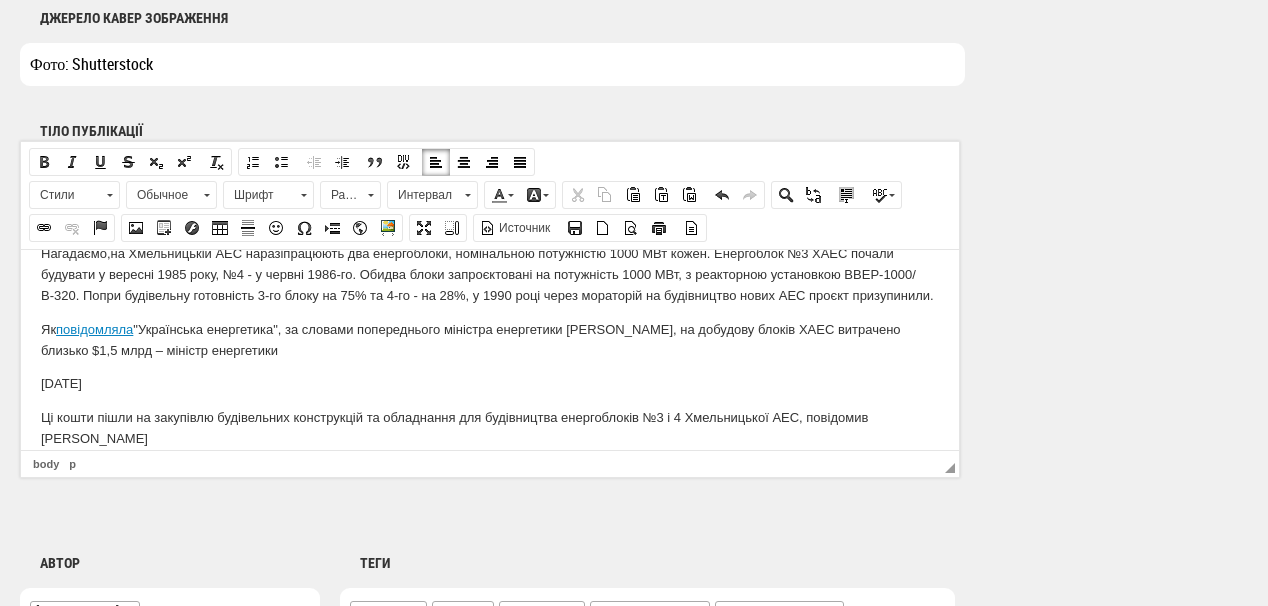 drag, startPoint x: 152, startPoint y: 371, endPoint x: 173, endPoint y: 398, distance: 34.20526 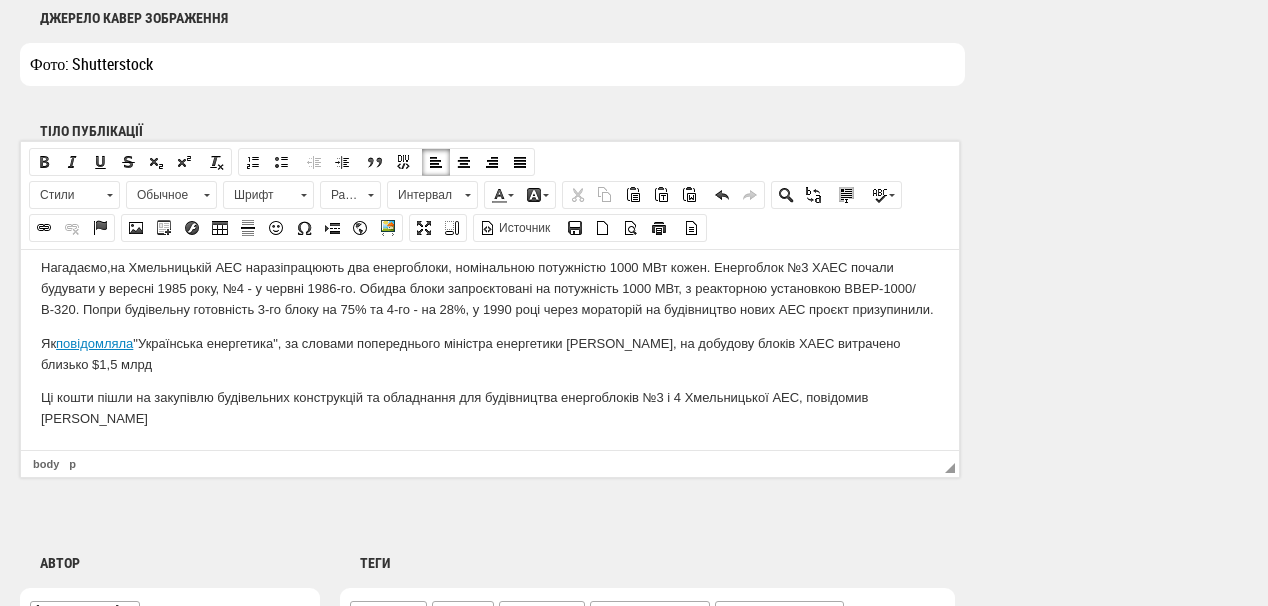 scroll, scrollTop: 360, scrollLeft: 0, axis: vertical 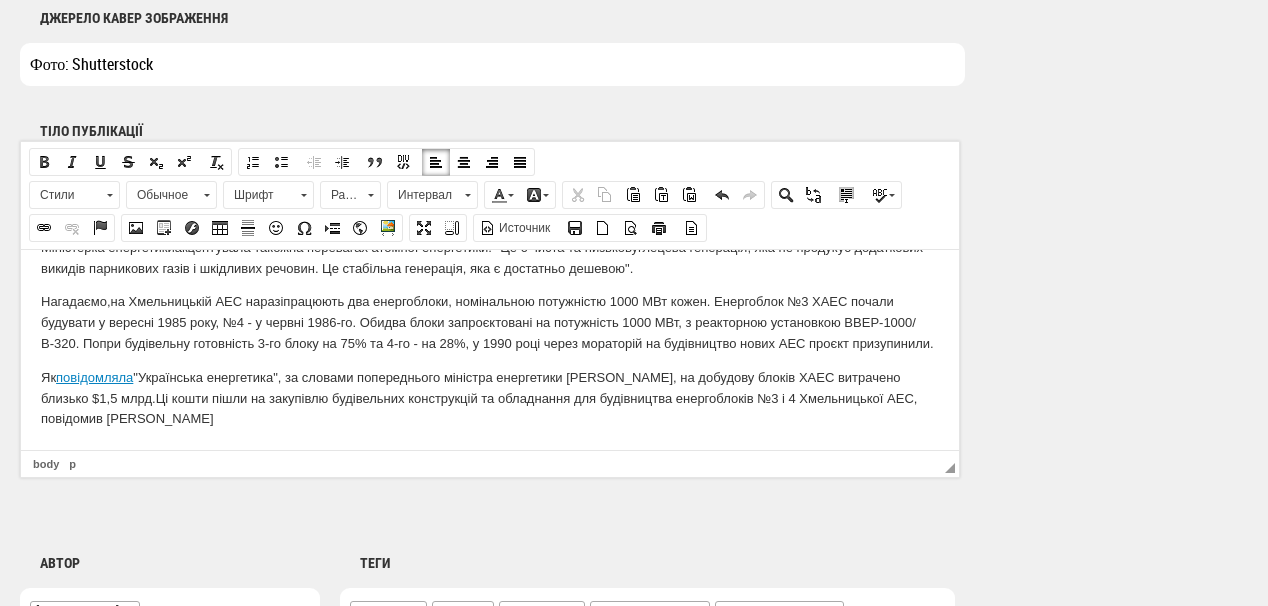 drag, startPoint x: 222, startPoint y: 421, endPoint x: 27, endPoint y: 412, distance: 195.20758 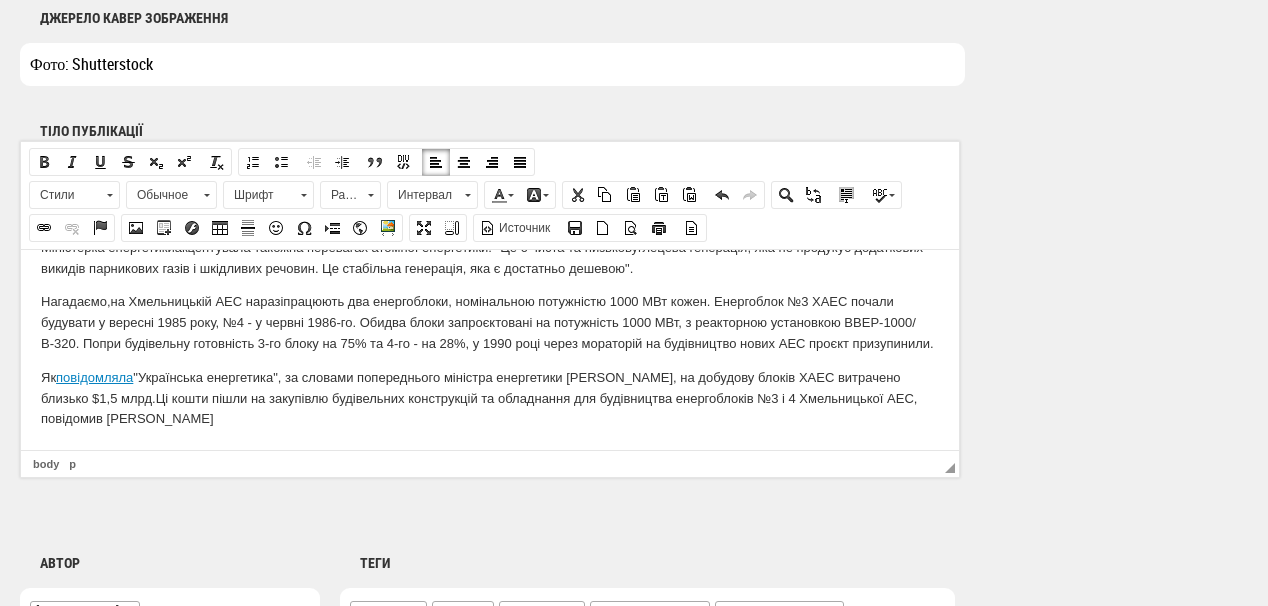 scroll, scrollTop: 339, scrollLeft: 0, axis: vertical 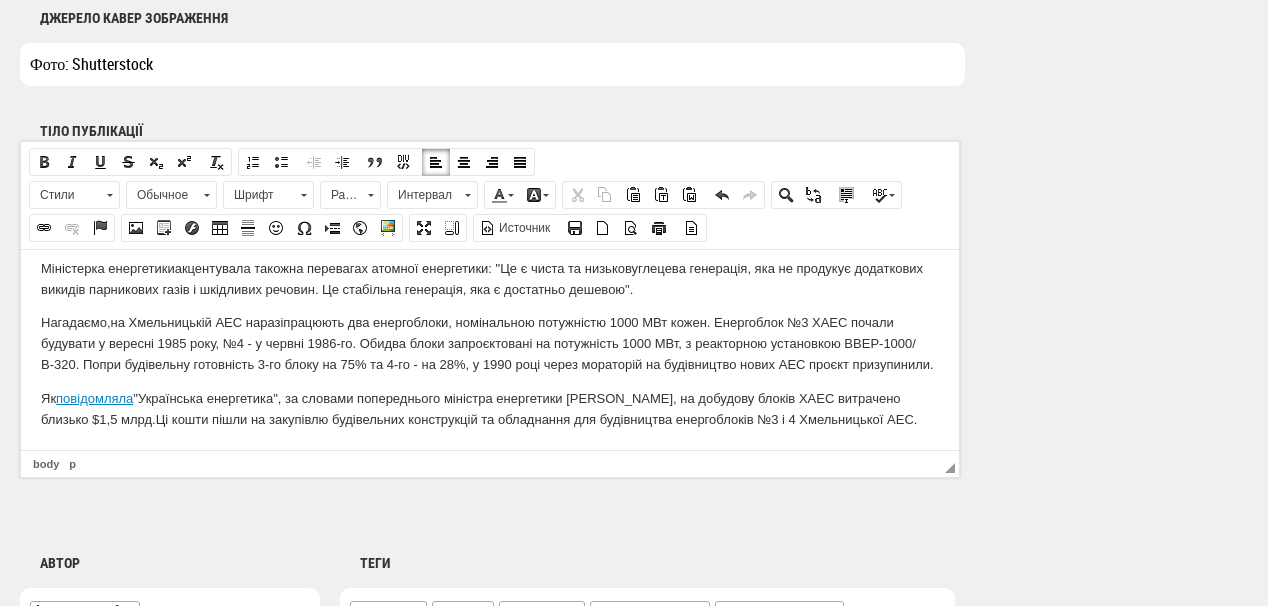 click on "Нагадаємо,  на Хмельницькій АЕС наразі  працюють два енергоблоки, номінальною потужністю 1000 МВт кожен. Енергоблок №3 ХАЕС почали будувати у вересні 1985 року, №4 - у червні 1986-го. Обидва блоки запроєктовані на потужність 1000 МВт, з реакторною установкою ВВЕР-1000/В-320. Попри будівельну готовність 3-го блоку на 75% та 4-го - на 28%, у 1990 році через мораторій на будівництво нових АЕС проєкт призупинили." at bounding box center (490, 343) 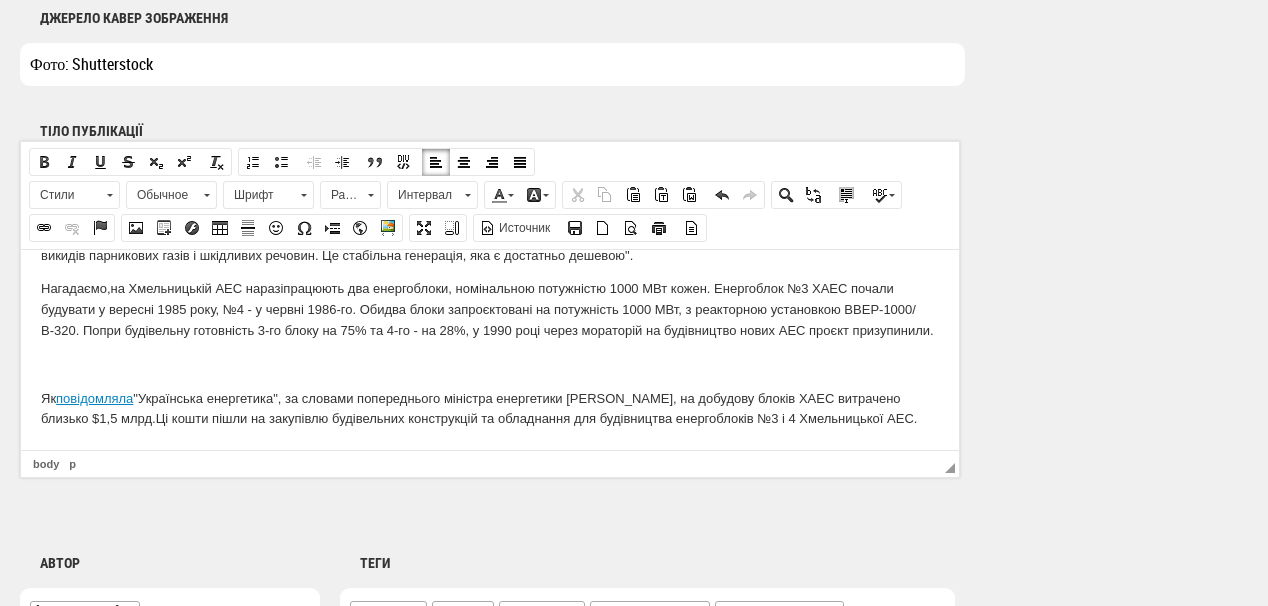 click at bounding box center [490, 364] 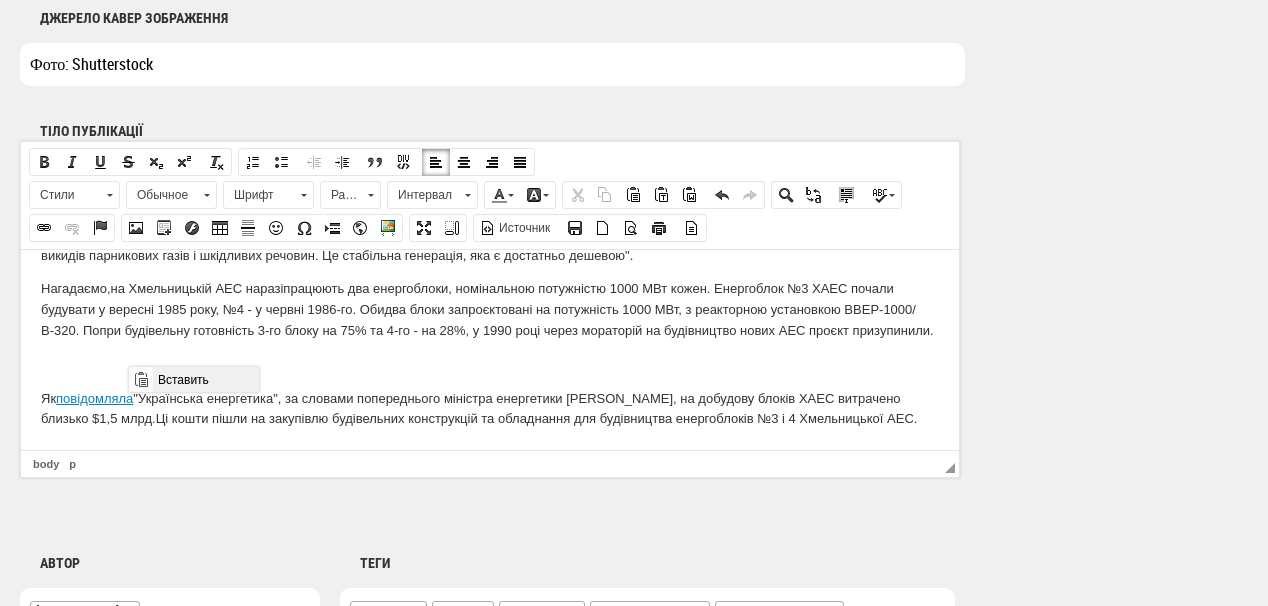 click on "Вставить" at bounding box center [205, 379] 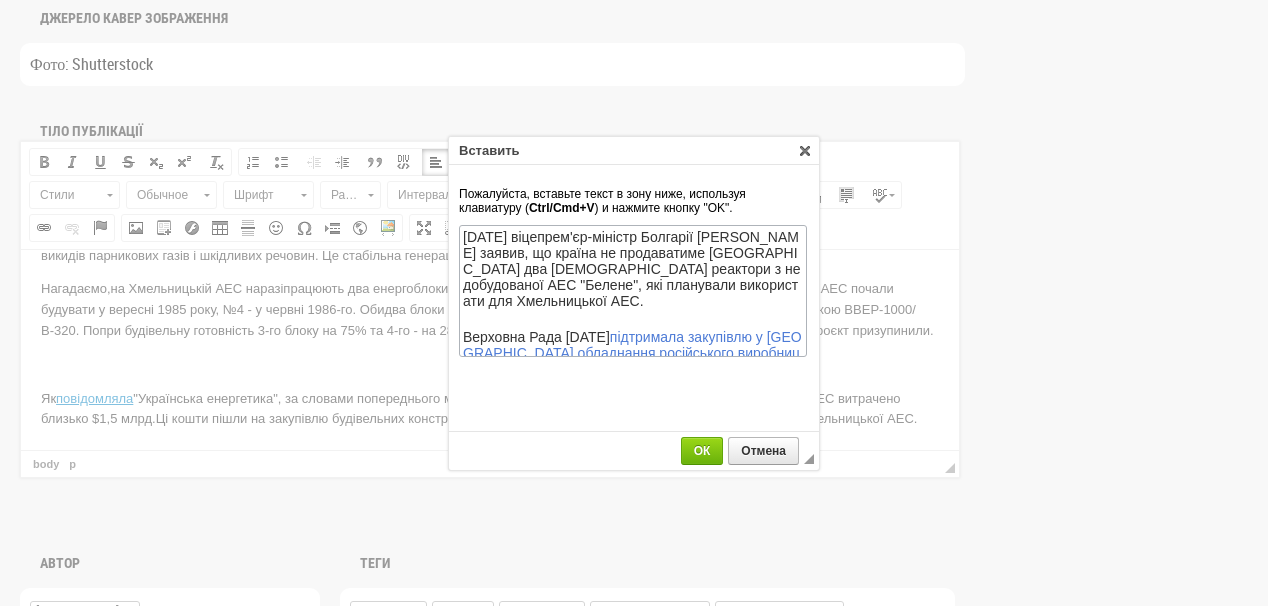 scroll, scrollTop: 76, scrollLeft: 0, axis: vertical 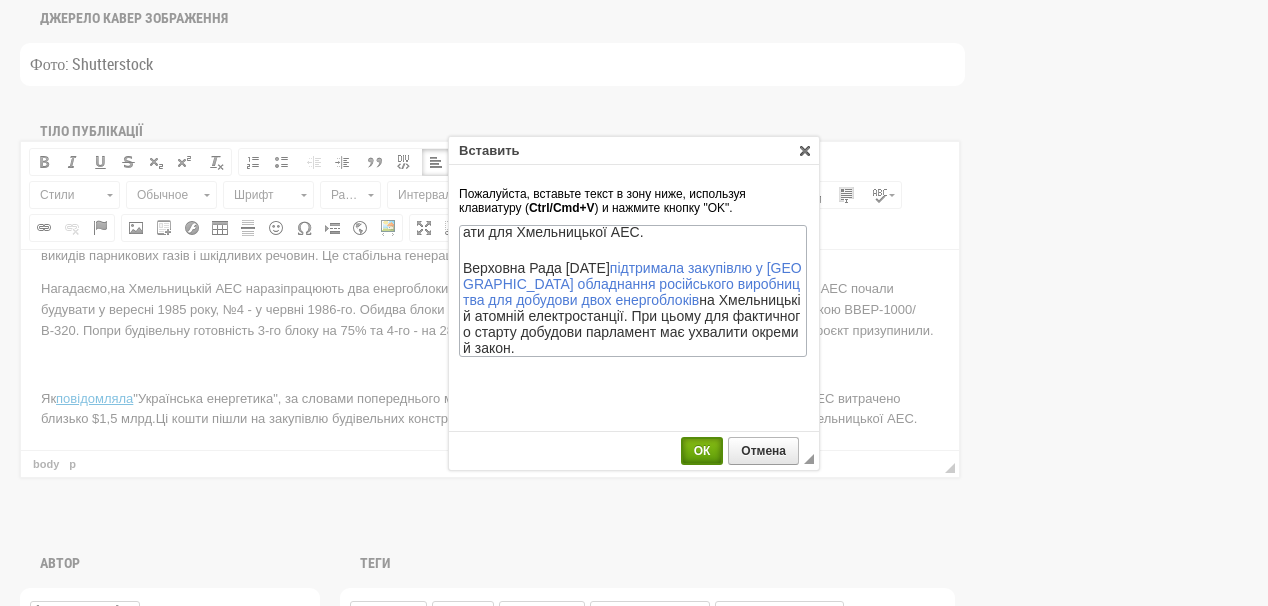 click on "ОК" at bounding box center [702, 451] 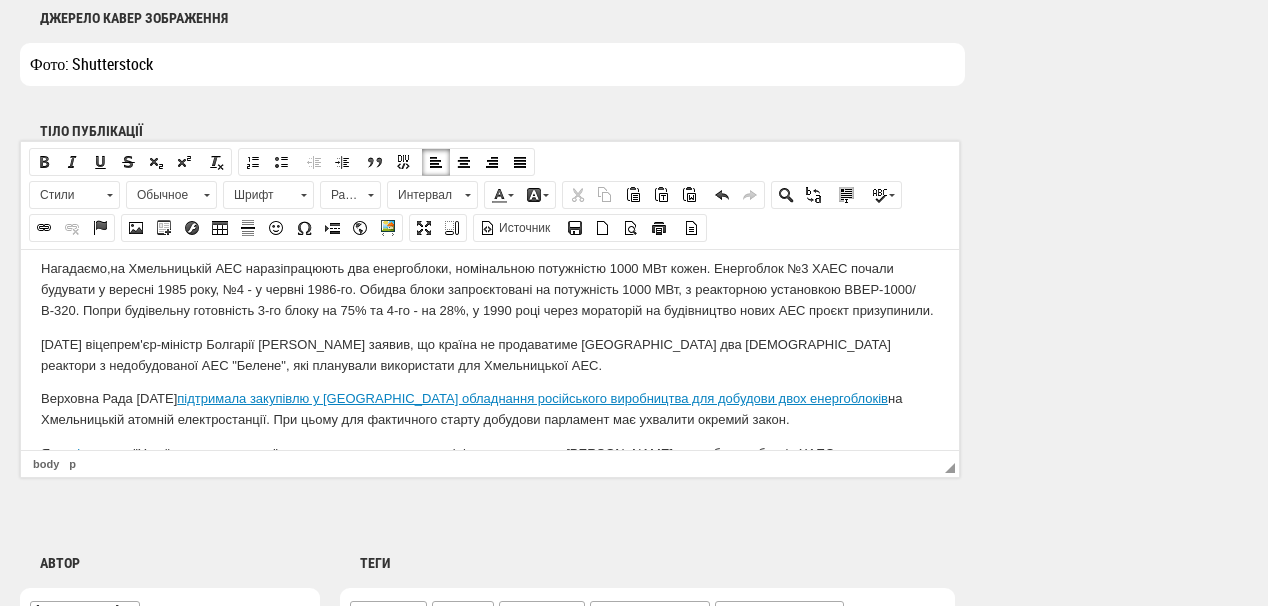 scroll, scrollTop: 0, scrollLeft: 0, axis: both 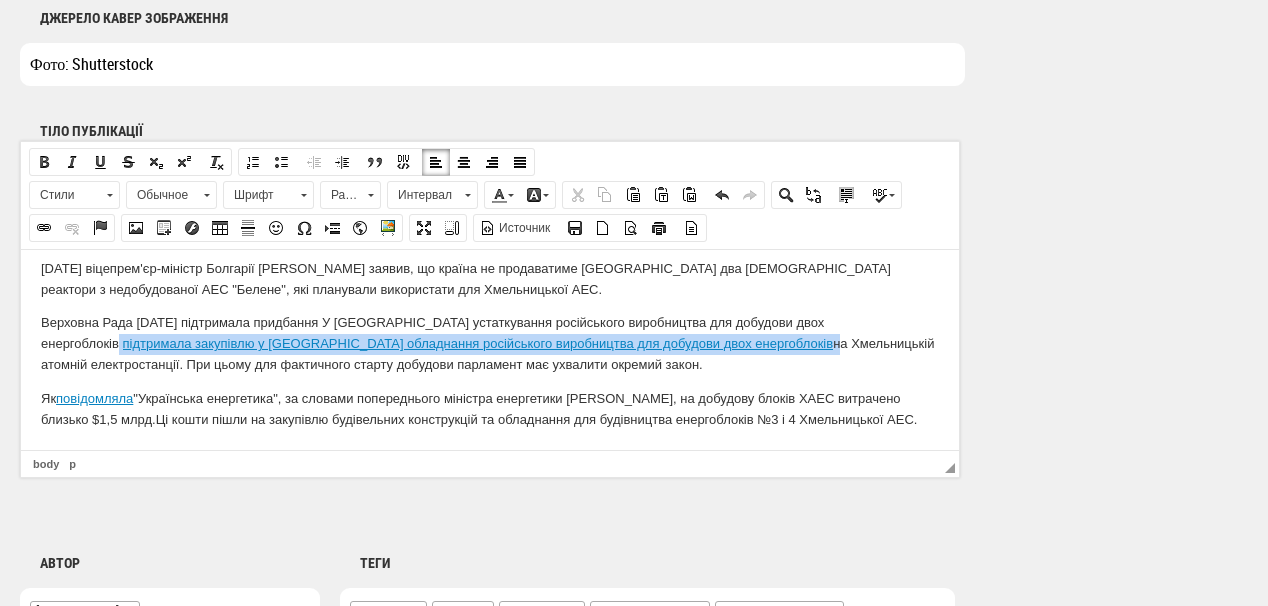 drag, startPoint x: 121, startPoint y: 440, endPoint x: 741, endPoint y: 334, distance: 628.99603 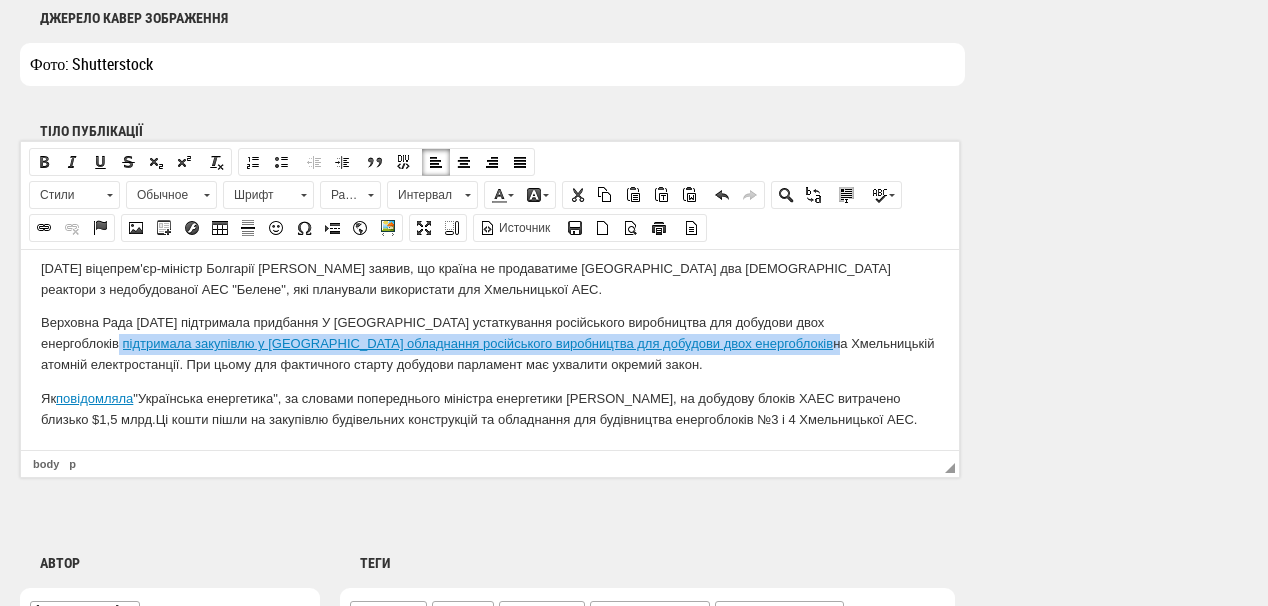 scroll, scrollTop: 448, scrollLeft: 0, axis: vertical 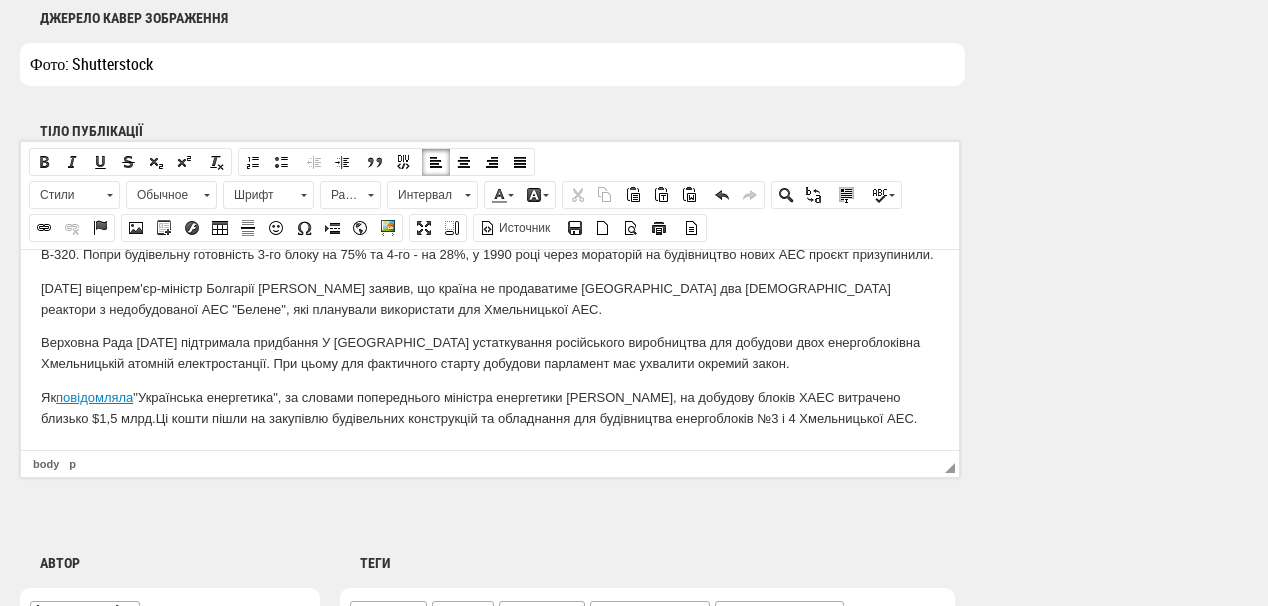 click on "Верховна Рада 11 лютого 2025 року підтримала придбання У Болгарії устаткування російського виробництва для добудови двох енергоблоків  на Хмельницькій атомній електростанції. При цьому для фактичного старту добудови парламент має ухвалити окремий закон." at bounding box center (490, 353) 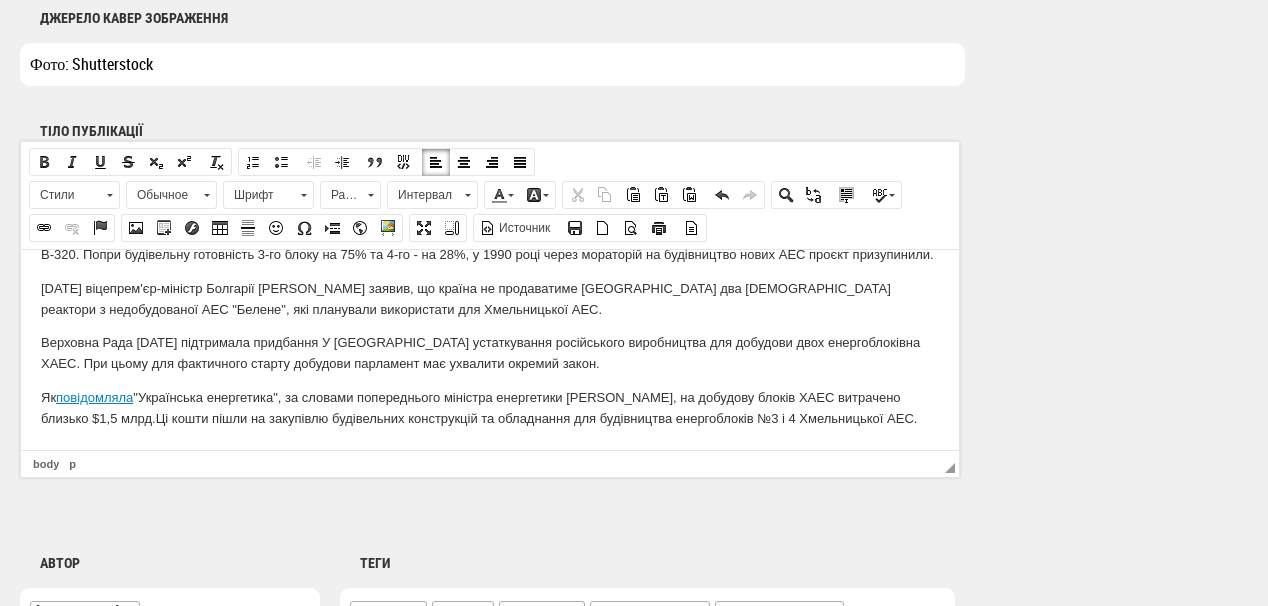 click on "Верховна Рада 11 лютого 2025 року підтримала придбання У Болгарії устаткування російського виробництва для добудови двох енергоблоків  на ХАЕС . При цьому для фактичного старту добудови парламент має ухвалити окремий закон." at bounding box center [490, 353] 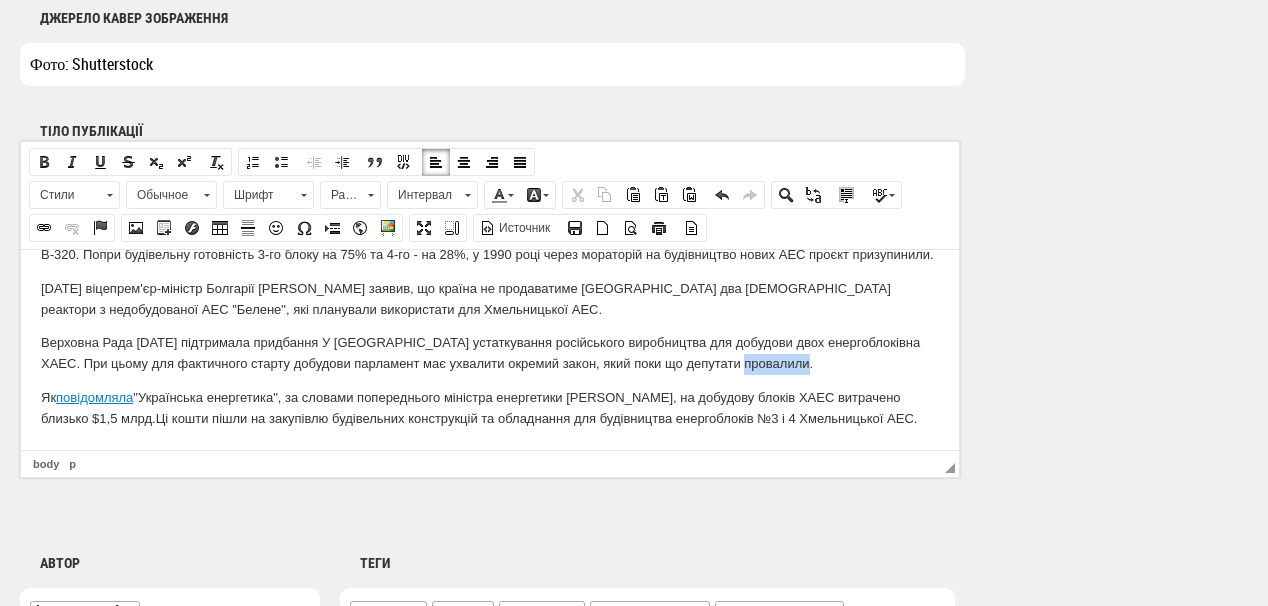 drag, startPoint x: 745, startPoint y: 361, endPoint x: 808, endPoint y: 369, distance: 63.505905 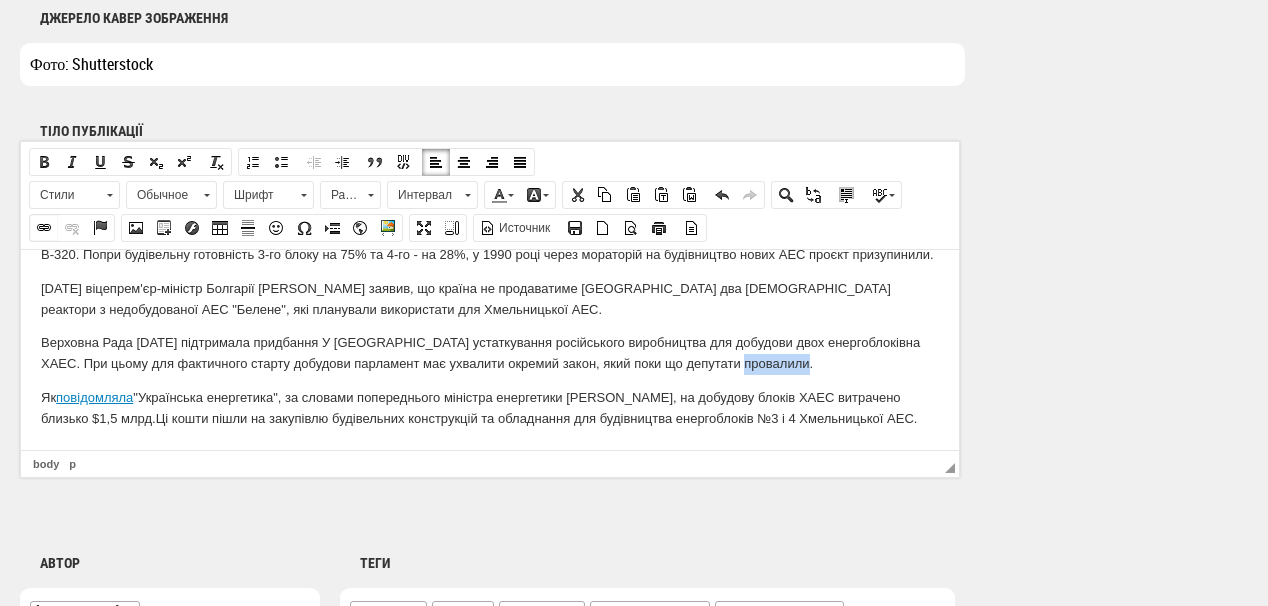 click at bounding box center (44, 228) 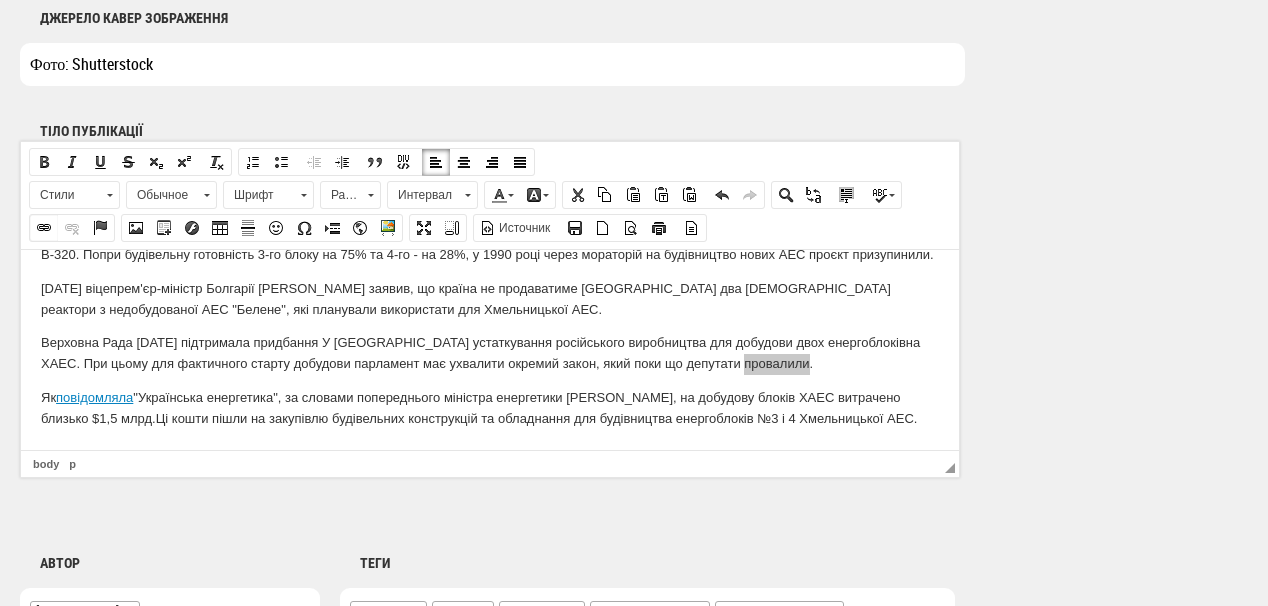 select on "http://" 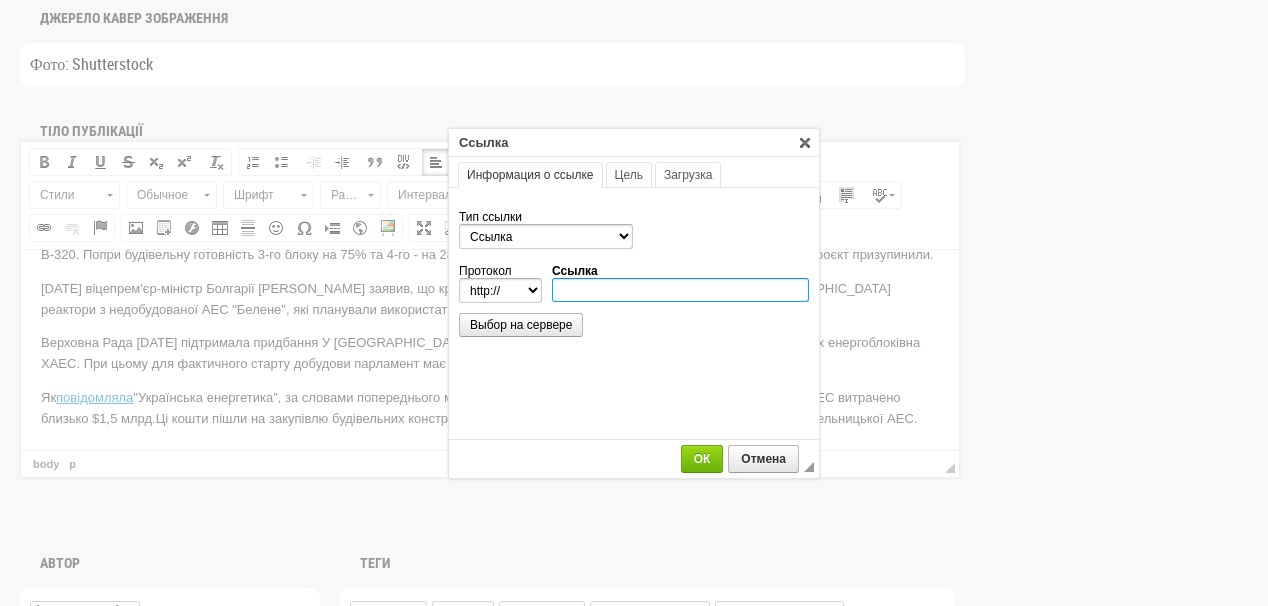 click on "Ссылка" at bounding box center (680, 290) 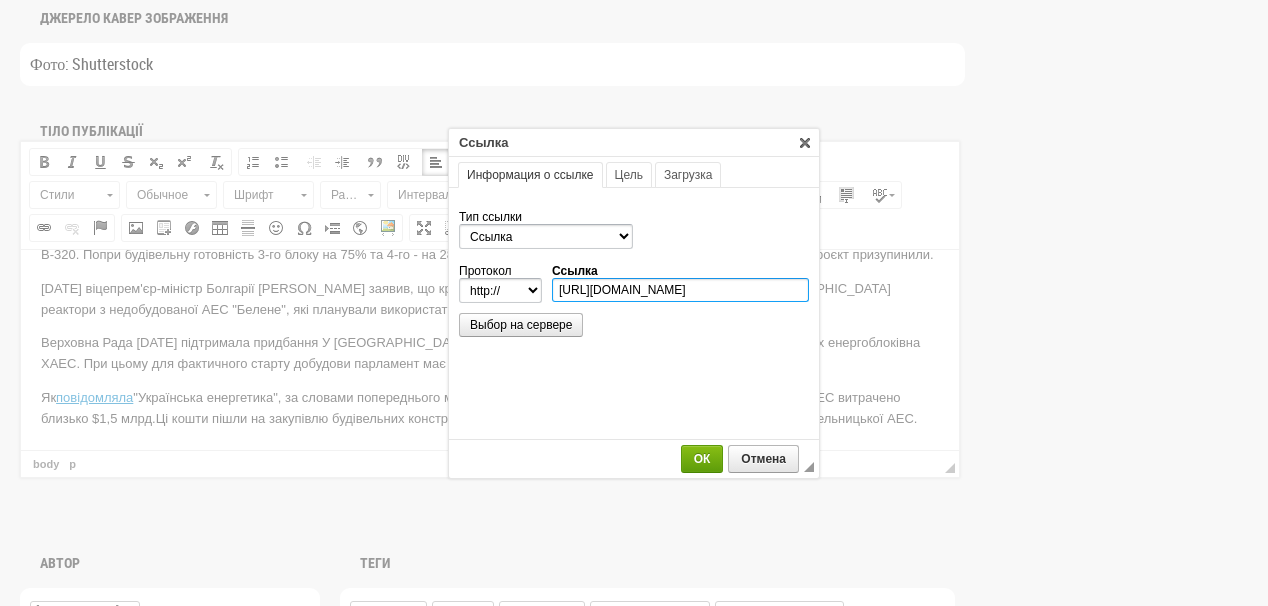scroll, scrollTop: 0, scrollLeft: 257, axis: horizontal 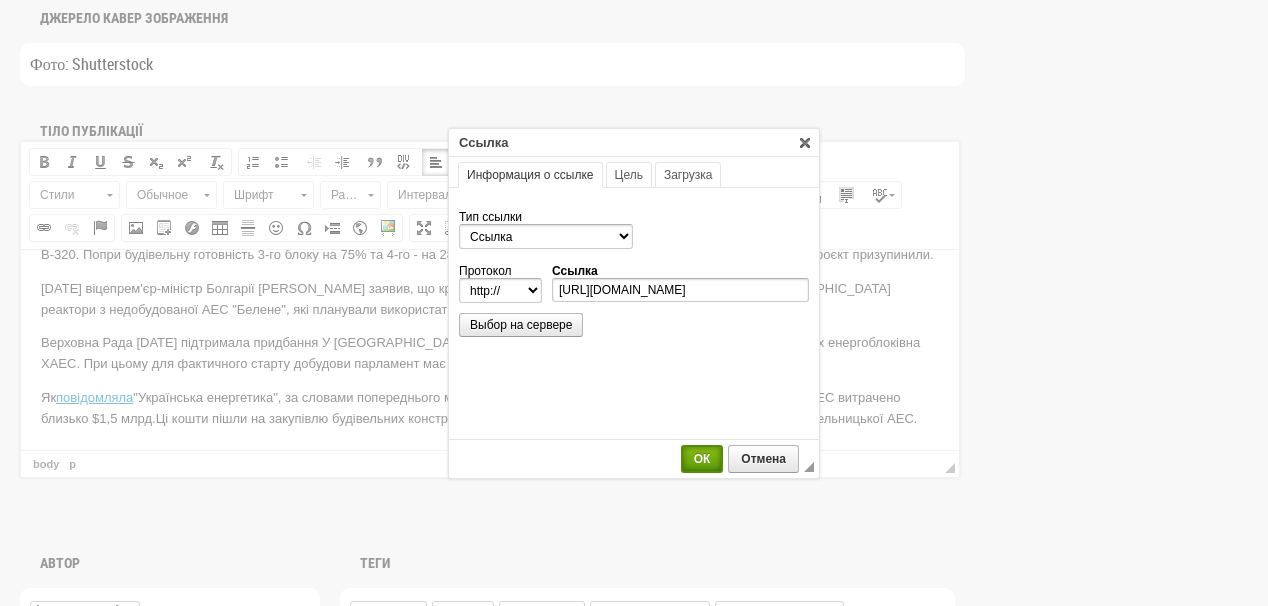 select on "https://" 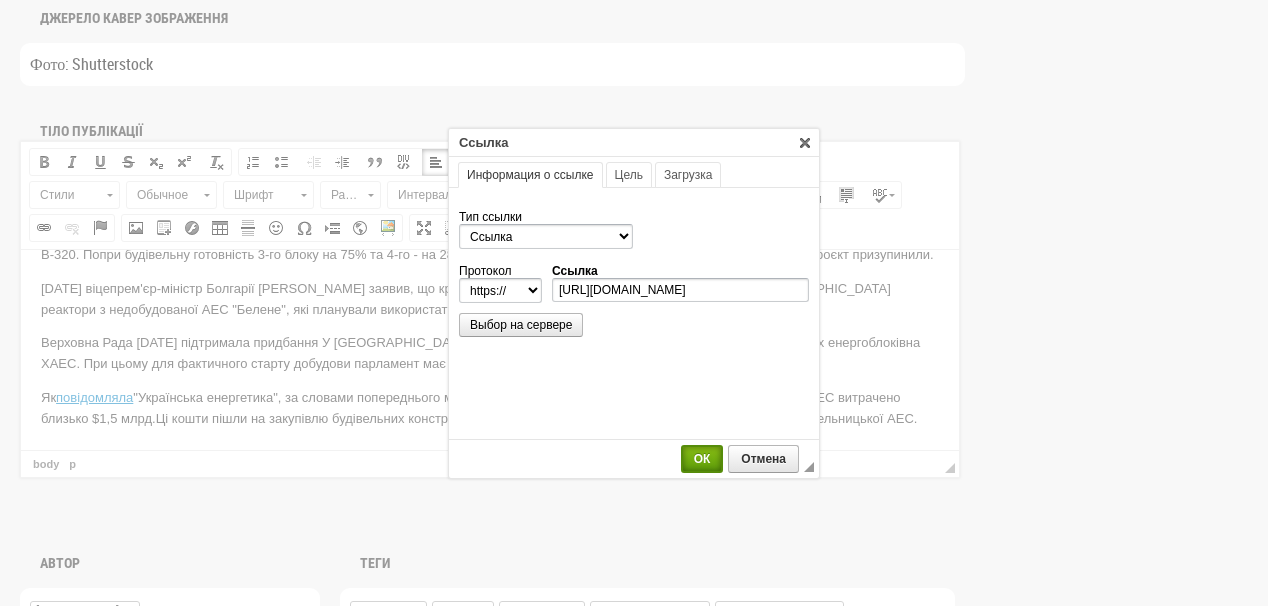 type on "ua-energy.org/uk/posts/u-moldovi-rozhaniaiut-chutky-pro-kolaps-enerhetyky-vid-sohodni" 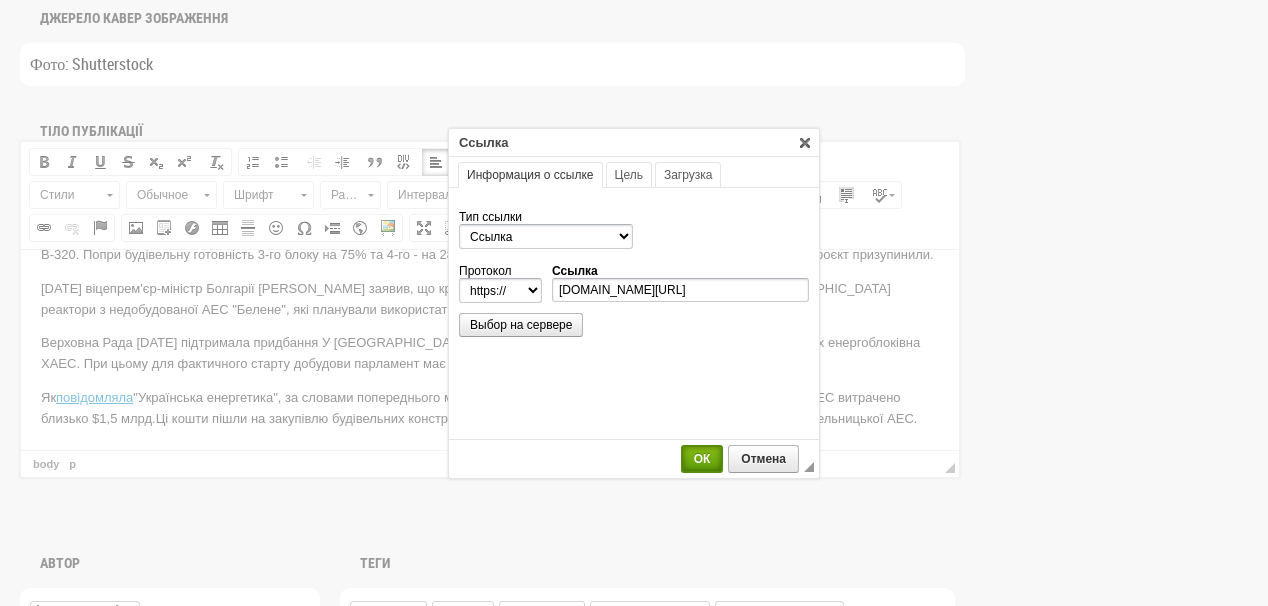 click on "ОК" at bounding box center [702, 459] 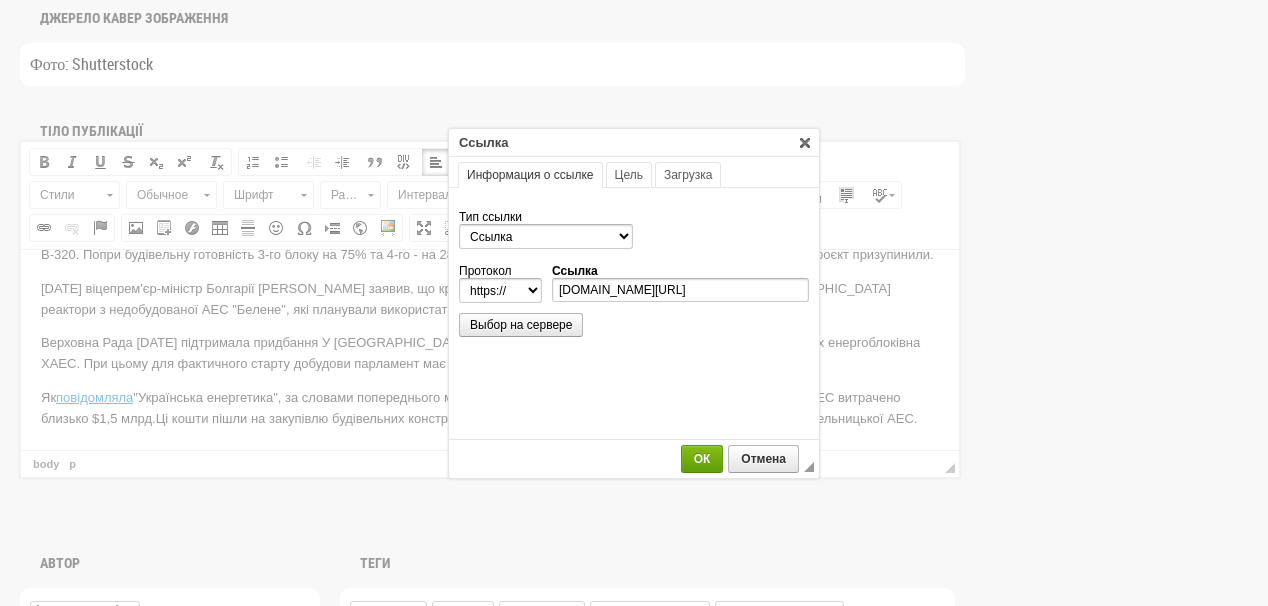scroll, scrollTop: 0, scrollLeft: 0, axis: both 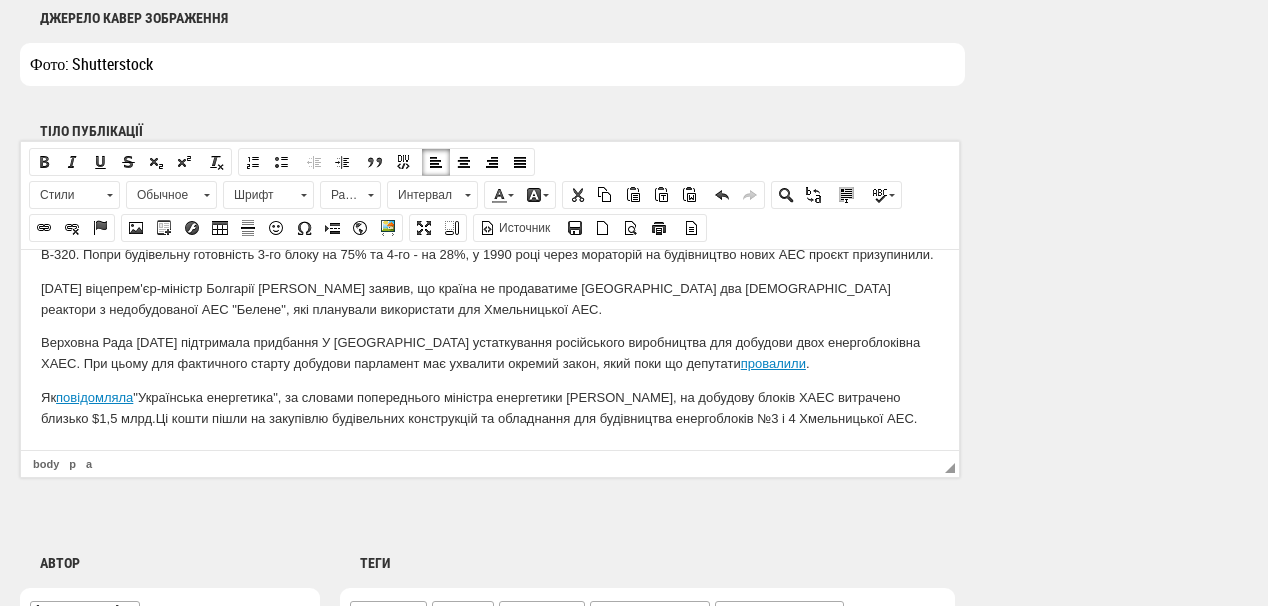 click on "◢ Путь элементов body p a" at bounding box center [490, 463] 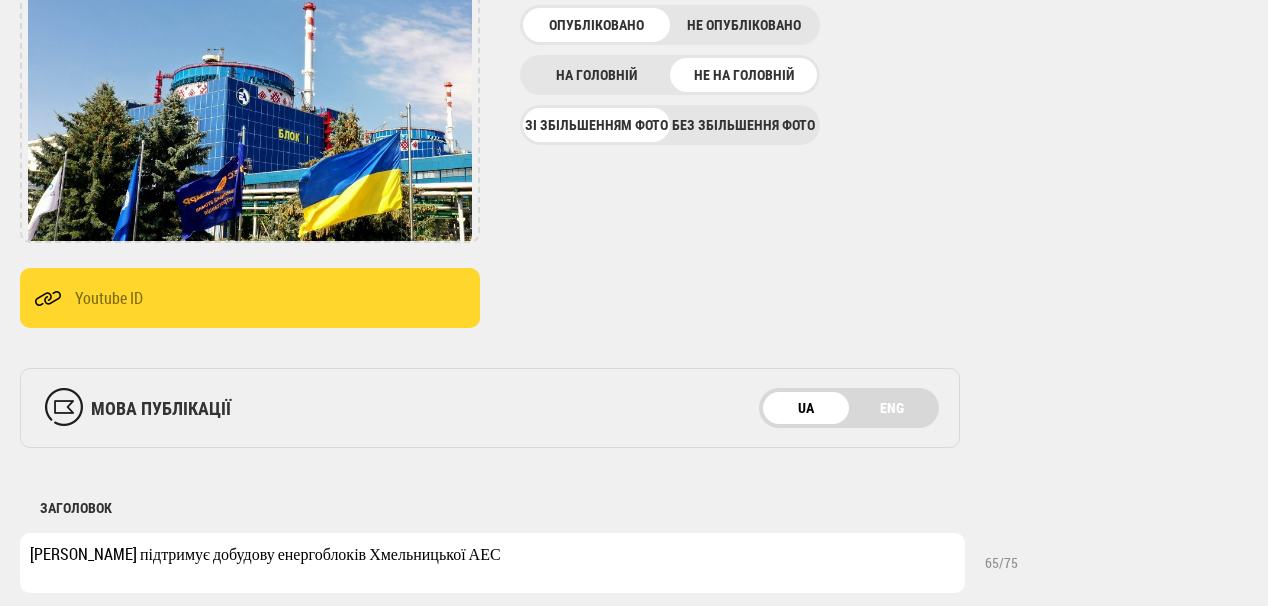 scroll, scrollTop: 306, scrollLeft: 0, axis: vertical 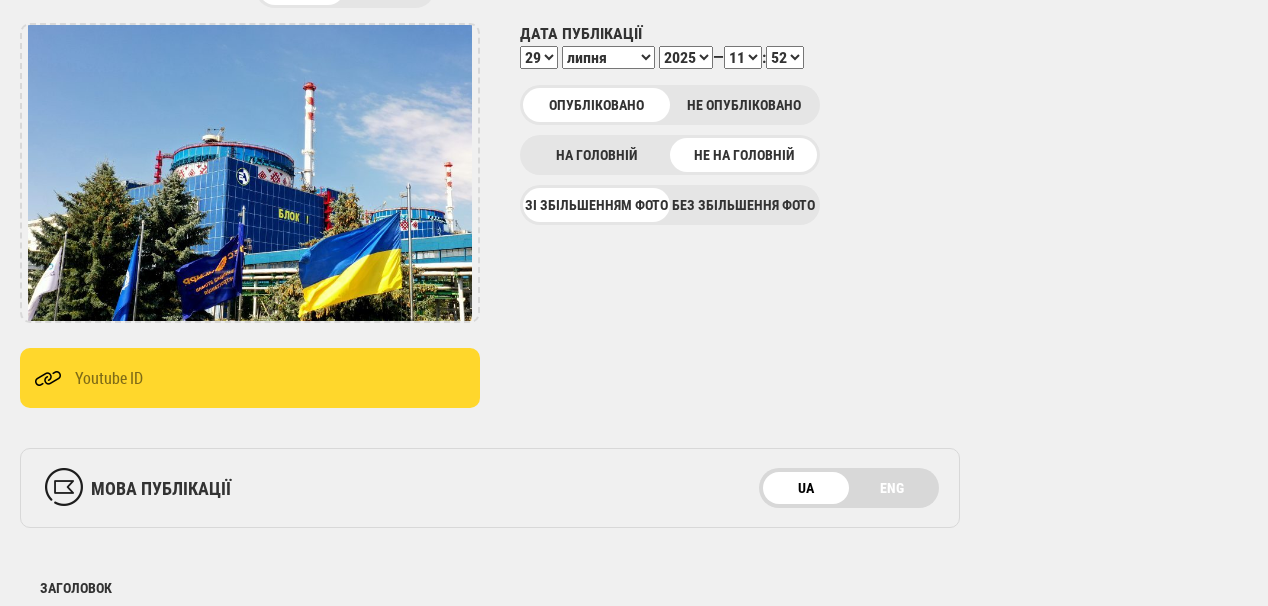 click on "00
01
02
03
04
05
06
07
08
09
10
11
12
13
14
15
16
17
18
19
20
21
22
23" at bounding box center (743, 57) 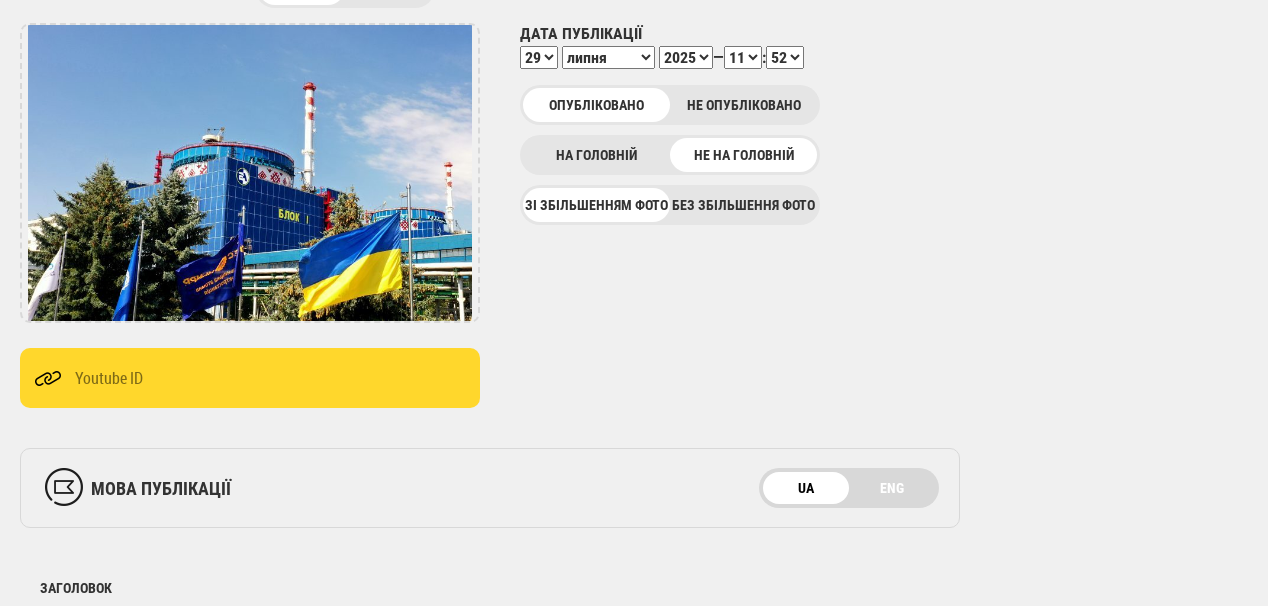 select on "12" 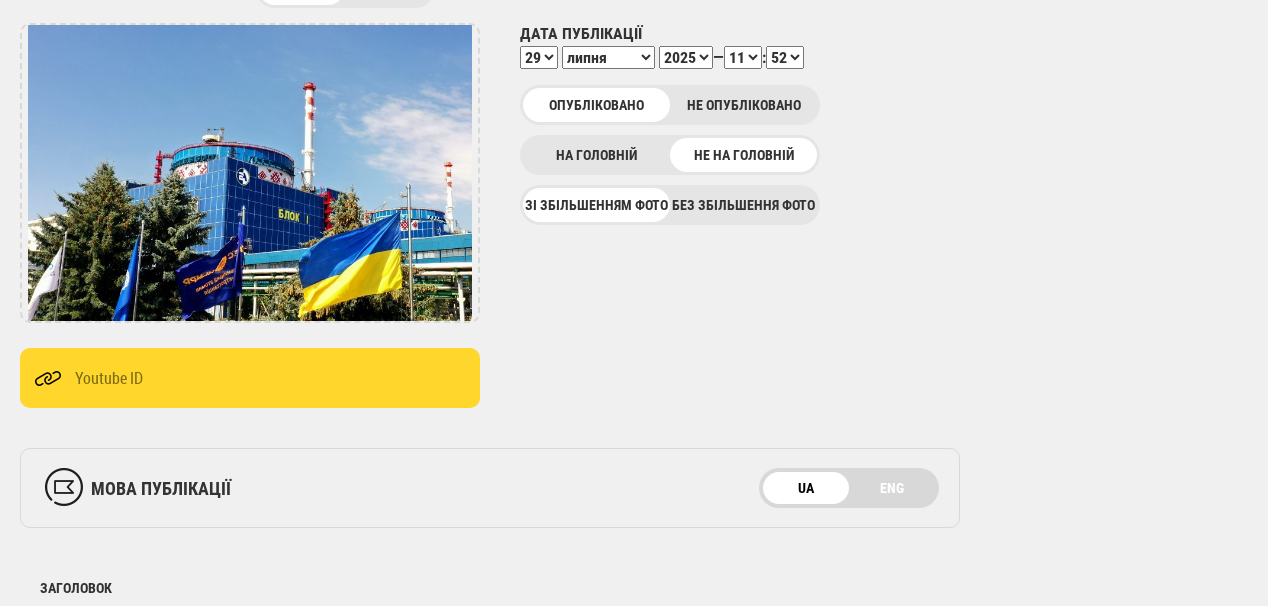 click on "00
01
02
03
04
05
06
07
08
09
10
11
12
13
14
15
16
17
18
19
20
21
22
23" at bounding box center (743, 57) 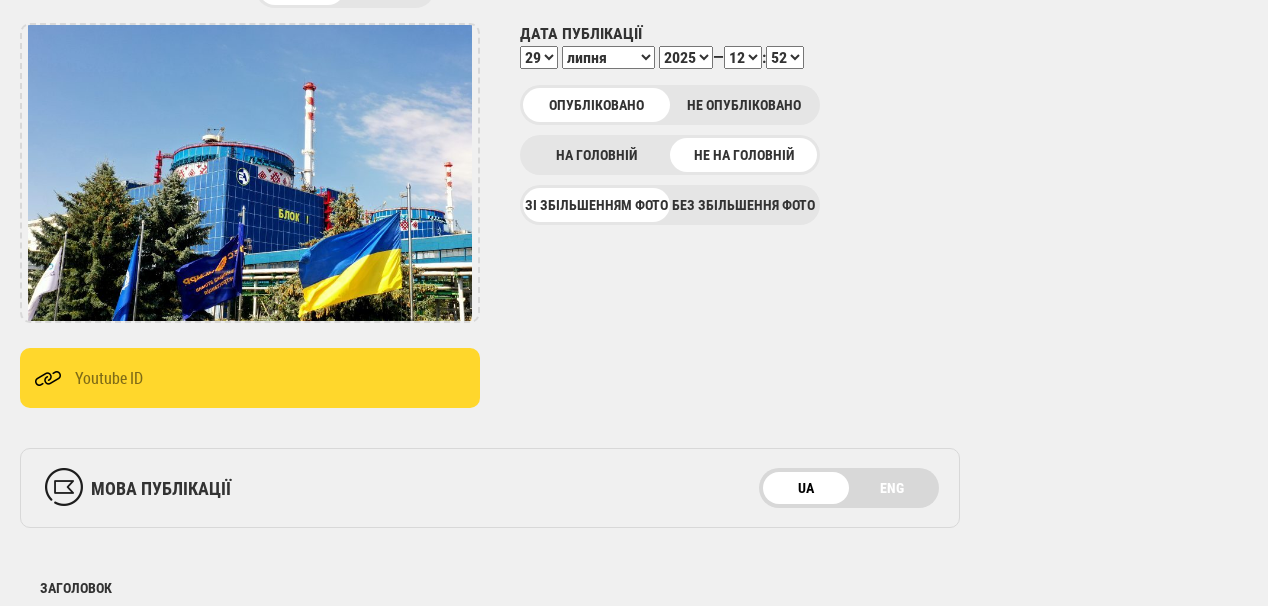 click on "00
01
02
03
04
05
06
07
08
09
10
11
12
13
14
15
16
17
18
19
20
21
22
23
24
25
26
27
28
29
30
31
32
33
34
35
36
37
38
39
40
41
42
43
44
45
46
47
48
49
50
51
52
53
54
55
56
57
58
59" at bounding box center [785, 57] 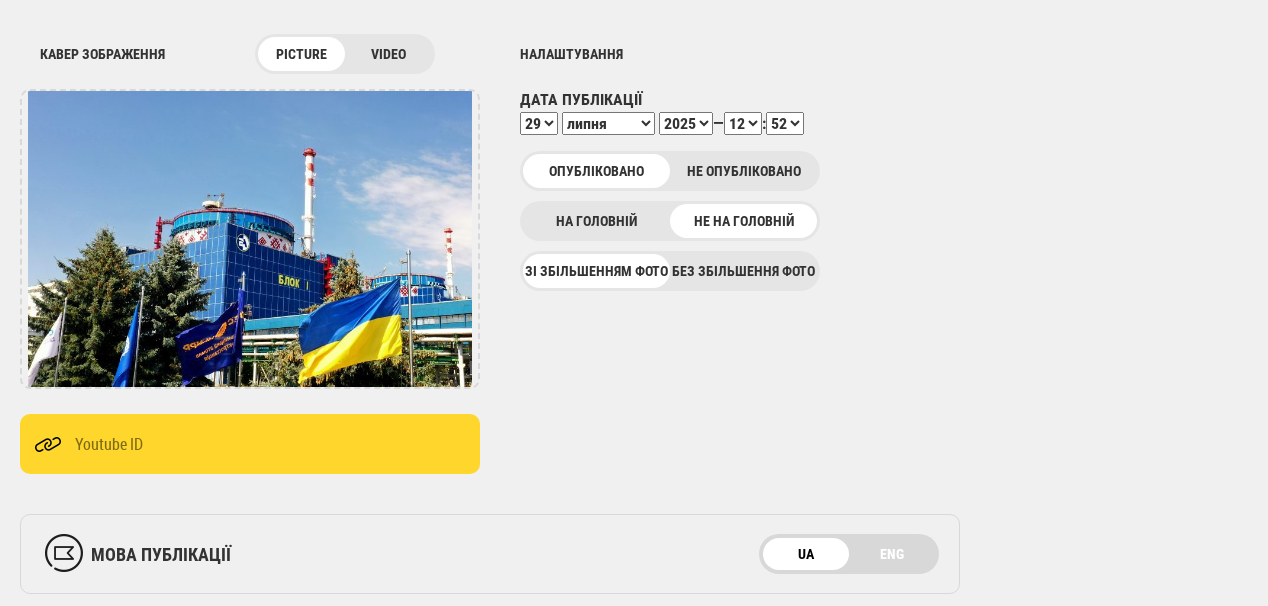 scroll, scrollTop: 146, scrollLeft: 0, axis: vertical 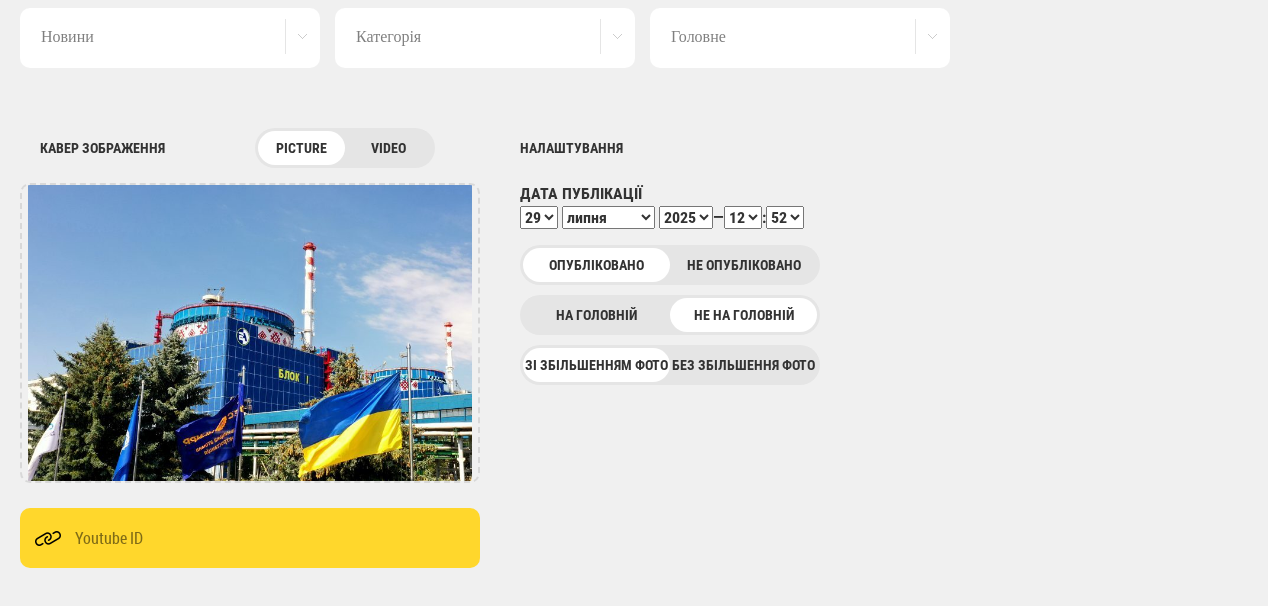 click on "00
01
02
03
04
05
06
07
08
09
10
11
12
13
14
15
16
17
18
19
20
21
22
23
24
25
26
27
28
29
30
31
32
33
34
35
36
37
38
39
40
41
42
43
44
45
46
47
48
49
50
51
52
53
54
55
56
57
58
59" at bounding box center (785, 217) 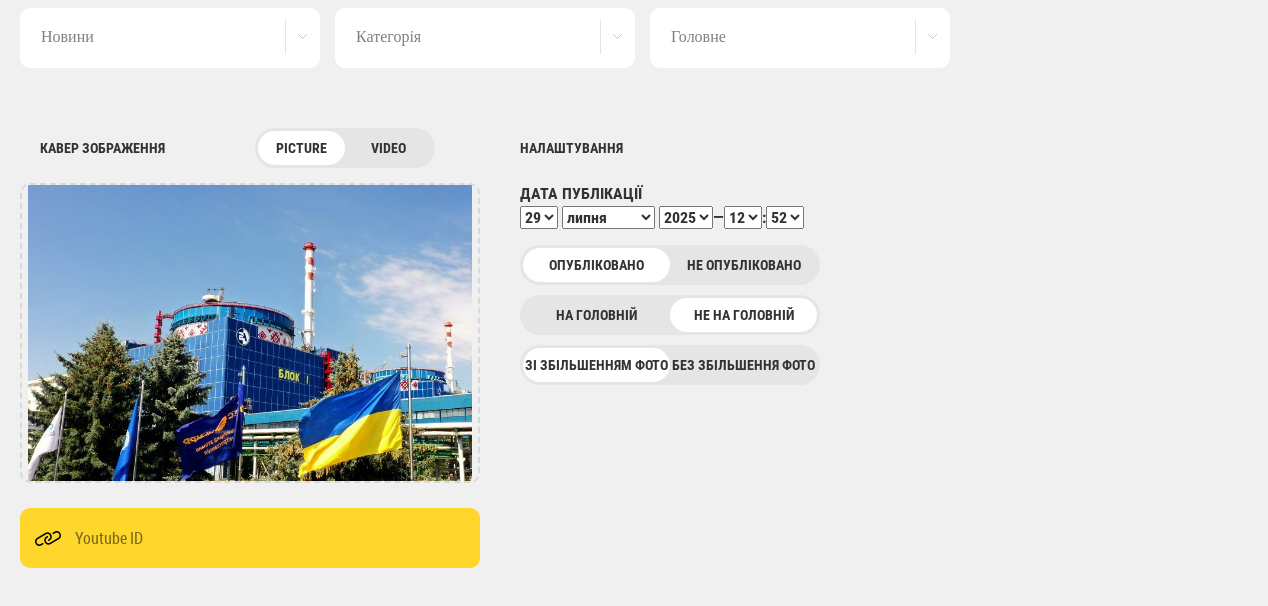 select on "12" 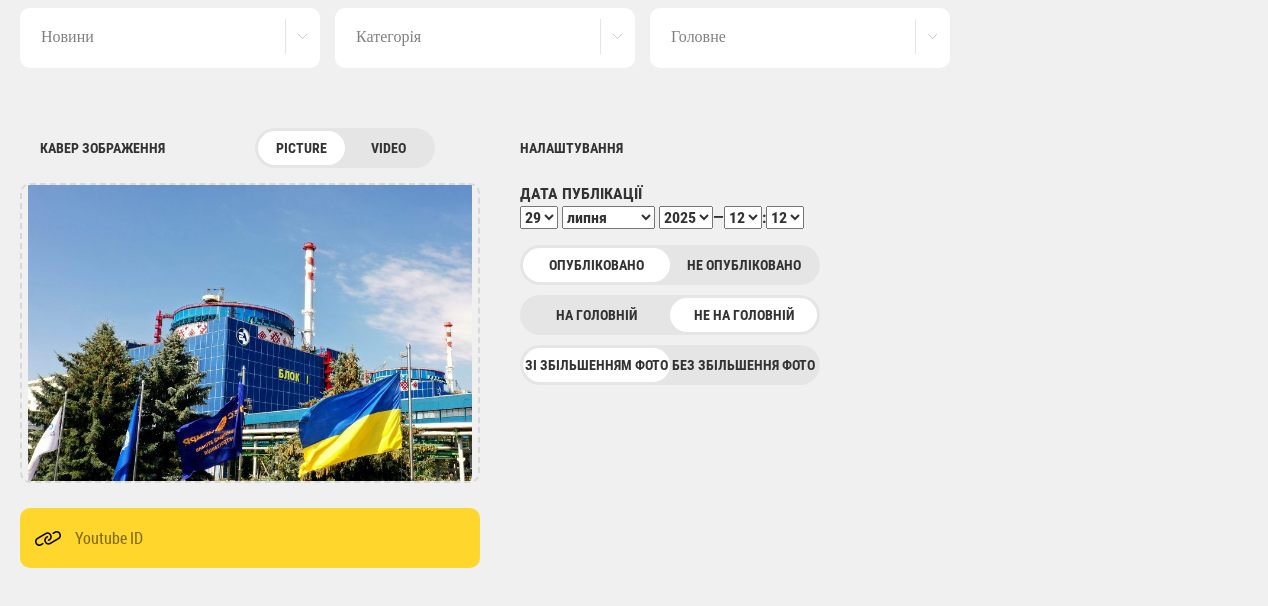 click on "00
01
02
03
04
05
06
07
08
09
10
11
12
13
14
15
16
17
18
19
20
21
22
23
24
25
26
27
28
29
30
31
32
33
34
35
36
37
38
39
40
41
42
43
44
45
46
47
48
49
50
51
52
53
54
55
56
57
58
59" at bounding box center (785, 217) 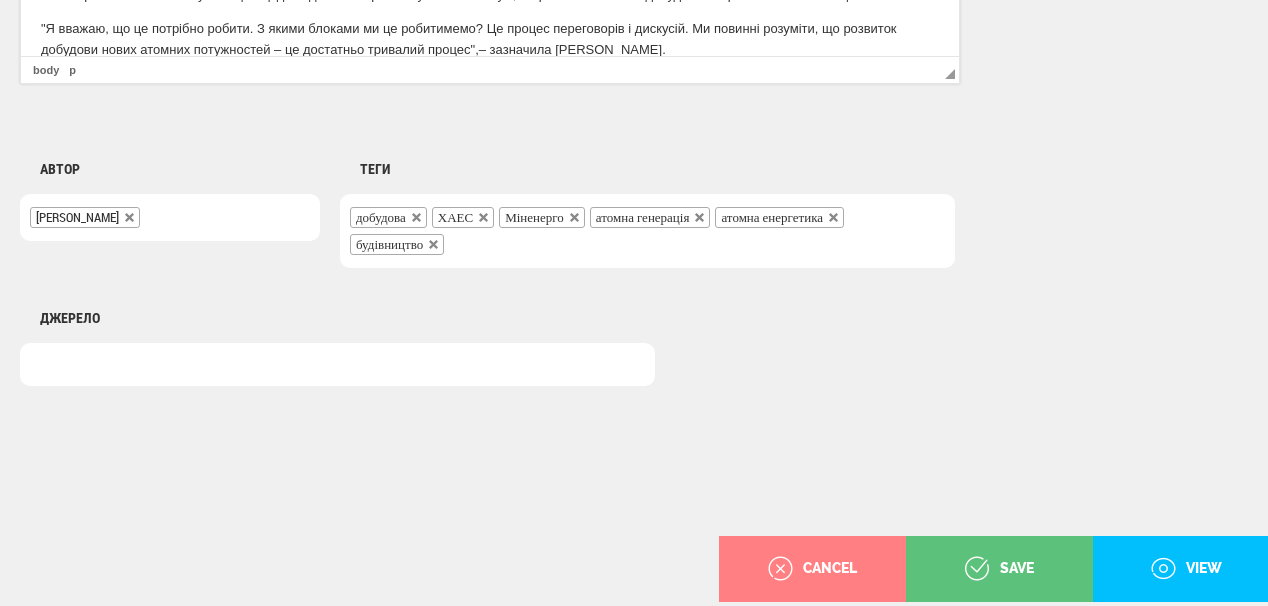scroll, scrollTop: 1586, scrollLeft: 0, axis: vertical 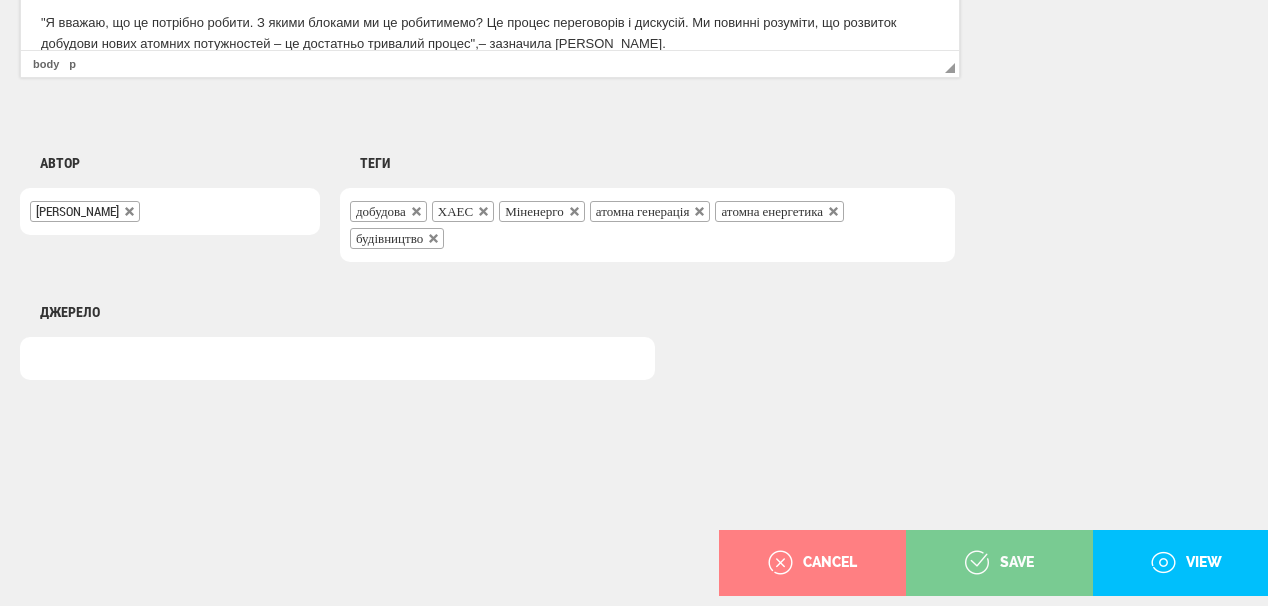 click on "save" at bounding box center (999, 563) 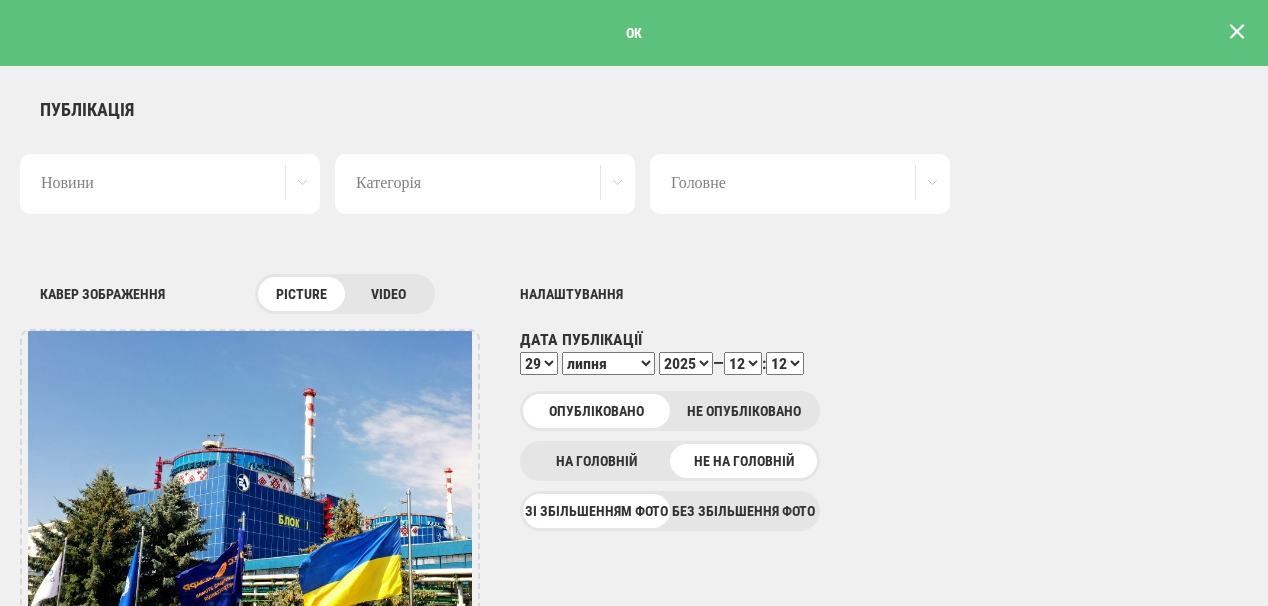 scroll, scrollTop: 0, scrollLeft: 0, axis: both 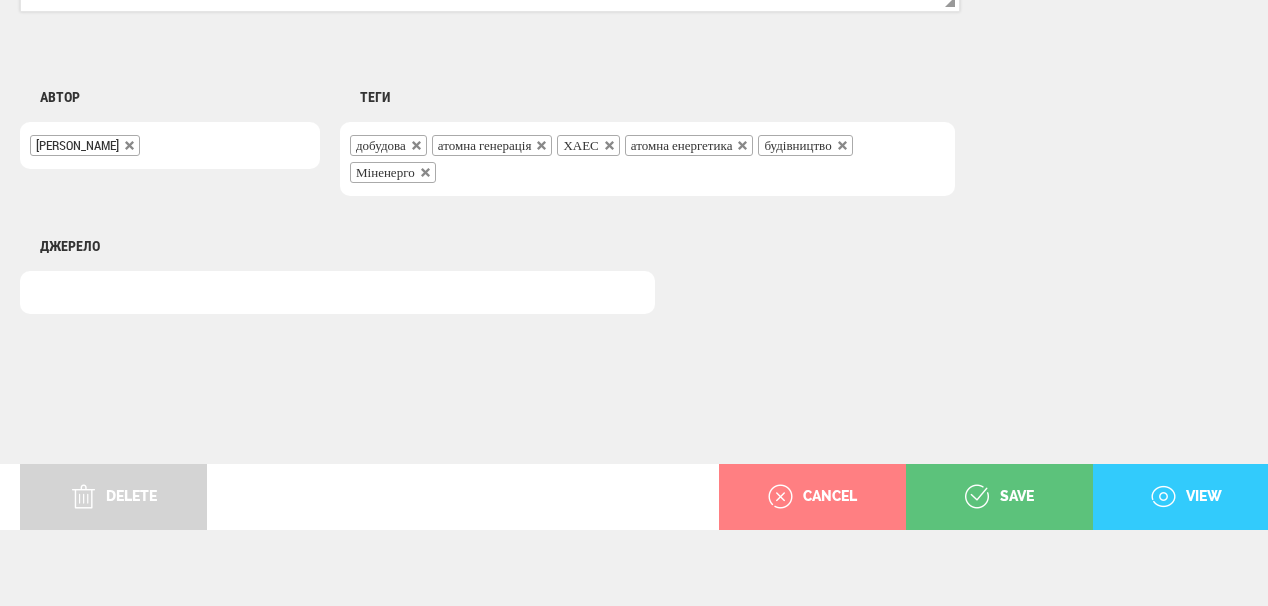 click on "view" at bounding box center [1186, 497] 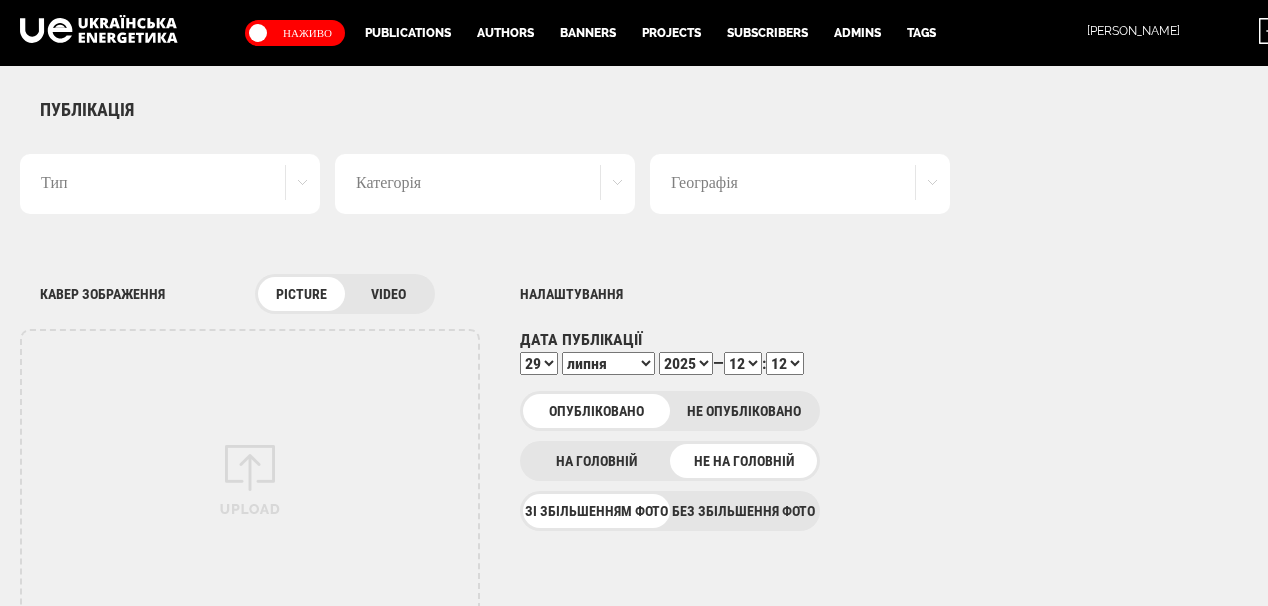 select on "12" 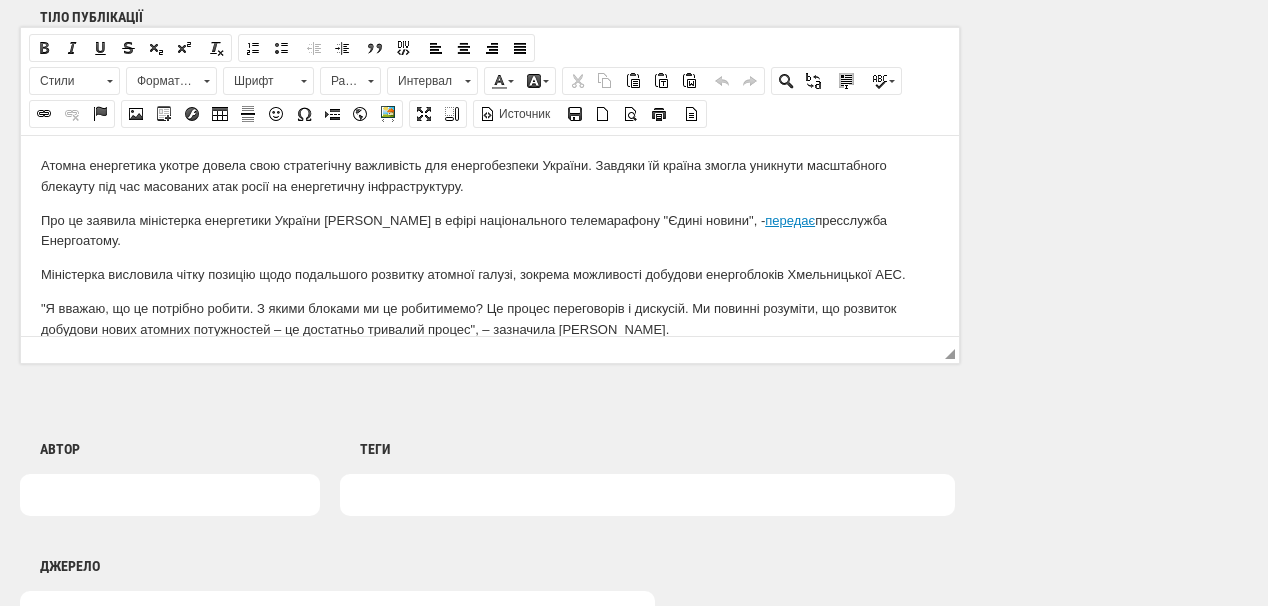 scroll, scrollTop: 0, scrollLeft: 0, axis: both 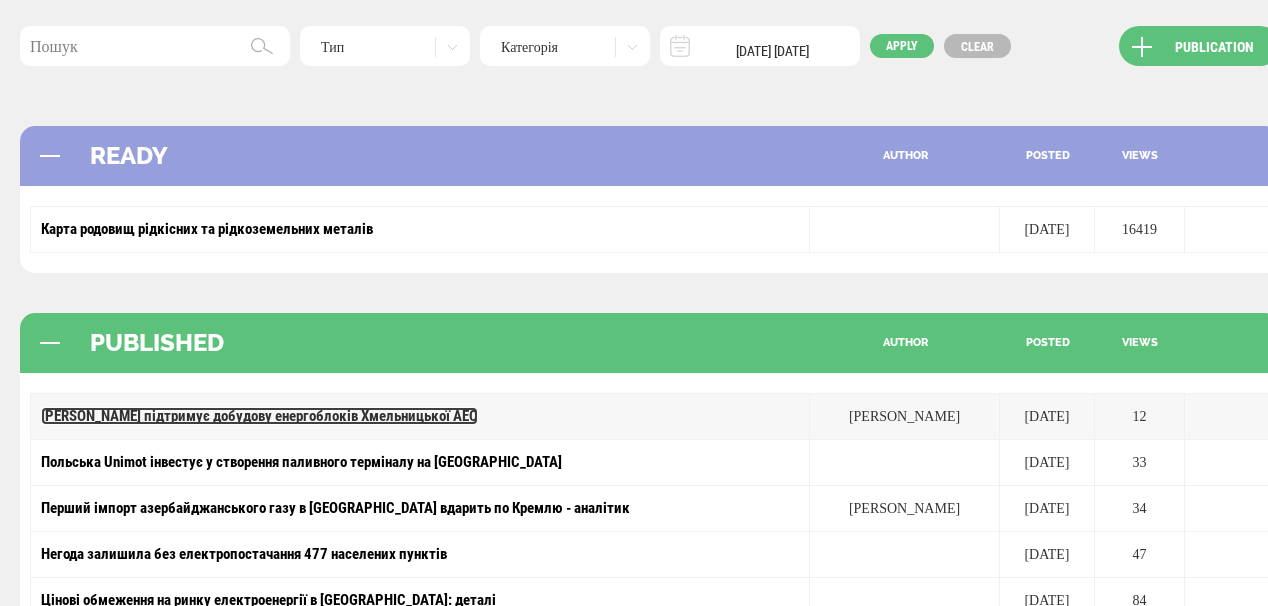 click on "[PERSON_NAME] підтримує добудову енергоблоків Хмельницької АЕС" at bounding box center [259, 416] 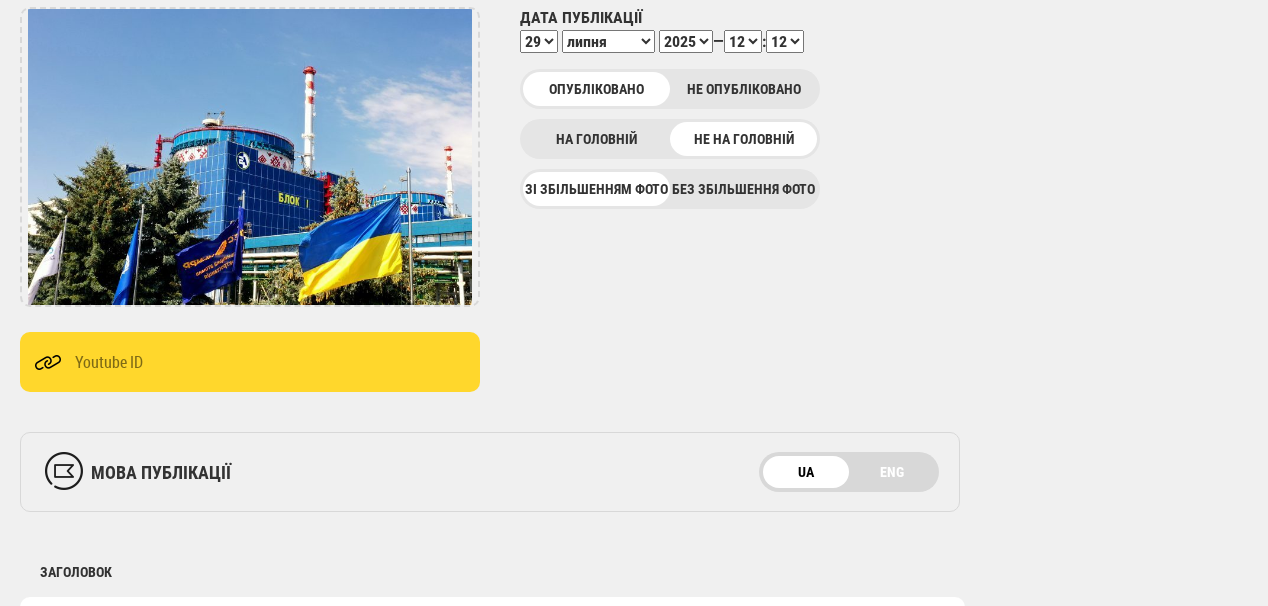 scroll, scrollTop: 320, scrollLeft: 0, axis: vertical 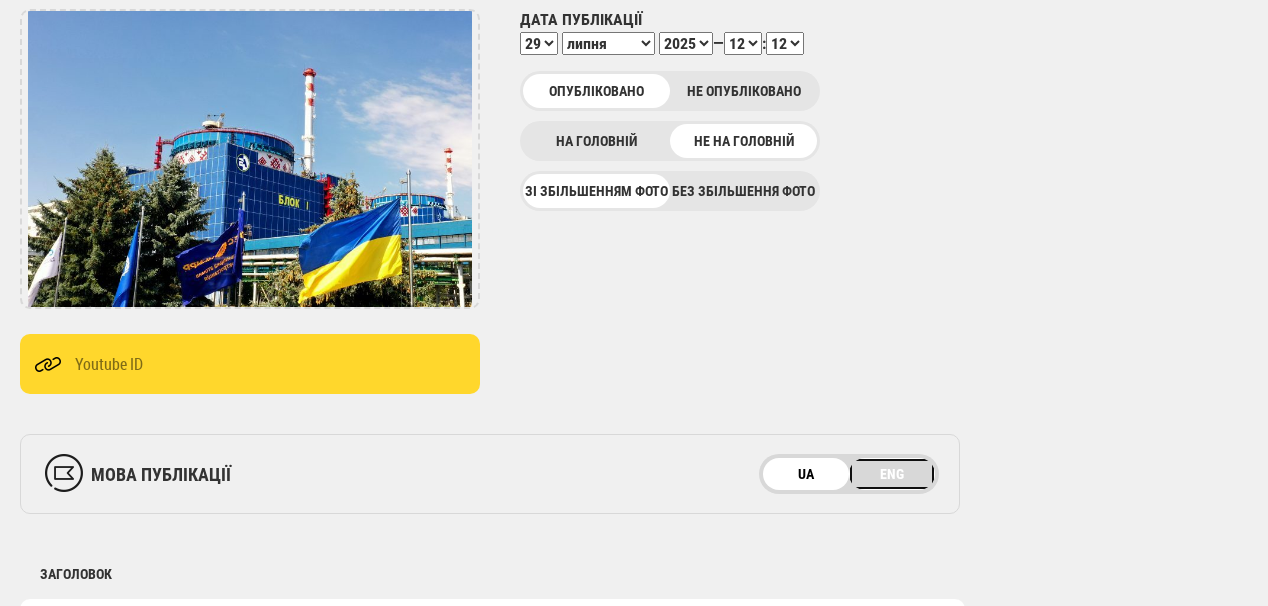 click on "ENG" at bounding box center [892, 474] 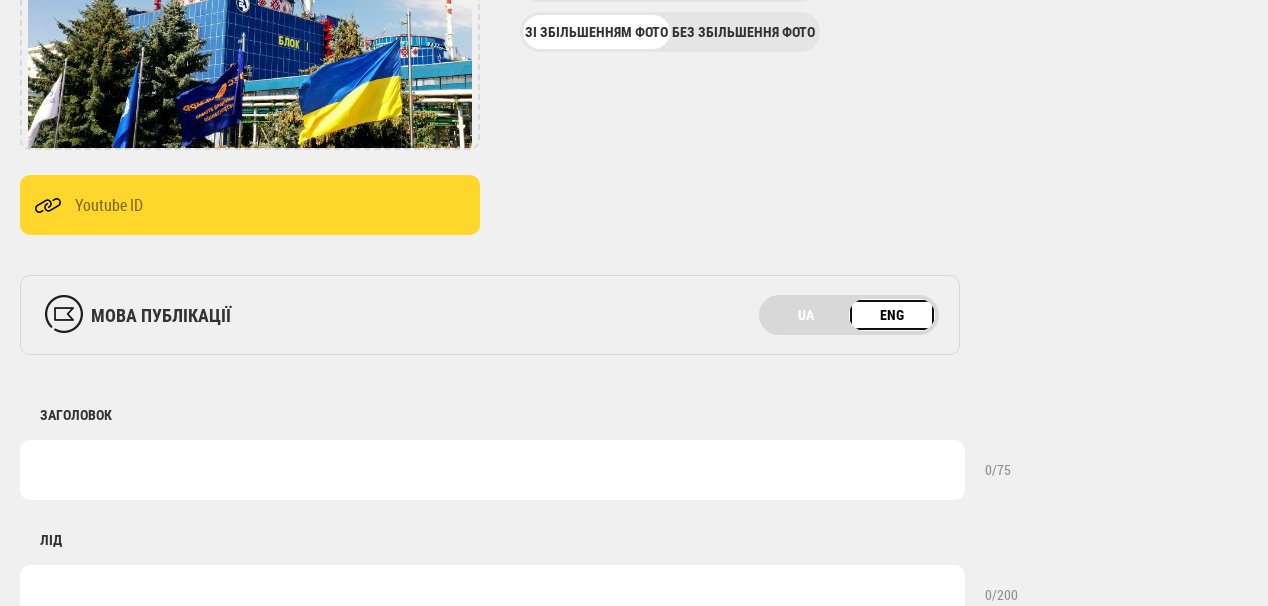 scroll, scrollTop: 480, scrollLeft: 0, axis: vertical 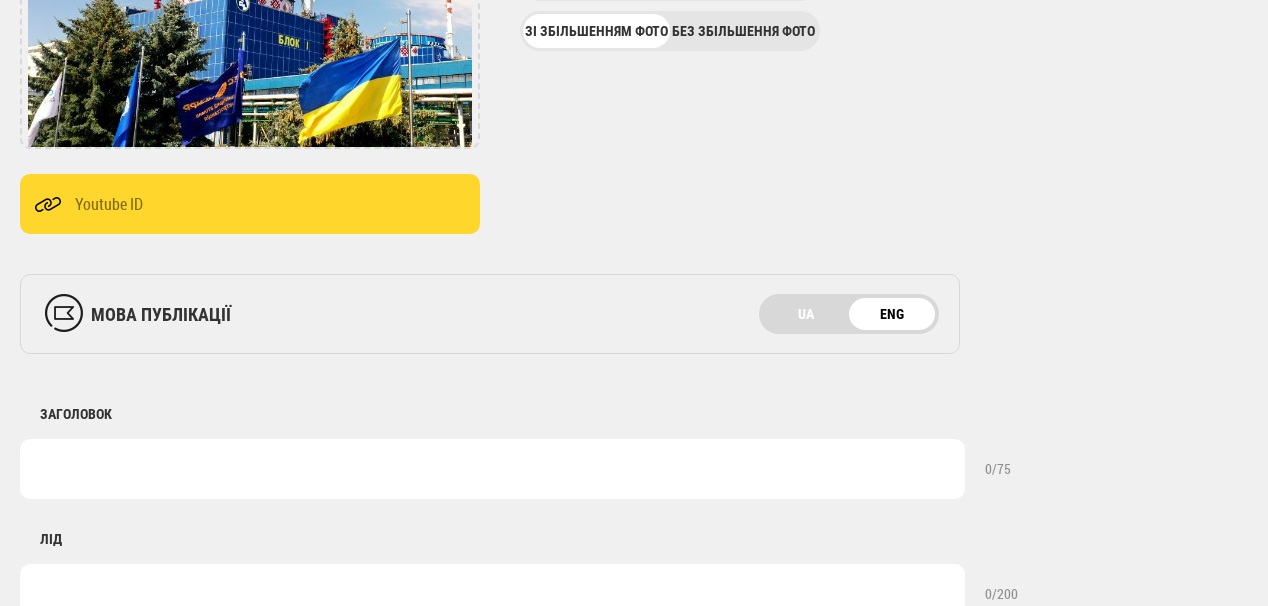 click at bounding box center (492, 469) 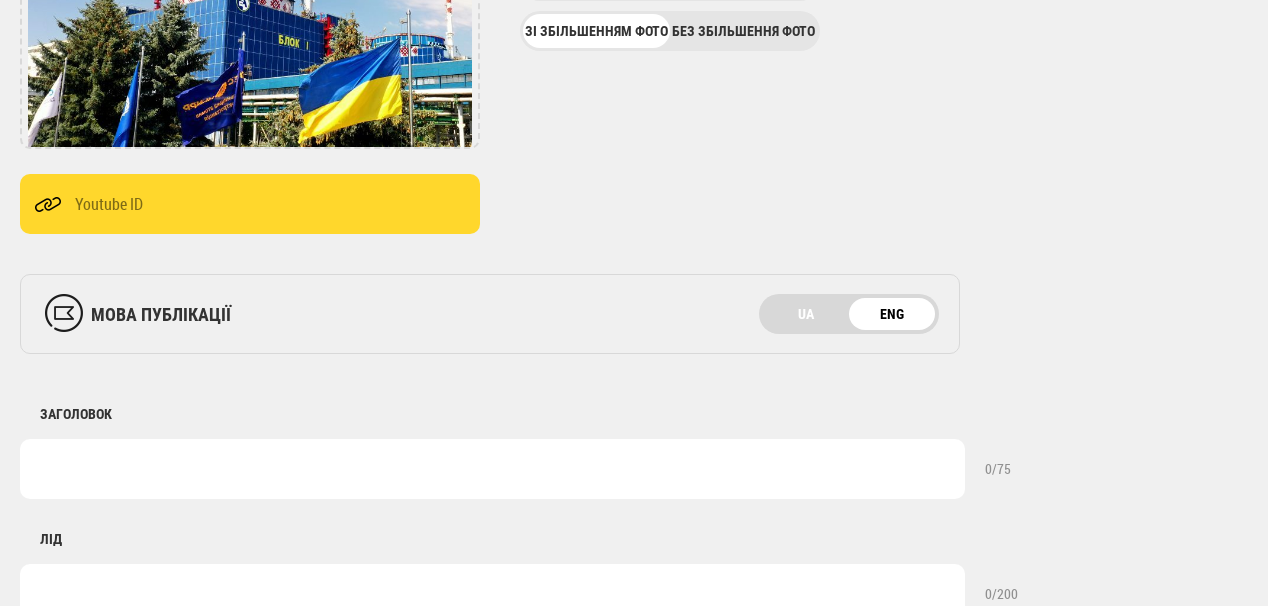 paste on "Svitlana Hrynchuk supports the completion of the Khmelnytskyi NPP power uni" 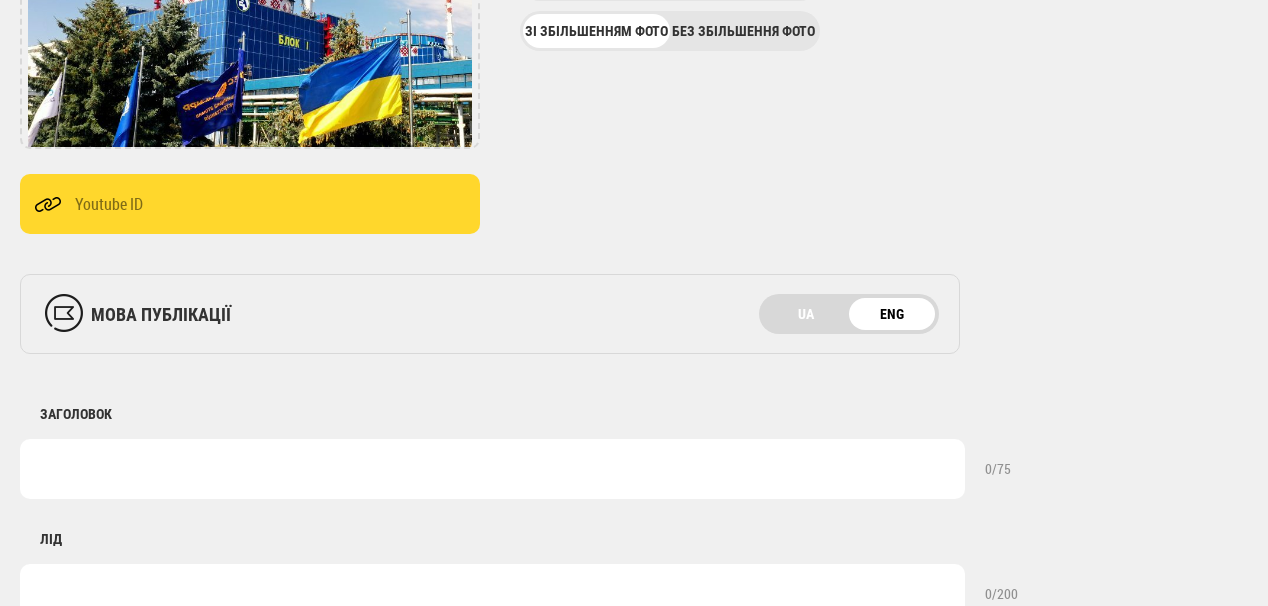 type on "Svitlana Hrynchuk supports the completion of the Khmelnytskyi NPP power uni" 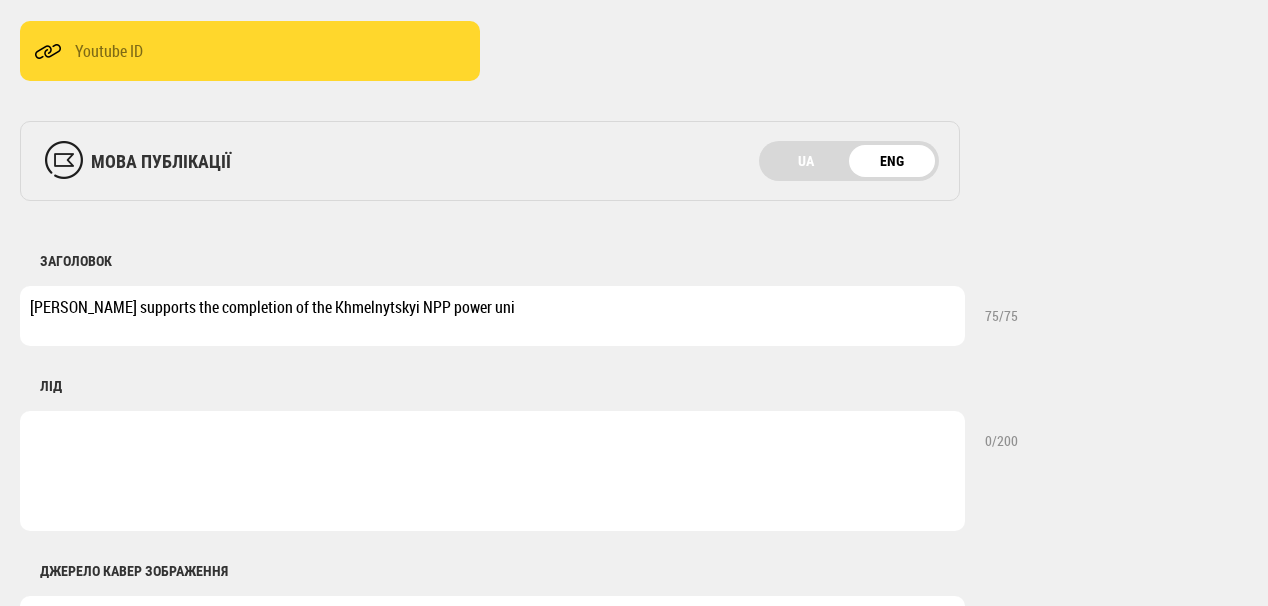 scroll, scrollTop: 640, scrollLeft: 0, axis: vertical 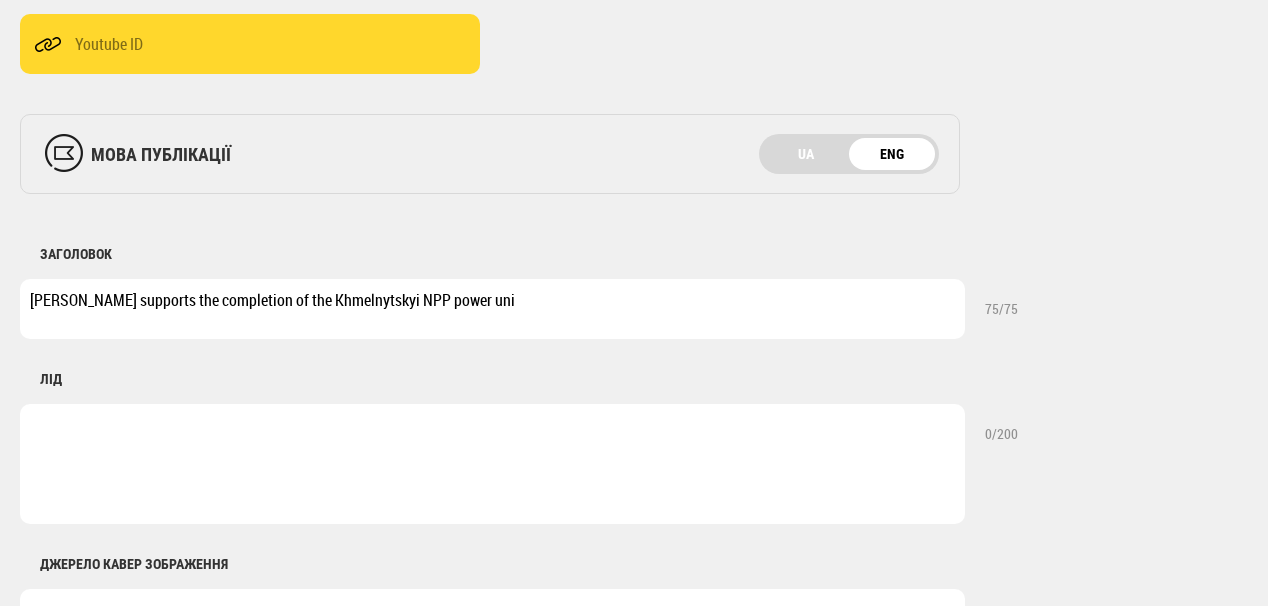 drag, startPoint x: 80, startPoint y: 300, endPoint x: 26, endPoint y: 301, distance: 54.00926 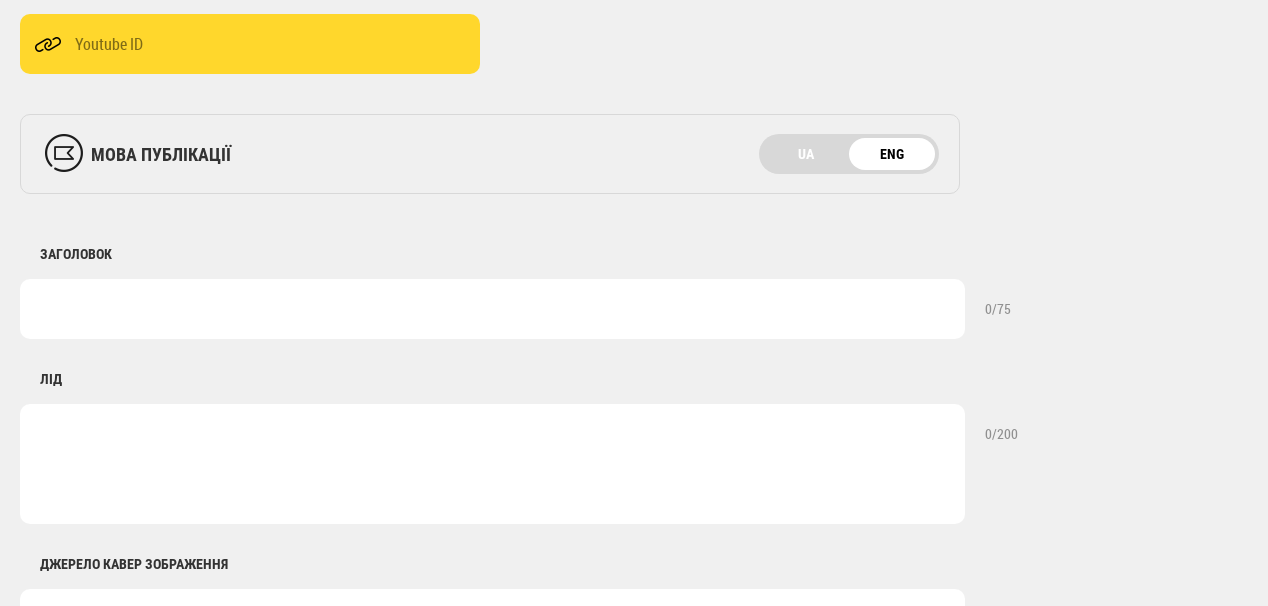 click at bounding box center [492, 309] 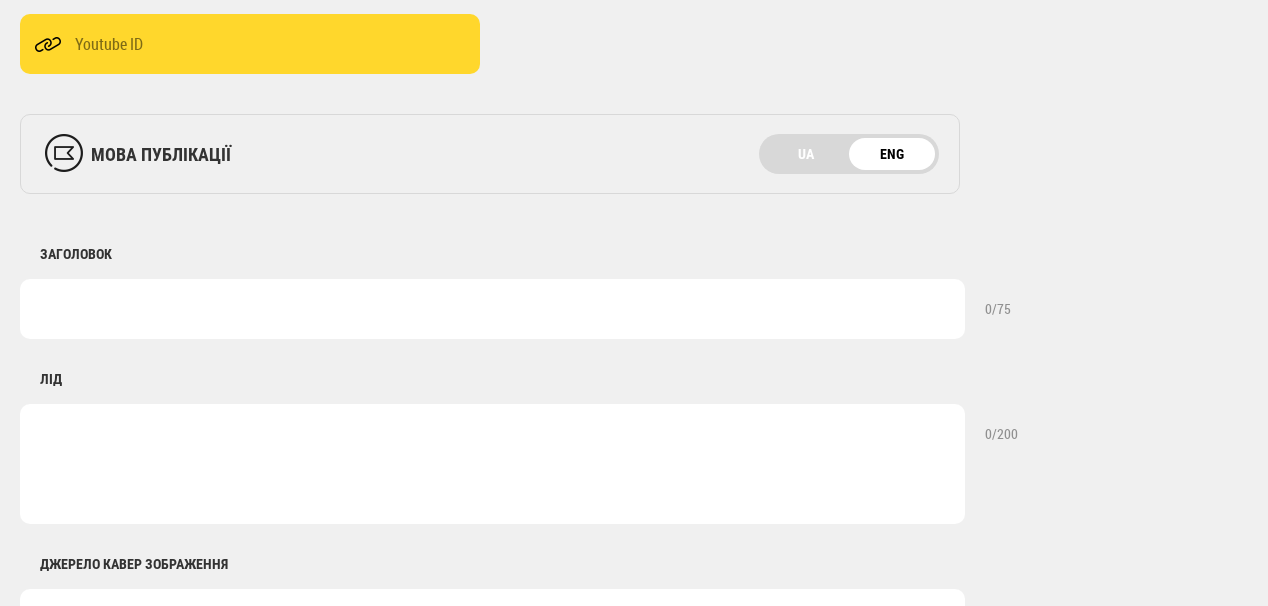 paste on "Minister [PERSON_NAME] supports the completion of the Khmelnytskyi NPP" 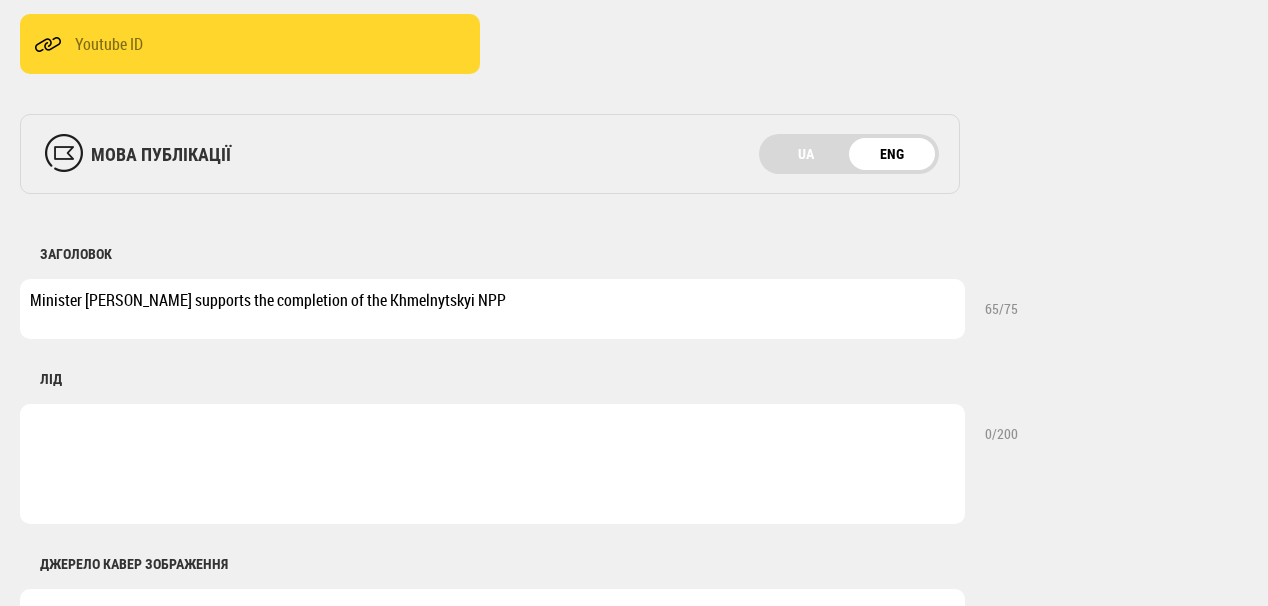 type on "Minister Hrynchuk supports the completion of the Khmelnytskyi NPP" 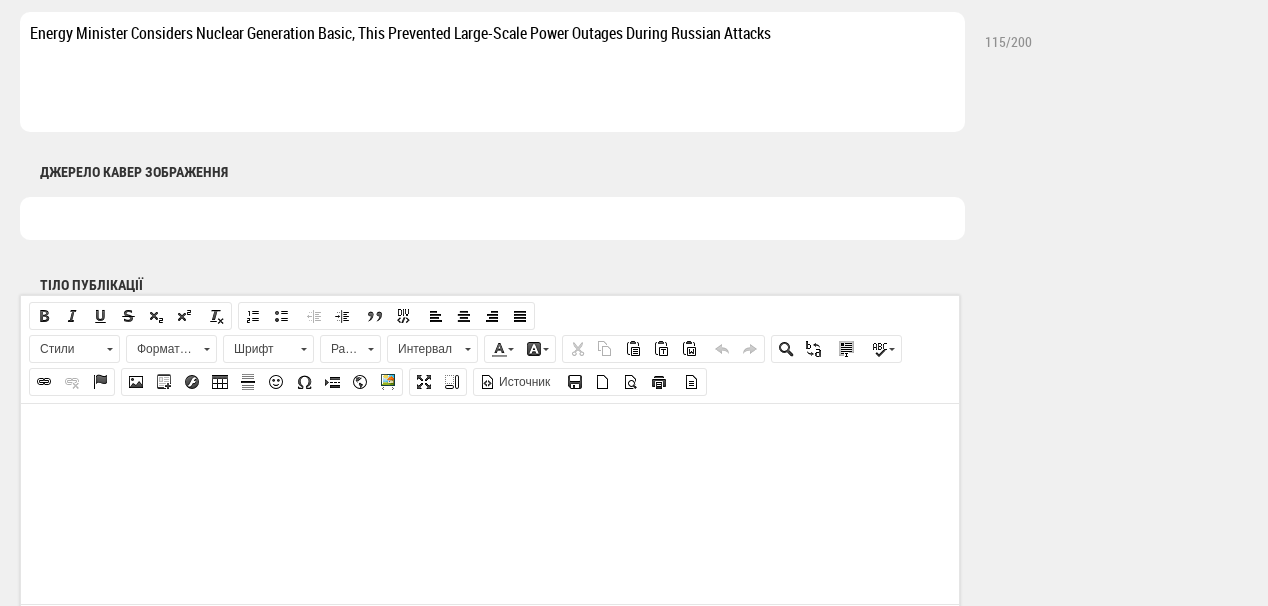scroll, scrollTop: 1040, scrollLeft: 0, axis: vertical 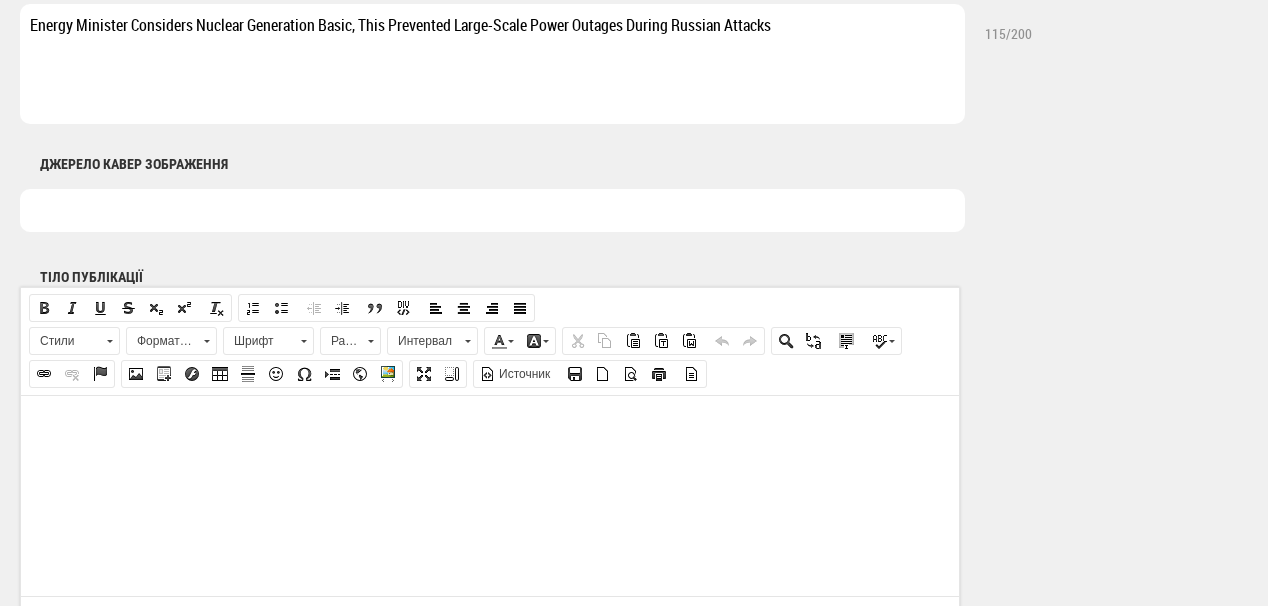 type on "Energy Minister Considers Nuclear Generation Basic, This Prevented Large-Scale Power Outages During Russian Attacks" 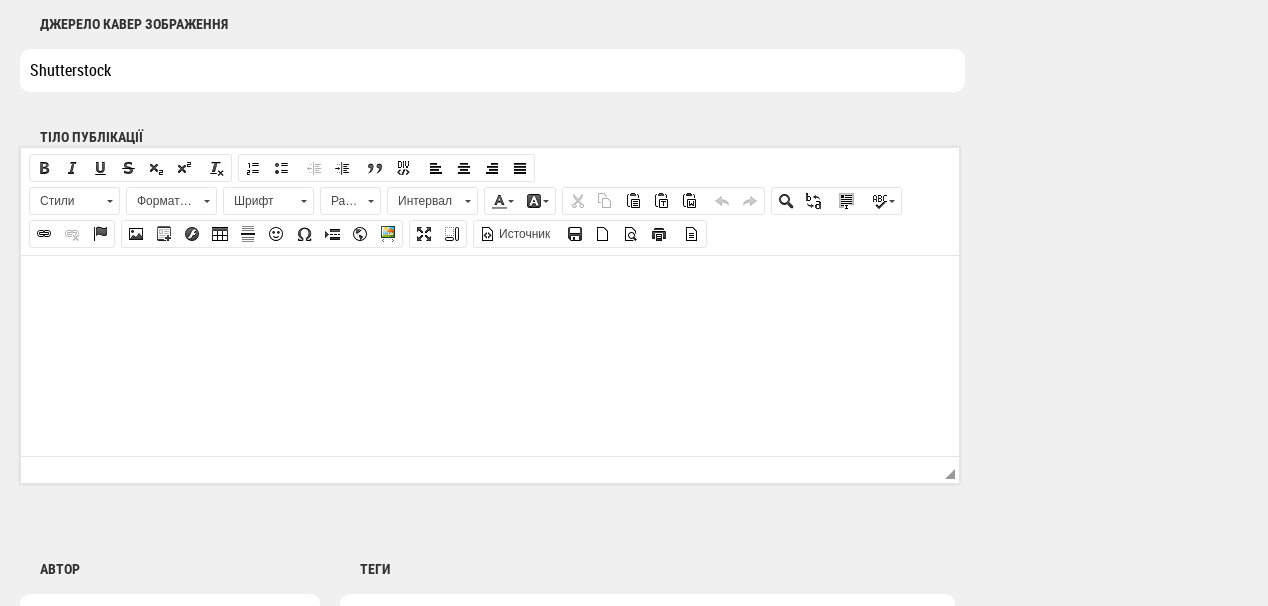 scroll, scrollTop: 1200, scrollLeft: 0, axis: vertical 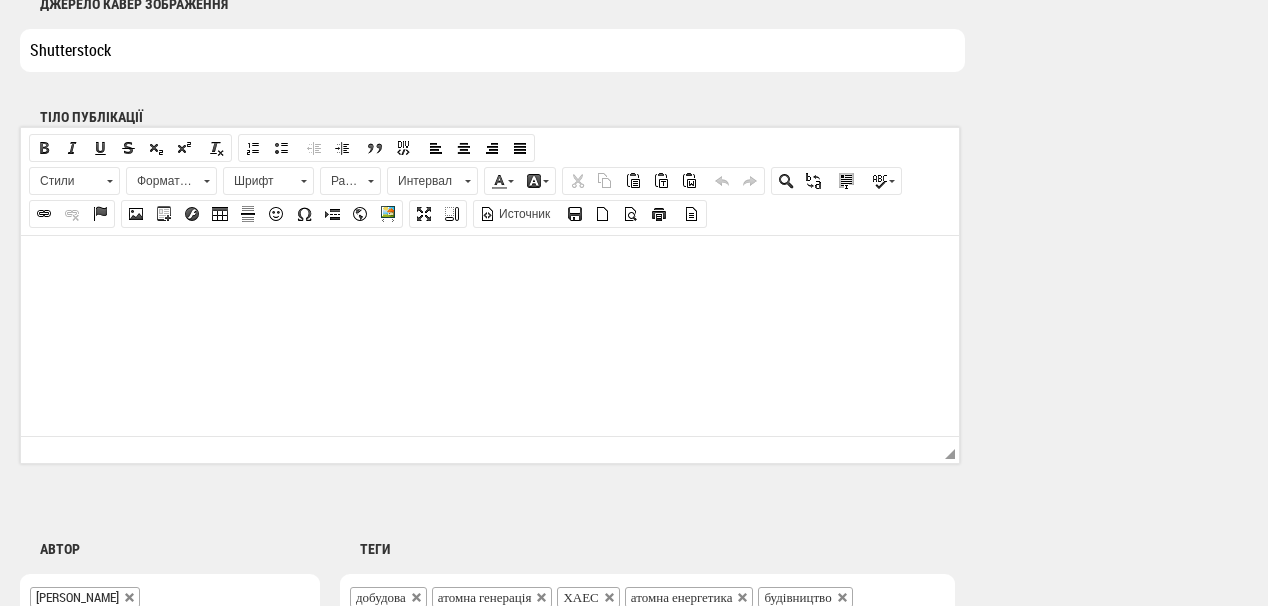type on "Shutterstock" 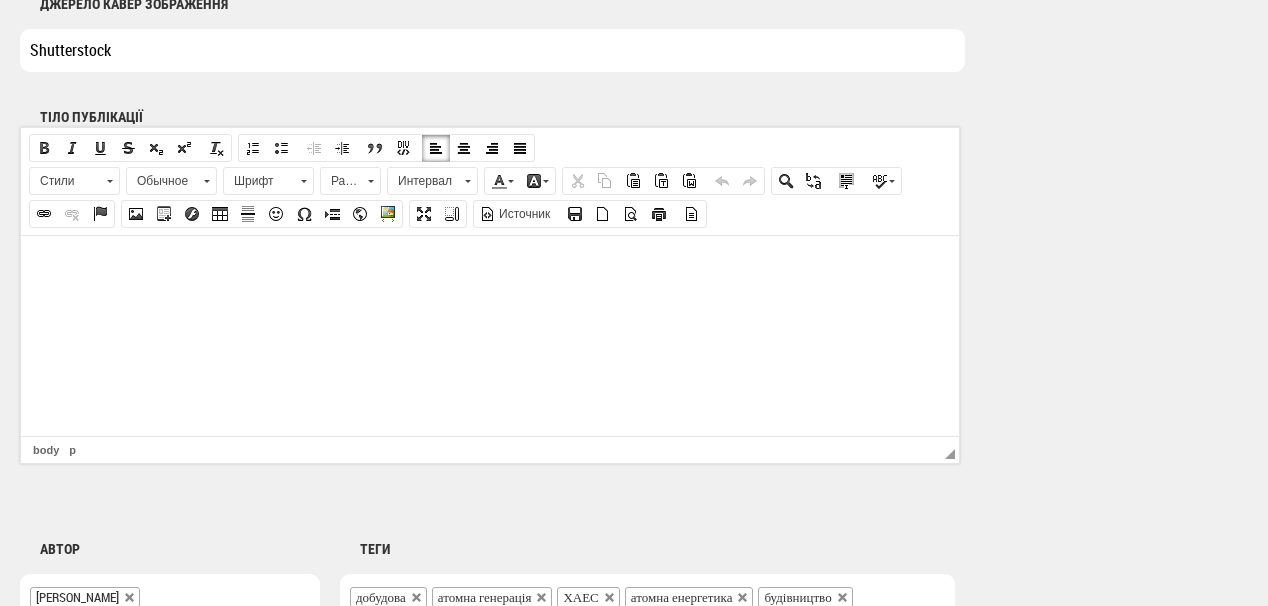 click at bounding box center (490, 265) 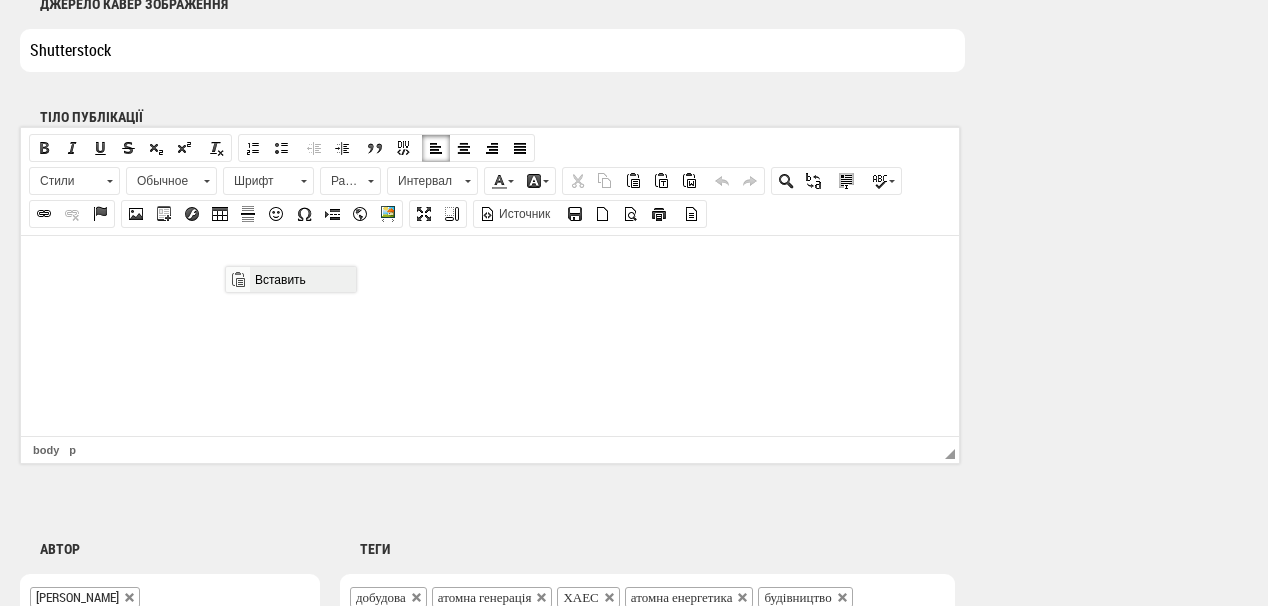 scroll, scrollTop: 0, scrollLeft: 0, axis: both 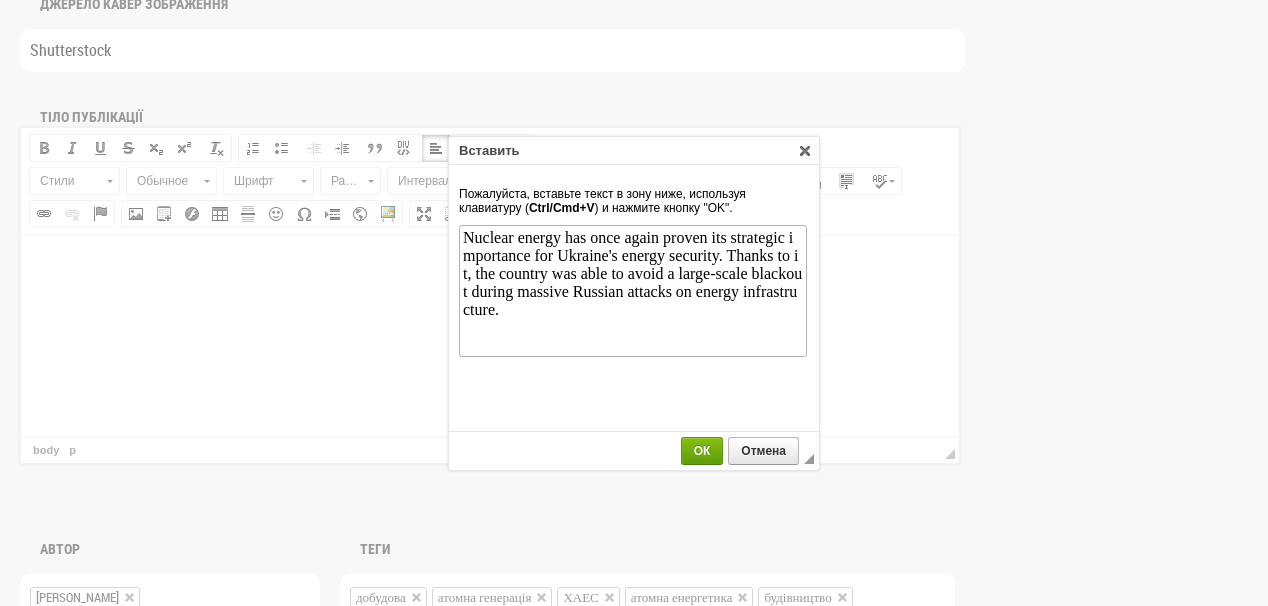 click on "ОК" at bounding box center (702, 451) 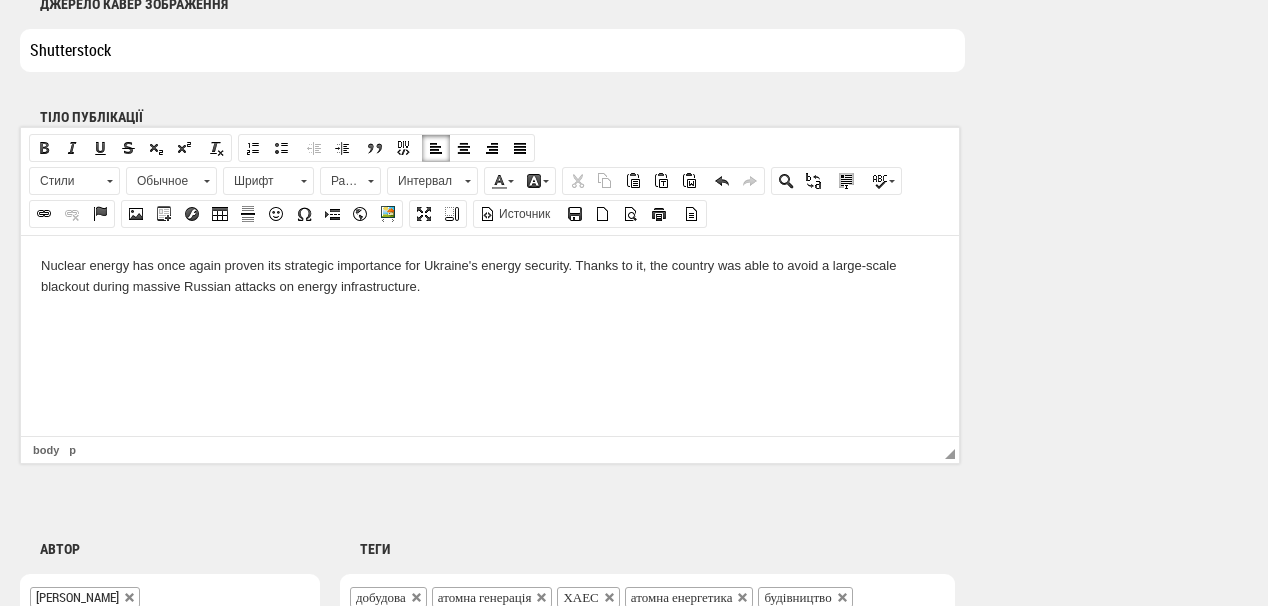 click at bounding box center [490, 320] 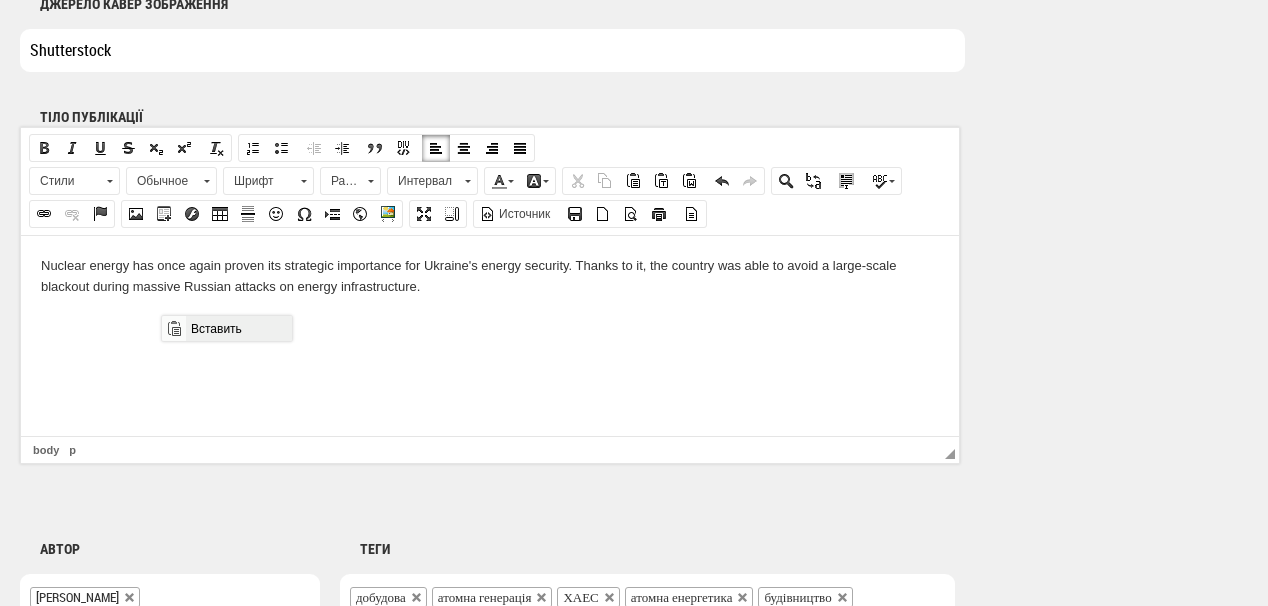 click on "Вставить" at bounding box center [238, 328] 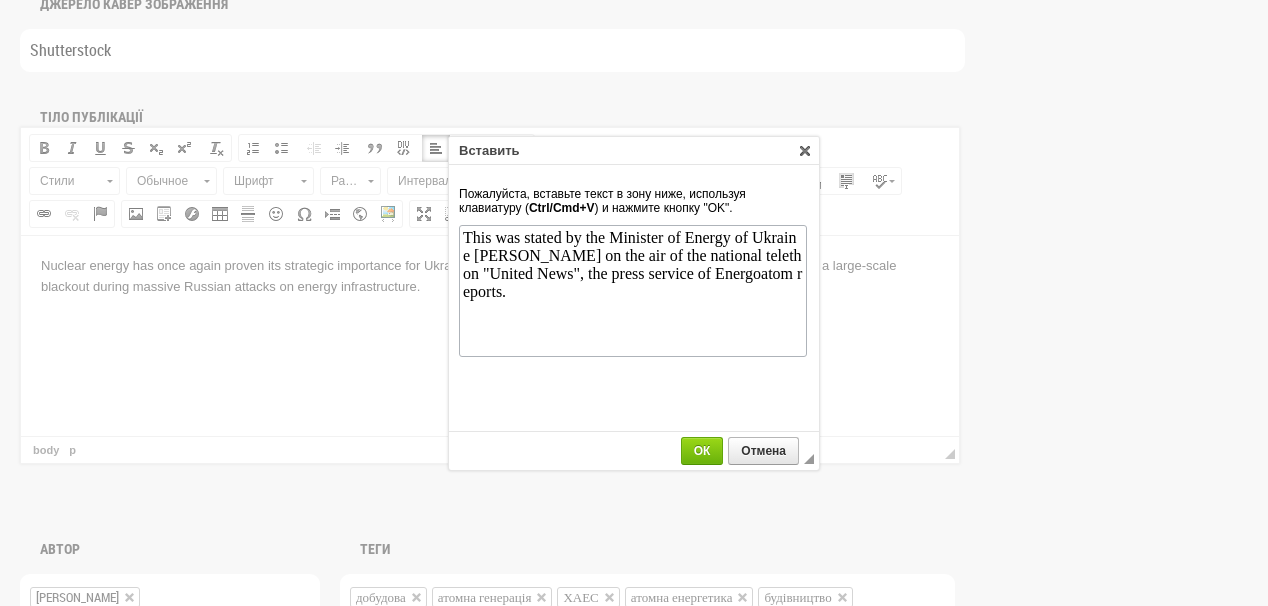 scroll, scrollTop: 0, scrollLeft: 0, axis: both 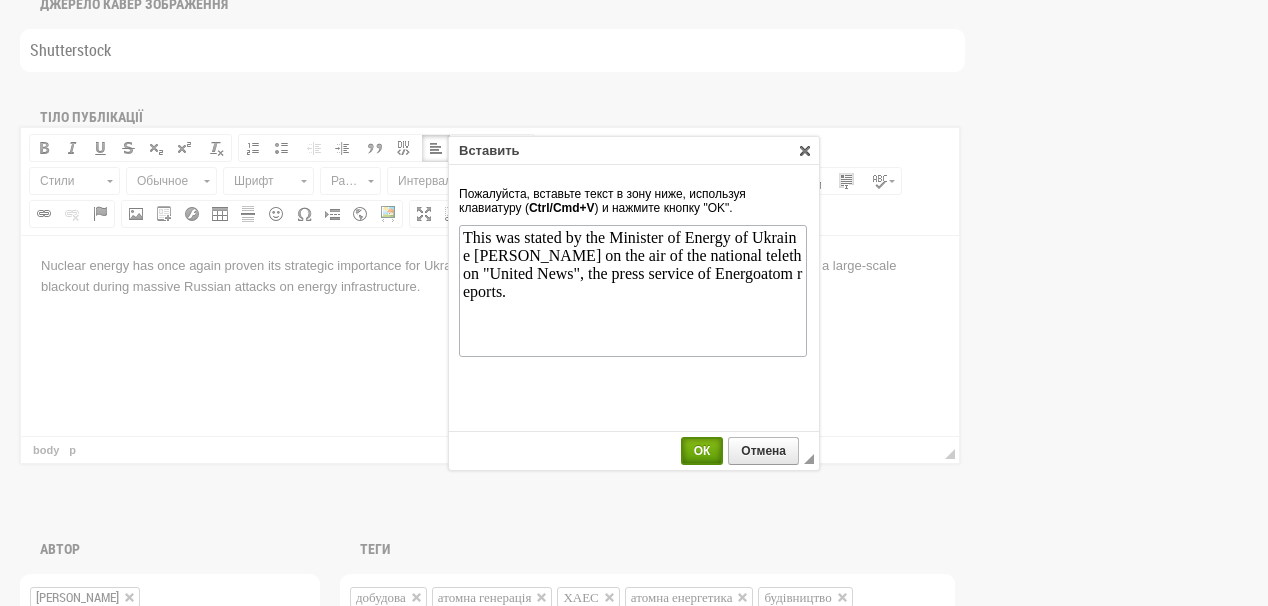 click on "ОК" at bounding box center (702, 451) 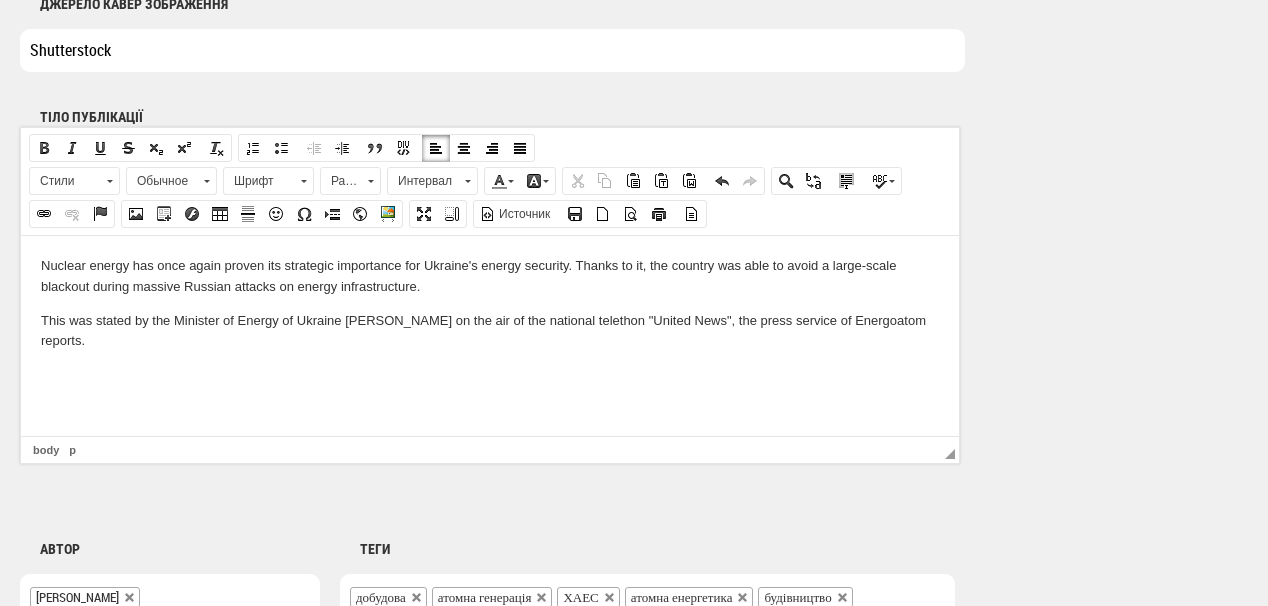 drag, startPoint x: 78, startPoint y: 339, endPoint x: 41, endPoint y: 339, distance: 37 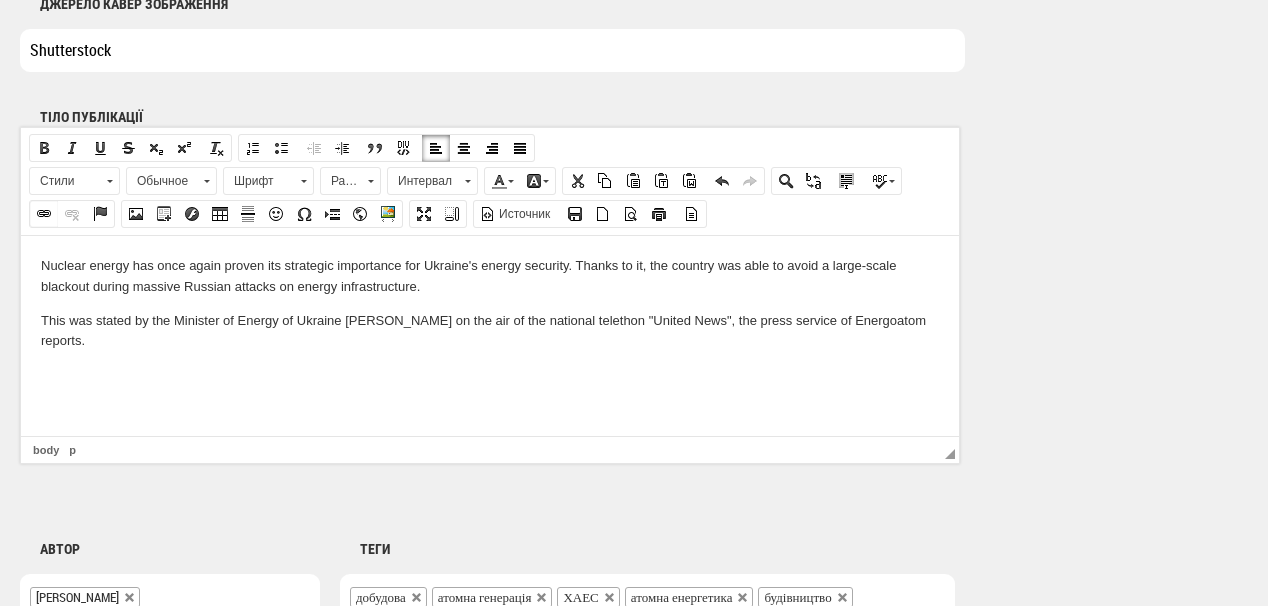 click at bounding box center (44, 214) 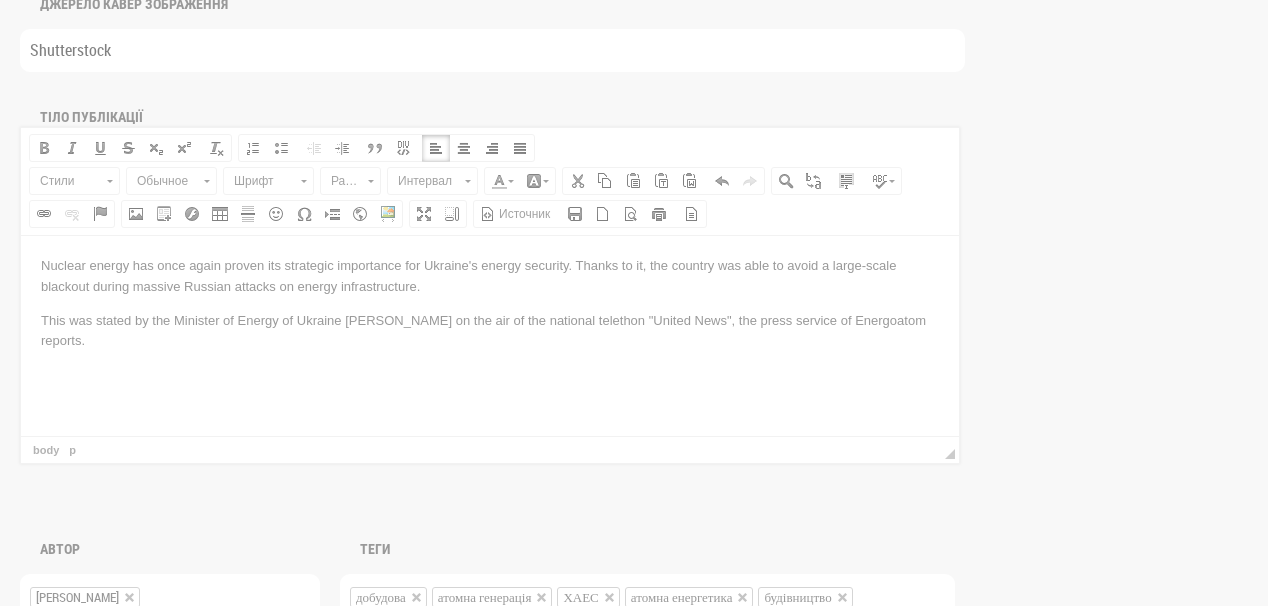 scroll, scrollTop: 0, scrollLeft: 0, axis: both 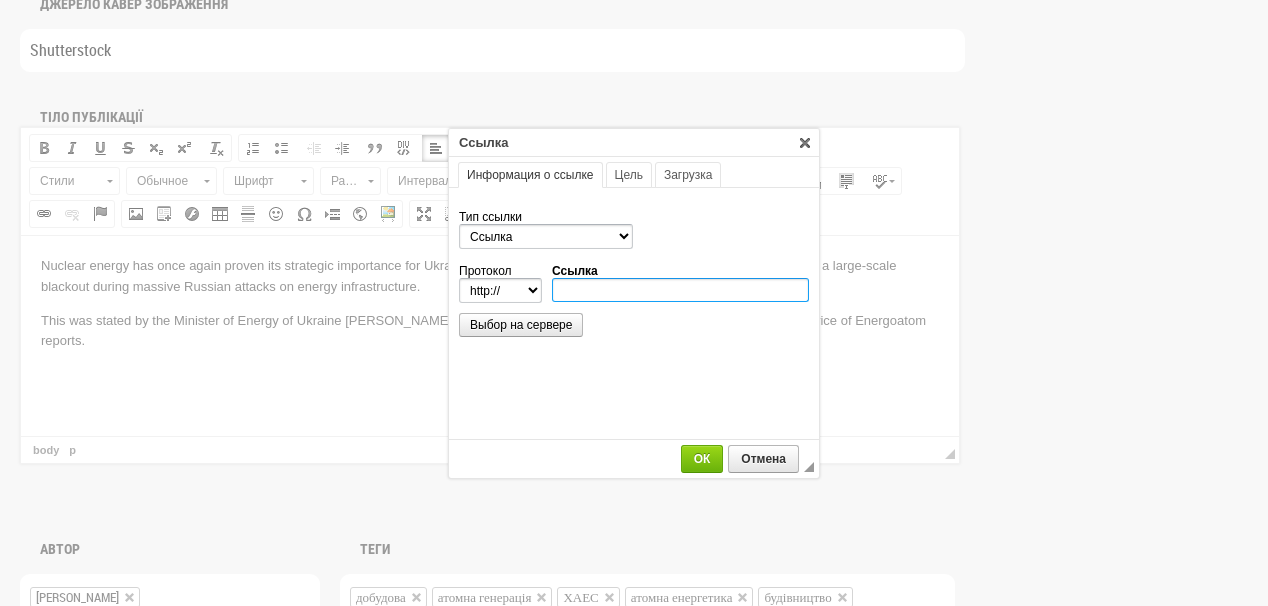 click on "Ссылка" at bounding box center [680, 290] 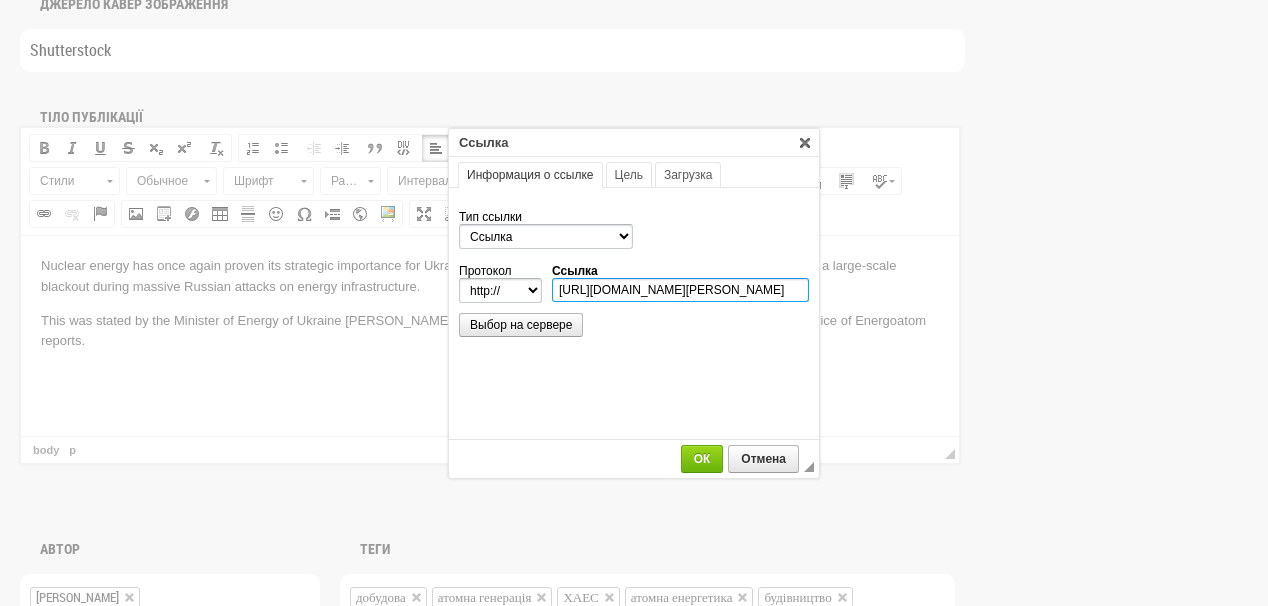 scroll, scrollTop: 0, scrollLeft: 511, axis: horizontal 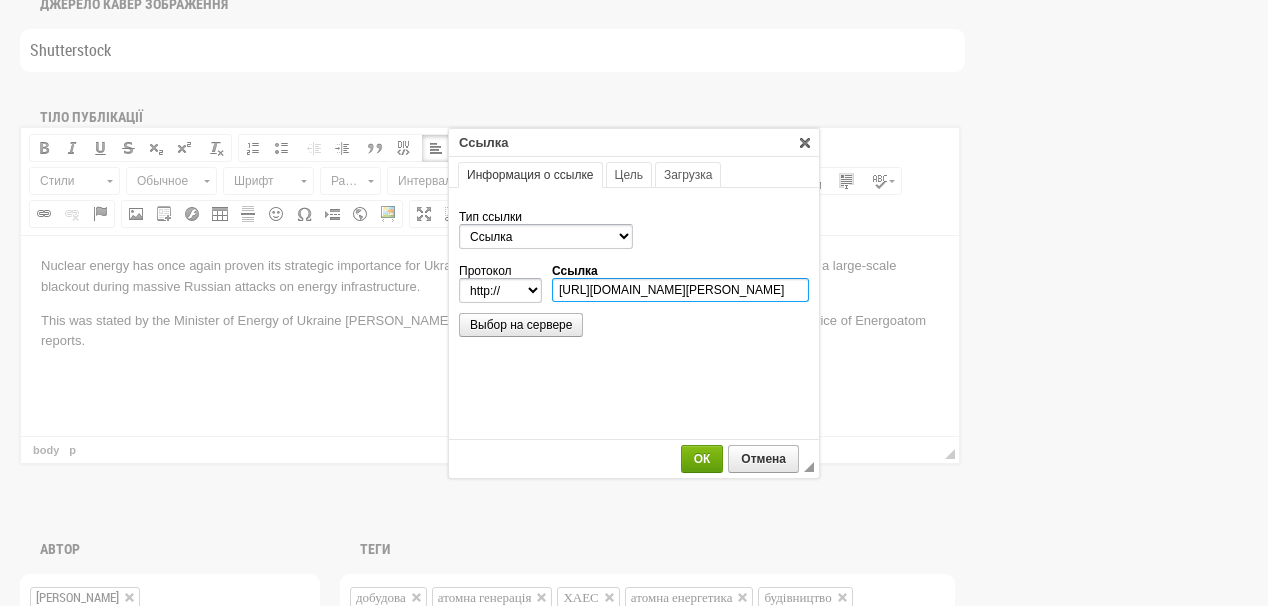 type on "https://energoatom.com.ua/en/news/svitlana-grincuk-atomna-generaciia-dozvolila-zapobigti-blekautu-ukrayina-maje-dobuduvati-xmelnicku-aes" 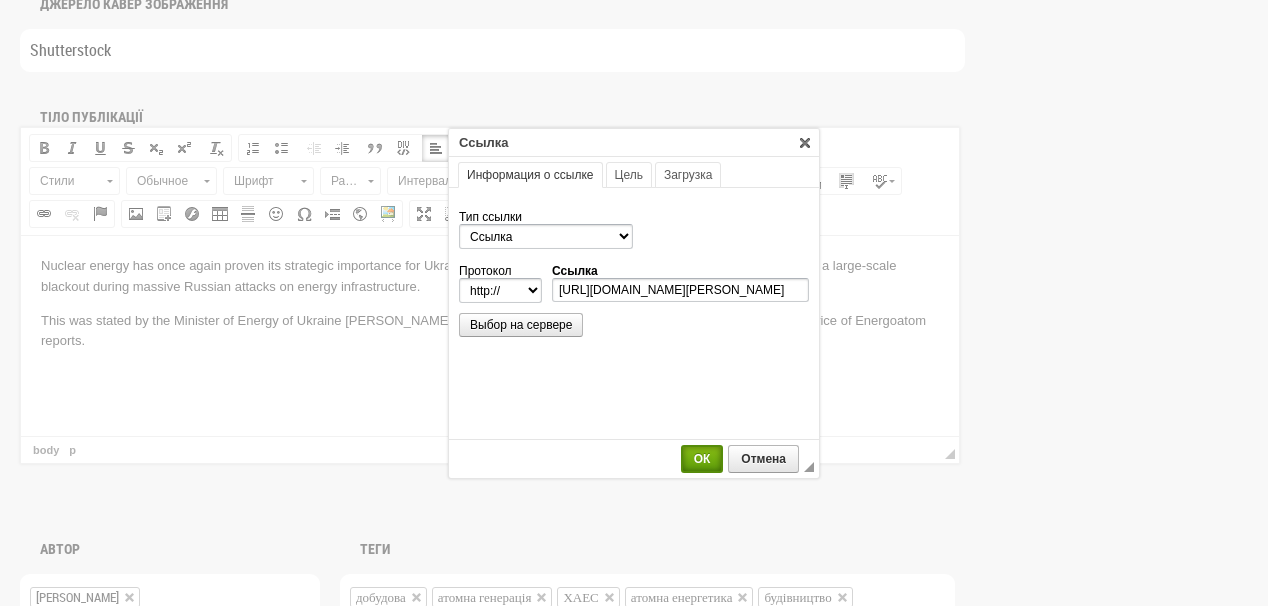 select on "https://" 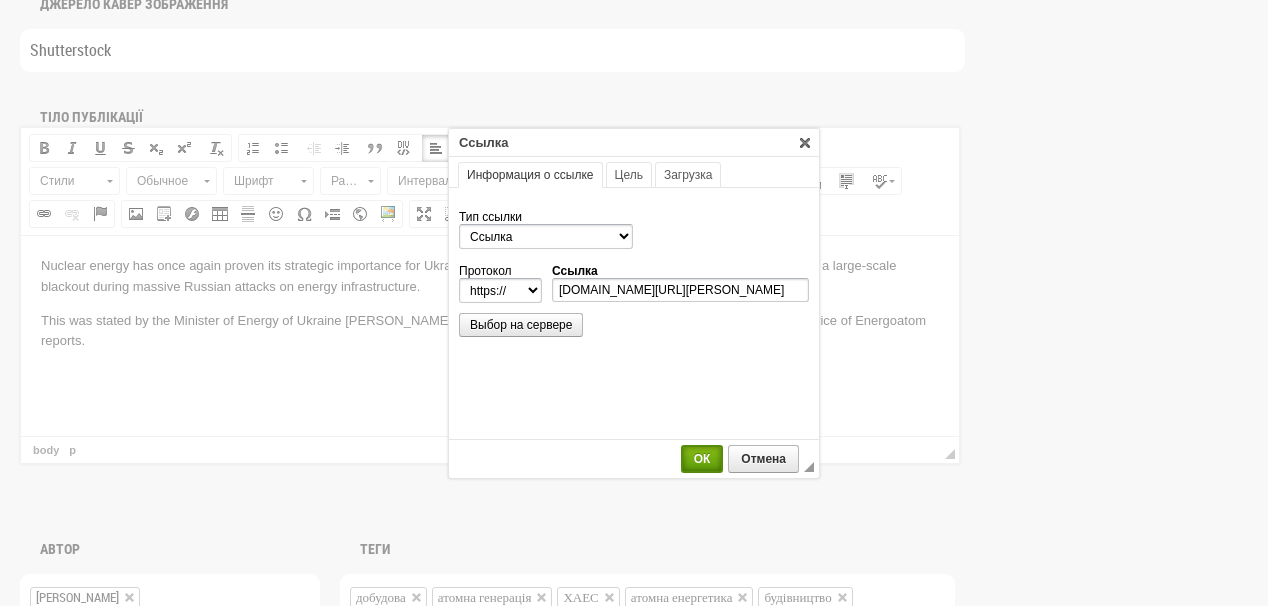 scroll, scrollTop: 0, scrollLeft: 0, axis: both 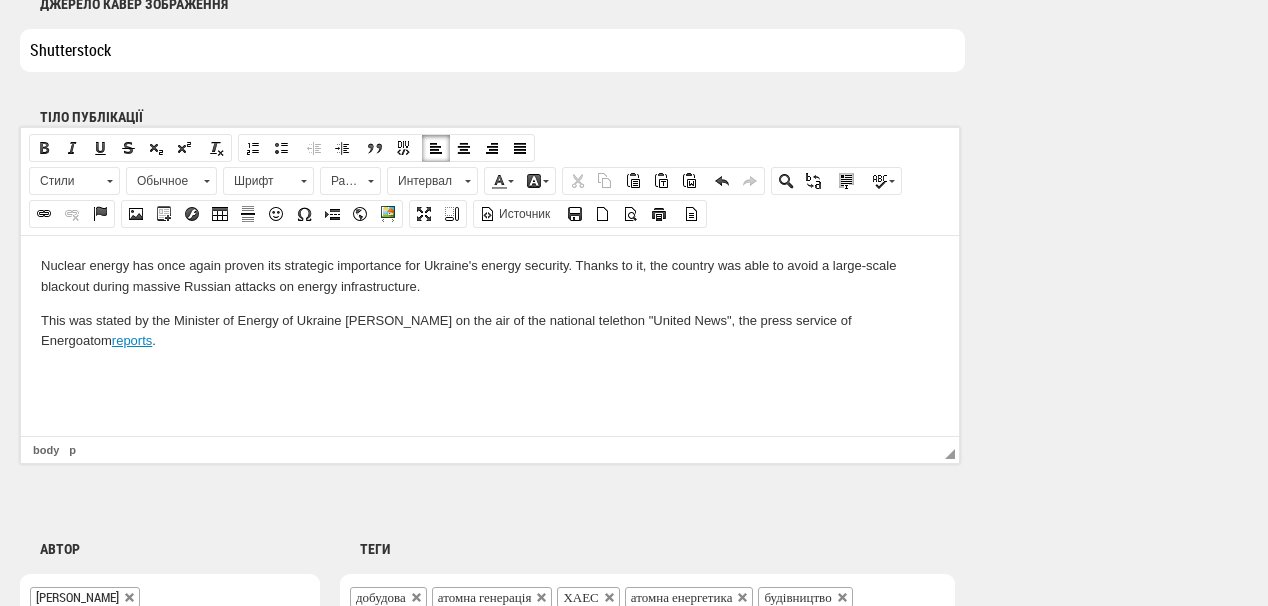 click on "Nuclear energy has once again proven its strategic importance for Ukraine's energy security. Thanks to it, the country was able to avoid a large-scale blackout during massive Russian attacks on energy infrastructure. This was stated by the Minister of Energy of Ukraine Svitlana Grinchuk on the air of the national telethon "United News", the press service of Energoatom  reports ." at bounding box center [490, 303] 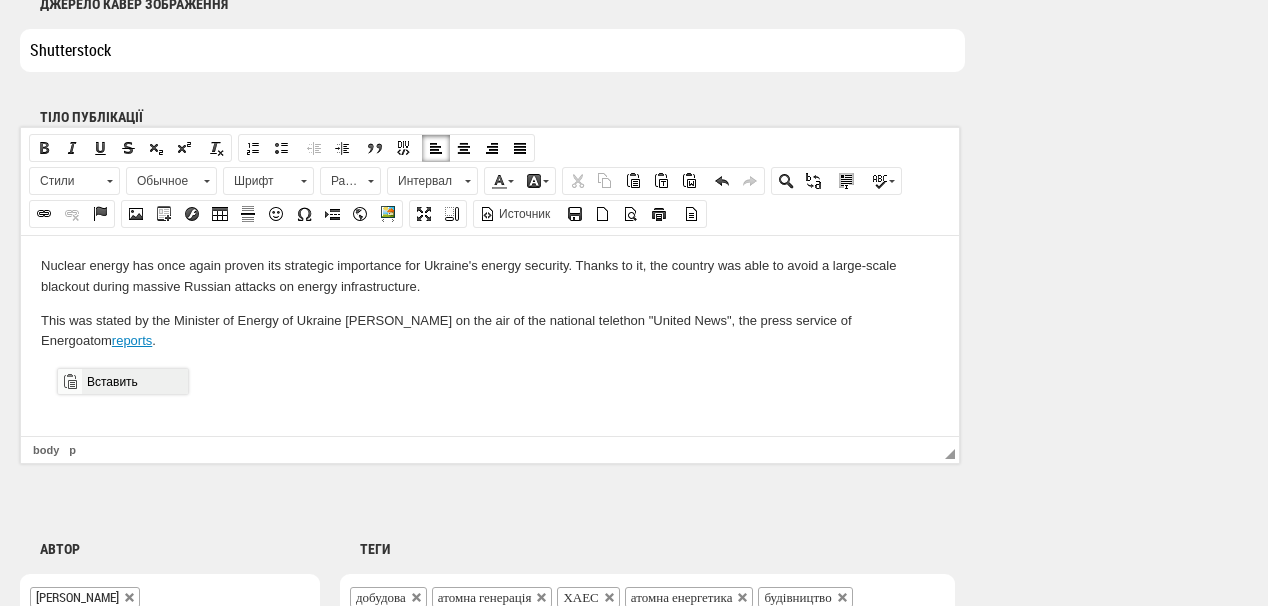 drag, startPoint x: 116, startPoint y: 737, endPoint x: 394, endPoint y: 743, distance: 278.06473 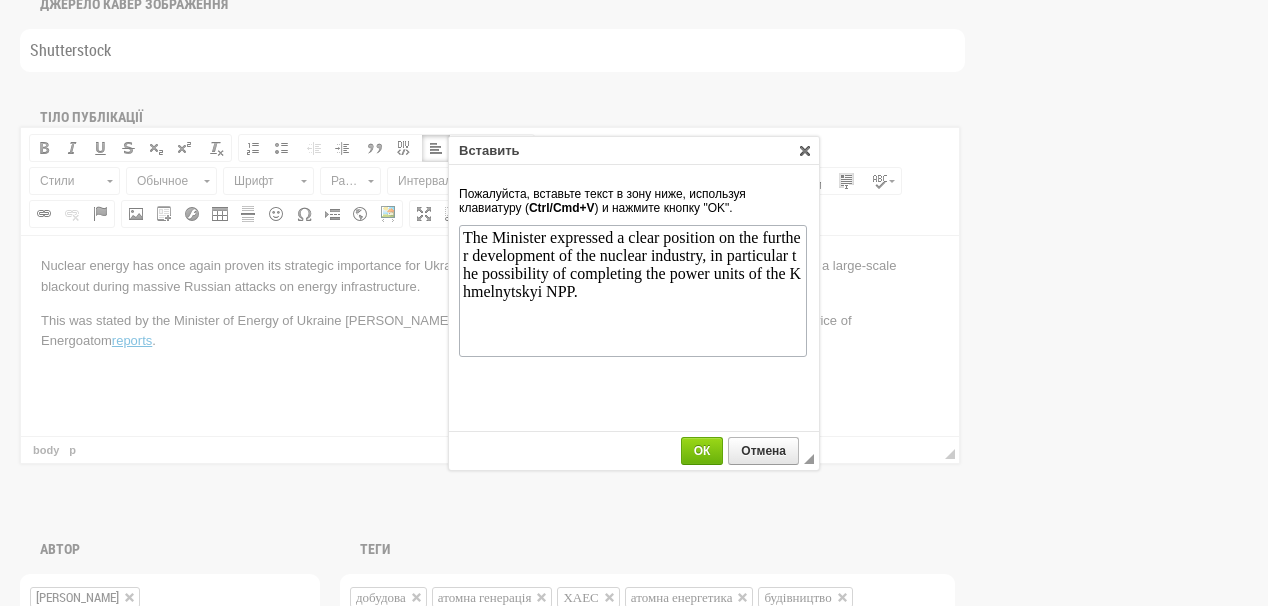 scroll, scrollTop: 0, scrollLeft: 0, axis: both 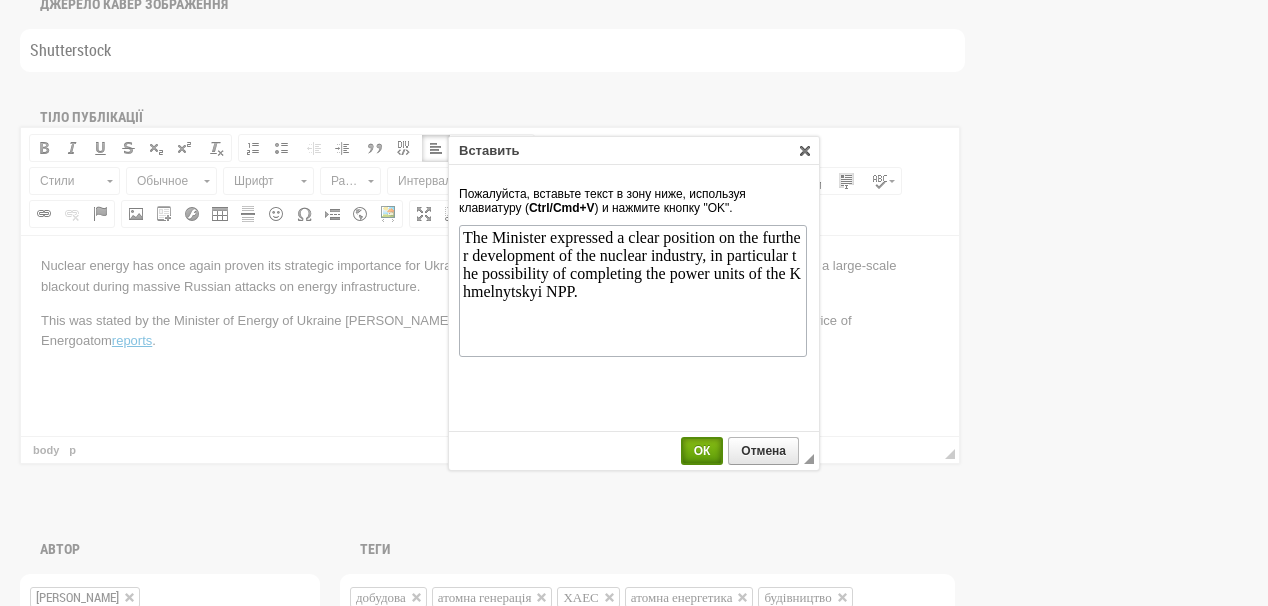 click on "ОК" at bounding box center [702, 451] 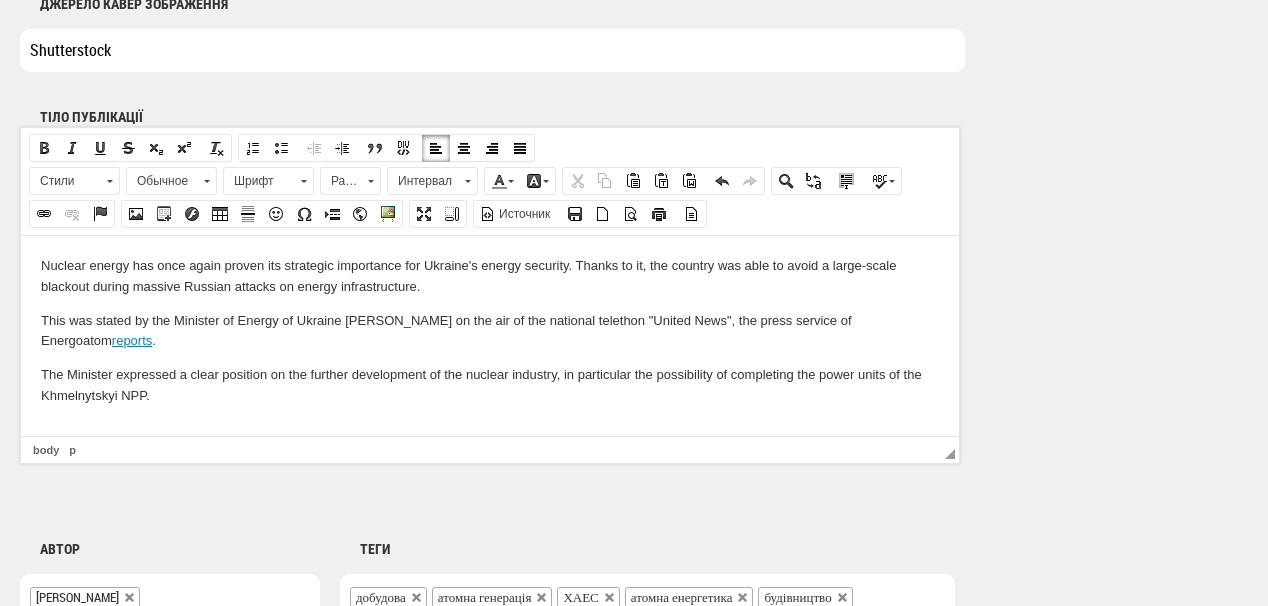 scroll, scrollTop: 0, scrollLeft: 0, axis: both 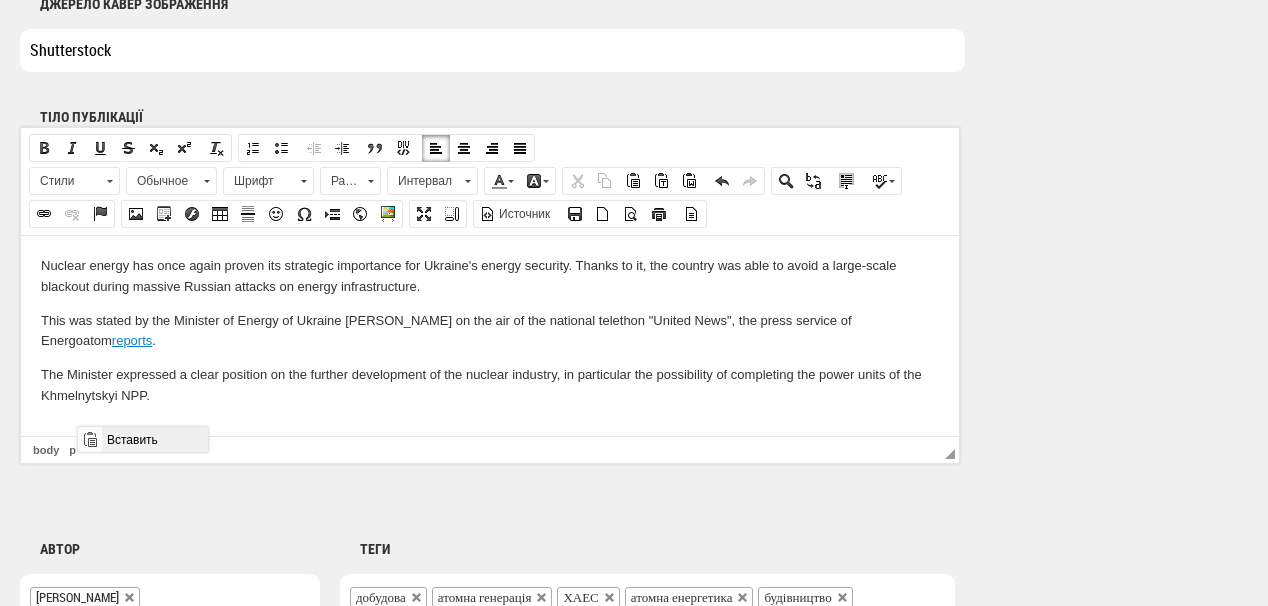 drag, startPoint x: 138, startPoint y: 431, endPoint x: 375, endPoint y: 830, distance: 464.07974 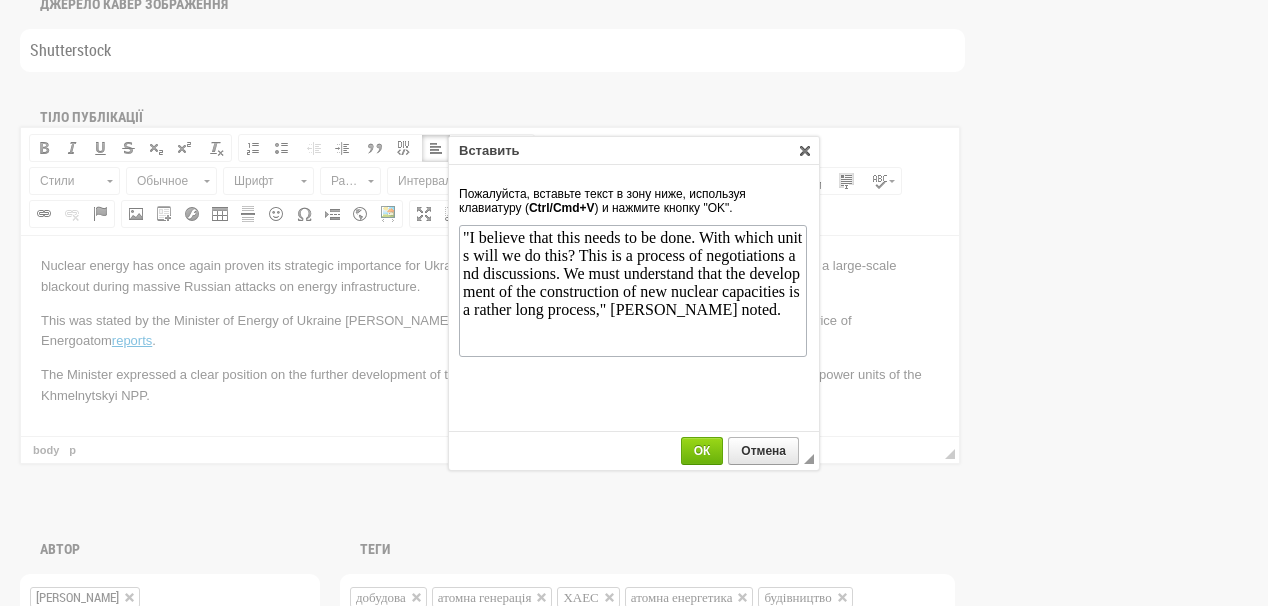 scroll, scrollTop: 0, scrollLeft: 0, axis: both 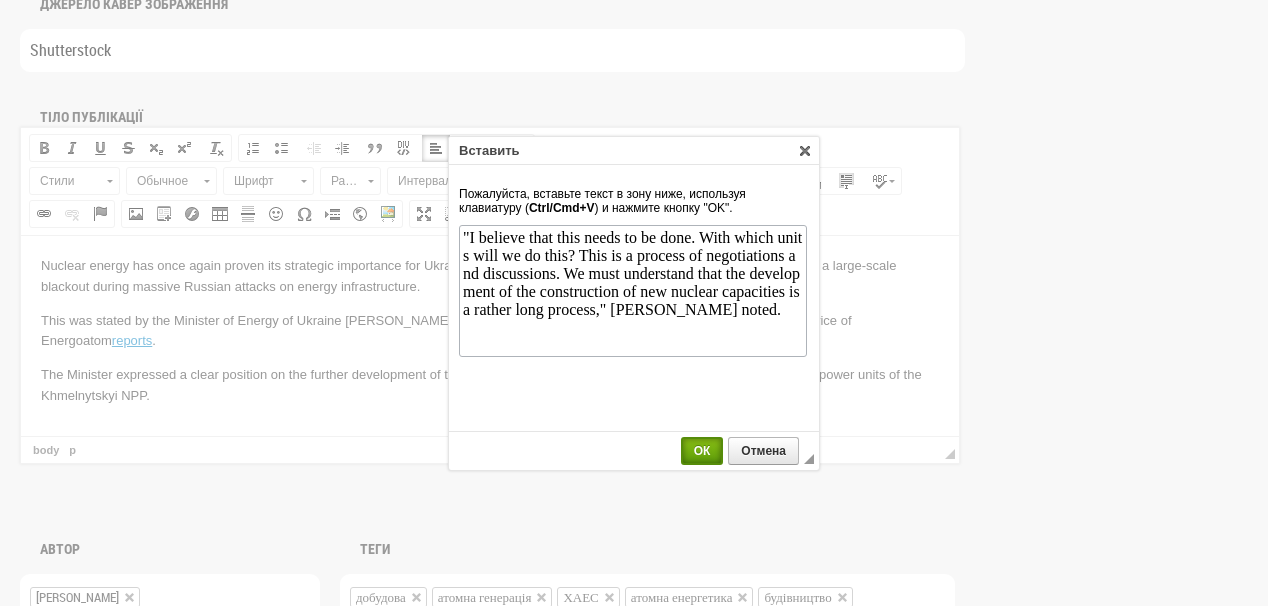 click on "ОК" at bounding box center [702, 451] 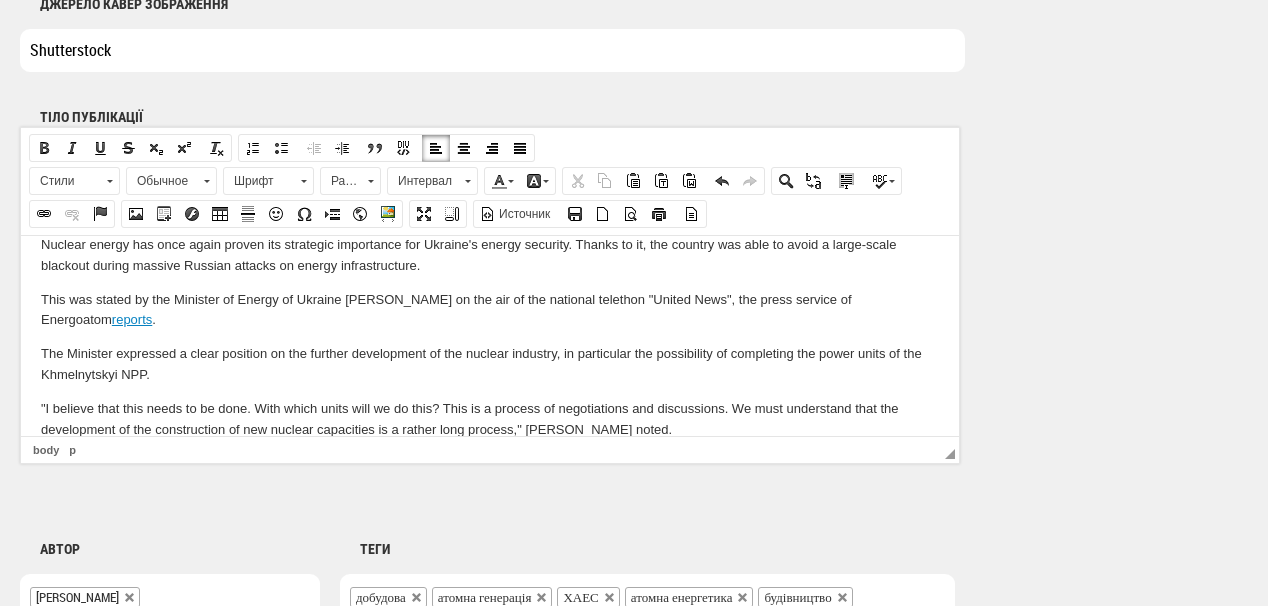 scroll, scrollTop: 56, scrollLeft: 0, axis: vertical 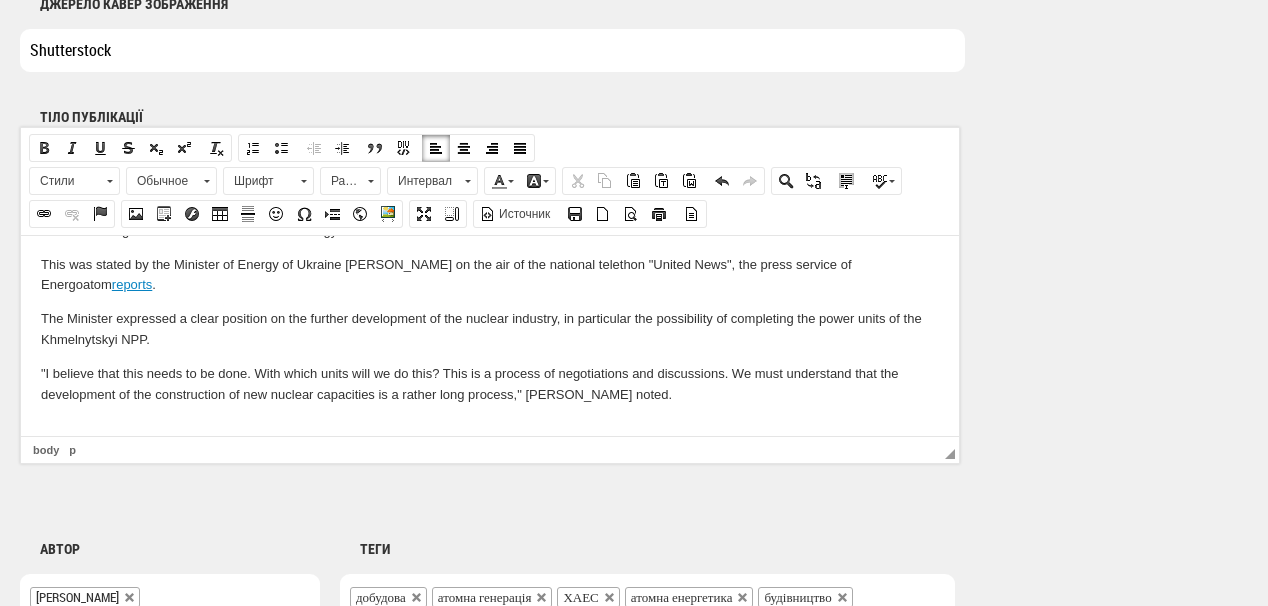 click at bounding box center (490, 427) 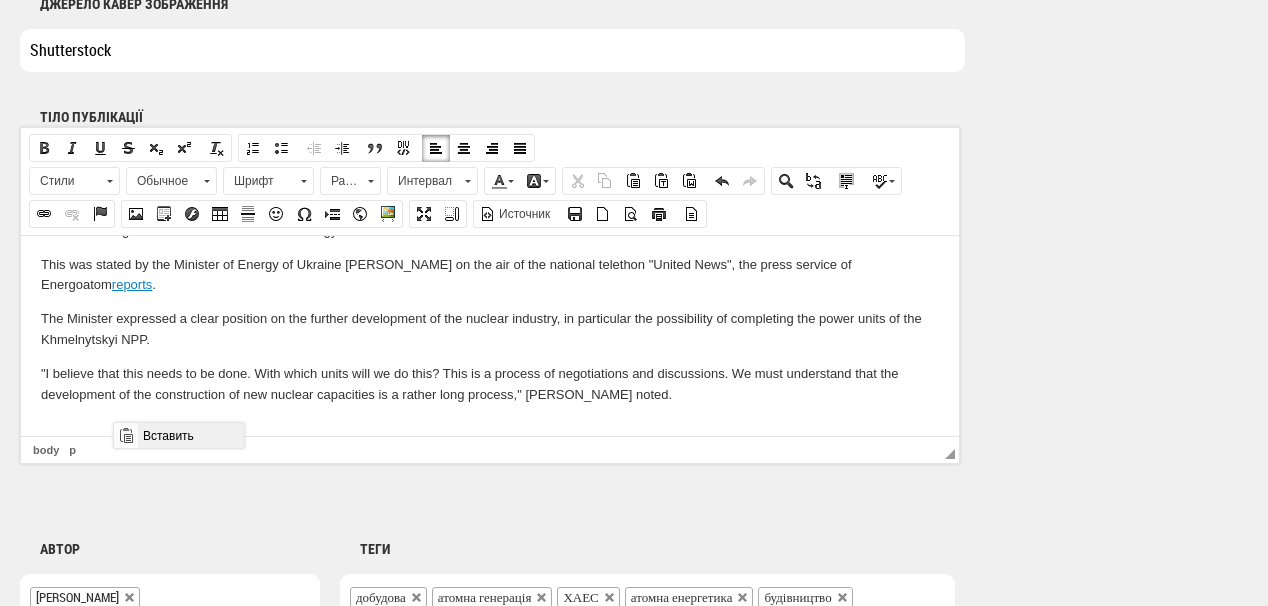 click on "Вставить" at bounding box center (190, 435) 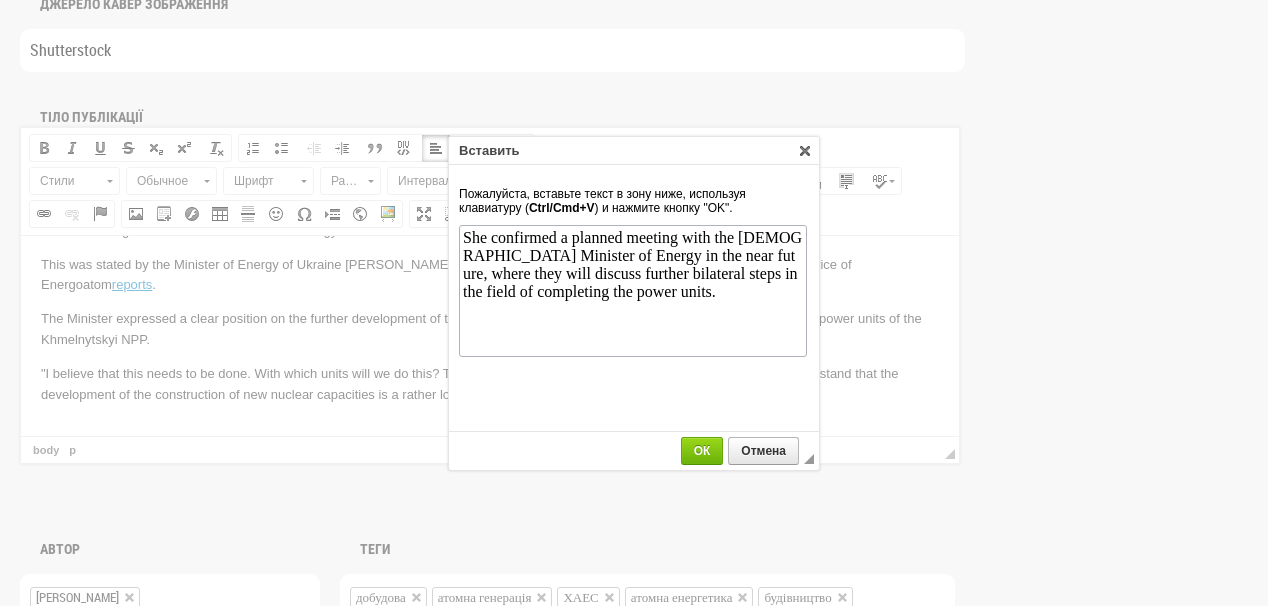 scroll, scrollTop: 0, scrollLeft: 0, axis: both 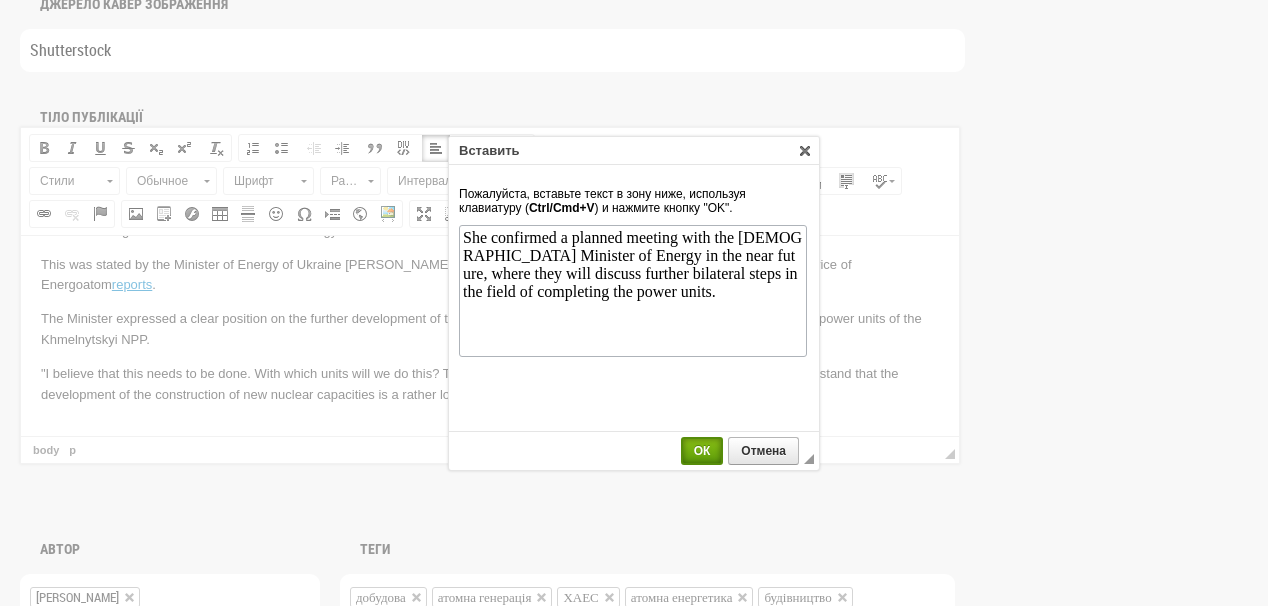 click on "ОК" at bounding box center (702, 451) 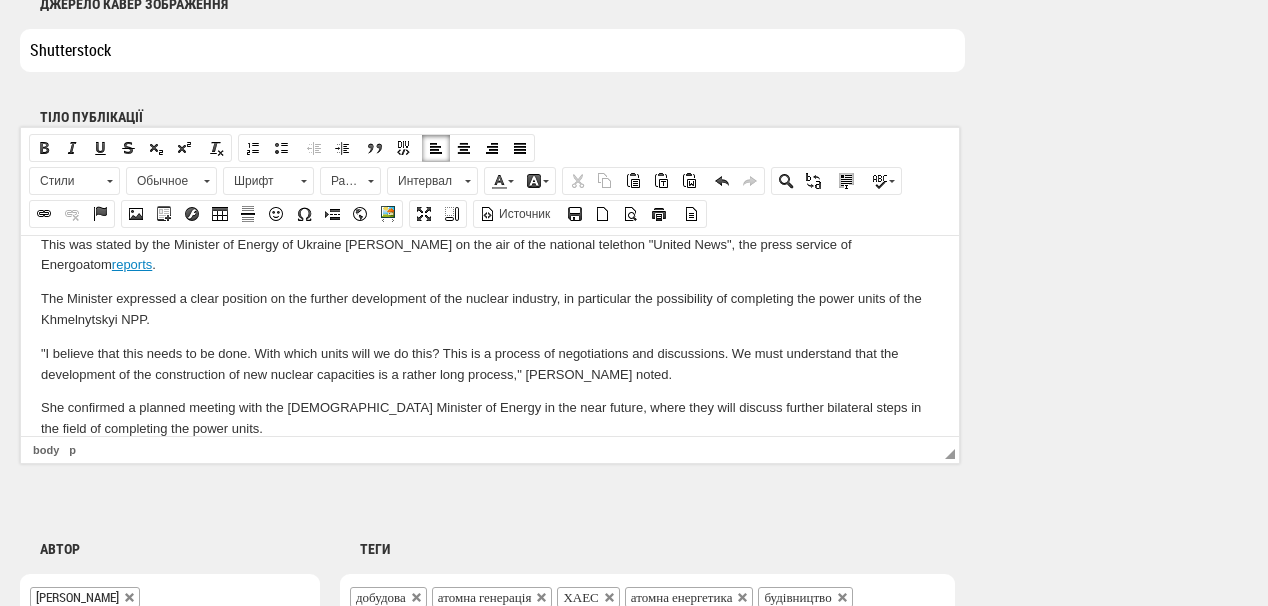 scroll, scrollTop: 110, scrollLeft: 0, axis: vertical 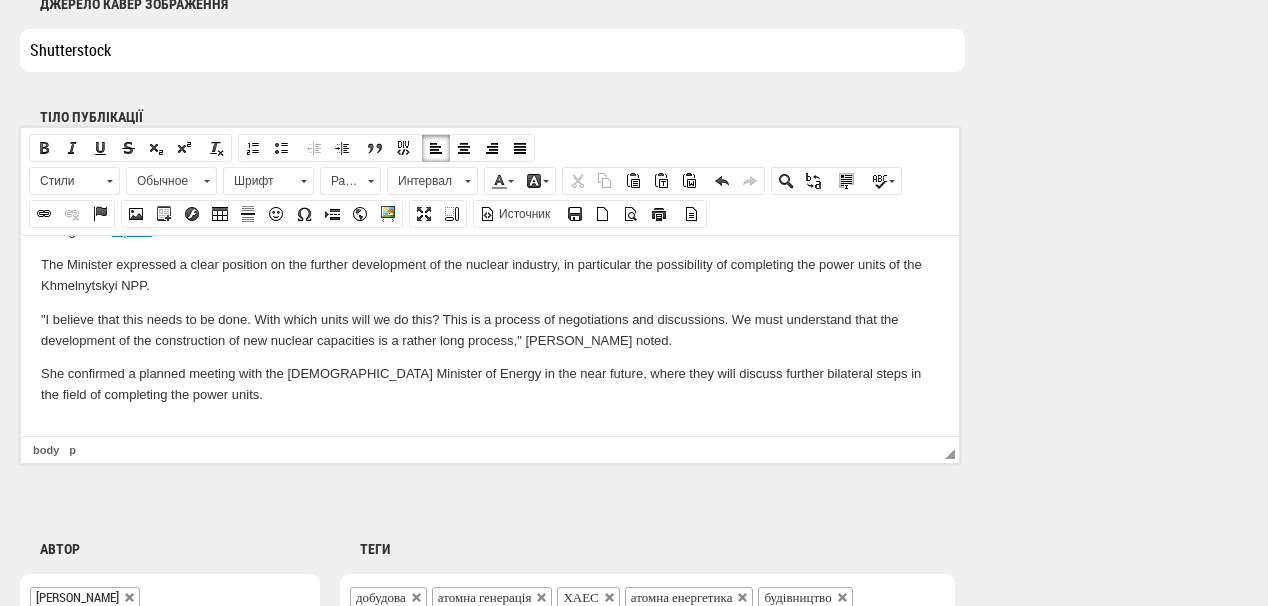 click at bounding box center [490, 428] 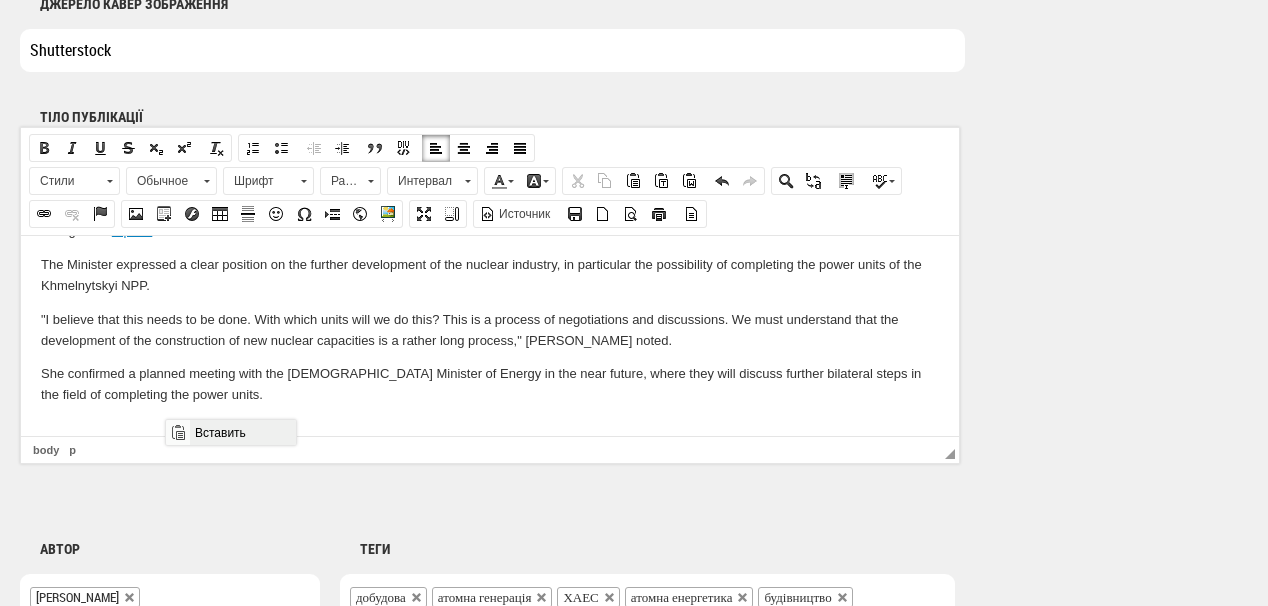 drag, startPoint x: 251, startPoint y: 428, endPoint x: 425, endPoint y: 848, distance: 454.61633 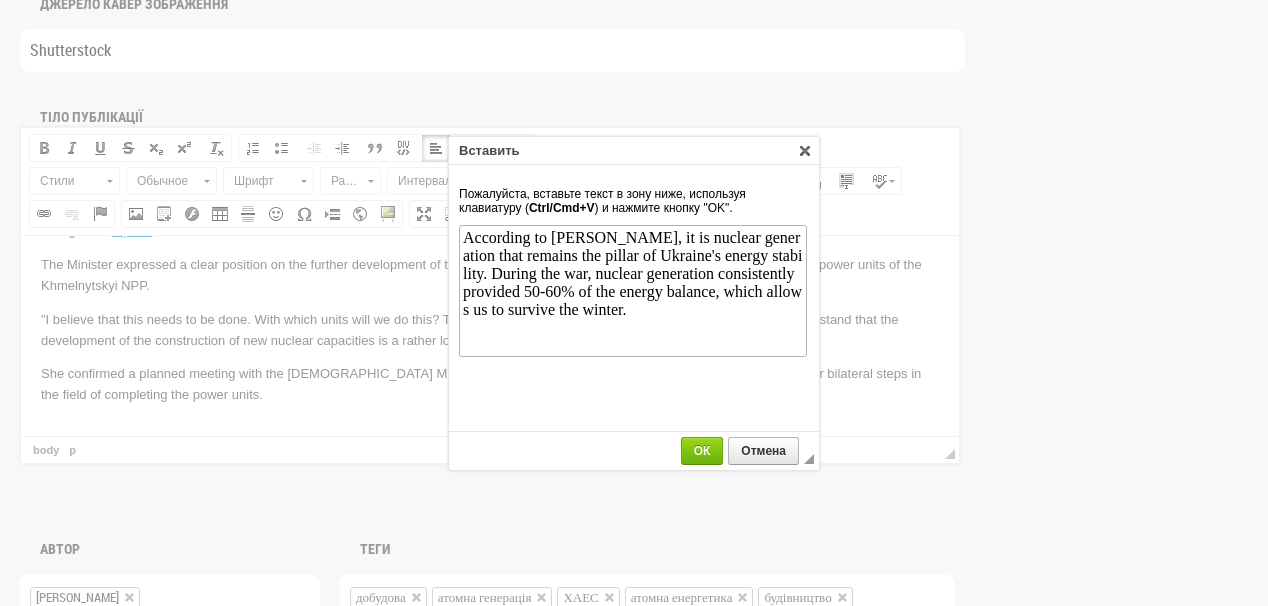 scroll, scrollTop: 0, scrollLeft: 0, axis: both 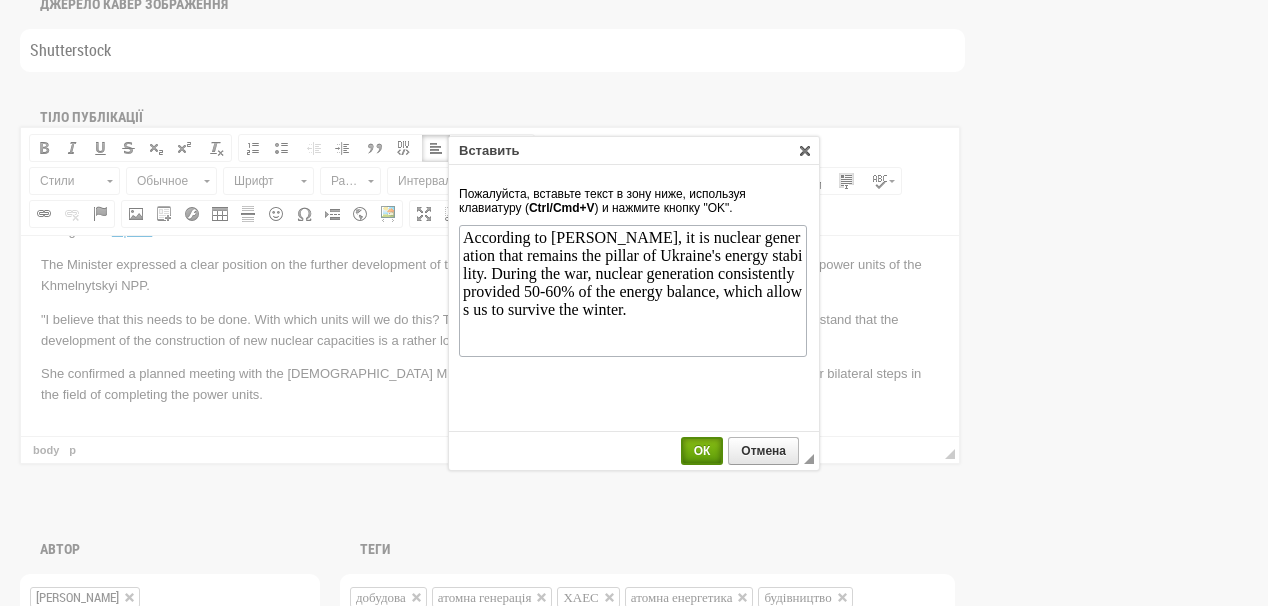 click on "ОК" at bounding box center (702, 451) 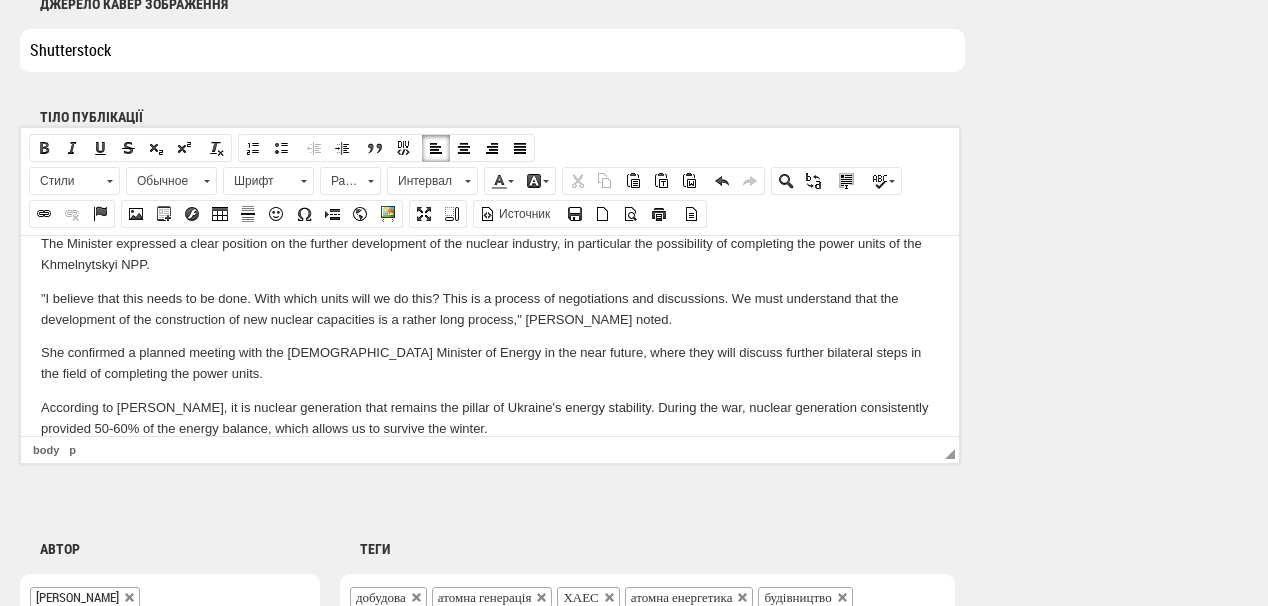 scroll, scrollTop: 164, scrollLeft: 0, axis: vertical 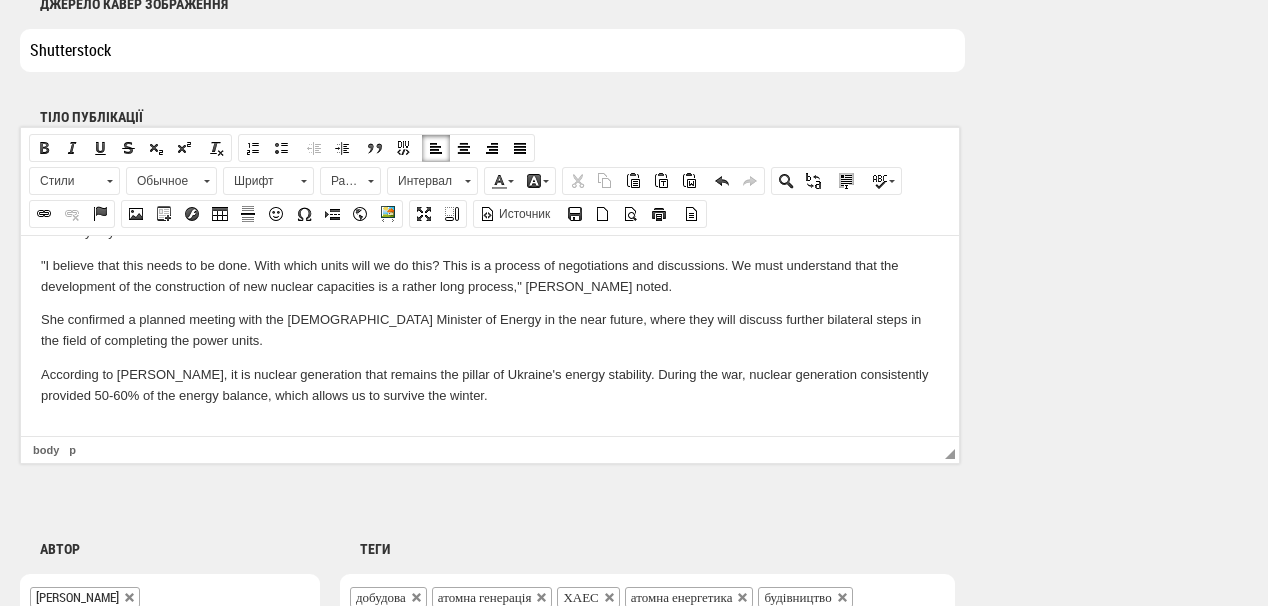 click at bounding box center (490, 429) 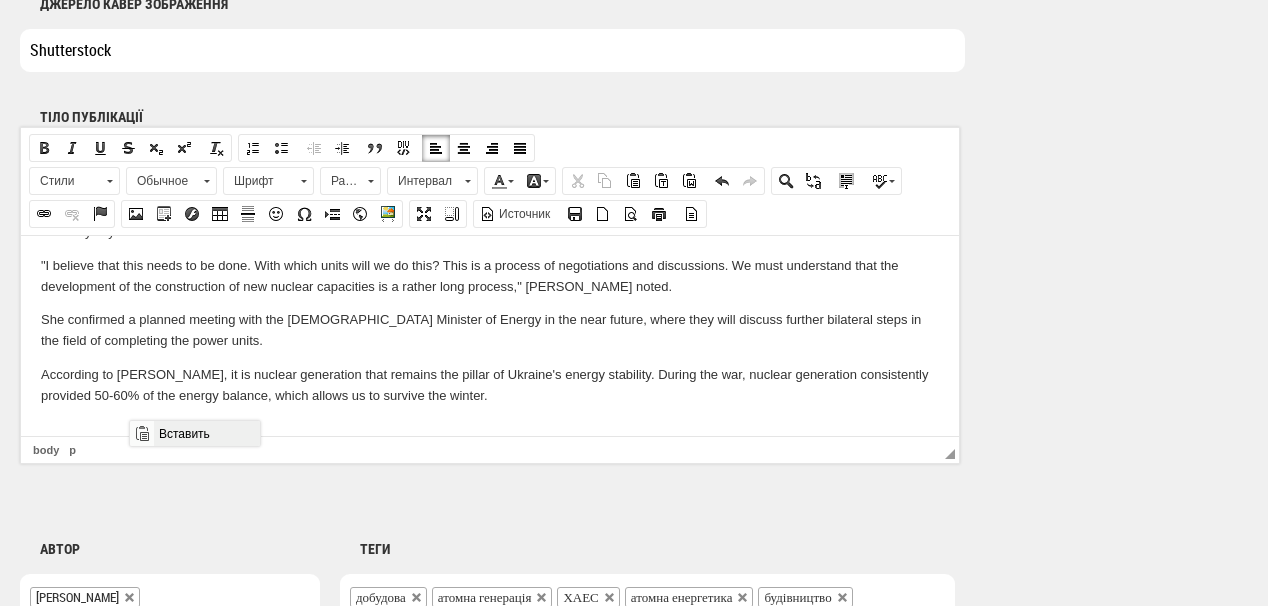 drag, startPoint x: 178, startPoint y: 427, endPoint x: 342, endPoint y: 842, distance: 446.22977 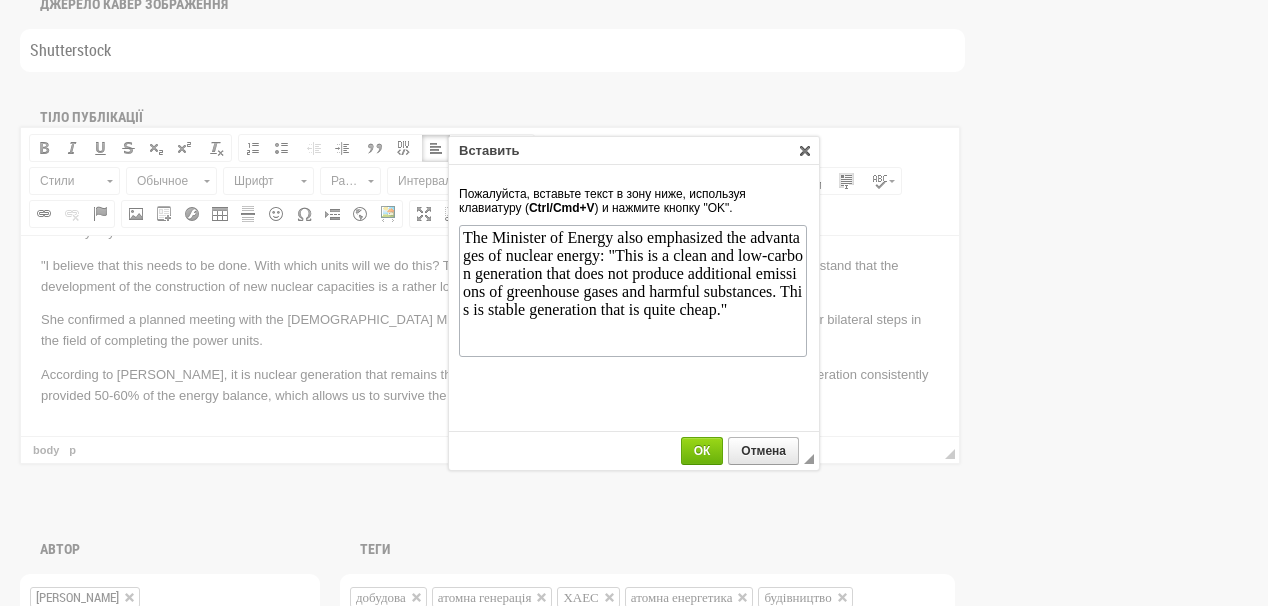 scroll, scrollTop: 0, scrollLeft: 0, axis: both 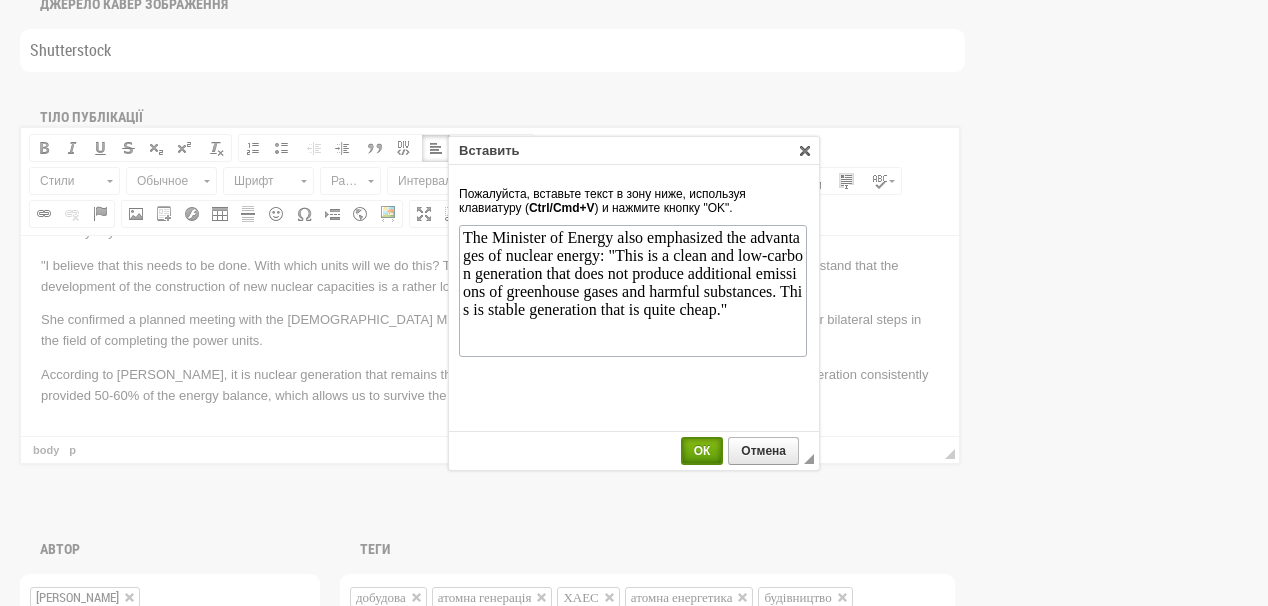 click on "ОК" at bounding box center [702, 451] 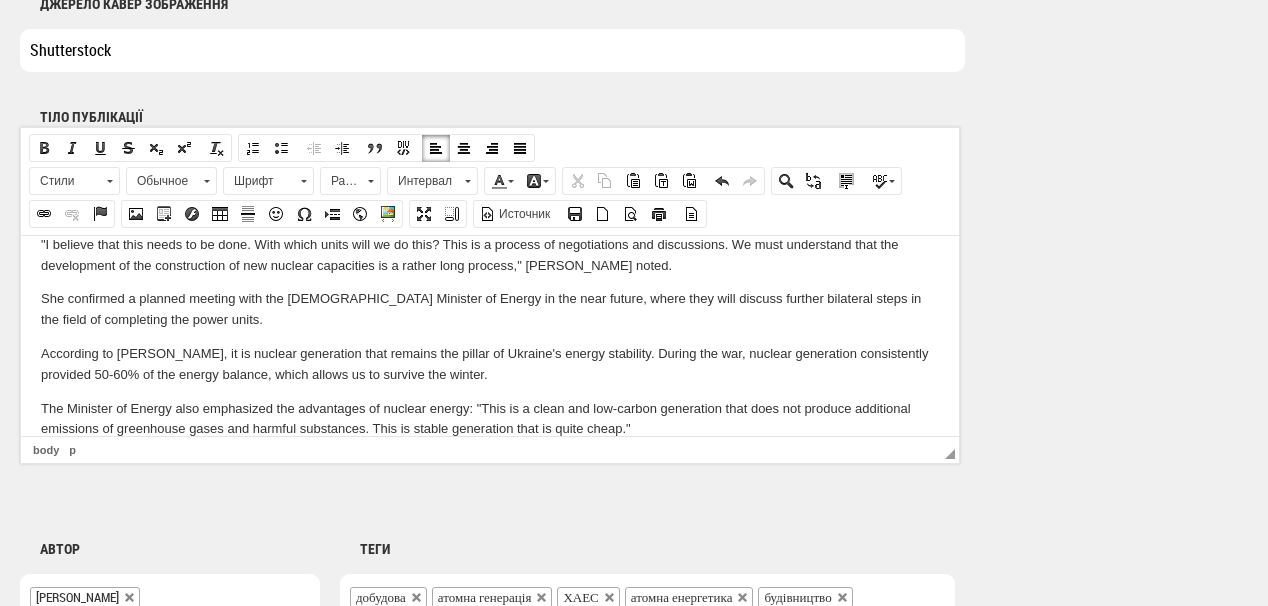 scroll, scrollTop: 219, scrollLeft: 0, axis: vertical 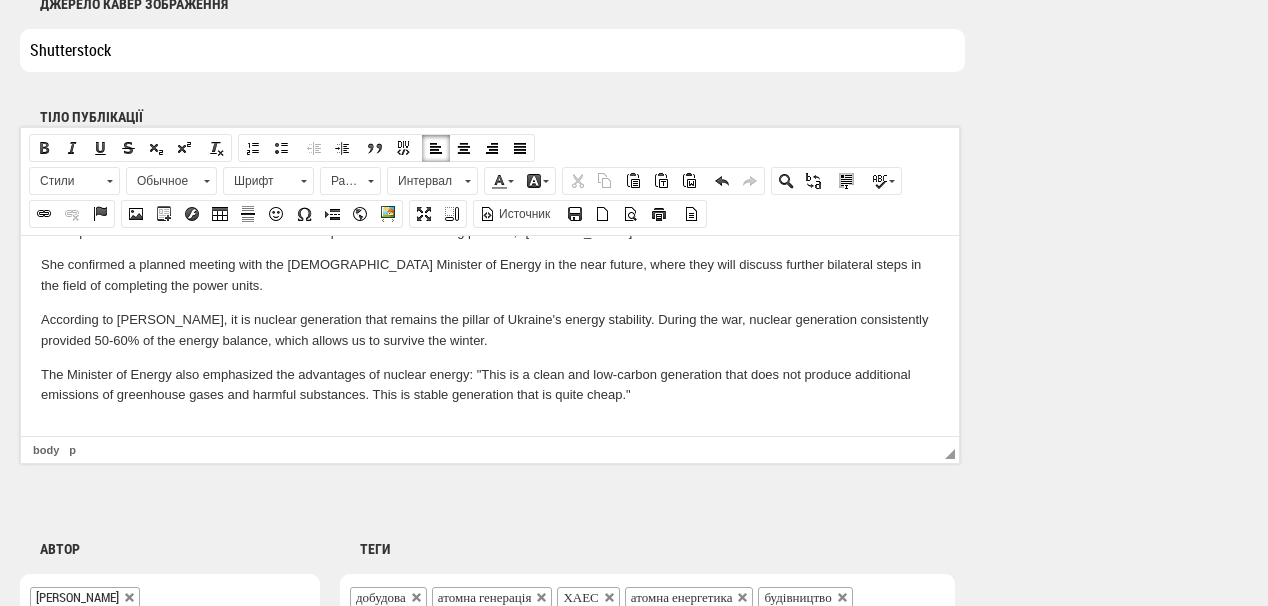 click at bounding box center [490, 428] 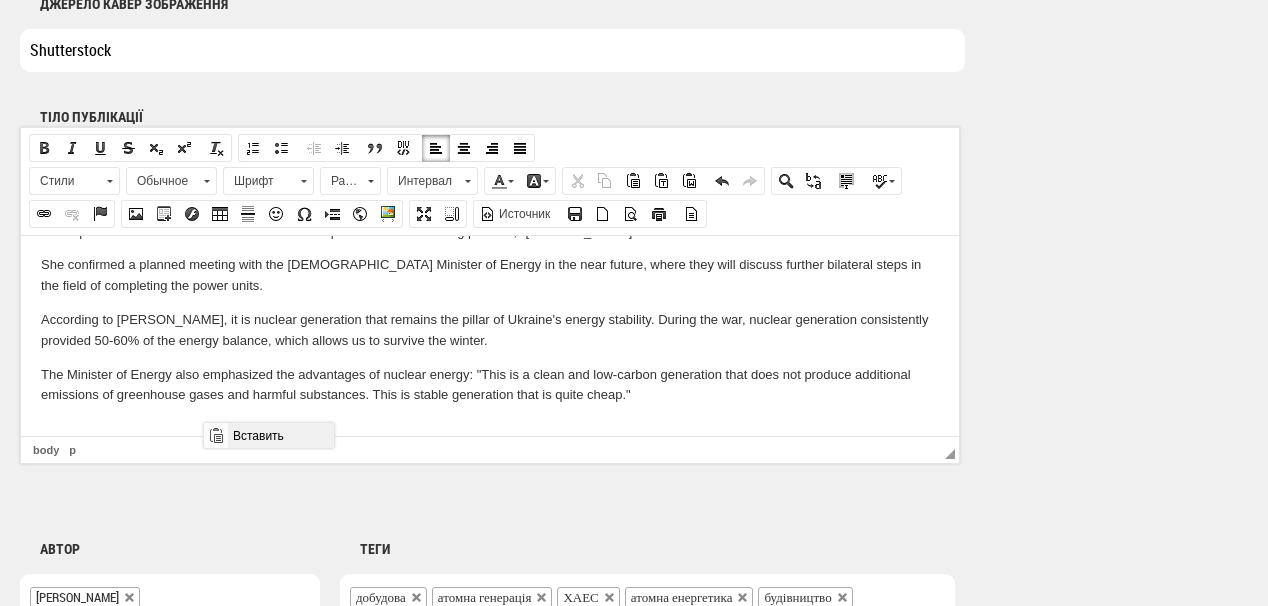click on "Вставить" at bounding box center (280, 435) 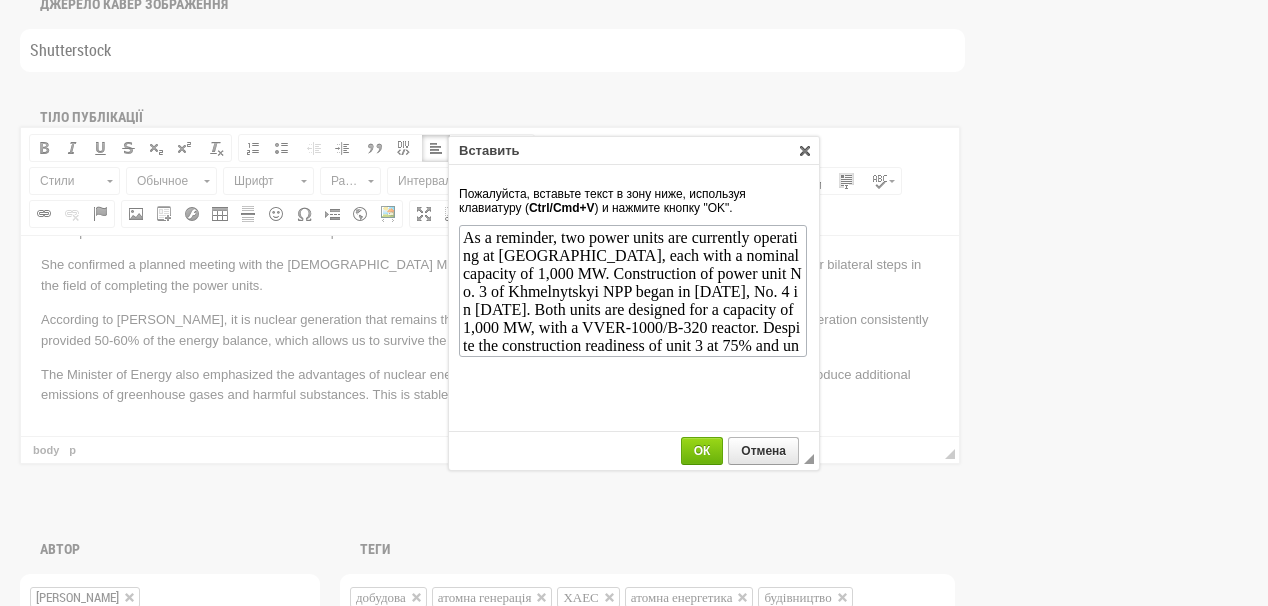 scroll, scrollTop: 56, scrollLeft: 0, axis: vertical 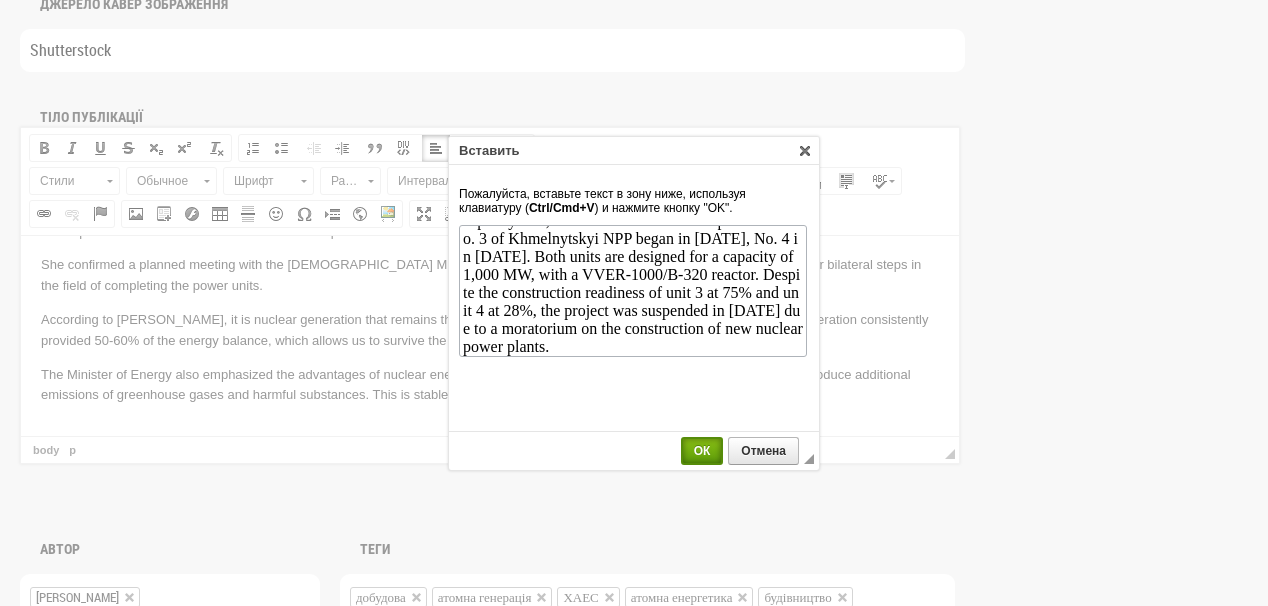 click on "ОК" at bounding box center (702, 451) 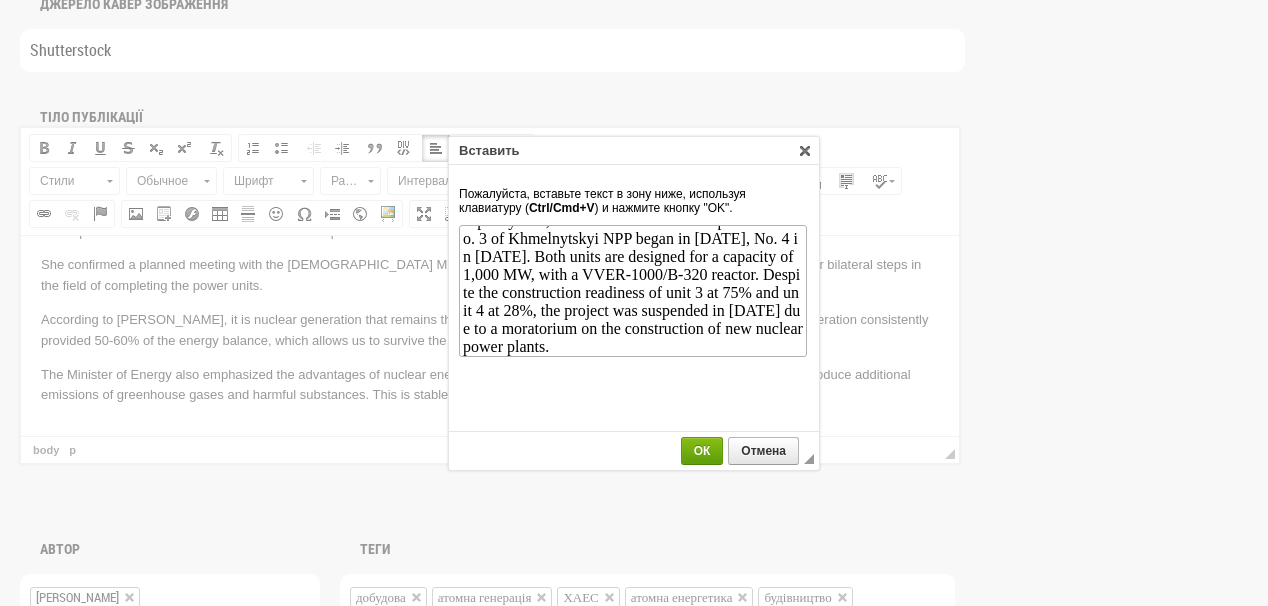 scroll, scrollTop: 281, scrollLeft: 0, axis: vertical 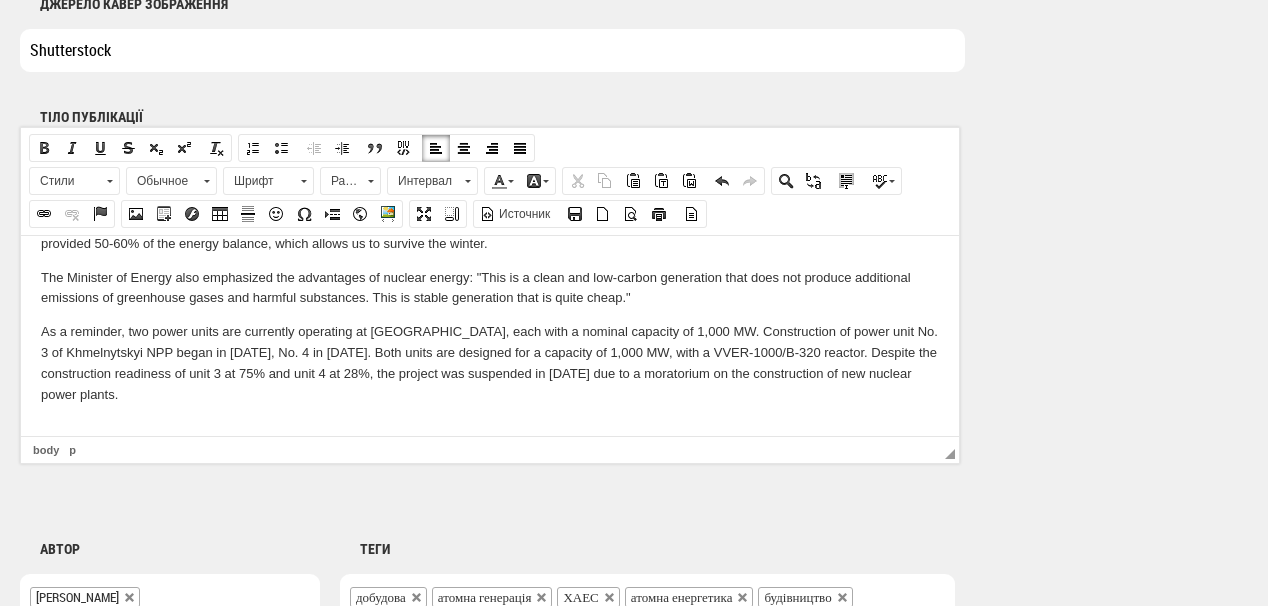 click at bounding box center (490, 427) 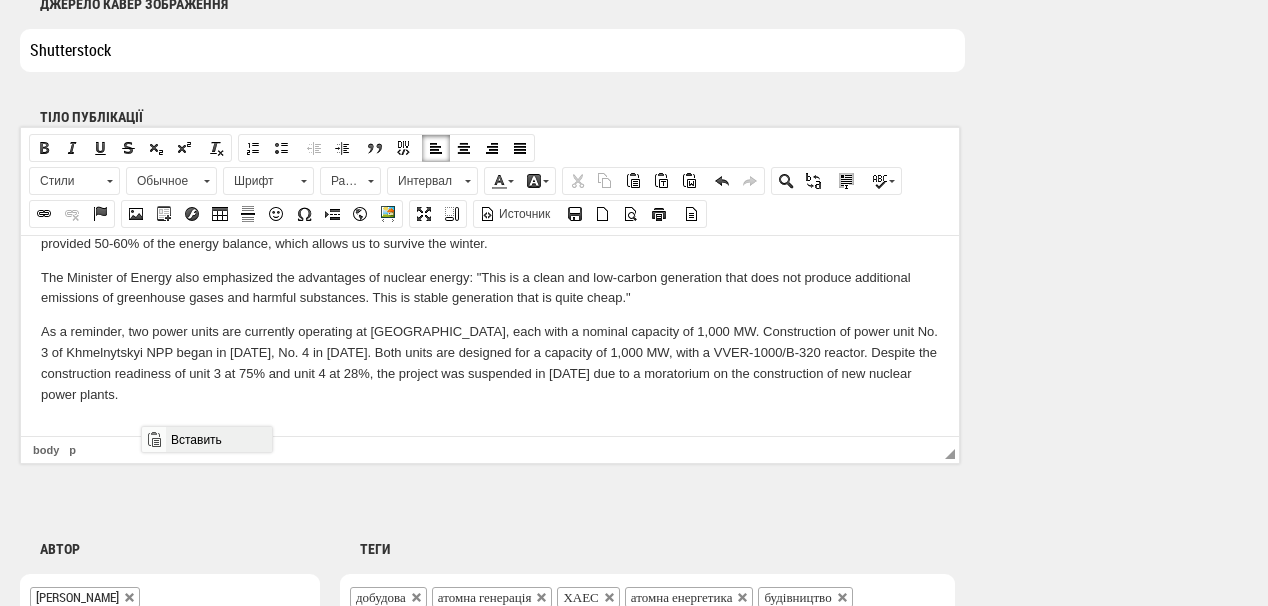 drag, startPoint x: 208, startPoint y: 434, endPoint x: 372, endPoint y: 859, distance: 455.54474 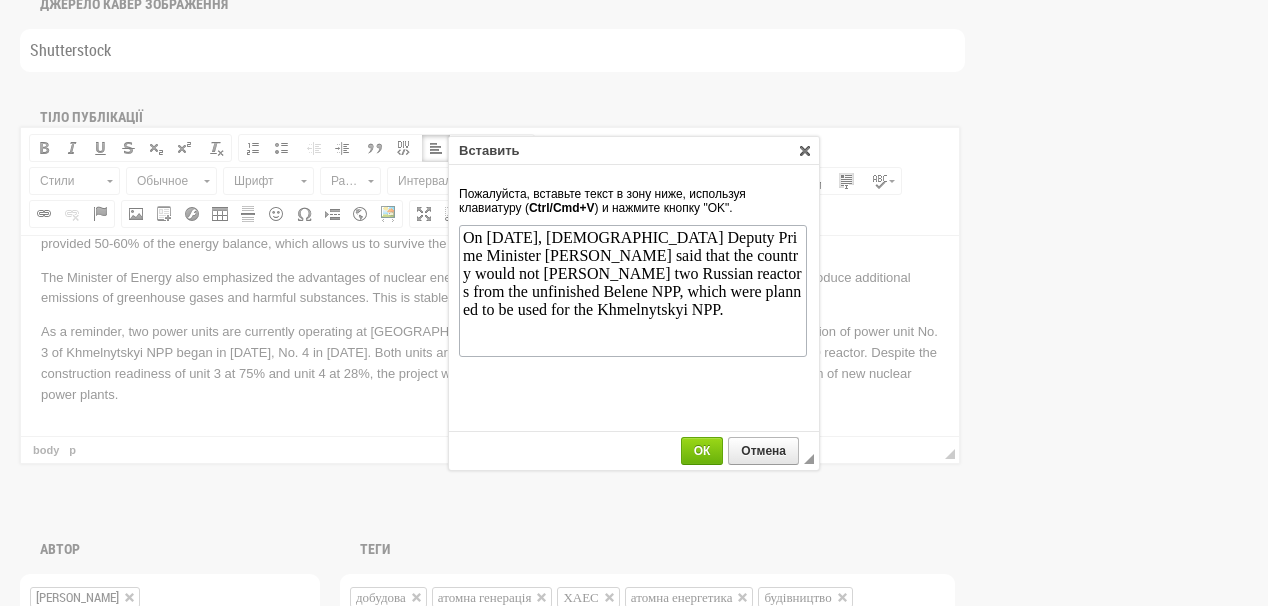 scroll, scrollTop: 0, scrollLeft: 0, axis: both 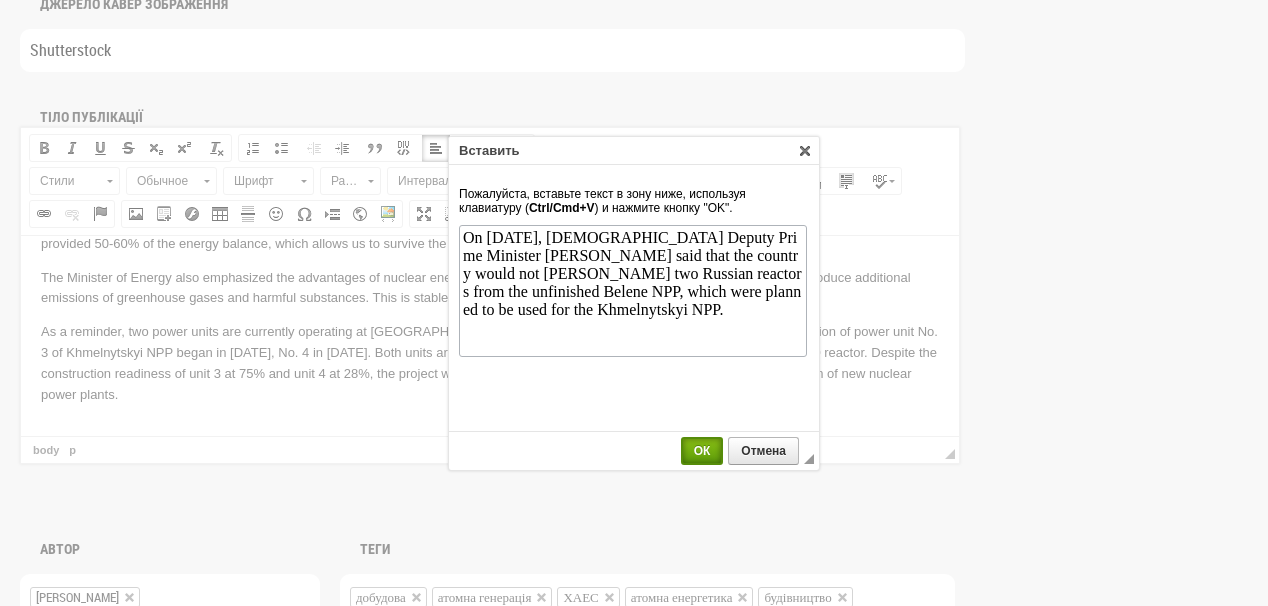 click on "ОК" at bounding box center [702, 451] 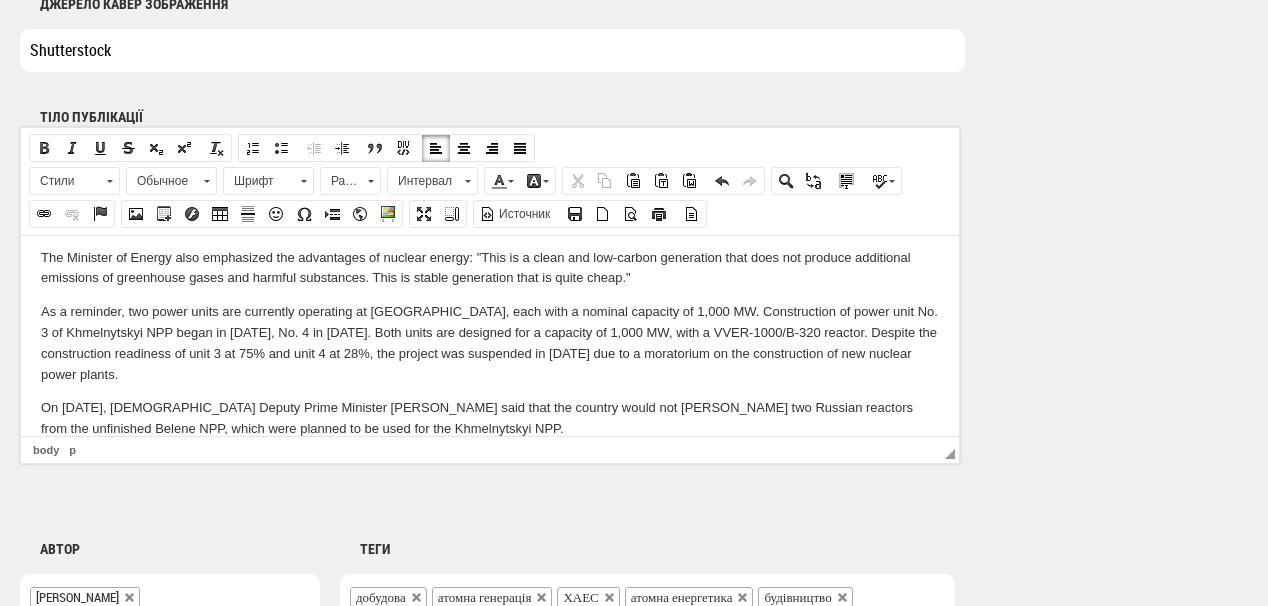 scroll, scrollTop: 370, scrollLeft: 0, axis: vertical 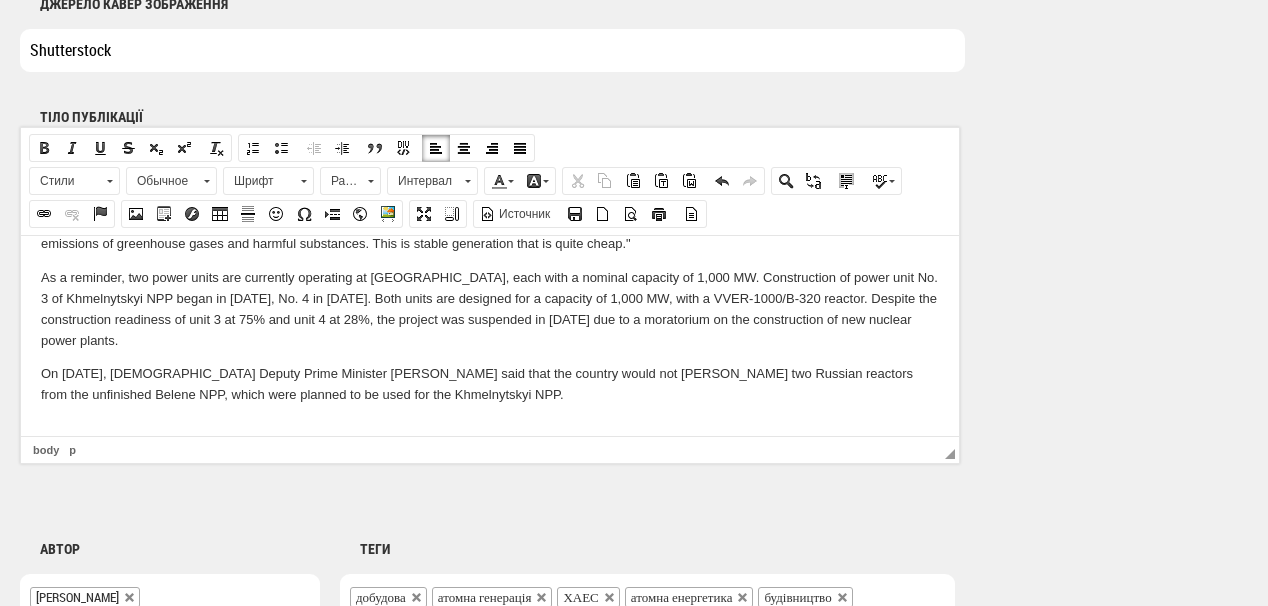 click at bounding box center [490, 428] 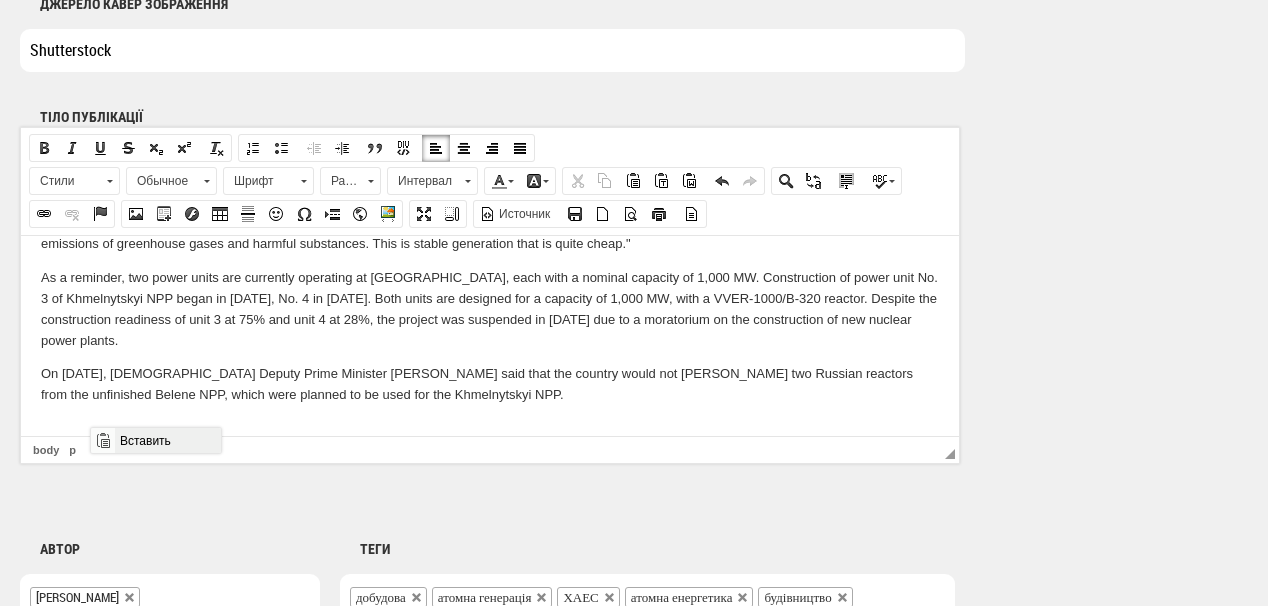 click on "Вставить" at bounding box center [167, 440] 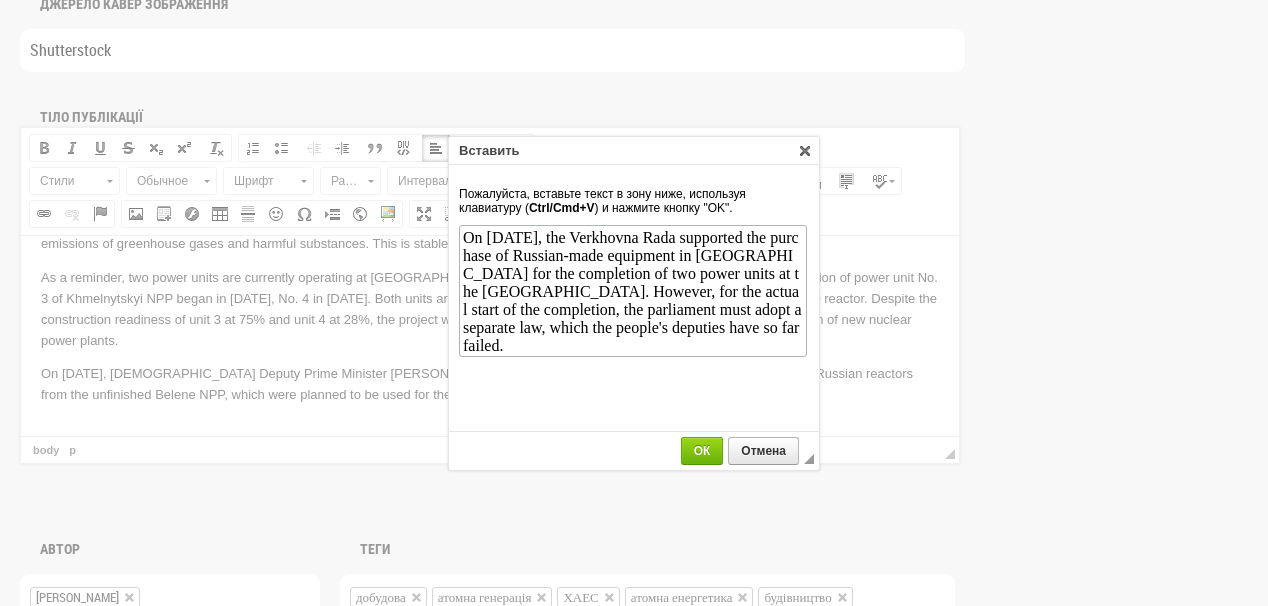 scroll, scrollTop: 0, scrollLeft: 0, axis: both 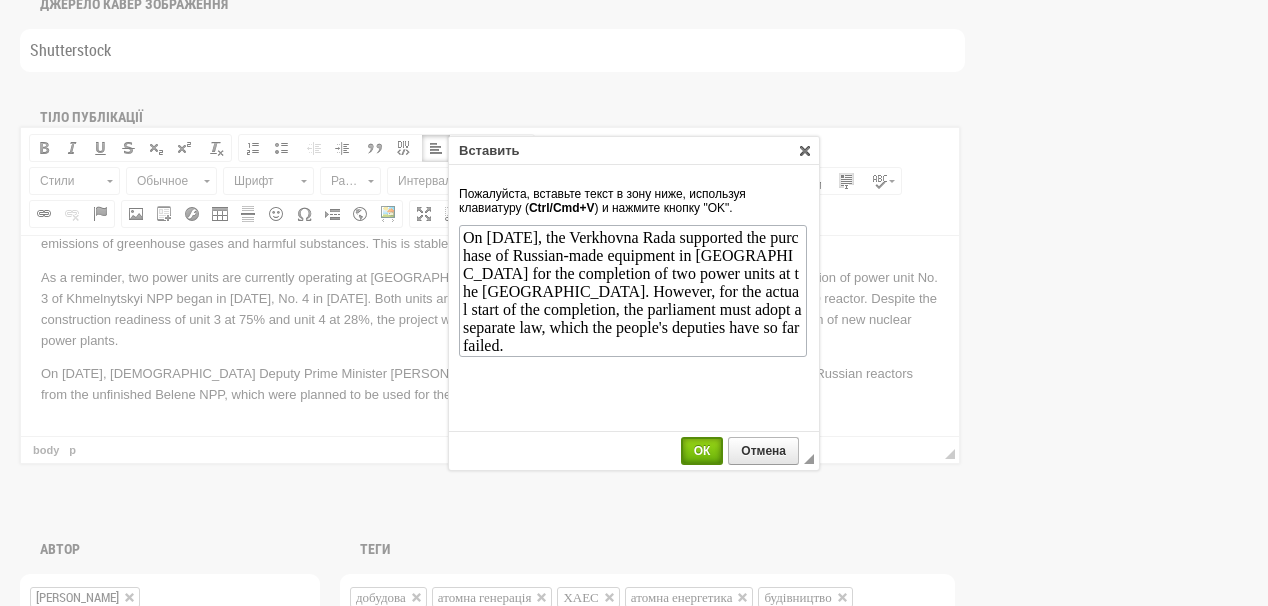 click on "ОК" at bounding box center (702, 451) 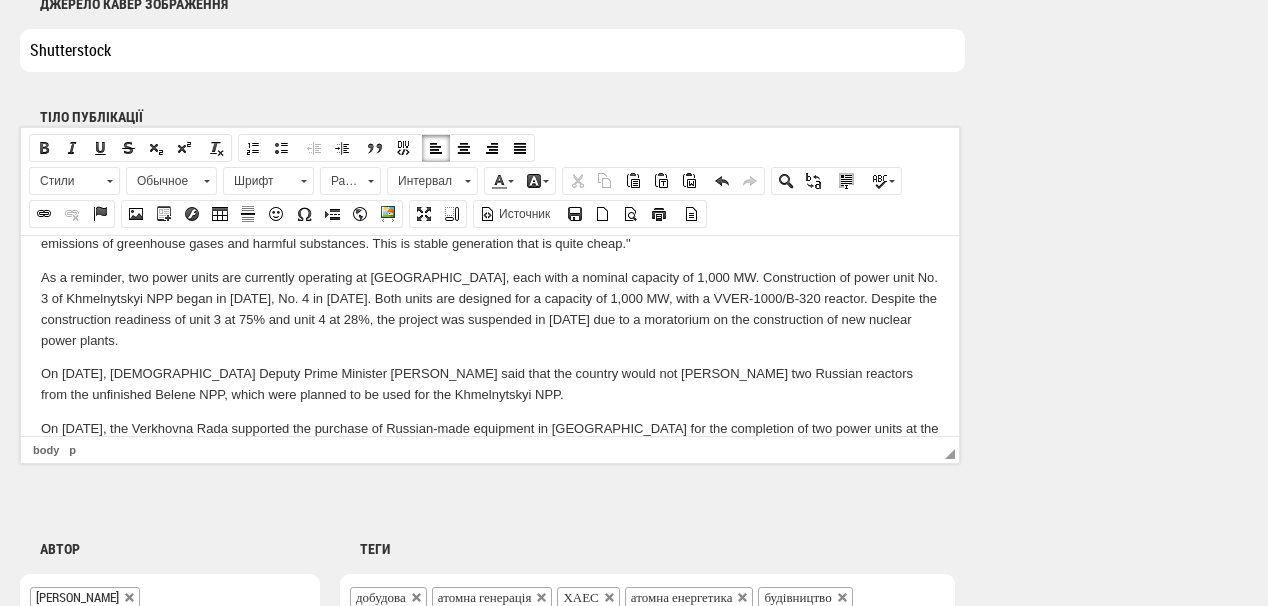 scroll, scrollTop: 391, scrollLeft: 0, axis: vertical 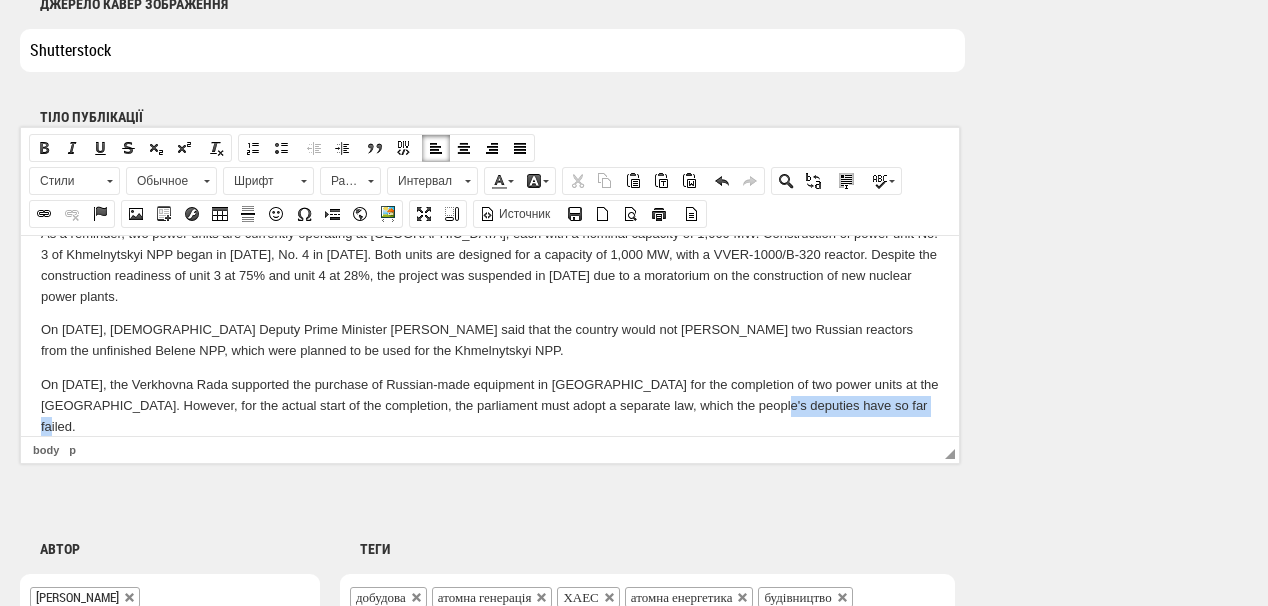 drag, startPoint x: 753, startPoint y: 428, endPoint x: 903, endPoint y: 421, distance: 150.16324 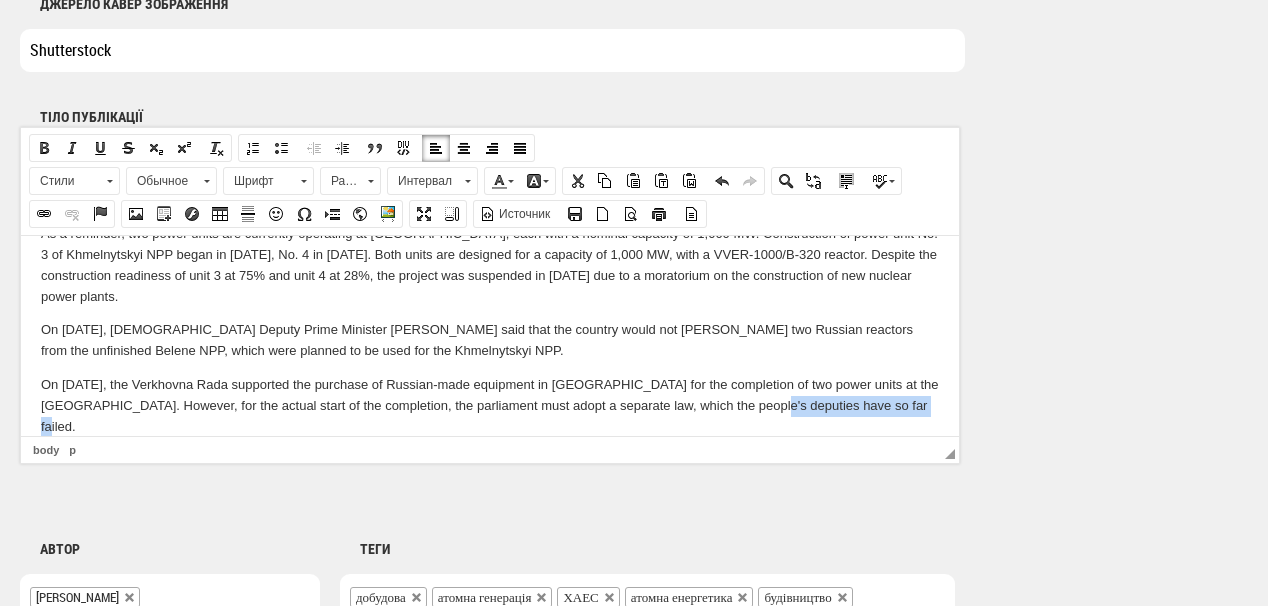 drag, startPoint x: 44, startPoint y: 212, endPoint x: 60, endPoint y: 208, distance: 16.492422 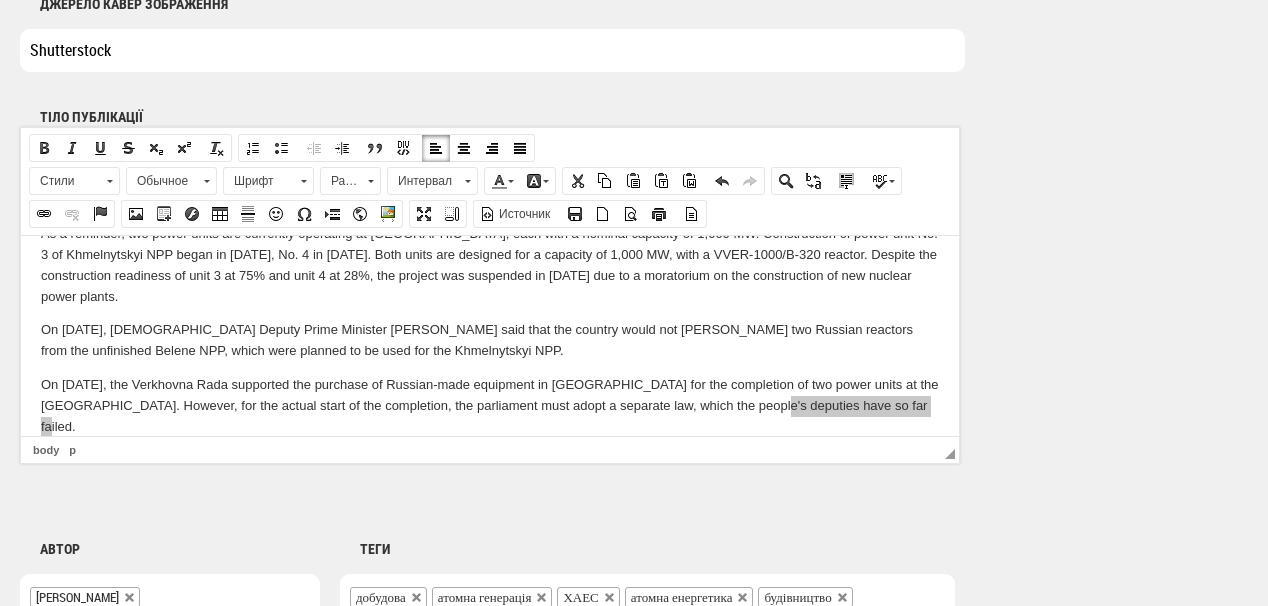 select on "http://" 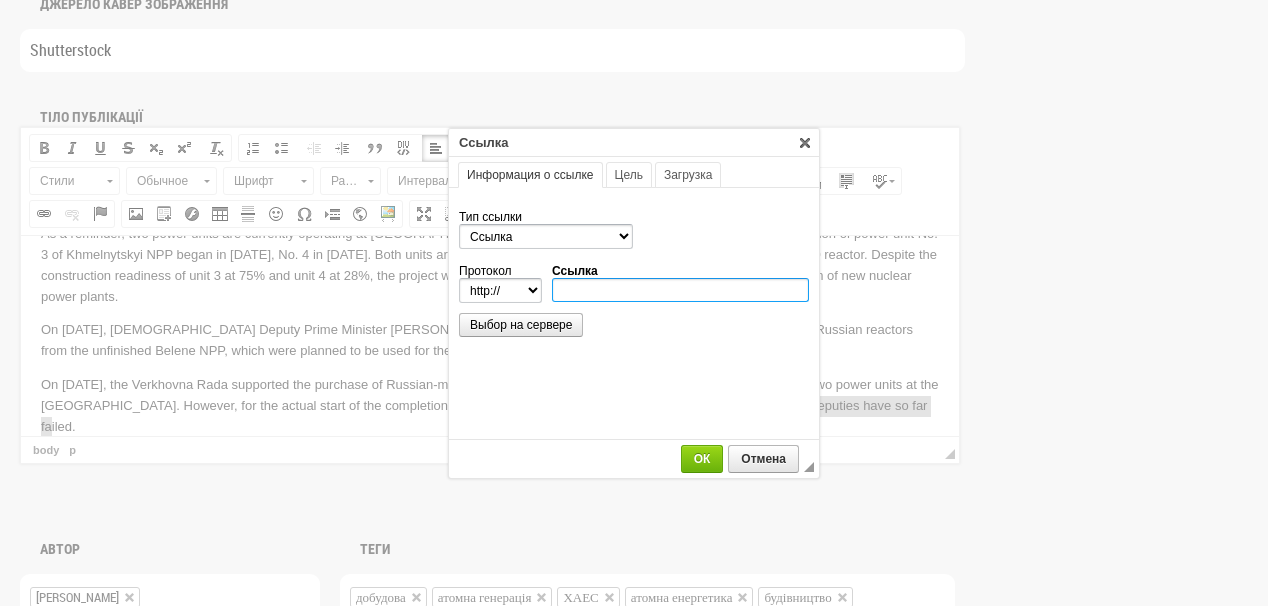 click on "Ссылка" at bounding box center [680, 290] 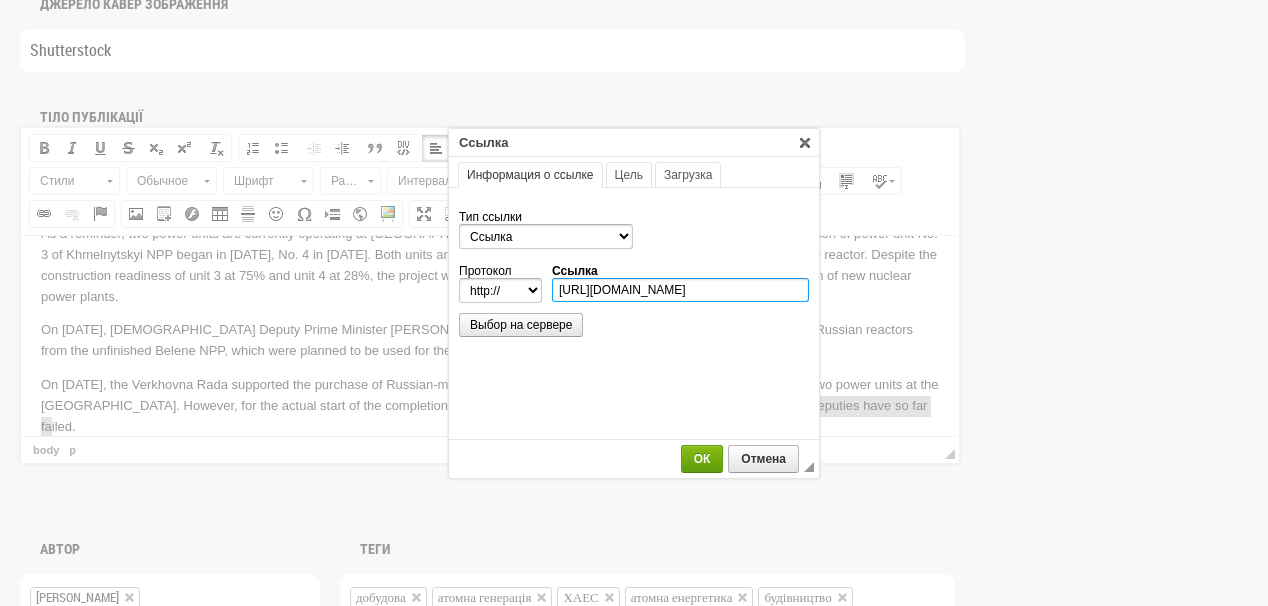 scroll, scrollTop: 0, scrollLeft: 206, axis: horizontal 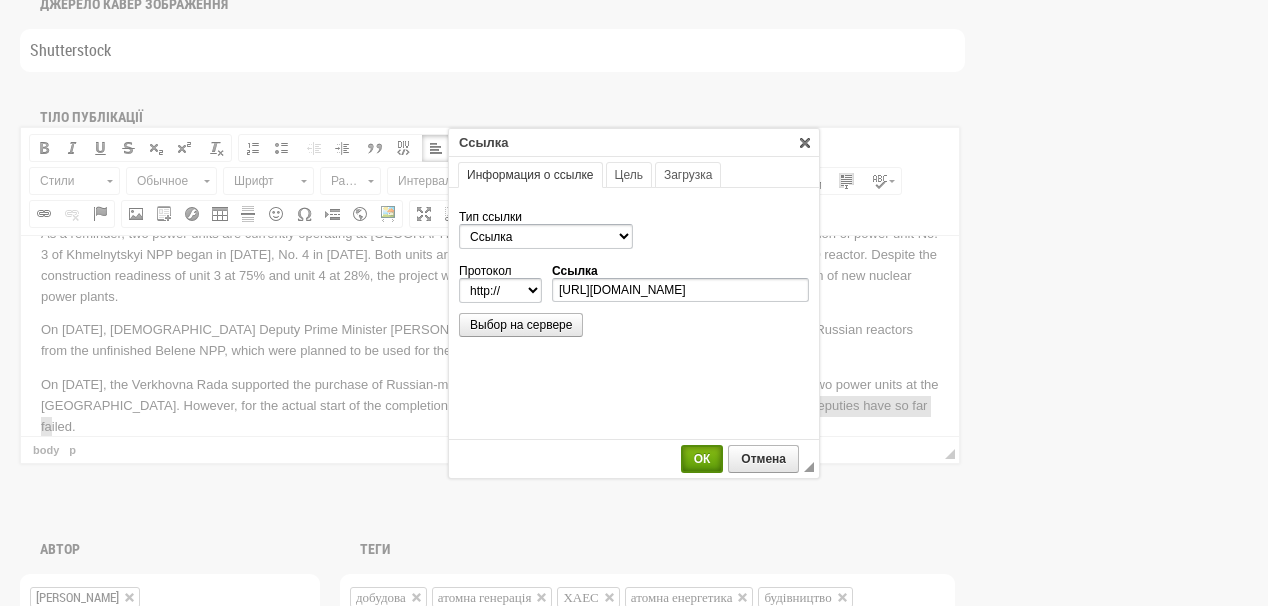 select on "https://" 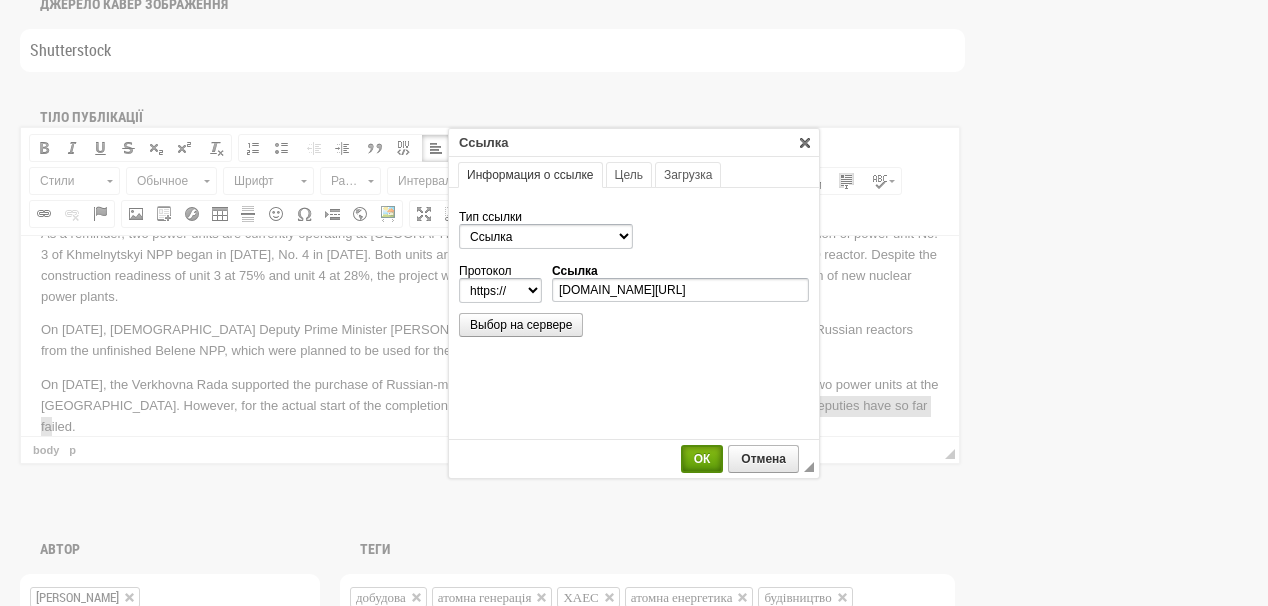 click on "ОК" at bounding box center [702, 459] 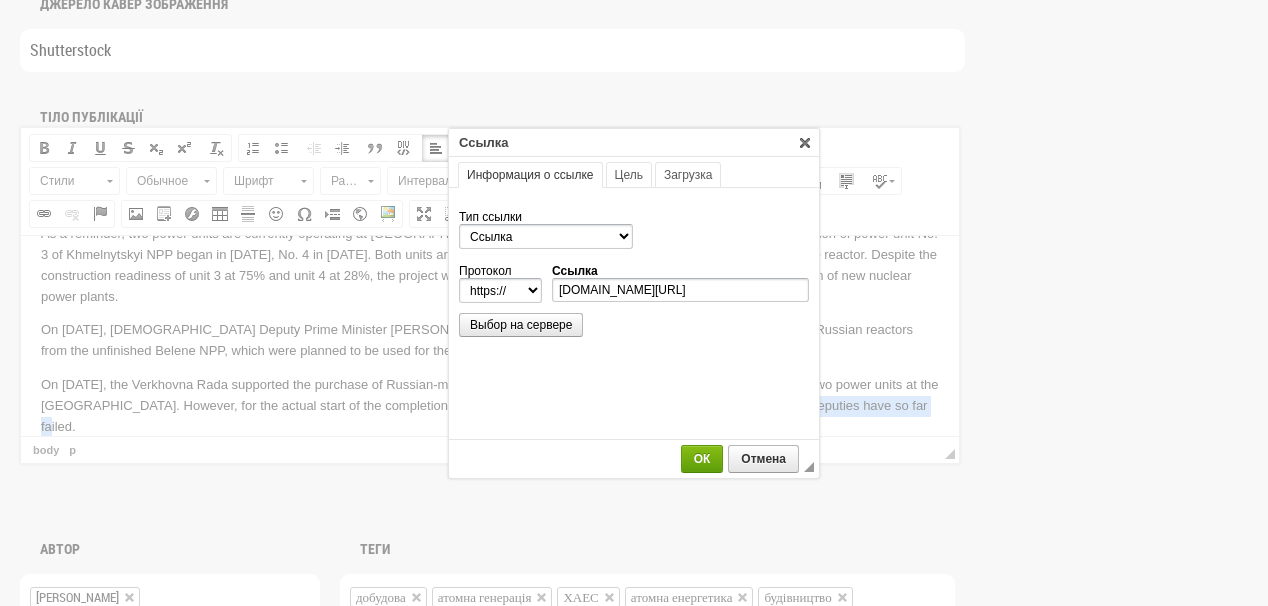 scroll, scrollTop: 0, scrollLeft: 0, axis: both 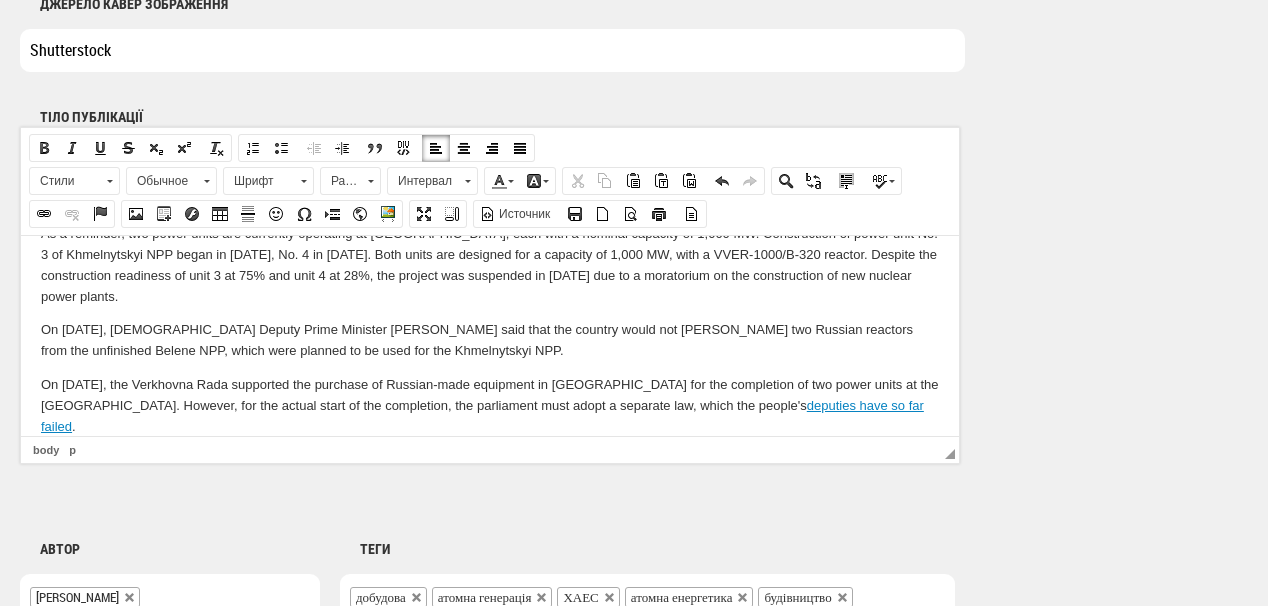 click on "Nuclear energy has once again proven its strategic importance for Ukraine's energy security. Thanks to it, the country was able to avoid a large-scale blackout during massive Russian attacks on energy infrastructure. This was stated by the Minister of Energy of Ukraine Svitlana Grinchuk on the air of the national telethon "United News", the press service of Energoatom  reports . The Minister expressed a clear position on the further development of the nuclear industry, in particular the possibility of completing the power units of the Khmelnytskyi NPP. "I believe that this needs to be done. With which units will we do this? This is a process of negotiations and discussions. We must understand that the development of the construction of new nuclear capacities is a rather long process," Svitlana Grinchuk noted. She confirmed a planned meeting with the Bulgarian Minister of Energy in the near future, where they will discuss further bilateral steps in the field of completing the power units. ." at bounding box center [490, 138] 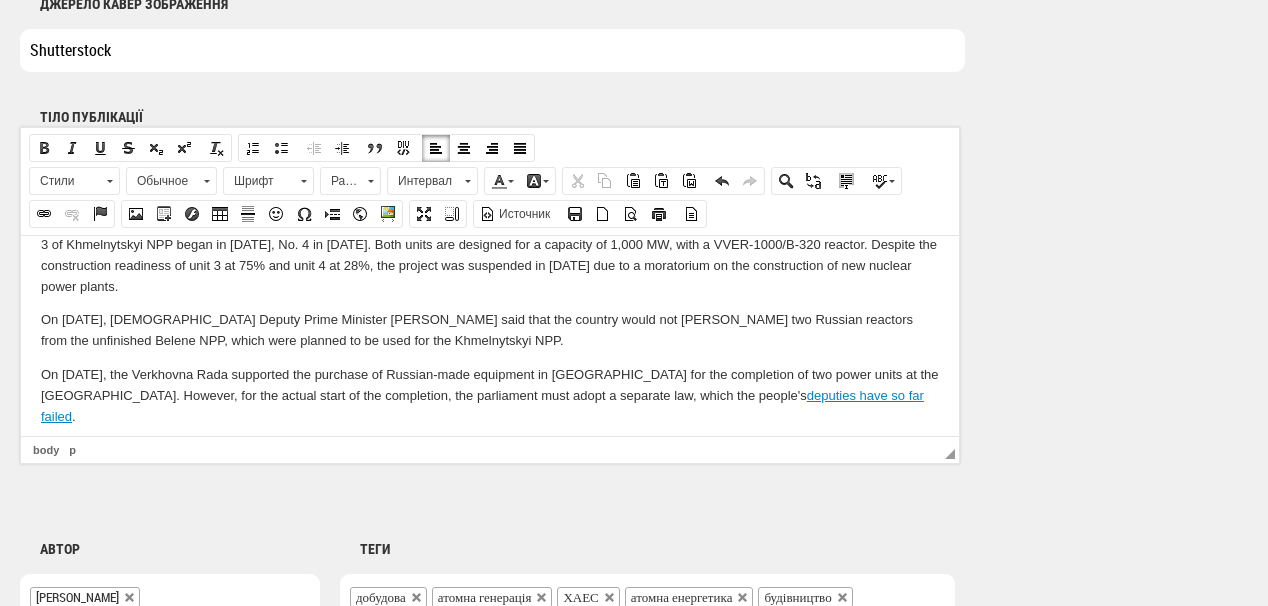 click on "Nuclear energy has once again proven its strategic importance for Ukraine's energy security. Thanks to it, the country was able to avoid a large-scale blackout during massive Russian attacks on energy infrastructure. This was stated by the Minister of Energy of Ukraine Svitlana Grinchuk on the air of the national telethon "United News", the press service of Energoatom  reports . The Minister expressed a clear position on the further development of the nuclear industry, in particular the possibility of completing the power units of the Khmelnytskyi NPP. "I believe that this needs to be done. With which units will we do this? This is a process of negotiations and discussions. We must understand that the development of the construction of new nuclear capacities is a rather long process," Svitlana Grinchuk noted. She confirmed a planned meeting with the Bulgarian Minister of Energy in the near future, where they will discuss further bilateral steps in the field of completing the power units. ." at bounding box center [490, 145] 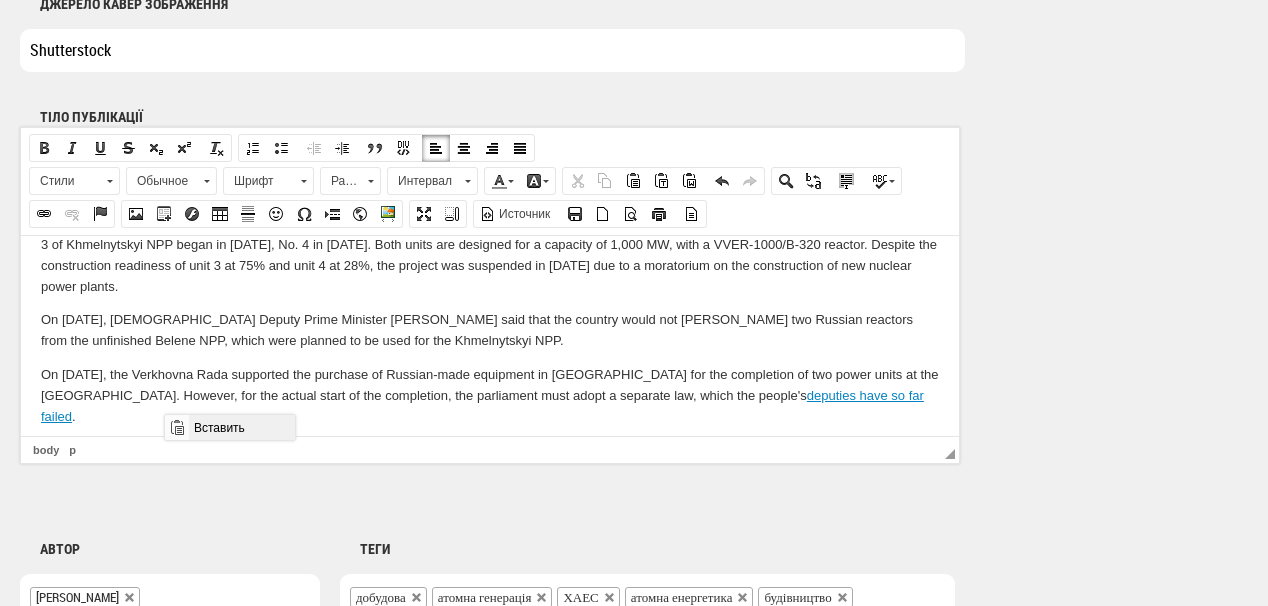 click on "Вставить" at bounding box center [241, 427] 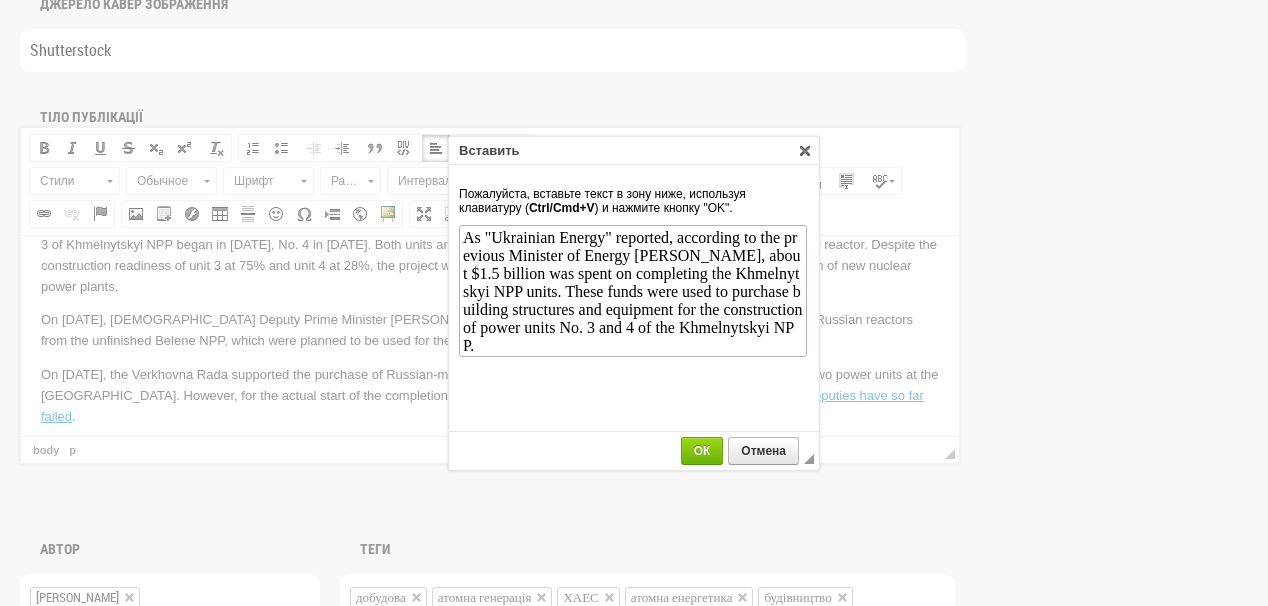 scroll, scrollTop: 0, scrollLeft: 0, axis: both 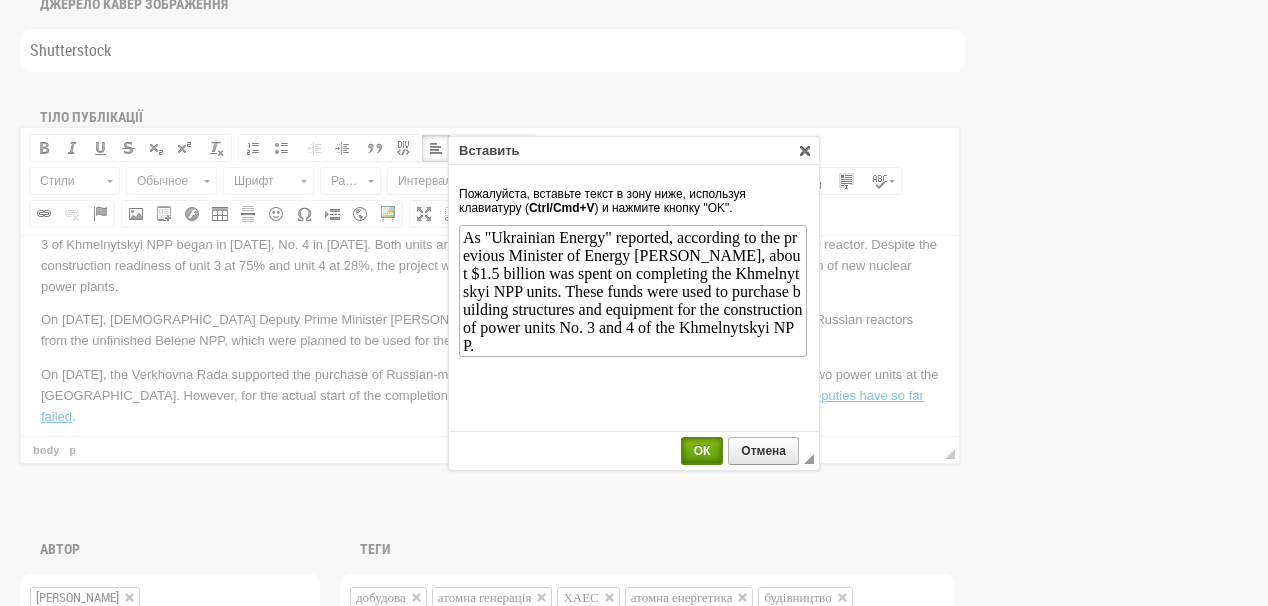 click on "ОК" at bounding box center [702, 451] 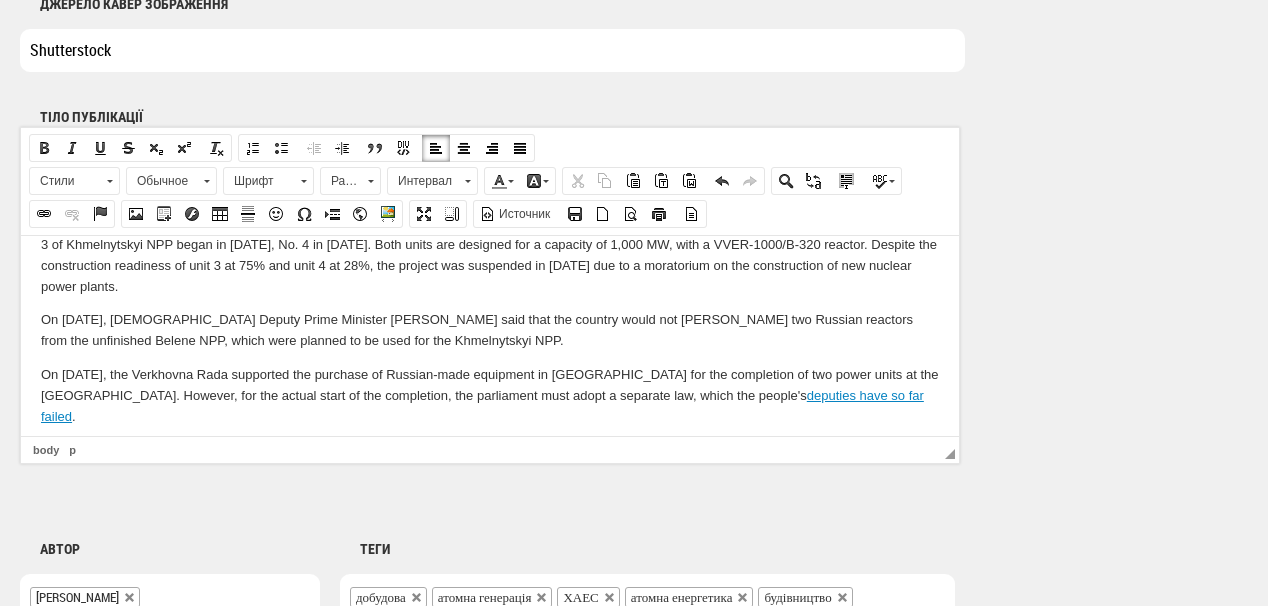 scroll, scrollTop: 466, scrollLeft: 0, axis: vertical 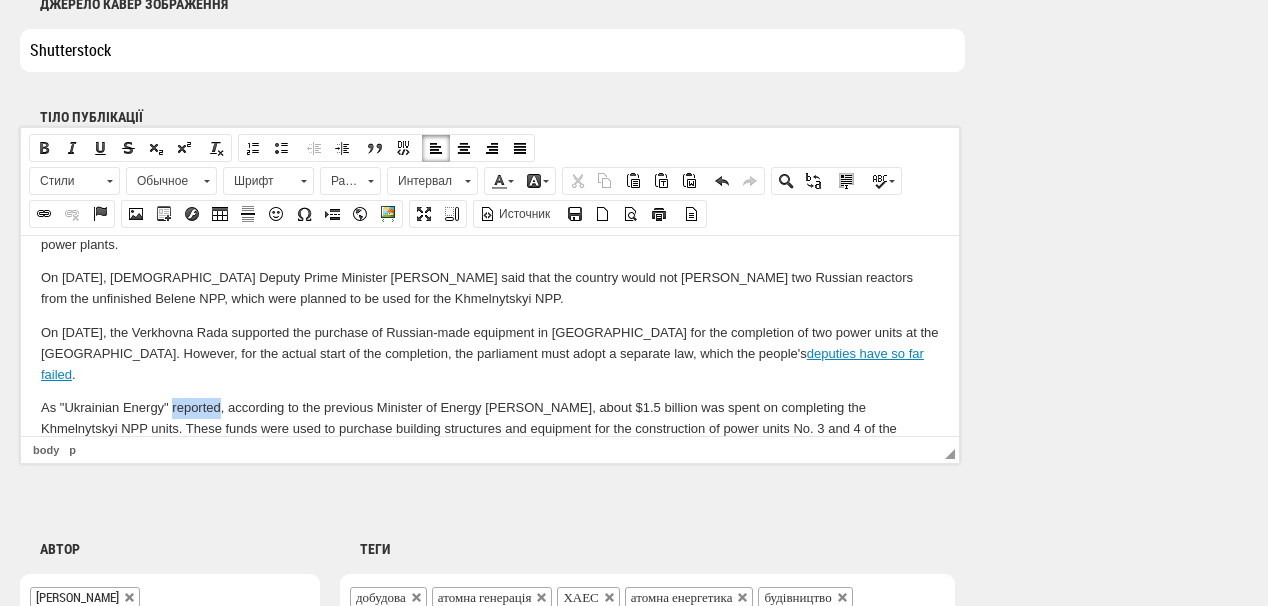drag, startPoint x: 170, startPoint y: 388, endPoint x: 218, endPoint y: 394, distance: 48.373547 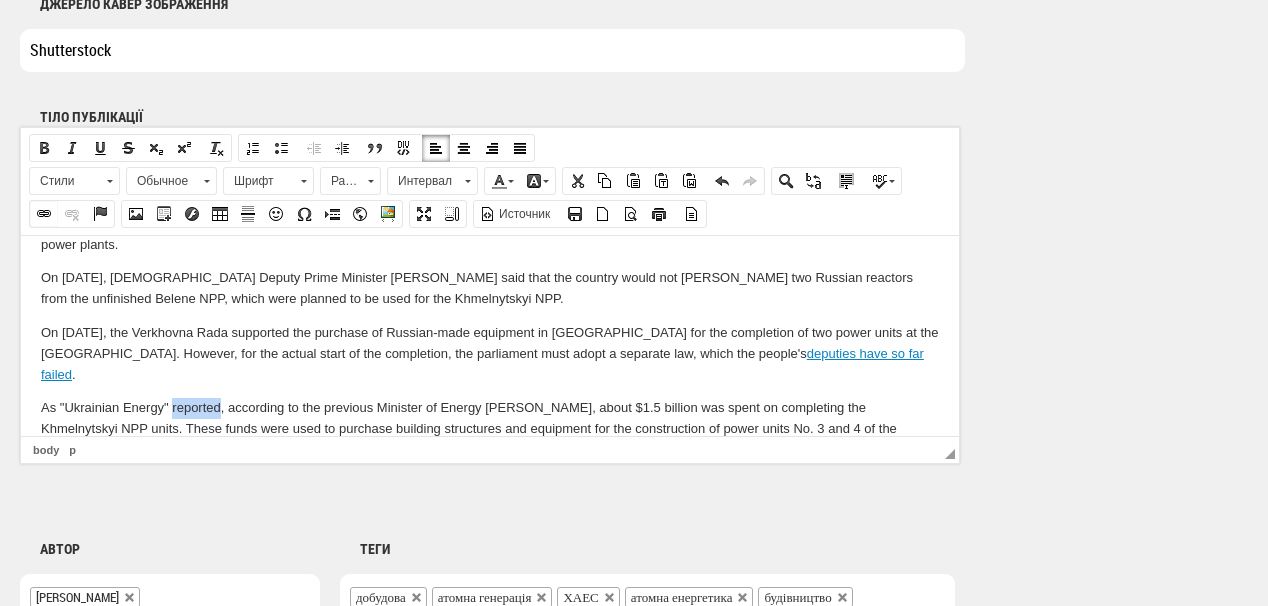 click at bounding box center (44, 214) 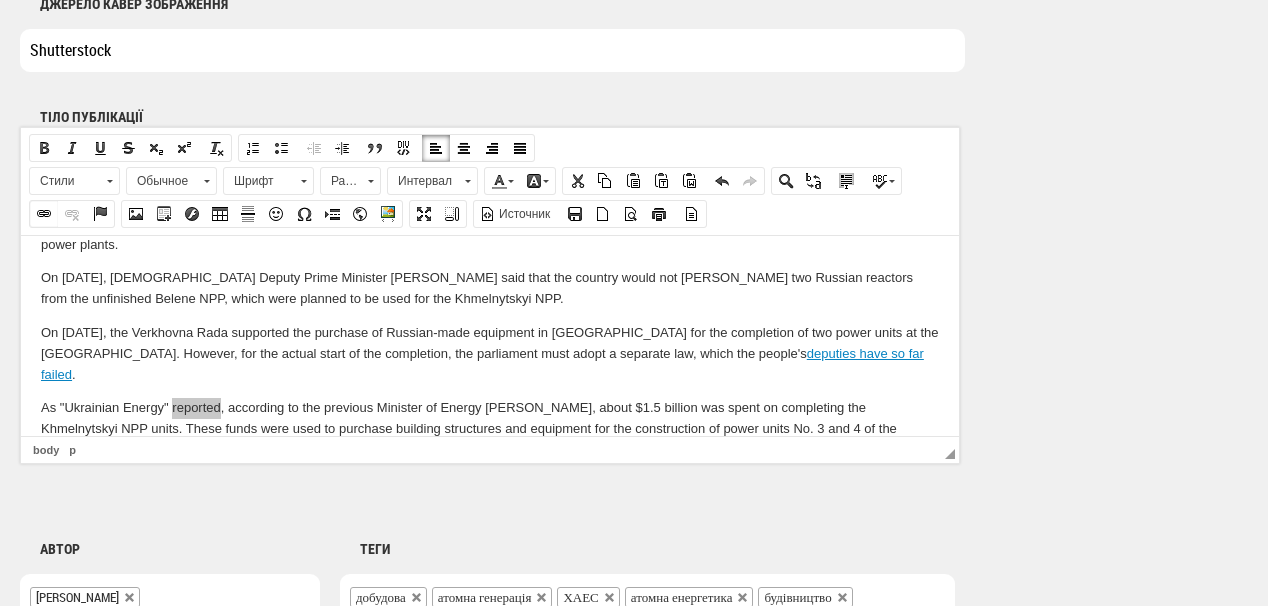 select on "http://" 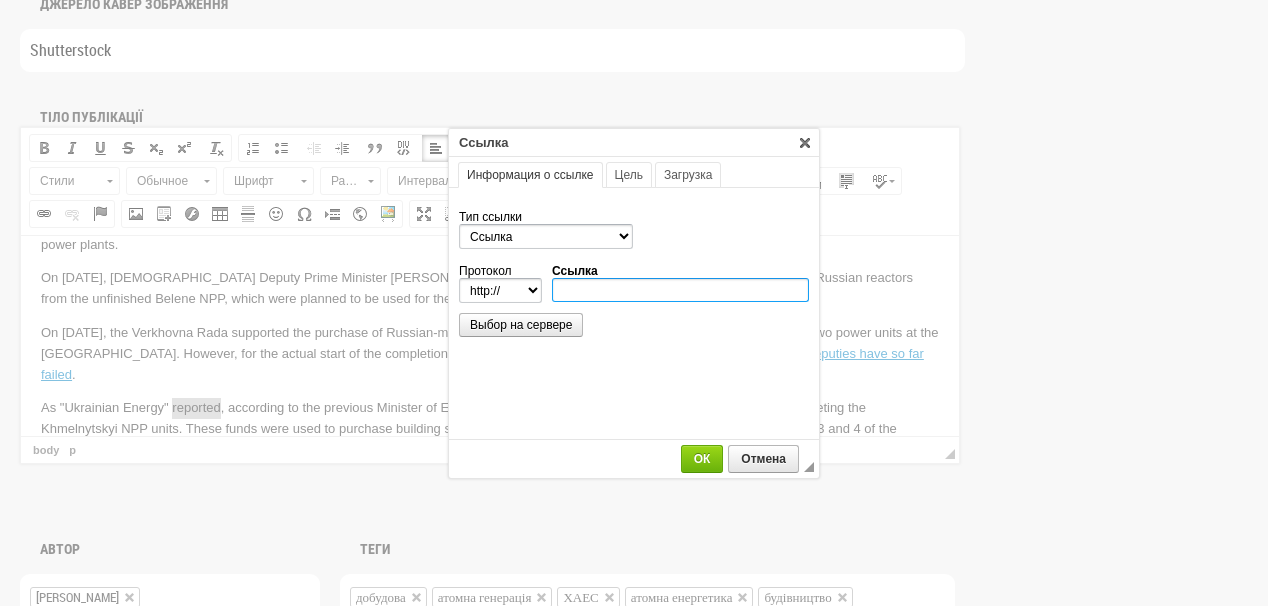 click on "Ссылка" at bounding box center (680, 290) 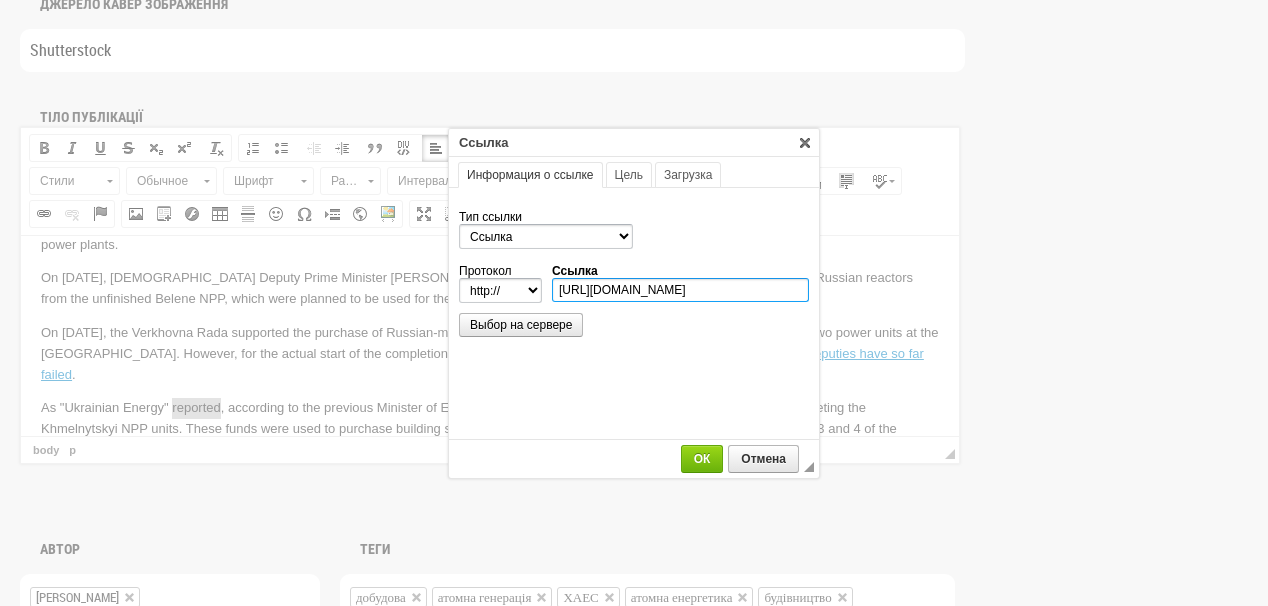 scroll, scrollTop: 0, scrollLeft: 206, axis: horizontal 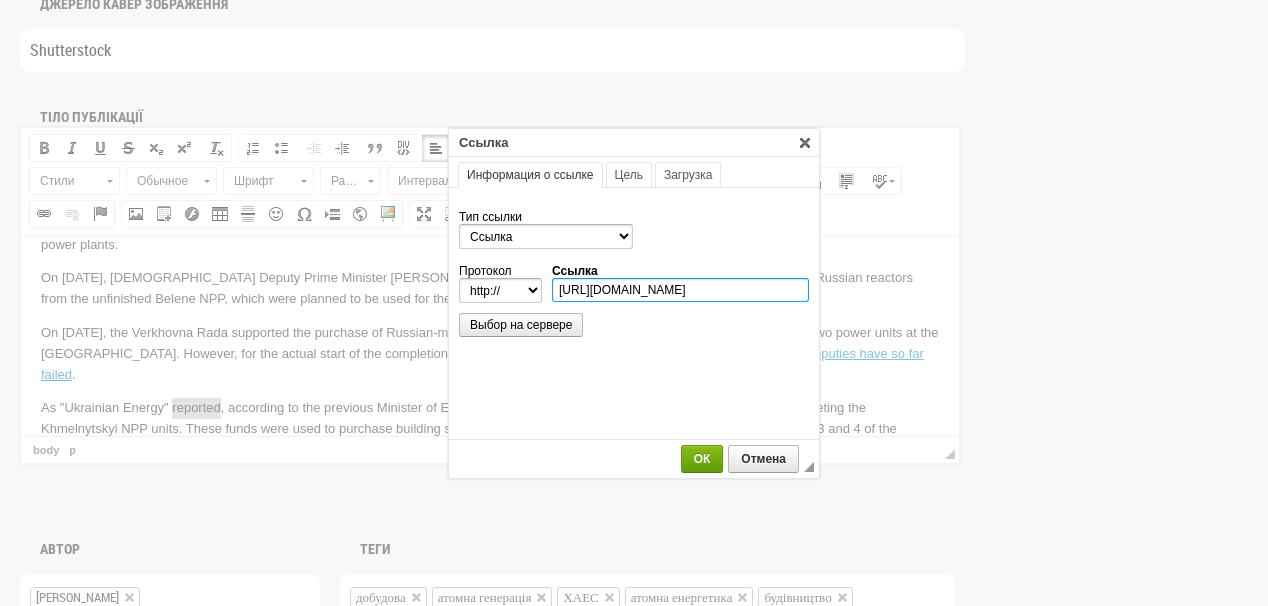 type on "https://ua-energy.org/en/posts/17-01-2025-c420d8e7-a7b0-48ee-8741-fa1b807bc63c" 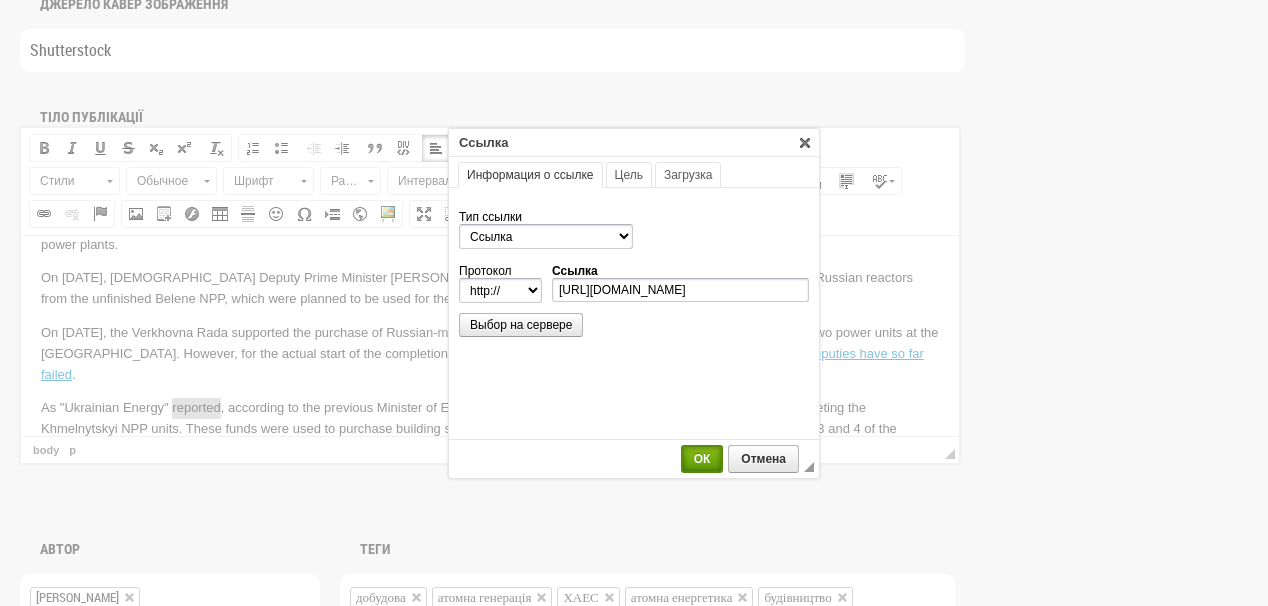 select on "https://" 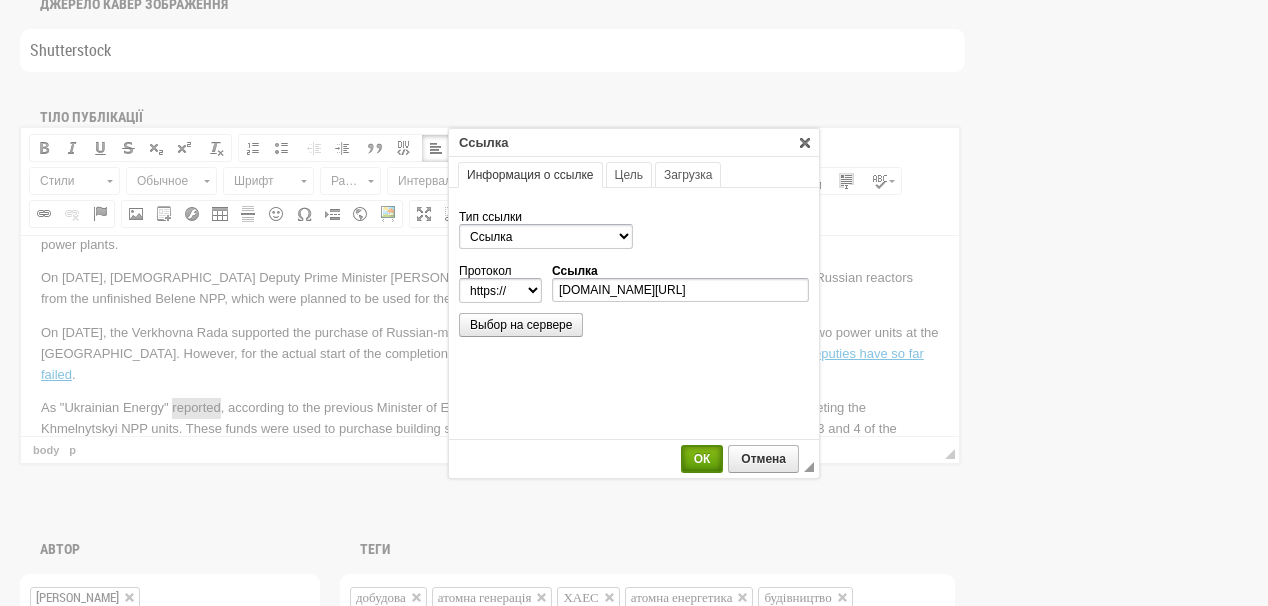 scroll, scrollTop: 0, scrollLeft: 0, axis: both 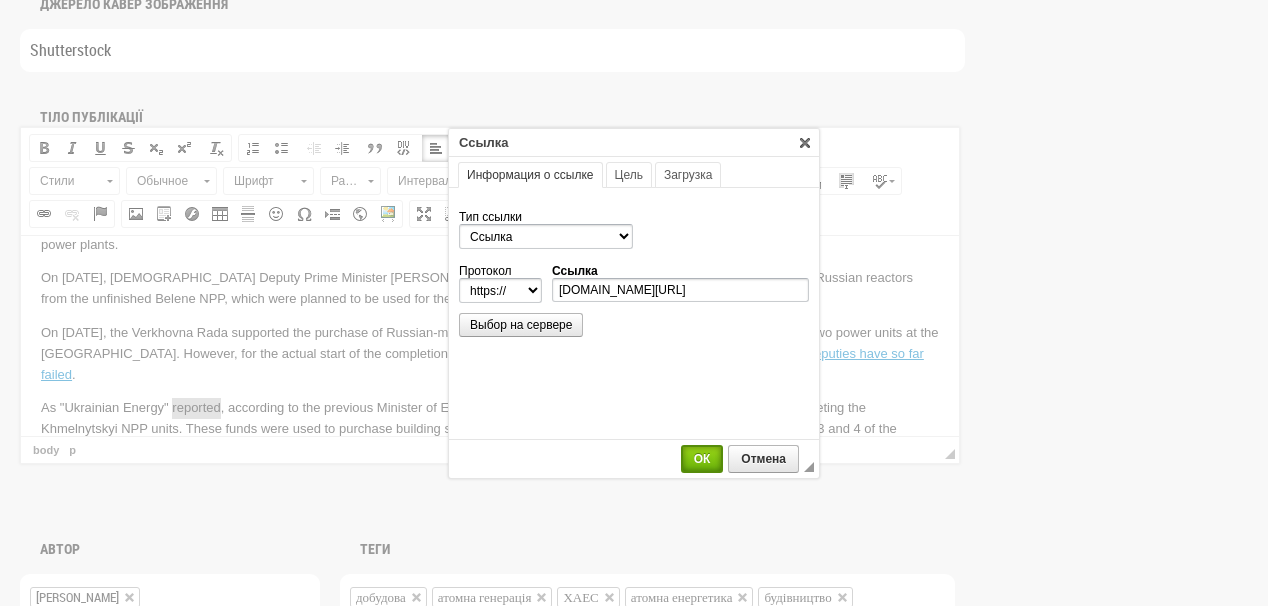 drag, startPoint x: 696, startPoint y: 459, endPoint x: 932, endPoint y: 479, distance: 236.84595 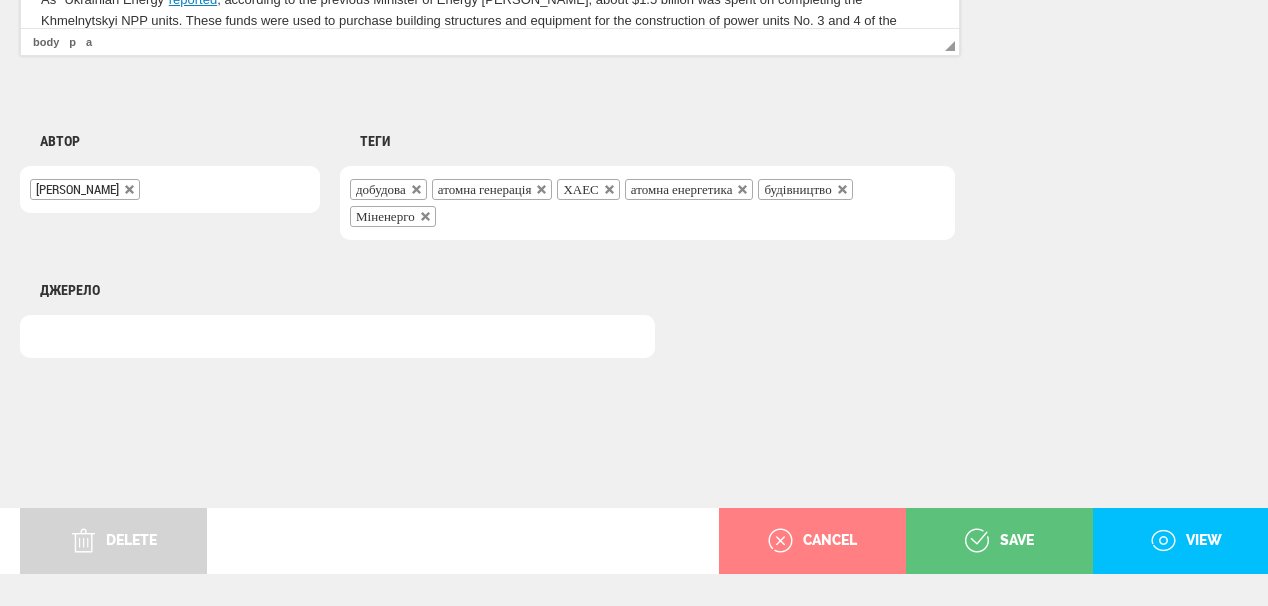 scroll, scrollTop: 1652, scrollLeft: 0, axis: vertical 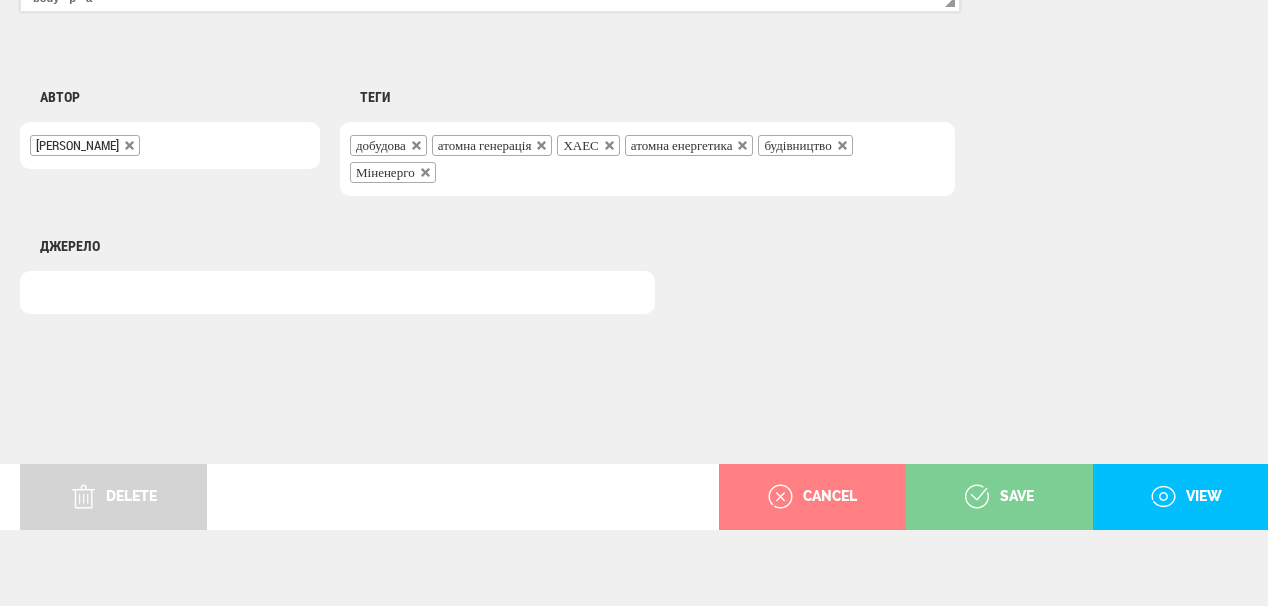 click on "save" at bounding box center (999, 497) 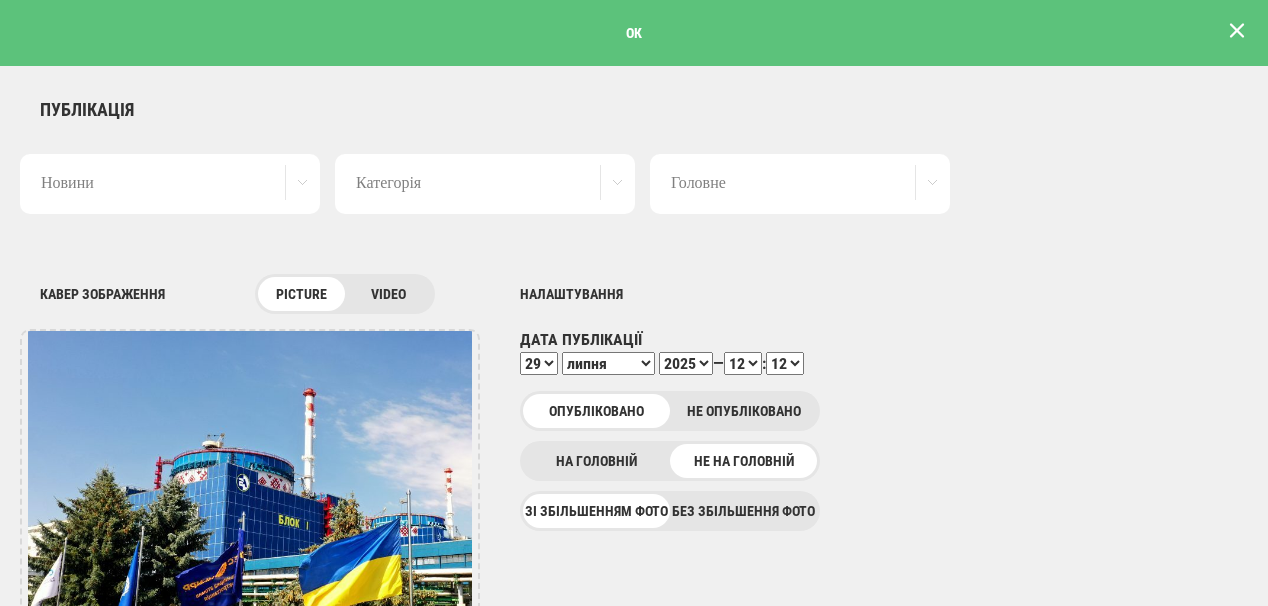 scroll, scrollTop: 0, scrollLeft: 0, axis: both 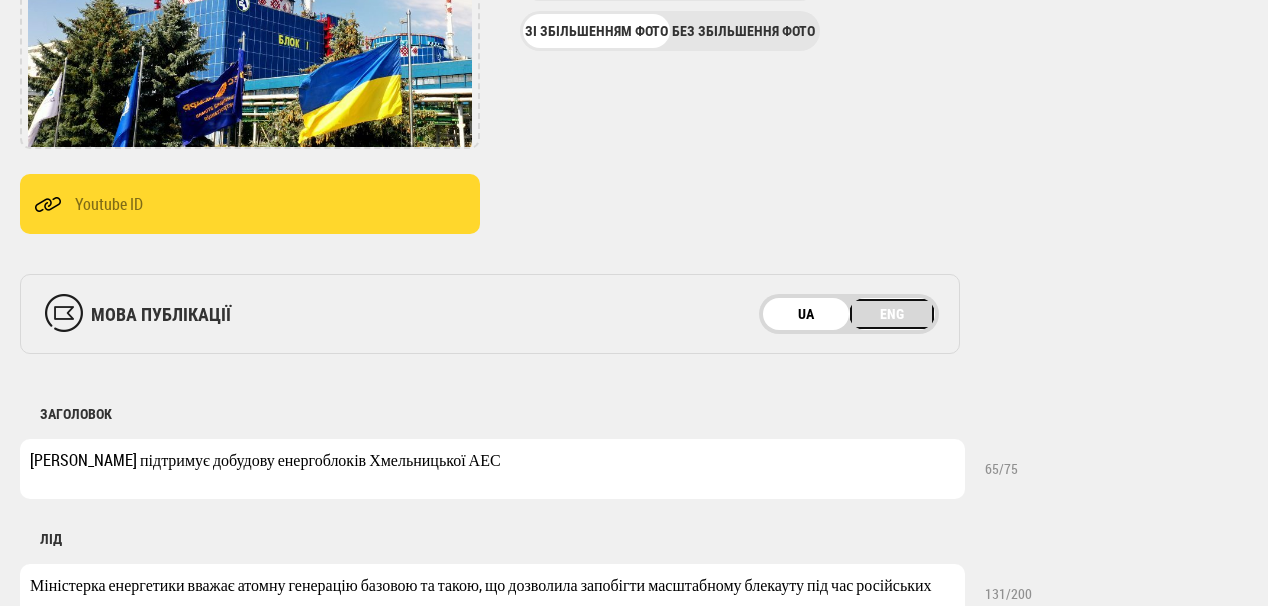 click on "ENG" at bounding box center [892, 314] 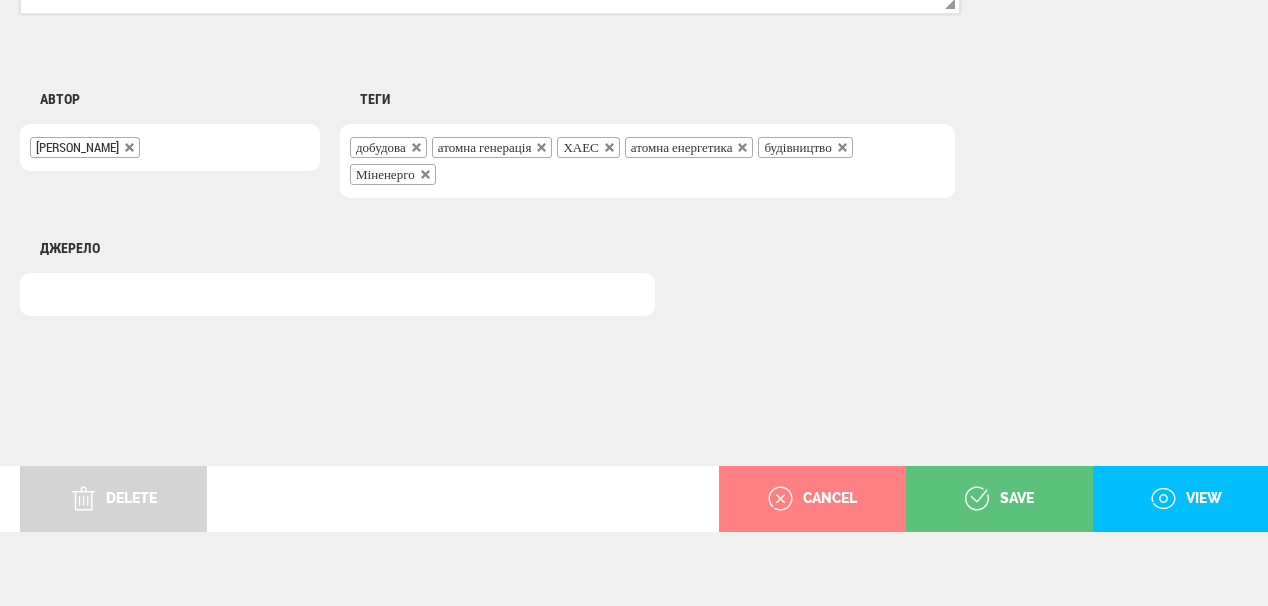 scroll, scrollTop: 1652, scrollLeft: 0, axis: vertical 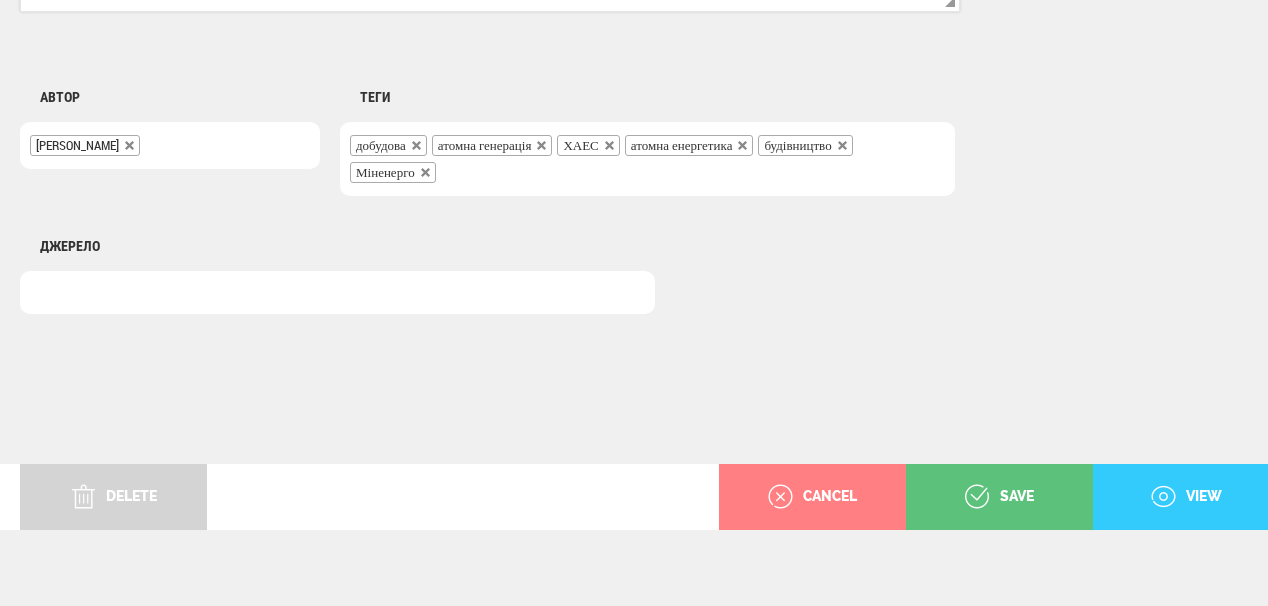 click on "view" at bounding box center [1186, 497] 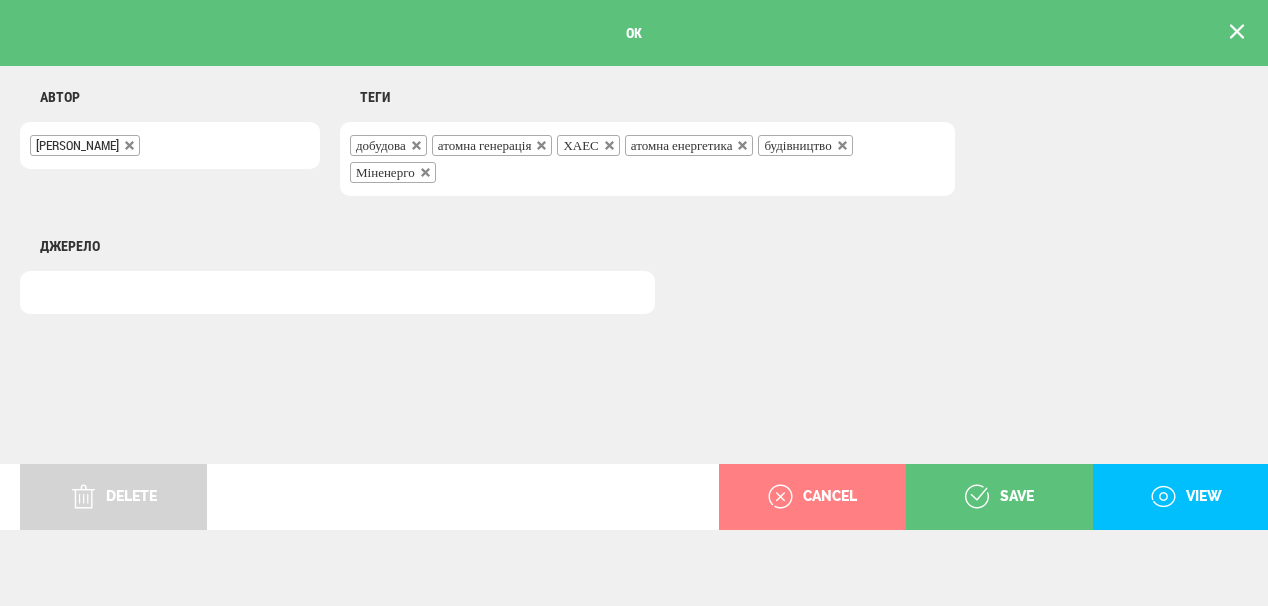 scroll, scrollTop: 0, scrollLeft: 0, axis: both 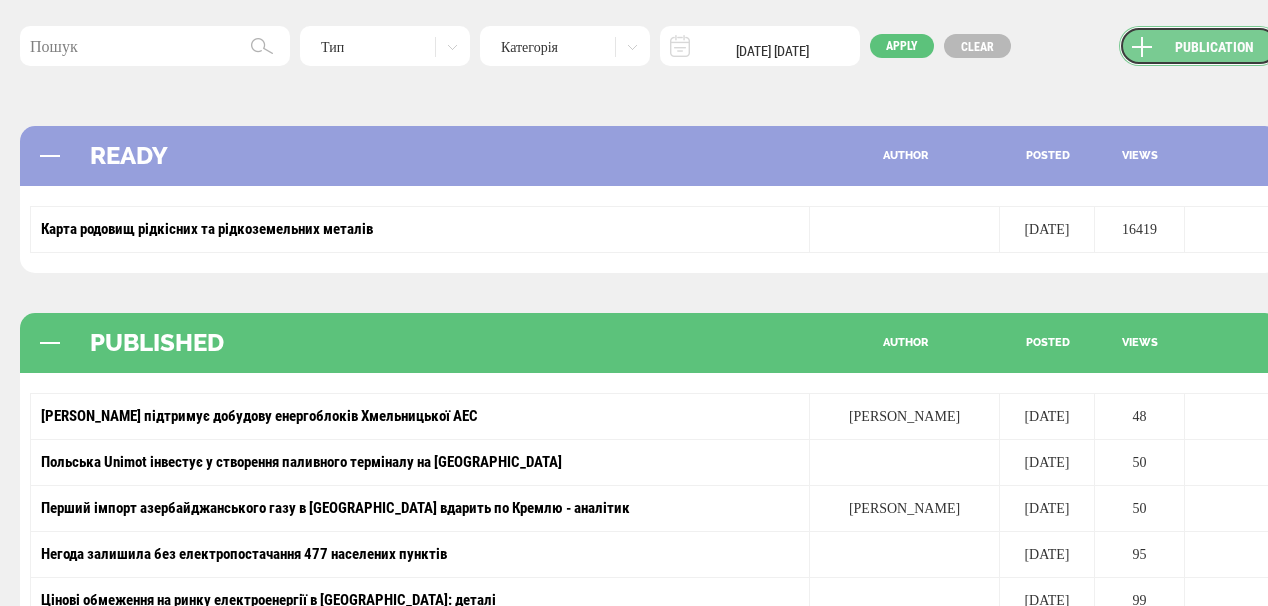 click on "Publication" at bounding box center [1199, 46] 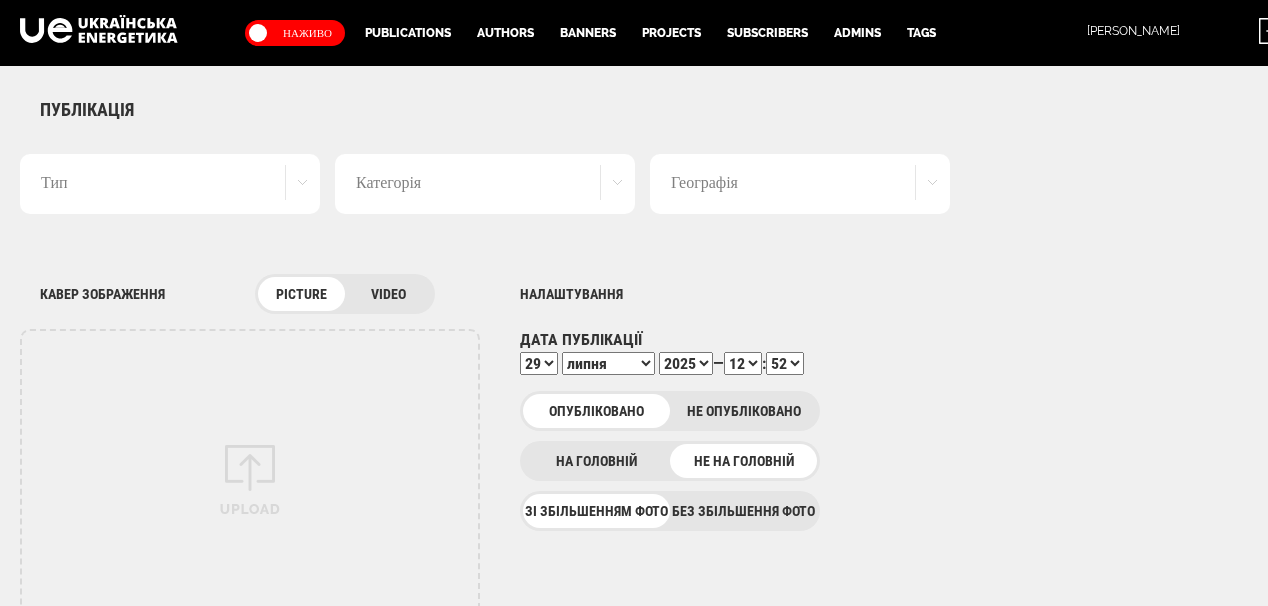 scroll, scrollTop: 0, scrollLeft: 0, axis: both 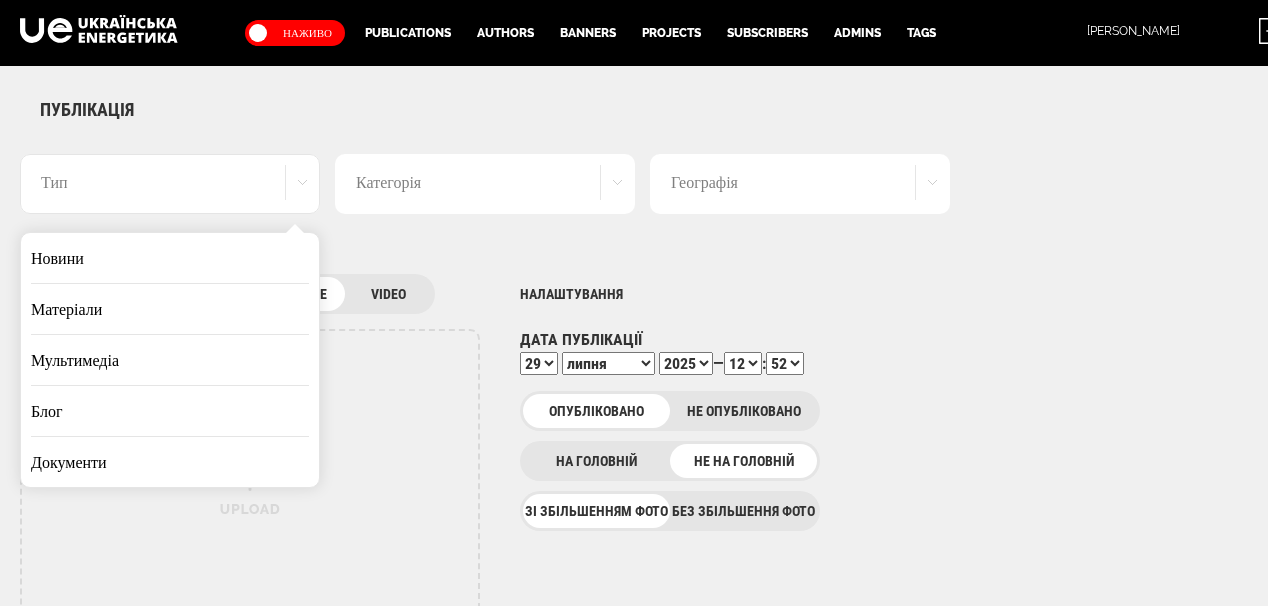 drag, startPoint x: 210, startPoint y: 266, endPoint x: 424, endPoint y: 268, distance: 214.00934 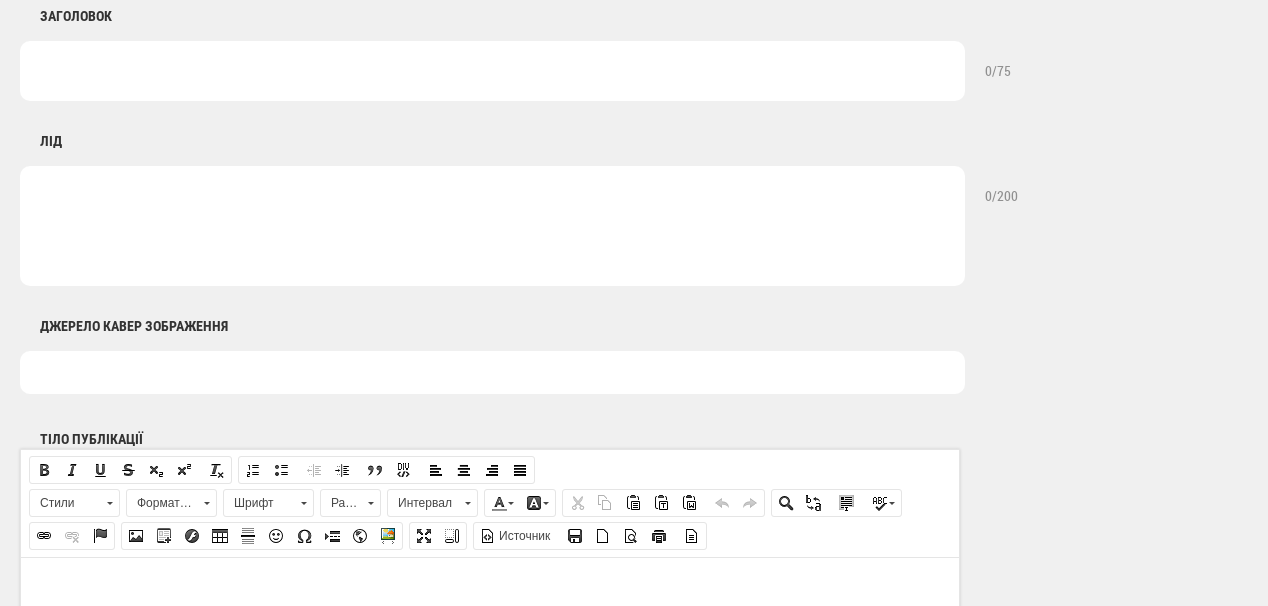 scroll, scrollTop: 880, scrollLeft: 0, axis: vertical 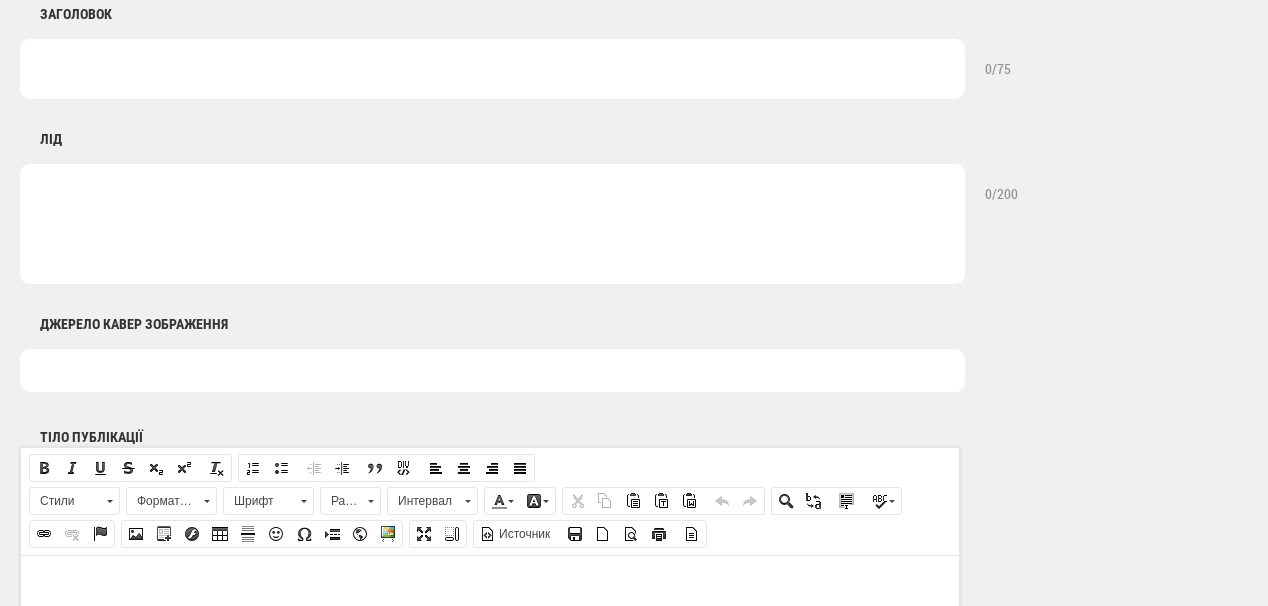 click at bounding box center [492, 69] 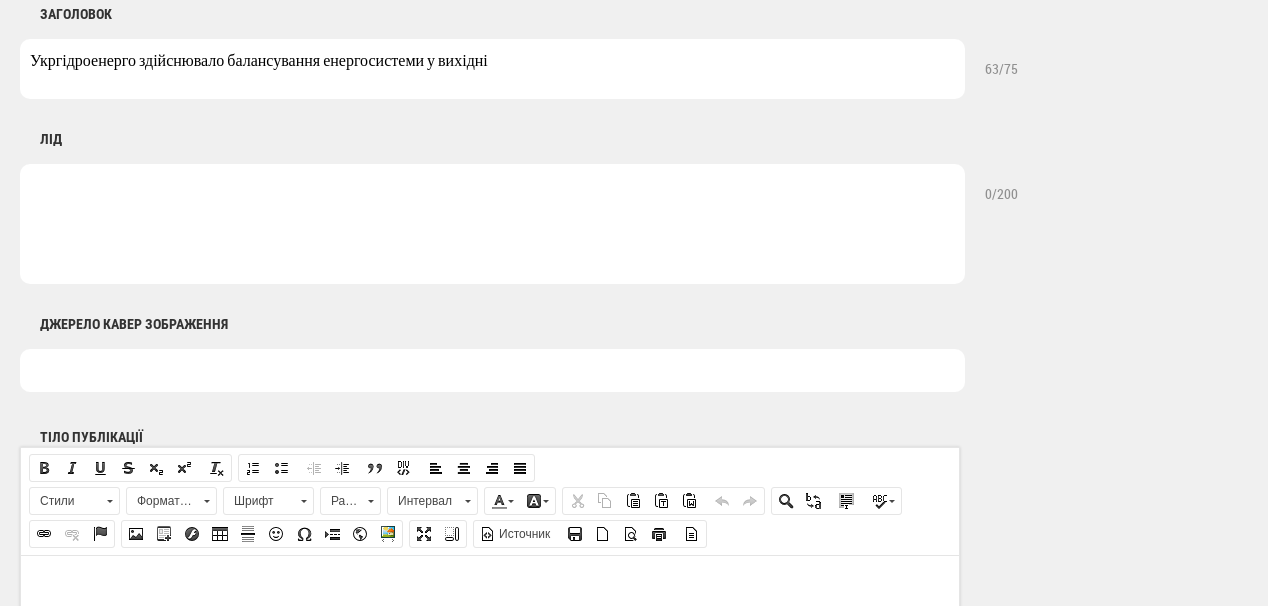 drag, startPoint x: 432, startPoint y: 56, endPoint x: 567, endPoint y: 60, distance: 135.05925 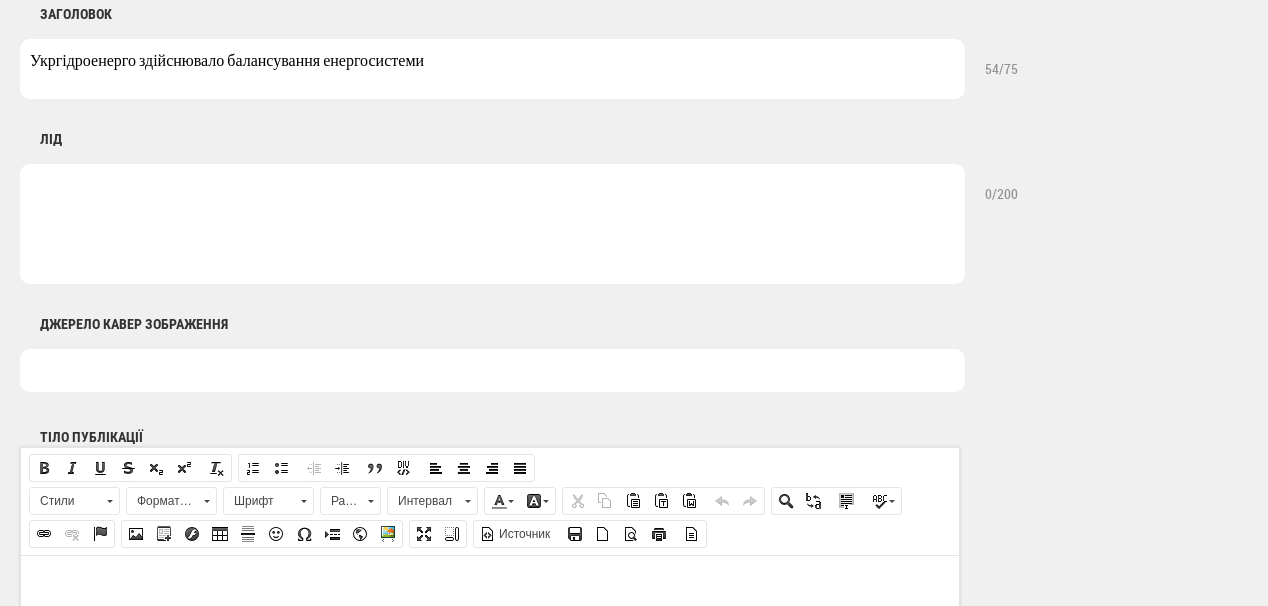 click on "Укргідроенерго здійснювало балансування енергосистеми" at bounding box center [492, 69] 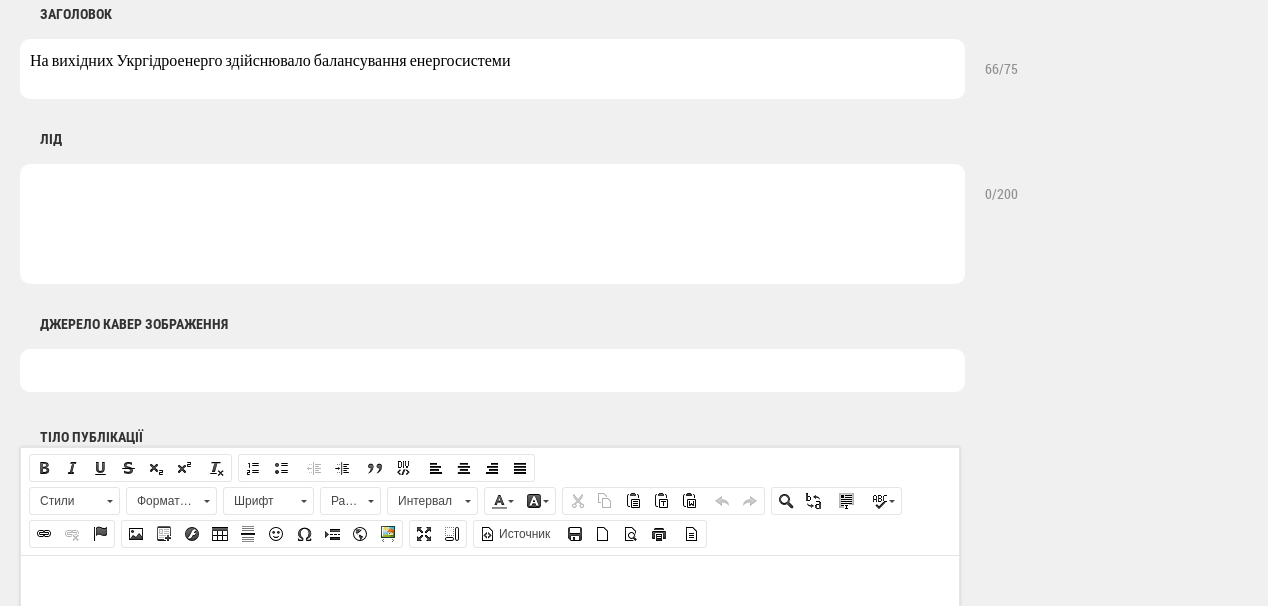 type on "На вихідних Укргідроенерго здійснювало балансування енергосистеми" 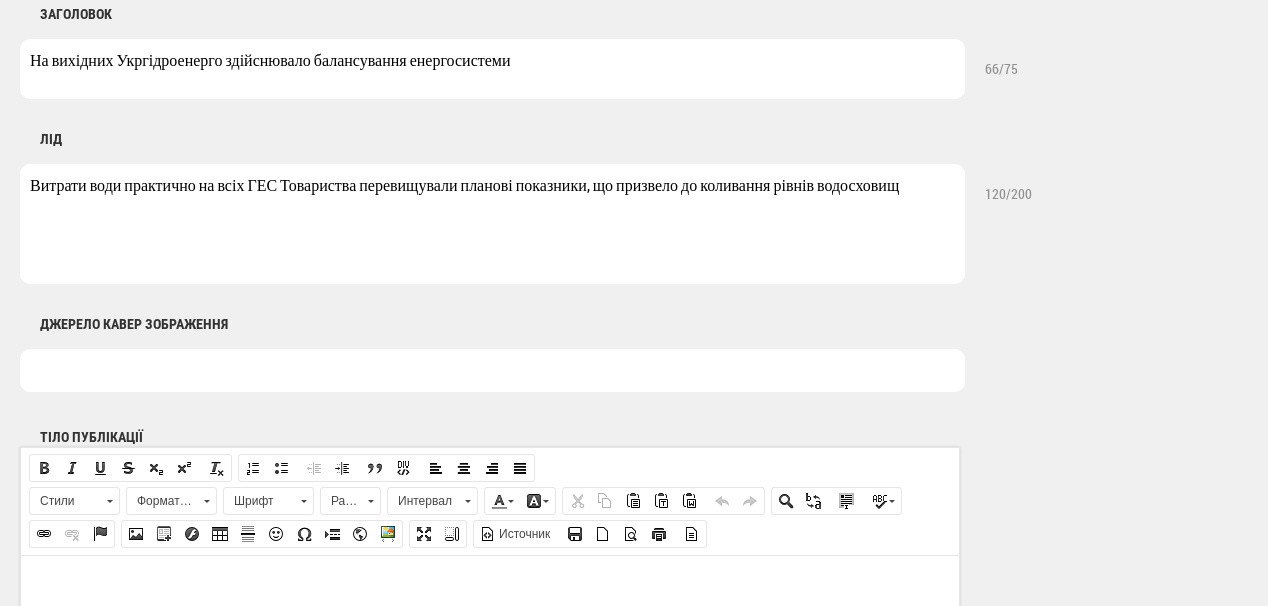 drag, startPoint x: 284, startPoint y: 183, endPoint x: 361, endPoint y: 185, distance: 77.02597 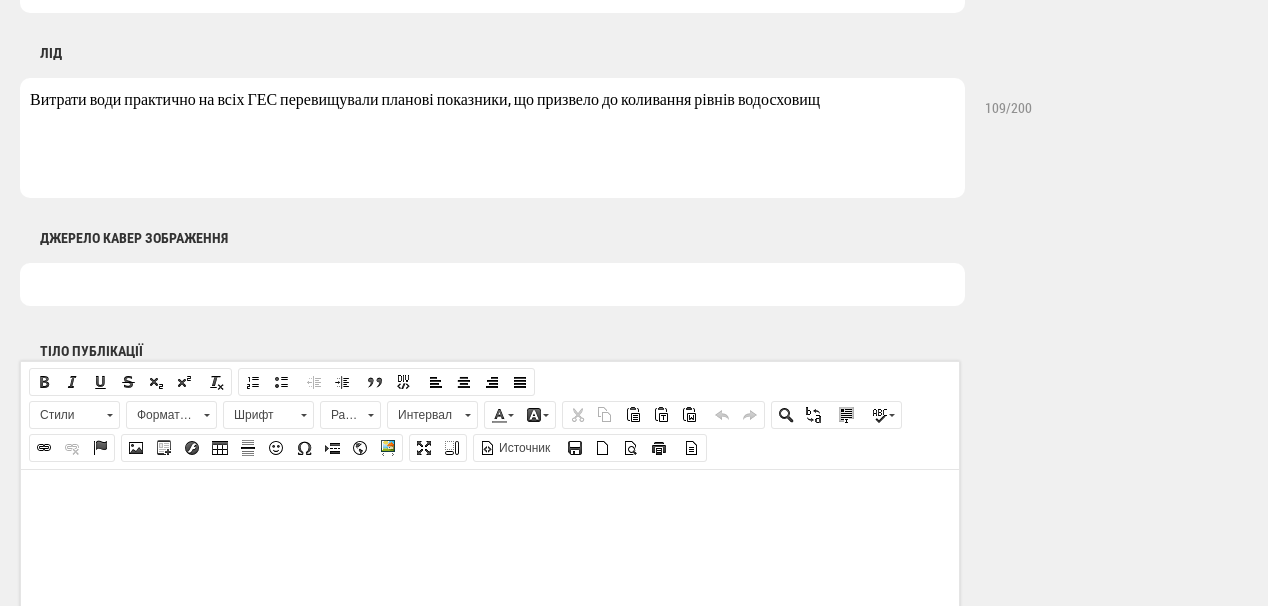 scroll, scrollTop: 1040, scrollLeft: 0, axis: vertical 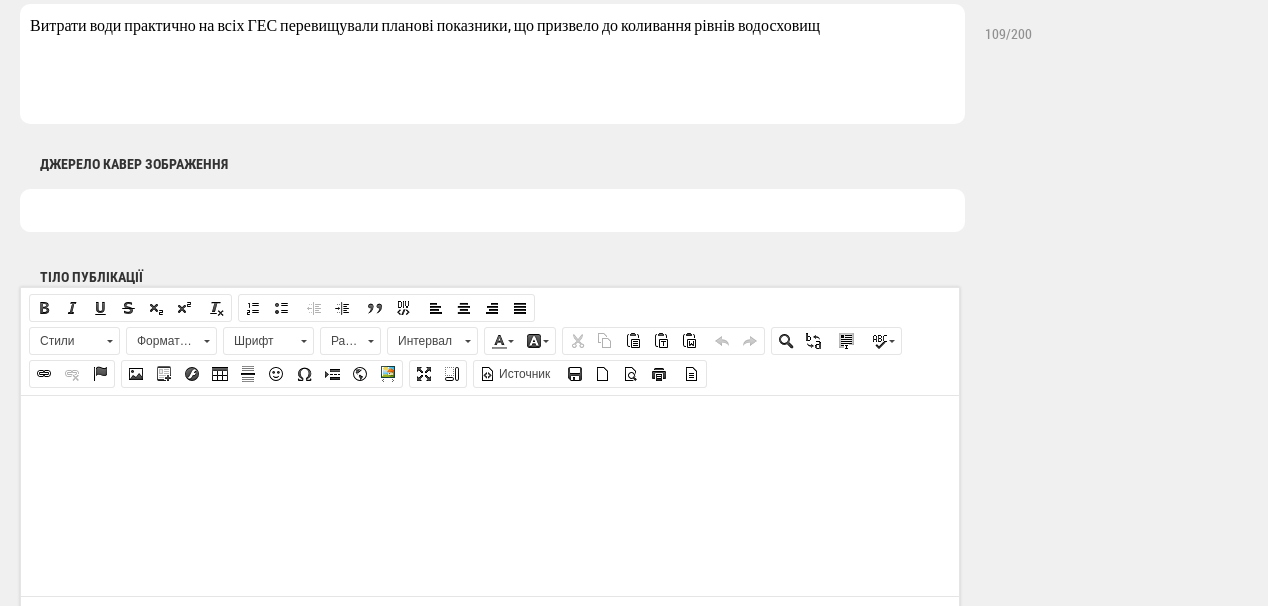 type on "Витрати води практично на всіх ГЕС перевищували планові показники, що призвело до коливання рівнів водосховищ" 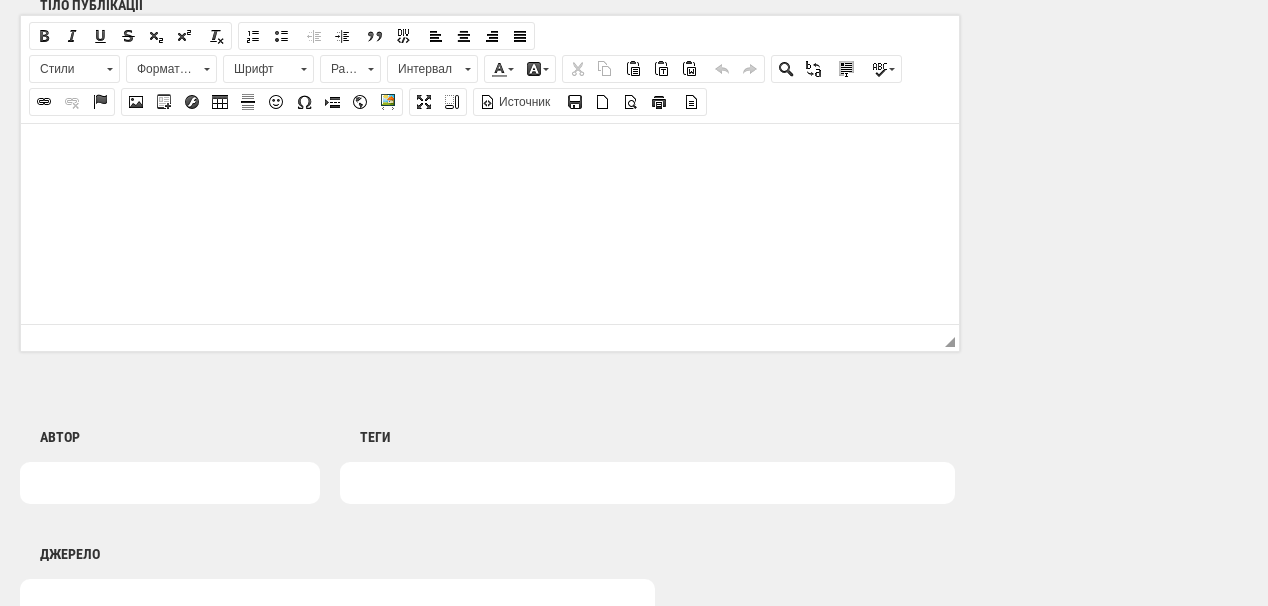 scroll, scrollTop: 1360, scrollLeft: 0, axis: vertical 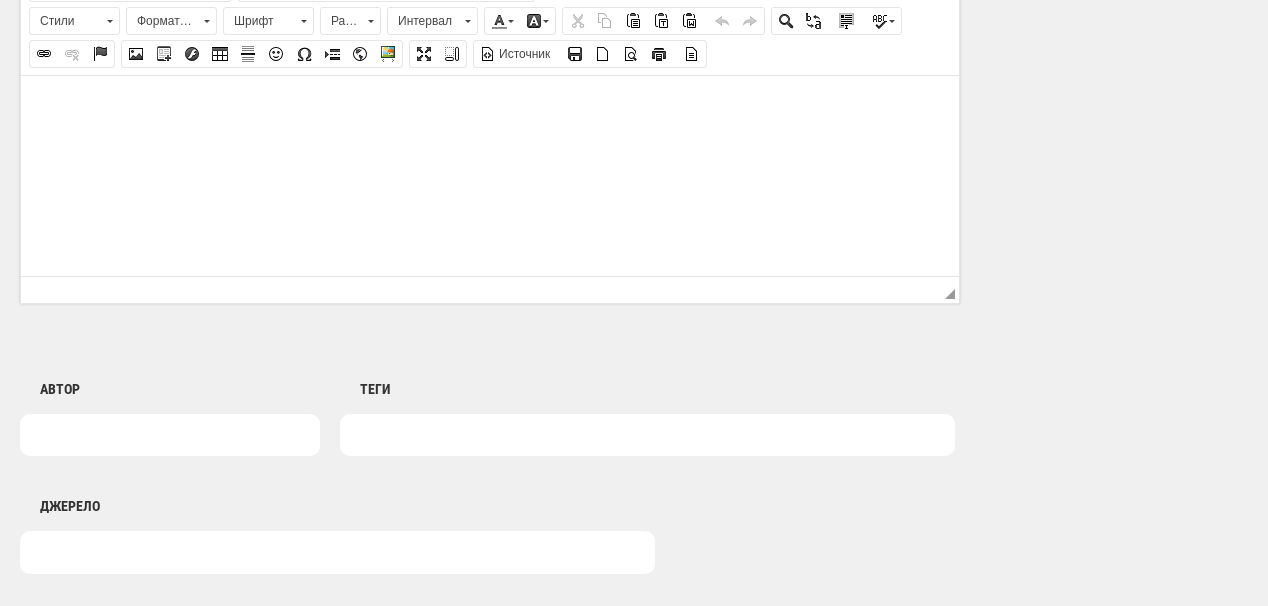 type on "Фото: Укргідроенерго" 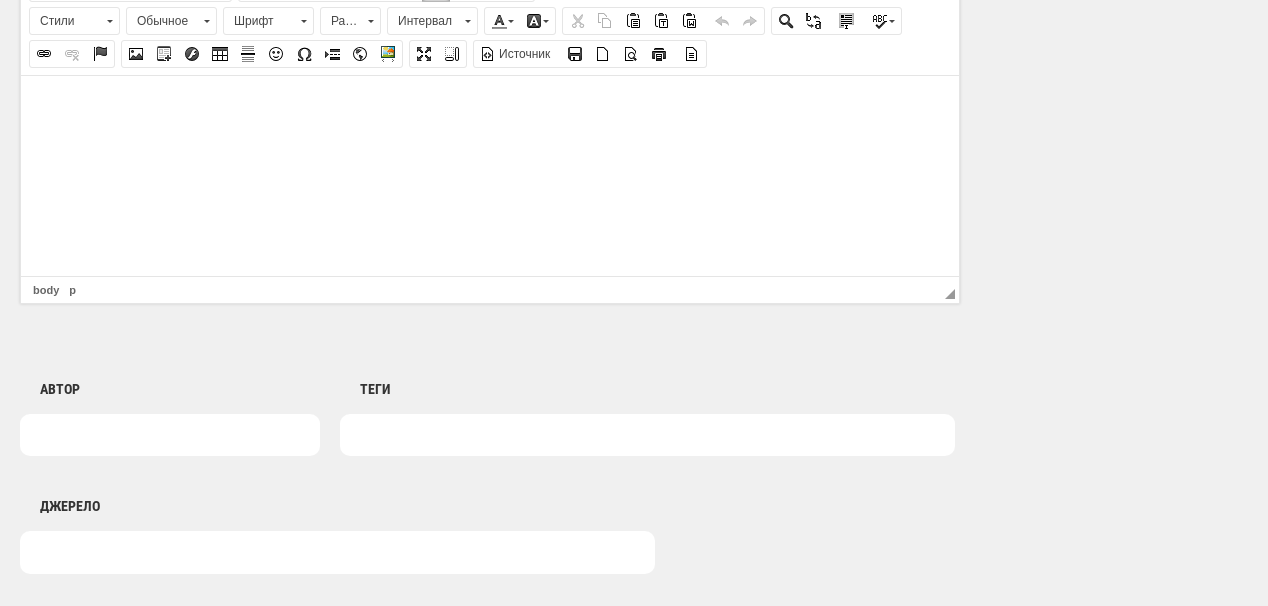 click at bounding box center [490, 105] 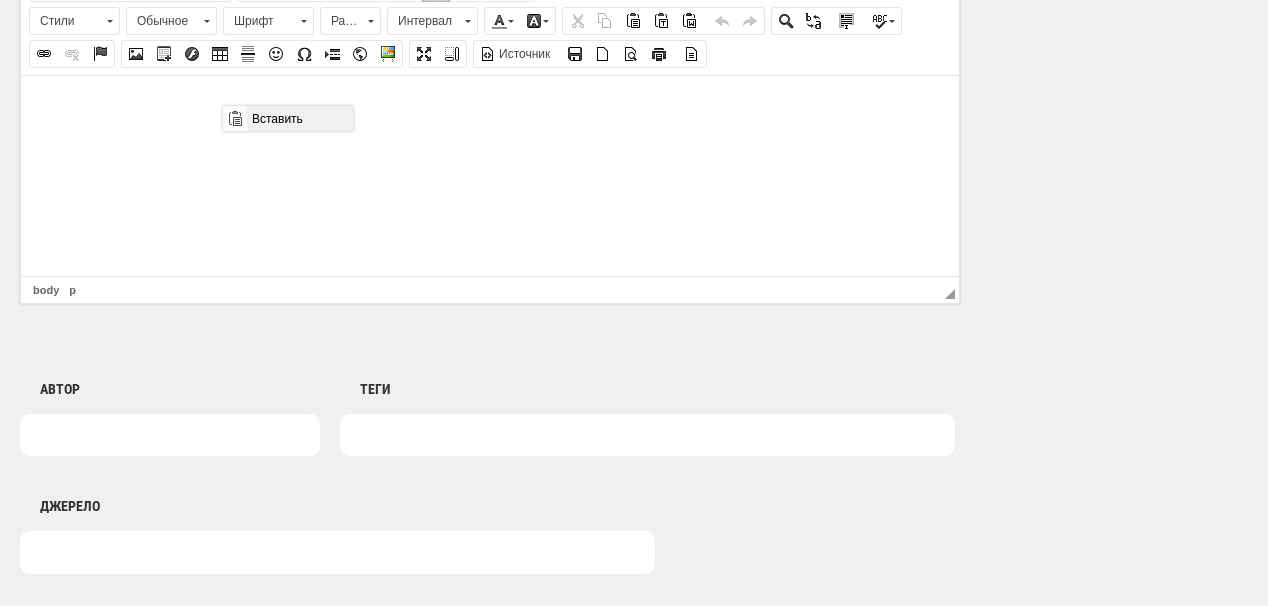 scroll, scrollTop: 0, scrollLeft: 0, axis: both 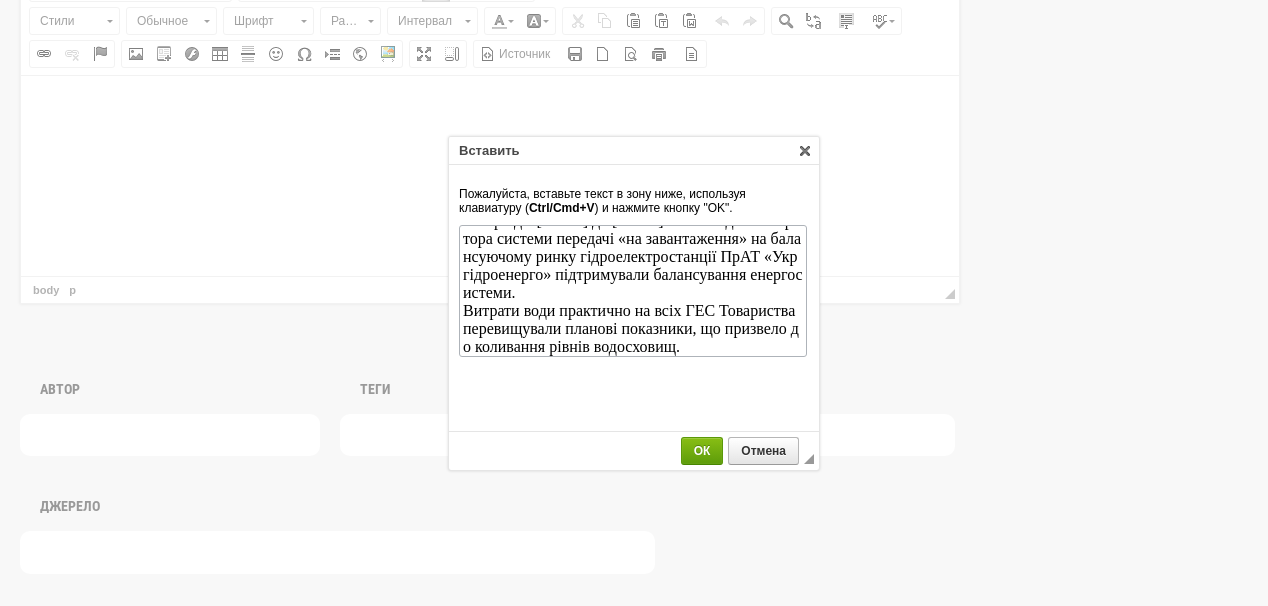 click on "ОК" at bounding box center [702, 451] 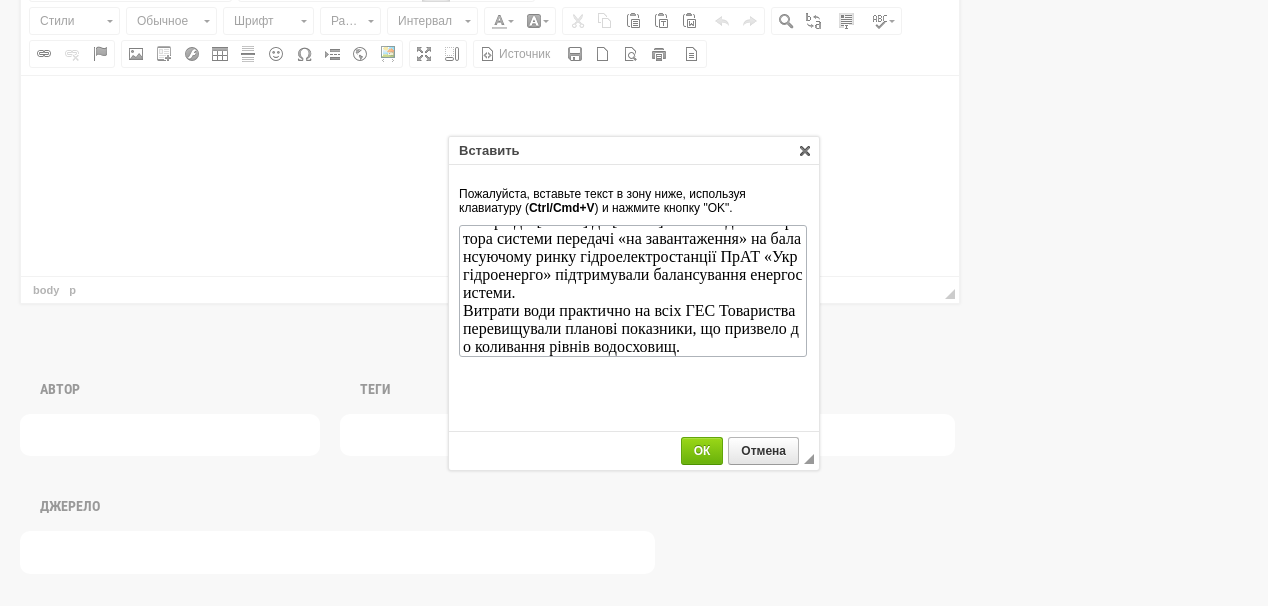 scroll, scrollTop: 0, scrollLeft: 0, axis: both 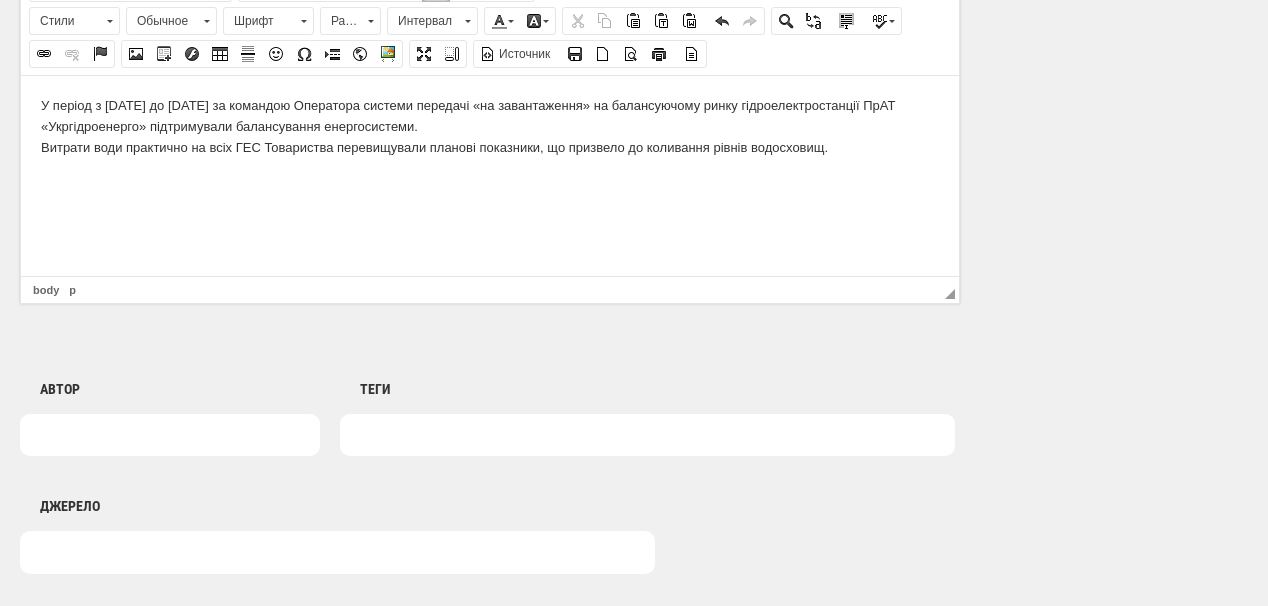 click on "У період з 26 до 28 липня за командою Оператора системи передачі «на завантаження» на балансуючому ринку гідроелектростанції ПрАТ «Укргідроенерго» підтримували балансування енергосистеми.  Витрати води практично на всіх ГЕС Товариства перевищували планові показники, що призвело до коливання рівнів водосховищ." at bounding box center (490, 126) 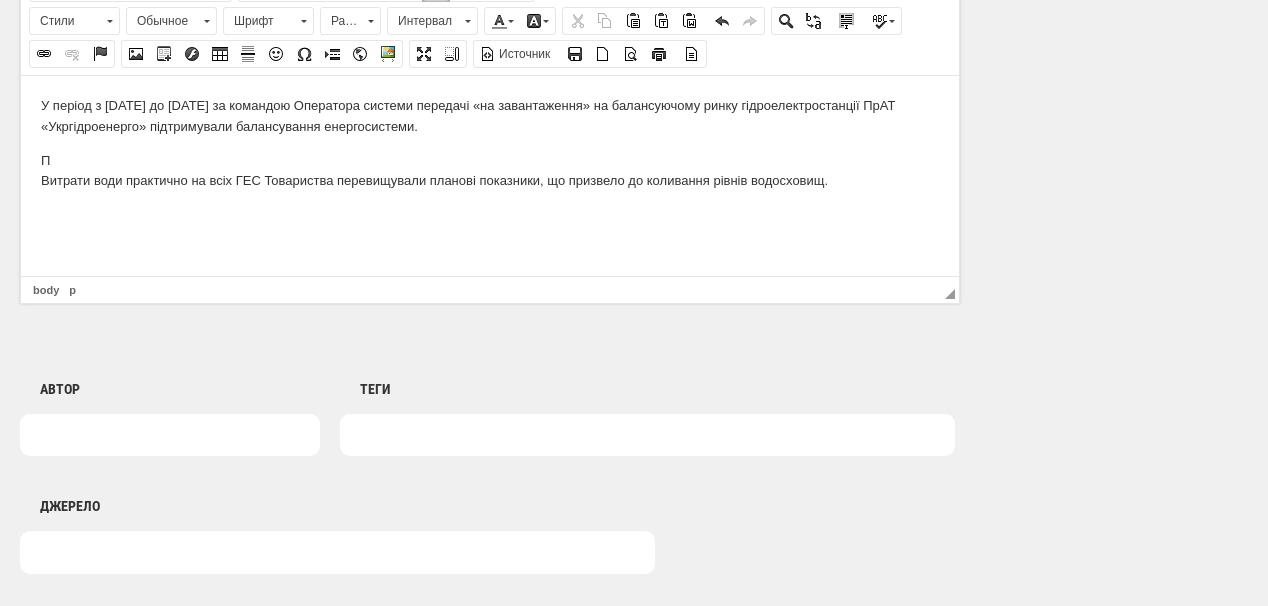 type 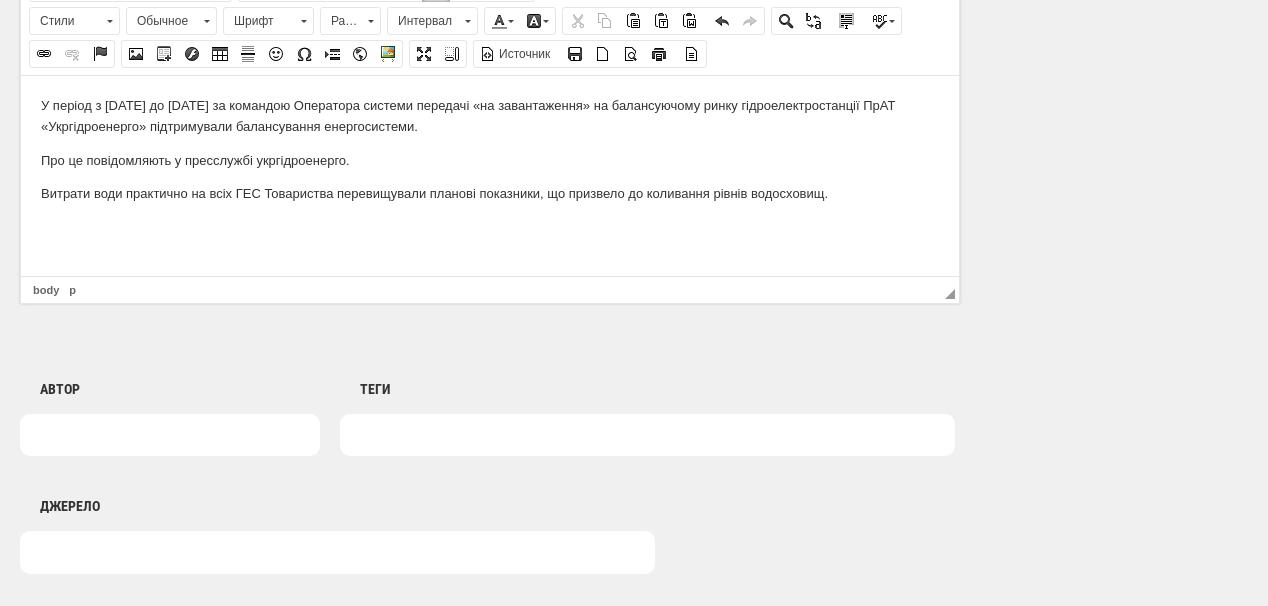 click on "Про це повідомляють у пресслужбі укргідроенерго." at bounding box center (490, 160) 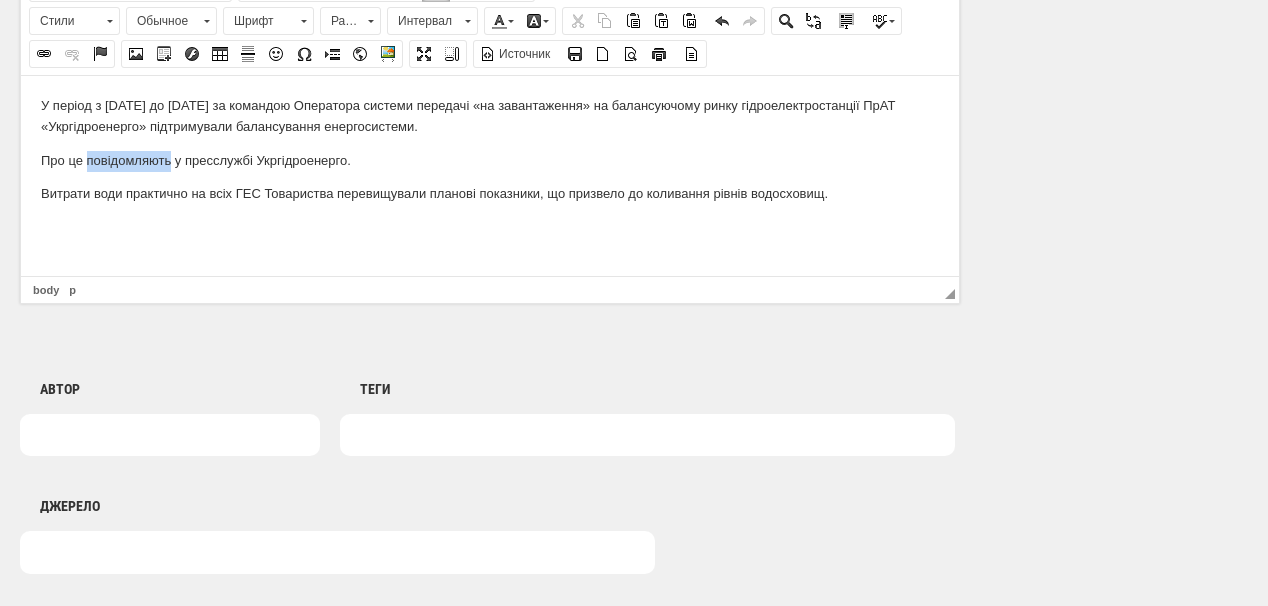 drag, startPoint x: 85, startPoint y: 159, endPoint x: 169, endPoint y: 160, distance: 84.00595 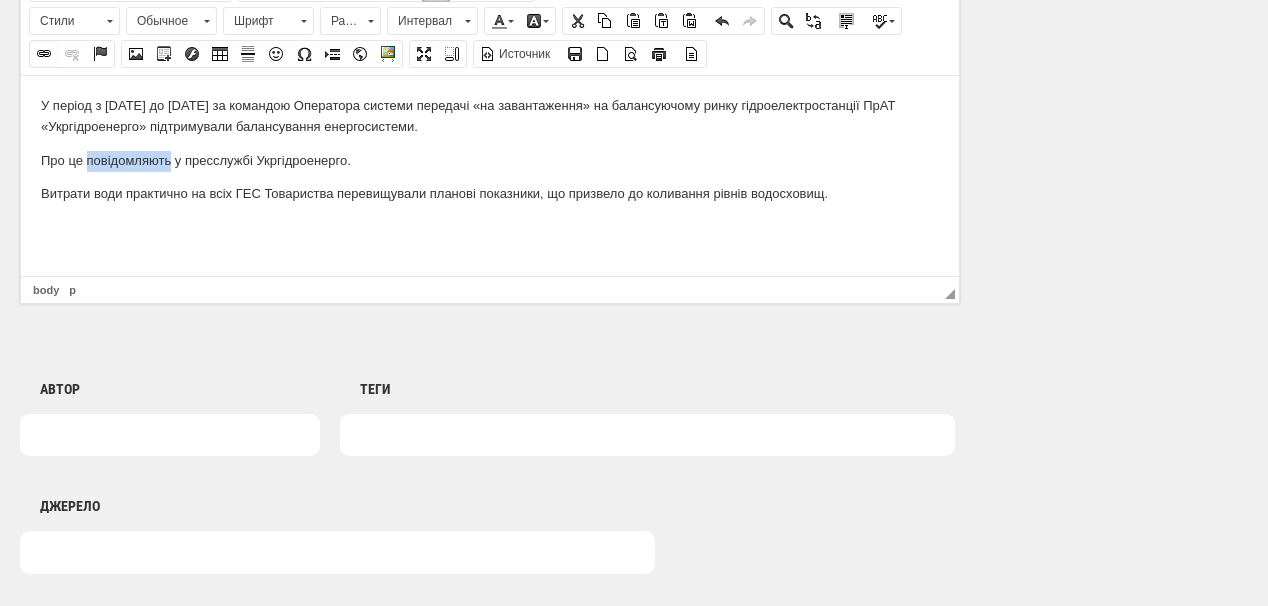 click at bounding box center [44, 54] 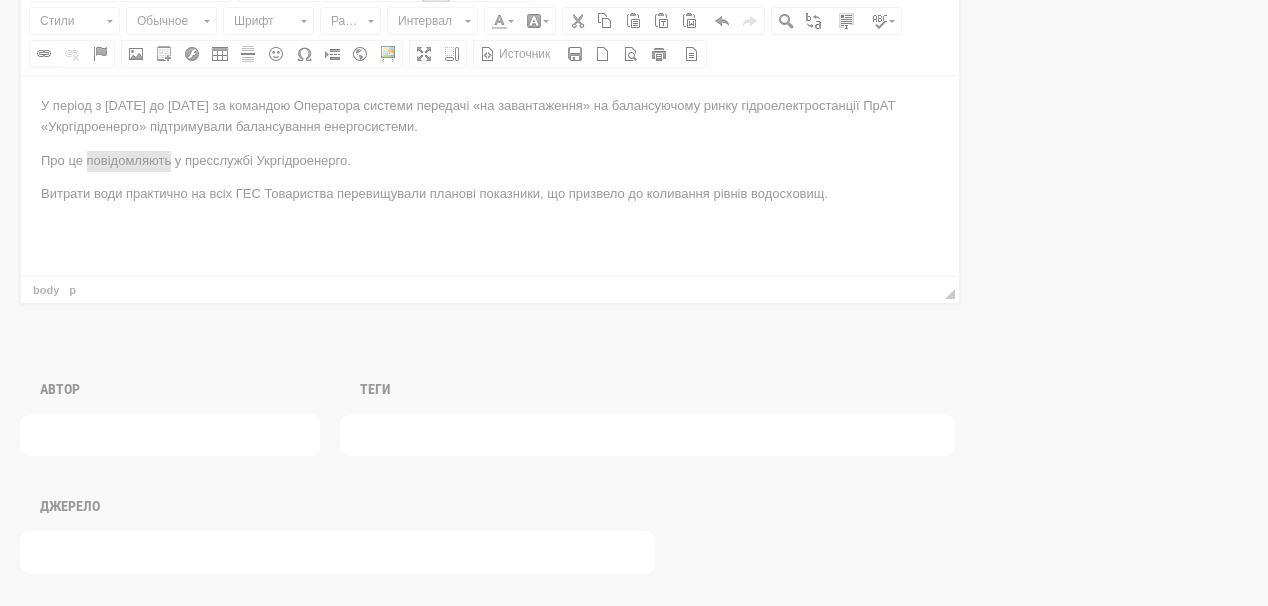 scroll, scrollTop: 0, scrollLeft: 0, axis: both 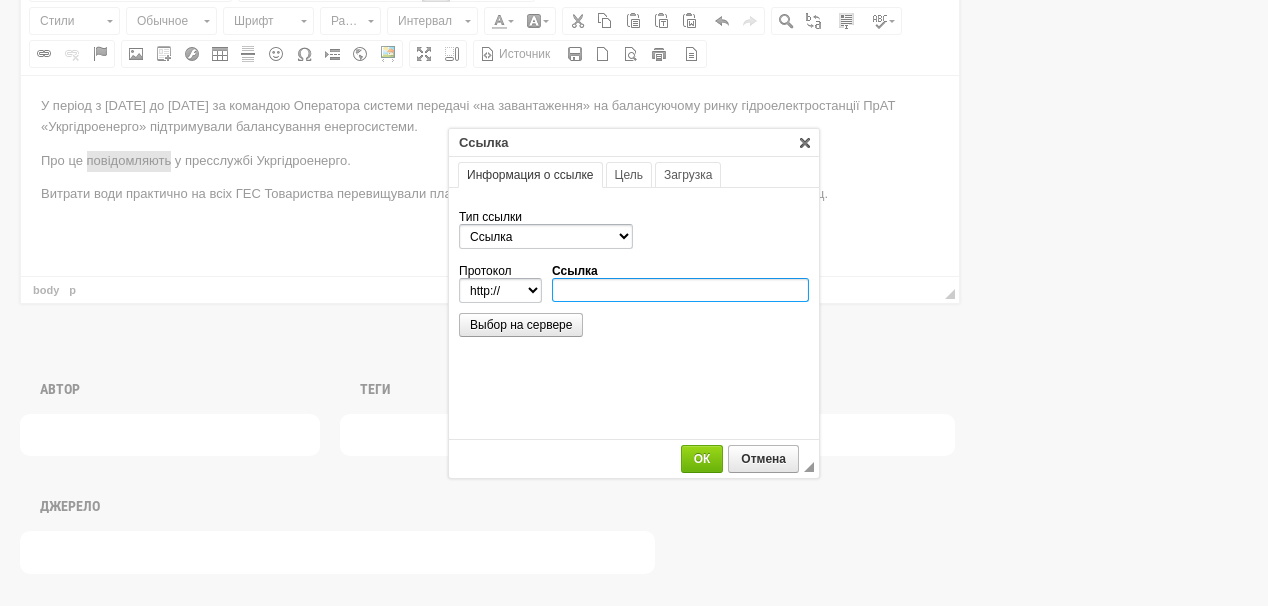 click on "Ссылка" at bounding box center [680, 290] 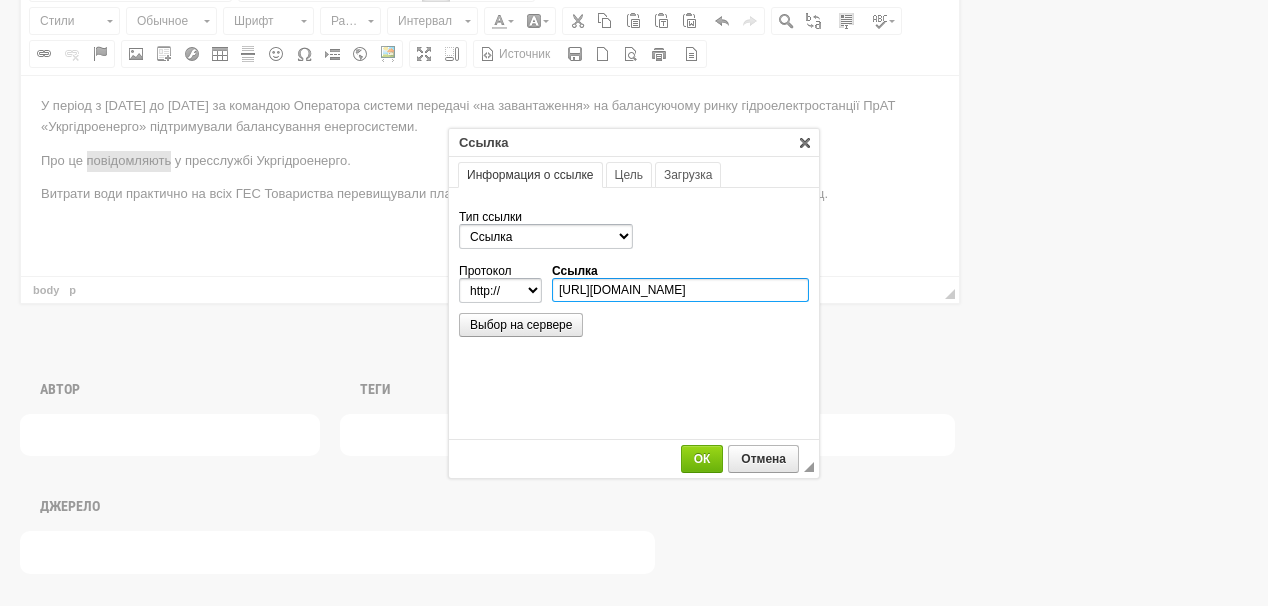 scroll, scrollTop: 0, scrollLeft: 348, axis: horizontal 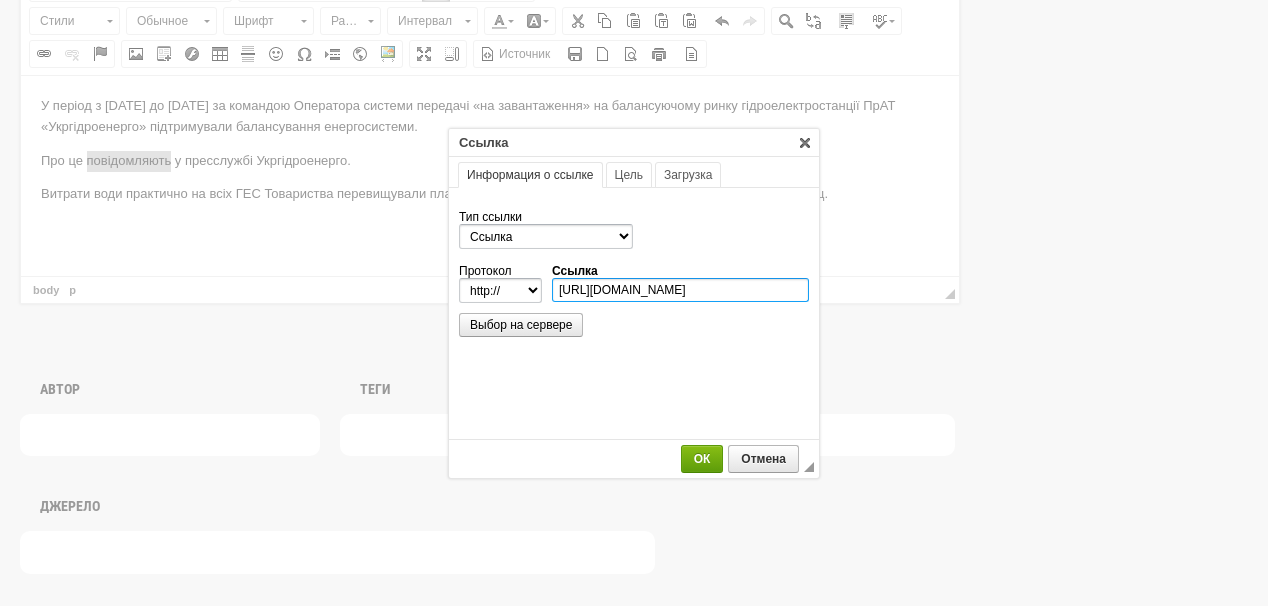 type on "https://uhe.gov.ua/media_tsentr/novyny/ukrhidroenerho-zdiysnyuvalo-balansuvannya-enerhosystemy-u-vykhidni" 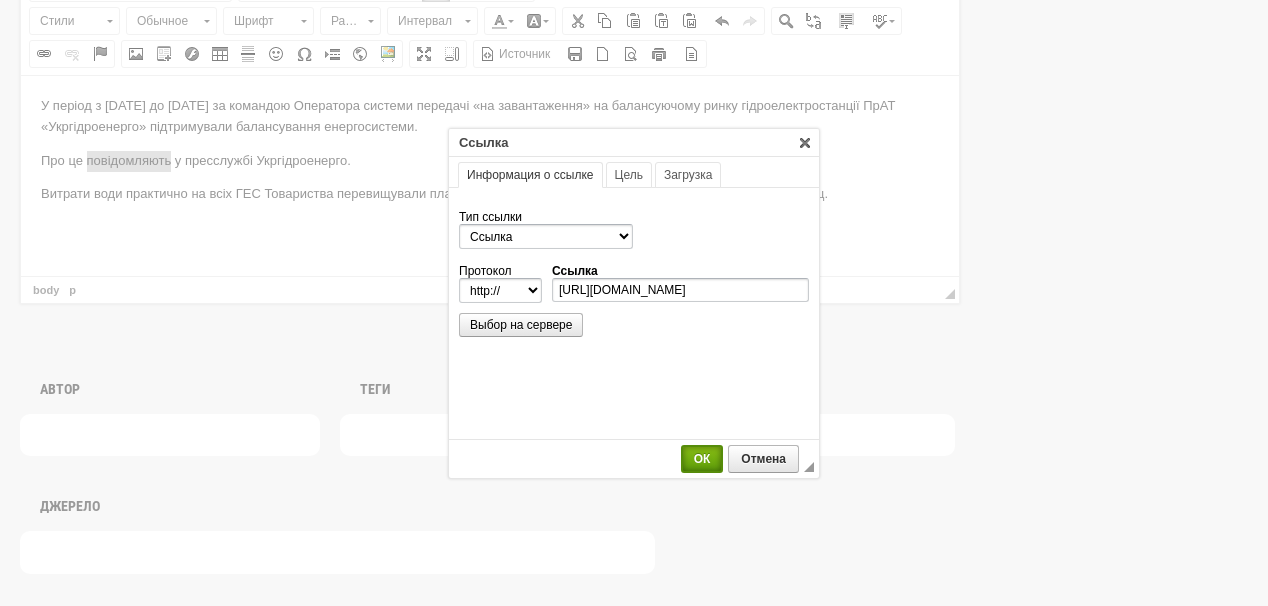 select on "https://" 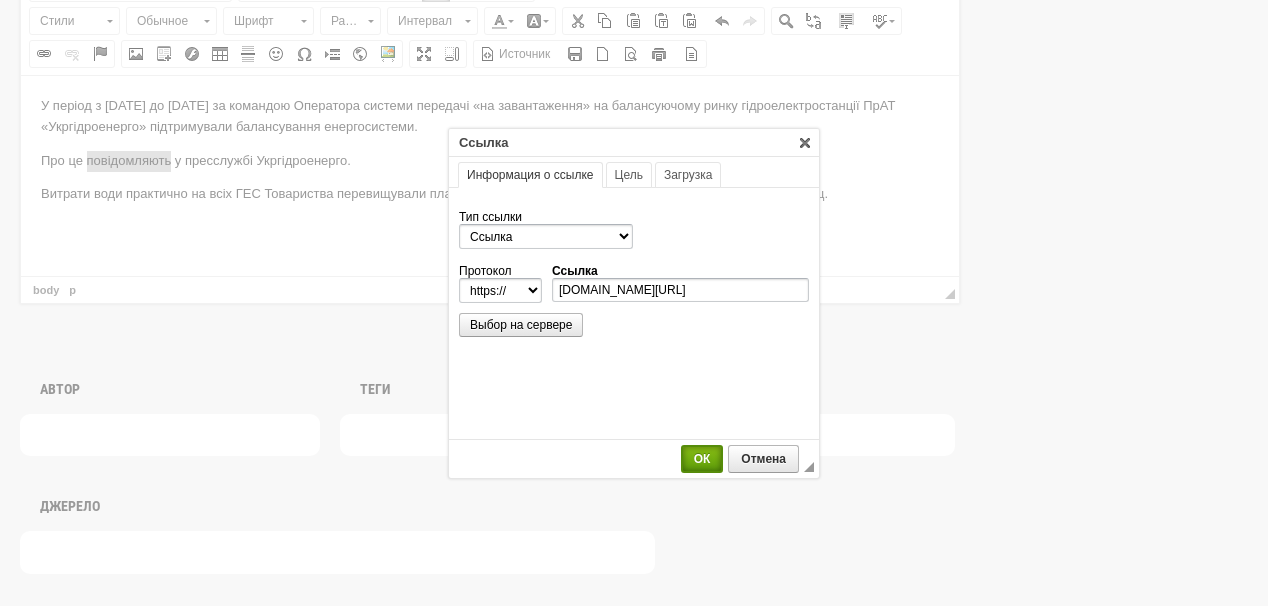 scroll, scrollTop: 0, scrollLeft: 0, axis: both 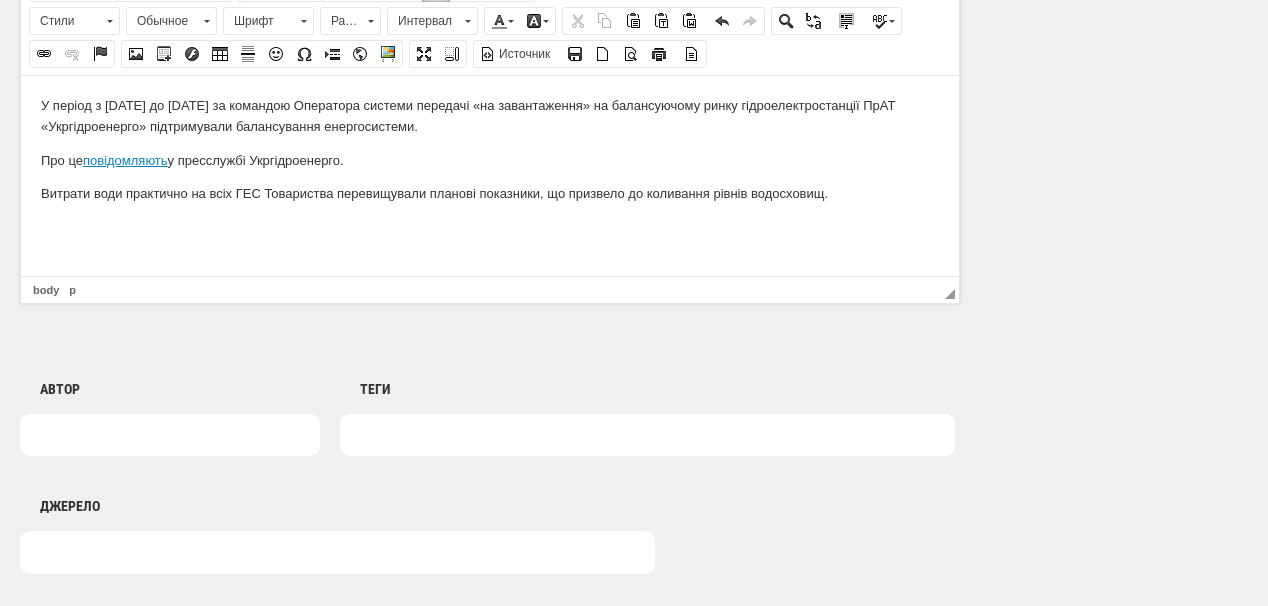 click on "У період з 26 до 28 липня за командою Оператора системи передачі «на завантаження» на балансуючому ринку гідроелектростанції ПрАТ «Укргідроенерго» підтримували балансування енергосистеми.  Про це  повідомляють  у пресслужбі У кргідроенерго.  Витрати води практично на всіх ГЕС Товариства перевищували планові показники, що призвело до коливання рівнів водосховищ." at bounding box center [490, 149] 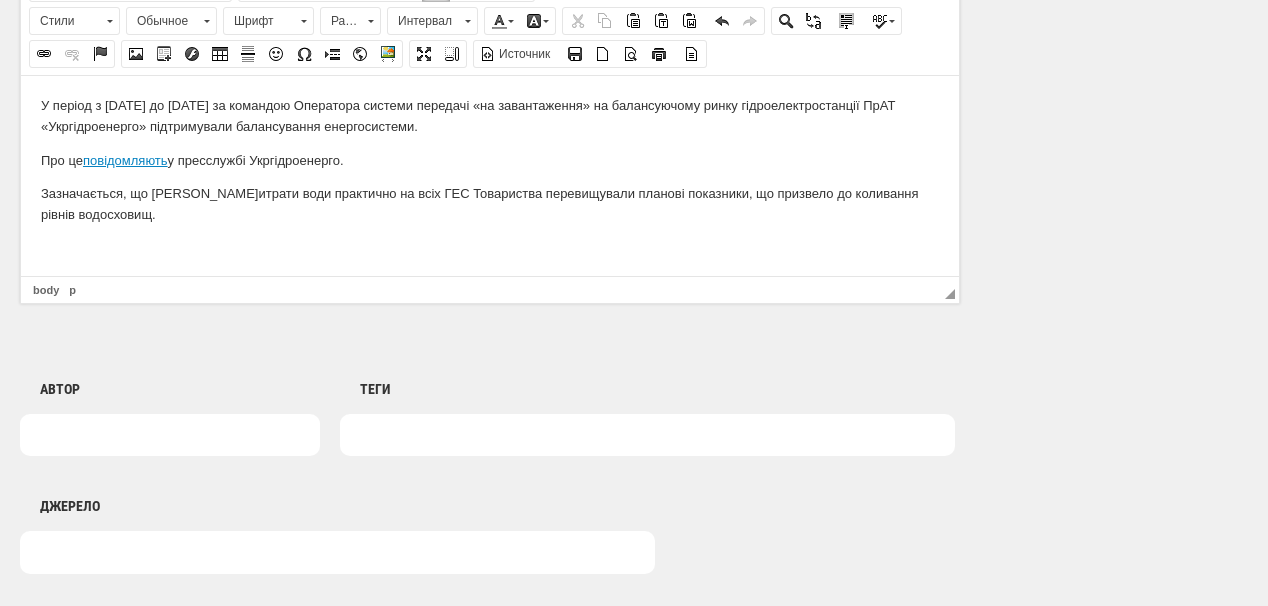click on "Зазначається, що в итрати води практично на всіх ГЕС Товариства перевищували планові показники, що призвело до коливання рівнів водосховищ." at bounding box center [490, 204] 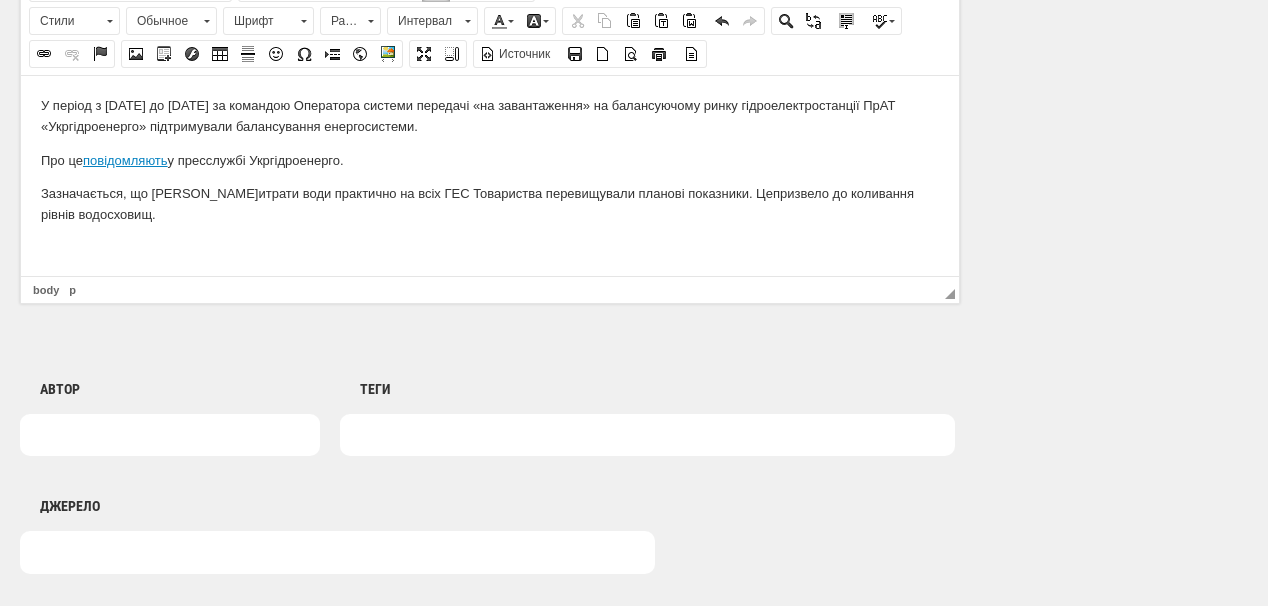 click on "Зазначається, що в итрати води практично на всіх ГЕС Товариства перевищували планові показники. Це  призвело до коливання рівнів водосховищ." at bounding box center [490, 204] 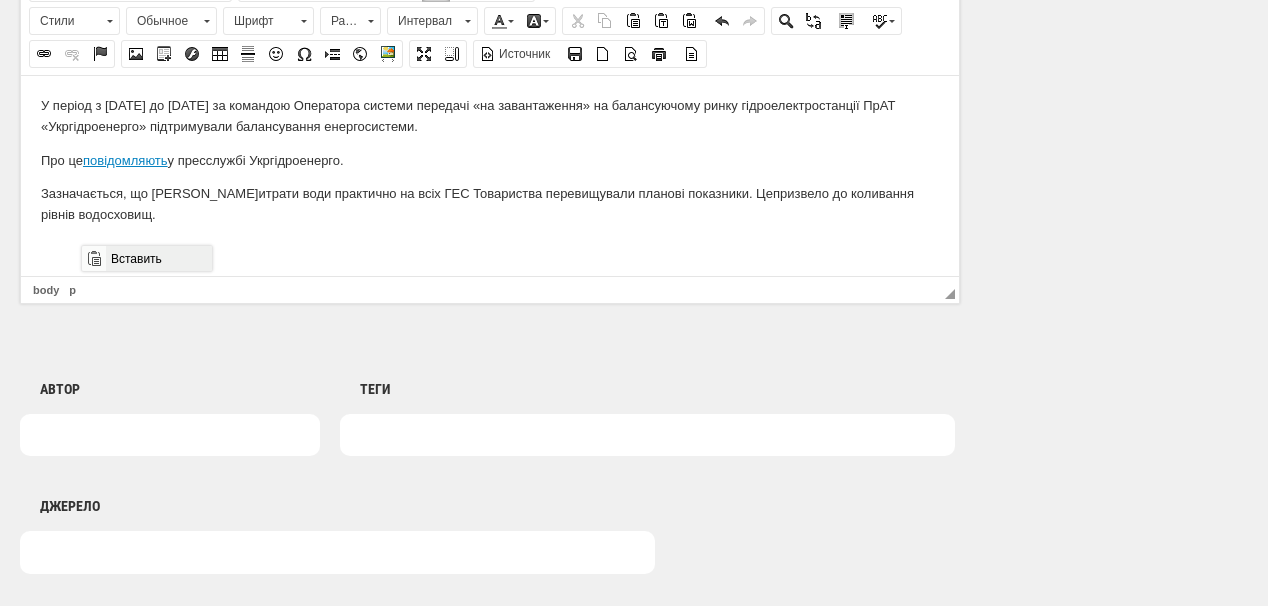 click on "Вставить" at bounding box center [158, 258] 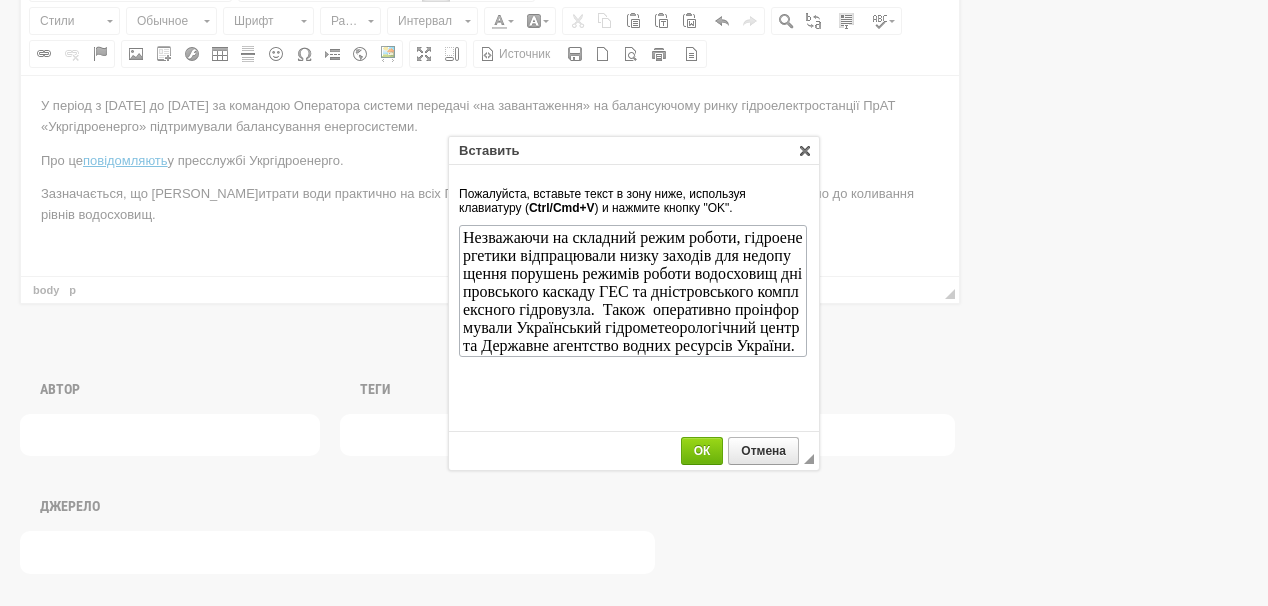 scroll, scrollTop: 74, scrollLeft: 0, axis: vertical 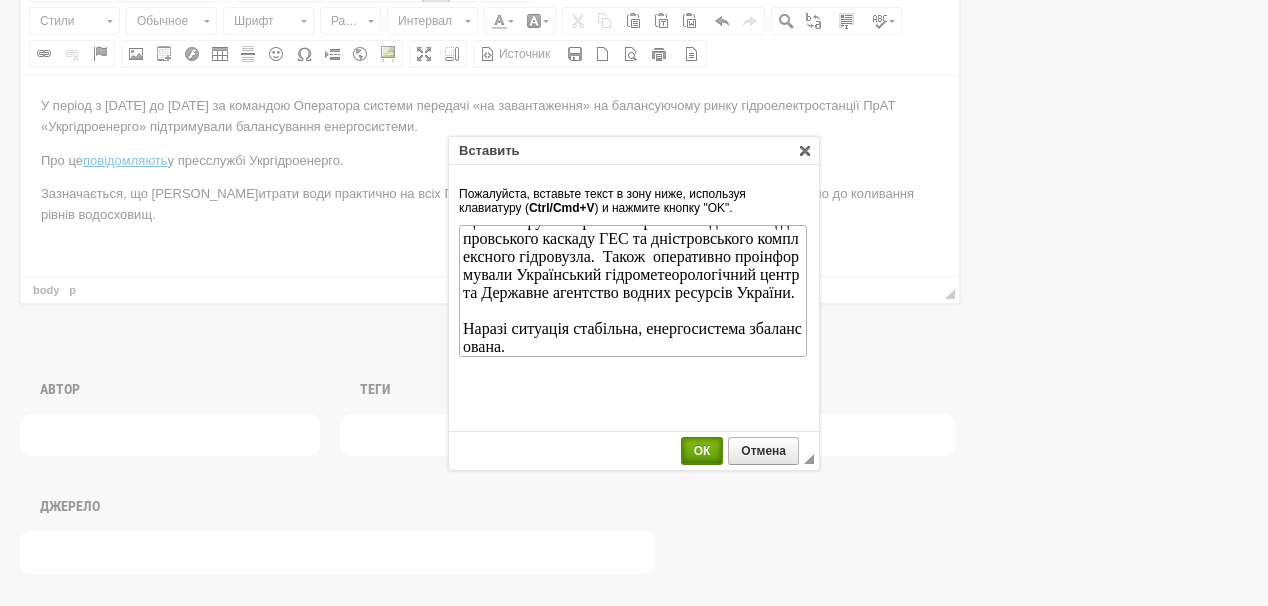 click on "ОК" at bounding box center (702, 451) 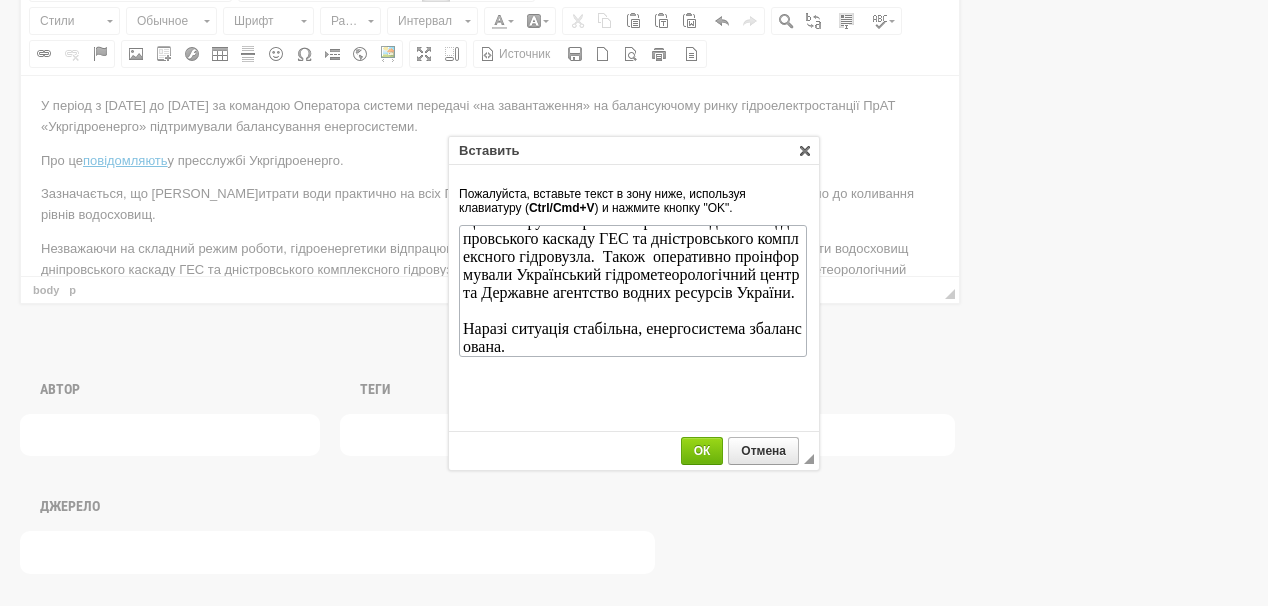 scroll, scrollTop: 56, scrollLeft: 0, axis: vertical 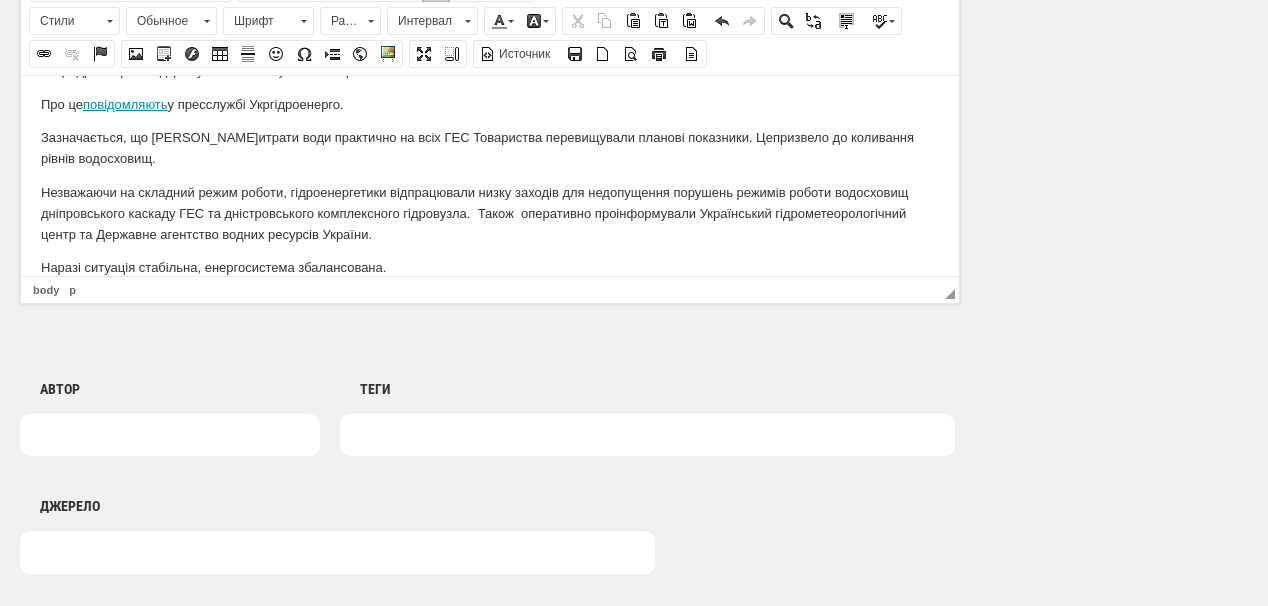 click on "У період з 26 до 28 липня за командою Оператора системи передачі «на завантаження» на балансуючому ринку гідроелектростанції ПрАТ «Укргідроенерго» підтримували балансування енергосистеми.  Про це  повідомляють  у пресслужбі У кргідроенерго.  Зазначається, що в итрати води практично на всіх ГЕС Товариства перевищували планові показники. Це  призвело до коливання рівнів водосховищ.  Наразі ситуація стабільна, енергосистема збалансована." at bounding box center [490, 158] 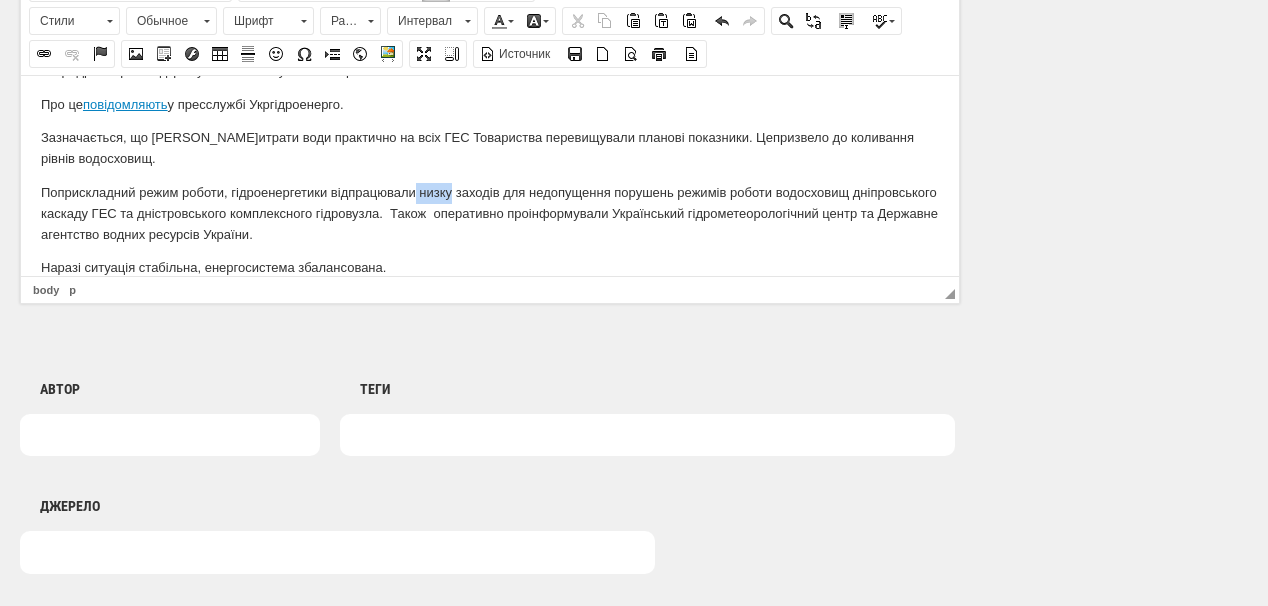 drag, startPoint x: 421, startPoint y: 192, endPoint x: 456, endPoint y: 193, distance: 35.014282 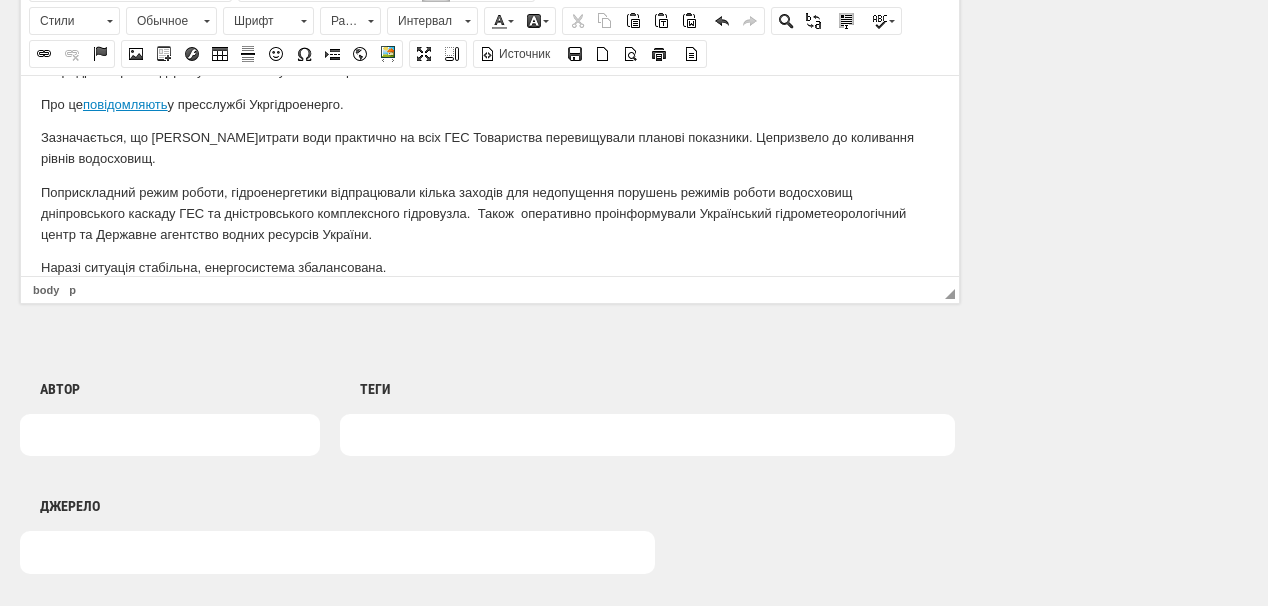 click on "Попри  складний режим роботи, гідроенергетики відпрацювали кілька заходів для недопущення порушень режимів роботи водосховищ дніпровського каскаду ГЕС та дністровського комплексного гідровузла.  Також  оперативно проінформували Український гідрометеорологічний центр та Державне агентство водних ресурсів України." at bounding box center [490, 213] 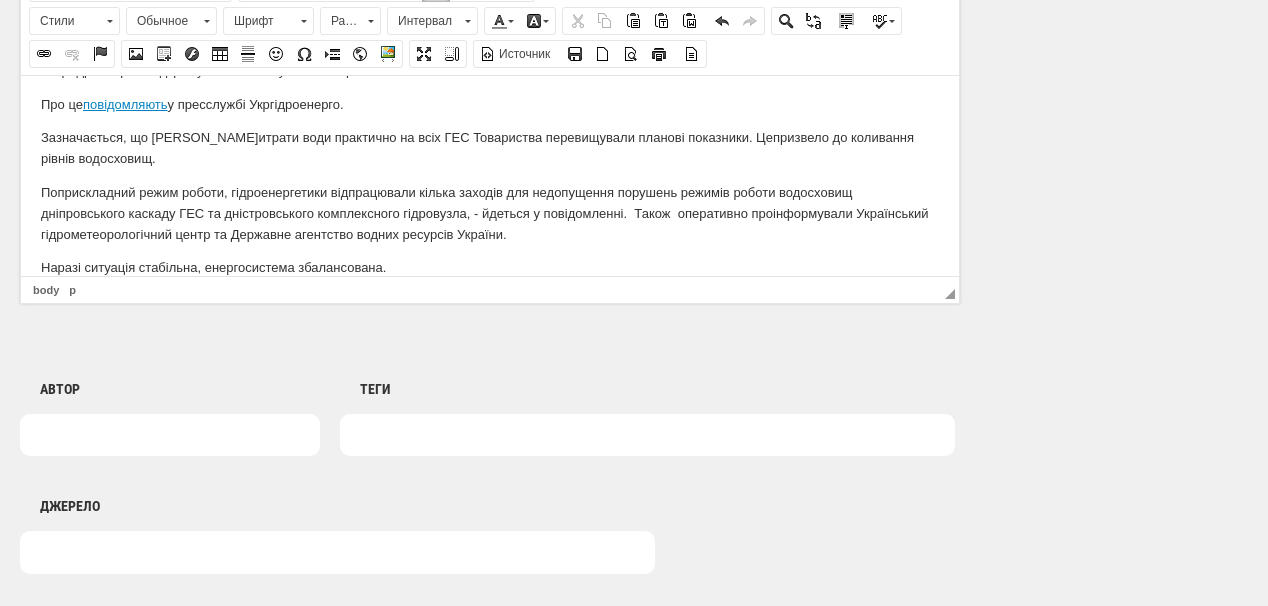 click on "Попри  складний режим роботи, гідроенергетики відпрацювали кілька заходів для недопущення порушень режимів роботи водосховищ дніпровського каскаду ГЕС та дністровського комплексного гідровузла, - йдеться у повідомленні.  Також  оперативно проінформували Український гідрометеорологічний центр та Державне агентство водних ресурсів України." at bounding box center [490, 213] 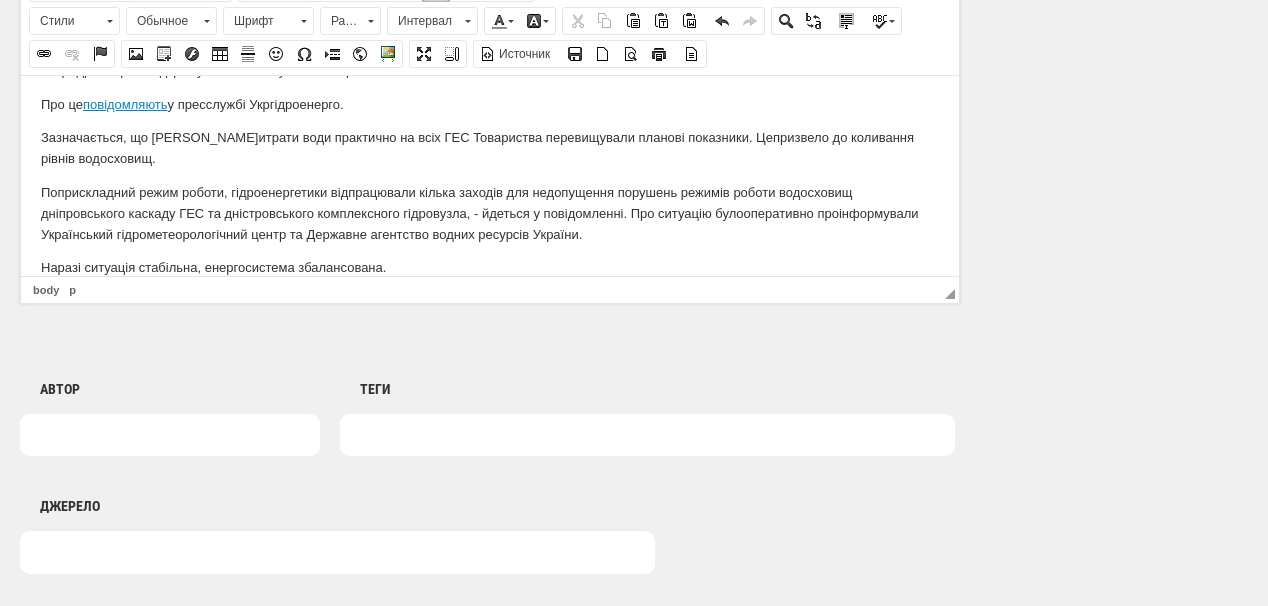 click on "Попри  складний режим роботи, гідроенергетики відпрацювали кілька заходів для недопущення порушень режимів роботи водосховищ дніпровського каскаду ГЕС та дністровського комплексного гідровузла, - йдеться у повідомленні. Про ситуацію було  оперативно проінформували Український гідрометеорологічний центр та Державне агентство водних ресурсів України." at bounding box center [490, 213] 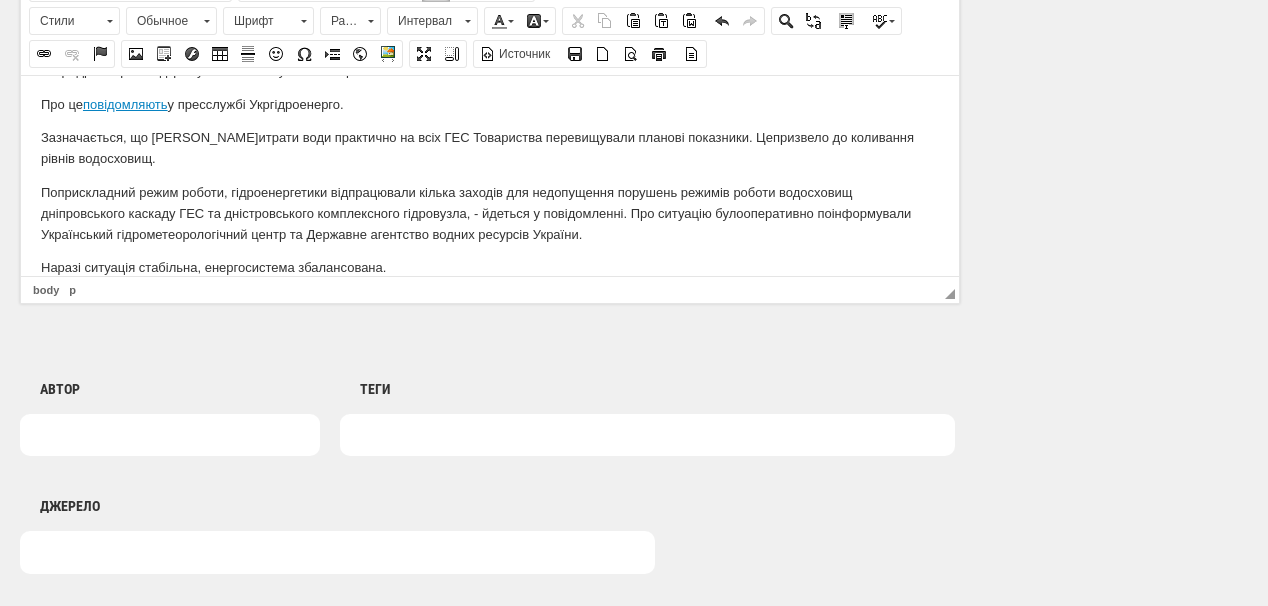 click on "Попри  складний режим роботи, гідроенергетики відпрацювали кілька заходів для недопущення порушень режимів роботи водосховищ дніпровського каскаду ГЕС та дністровського комплексного гідровузла, - йдеться у повідомленні. Про ситуацію було  оперативно п оінформували Український гідрометеорологічний центр та Державне агентство водних ресурсів України." at bounding box center (490, 213) 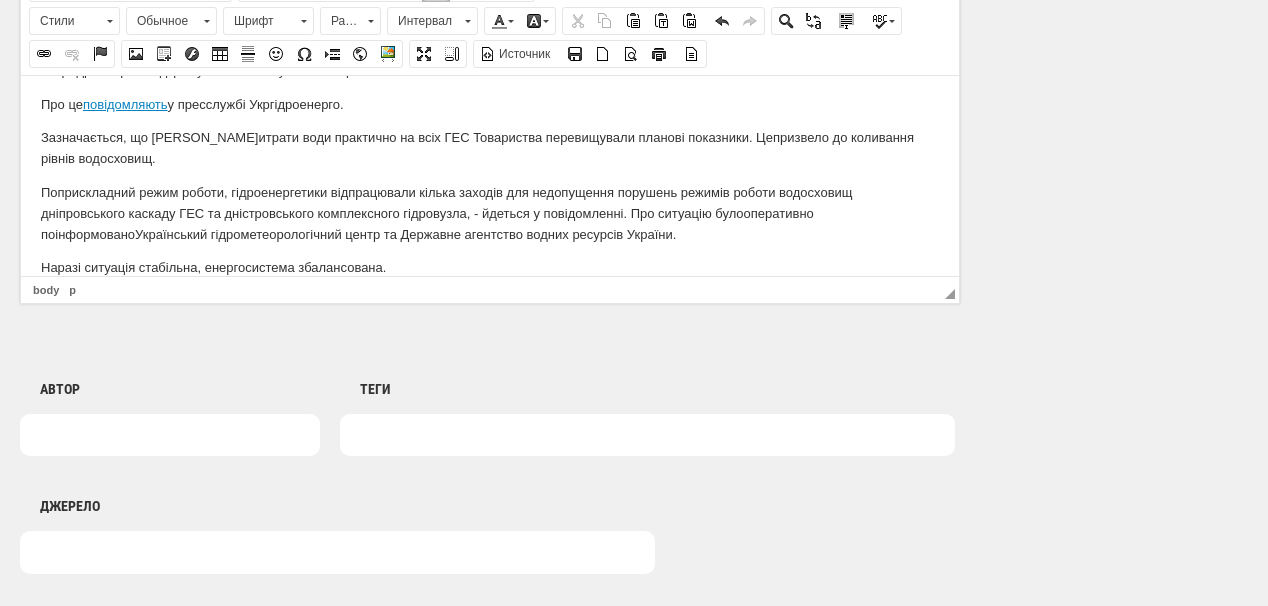 click on "Наразі ситуація стабільна, енергосистема збалансована." at bounding box center [490, 267] 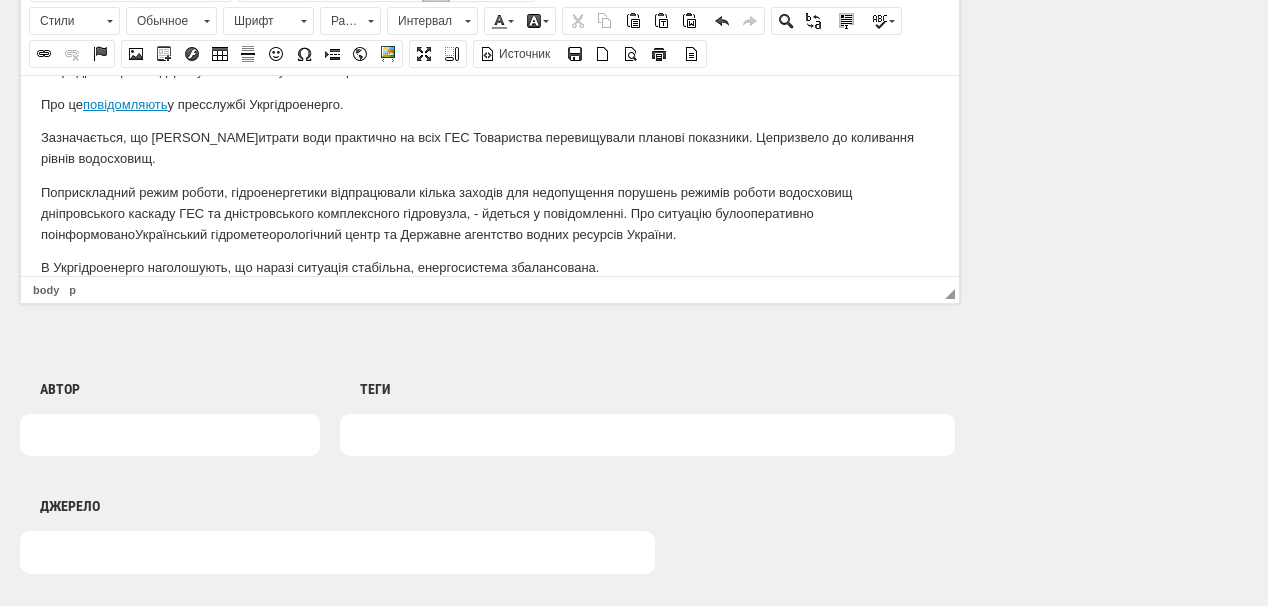 click on "В Укргідроенерго наголошують, що н аразі ситуація стабільна, енергосистема збалансована." at bounding box center (490, 267) 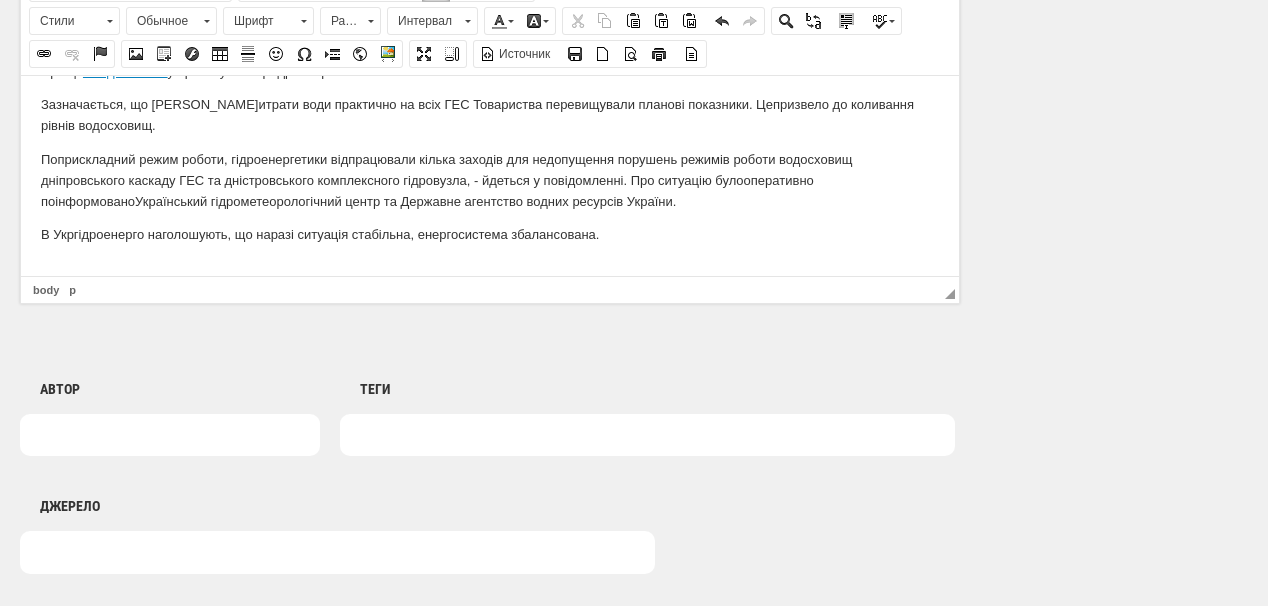 scroll, scrollTop: 90, scrollLeft: 0, axis: vertical 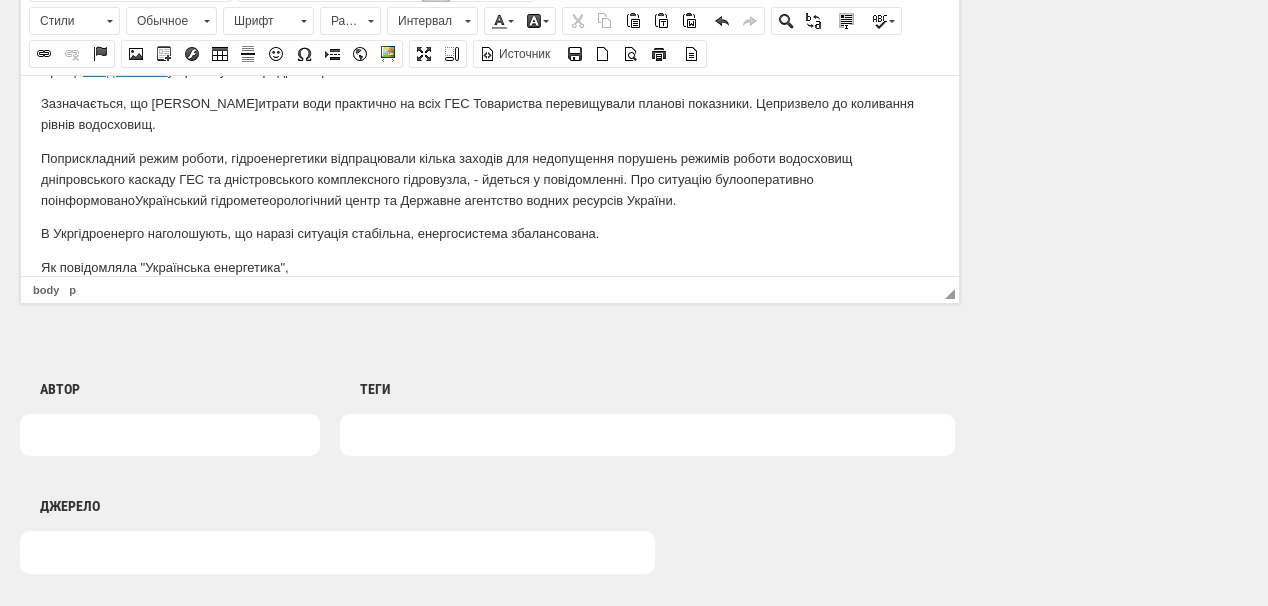 click on "Як повідомляла "Українська енергетика"," at bounding box center [490, 267] 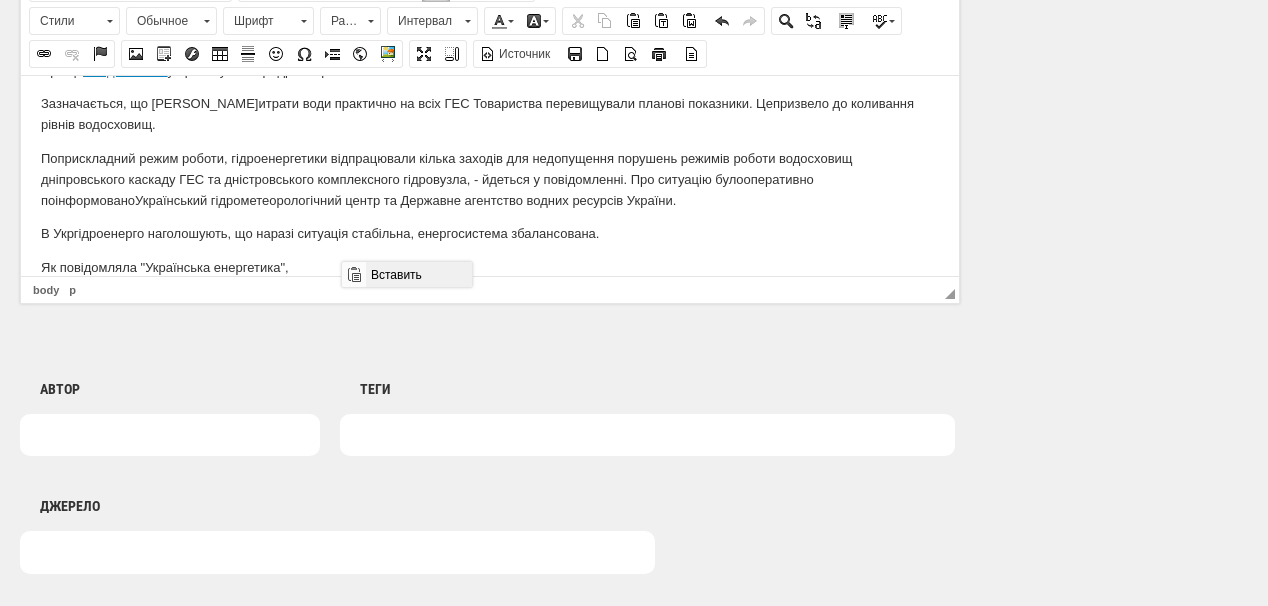 drag, startPoint x: 388, startPoint y: 268, endPoint x: 793, endPoint y: 525, distance: 479.6603 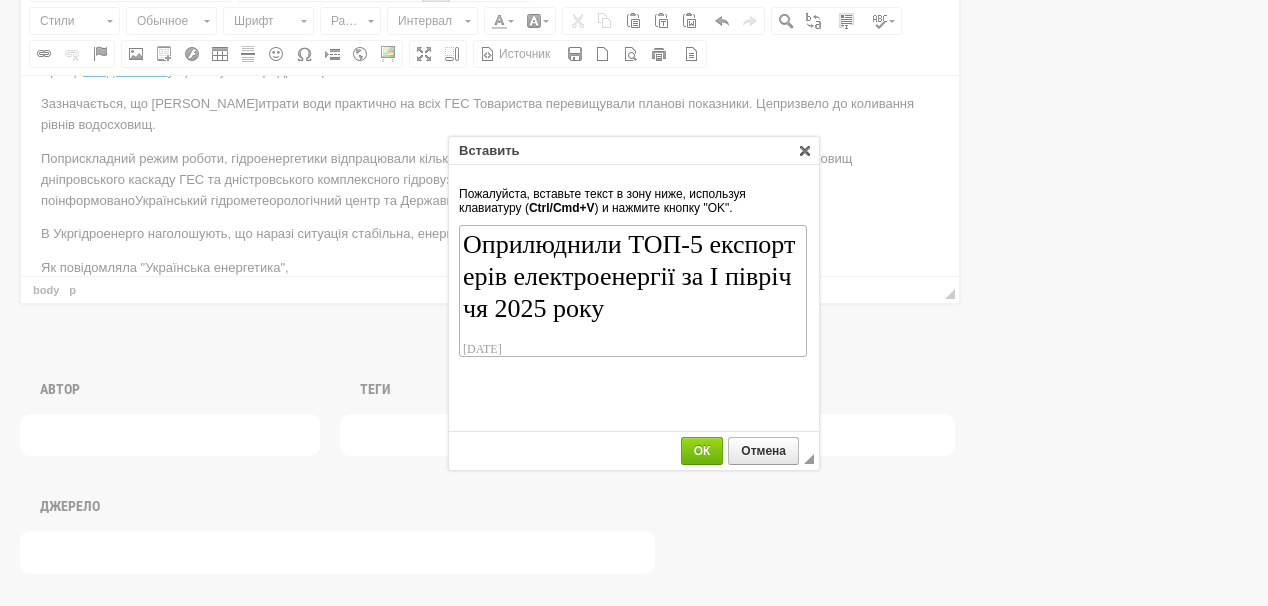 scroll, scrollTop: 86, scrollLeft: 0, axis: vertical 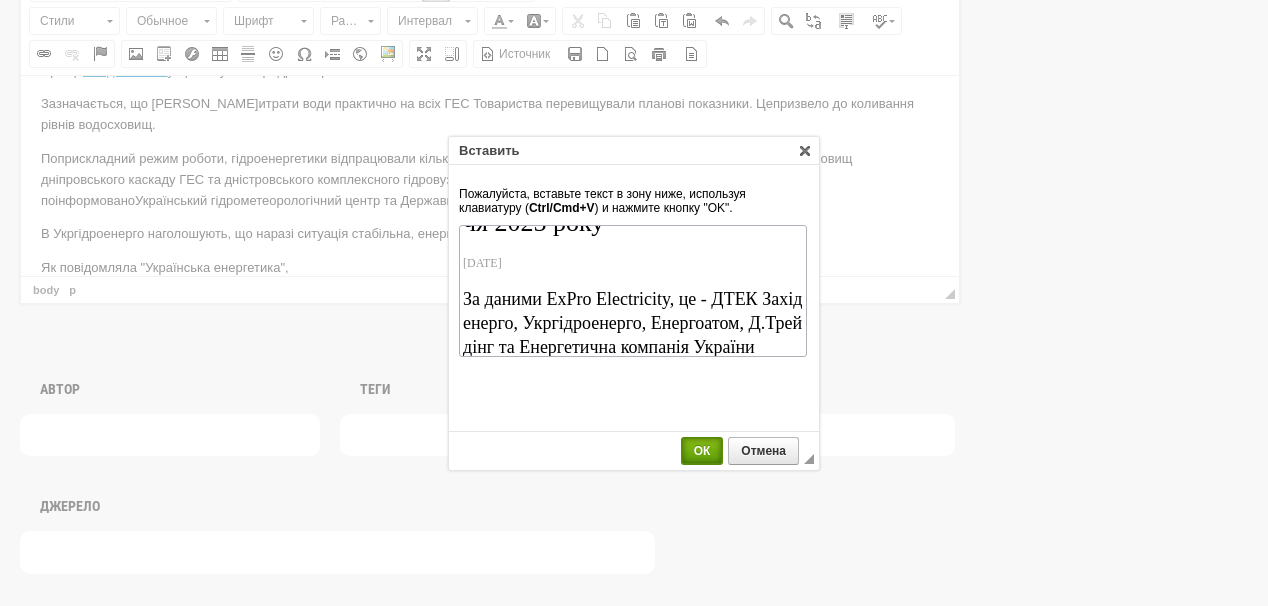 click on "ОК" at bounding box center (702, 451) 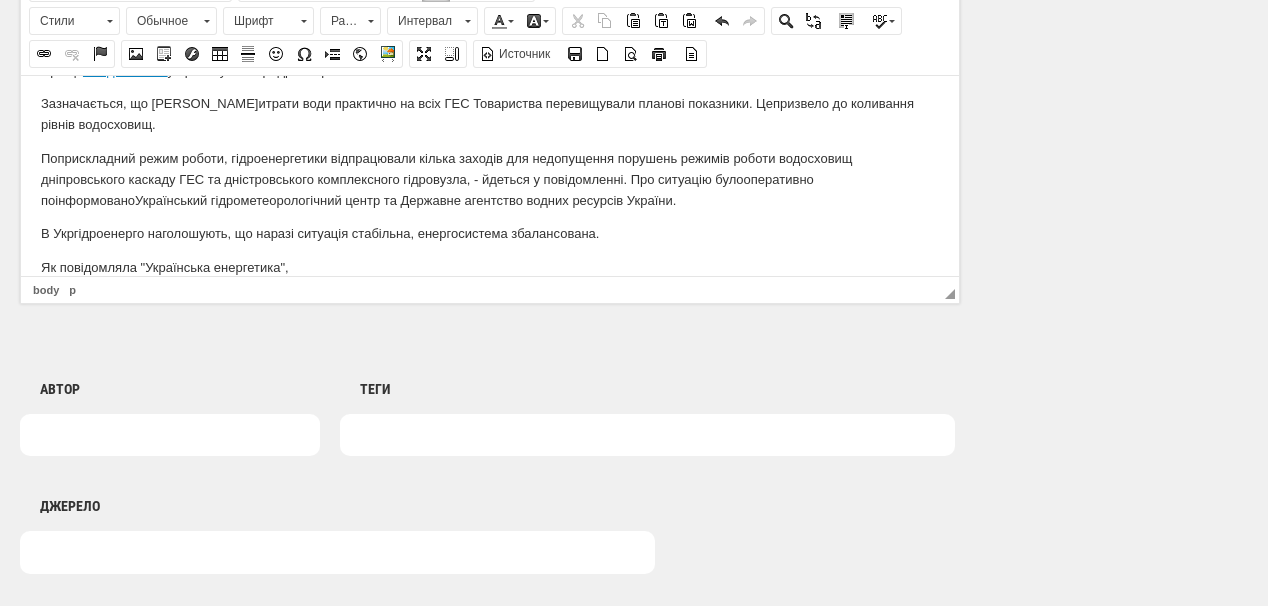 scroll, scrollTop: 210, scrollLeft: 0, axis: vertical 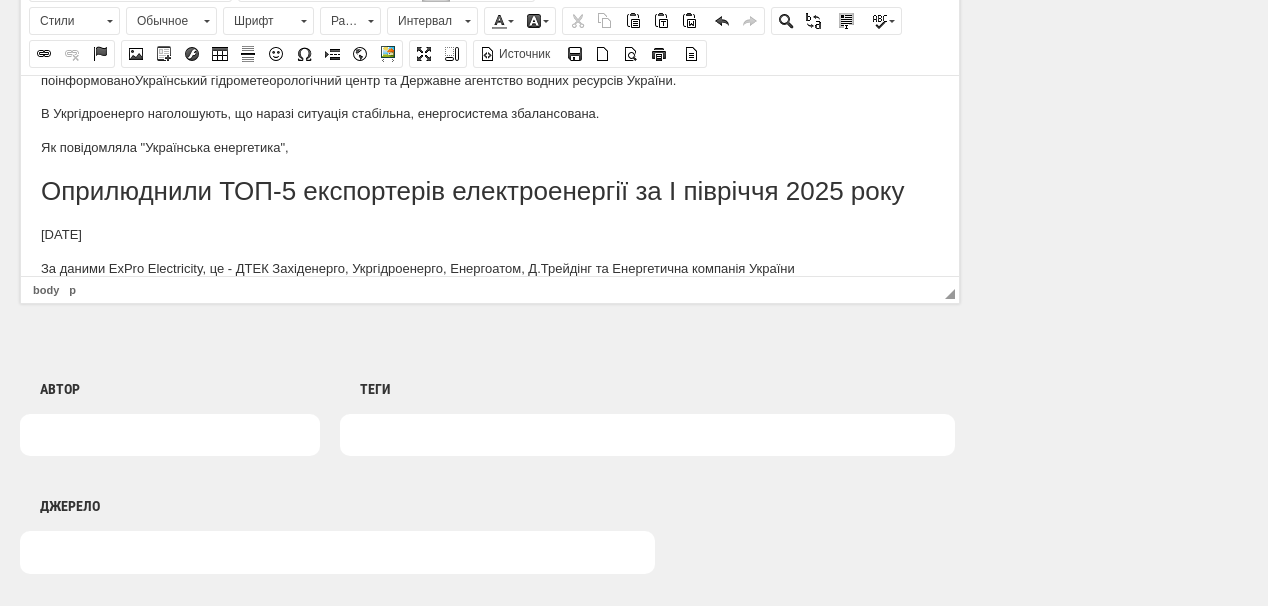 click on "Як повідомляла "Українська енергетика"," at bounding box center (490, 147) 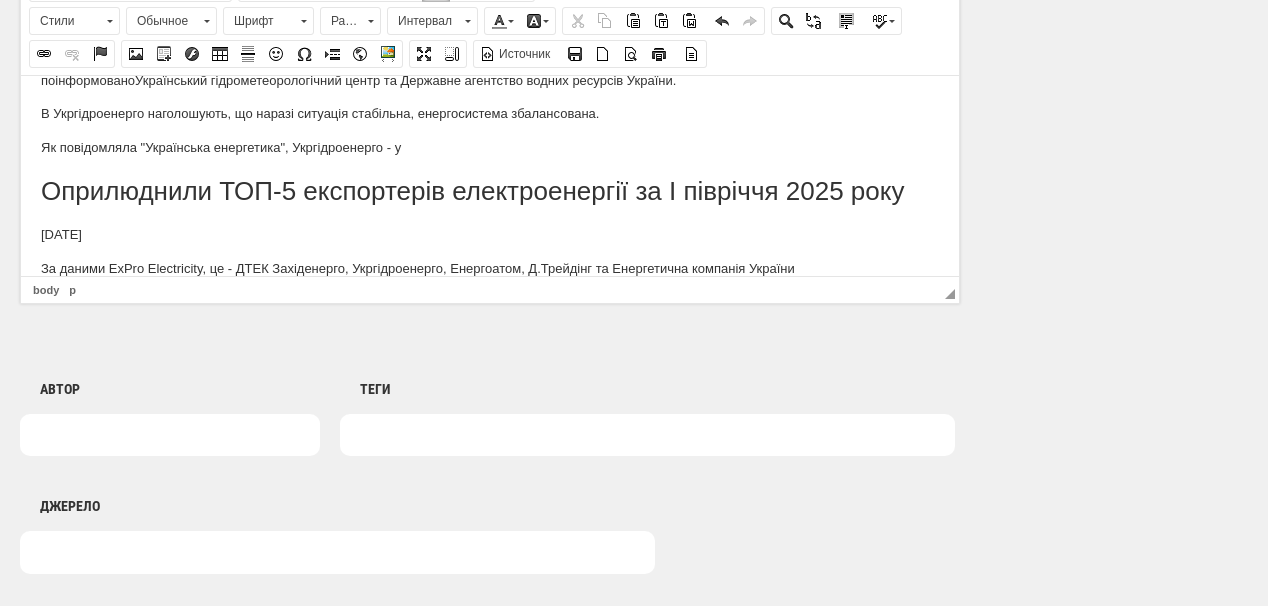 scroll, scrollTop: 180, scrollLeft: 0, axis: vertical 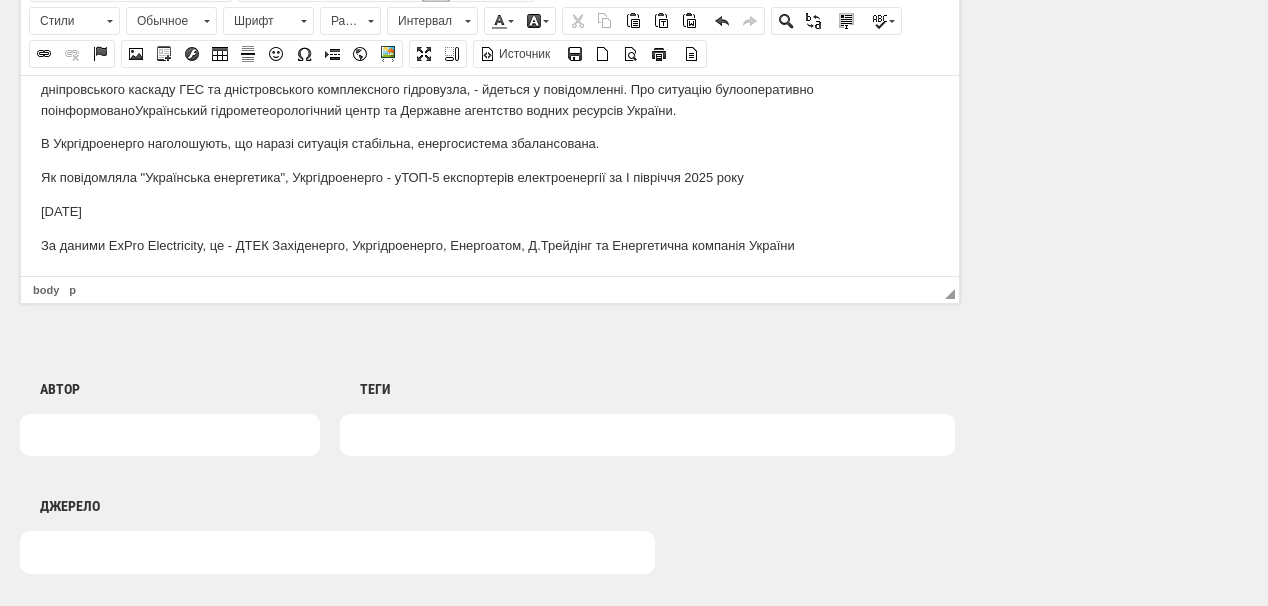 click on "Як повідомляла "Українська енергетика", Укргідроенерго - у  ТОП-5 експортерів електроенергії за І півріччя 2025 року" at bounding box center (490, 177) 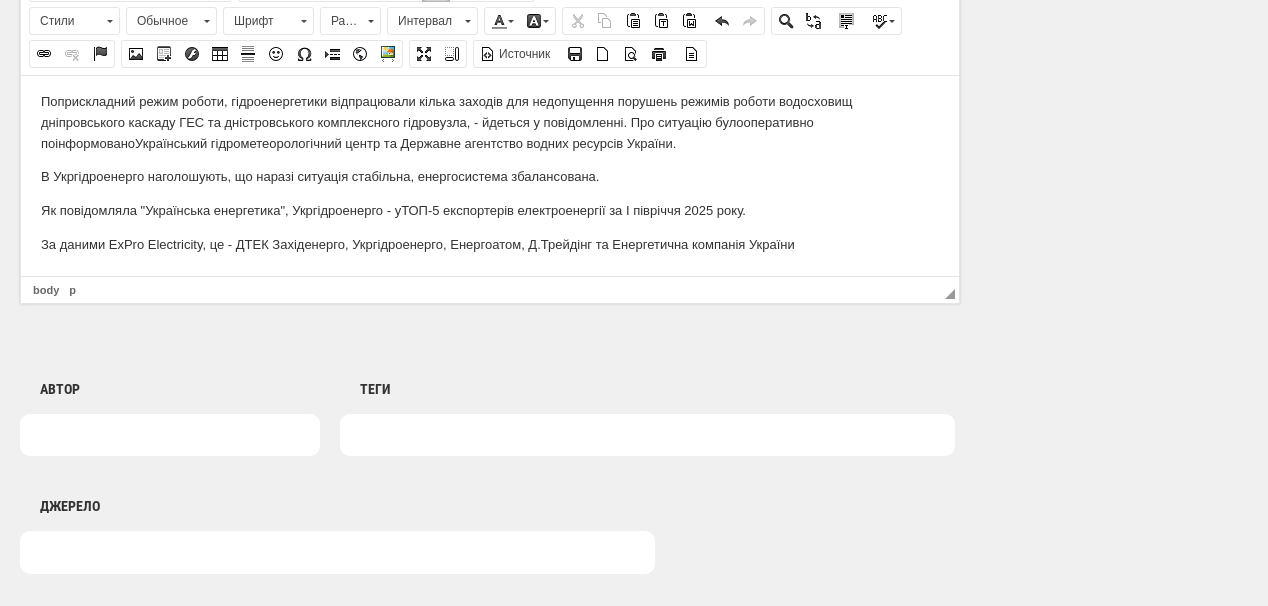 scroll, scrollTop: 133, scrollLeft: 0, axis: vertical 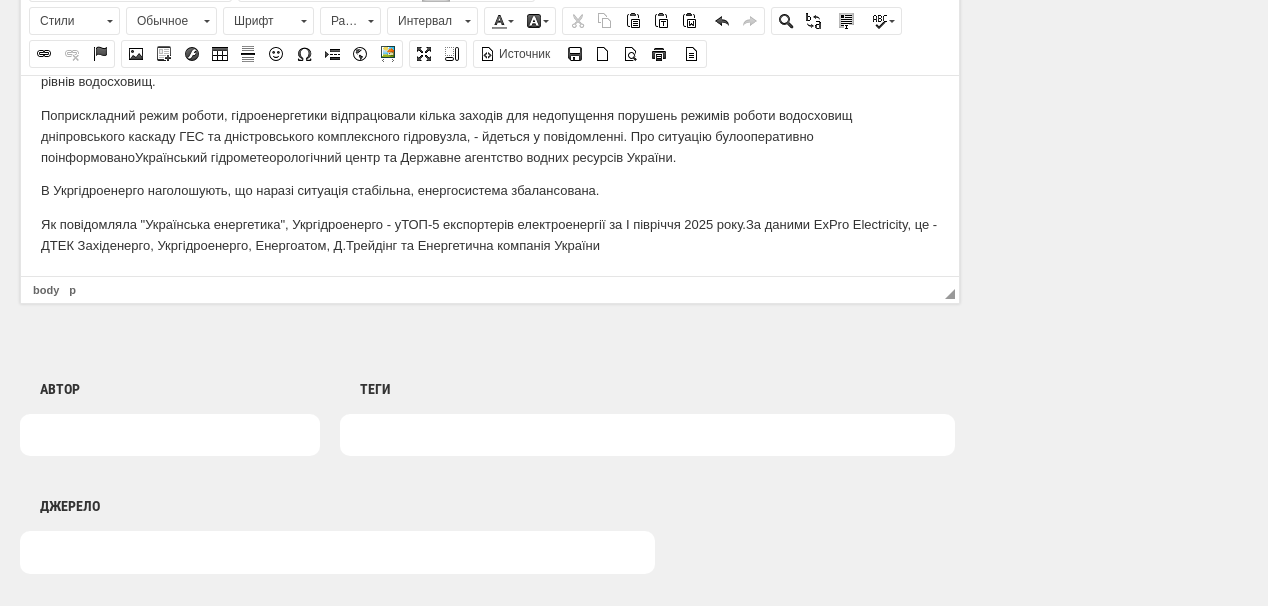 click on "Як повідомляла "Українська енергетика", Укргідроенерго - у  ТОП-5 експортерів електроенергії за І півріччя 2025 року.  За даними ExPro Electricity, це - ДТЕК Західенерго, Укргідроенерго, Енергоатом, Д.Трейдінг та Енергетична компанія України" at bounding box center (490, 235) 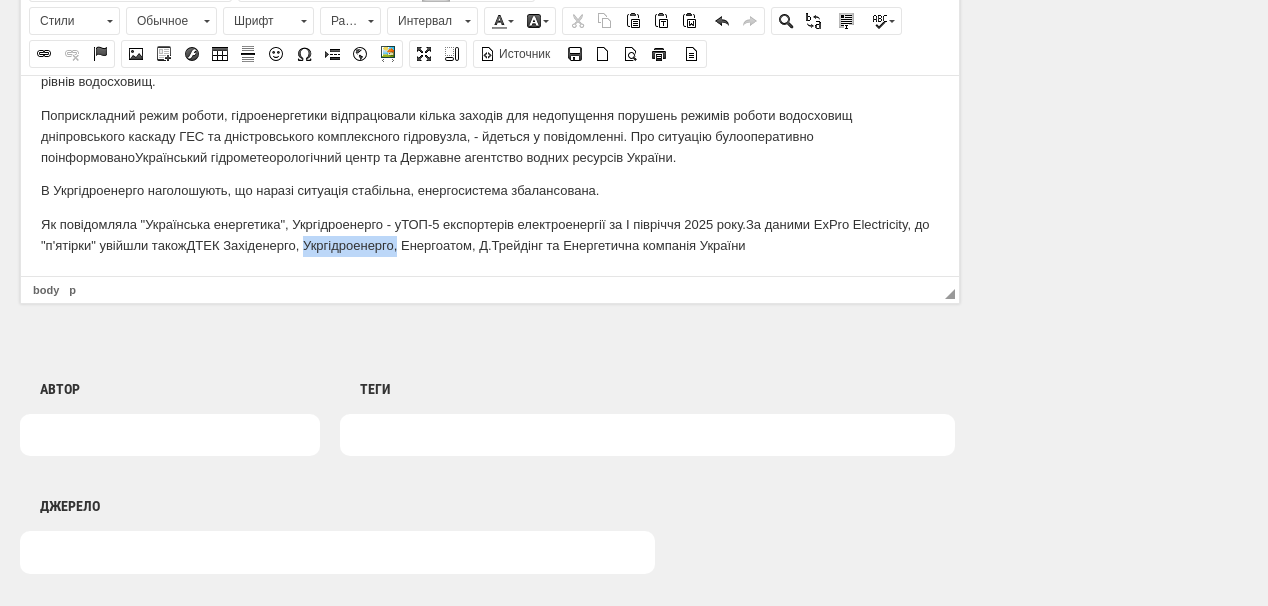 drag, startPoint x: 324, startPoint y: 243, endPoint x: 418, endPoint y: 246, distance: 94.04786 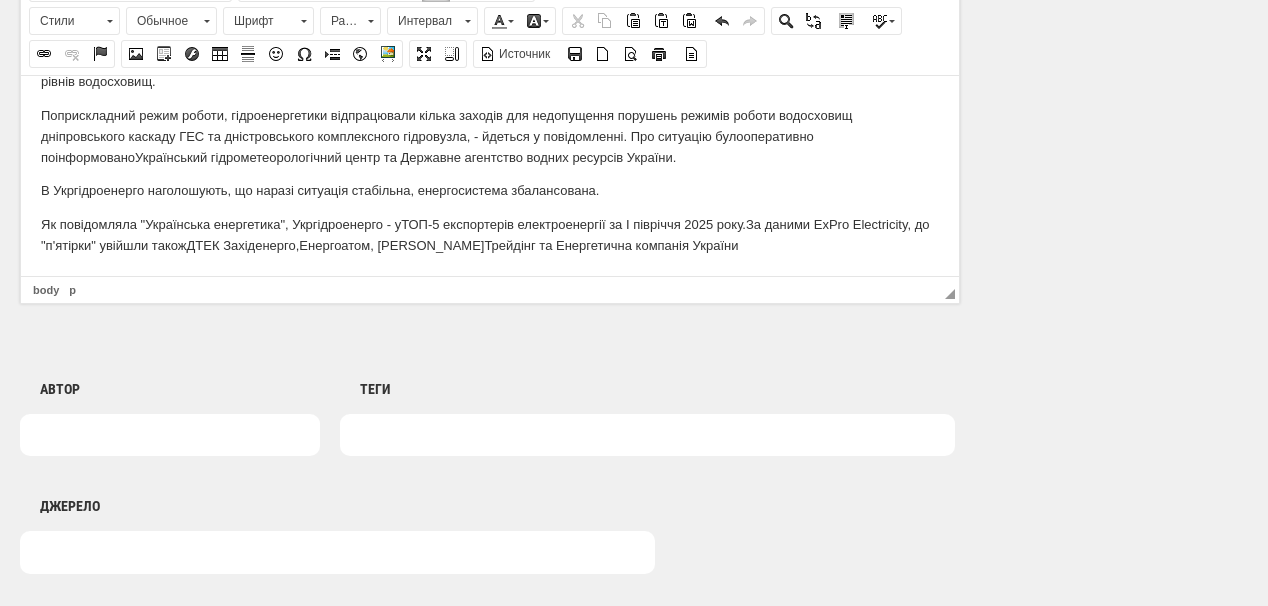 click on "Як повідомляла "Українська енергетика", Укргідроенерго - у  ТОП-5 експортерів електроенергії за І півріччя 2025 року.  За даними ExPro Electricity, до "п'ятірки" увійшли також  ДТЕК Західенерго,  Енергоатом, Д.Трейдінг та Енергетична компанія України" at bounding box center (490, 235) 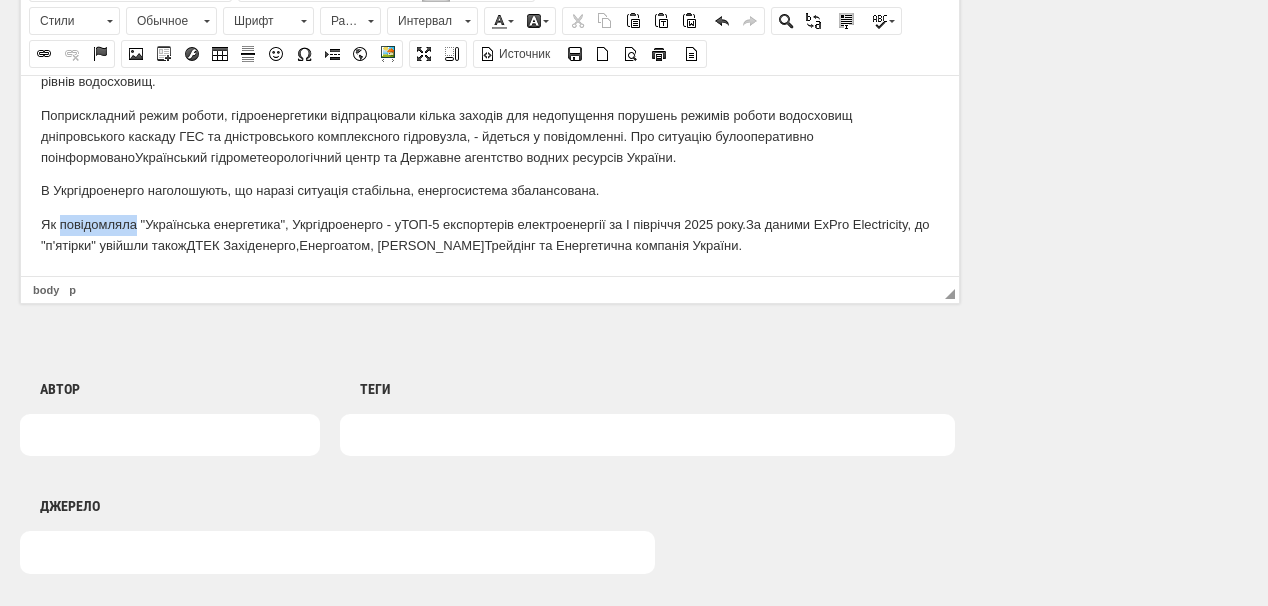 drag, startPoint x: 59, startPoint y: 223, endPoint x: 134, endPoint y: 223, distance: 75 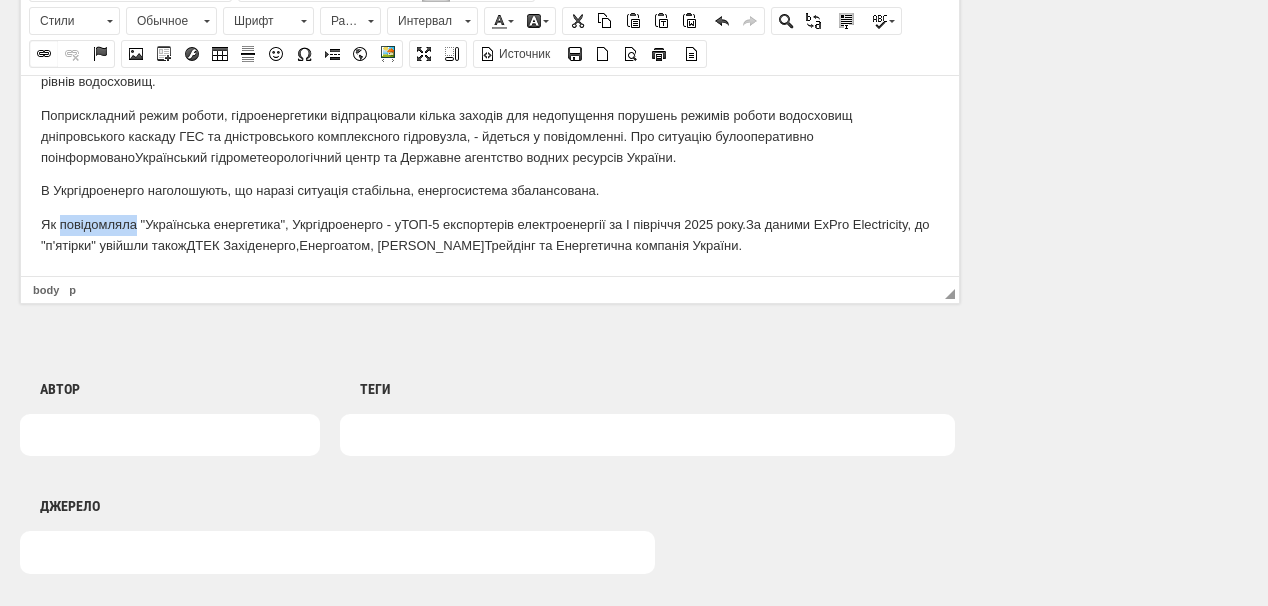 click at bounding box center [44, 54] 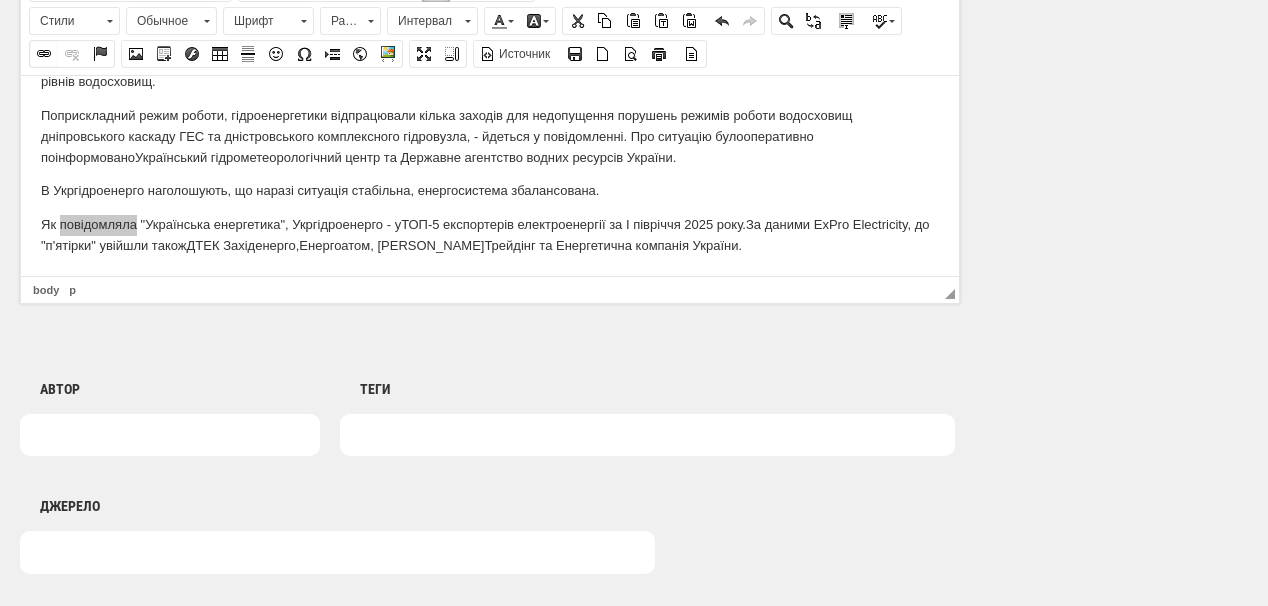 select on "http://" 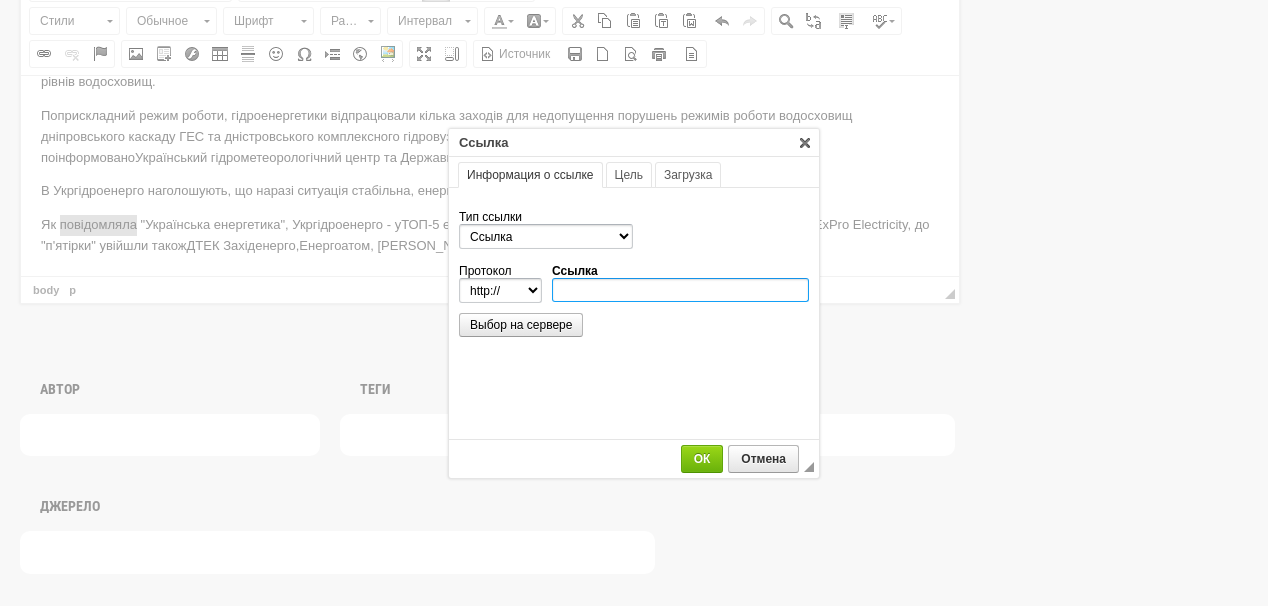 click on "Ссылка" at bounding box center (680, 290) 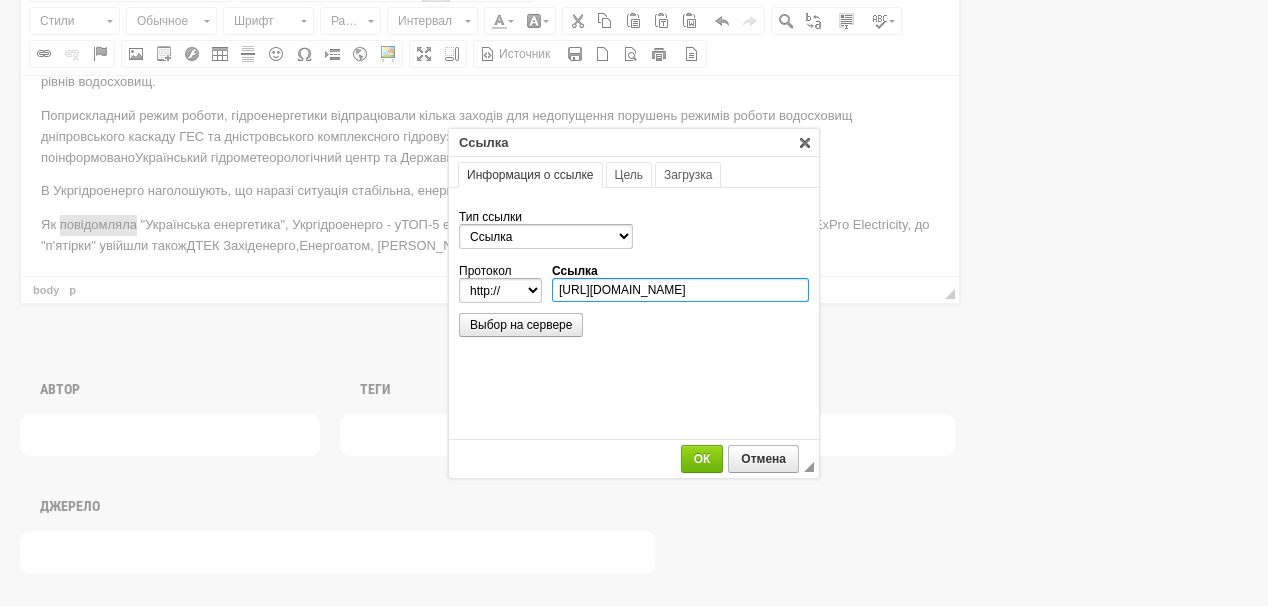 scroll, scrollTop: 0, scrollLeft: 292, axis: horizontal 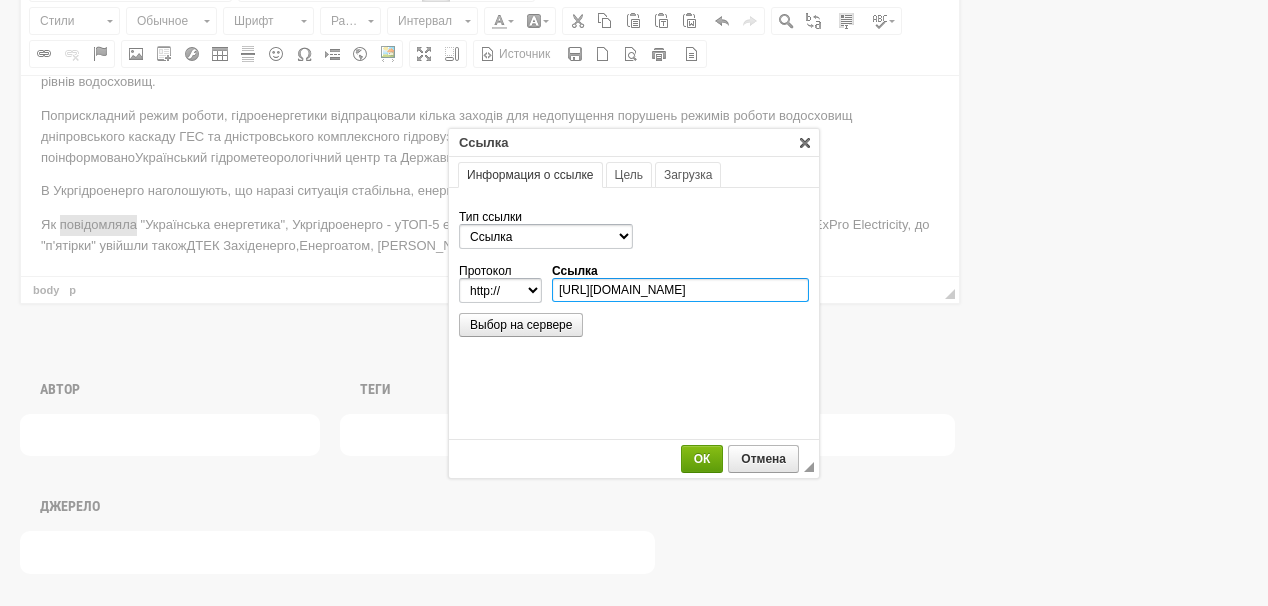 type on "https://ua-energy.org/uk/posts/opryliudnyly-top-5-eksporteriv-elektroenerhii-za-i-pivrichchia-2025-roku" 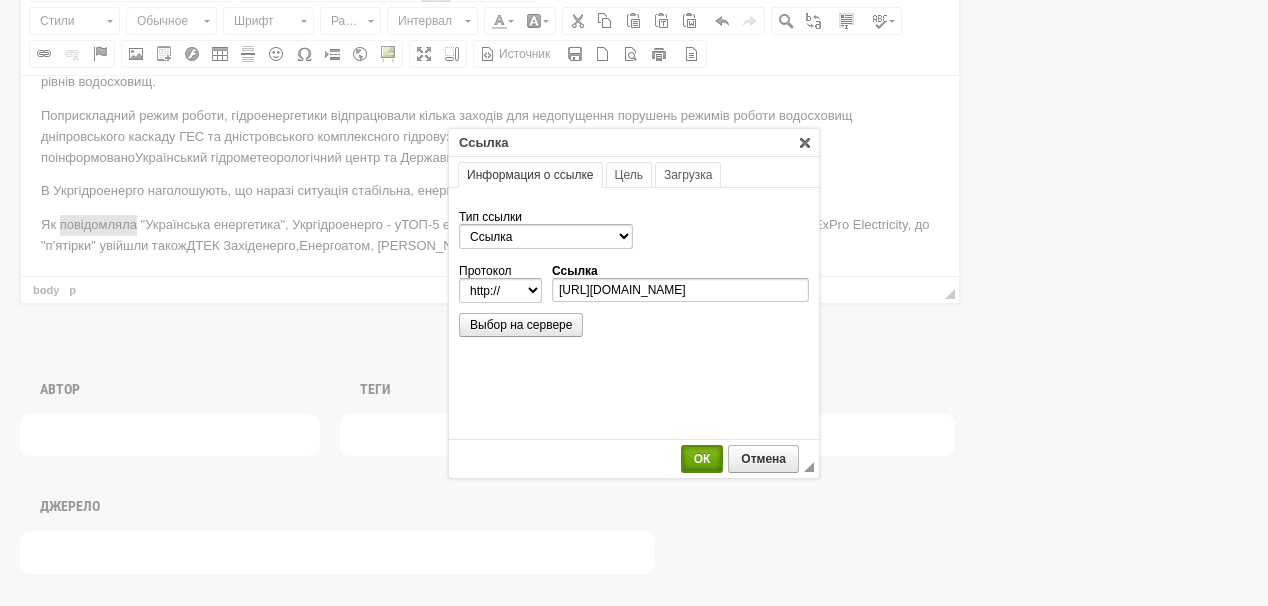 select on "https://" 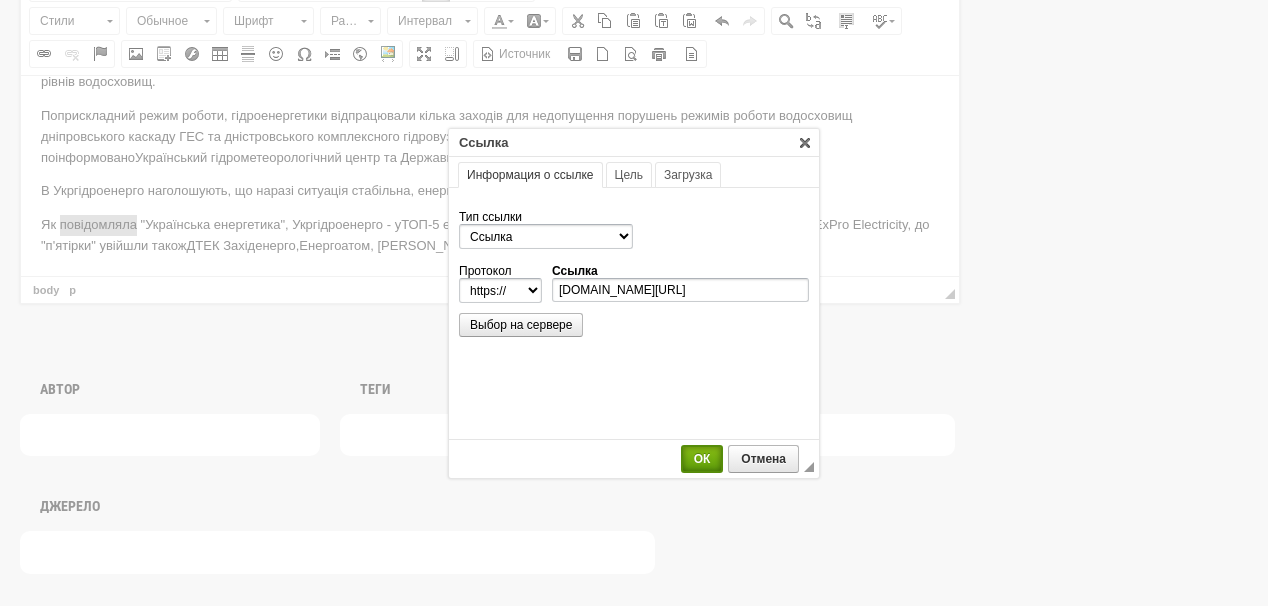 scroll, scrollTop: 0, scrollLeft: 0, axis: both 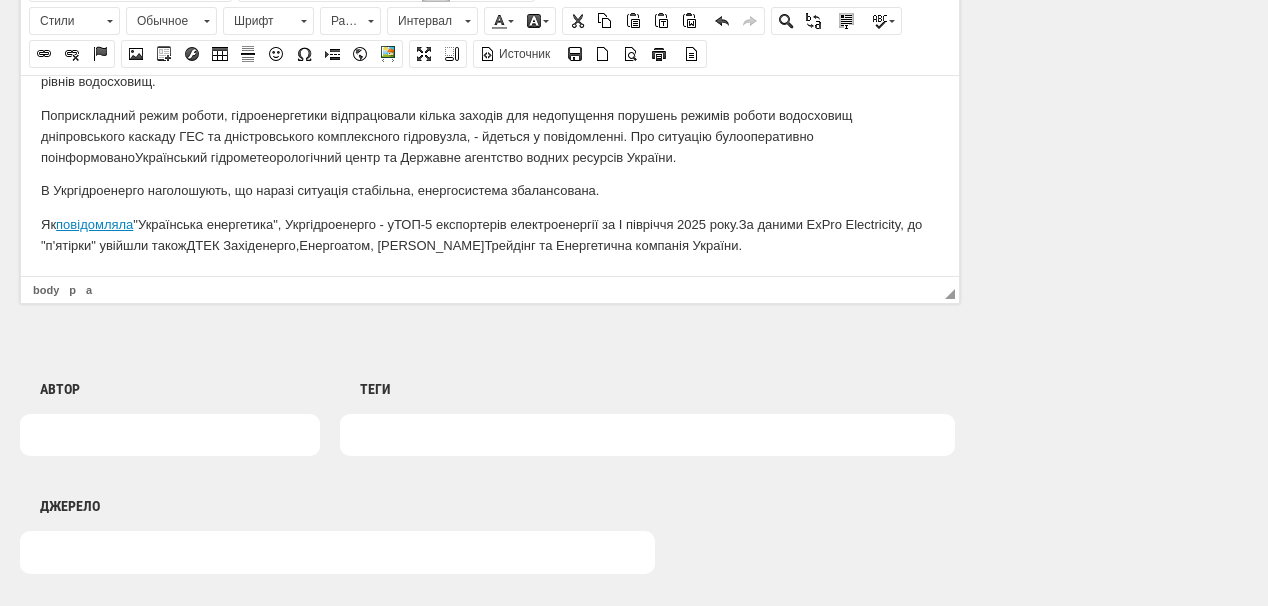 click on "Як  повідомляла  "Українська енергетика", Укргідроенерго - у  ТОП-5 експортерів електроенергії за І півріччя 2025 року.  За даними ExPro Electricity, до "п'ятірки" увійшли також  ДТЕК Західенерго,  Енергоатом, Д.Трейдінг та Енергетична компанія України." at bounding box center [490, 235] 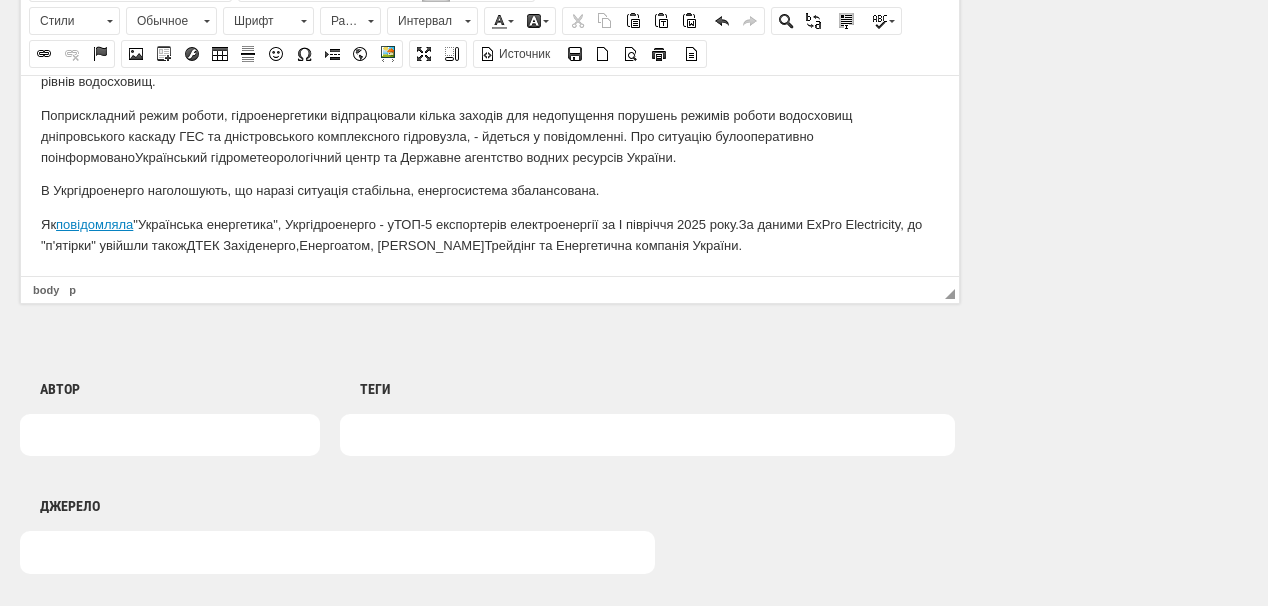 scroll, scrollTop: 144, scrollLeft: 0, axis: vertical 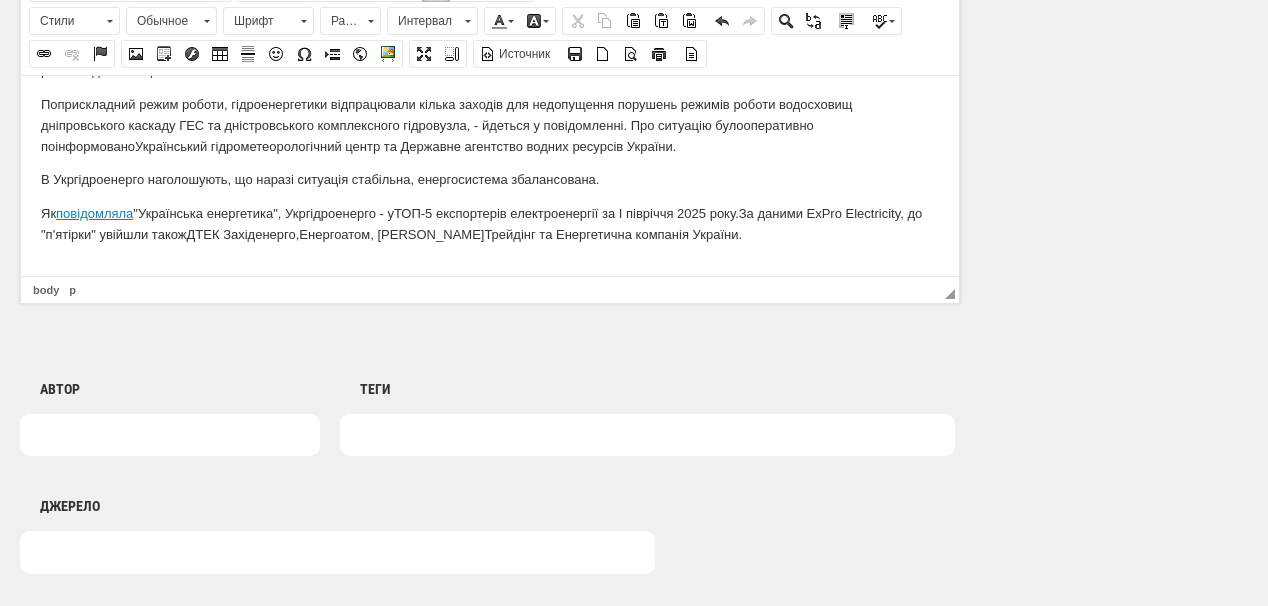 click at bounding box center (490, 268) 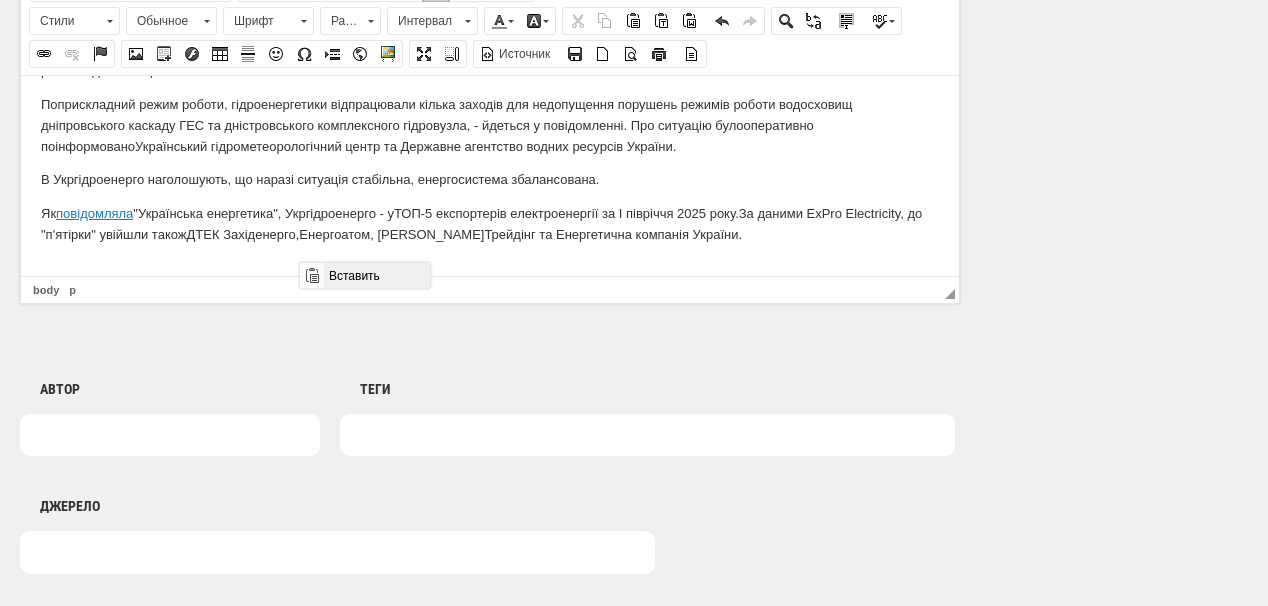 drag, startPoint x: 353, startPoint y: 281, endPoint x: 664, endPoint y: 543, distance: 406.65097 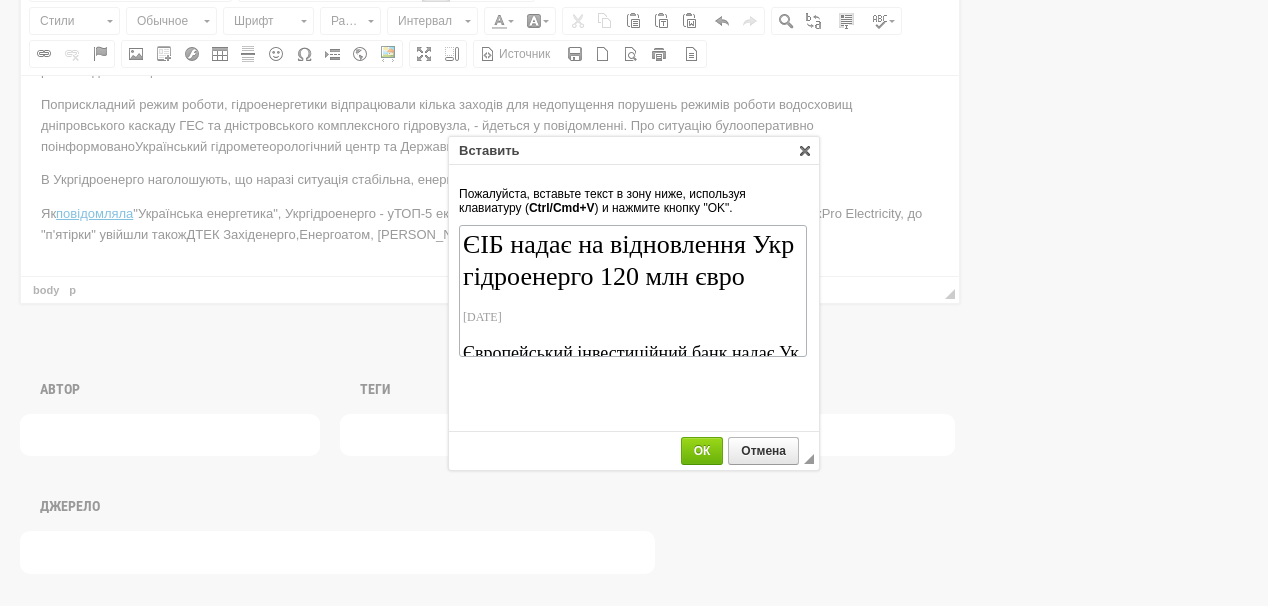 scroll, scrollTop: 78, scrollLeft: 0, axis: vertical 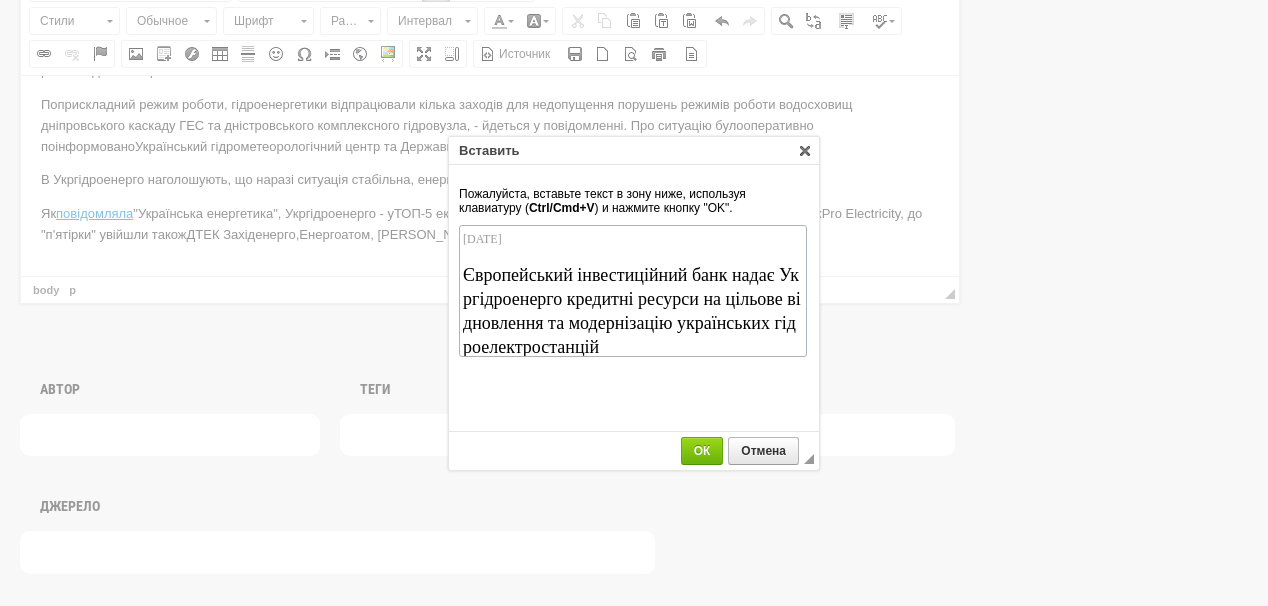 type 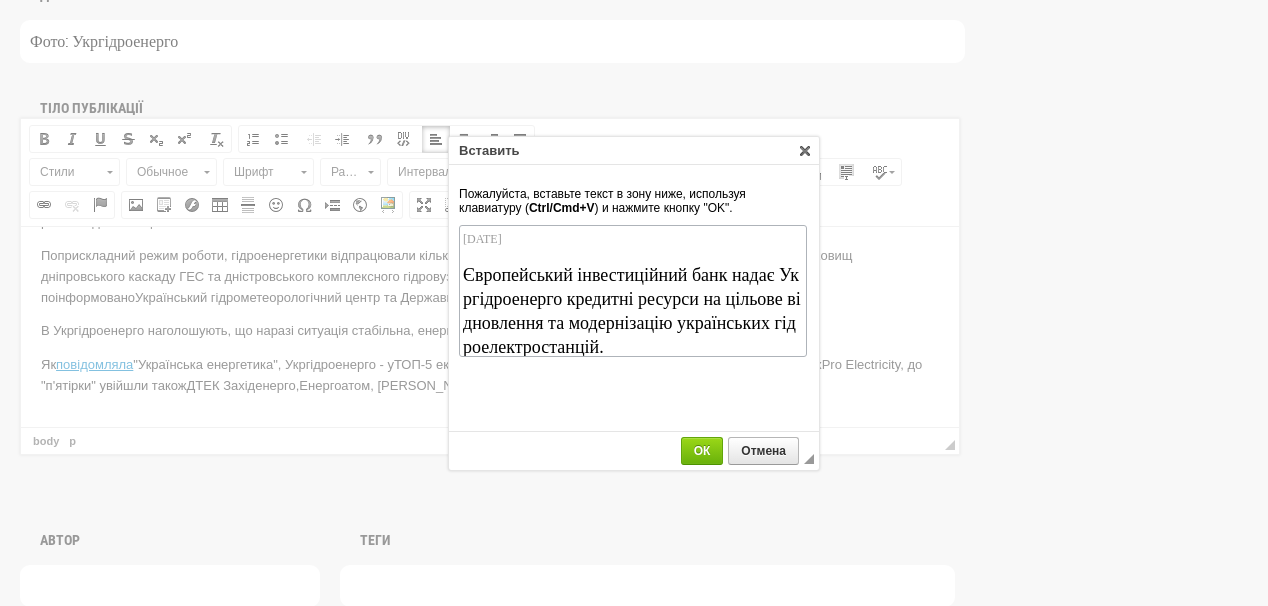 scroll, scrollTop: 1200, scrollLeft: 0, axis: vertical 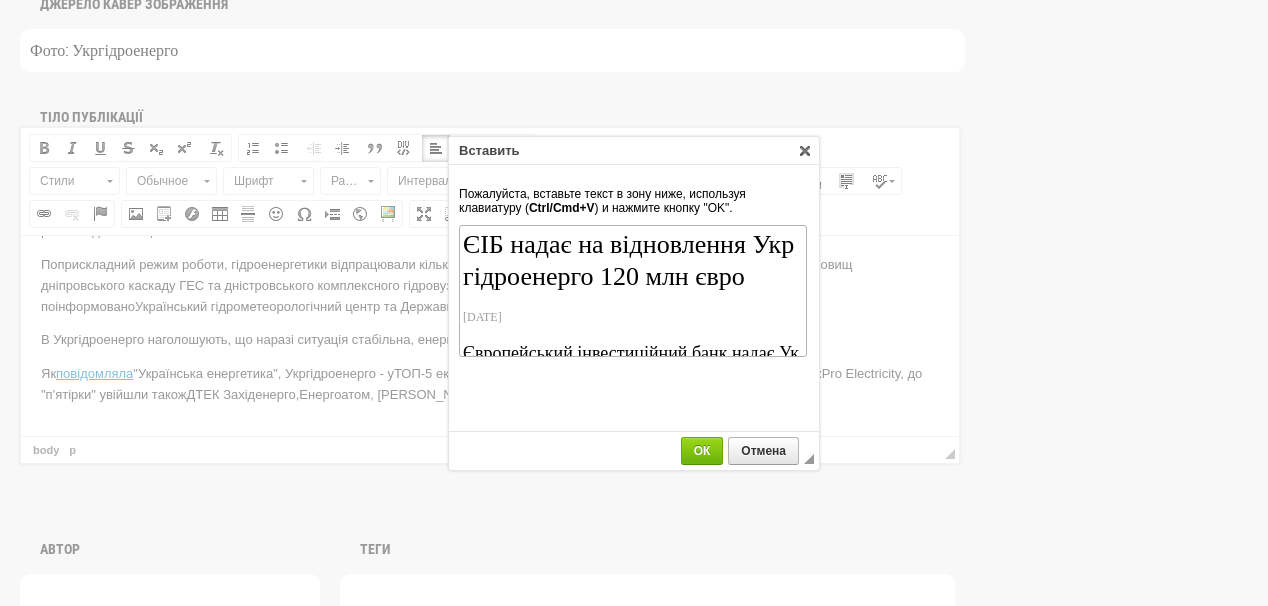 drag, startPoint x: 552, startPoint y: 323, endPoint x: 459, endPoint y: 314, distance: 93.43447 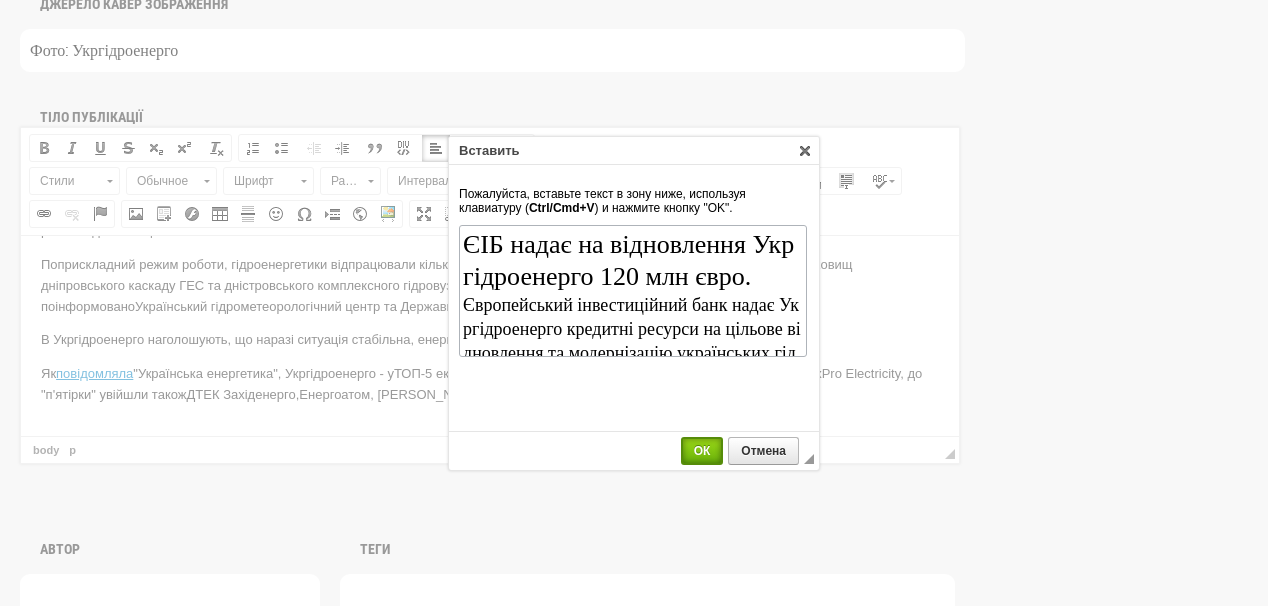 click on "ОК" at bounding box center (702, 451) 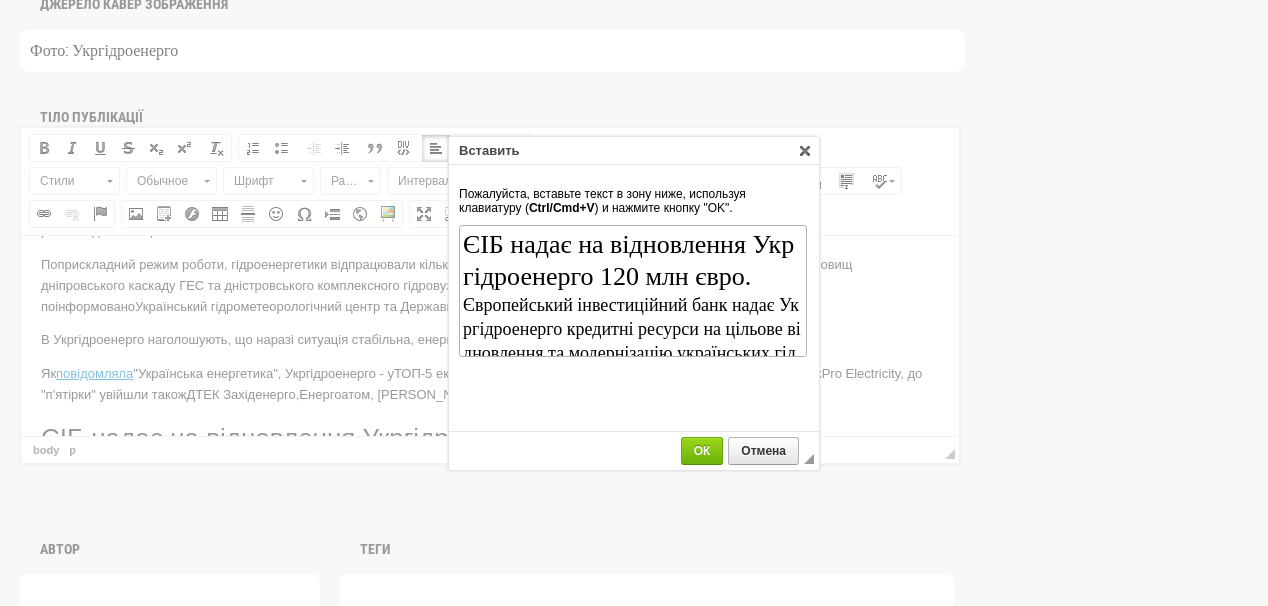 scroll, scrollTop: 217, scrollLeft: 0, axis: vertical 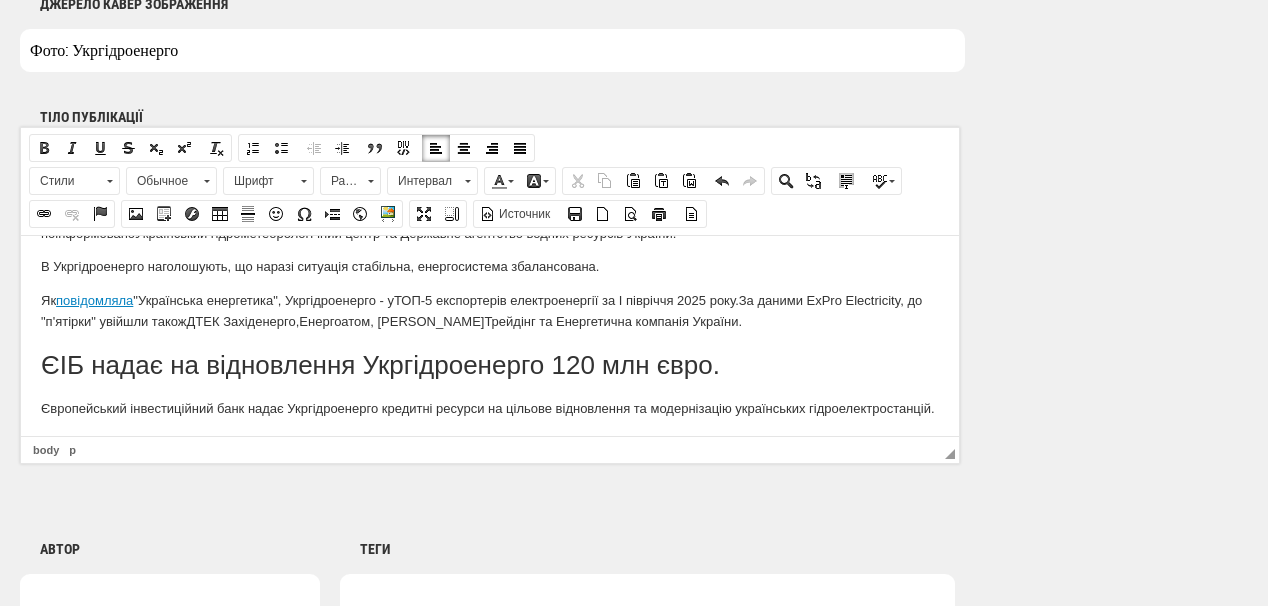click on "ЄІБ надає на відновлення Укргідроенерго 120 млн євро." at bounding box center (490, 364) 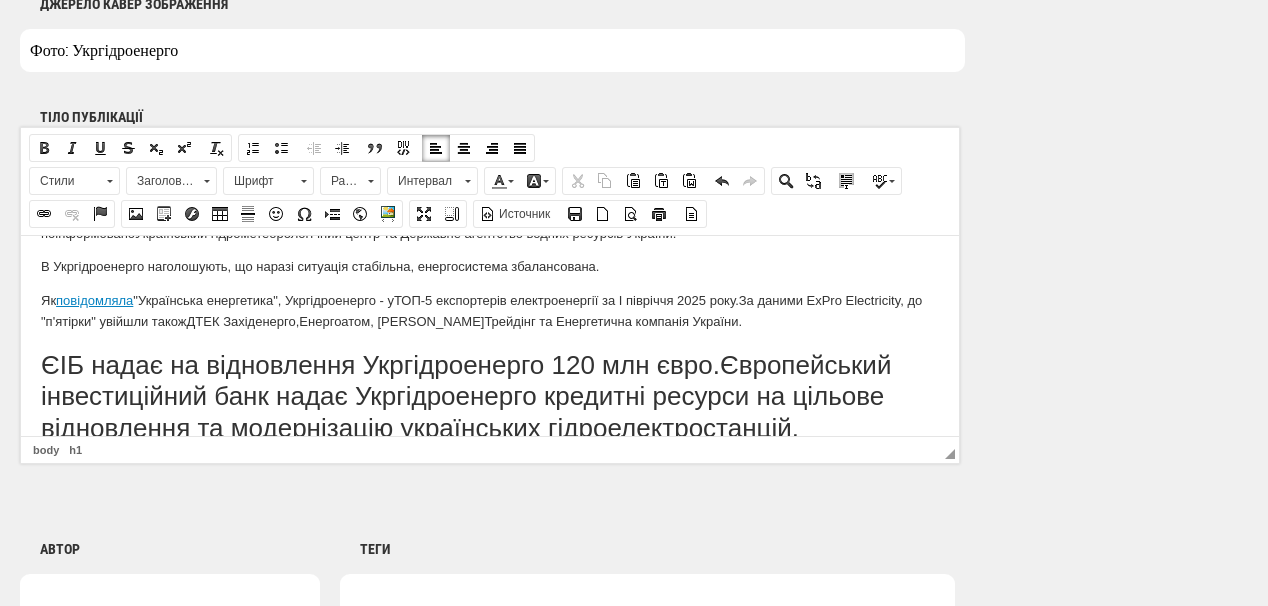 click on "Заголовок 1" at bounding box center (162, 181) 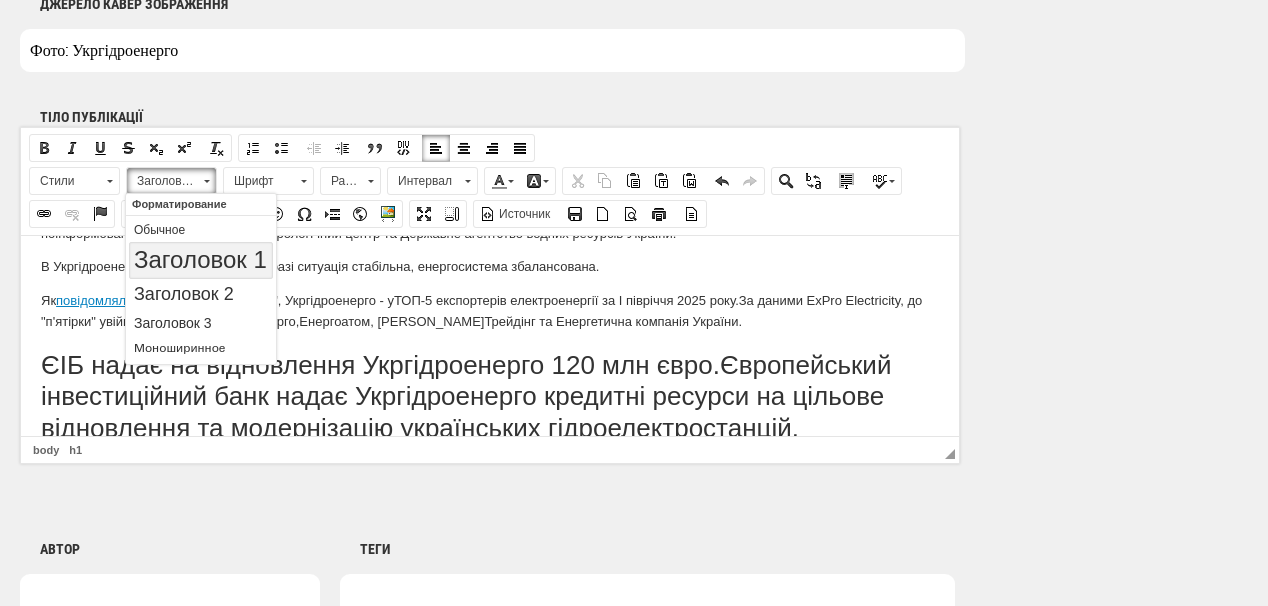 scroll, scrollTop: 0, scrollLeft: 0, axis: both 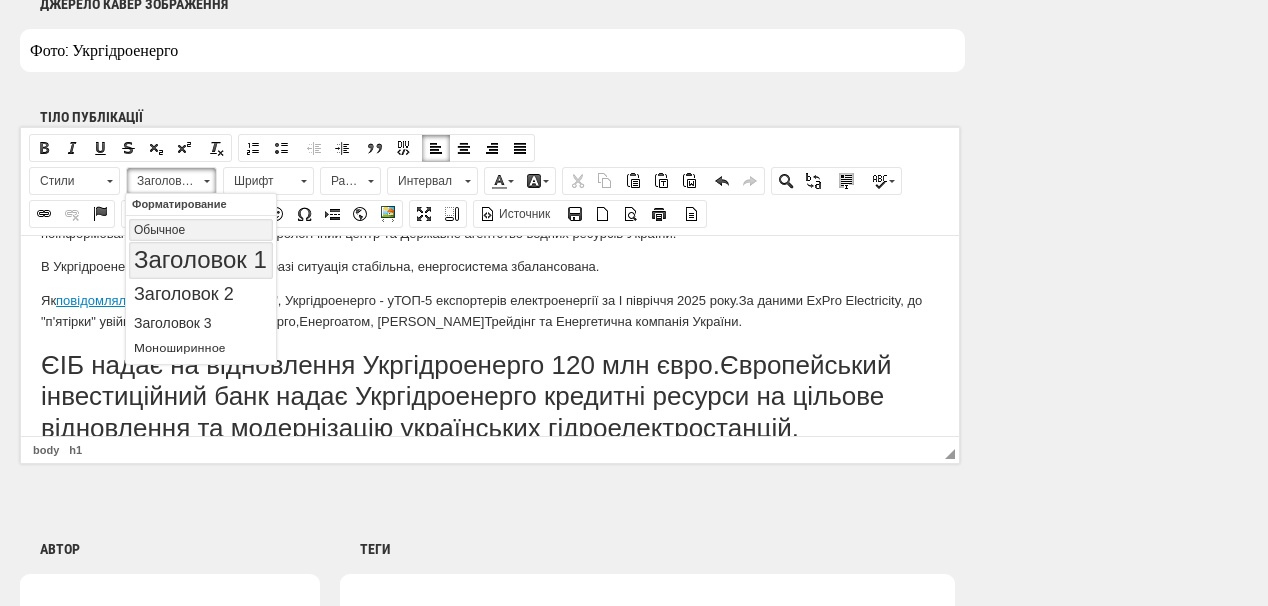 click on "Обычное" at bounding box center (201, 230) 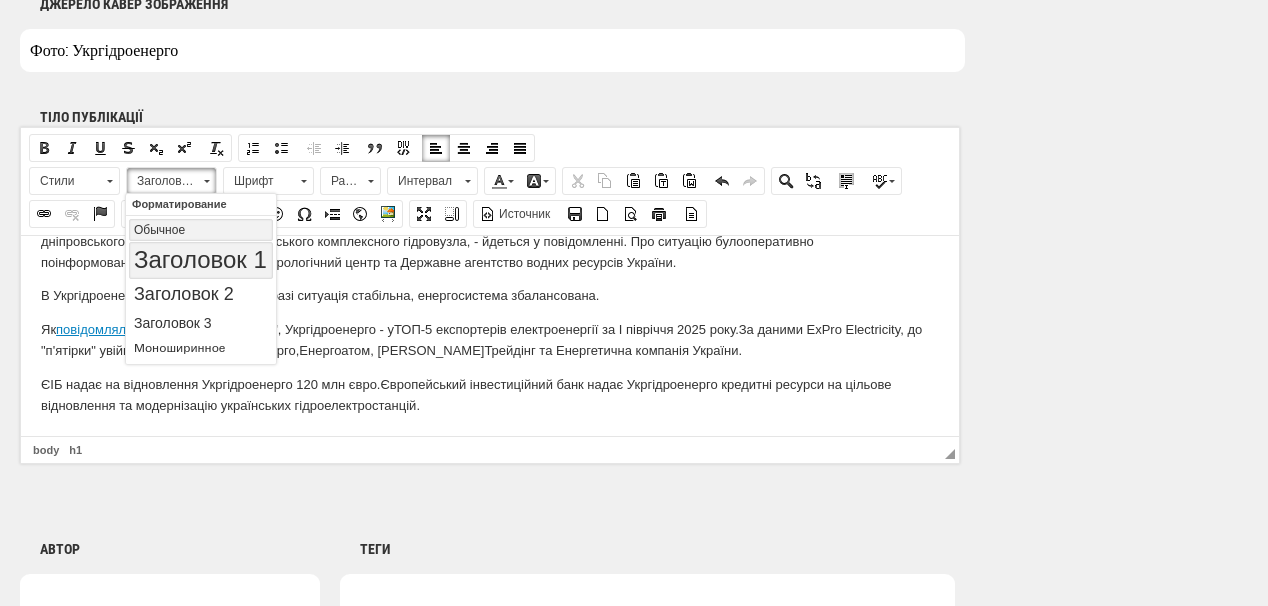 scroll, scrollTop: 188, scrollLeft: 0, axis: vertical 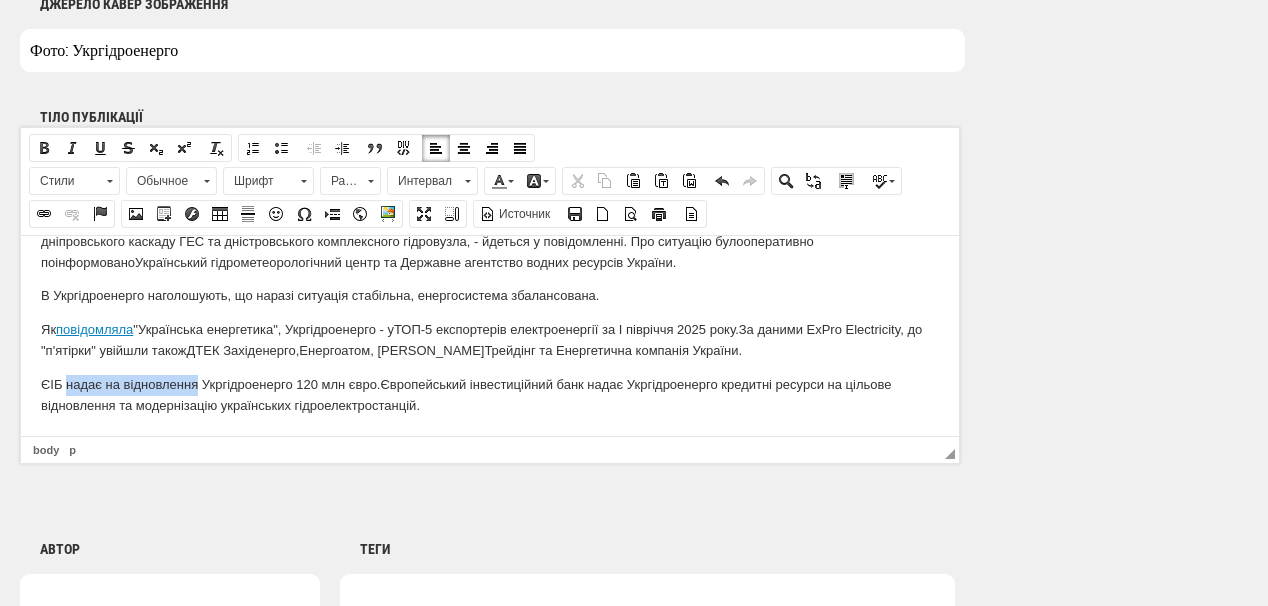 drag, startPoint x: 66, startPoint y: 384, endPoint x: 198, endPoint y: 383, distance: 132.00378 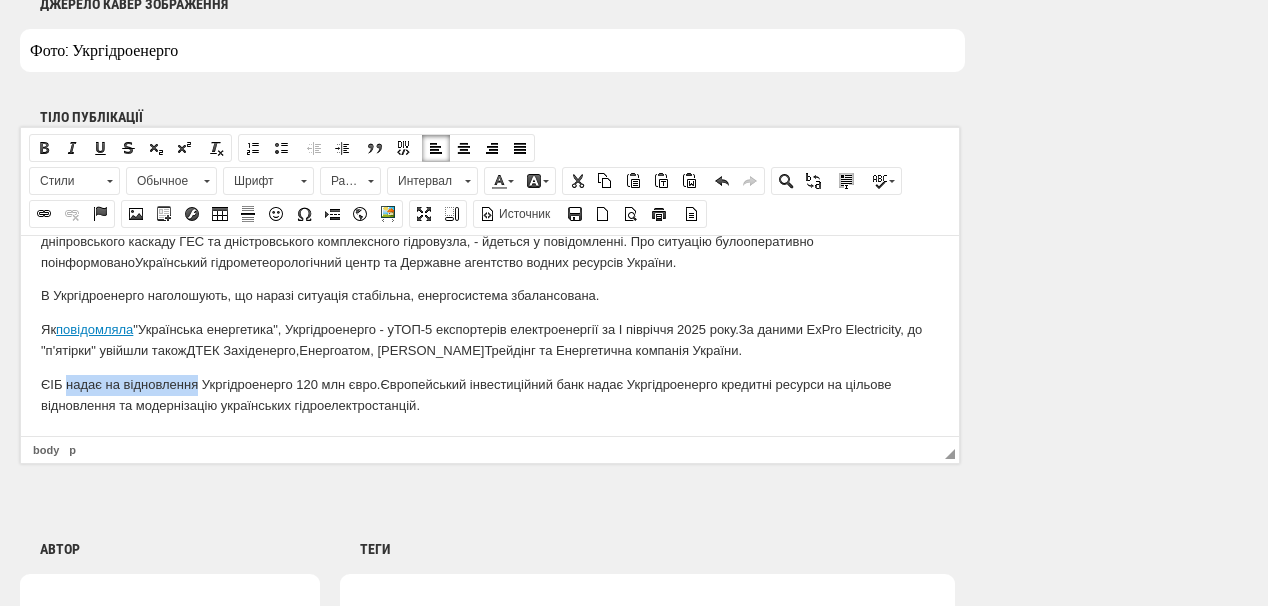 click at bounding box center (44, 214) 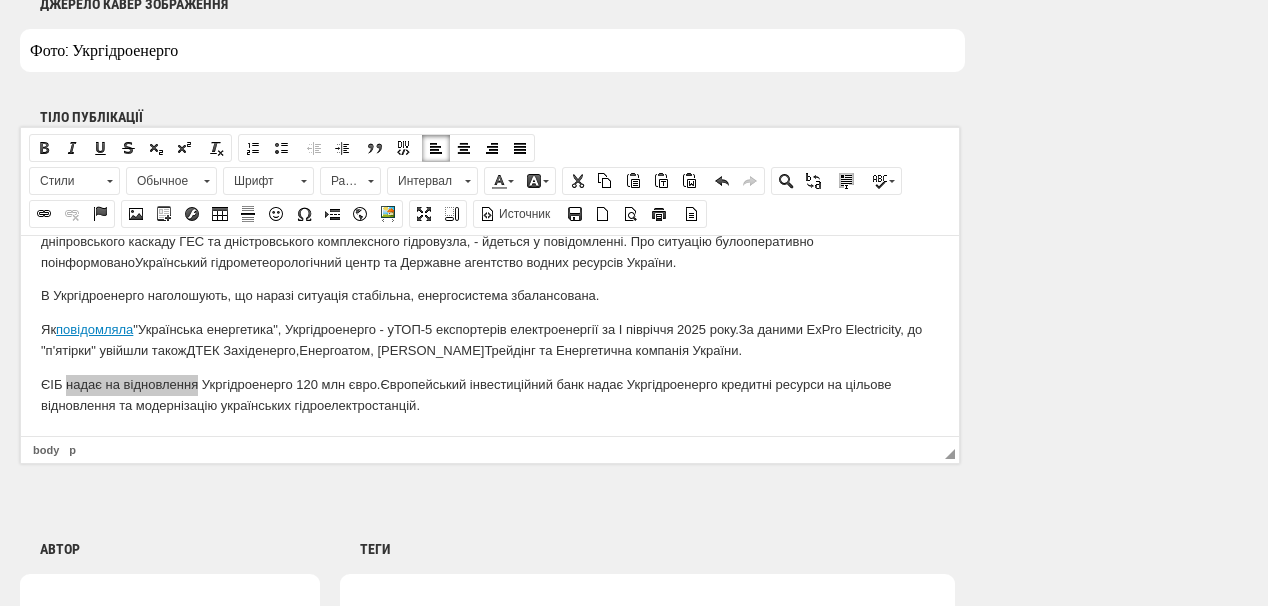 select on "http://" 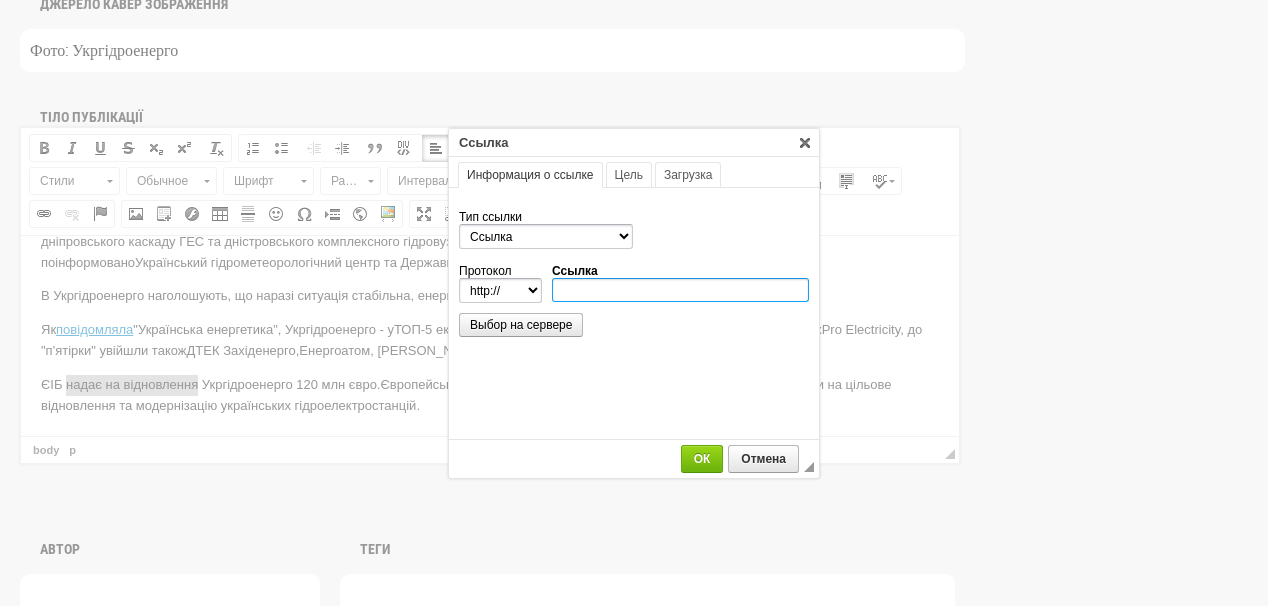 click on "Ссылка" at bounding box center [680, 290] 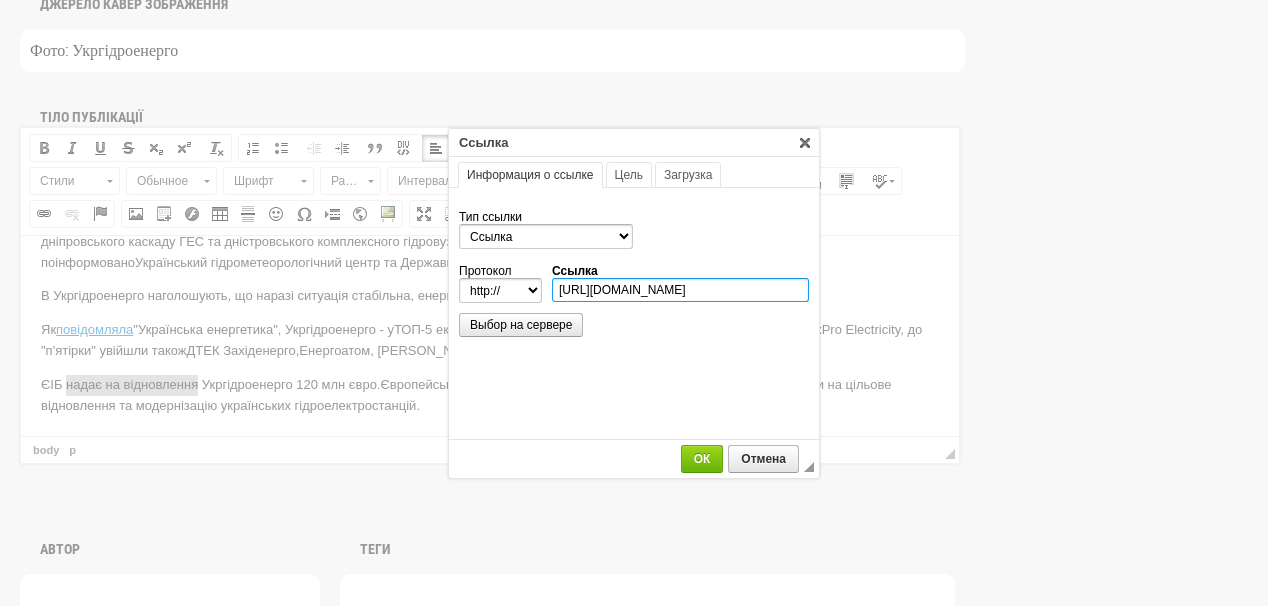scroll, scrollTop: 0, scrollLeft: 228, axis: horizontal 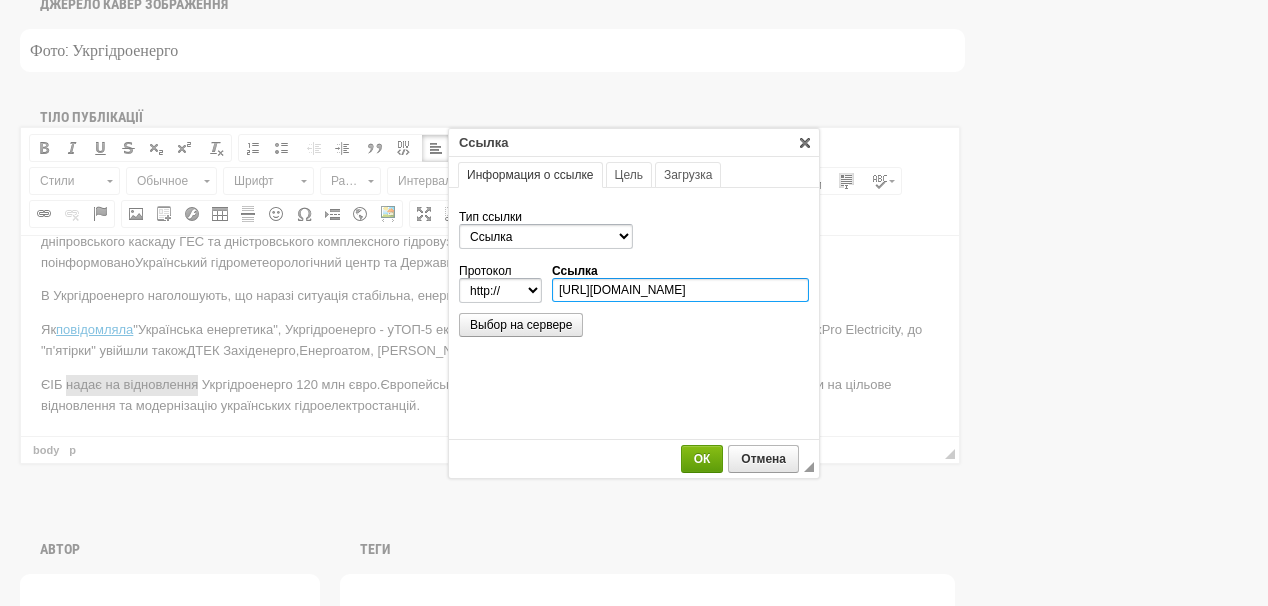 type on "https://ua-energy.org/uk/posts/yeib-nadaie-na-vidnovlennia-ukrhidroenerho-120-mln-ievro" 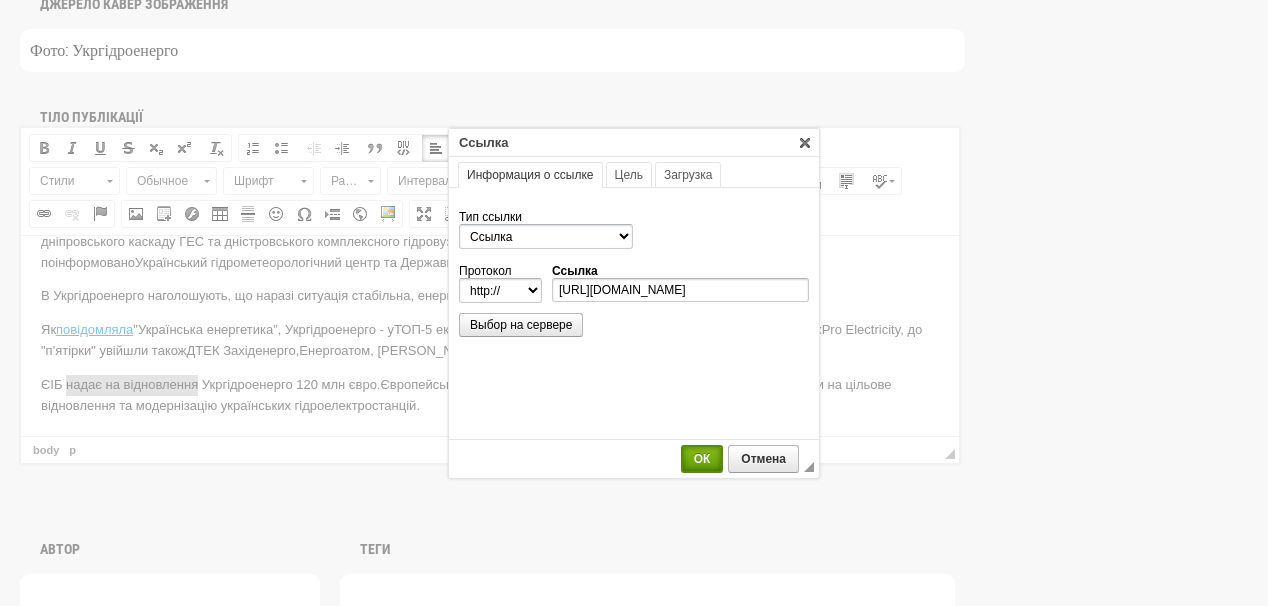 select on "https://" 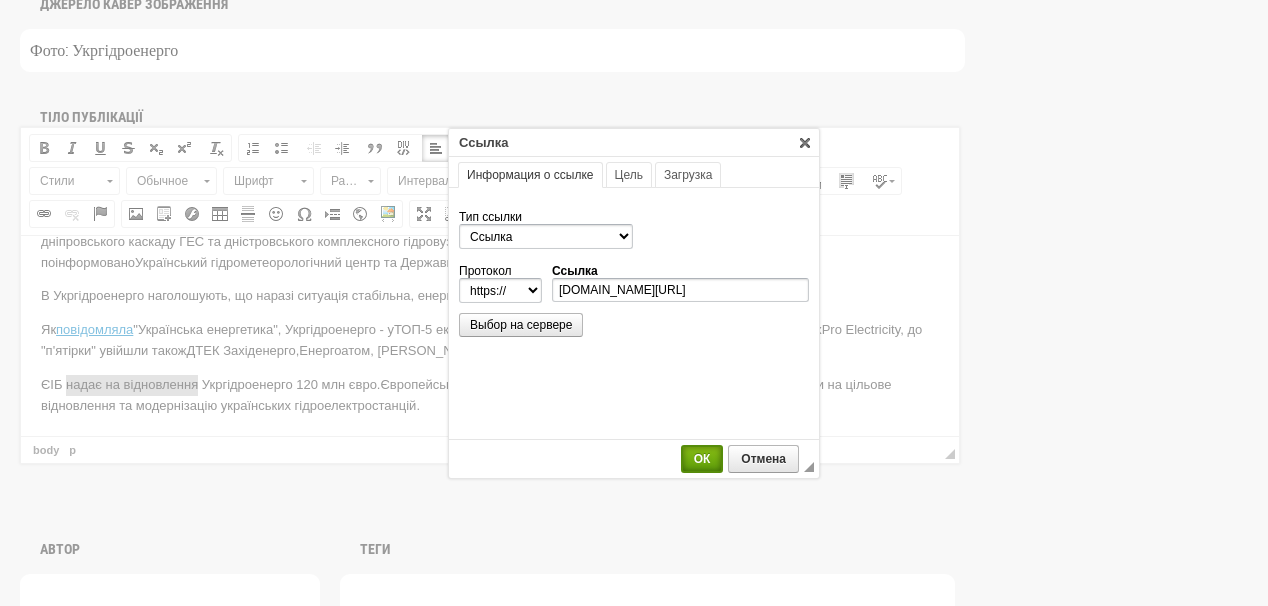 scroll, scrollTop: 0, scrollLeft: 0, axis: both 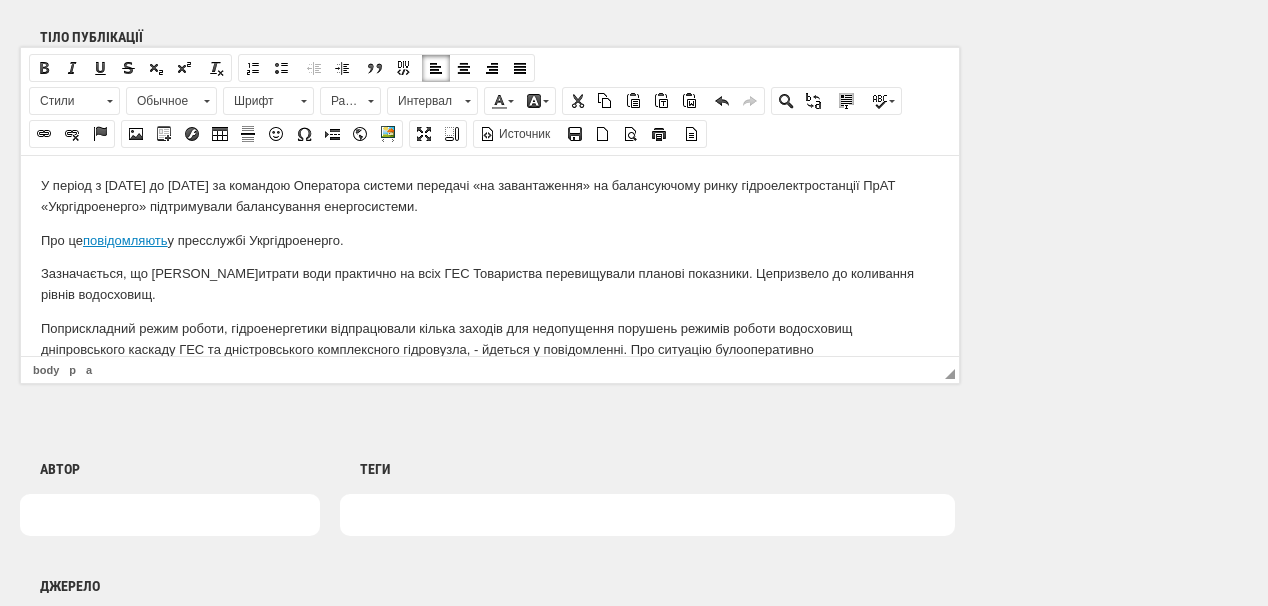 drag, startPoint x: 475, startPoint y: 326, endPoint x: 475, endPoint y: 314, distance: 12 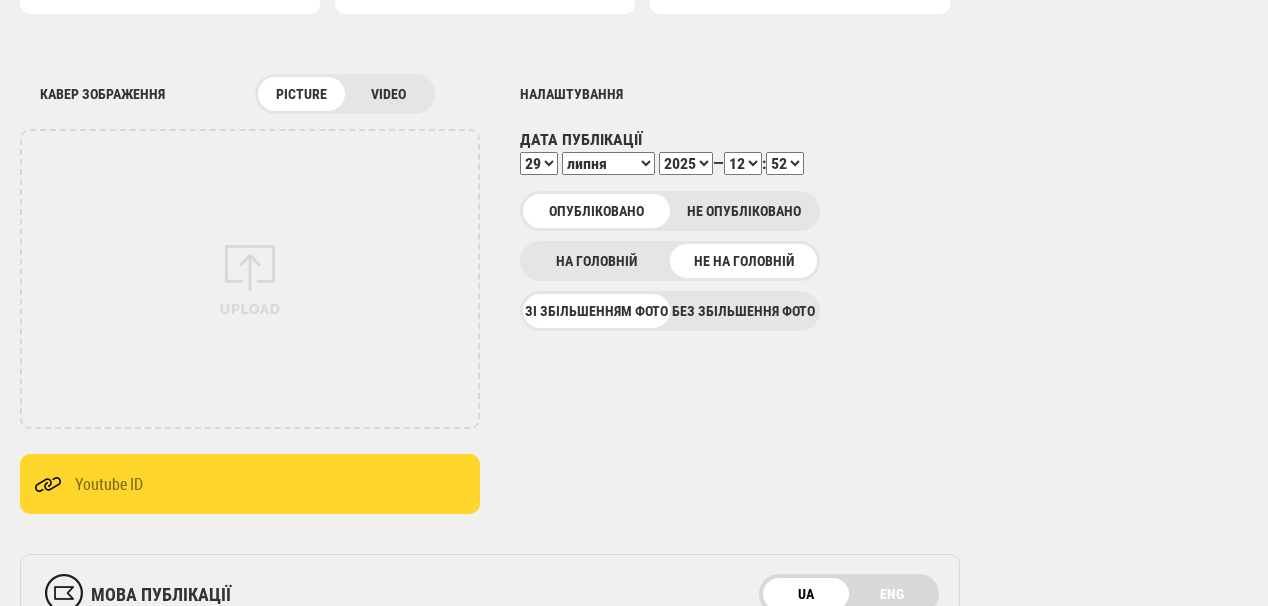 scroll, scrollTop: 160, scrollLeft: 0, axis: vertical 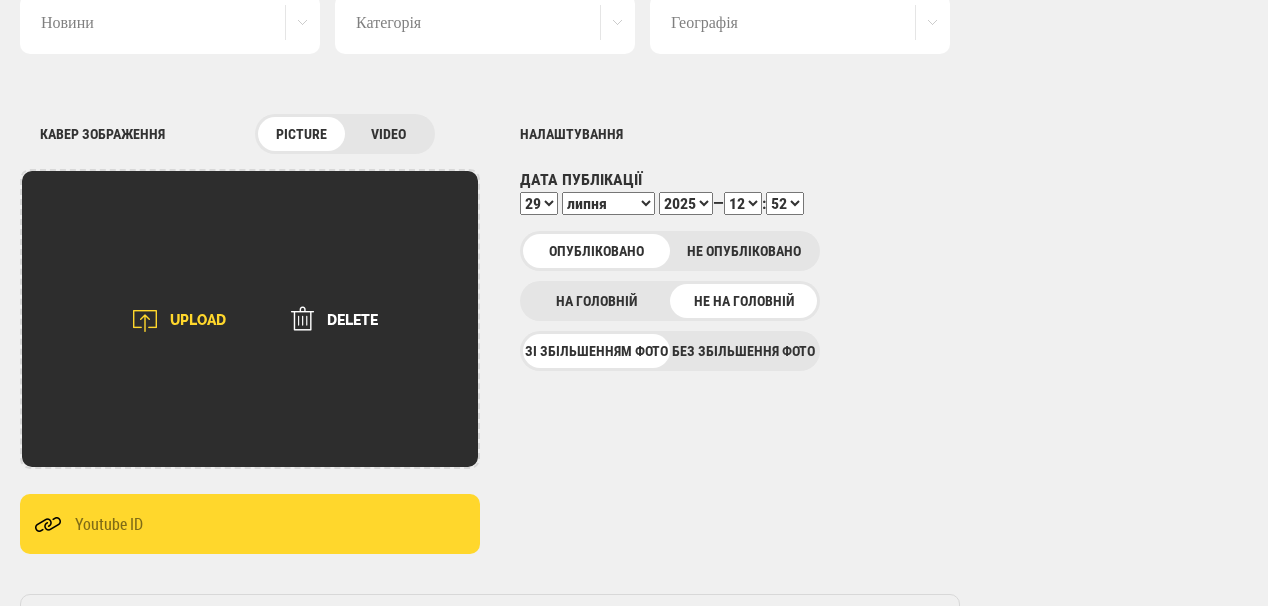 click on "UPLOAD" at bounding box center [172, 321] 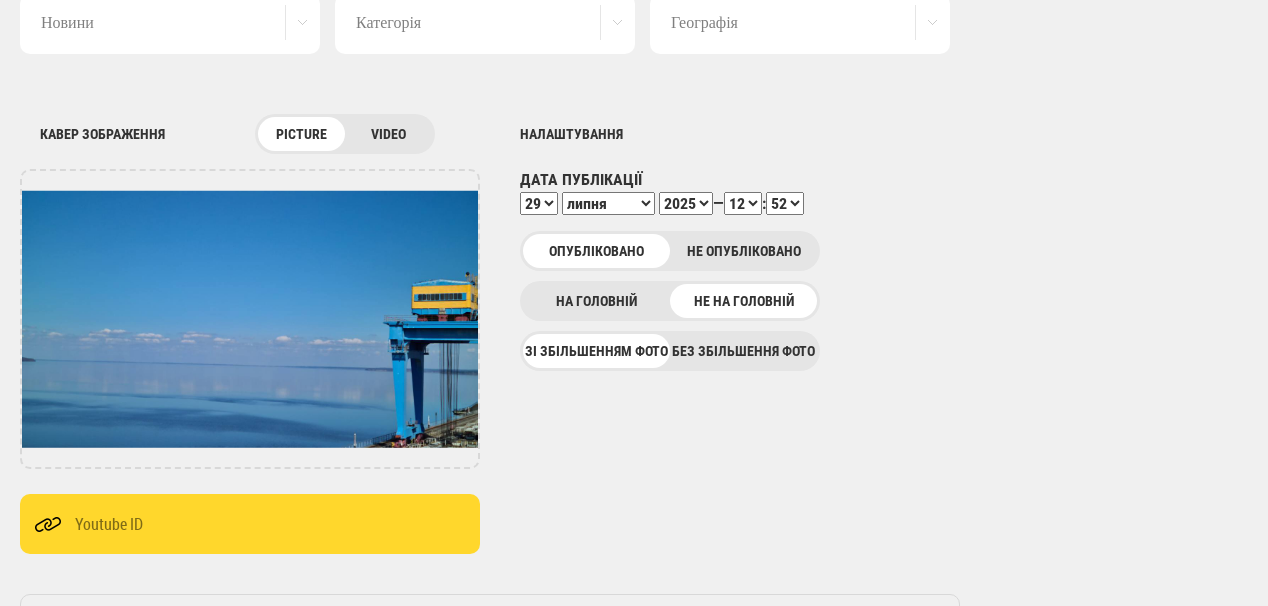 click on "00
01
02
03
04
05
06
07
08
09
10
11
12
13
14
15
16
17
18
19
20
21
22
23" at bounding box center (743, 203) 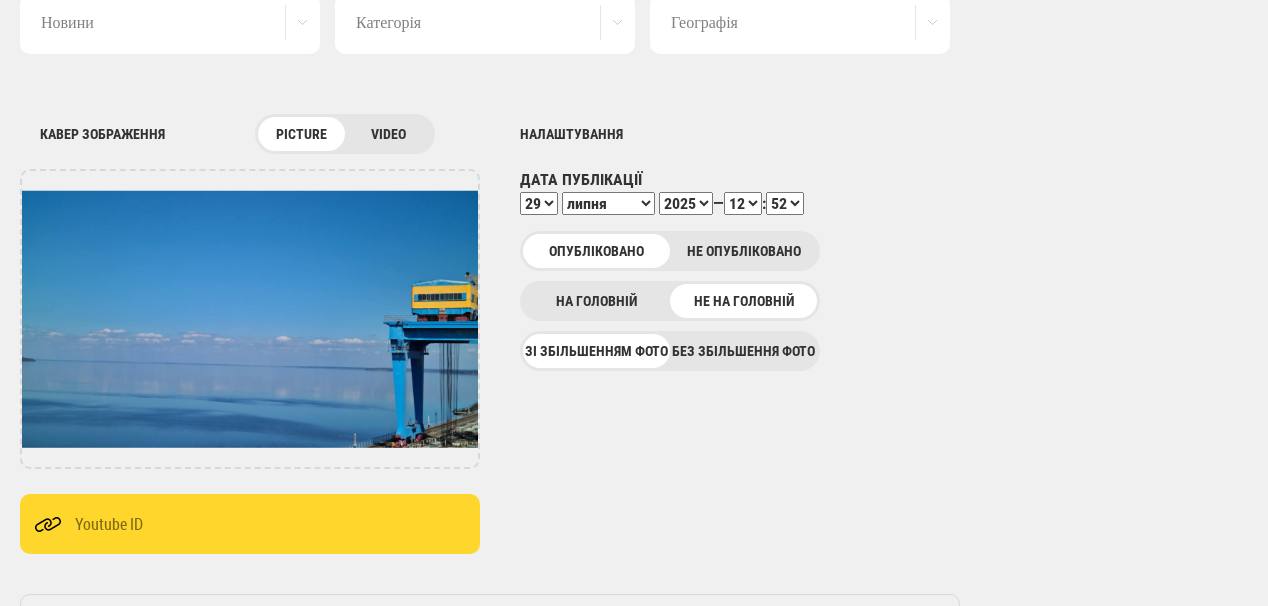 select on "13" 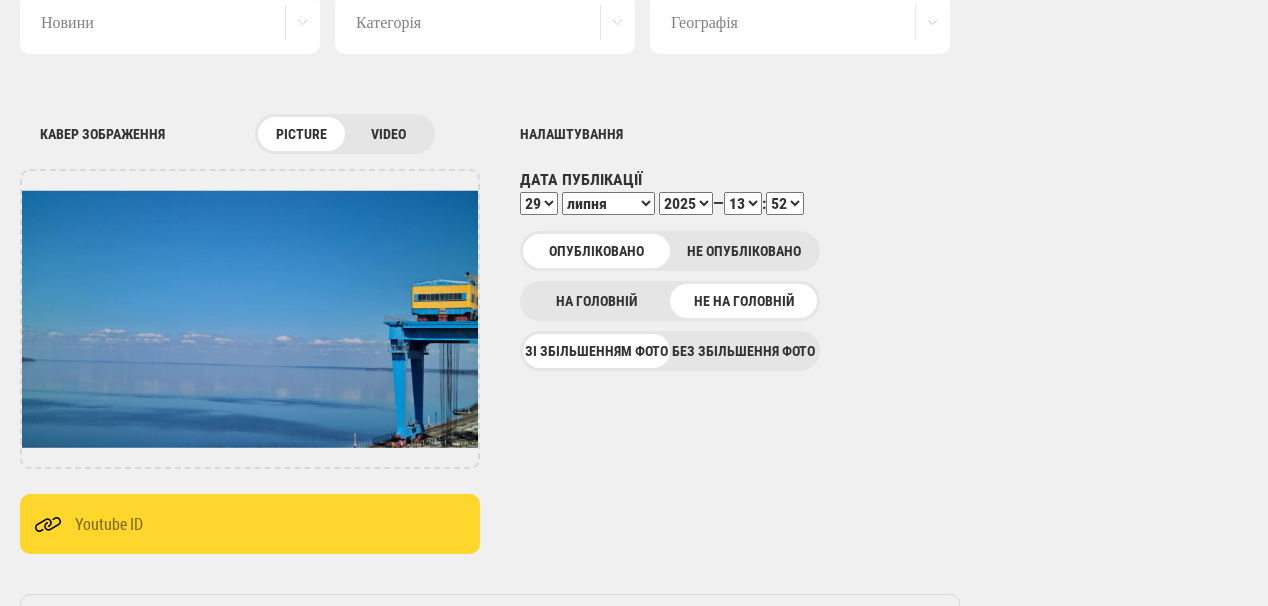 click on "00
01
02
03
04
05
06
07
08
09
10
11
12
13
14
15
16
17
18
19
20
21
22
23" at bounding box center [743, 203] 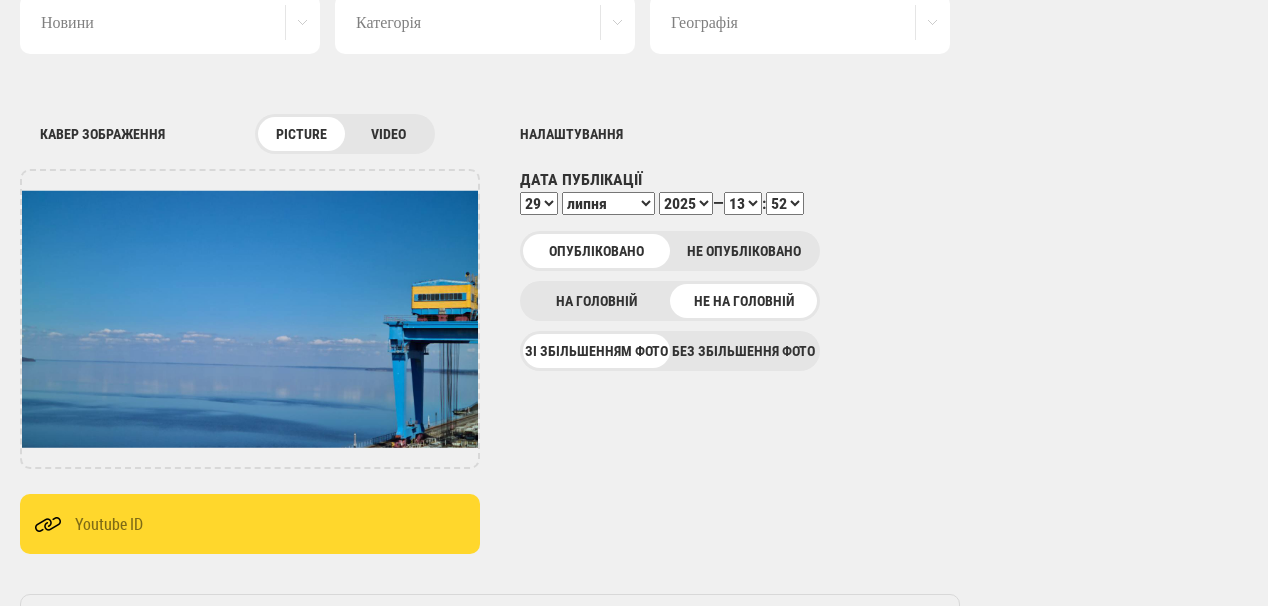 select on "03" 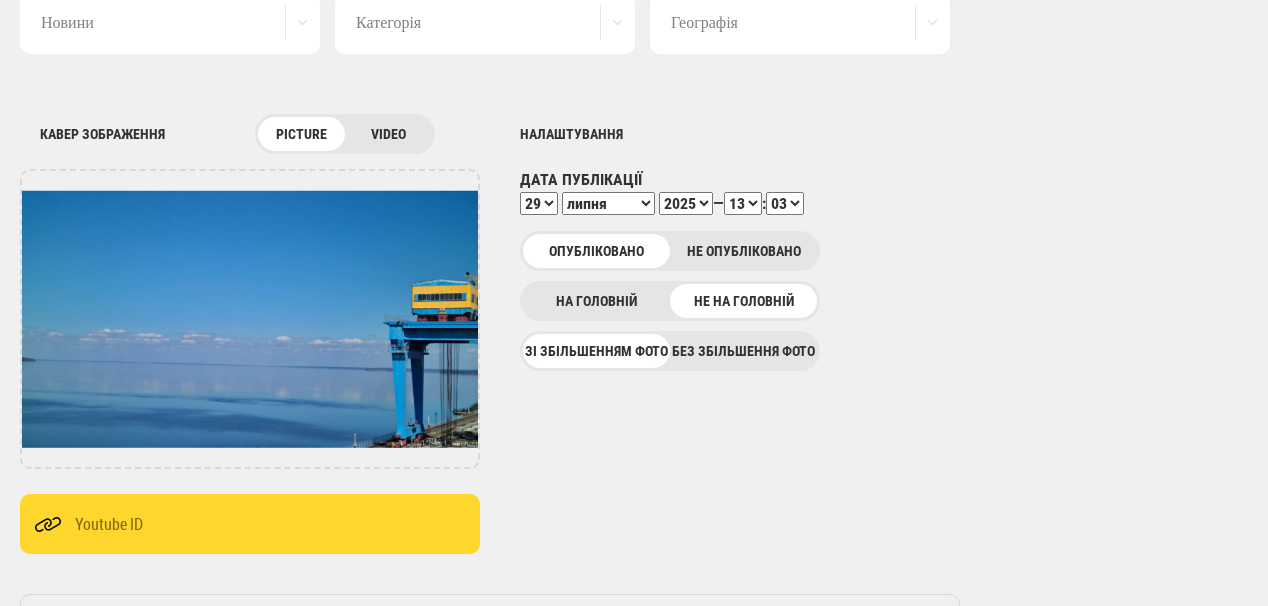 click on "00
01
02
03
04
05
06
07
08
09
10
11
12
13
14
15
16
17
18
19
20
21
22
23
24
25
26
27
28
29
30
31
32
33
34
35
36
37
38
39
40
41
42
43
44
45
46
47
48
49
50
51
52
53
54
55
56
57
58
59" at bounding box center (785, 203) 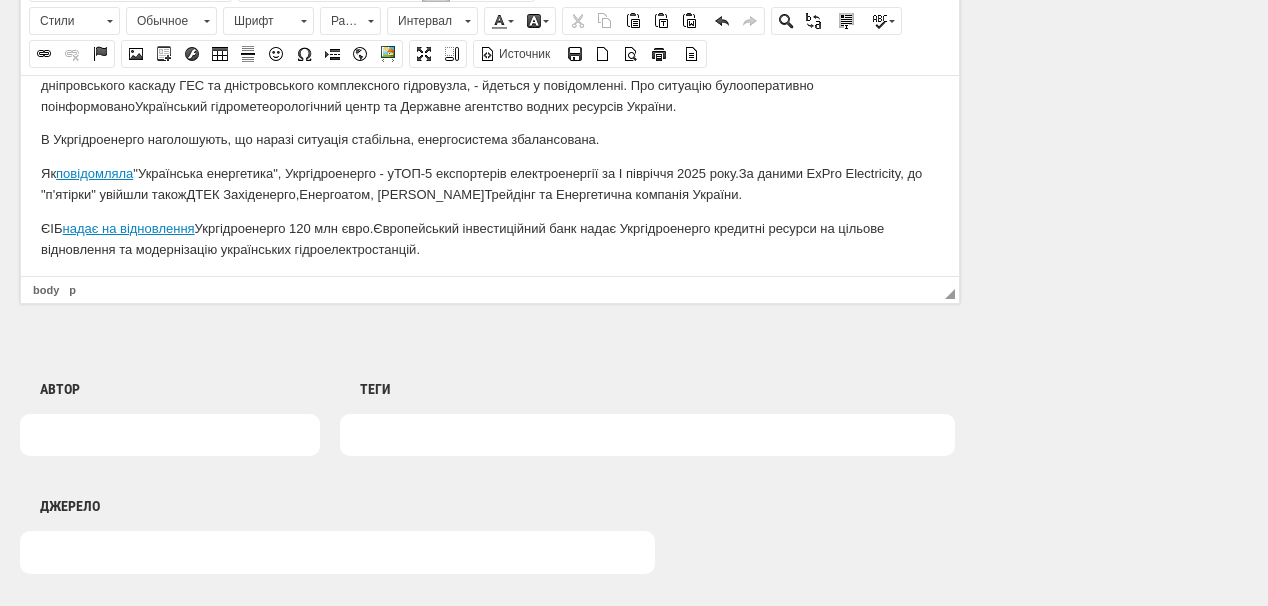 scroll, scrollTop: 188, scrollLeft: 0, axis: vertical 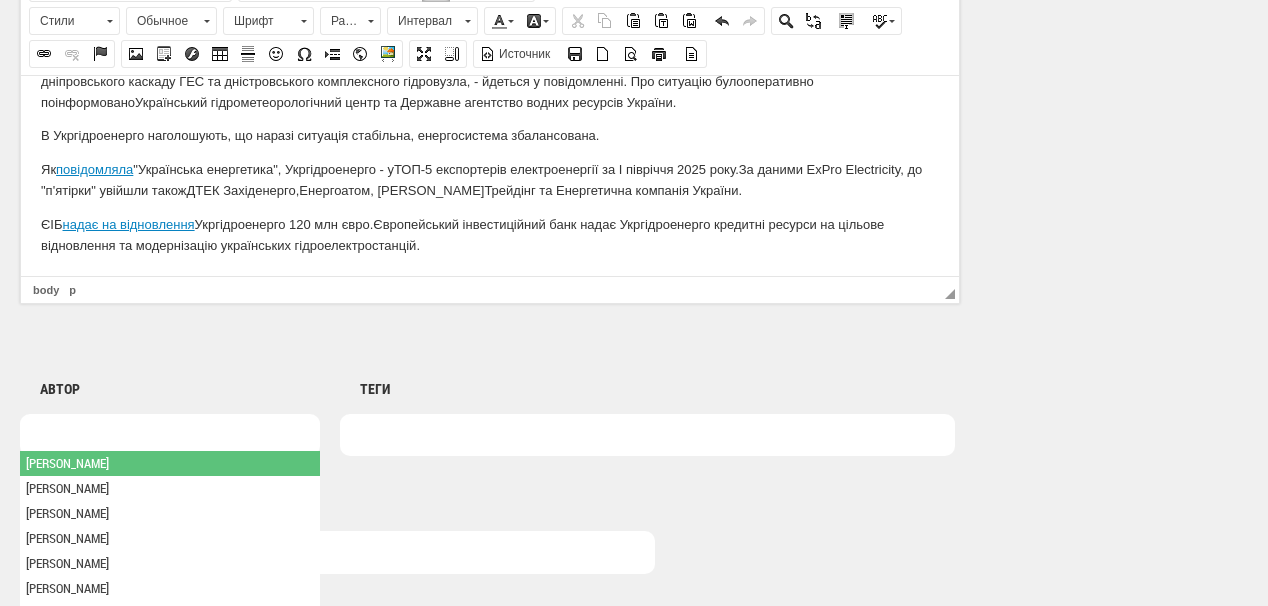 click at bounding box center (170, 435) 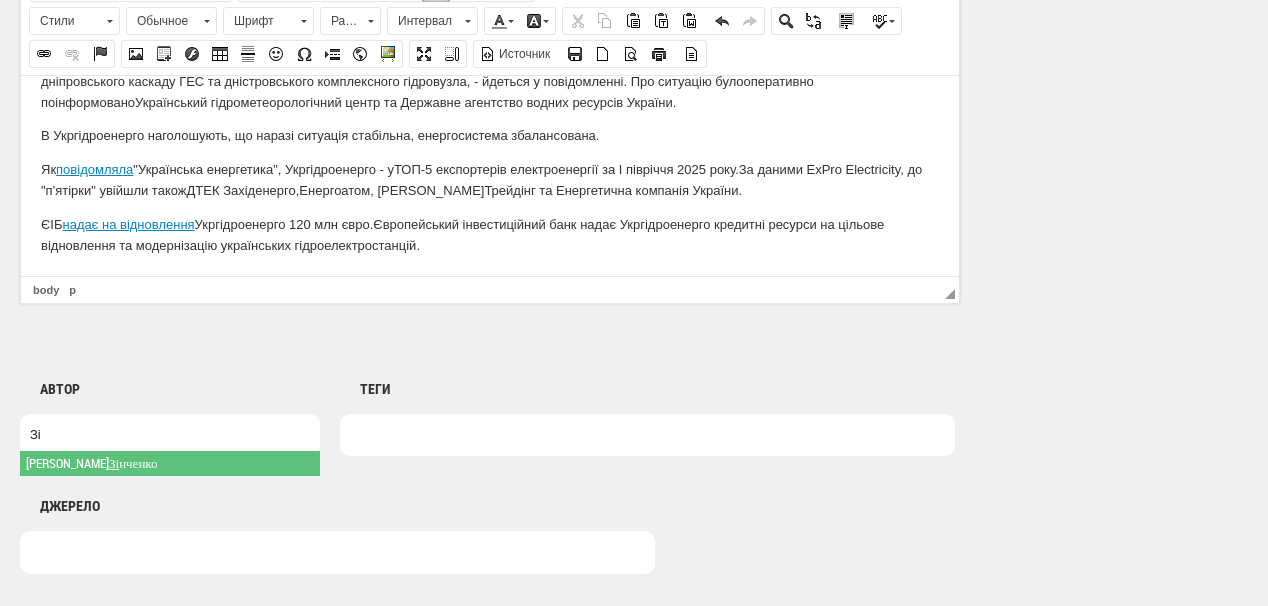 type on "Зі" 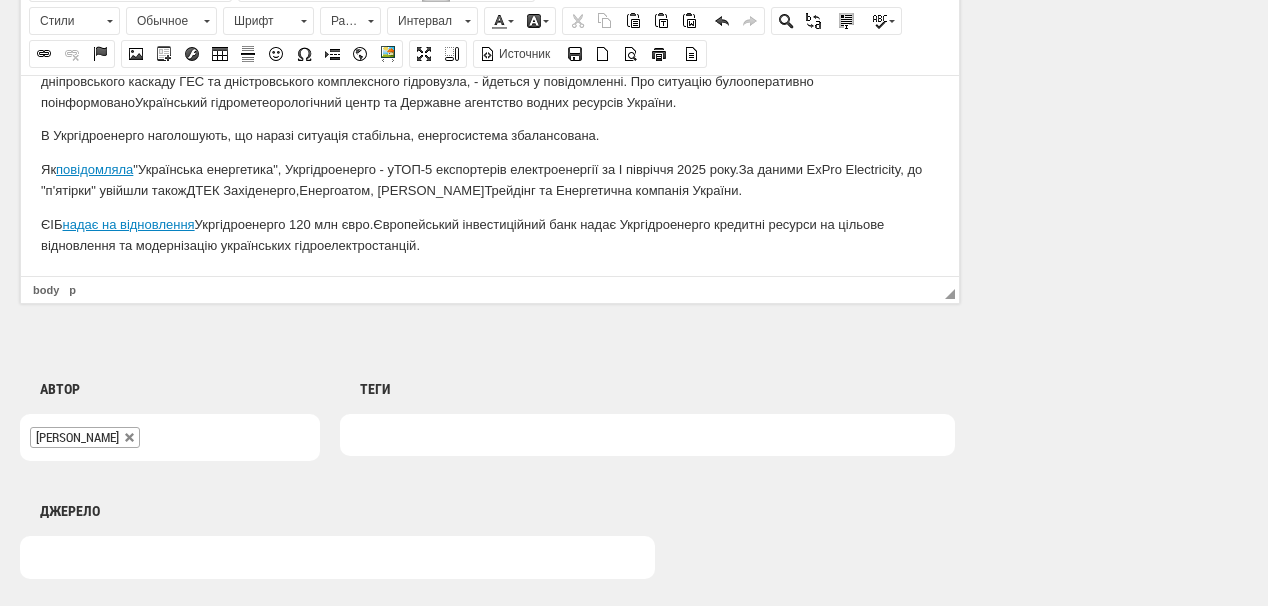 click at bounding box center (647, 435) 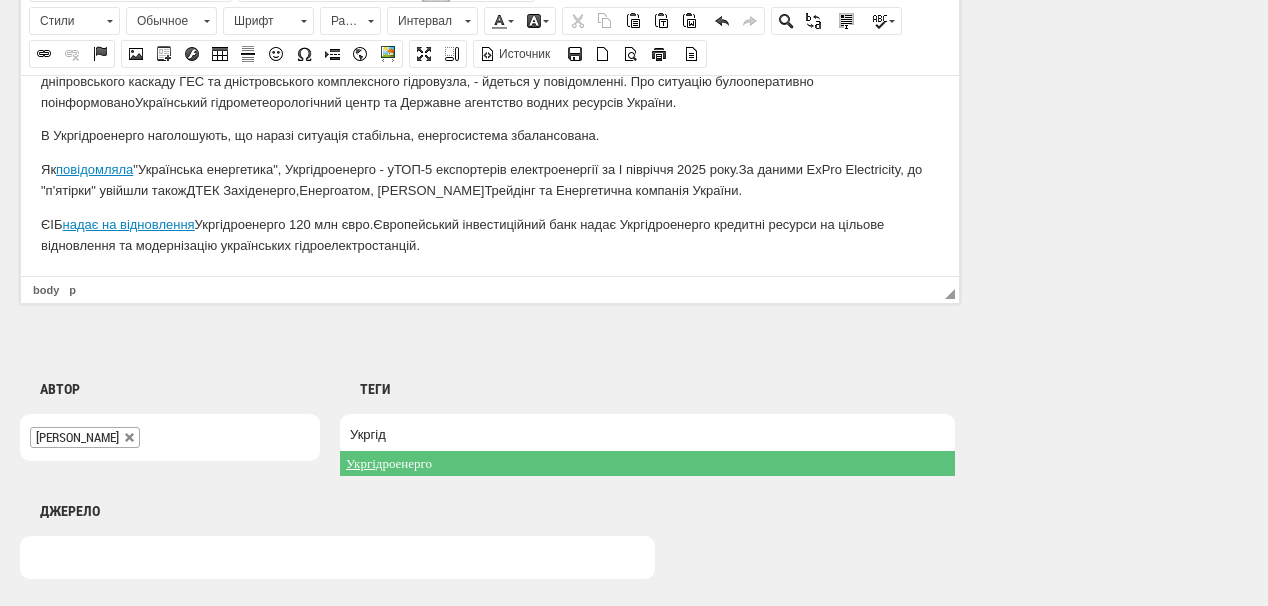 type on "Укргід" 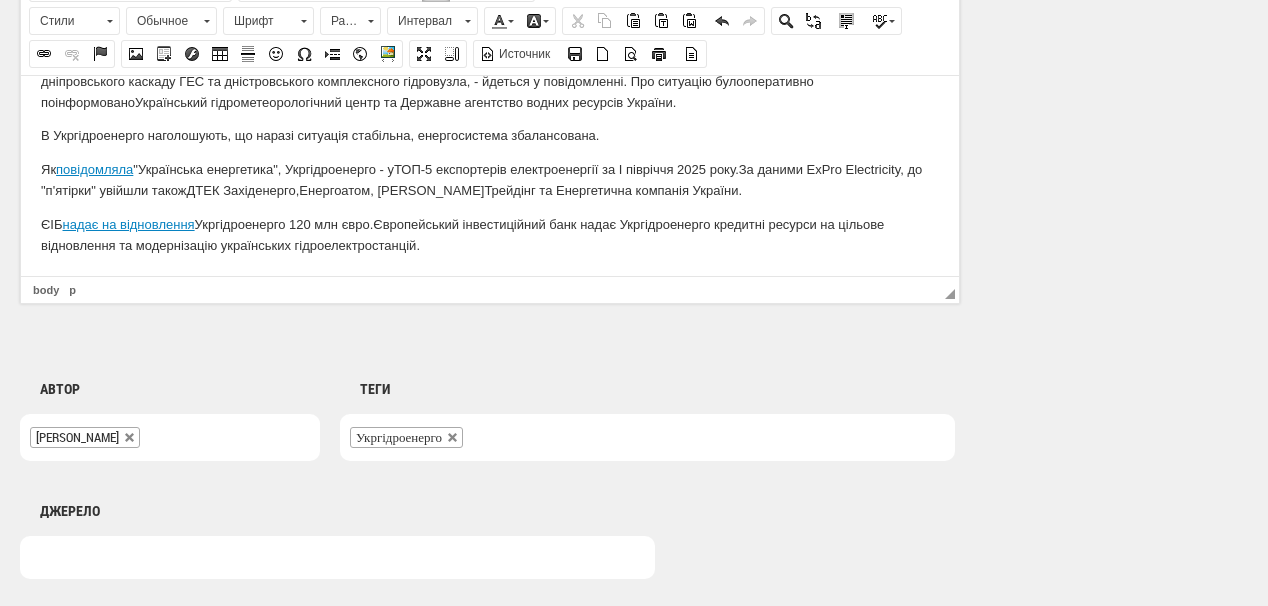 click on "Укргідроенерго" at bounding box center (647, 437) 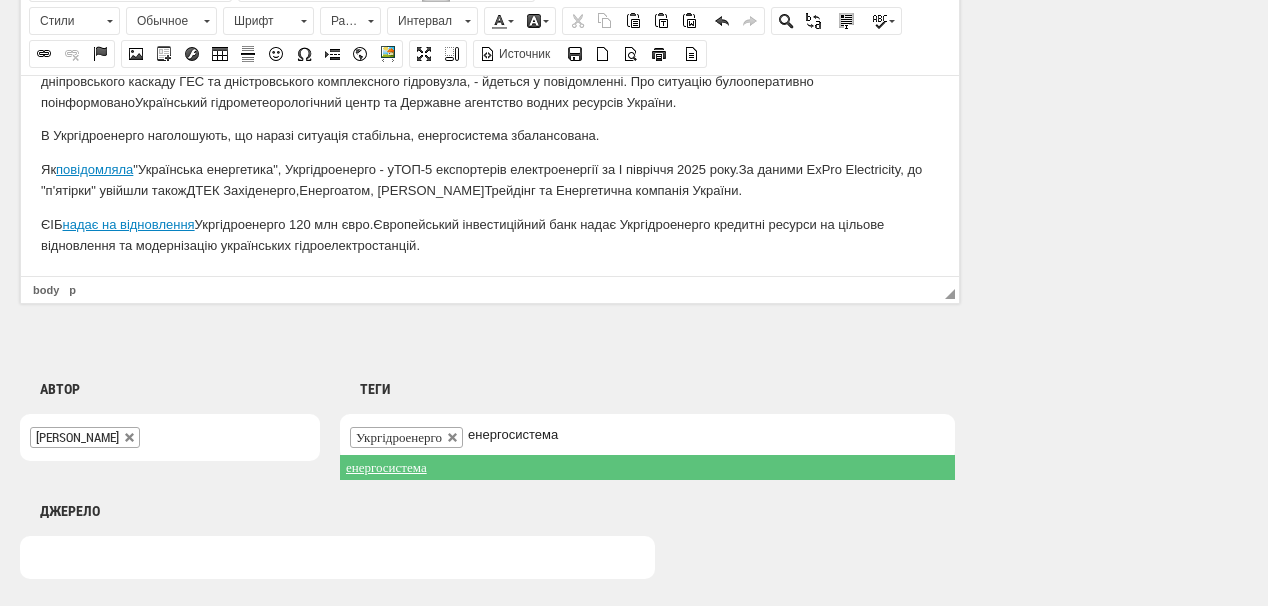 type on "енергосистема" 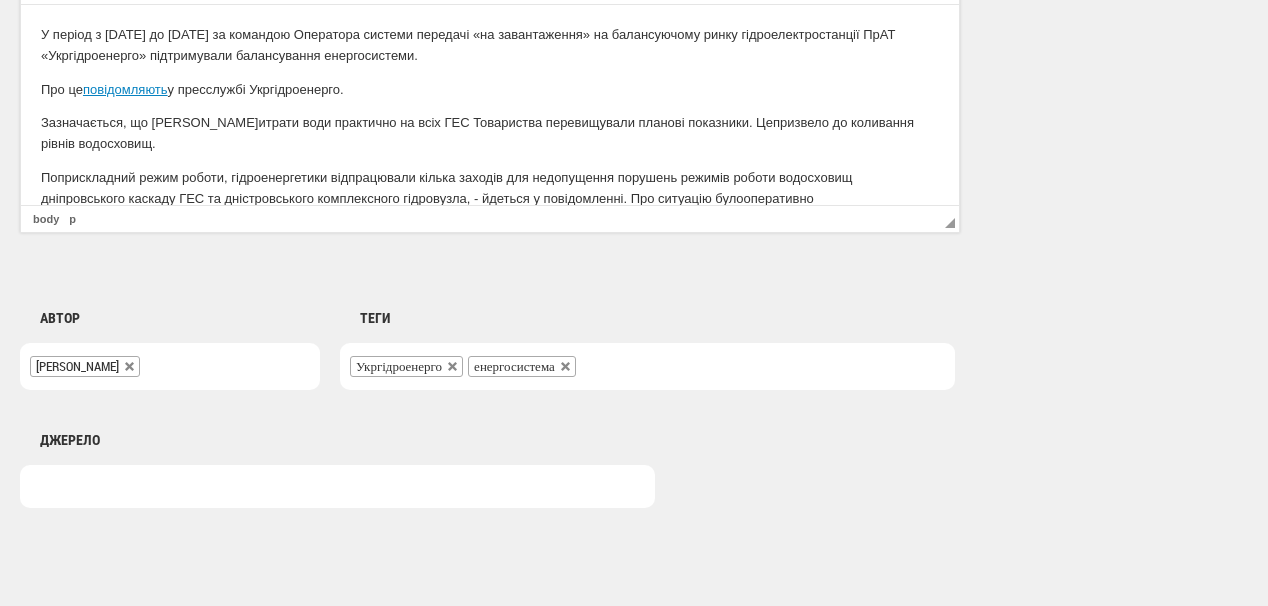 scroll, scrollTop: 1440, scrollLeft: 0, axis: vertical 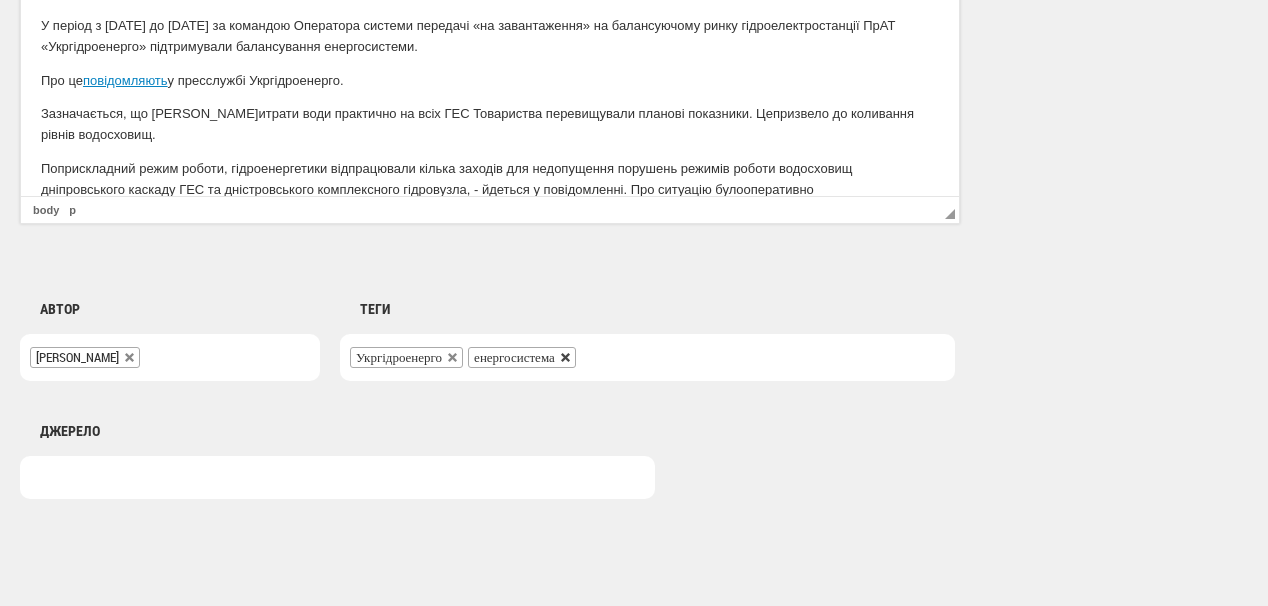 click at bounding box center [566, 358] 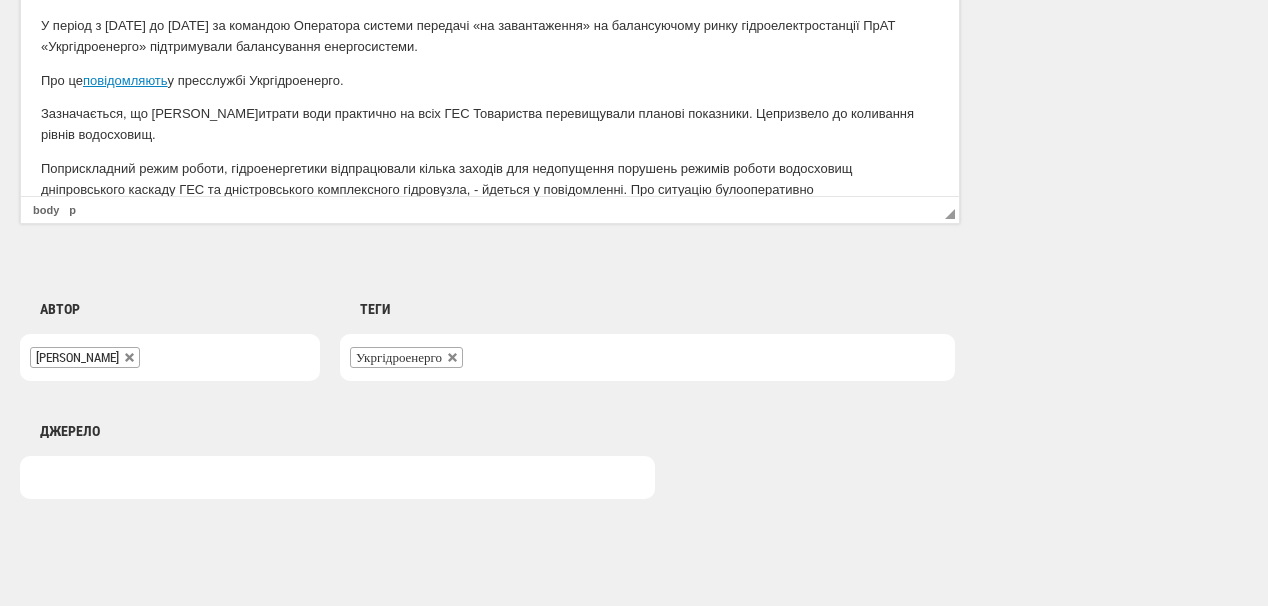 click on "Укргідроенерго" at bounding box center (647, 357) 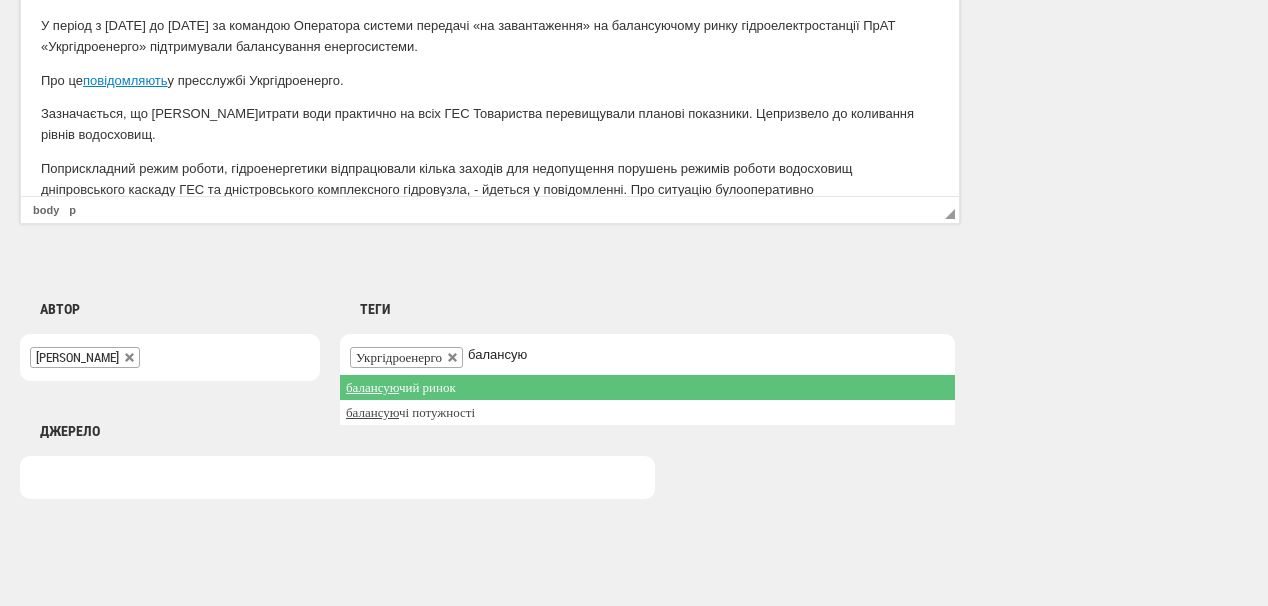 type on "балансую" 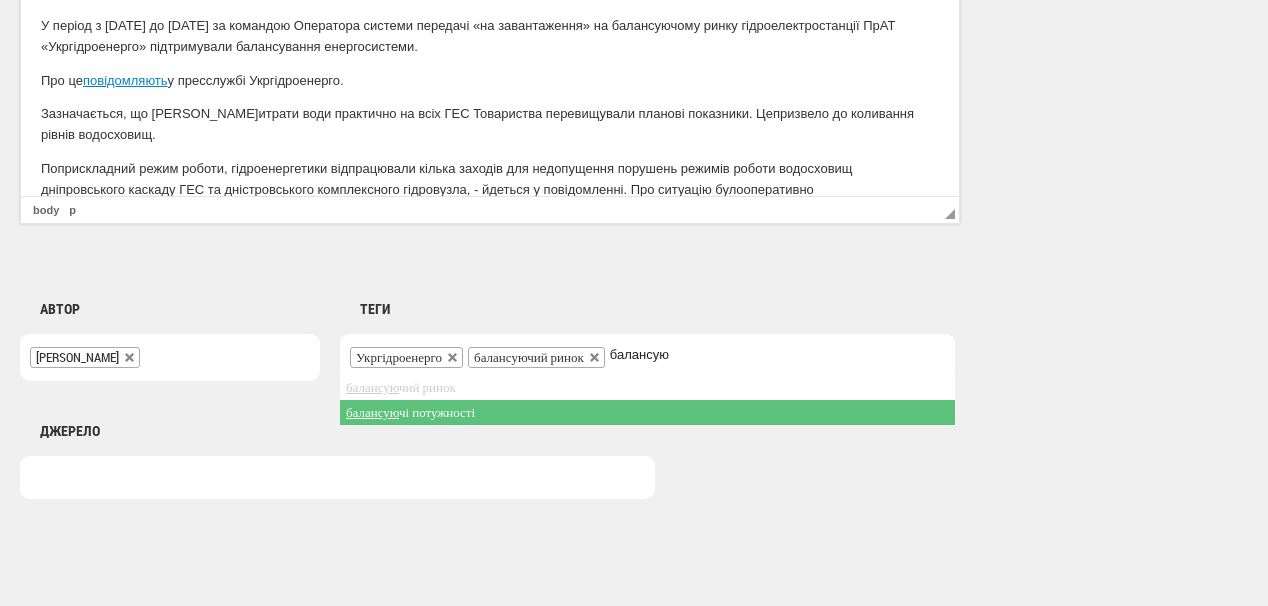 type on "балансую" 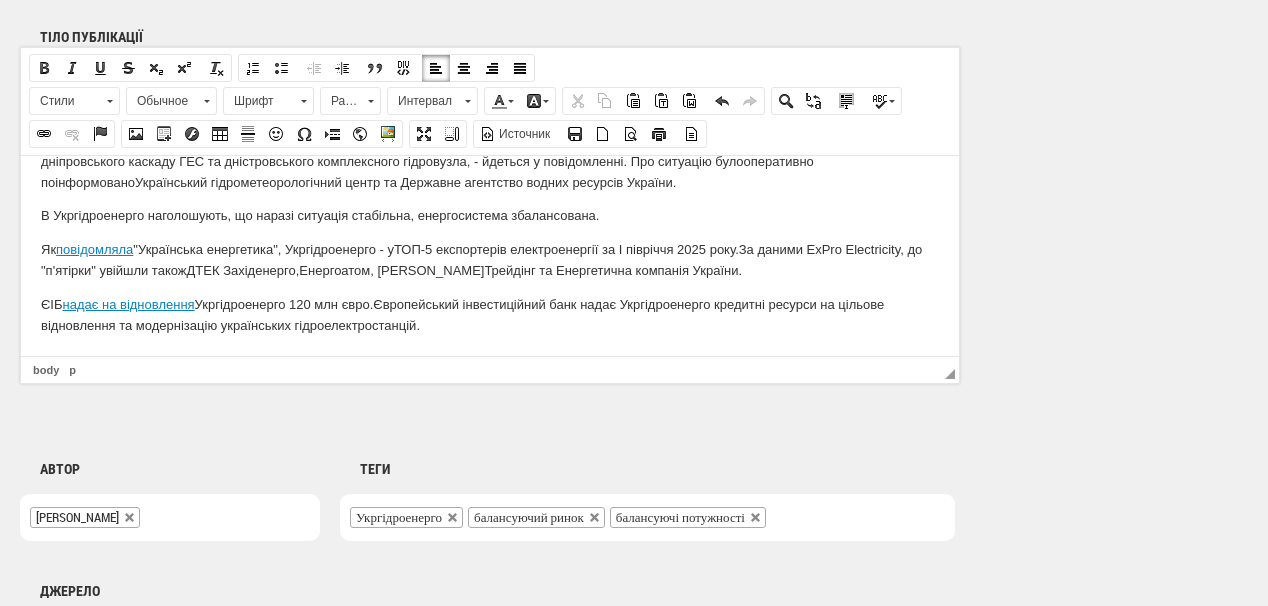 scroll, scrollTop: 188, scrollLeft: 0, axis: vertical 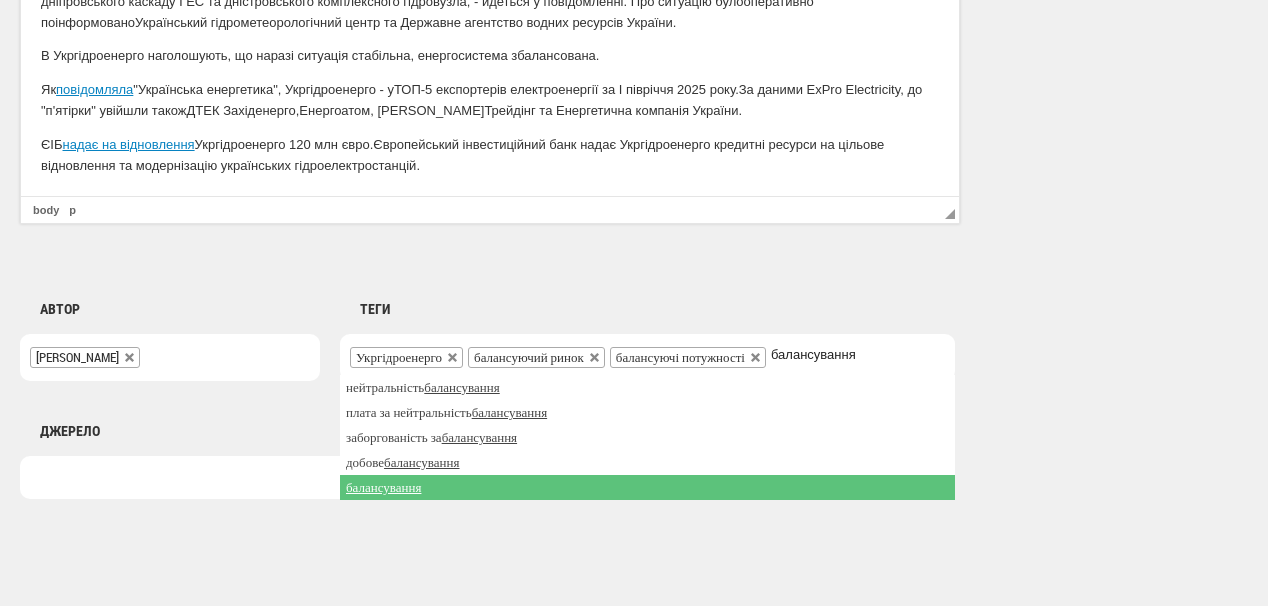type on "балансування" 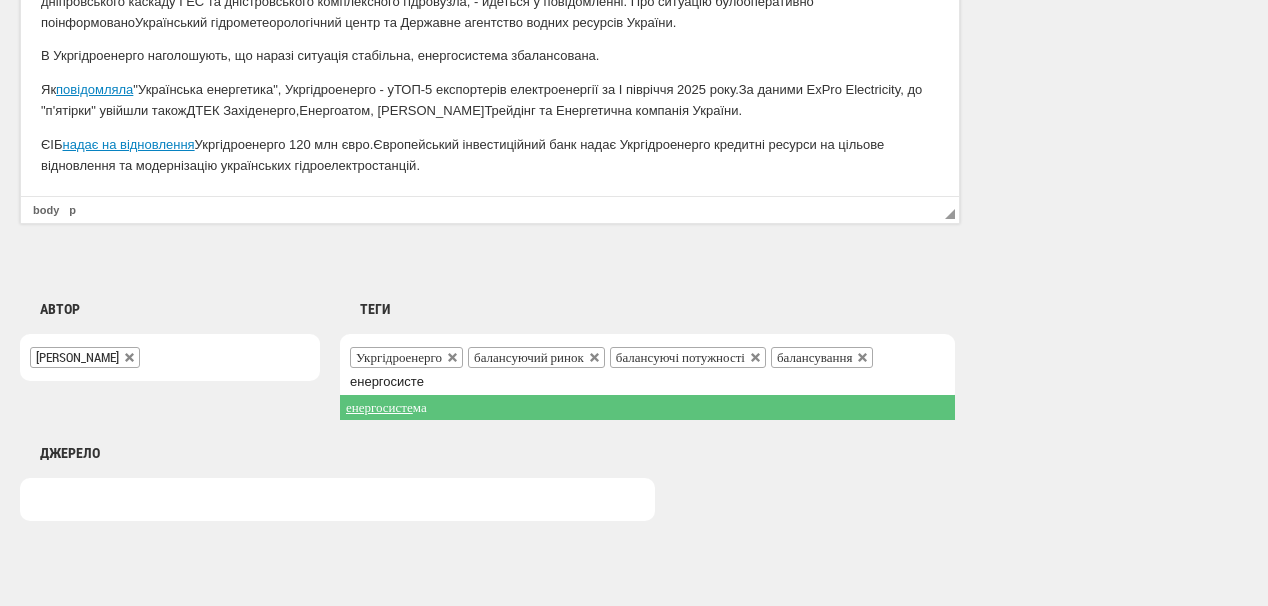 type on "енергосисте" 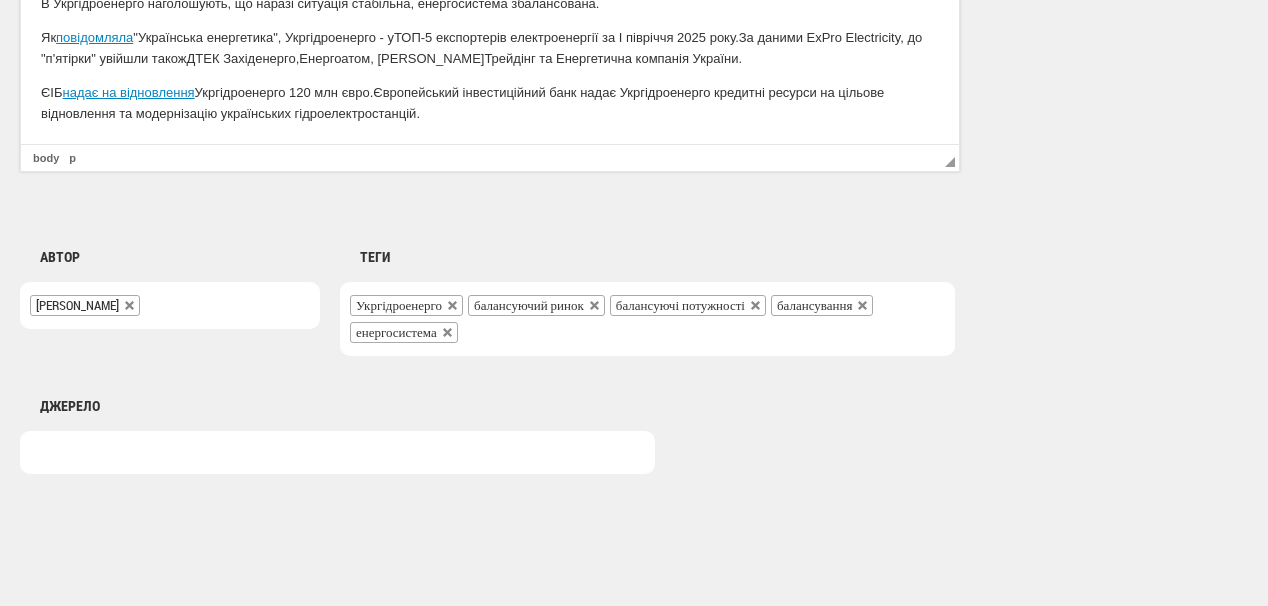 scroll, scrollTop: 1586, scrollLeft: 0, axis: vertical 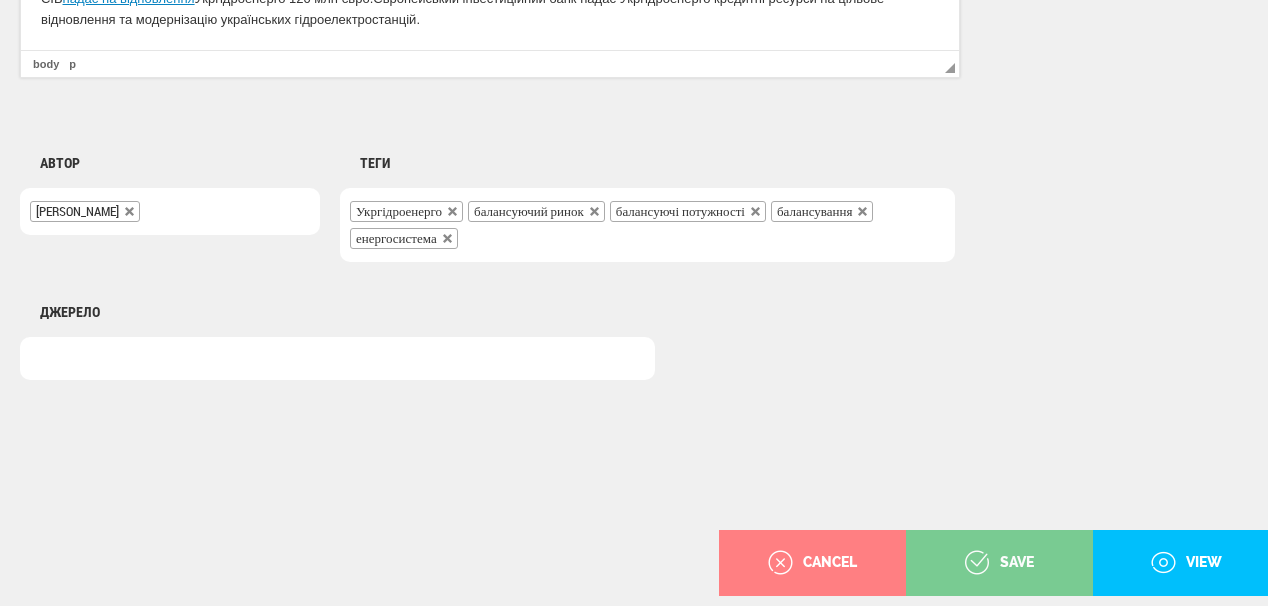 click on "save" at bounding box center (999, 563) 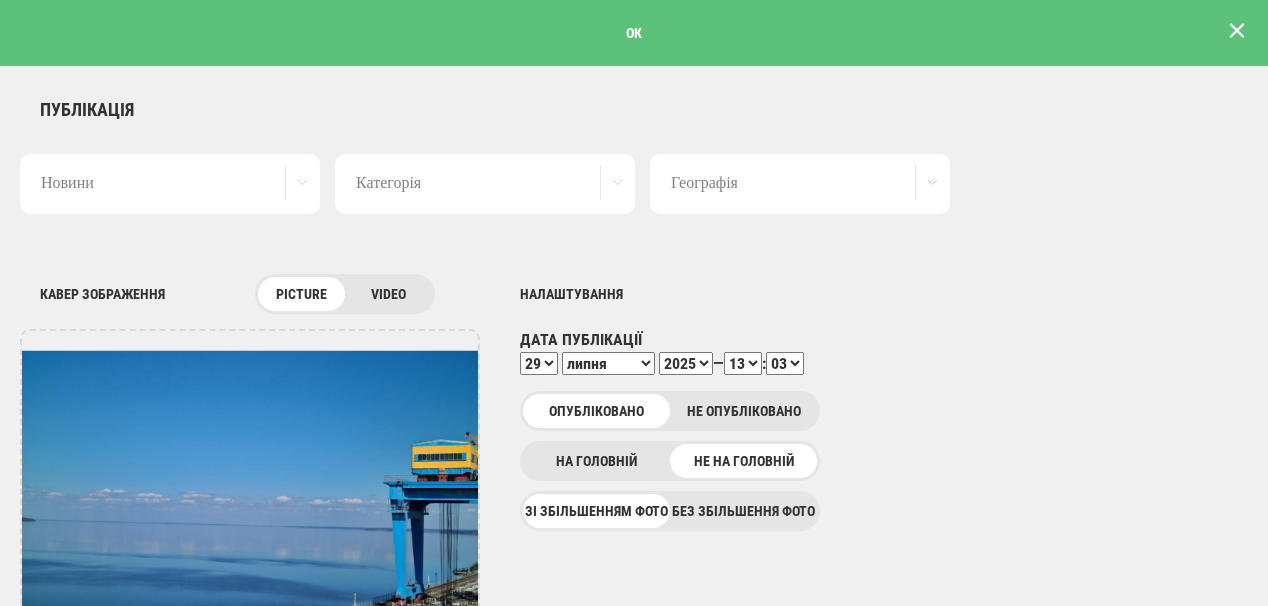 scroll, scrollTop: 0, scrollLeft: 0, axis: both 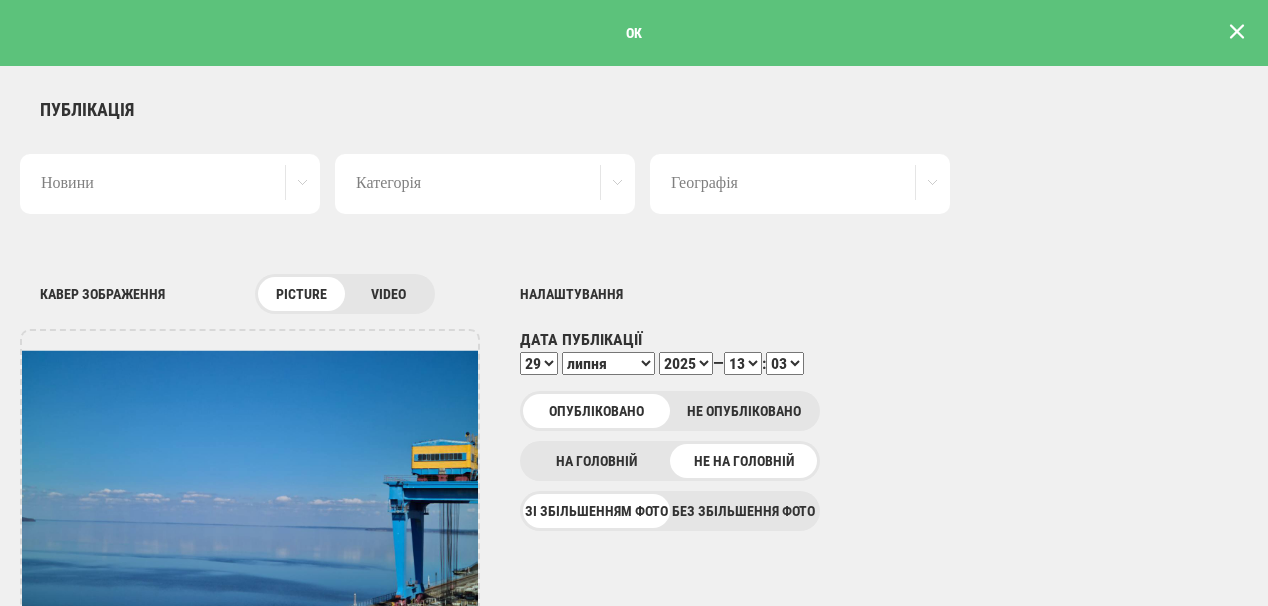 click at bounding box center [1237, 31] 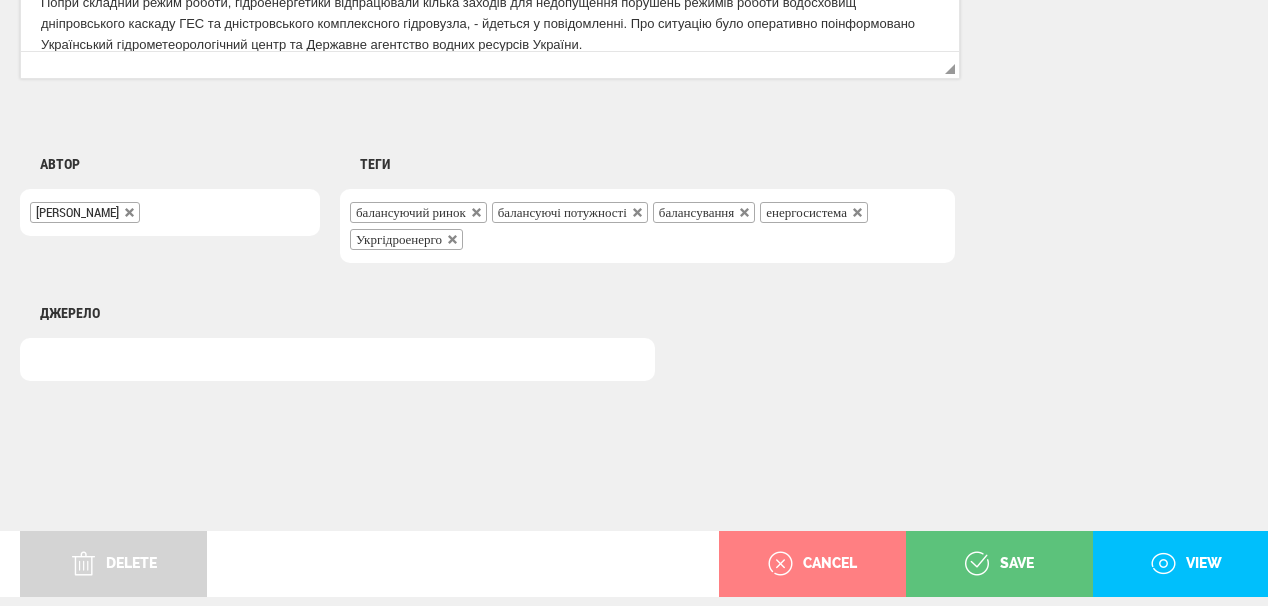 scroll, scrollTop: 1652, scrollLeft: 0, axis: vertical 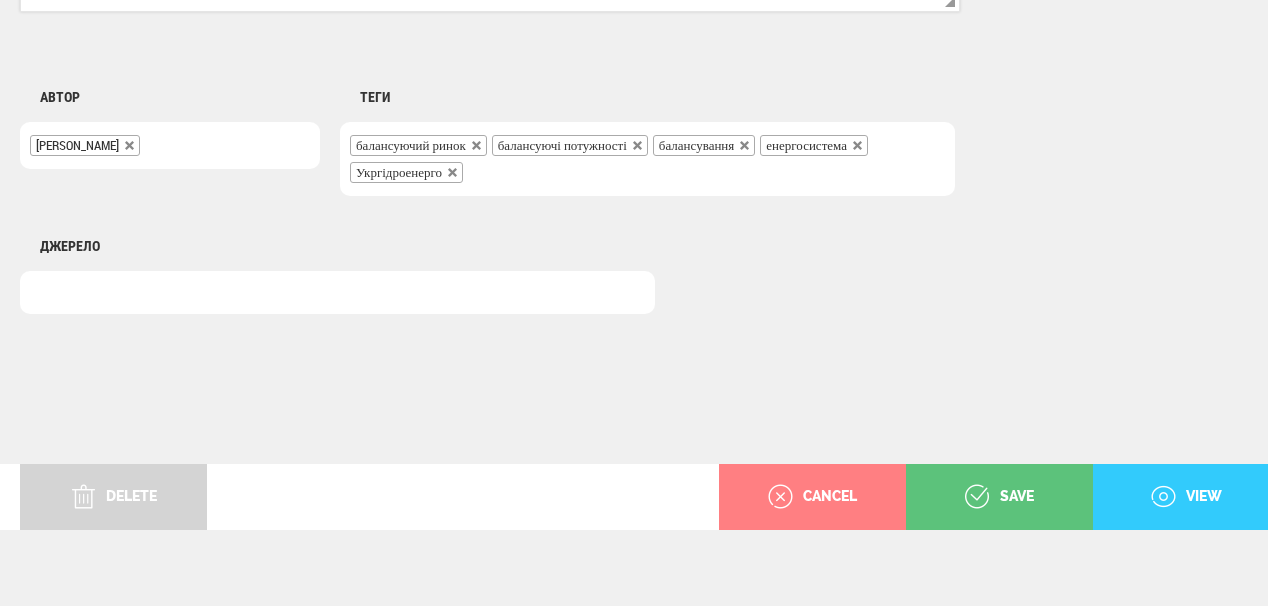 click on "view" at bounding box center [1186, 497] 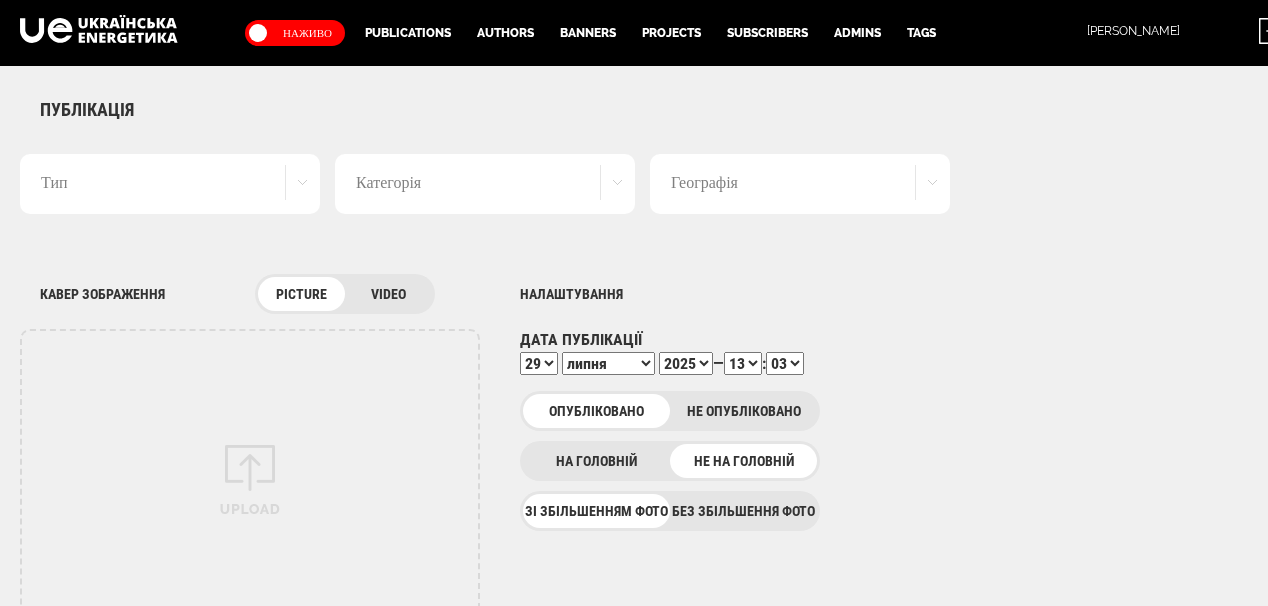 select on "13" 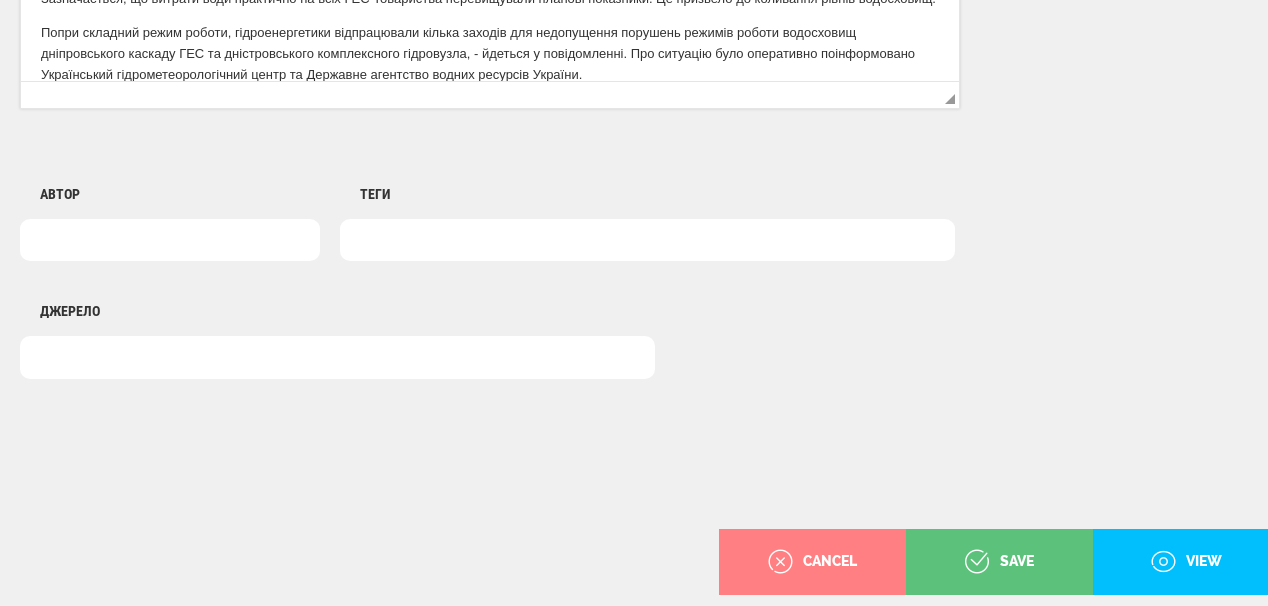 scroll, scrollTop: 0, scrollLeft: 0, axis: both 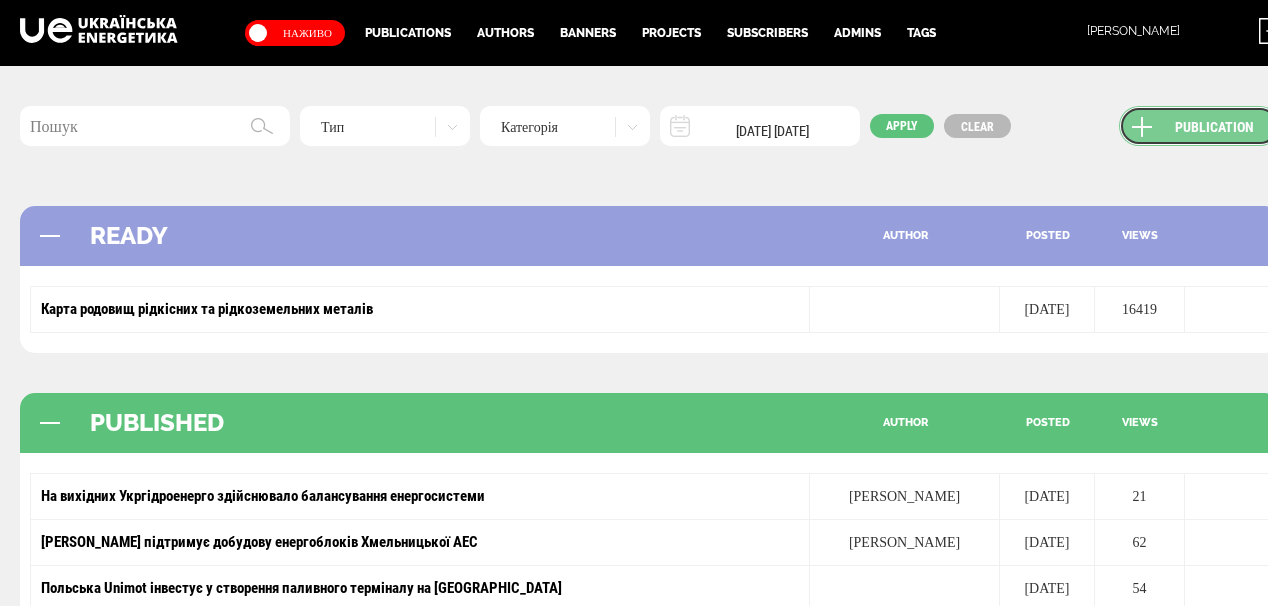 click on "Publication" at bounding box center [1199, 126] 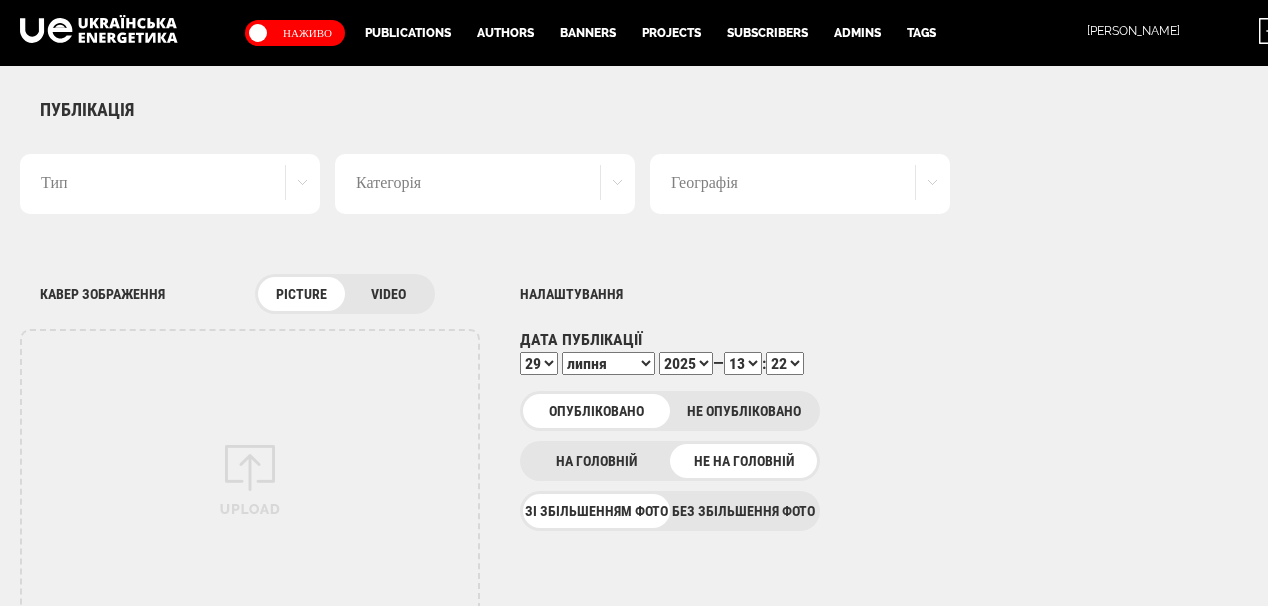 scroll, scrollTop: 0, scrollLeft: 0, axis: both 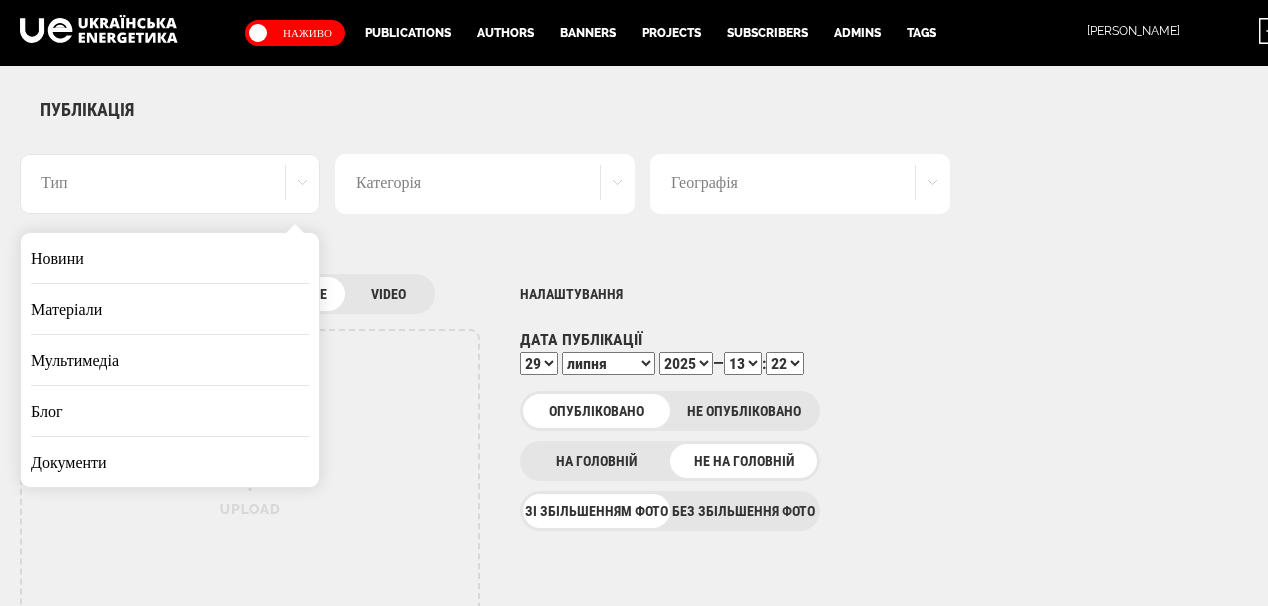 drag, startPoint x: 187, startPoint y: 248, endPoint x: 688, endPoint y: 307, distance: 504.4621 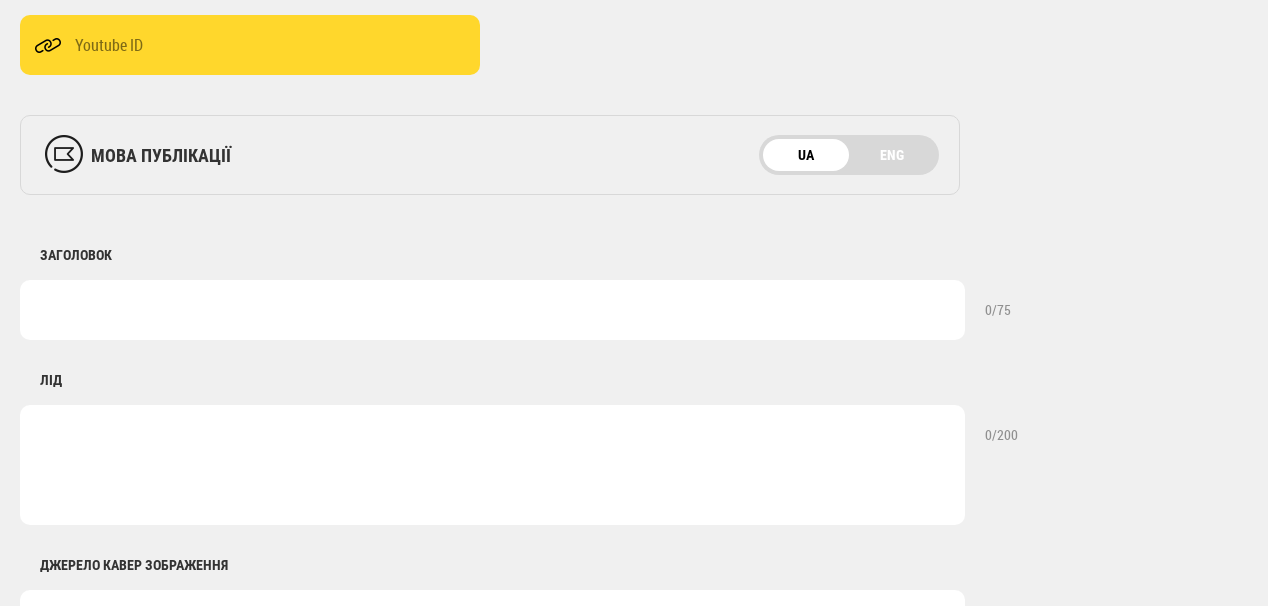 scroll, scrollTop: 640, scrollLeft: 0, axis: vertical 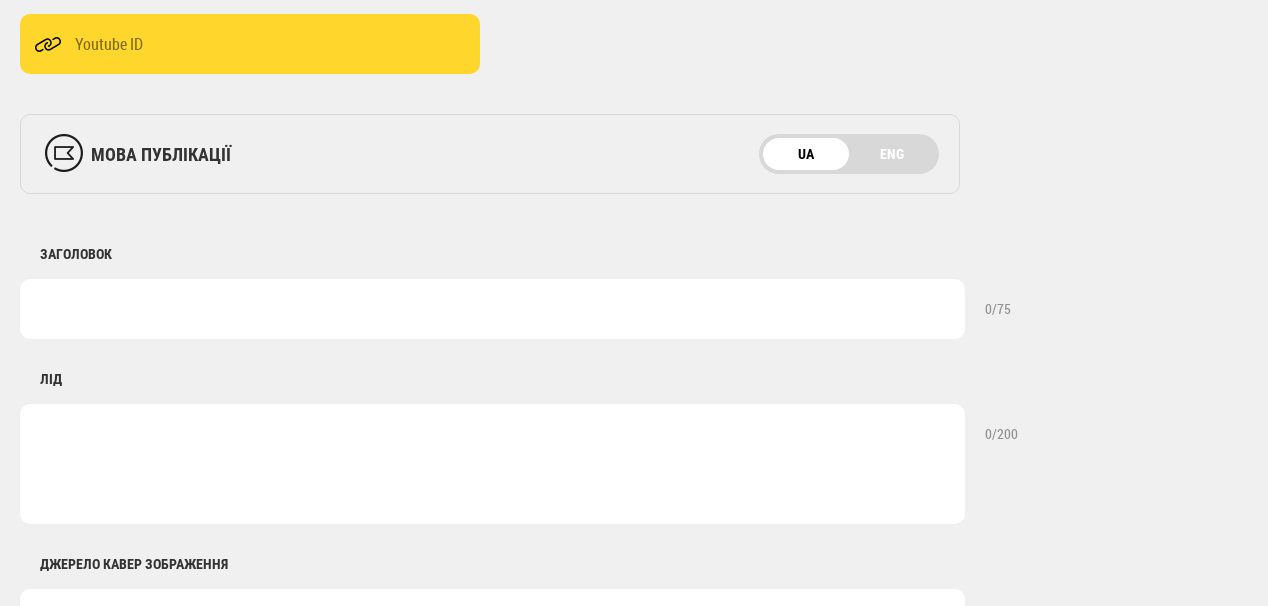 click at bounding box center [492, 309] 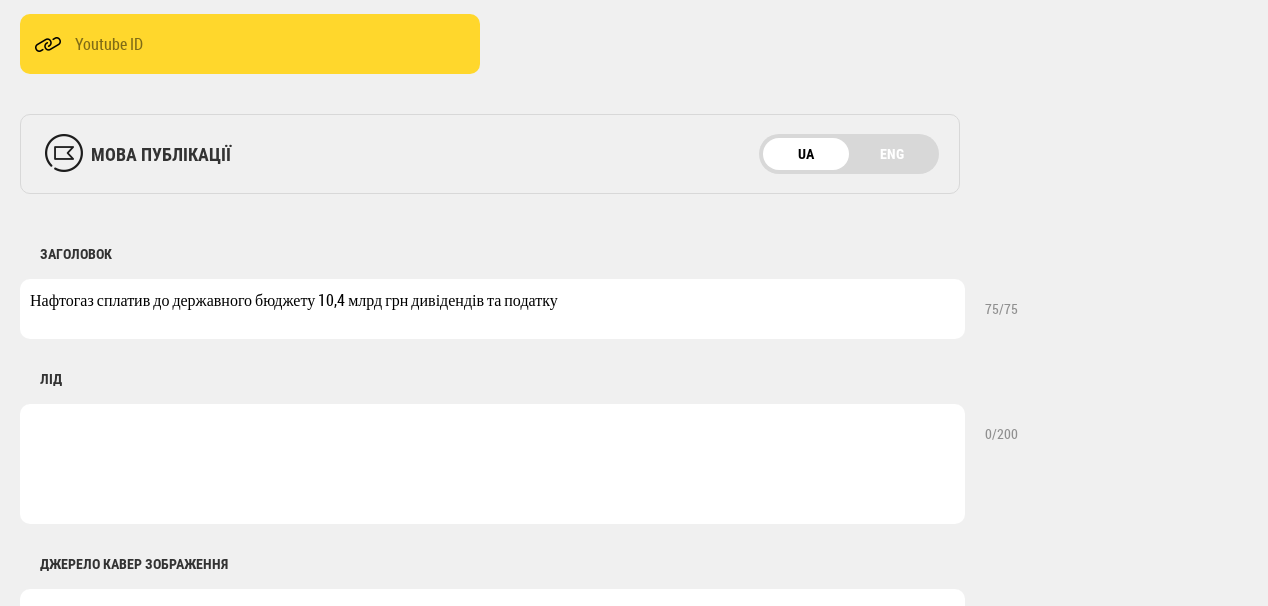 click on "Нафтогаз сплатив до державного бюджету 10,4 млрд грн дивідендів та податку" at bounding box center (492, 309) 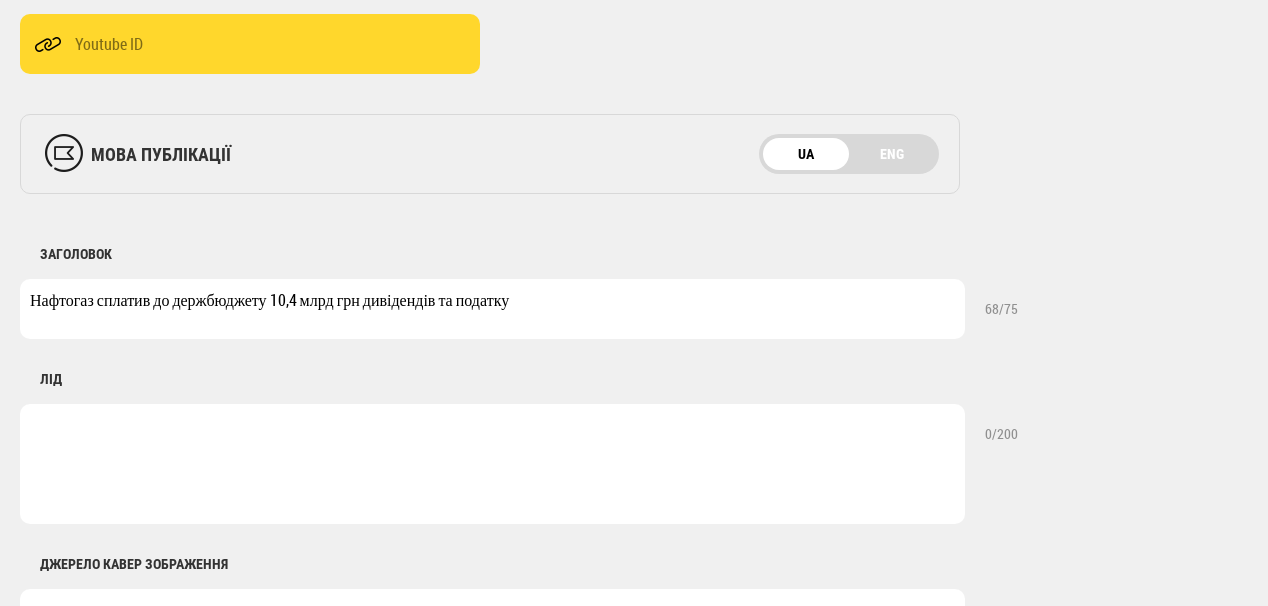 click on "Нафтогаз сплатив до держбюджету 10,4 млрд грн дивідендів та податку" at bounding box center [492, 309] 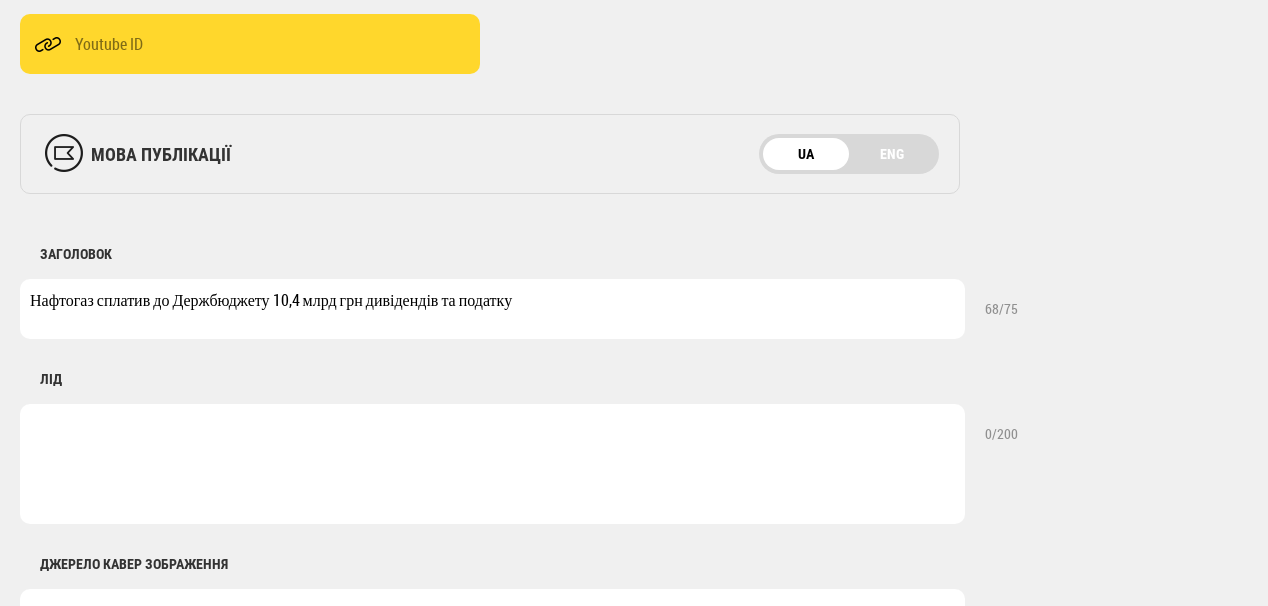 click on "Нафтогаз сплатив до Держбюджету 10,4 млрд грн дивідендів та податку" at bounding box center [492, 309] 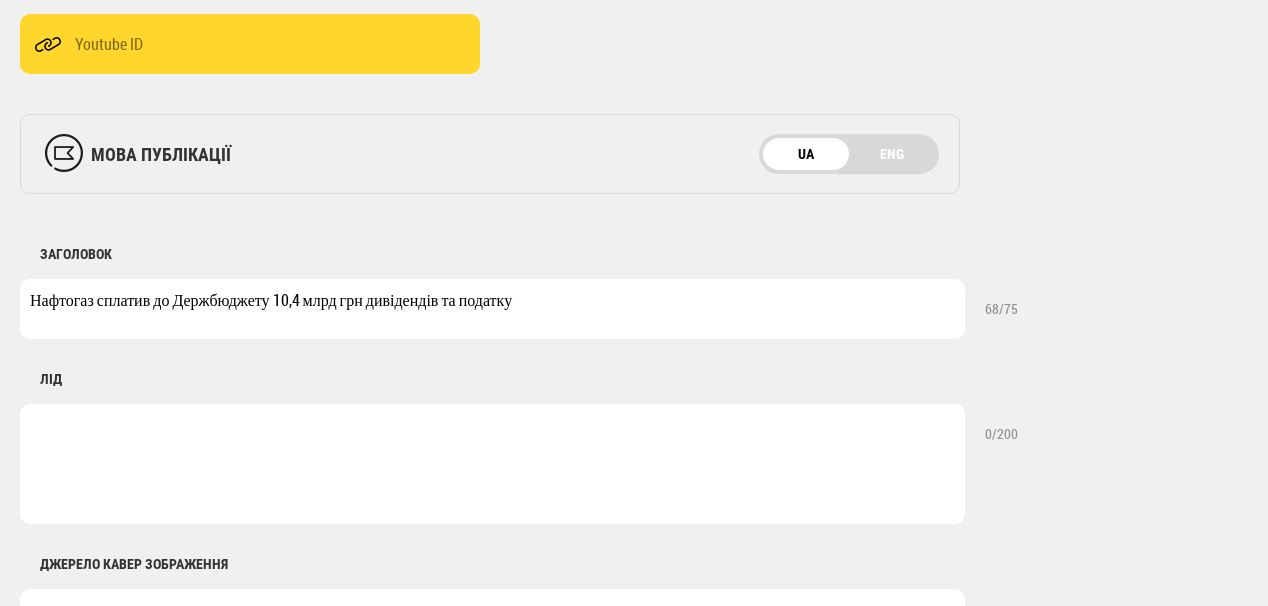 paste on "на приб" 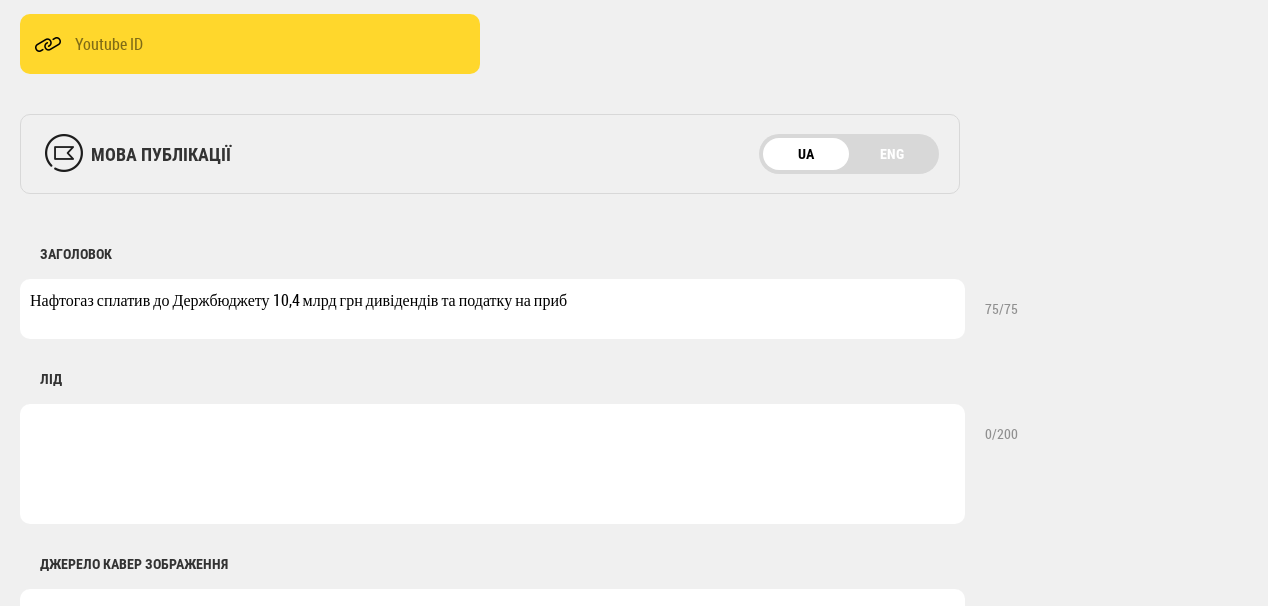 drag, startPoint x: 579, startPoint y: 300, endPoint x: 520, endPoint y: 298, distance: 59.03389 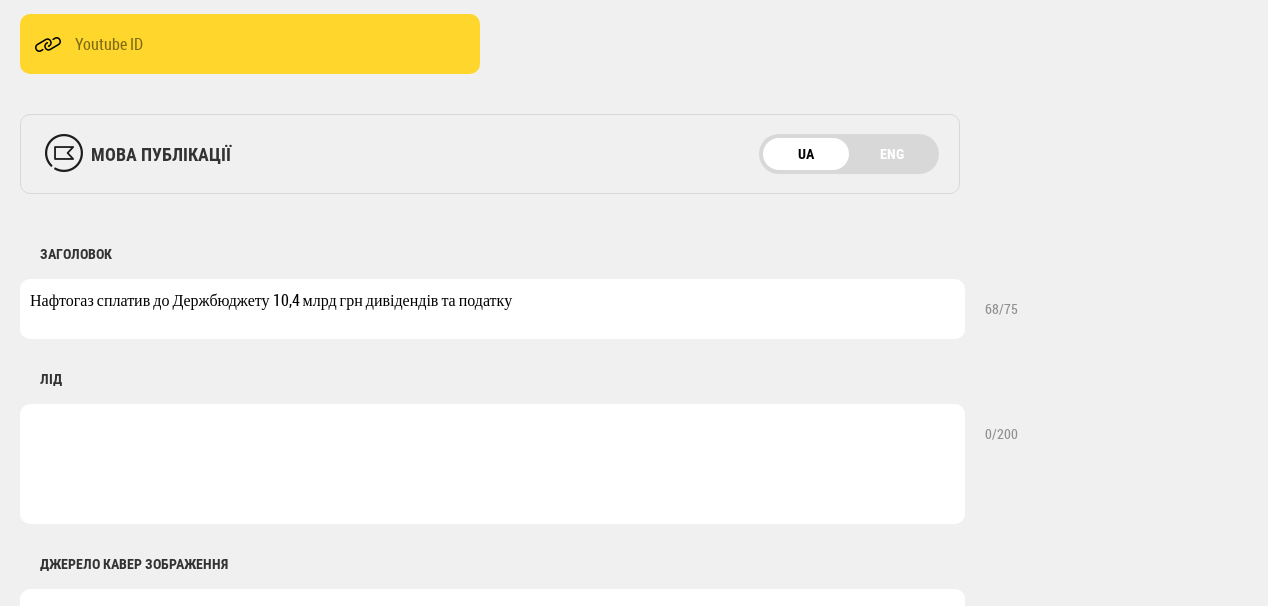 click at bounding box center [492, 464] 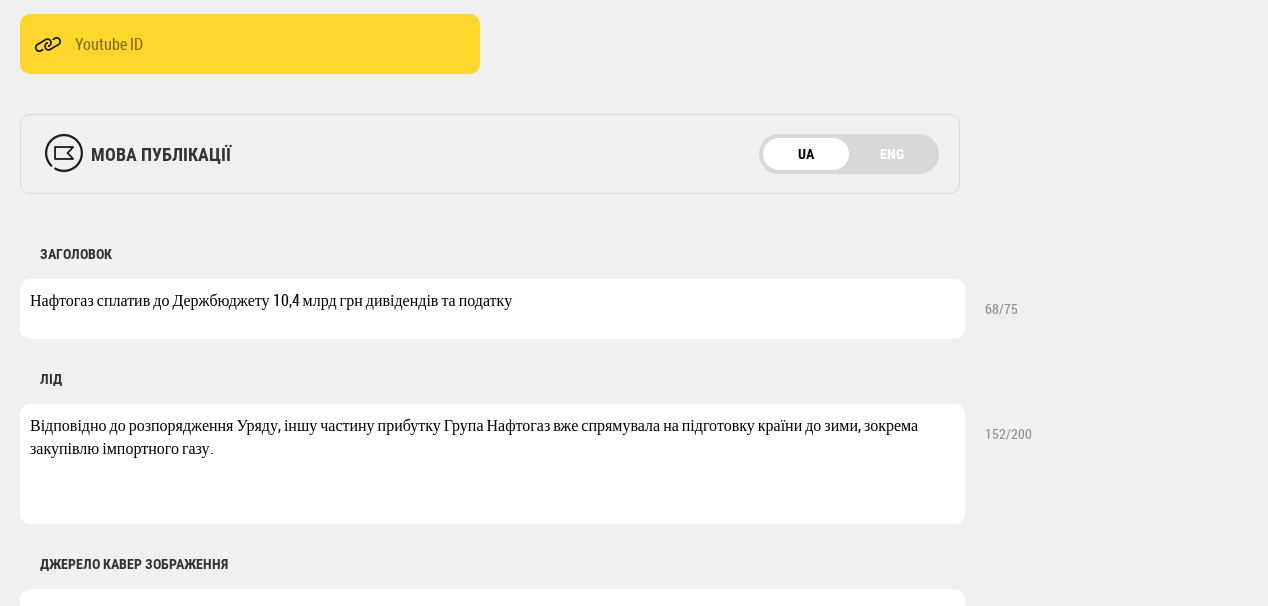 click on "Відповідно до розпорядження Уряду, іншу частину прибутку Група Нафтогаз вже спрямувала на підготовку країни до зими, зокрема закупівлю імпортного газу." at bounding box center [492, 464] 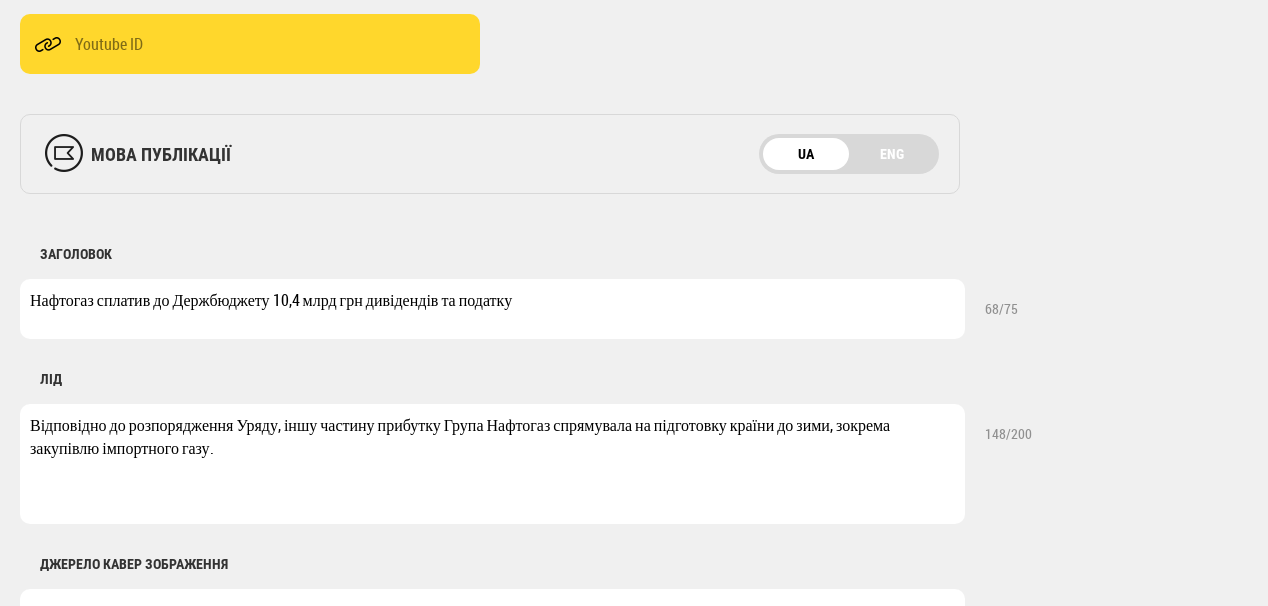 click on "Відповідно до розпорядження Уряду, іншу частину прибутку Група Нафтогаз спрямувала на підготовку країни до зими, зокрема закупівлю імпортного газу." at bounding box center [492, 464] 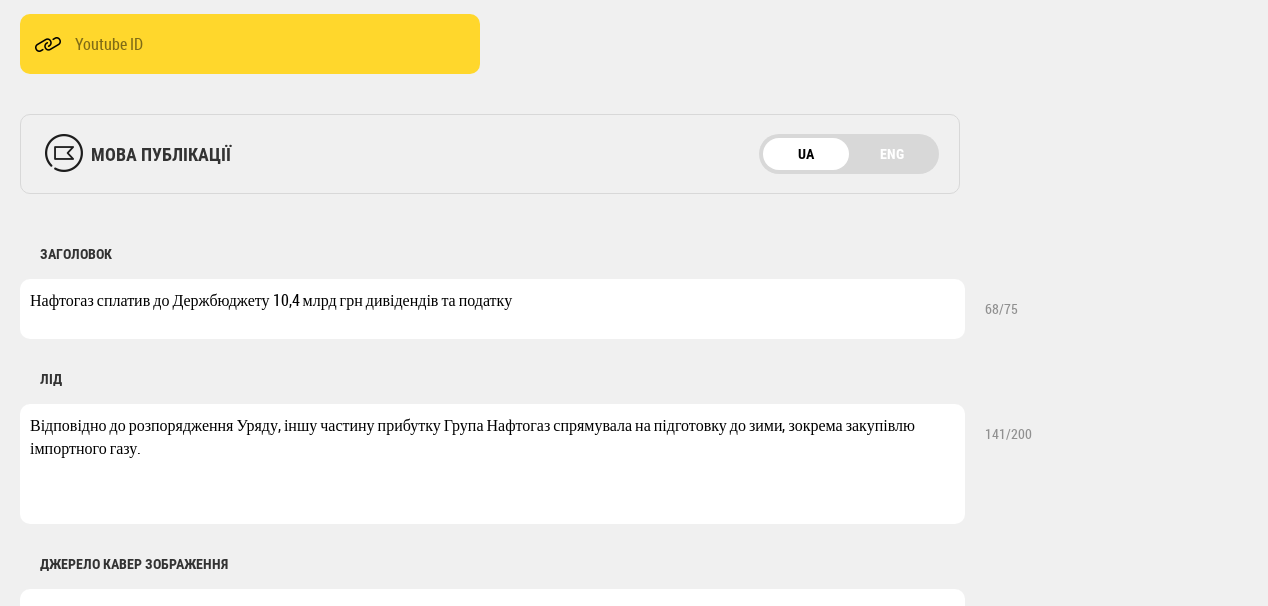 click on "Відповідно до розпорядження Уряду, іншу частину прибутку Група Нафтогаз спрямувала на підготовку до зими, зокрема закупівлю імпортного газу." at bounding box center (492, 464) 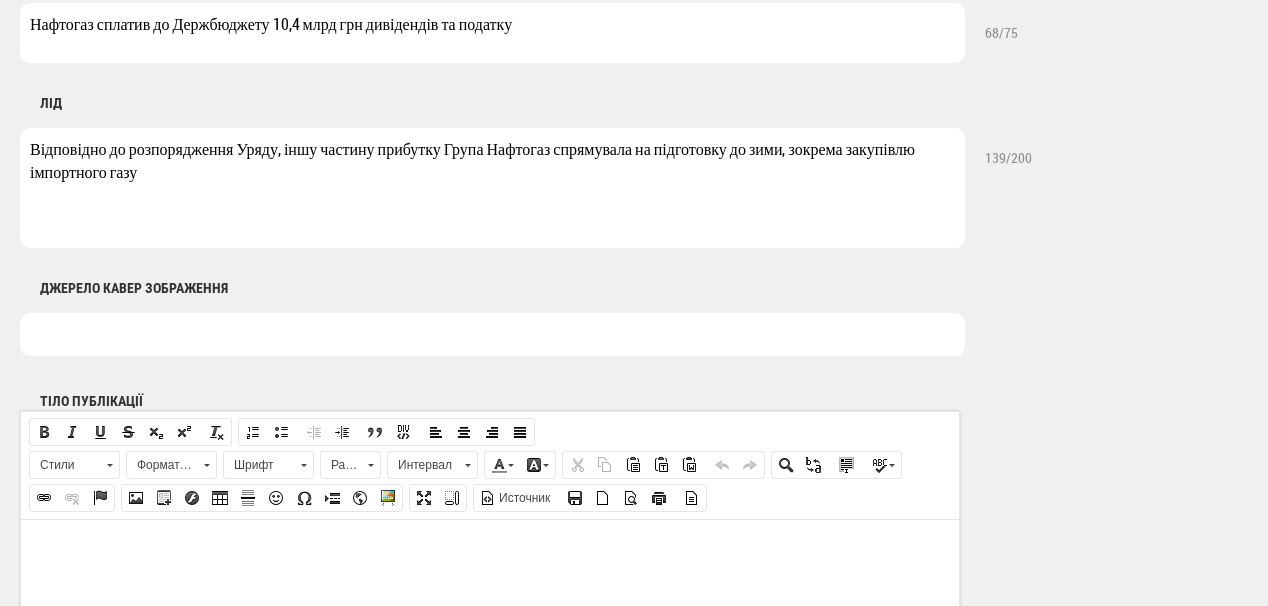 scroll, scrollTop: 960, scrollLeft: 0, axis: vertical 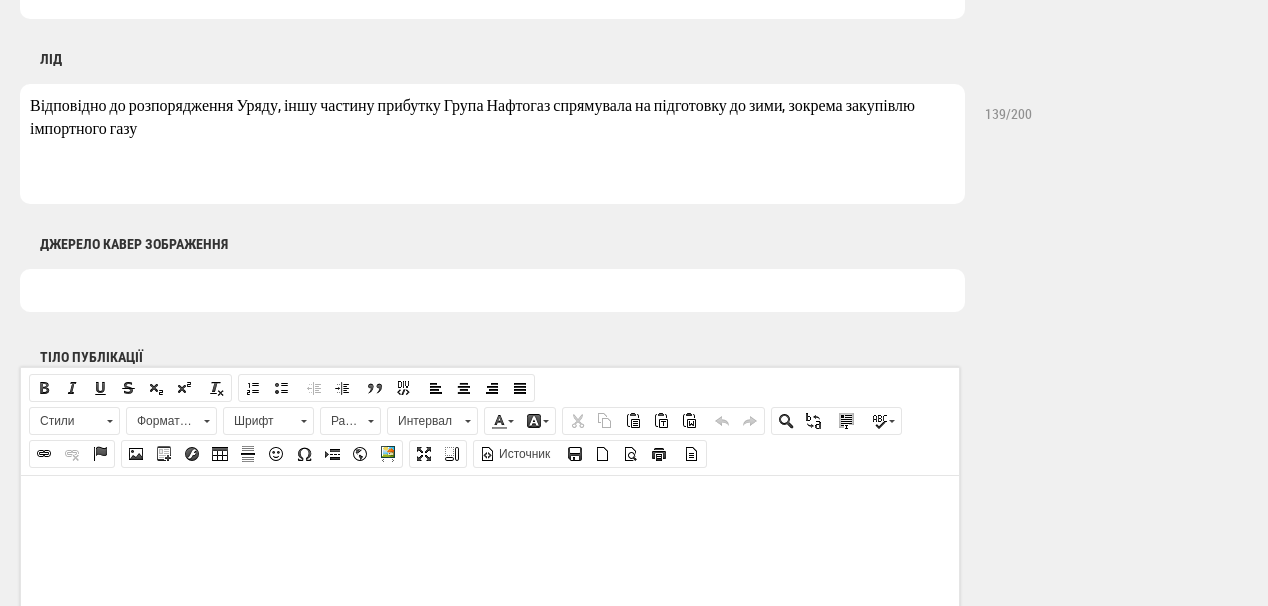 type on "Відповідно до розпорядження Уряду, іншу частину прибутку Група Нафтогаз спрямувала на підготовку до зими, зокрема закупівлю імпортного газу" 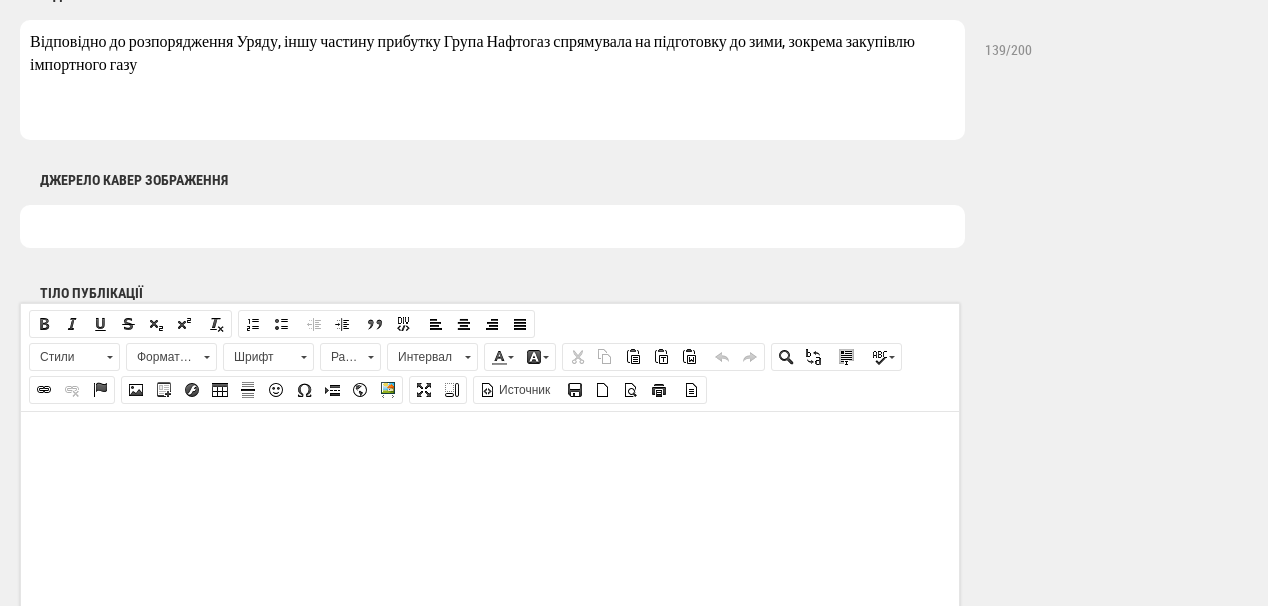 scroll, scrollTop: 1120, scrollLeft: 0, axis: vertical 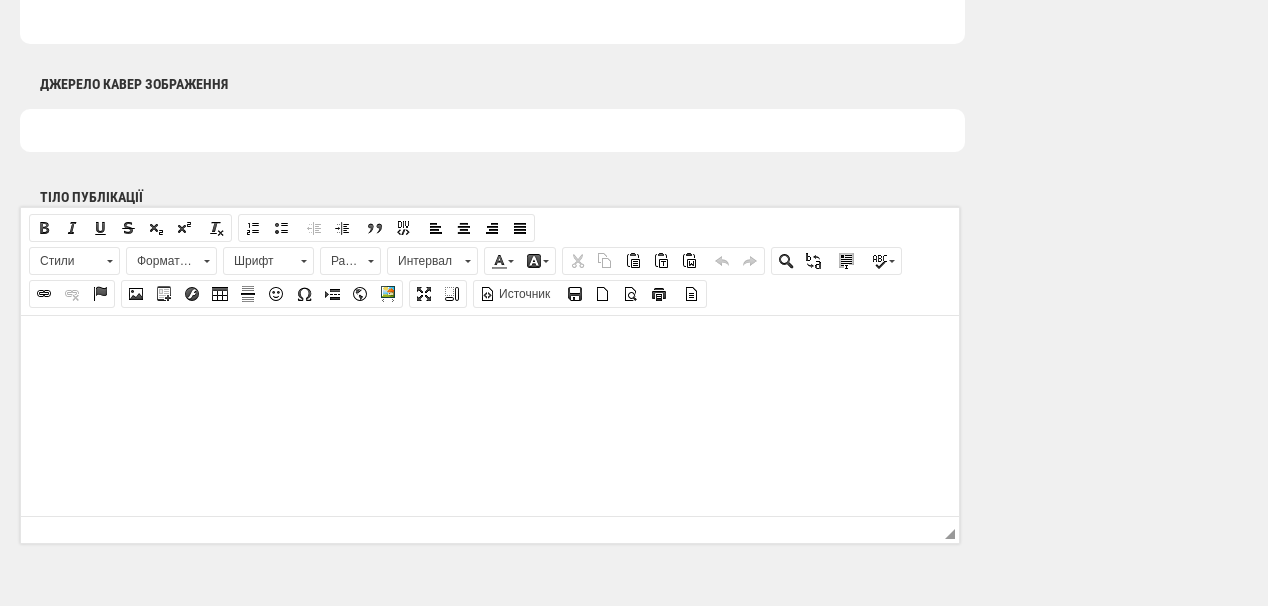 click at bounding box center (490, 345) 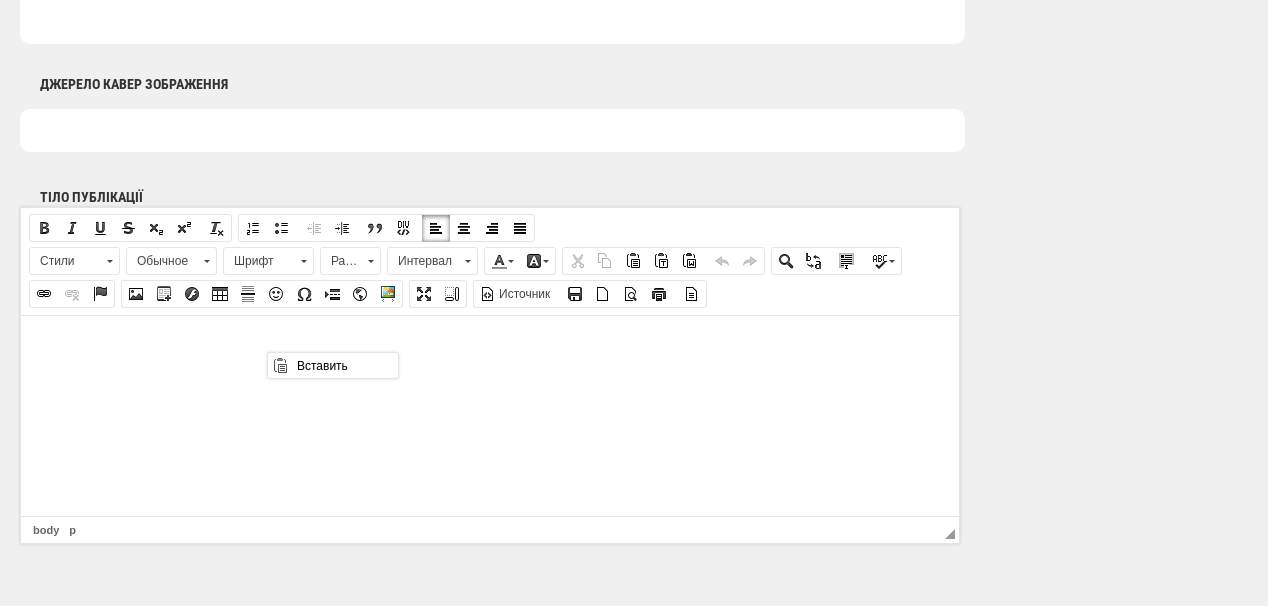 scroll, scrollTop: 0, scrollLeft: 0, axis: both 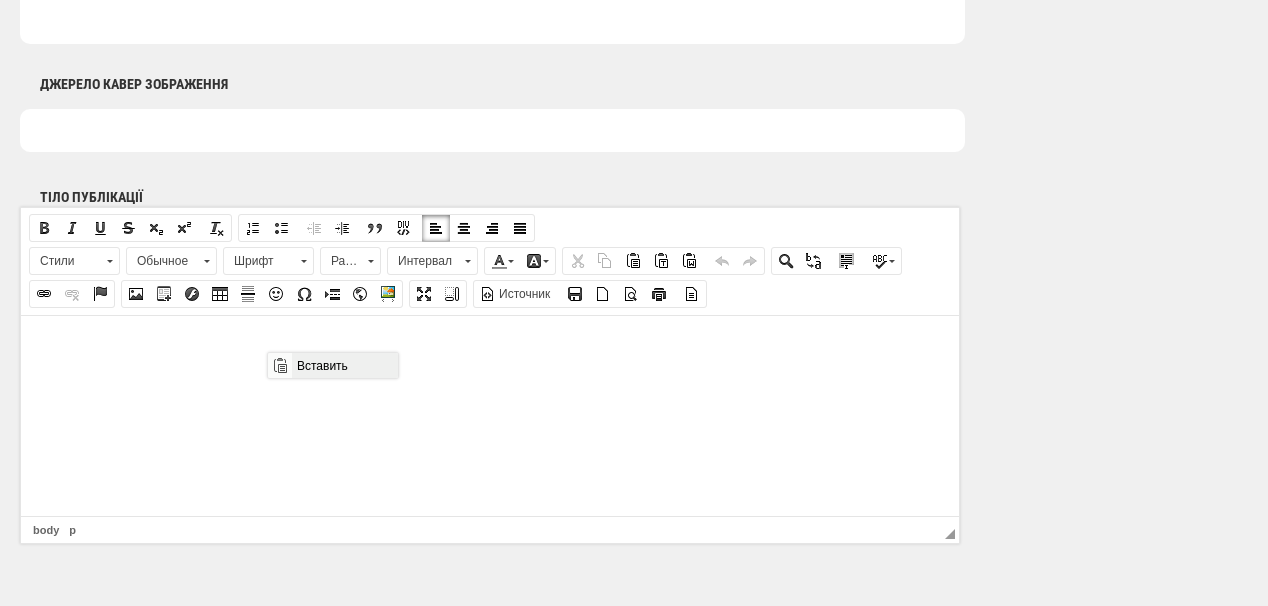 click on "Вставить" at bounding box center [344, 365] 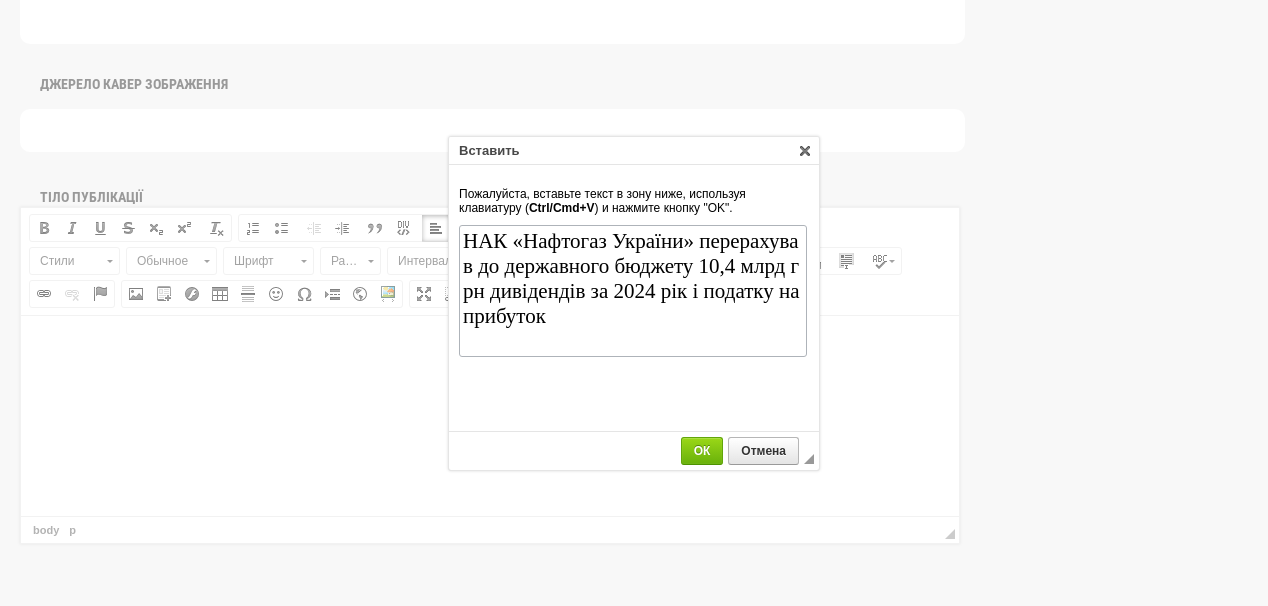 scroll, scrollTop: 0, scrollLeft: 0, axis: both 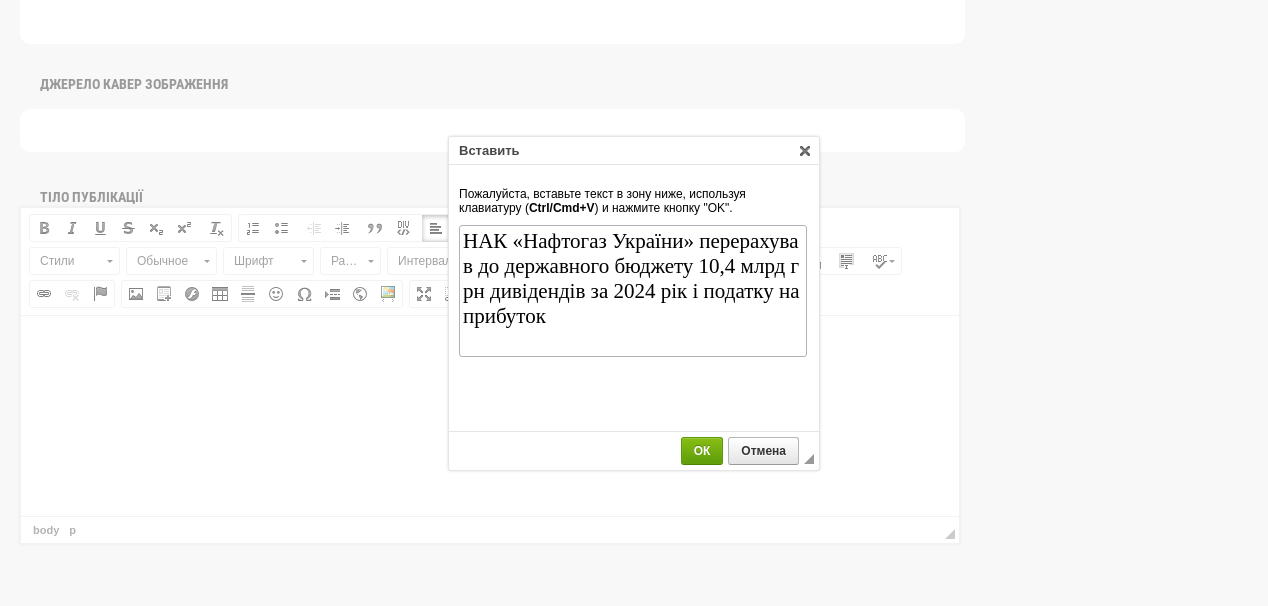 click on "ОК" at bounding box center [702, 451] 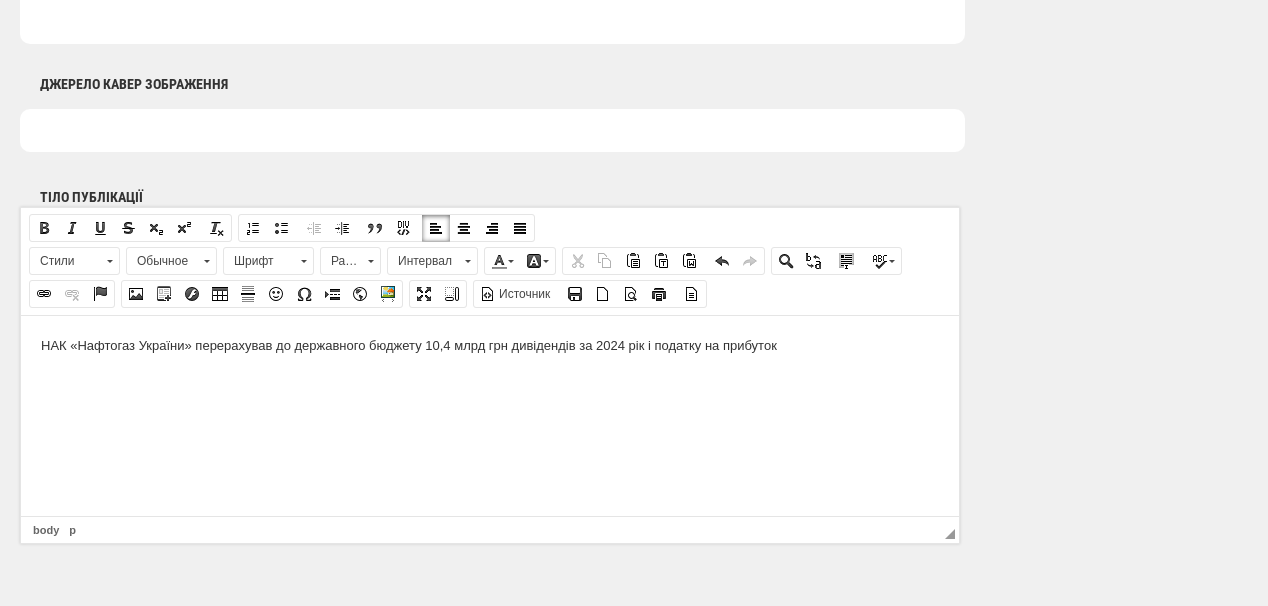 click on "НАК «Нафтогаз України» перерахував до державного бюджету 10,4 млрд грн дивідендів за 2024 рік і податку на прибуток" at bounding box center (490, 345) 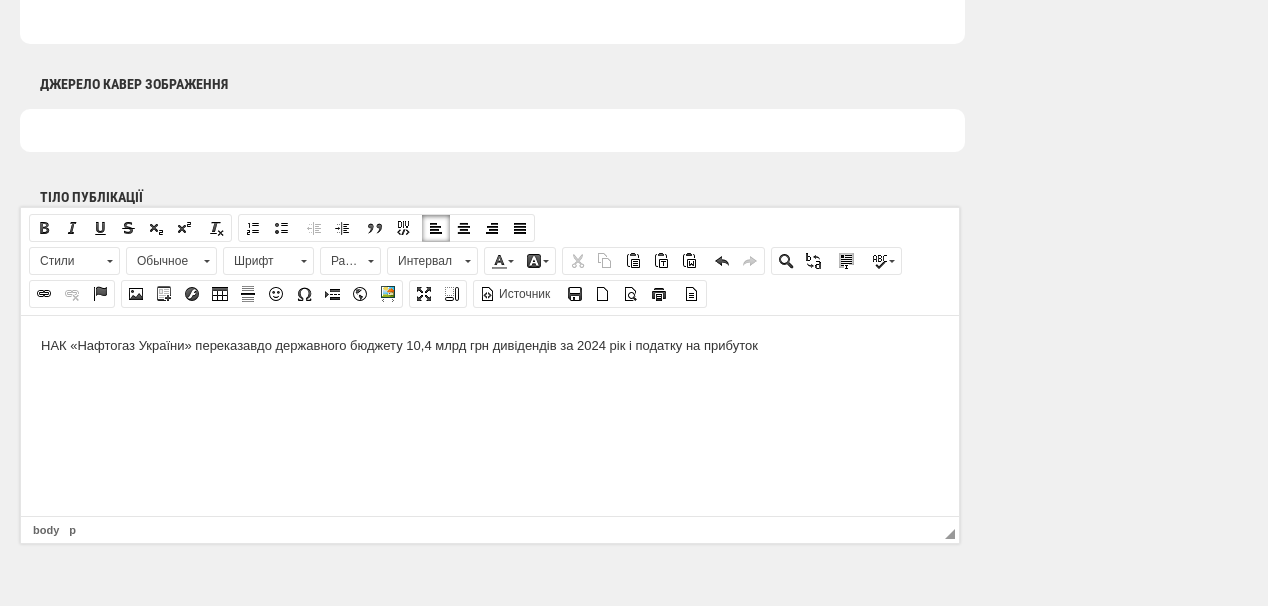 click on "НАК «Нафтогаз України» переказав  до державного бюджету 10,4 млрд грн дивідендів за 2024 рік і податку на прибуток" at bounding box center [490, 345] 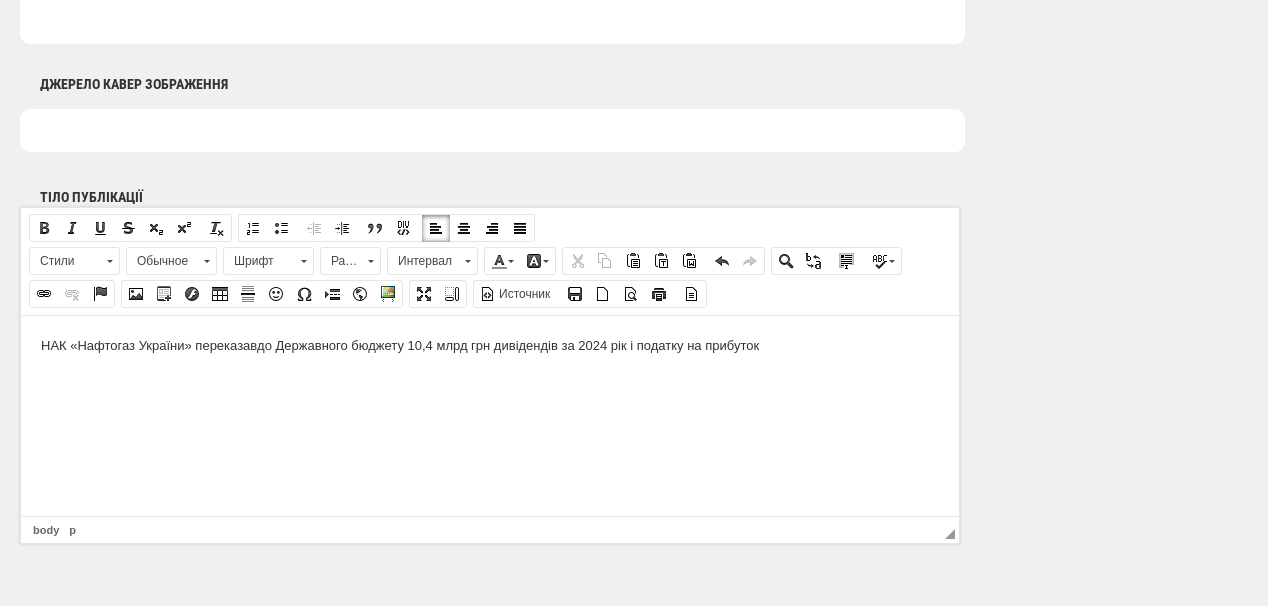 click on "НАК «Нафтогаз України» переказав  до Д ержавного бюджету 10,4 млрд грн дивідендів за 2024 рік і податку на прибуток" at bounding box center [490, 345] 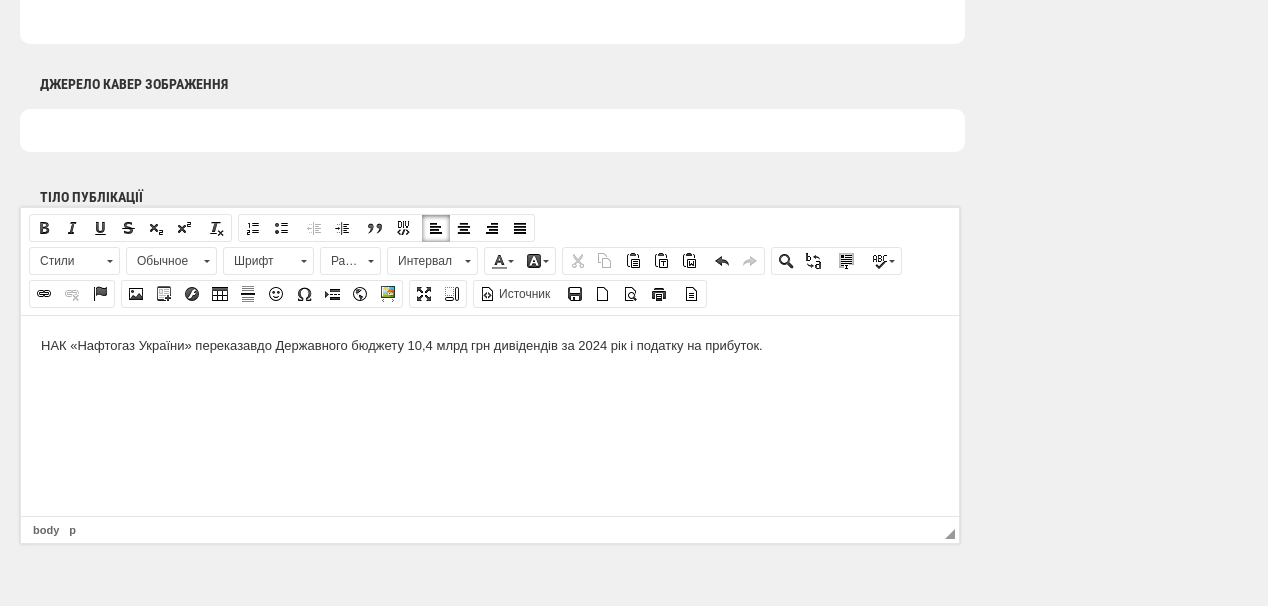 click on "НАК «Нафтогаз України» переказав  до Д ержавного бюджету 10,4 млрд грн дивідендів за 2024 рік і податку на прибуток." at bounding box center [490, 345] 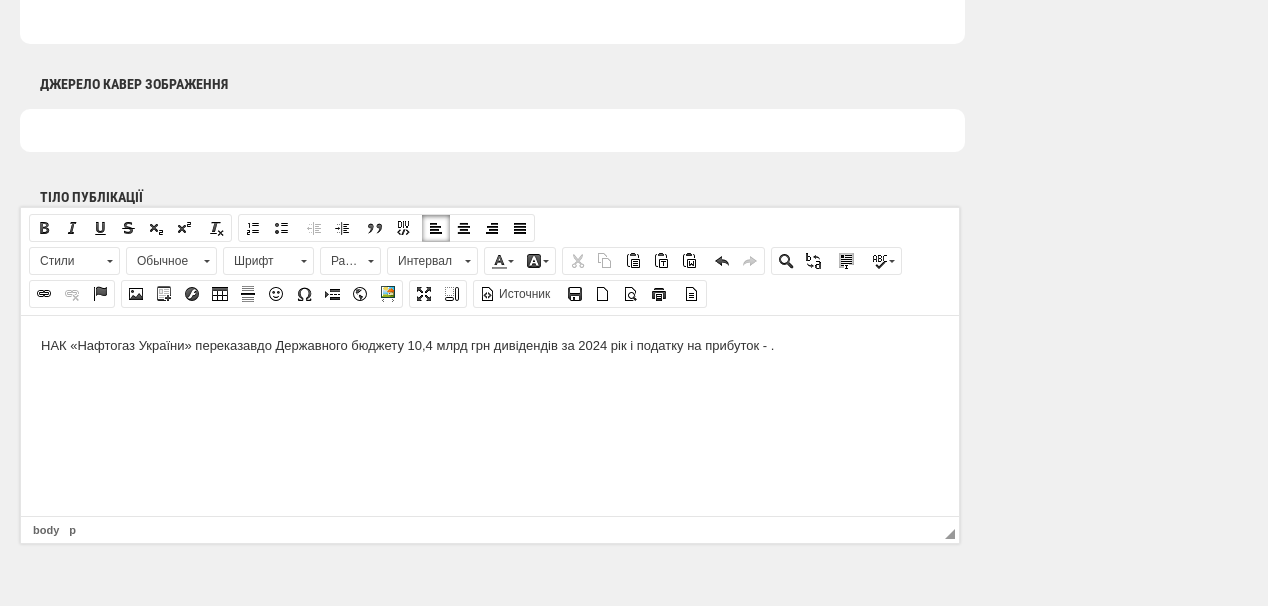 click on "НАК «Нафтогаз України» переказав  до Д ержавного бюджету 10,4 млрд грн дивідендів за 2024 рік і податку на прибуток - ." at bounding box center [490, 345] 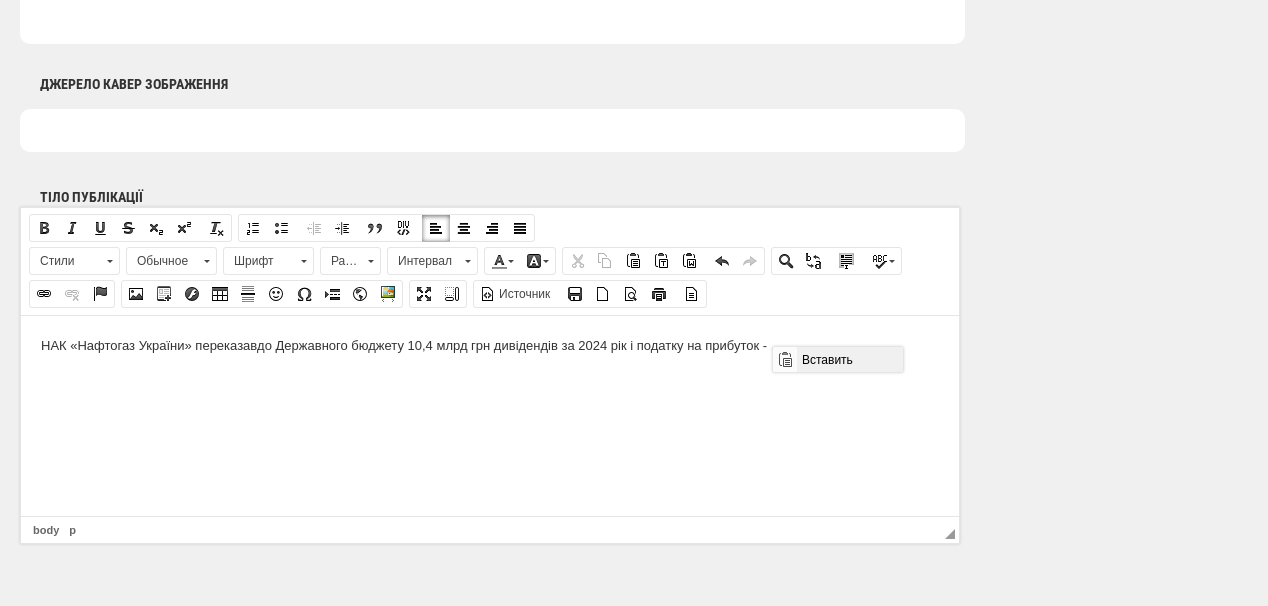 drag, startPoint x: 800, startPoint y: 356, endPoint x: 1572, endPoint y: 701, distance: 845.58203 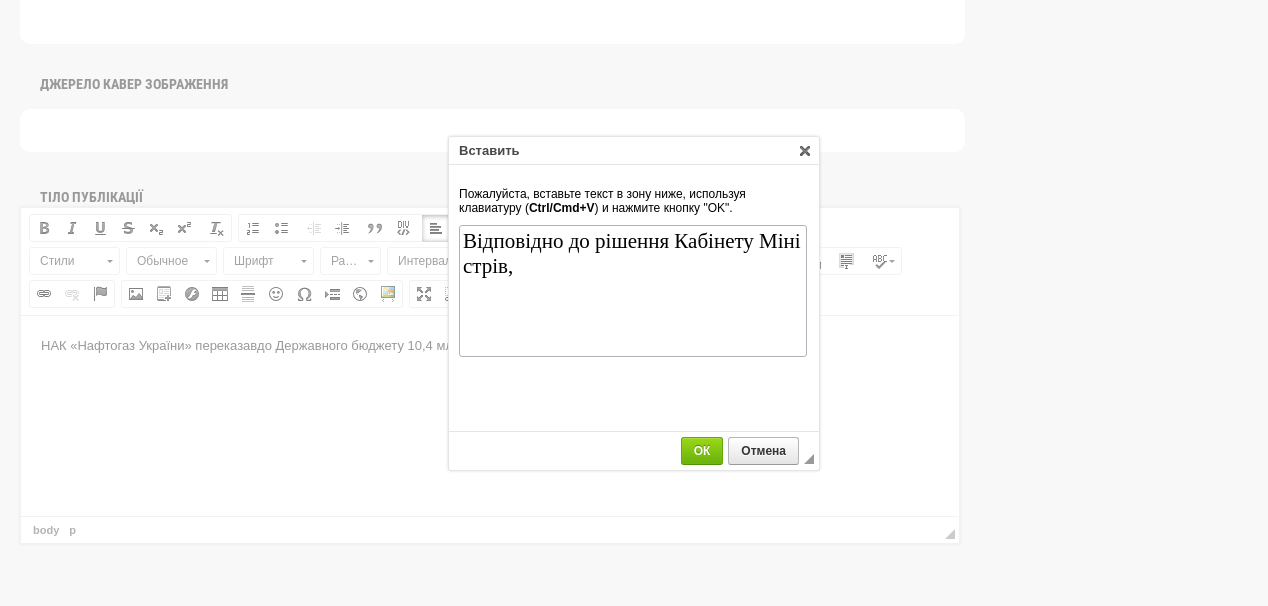 scroll, scrollTop: 0, scrollLeft: 0, axis: both 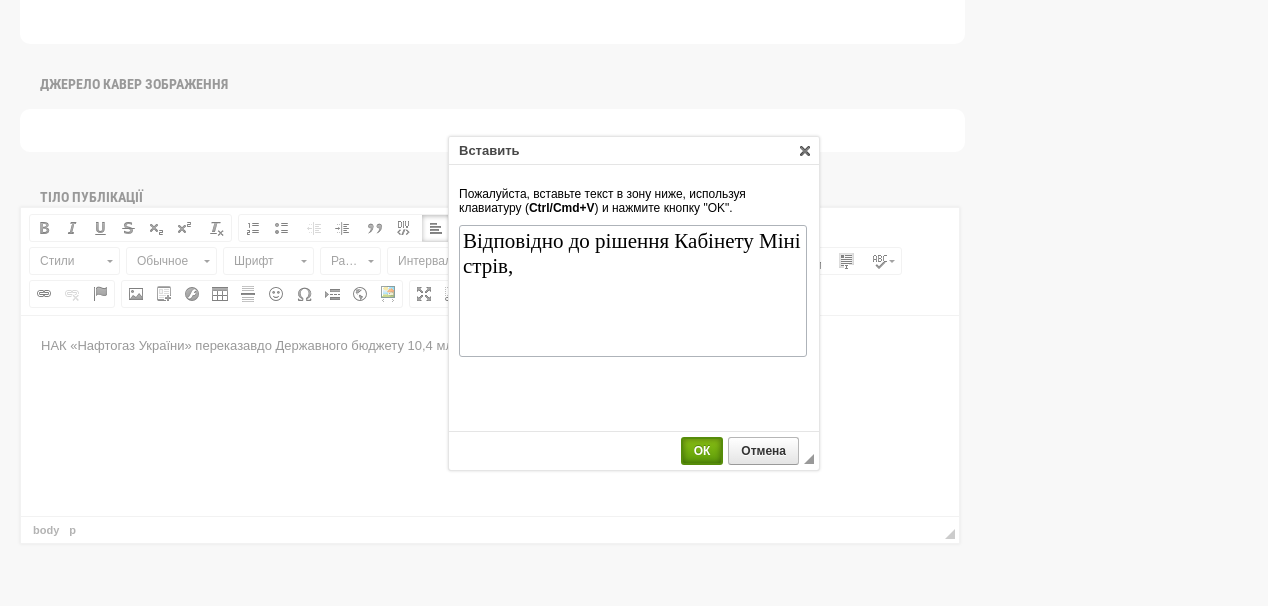 click on "ОК" at bounding box center (702, 451) 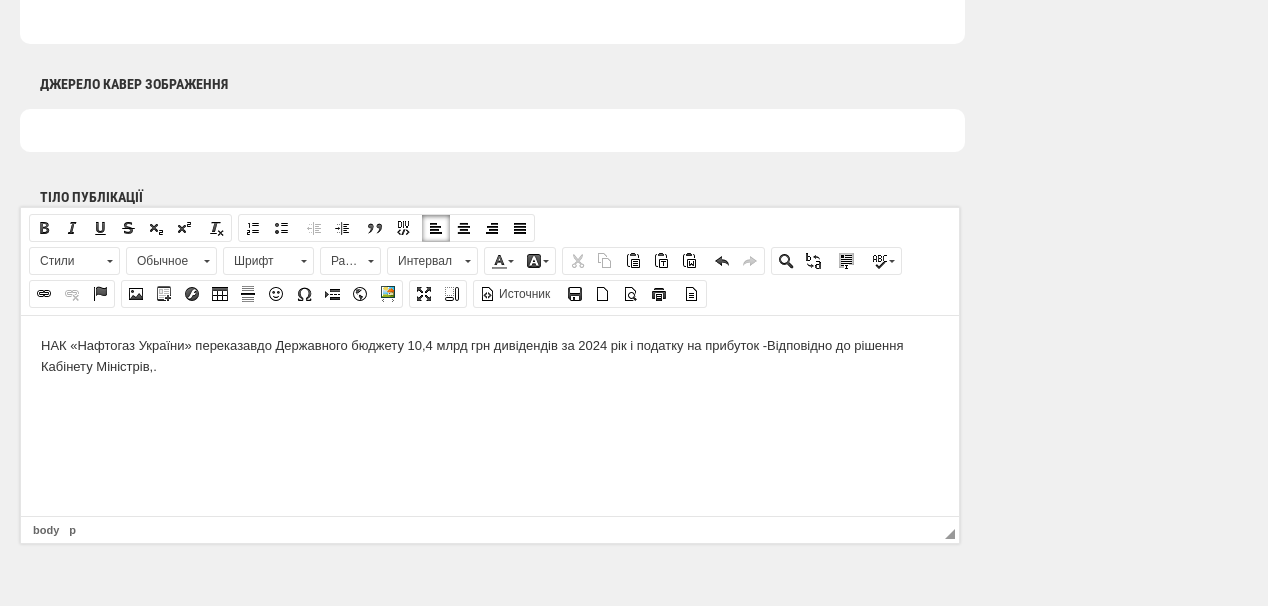 click on "НАК «Нафтогаз України» переказав  до Д ержавного бюджету 10,4 млрд грн дивідендів за 2024 рік і податку на прибуток - Відповідно до рішення Кабінету Міністрів,  ." at bounding box center [490, 356] 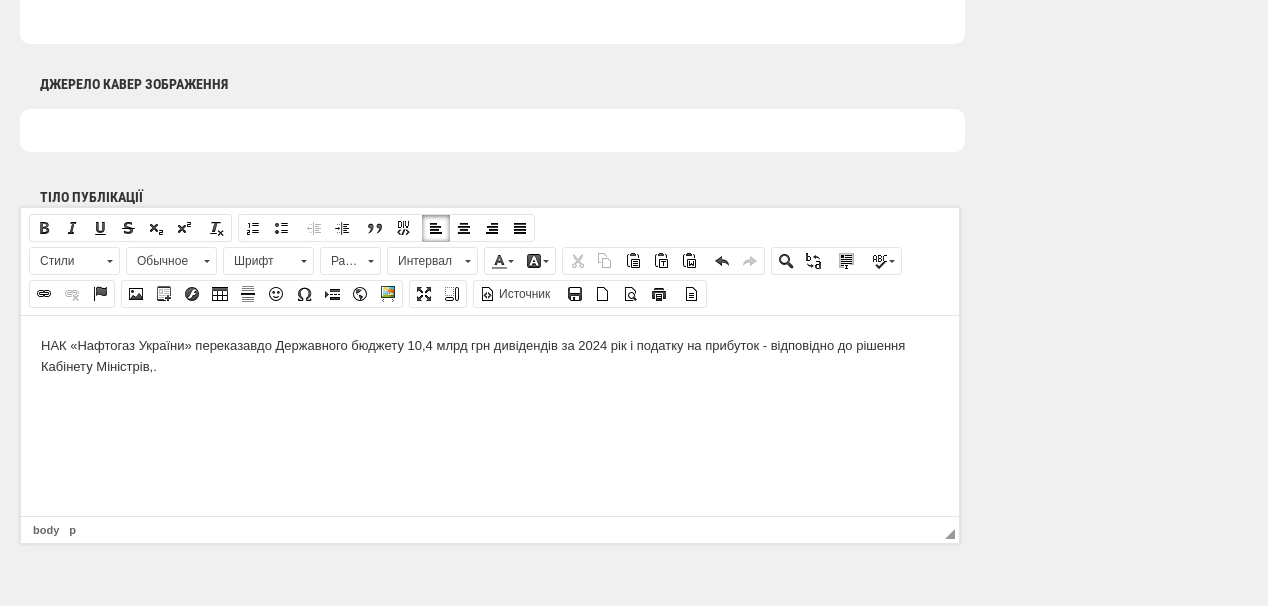 click on "НАК «Нафтогаз України» переказав  до Д ержавного бюджету 10,4 млрд грн дивідендів за 2024 рік і податку на прибуток - в ідповідно до рішення Кабінету Міністрів,  ." at bounding box center [490, 356] 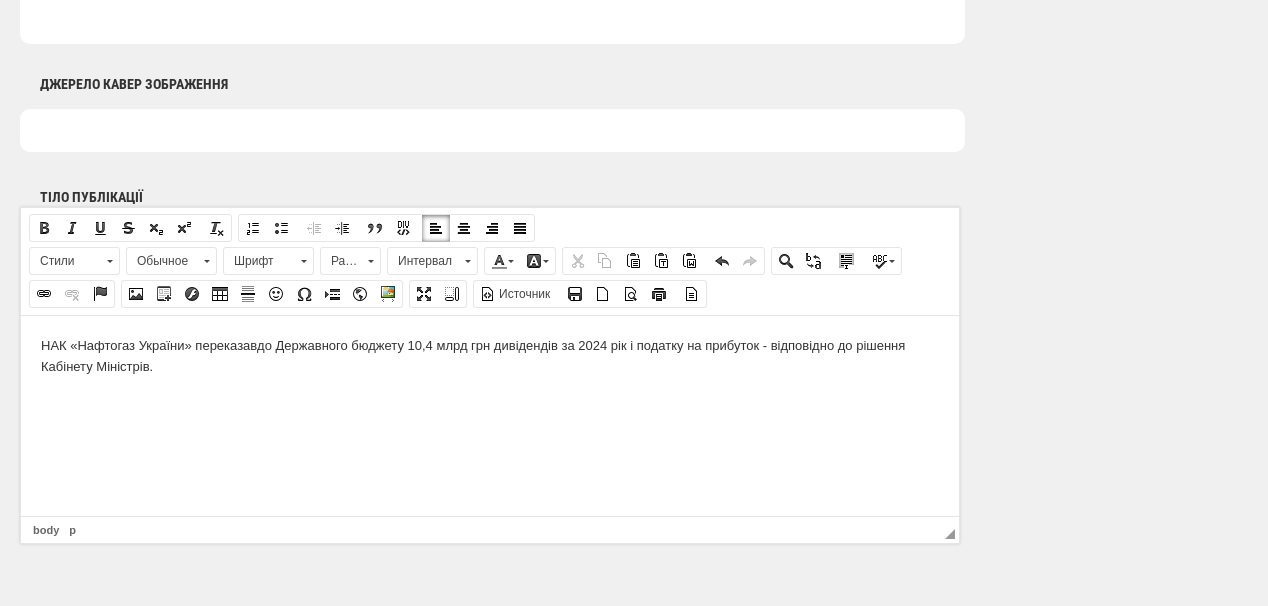 click on "НАК «Нафтогаз України» переказав  до Д ержавного бюджету 10,4 млрд грн дивідендів за 2024 рік і податку на прибуток - в ідповідно до рішення Кабінету Міністрів ." at bounding box center (490, 356) 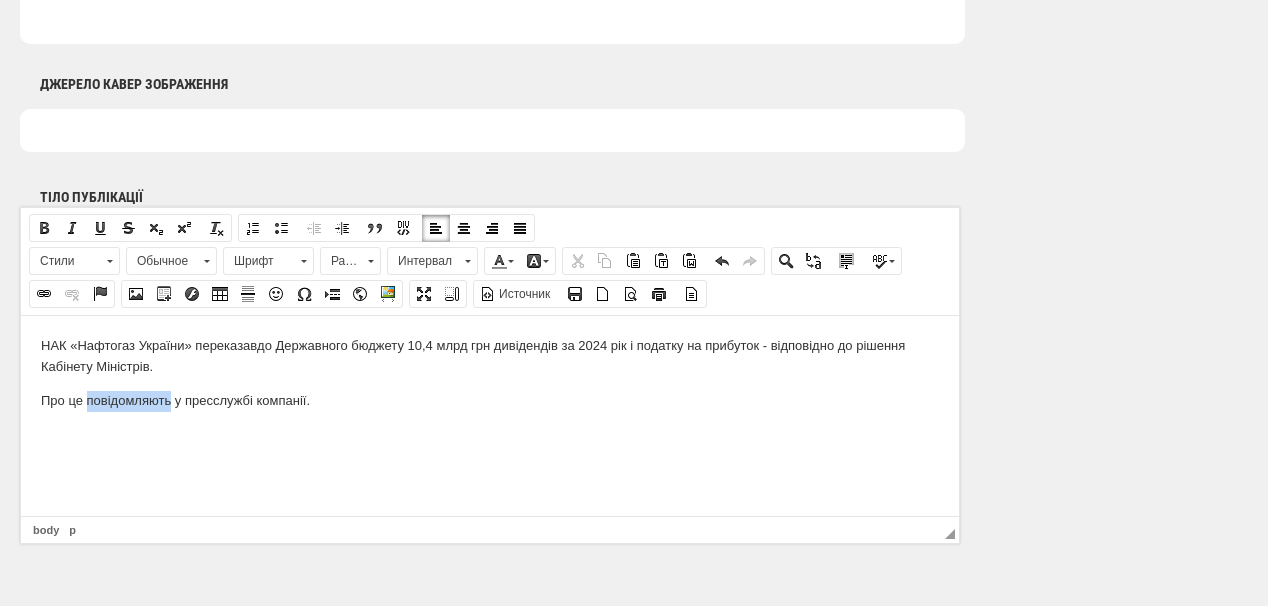drag, startPoint x: 86, startPoint y: 399, endPoint x: 132, endPoint y: 370, distance: 54.378304 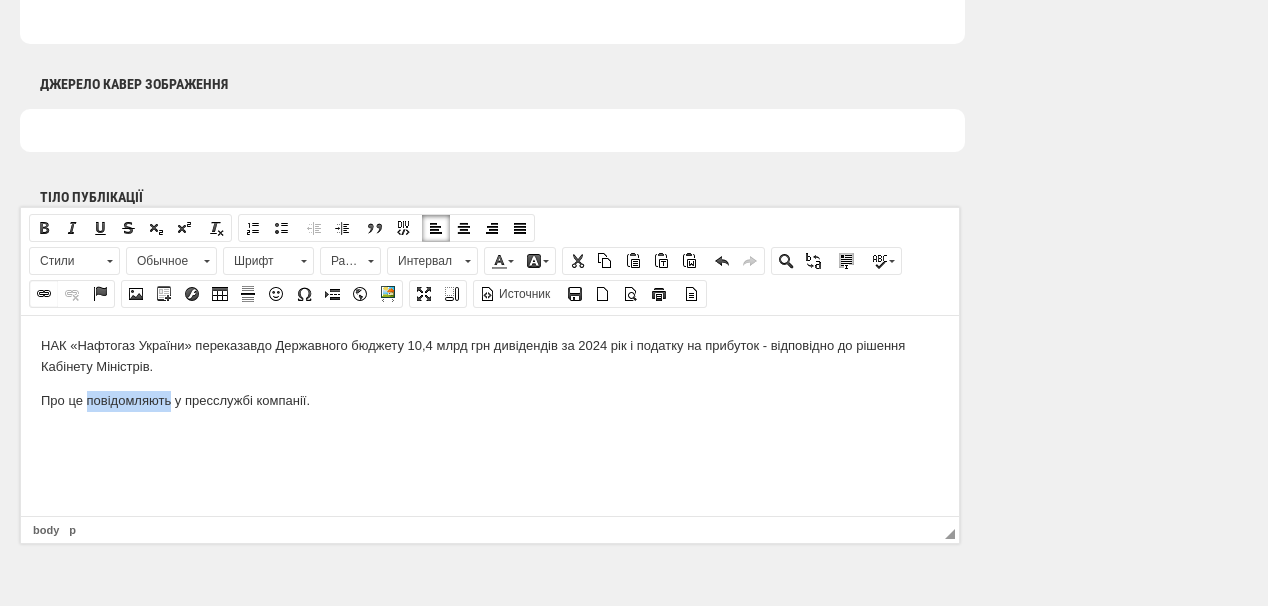 click on "Вставить/Редактировать ссылку" at bounding box center [44, 294] 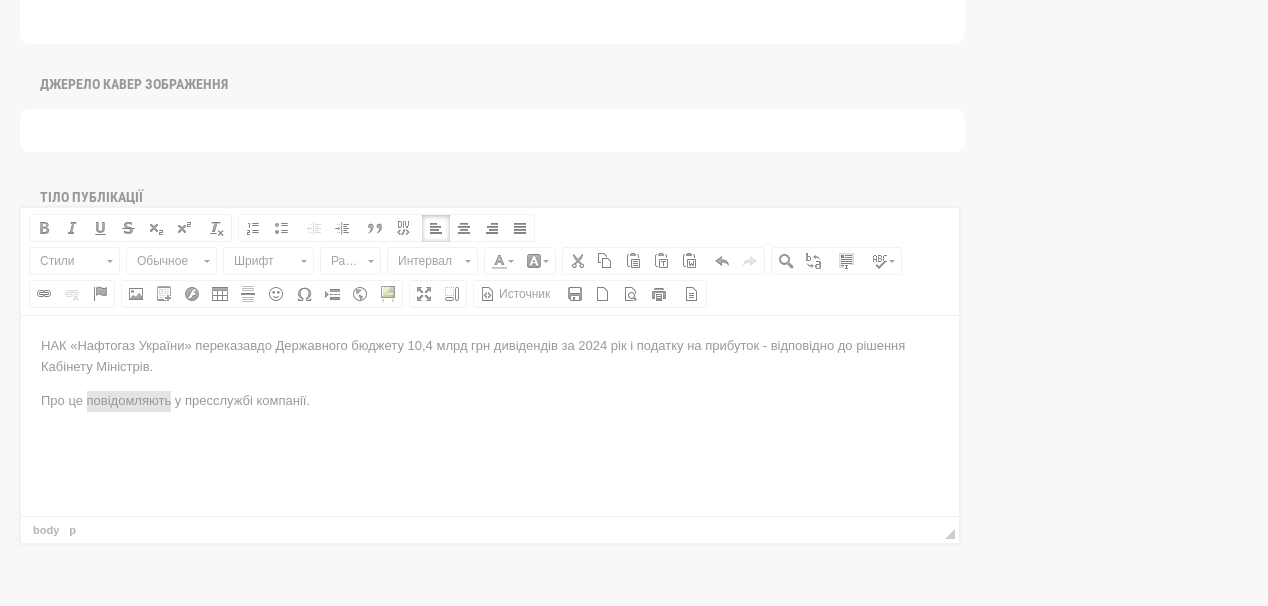 scroll, scrollTop: 0, scrollLeft: 0, axis: both 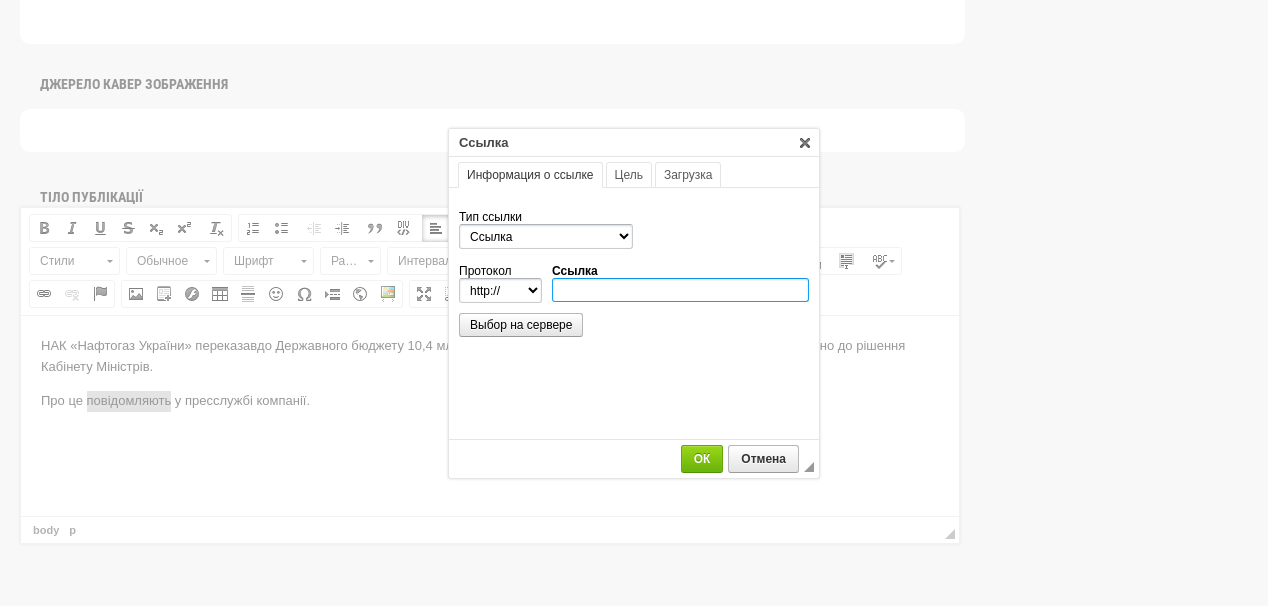 click on "Ссылка" at bounding box center [680, 290] 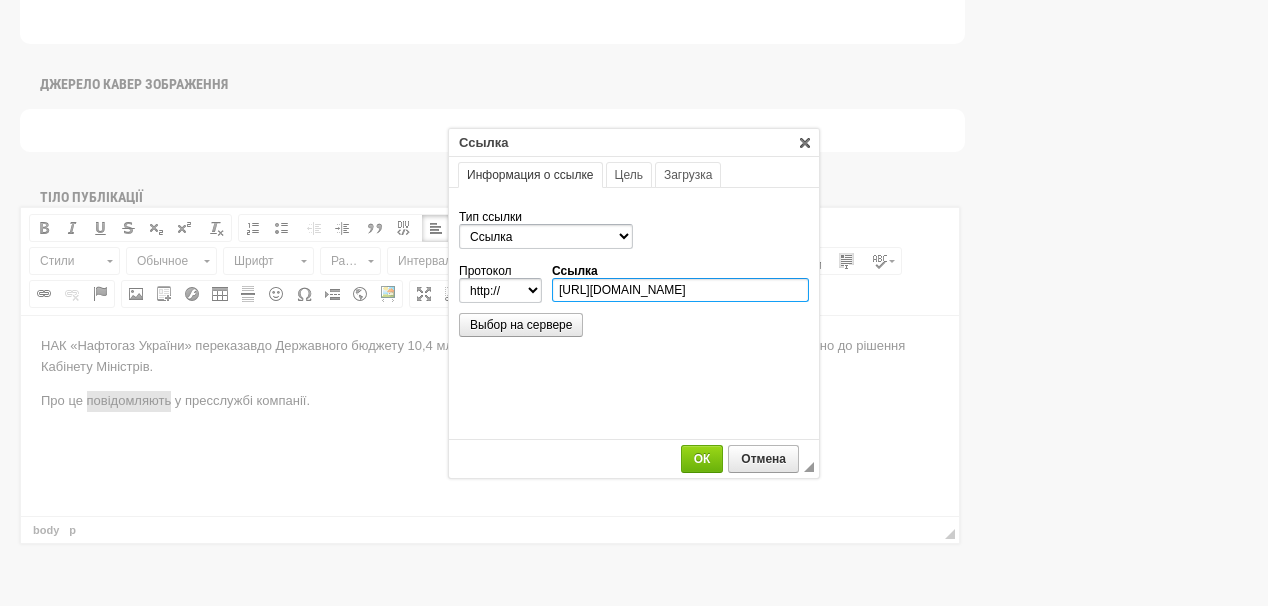 scroll, scrollTop: 0, scrollLeft: 429, axis: horizontal 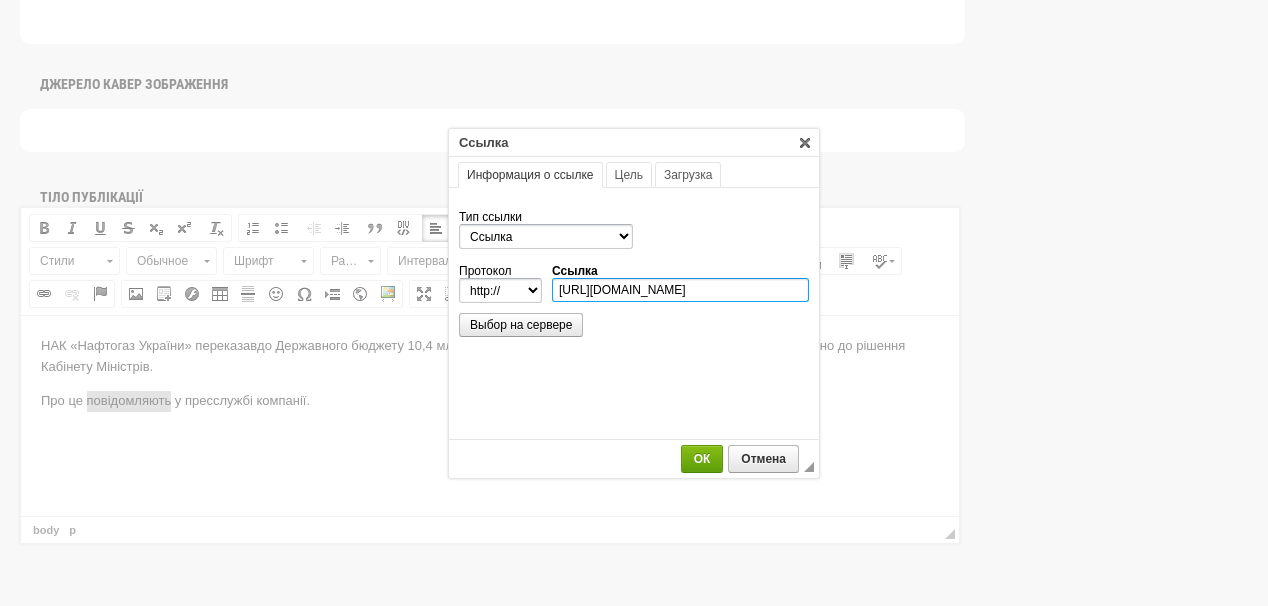 type on "https://www.naftogaz.com/news/naftohaz-splatyv-do-derzhavnoho-byudzhetu-10-4-mlrd-hrn-dyvidendiv-ta-podatku-na-prybutok" 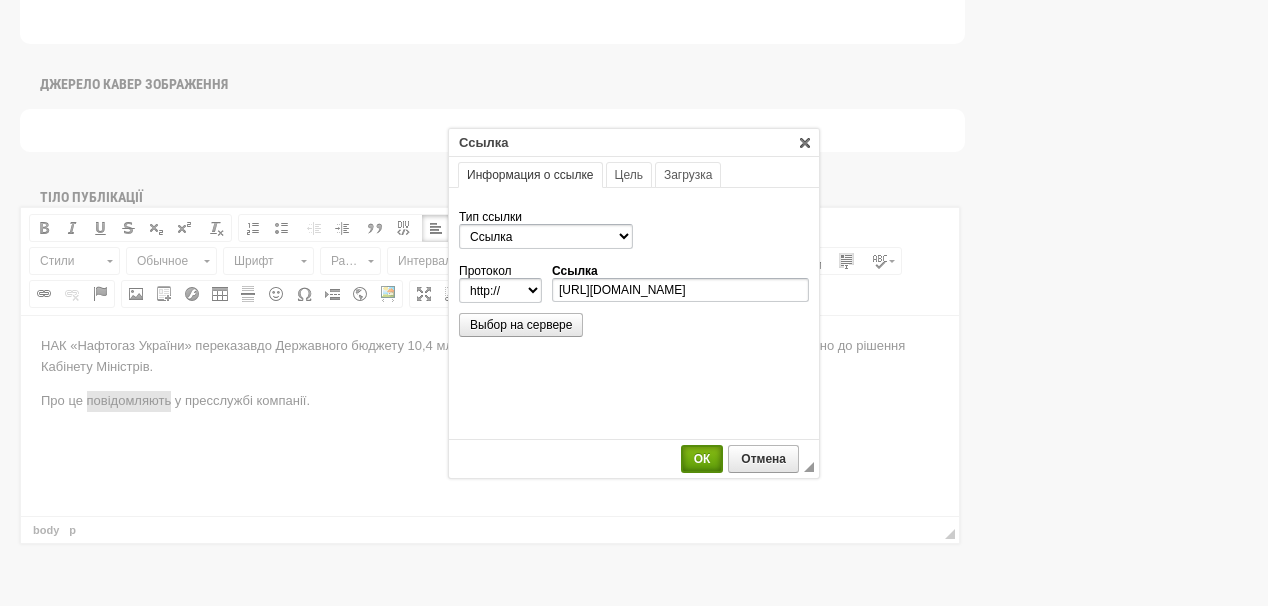 select on "https://" 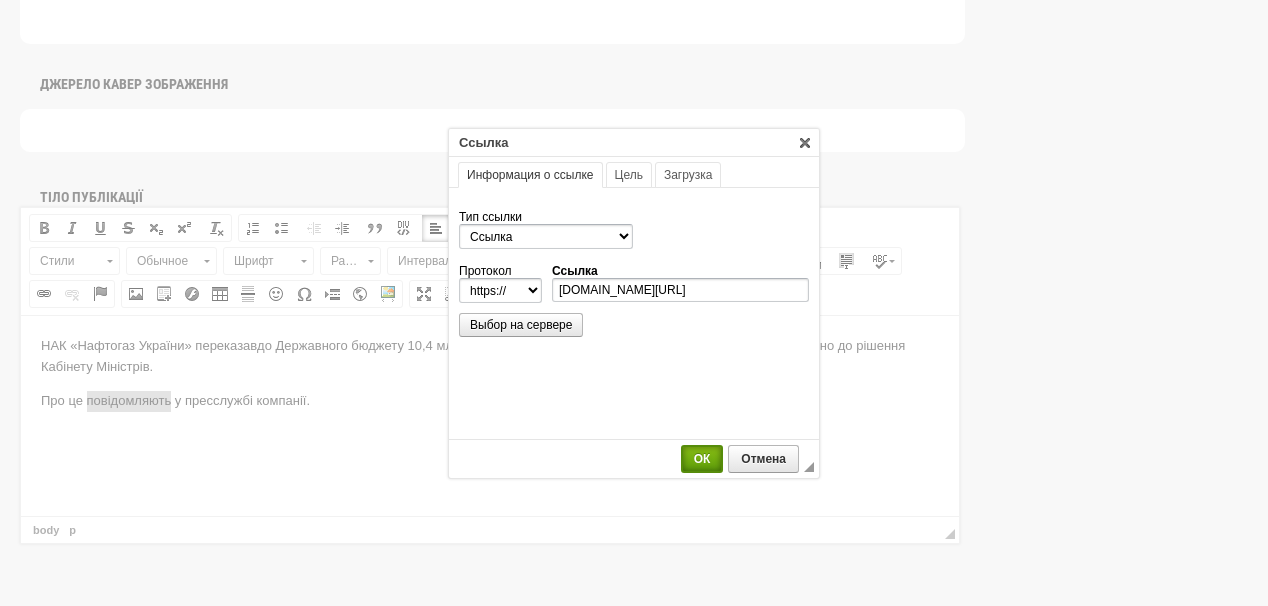 scroll, scrollTop: 0, scrollLeft: 0, axis: both 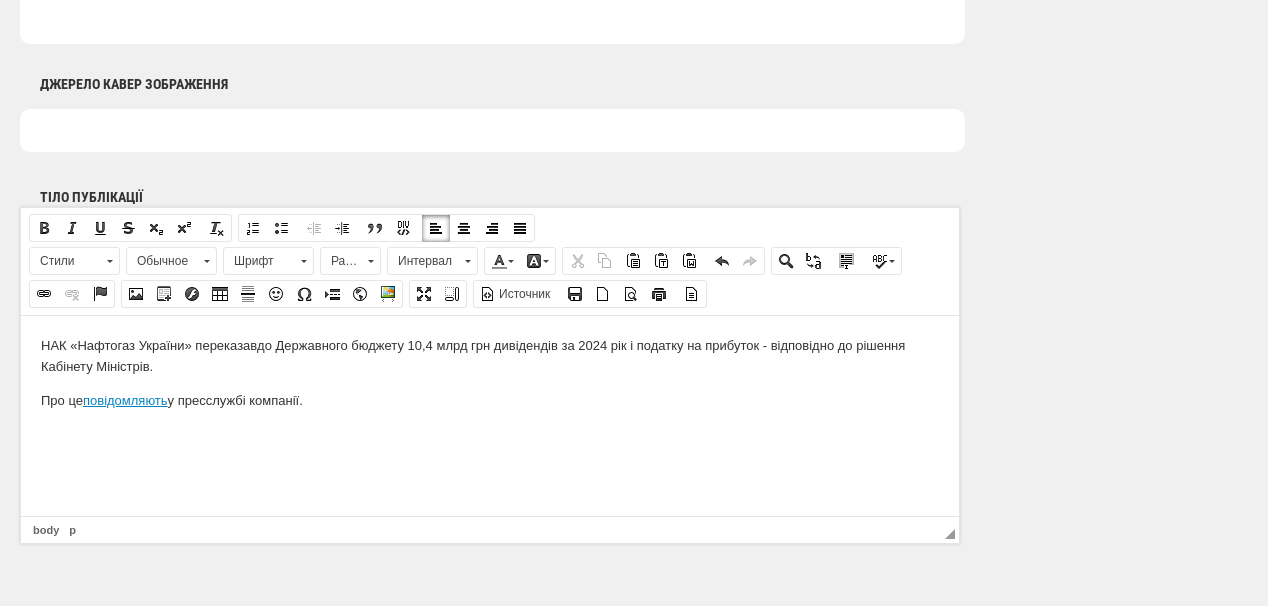 click on "НАК «Нафтогаз України» переказав  до Д ержавного бюджету 10,4 млрд грн дивідендів за 2024 рік і податку на прибуток - в ідповідно до рішення Кабінету Міністрів .  Про це  повідомляють  у пресслужбі компанії." at bounding box center (490, 372) 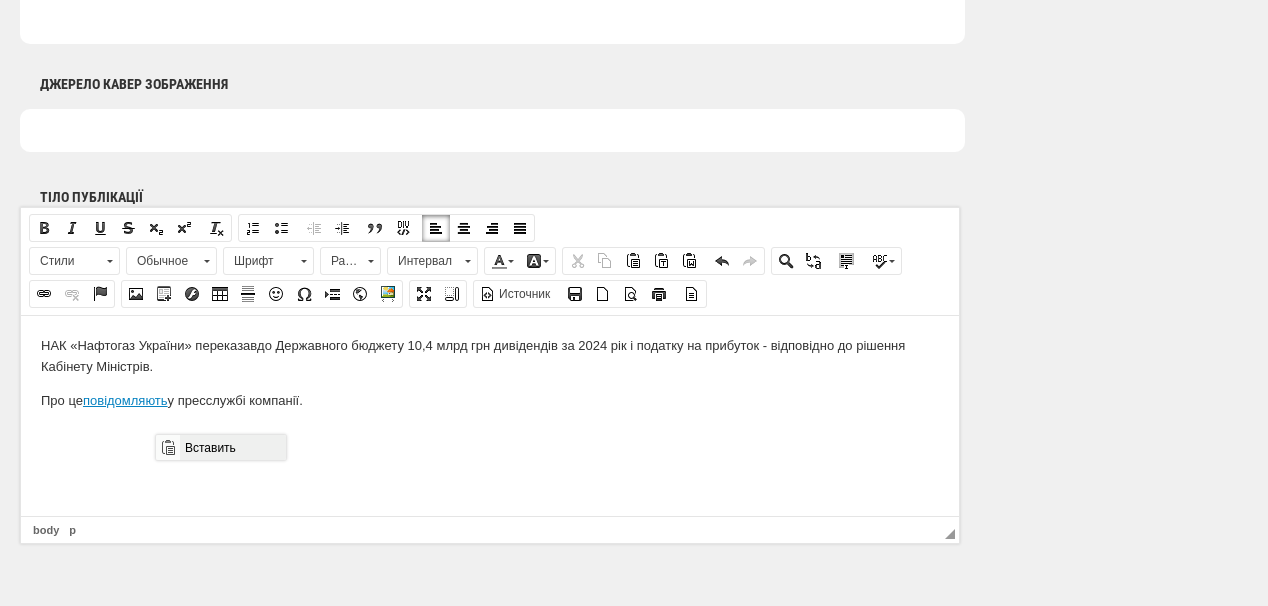 drag, startPoint x: 213, startPoint y: 452, endPoint x: 369, endPoint y: 887, distance: 462.12662 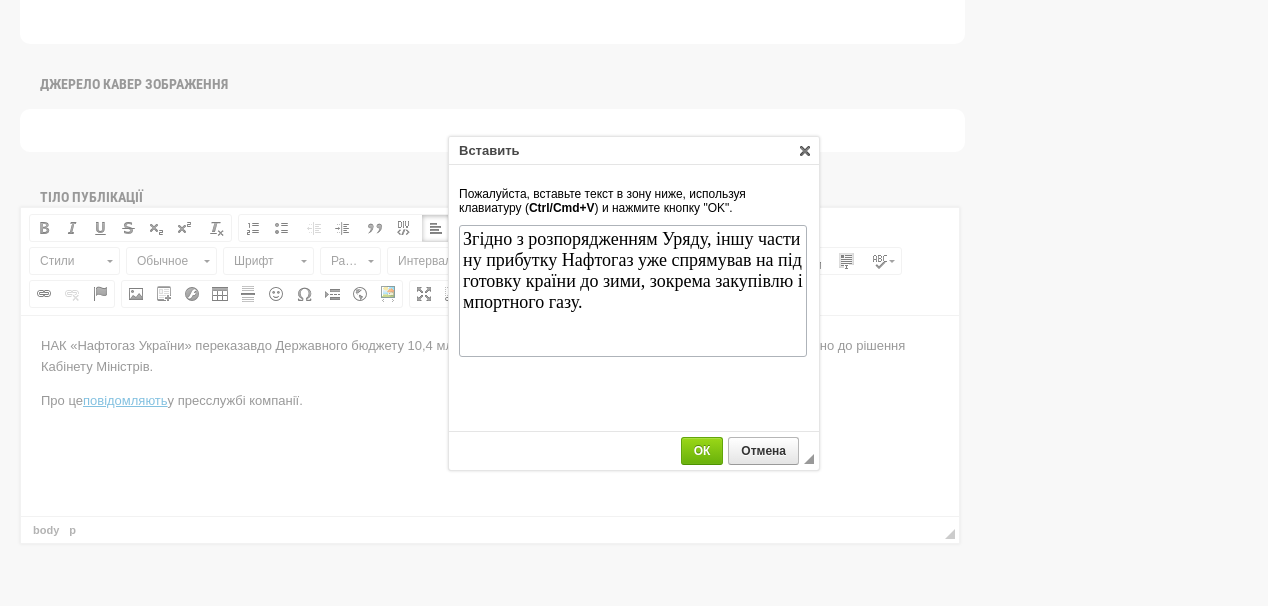 scroll, scrollTop: 0, scrollLeft: 0, axis: both 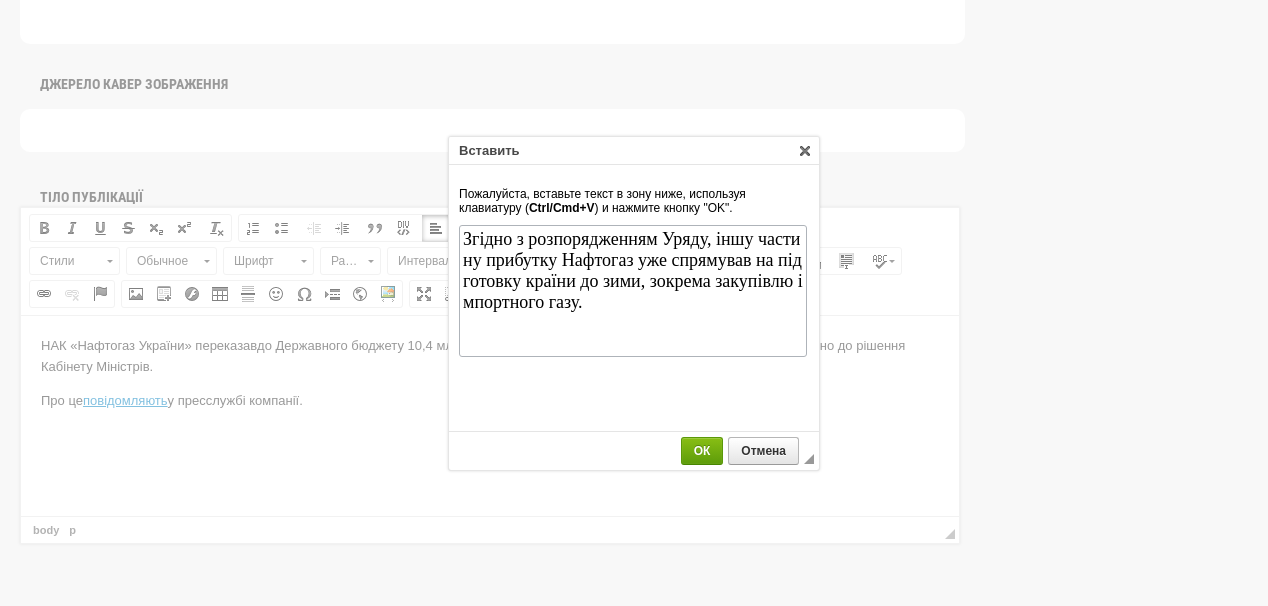 click on "ОК" at bounding box center (702, 451) 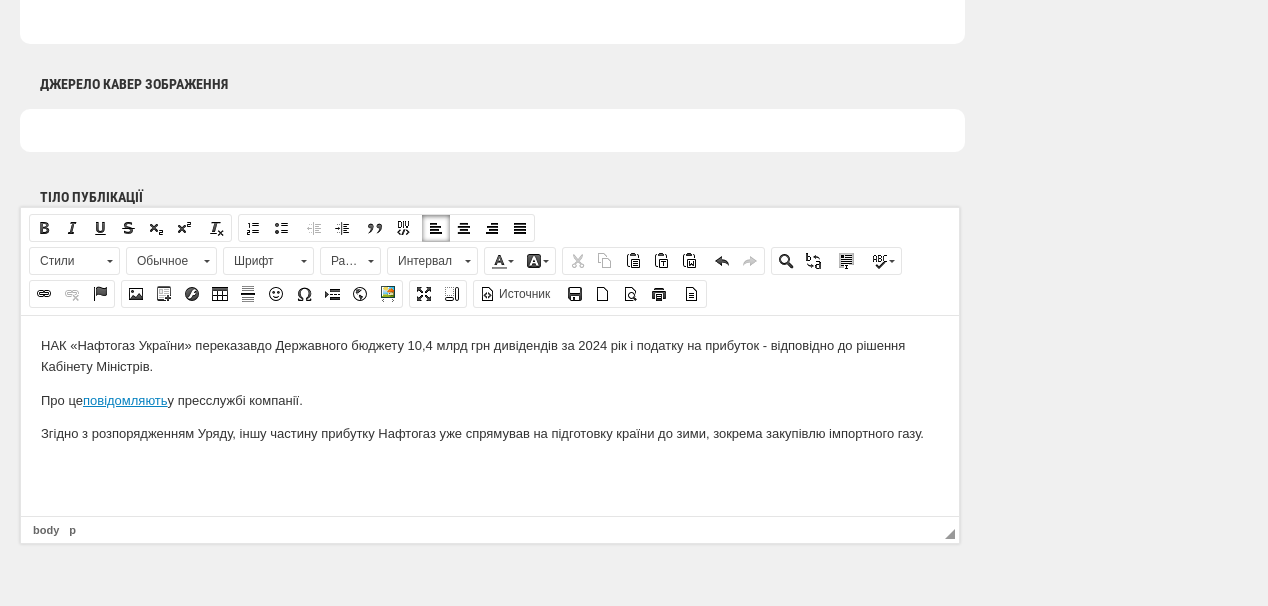 click on "НАК «Нафтогаз України» переказав  до Д ержавного бюджету 10,4 млрд грн дивідендів за 2024 рік і податку на прибуток - в ідповідно до рішення Кабінету Міністрів .  Про це  повідомляють  у пресслужбі компанії. Згідно з розпорядженням Уряду, іншу частину прибутку Нафтогаз уже спрямував на підготовку країни до зими, зокрема закупівлю імпортного газу." at bounding box center [490, 389] 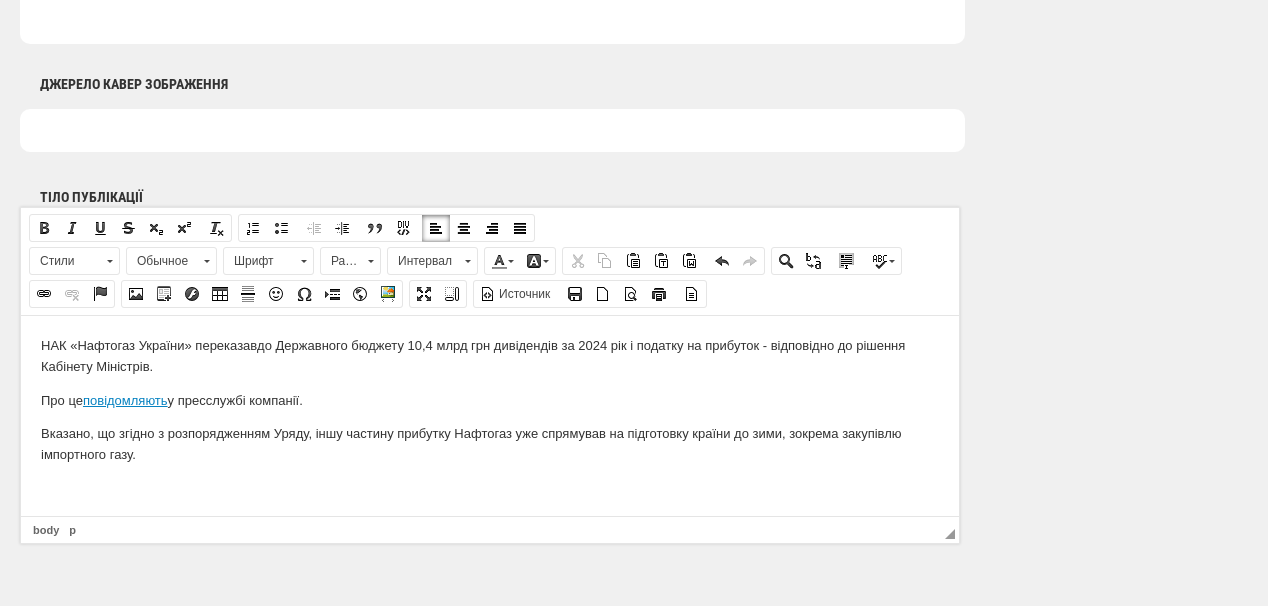 click on "Вказано, що з гідно з розпорядженням Уряду, іншу частину прибутку Нафтогаз уже спрямував на підготовку країни до зими, зокрема закупівлю імпортного газу." at bounding box center [490, 444] 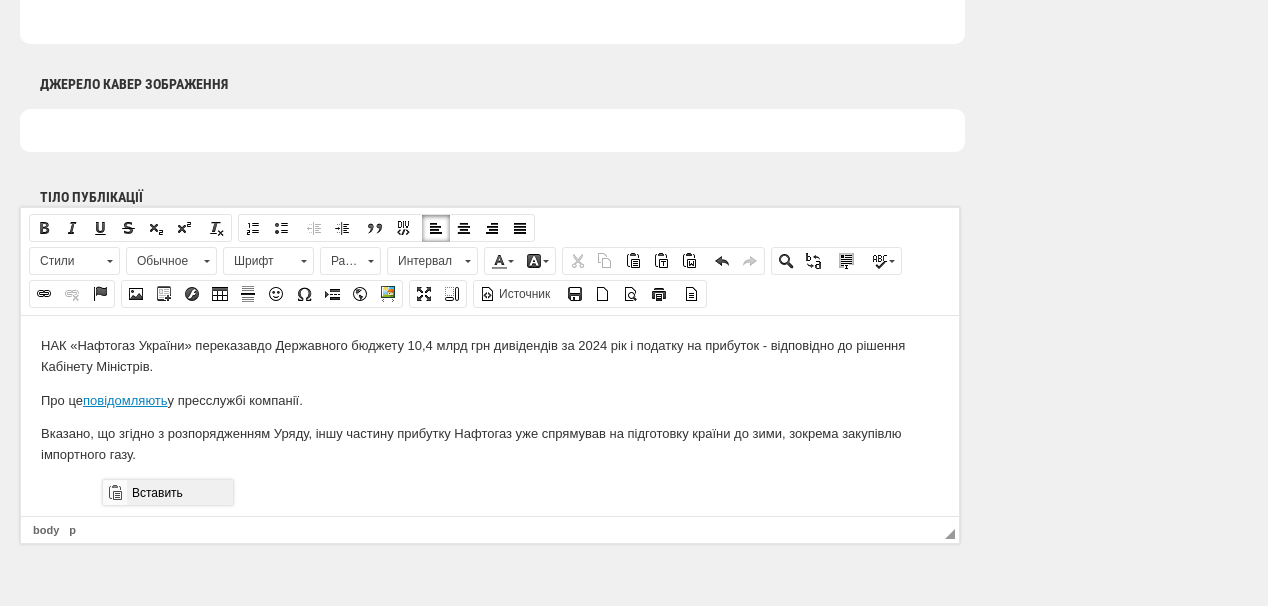 click on "Вставить" at bounding box center [179, 492] 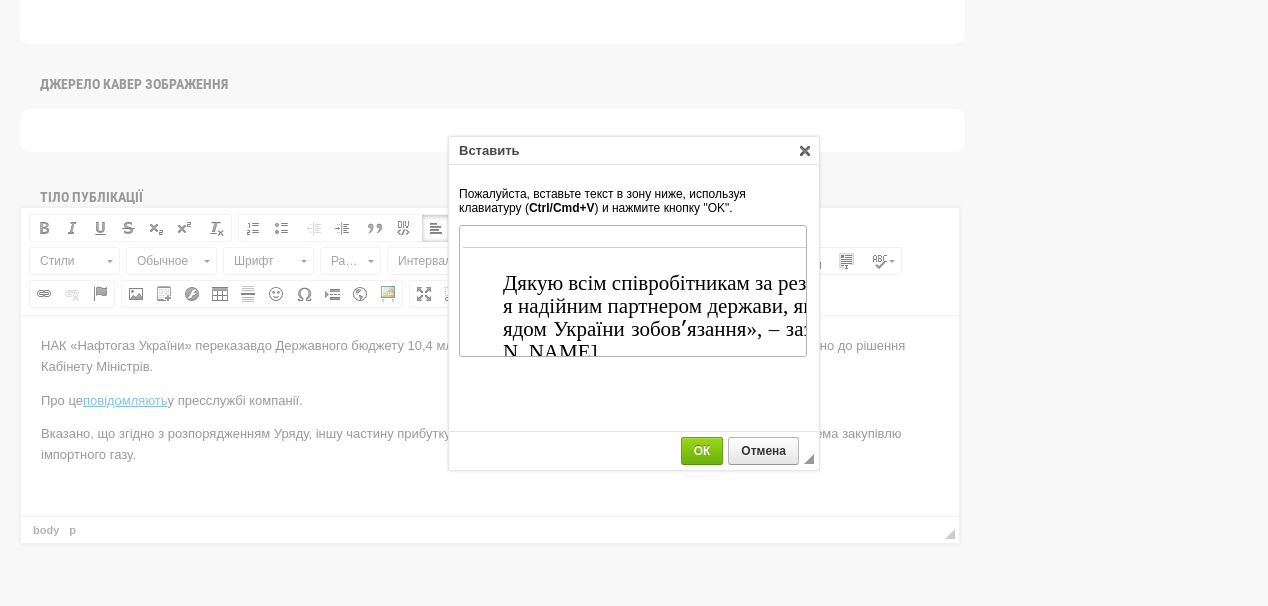 scroll, scrollTop: 151, scrollLeft: 0, axis: vertical 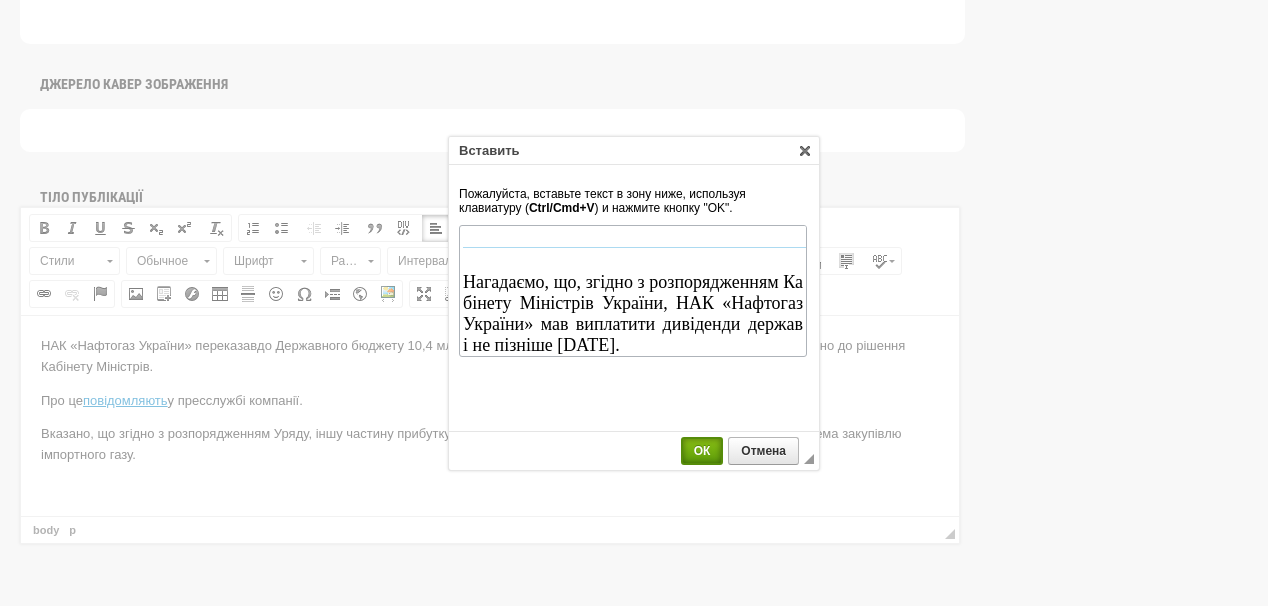 click on "ОК" at bounding box center [702, 451] 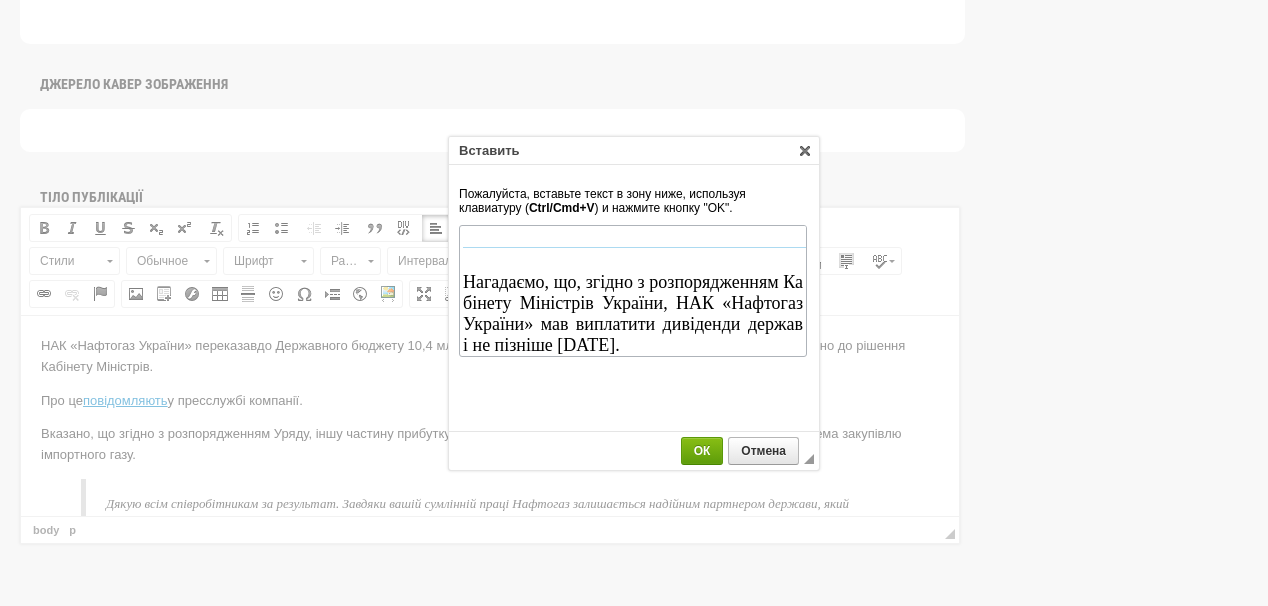 scroll, scrollTop: 106, scrollLeft: 0, axis: vertical 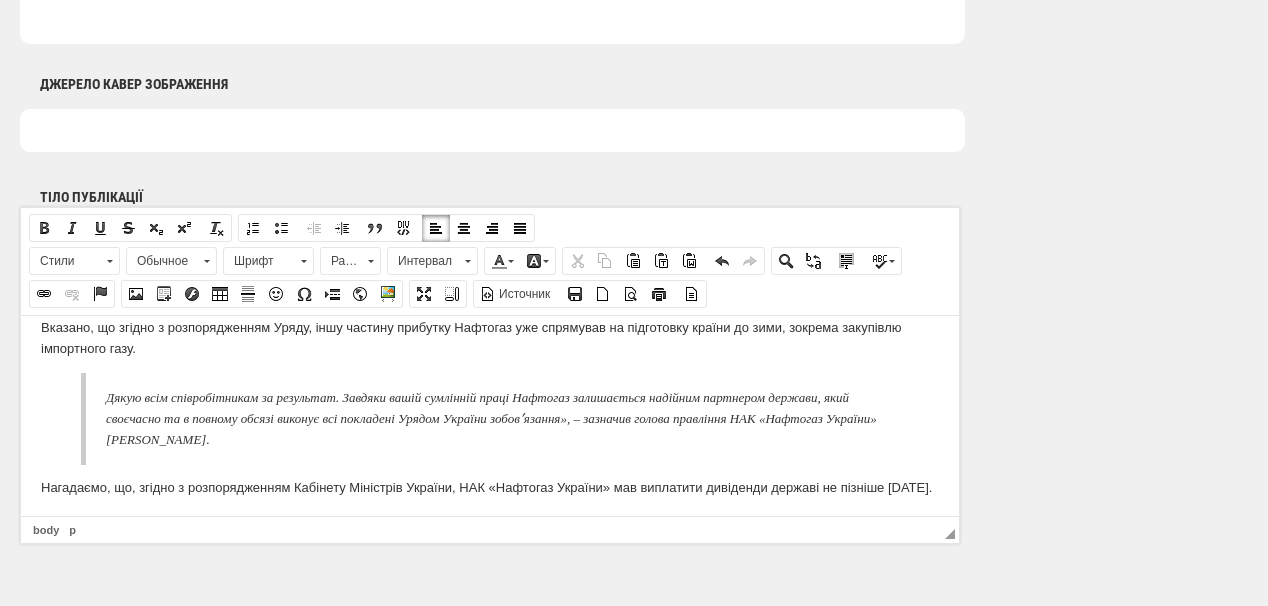 click on "Дякую всім співробітникам за результат. Завдяки вашій сумлінній праці Нафтогаз залишається надійним партнером держави, який своєчасно та в повному обсязі виконує всі покладені Урядом України зобовʼязання», – зазначив голова правління НАК «Нафтогаз України» Сергій Корецький." at bounding box center [498, 418] 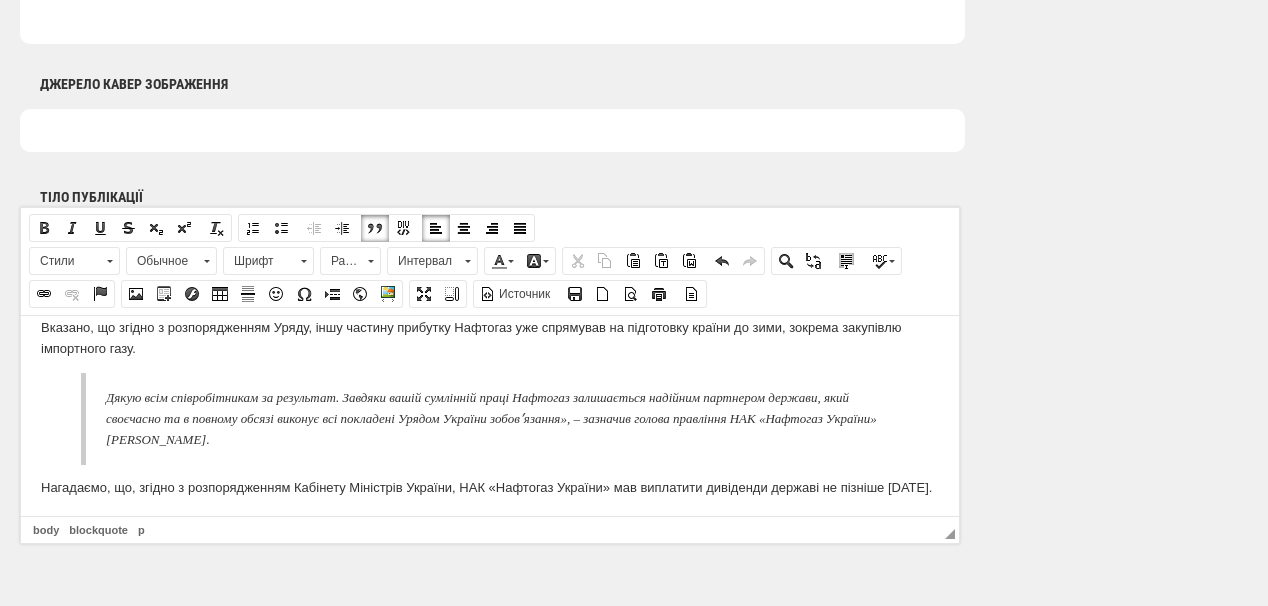 click on "Дякую всім співробітникам за результат. Завдяки вашій сумлінній праці Нафтогаз залишається надійним партнером держави, який своєчасно та в повному обсязі виконує всі покладені Урядом України зобовʼязання», – зазначив голова правління НАК «Нафтогаз України» Сергій Корецький." at bounding box center (498, 418) 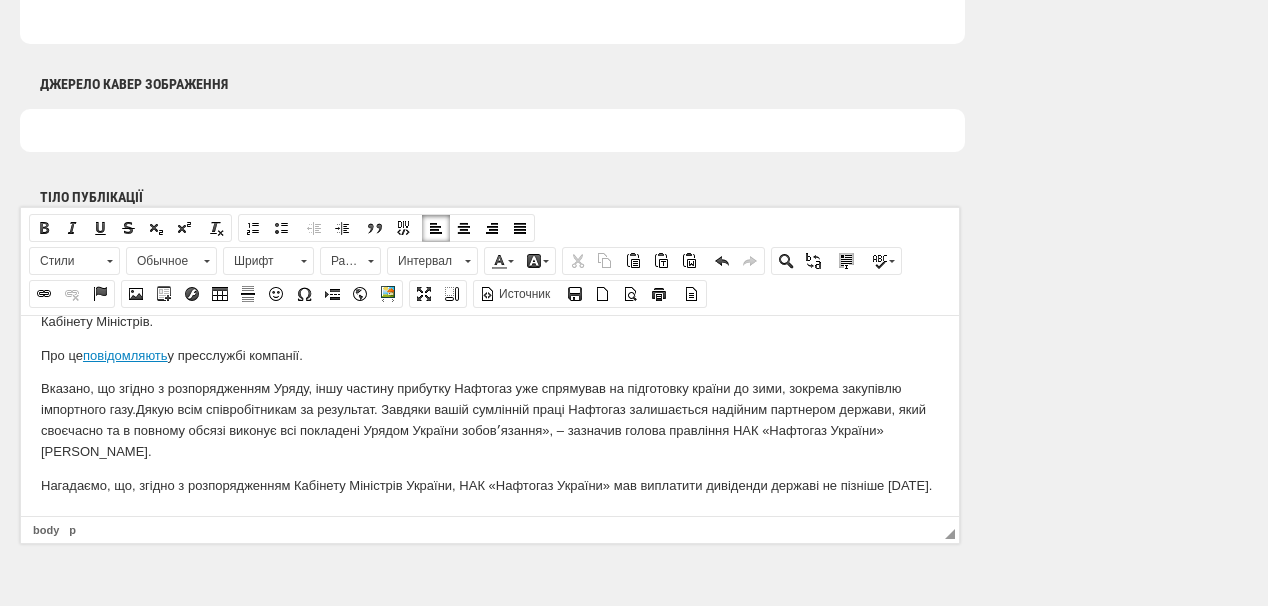 scroll, scrollTop: 79, scrollLeft: 0, axis: vertical 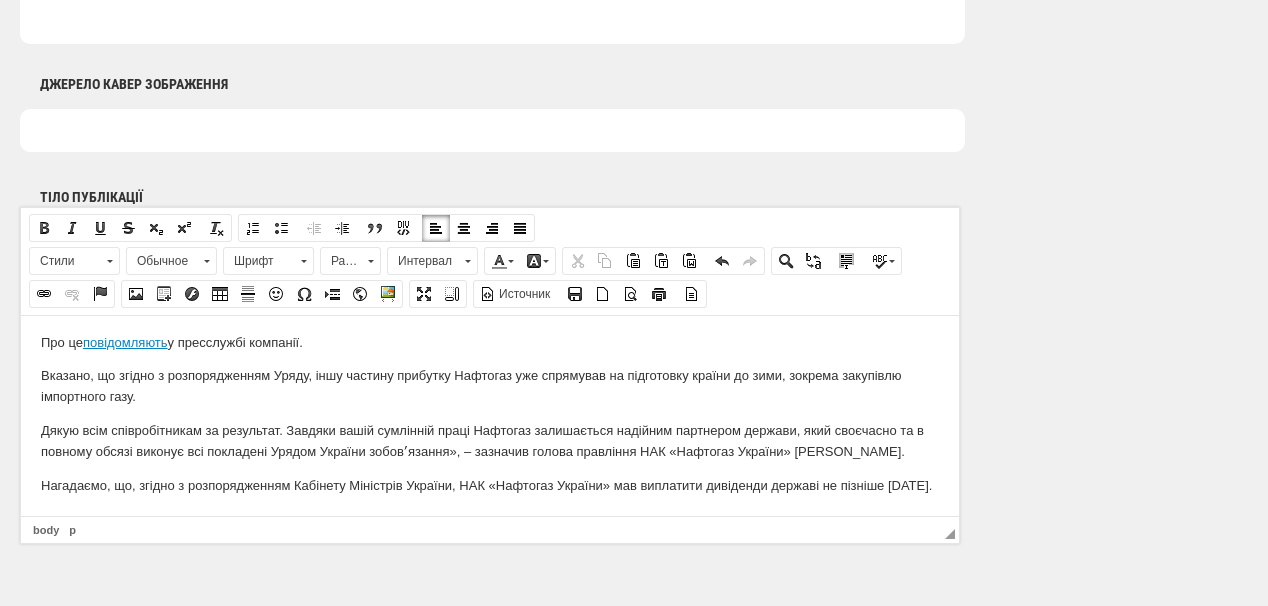 drag, startPoint x: 533, startPoint y: 429, endPoint x: 896, endPoint y: 423, distance: 363.0496 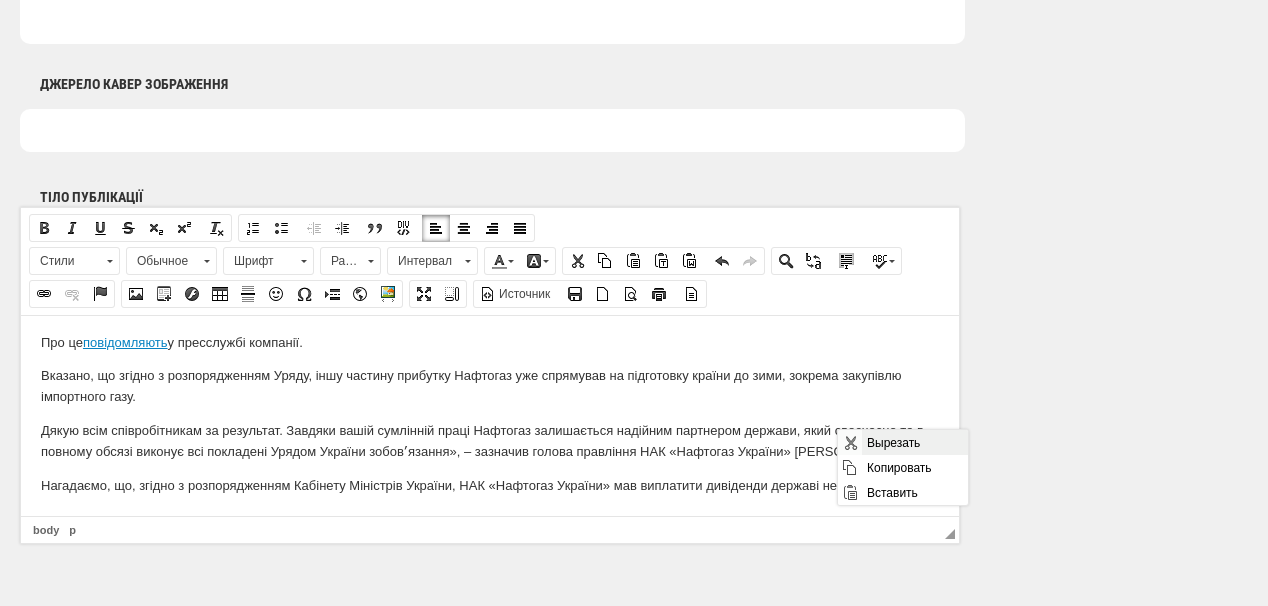 drag, startPoint x: 884, startPoint y: 441, endPoint x: 896, endPoint y: 447, distance: 13.416408 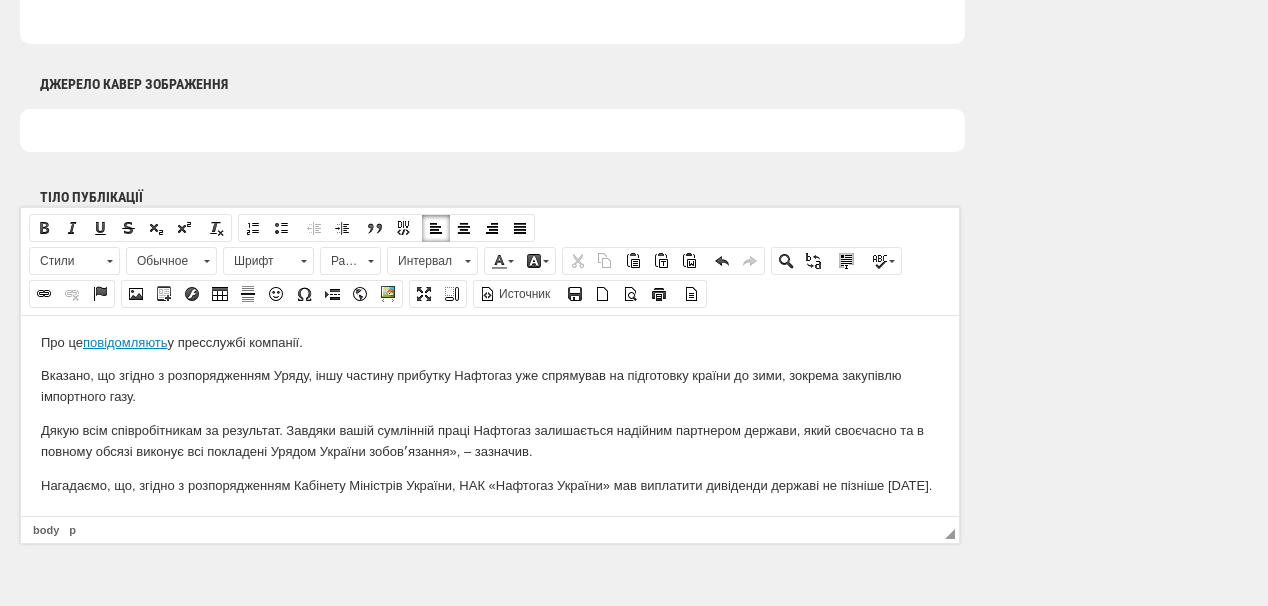 click on "НАК «Нафтогаз України» переказав  до Д ержавного бюджету 10,4 млрд грн дивідендів за 2024 рік і податку на прибуток - в ідповідно до рішення Кабінету Міністрів .  Про це  повідомляють  у пресслужбі компанії. Вказано, що з гідно з розпорядженням Уряду, іншу частину прибутку Нафтогаз уже спрямував на підготовку країни до зими, зокрема закупівлю імпортного газу.  . Нагадаємо, що, згідно з розпорядженням Кабінету Міністрів України, НАК «Нафтогаз України» мав виплатити дивіденди державі не пізніше 30 липня 2025 року." at bounding box center (490, 386) 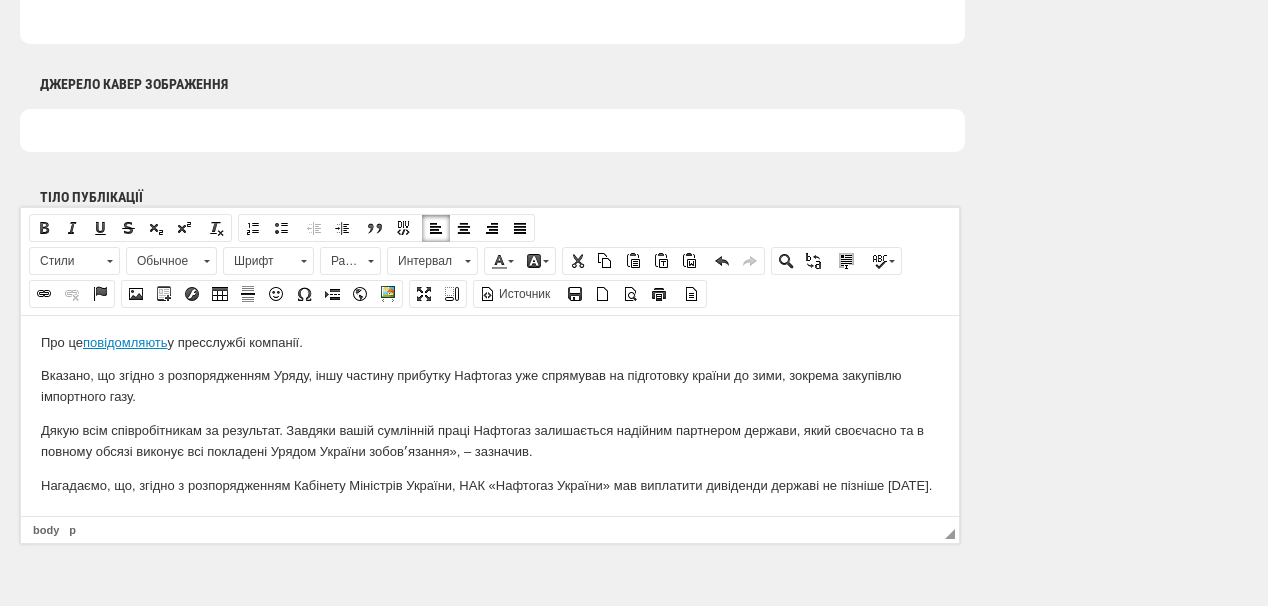 click on "НАК «Нафтогаз України» переказав  до Д ержавного бюджету 10,4 млрд грн дивідендів за 2024 рік і податку на прибуток - в ідповідно до рішення Кабінету Міністрів .  Про це  повідомляють  у пресслужбі компанії. Вказано, що з гідно з розпорядженням Уряду, іншу частину прибутку Нафтогаз уже спрямував на підготовку країни до зими, зокрема закупівлю імпортного газу.  . Нагадаємо, що, згідно з розпорядженням Кабінету Міністрів України, НАК «Нафтогаз України» мав виплатити дивіденди державі не пізніше 30 липня 2025 року." at bounding box center (490, 386) 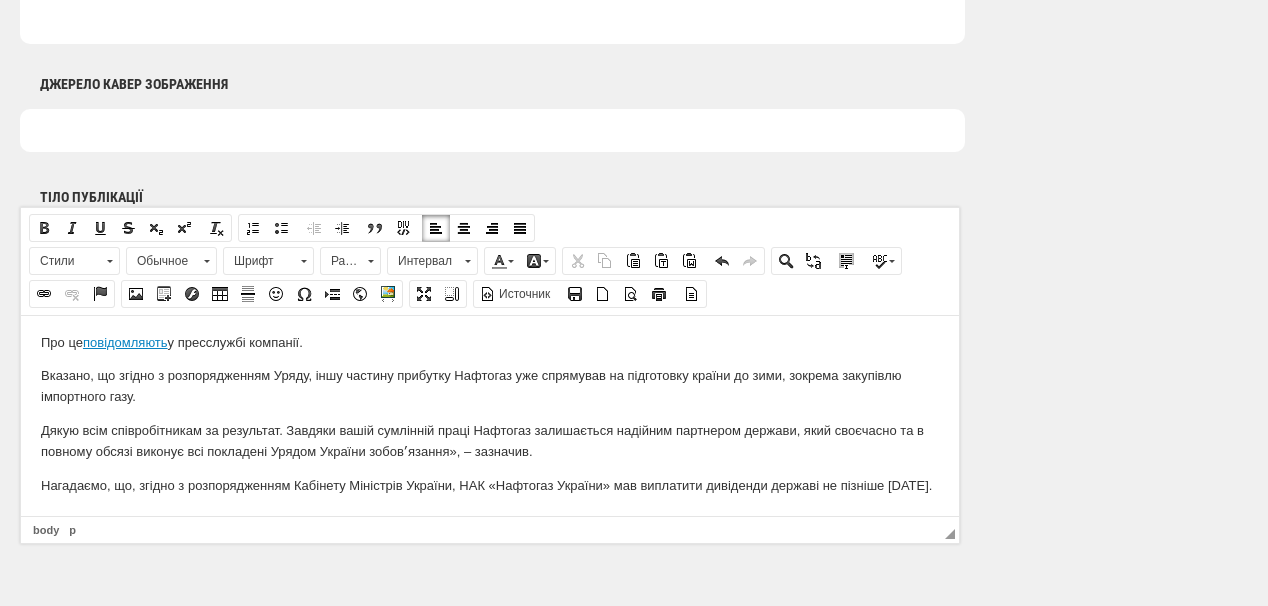 drag, startPoint x: 40, startPoint y: 410, endPoint x: 249, endPoint y: 497, distance: 226.38463 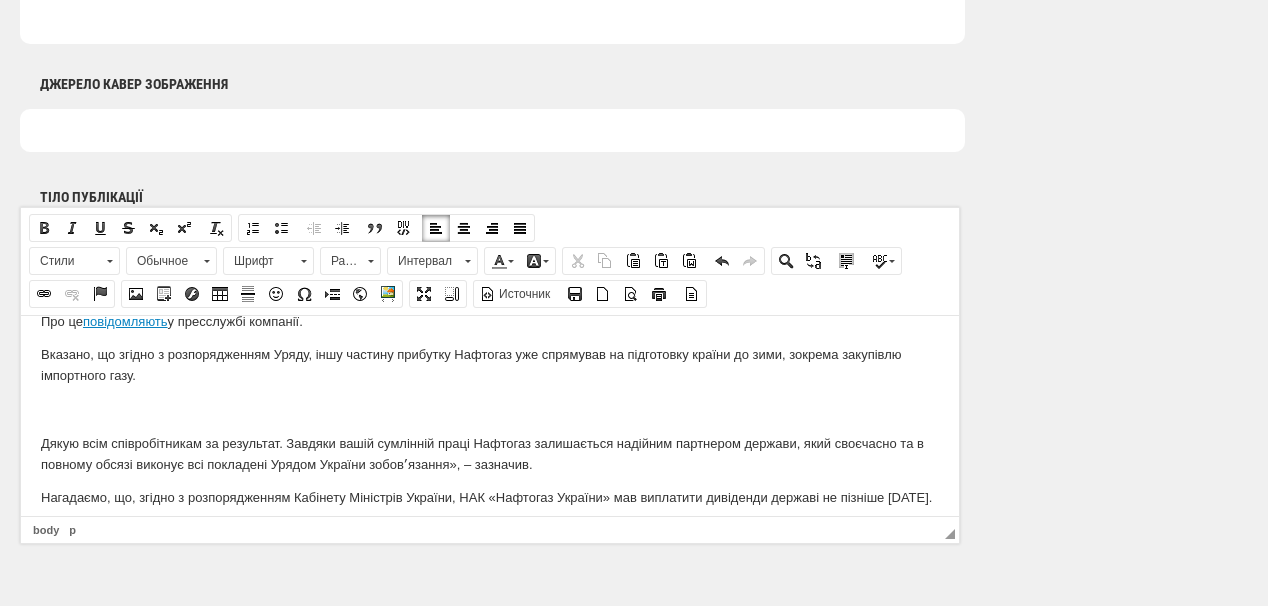click at bounding box center [490, 409] 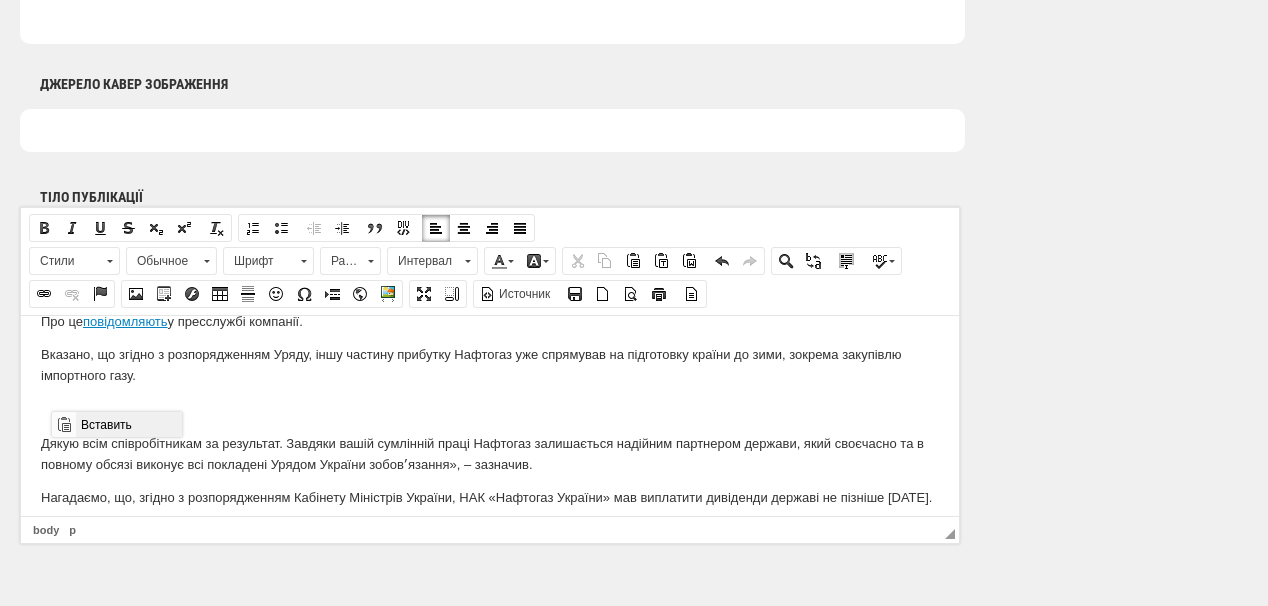 click on "Вставить" at bounding box center [128, 424] 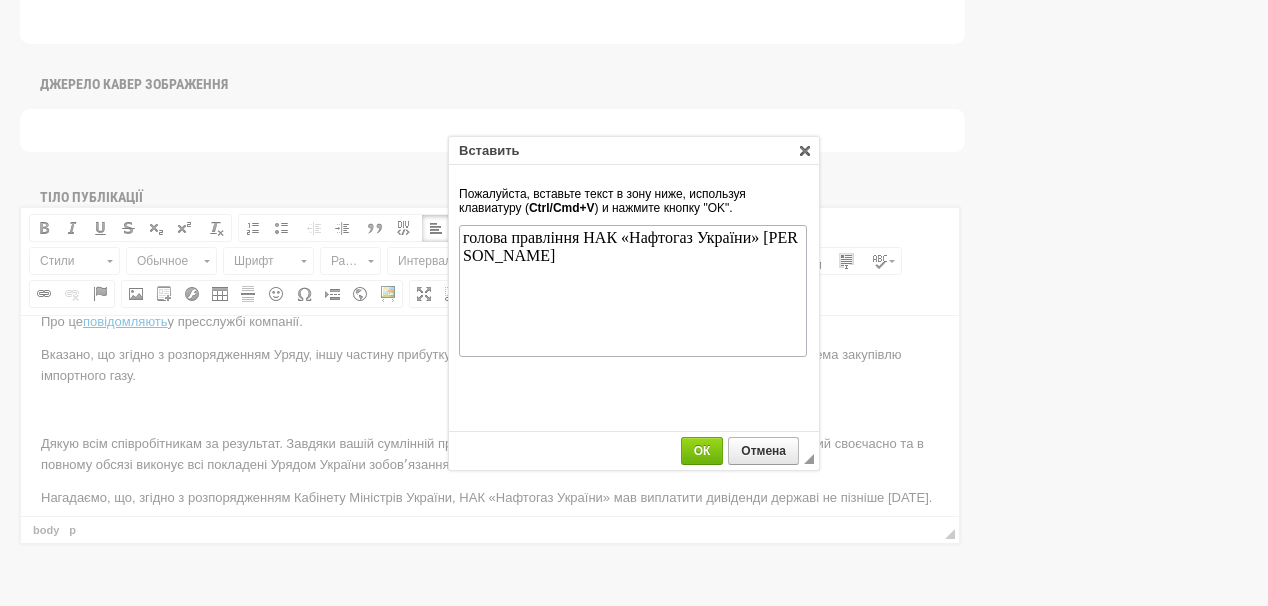 scroll, scrollTop: 0, scrollLeft: 0, axis: both 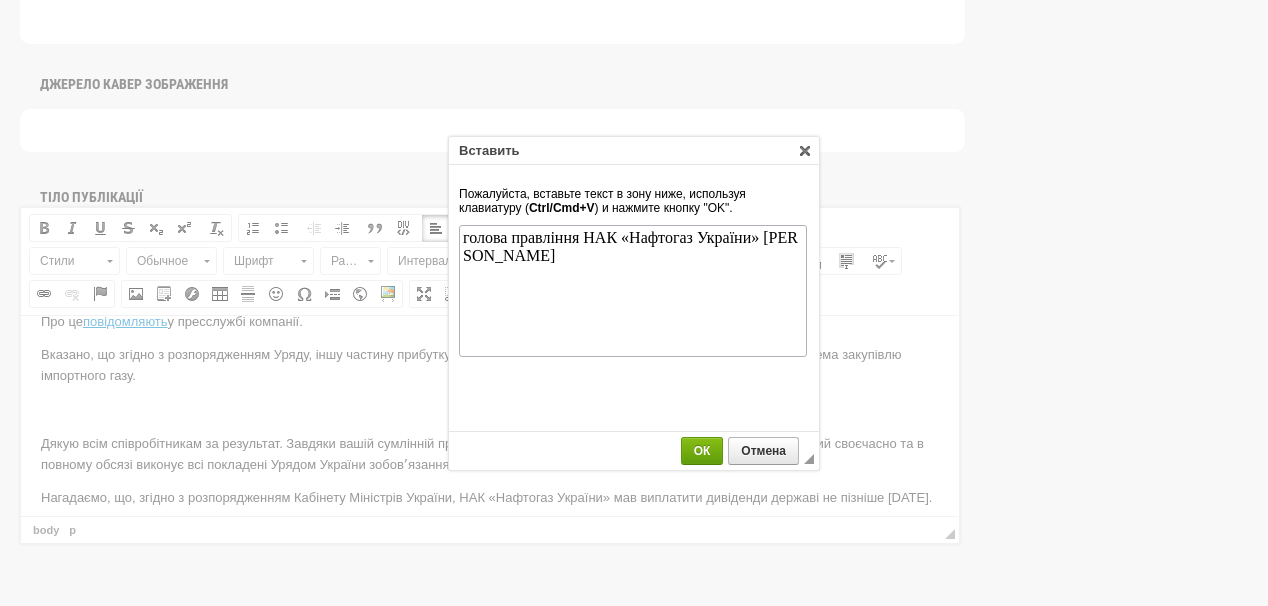 click on "ОК" at bounding box center (702, 451) 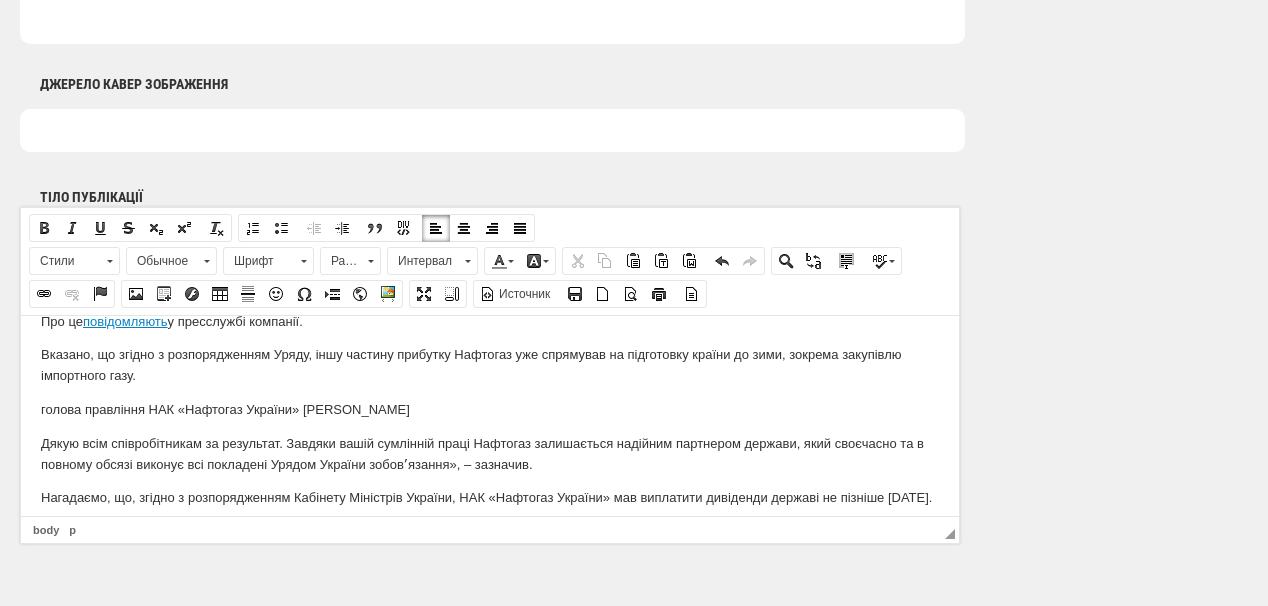 click on "голова правління НАК «Нафтогаз України» Сергій Корецький" at bounding box center [490, 409] 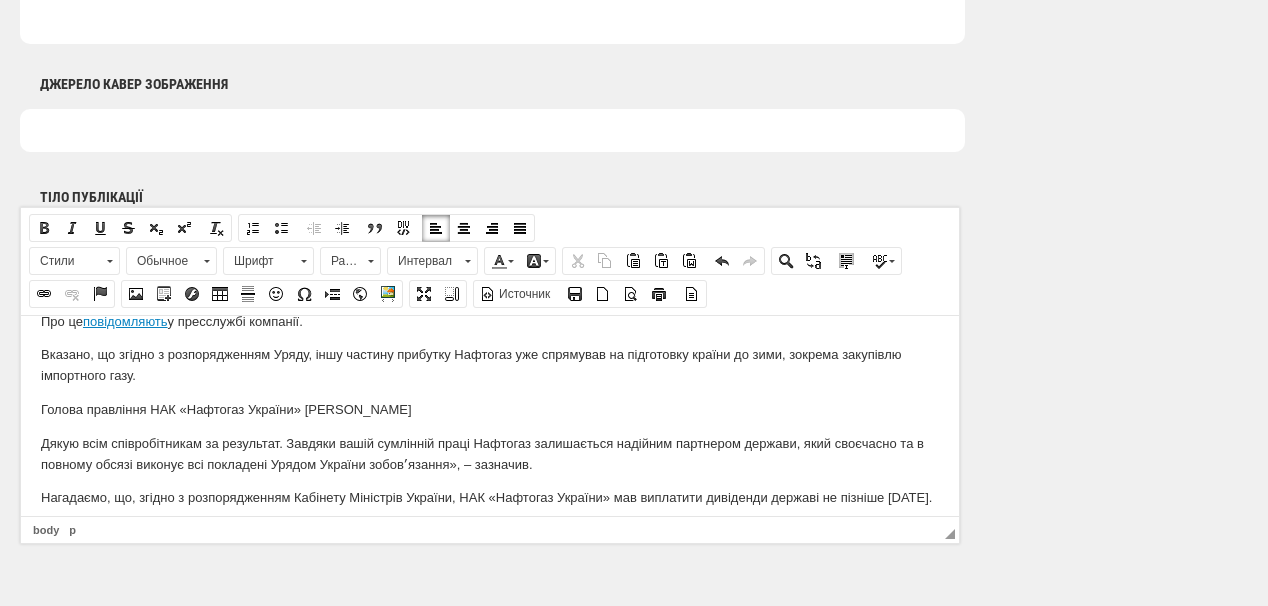 click on "Голова правління НАК «Нафтогаз України» Сергій Корецький" at bounding box center [490, 409] 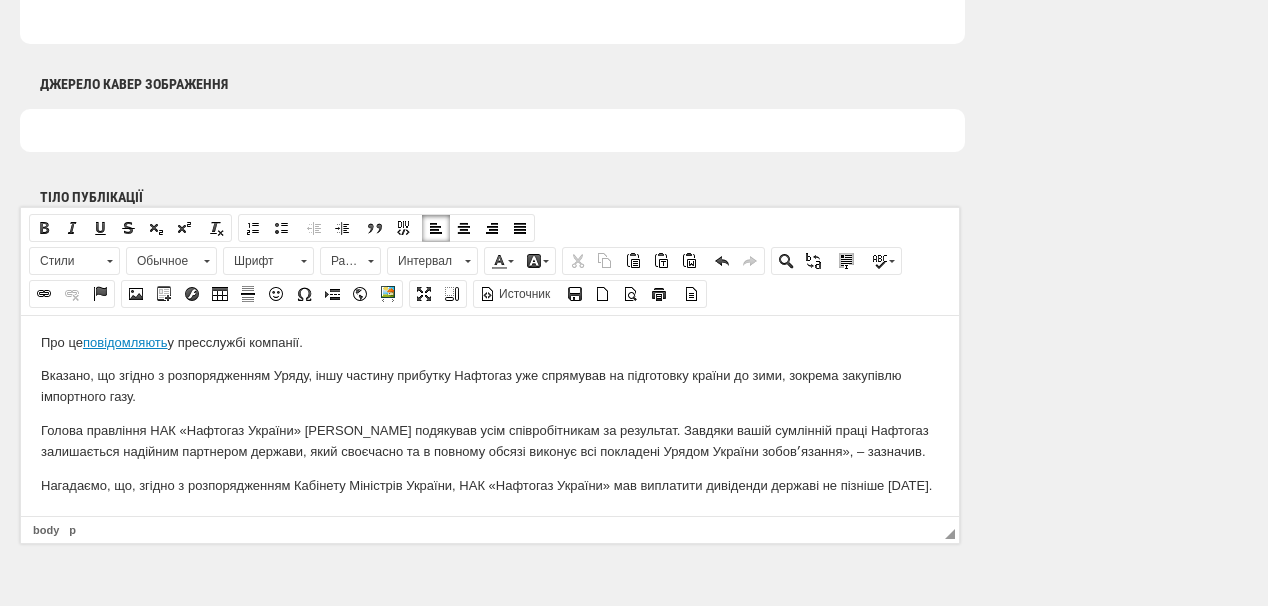 click on "Голова правління НАК «Нафтогаз України» Сергій Корецький подякував у сім співробітникам за результат. Завдяки вашій сумлінній праці Нафтогаз залишається надійним партнером держави, який своєчасно та в повному обсязі виконує всі покладені Урядом України зобовʼязання», – зазначив  ." at bounding box center (490, 441) 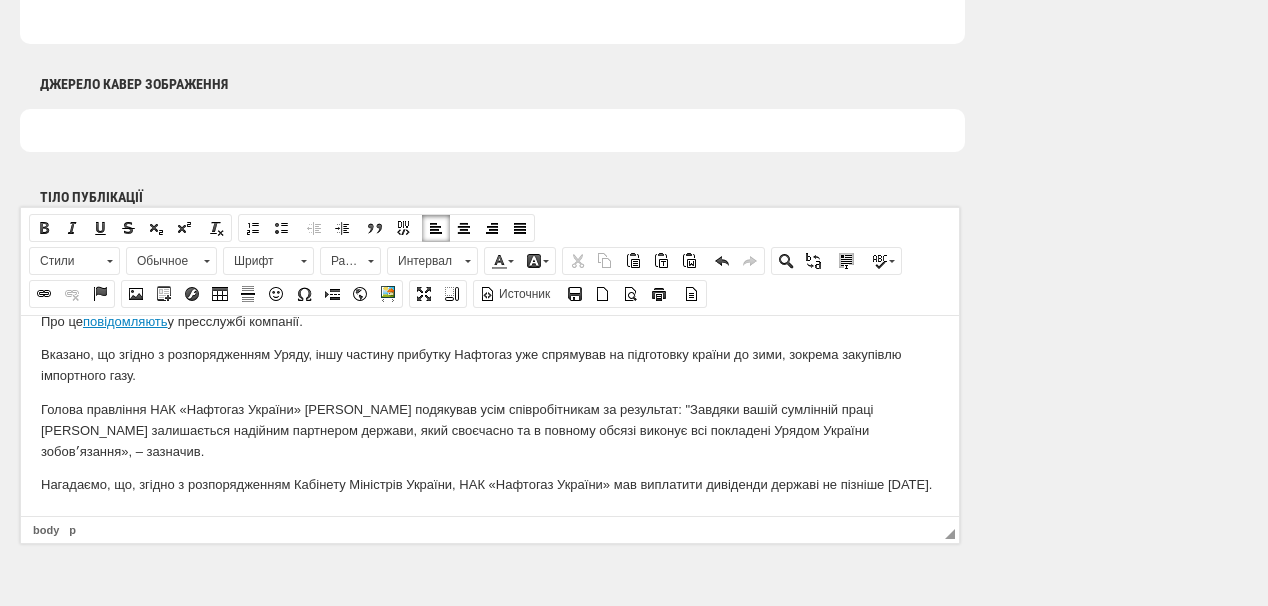 click on "Голова правління НАК «Нафтогаз України» Сергій Корецький подякував у сім співробітникам за результат: " Завдяки вашій сумлінній праці Нафтогаз залишається надійним партнером держави, який своєчасно та в повному обсязі виконує всі покладені Урядом України зобовʼязання», – зазначив  ." at bounding box center (490, 430) 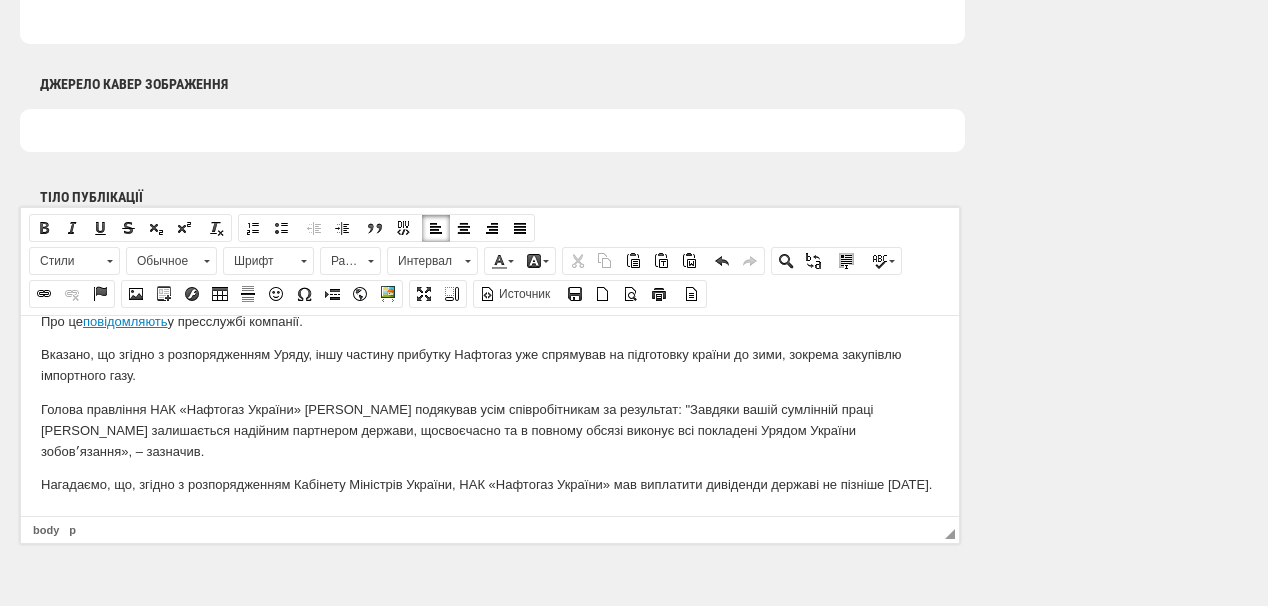 click on "Голова правління НАК «Нафтогаз України» Сергій Корецький подякував у сім співробітникам за результат: " Завдяки вашій сумлінній праці Нафтогаз залишається надійним партнером держави, що  своєчасно та в повному обсязі виконує всі покладені Урядом України зобовʼязання», – зазначив  ." at bounding box center [490, 430] 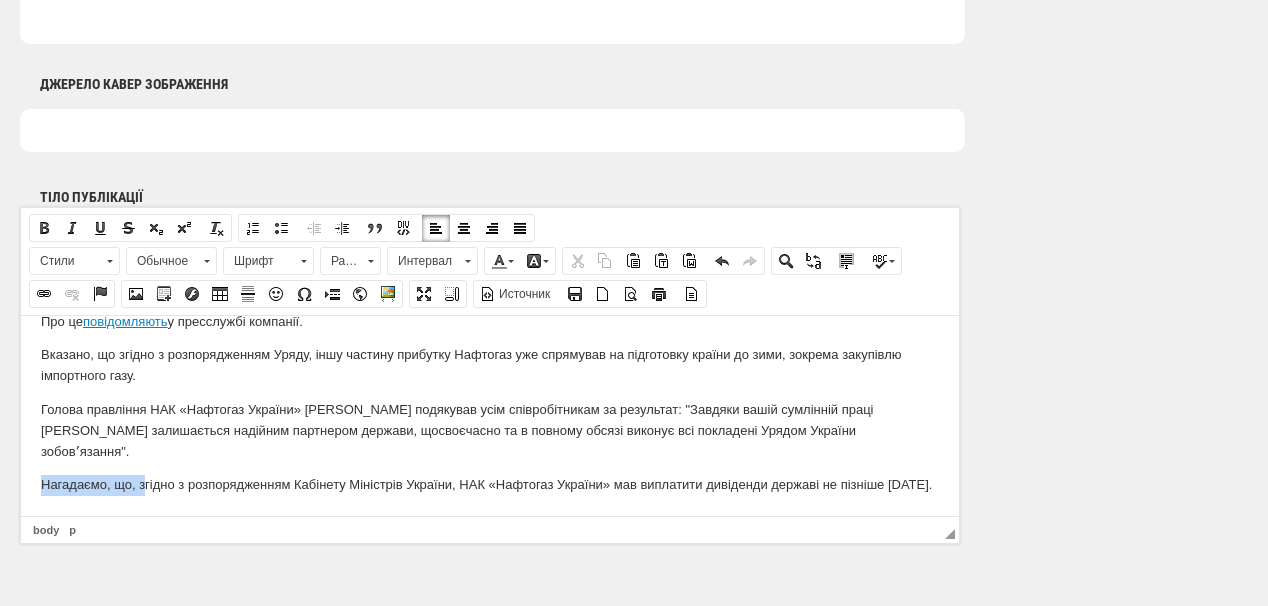 drag, startPoint x: 40, startPoint y: 460, endPoint x: 147, endPoint y: 462, distance: 107.01869 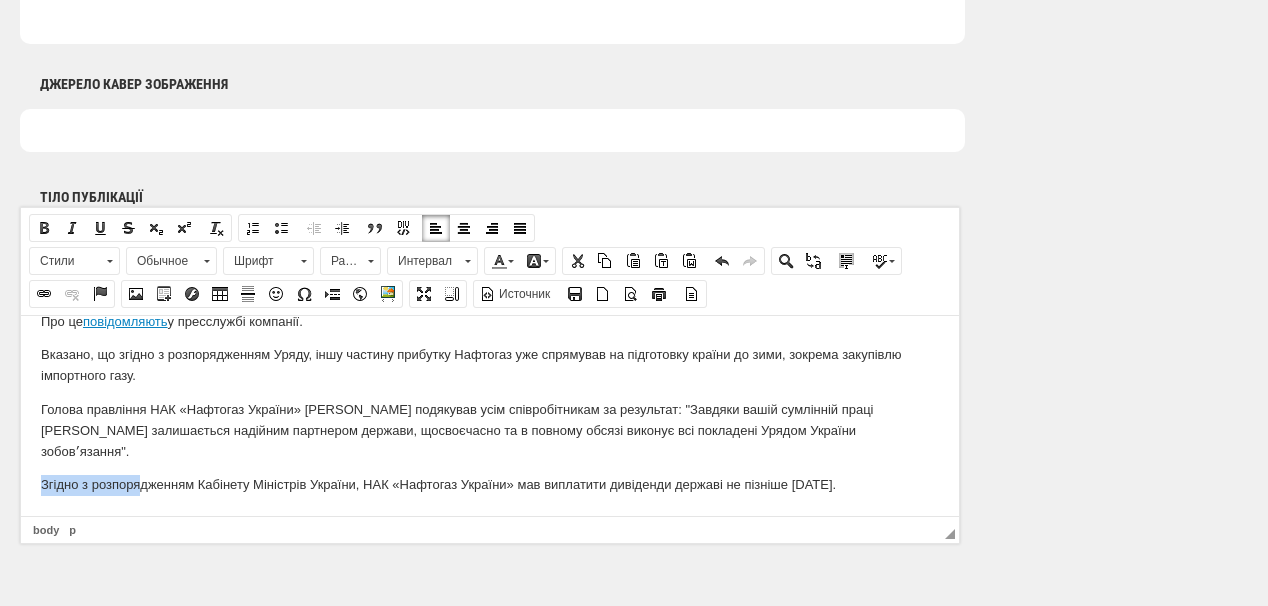 scroll, scrollTop: 58, scrollLeft: 0, axis: vertical 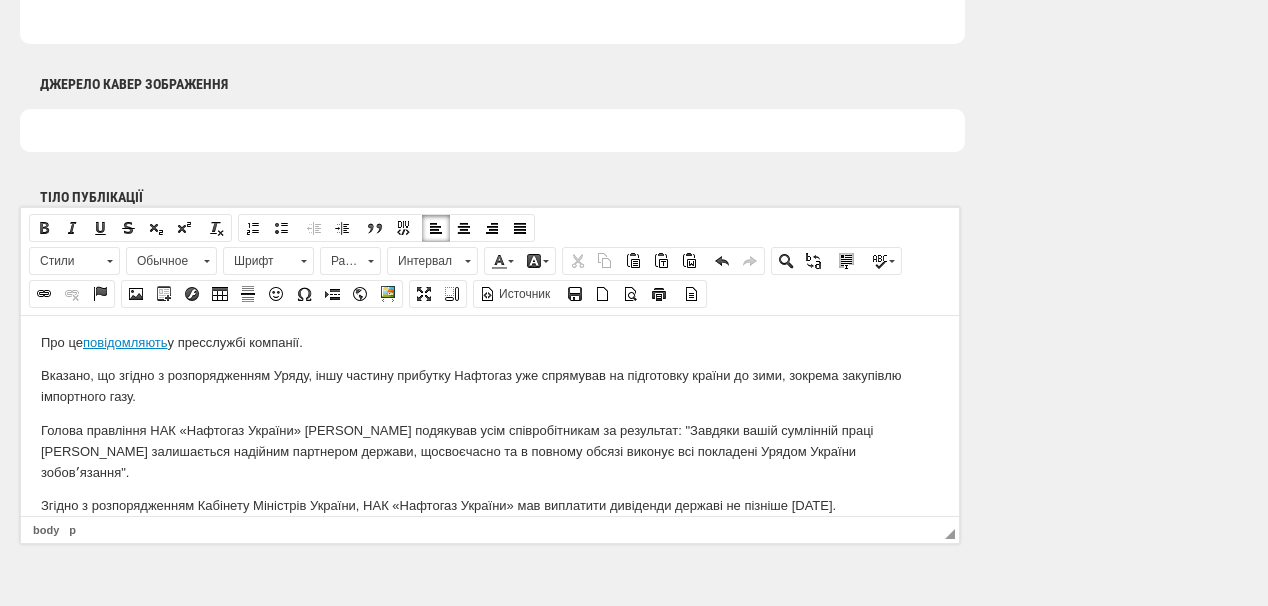 click on "Згідно з розпорядженням Кабінету Міністрів України, НАК «Нафтогаз України» мав виплатити дивіденди державі не пізніше 30 липня 2025 року." at bounding box center (490, 505) 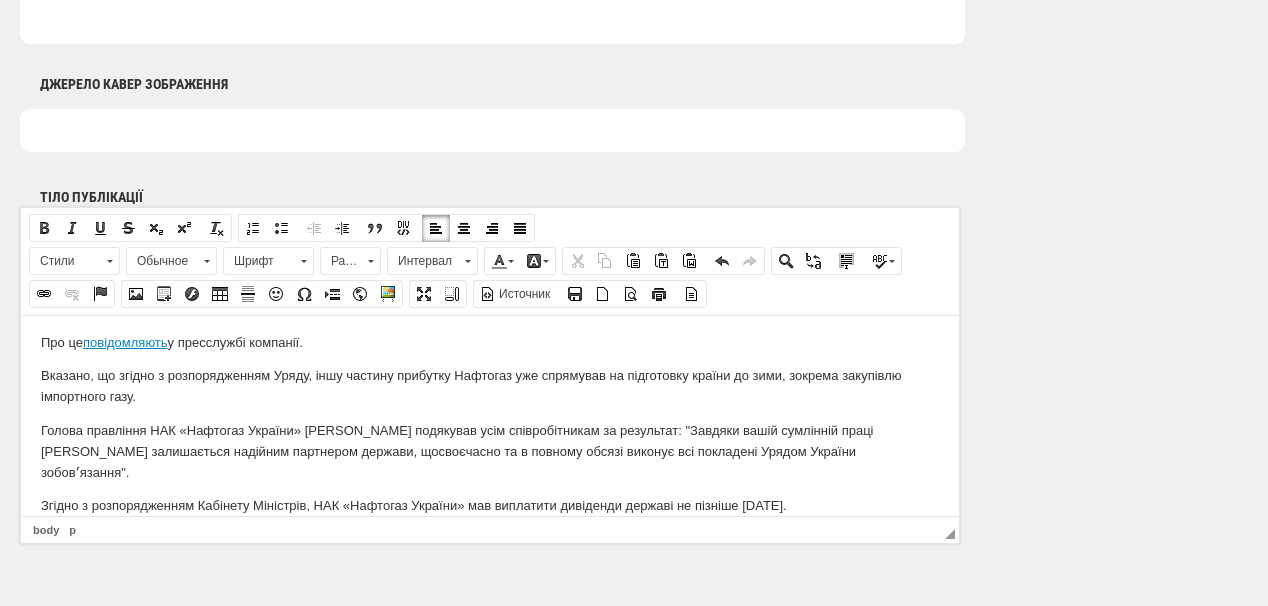click on "Згідно з розпорядженням Кабінету Міністрів , НАК «Нафтогаз України» мав виплатити дивіденди державі не пізніше 30 липня 2025 року." at bounding box center [490, 505] 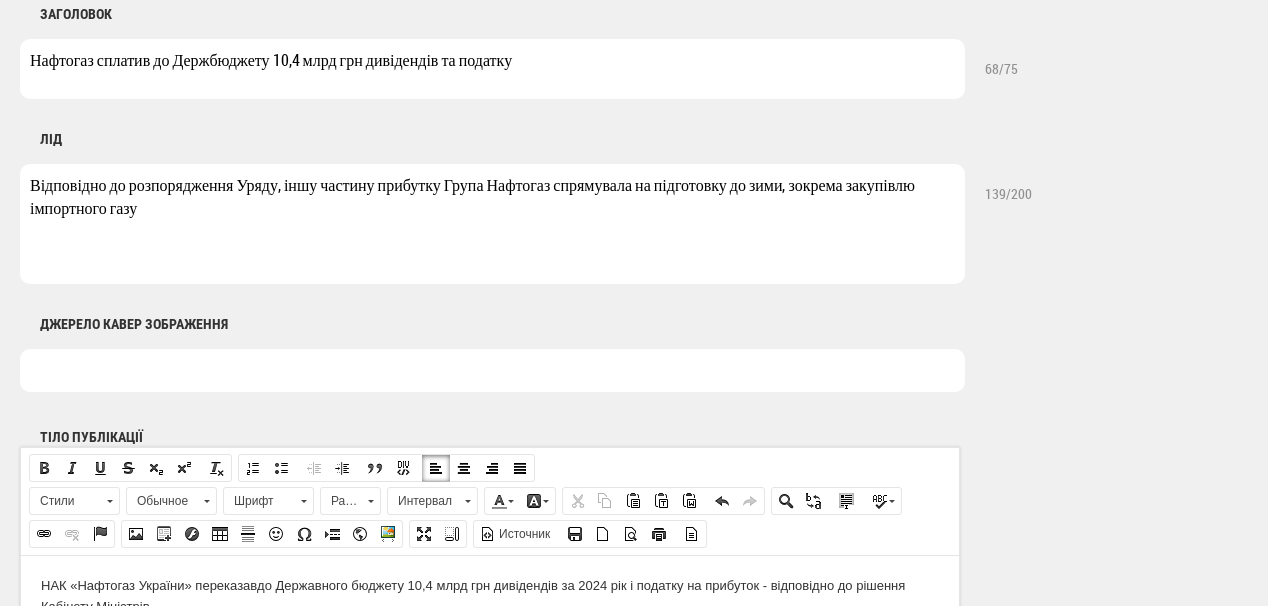 scroll, scrollTop: 1040, scrollLeft: 0, axis: vertical 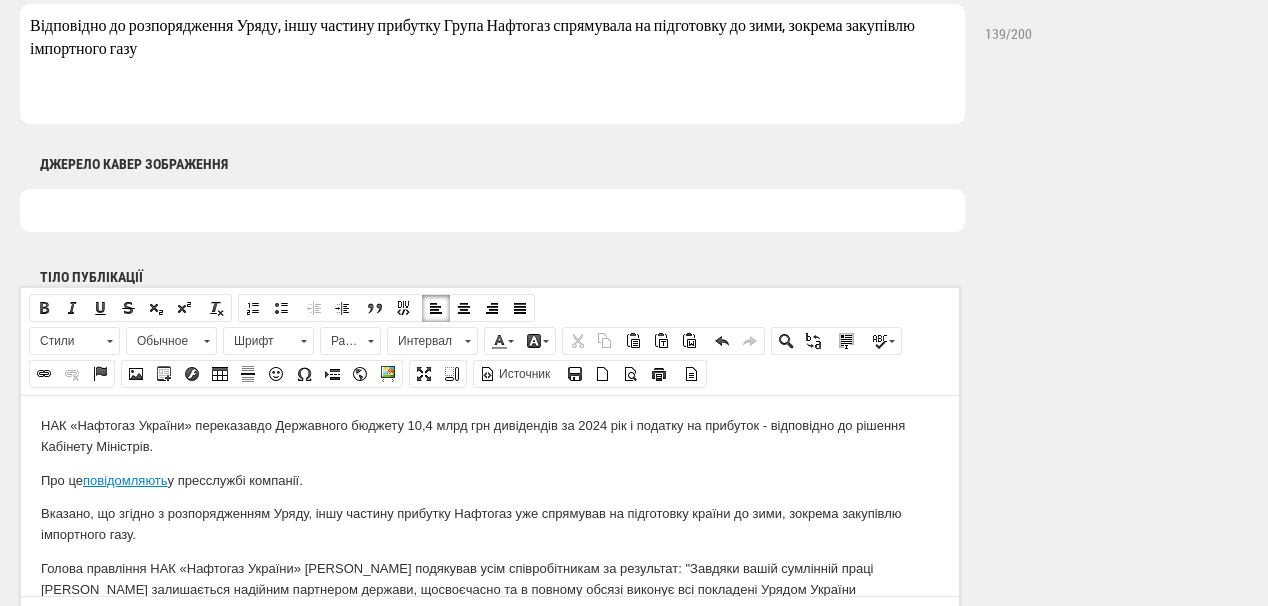 click at bounding box center (492, 210) 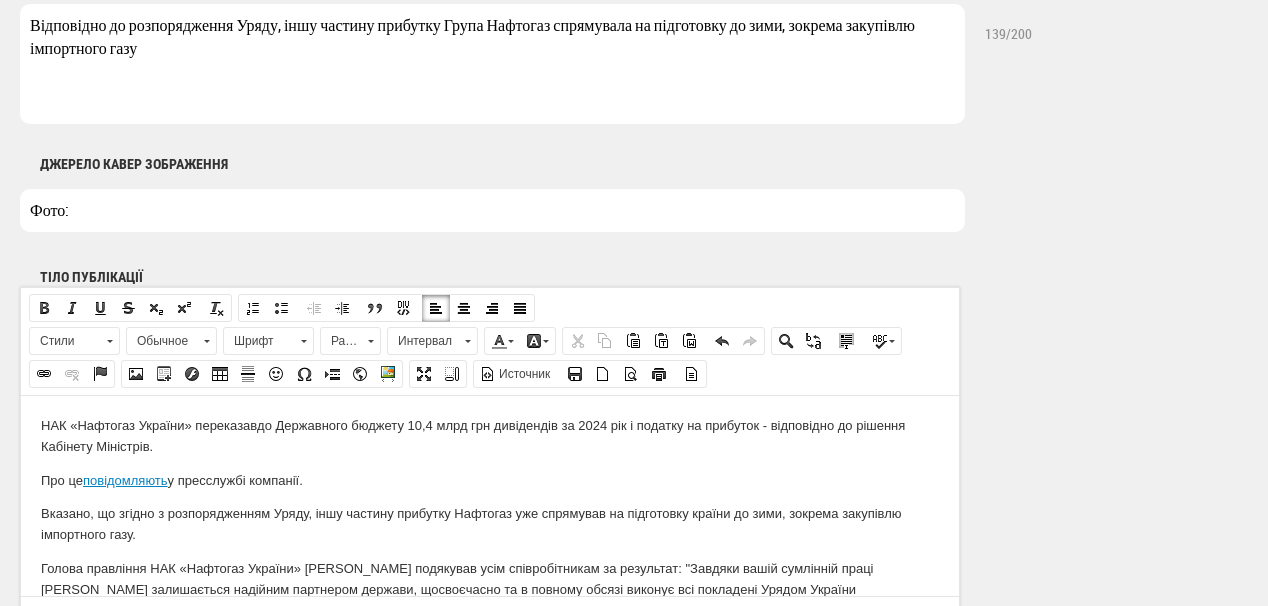 type on "Фото:" 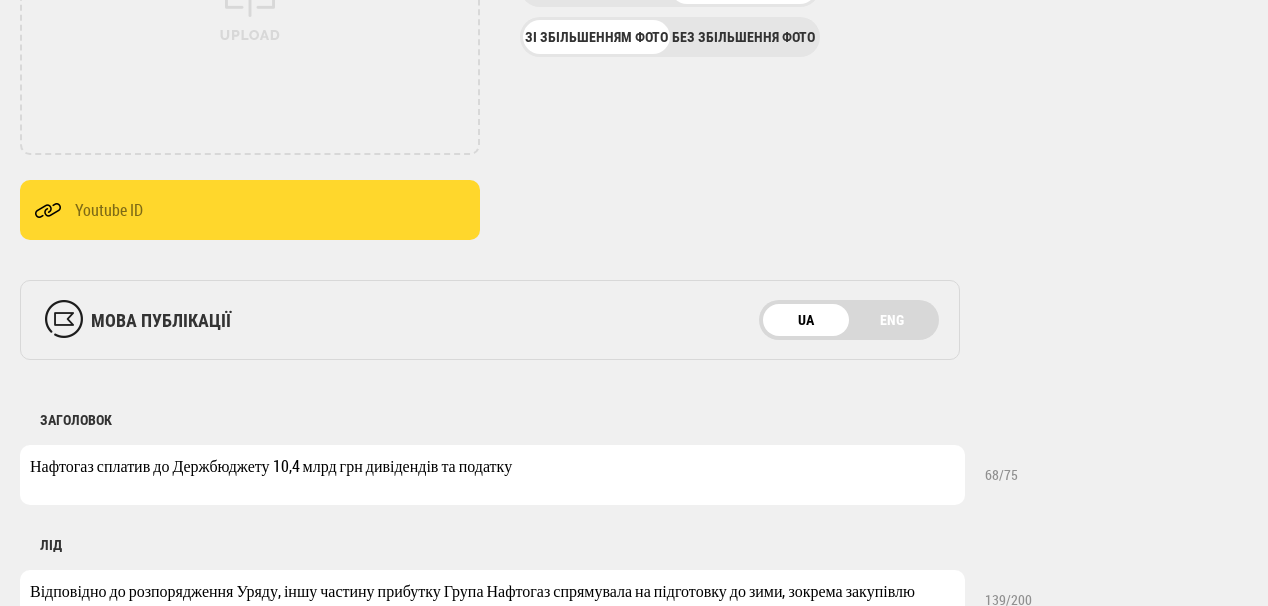 scroll, scrollTop: 320, scrollLeft: 0, axis: vertical 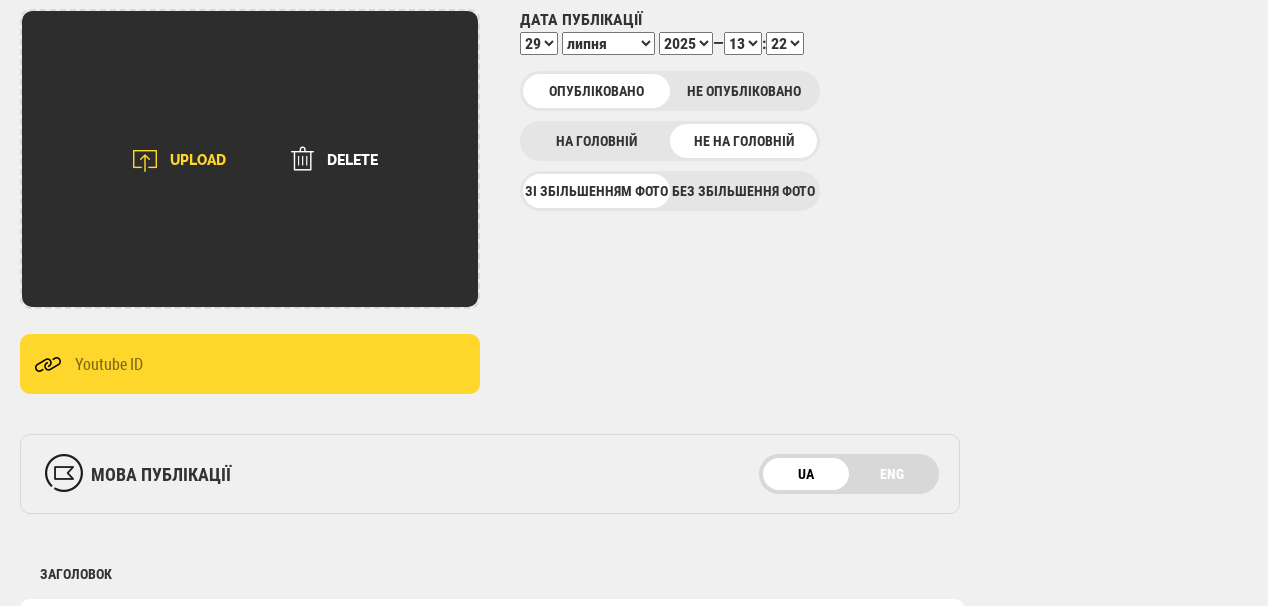click on "UPLOAD" at bounding box center [172, 161] 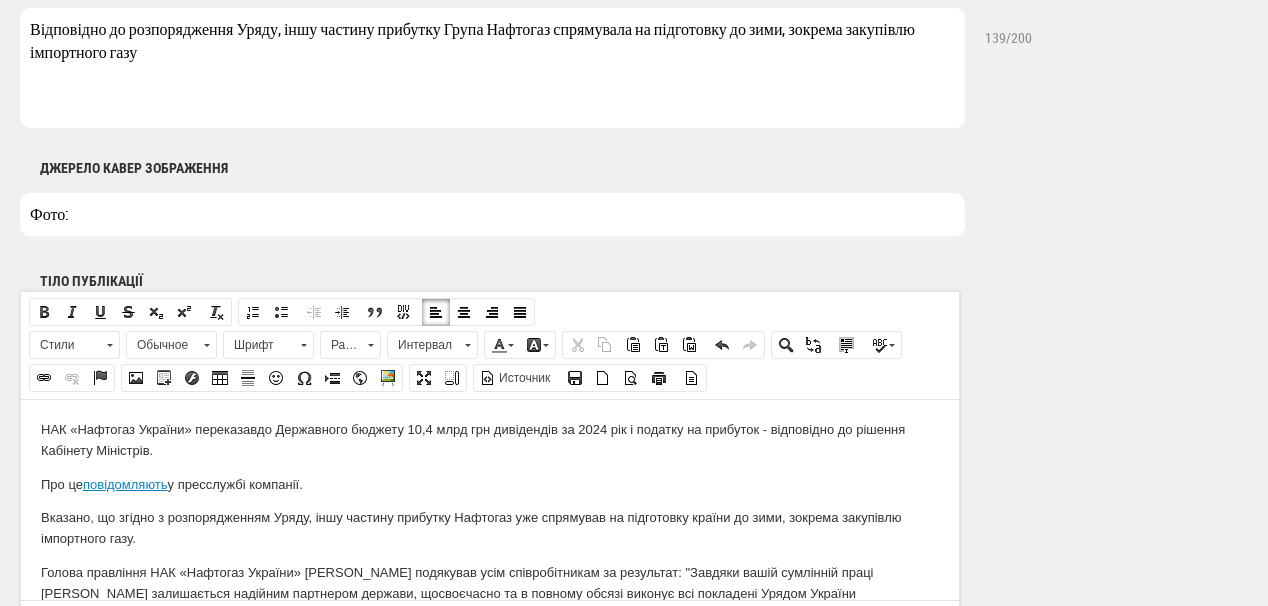 scroll, scrollTop: 1040, scrollLeft: 0, axis: vertical 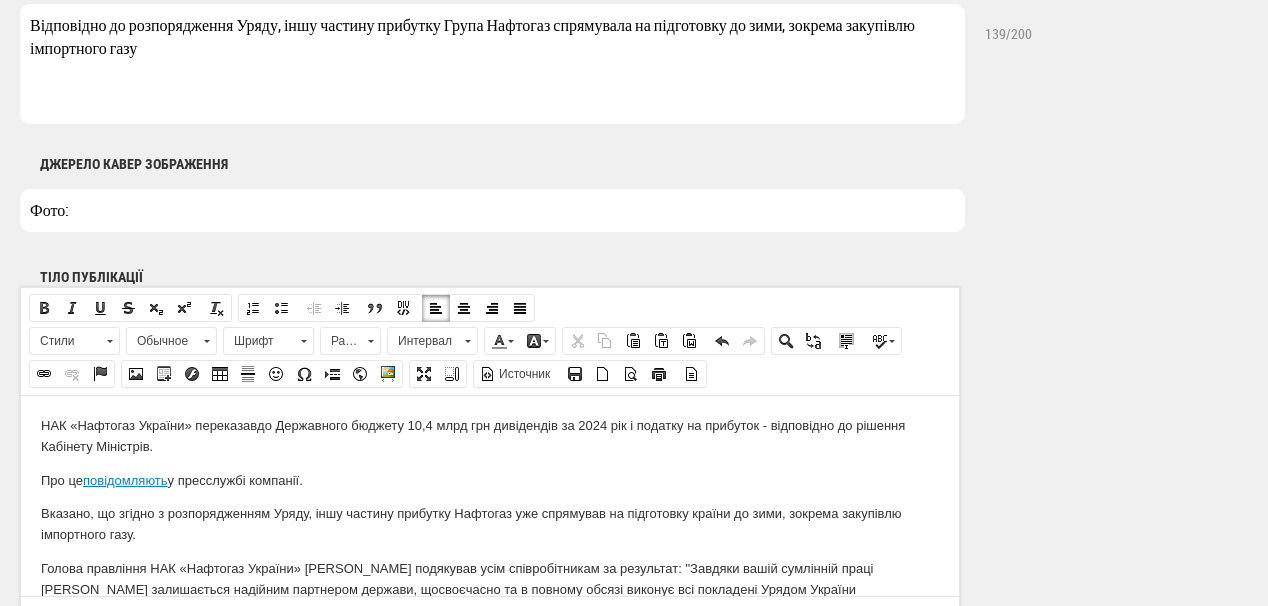click on "Фото:" at bounding box center [492, 210] 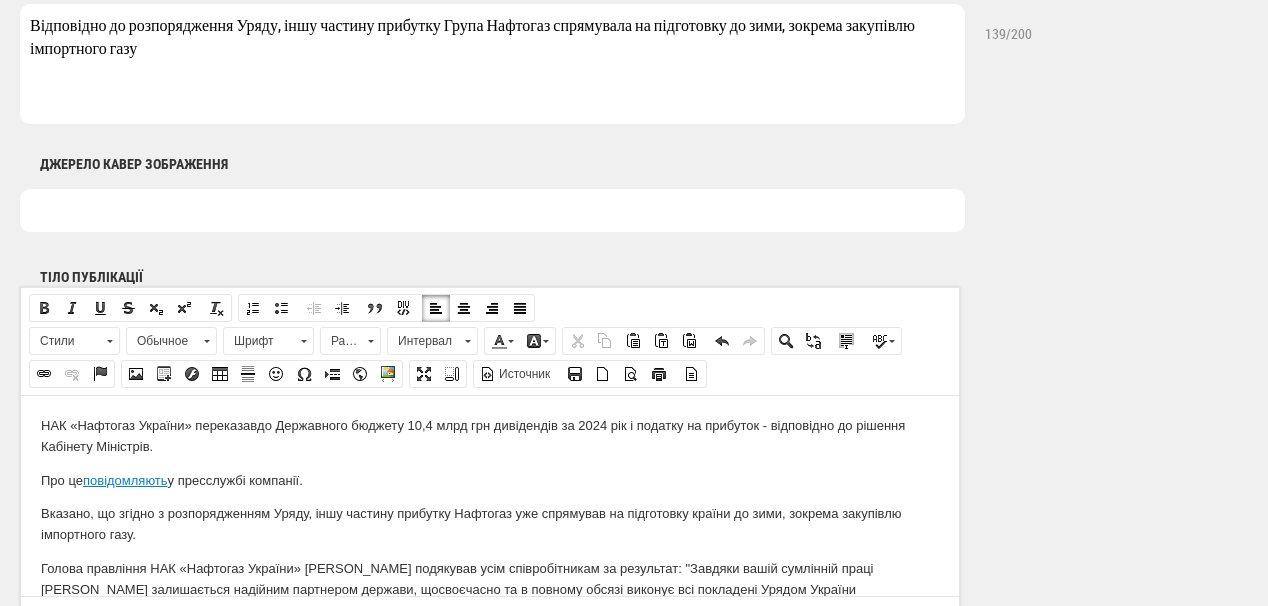 click at bounding box center [492, 210] 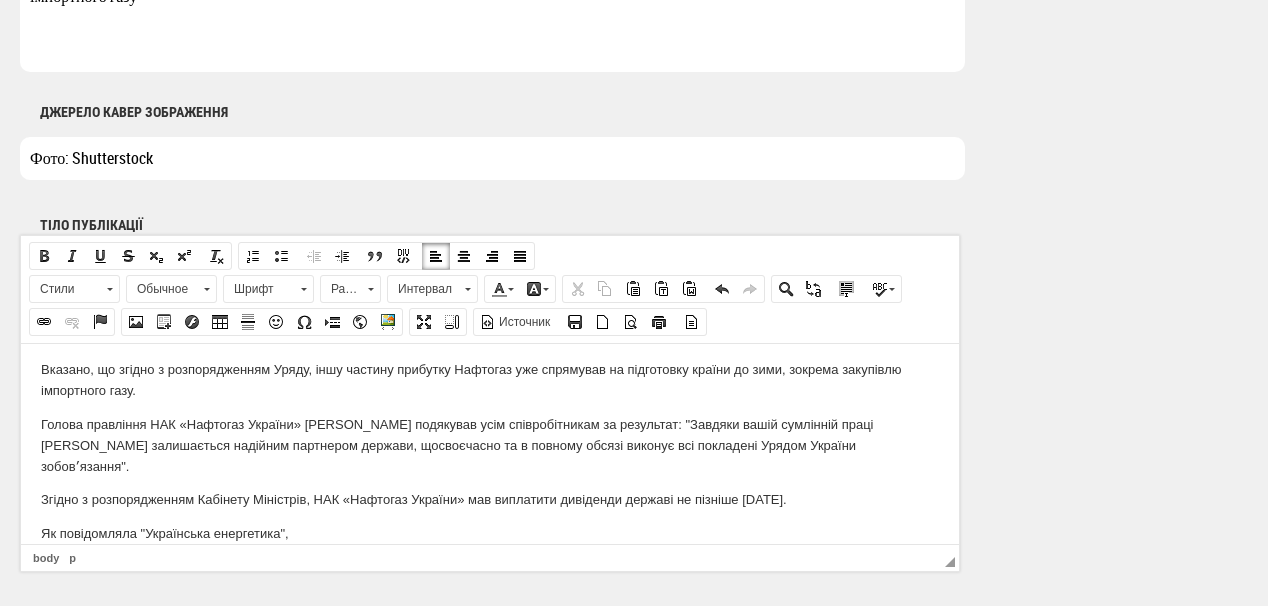 scroll, scrollTop: 1120, scrollLeft: 0, axis: vertical 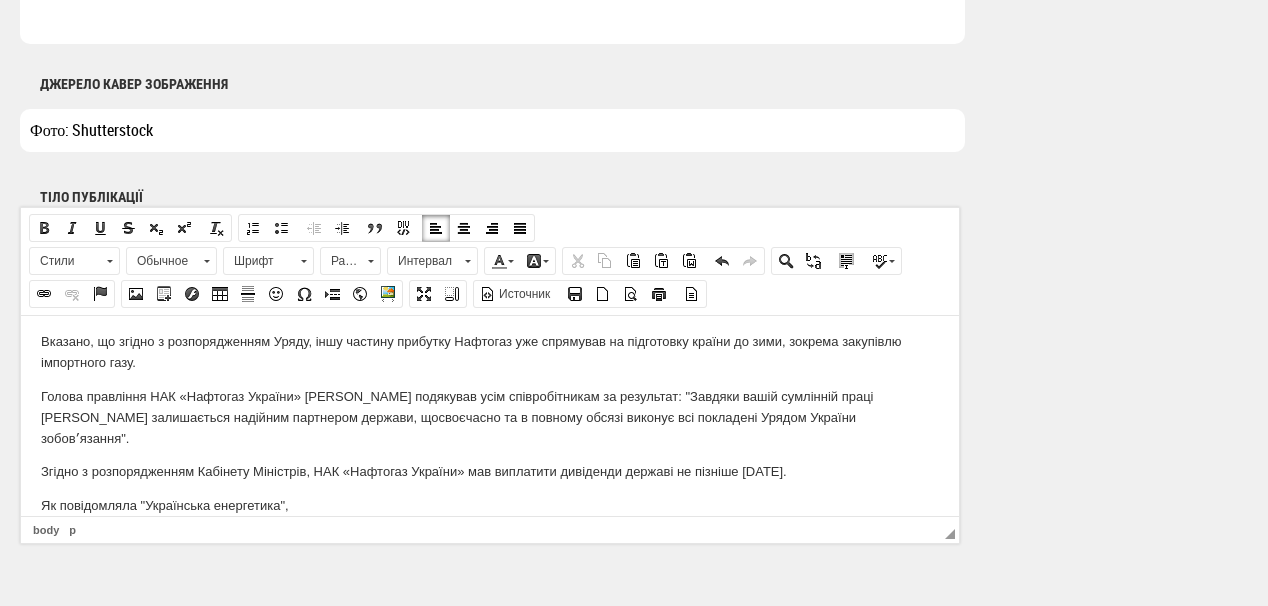type on "Фото: Shutterstock" 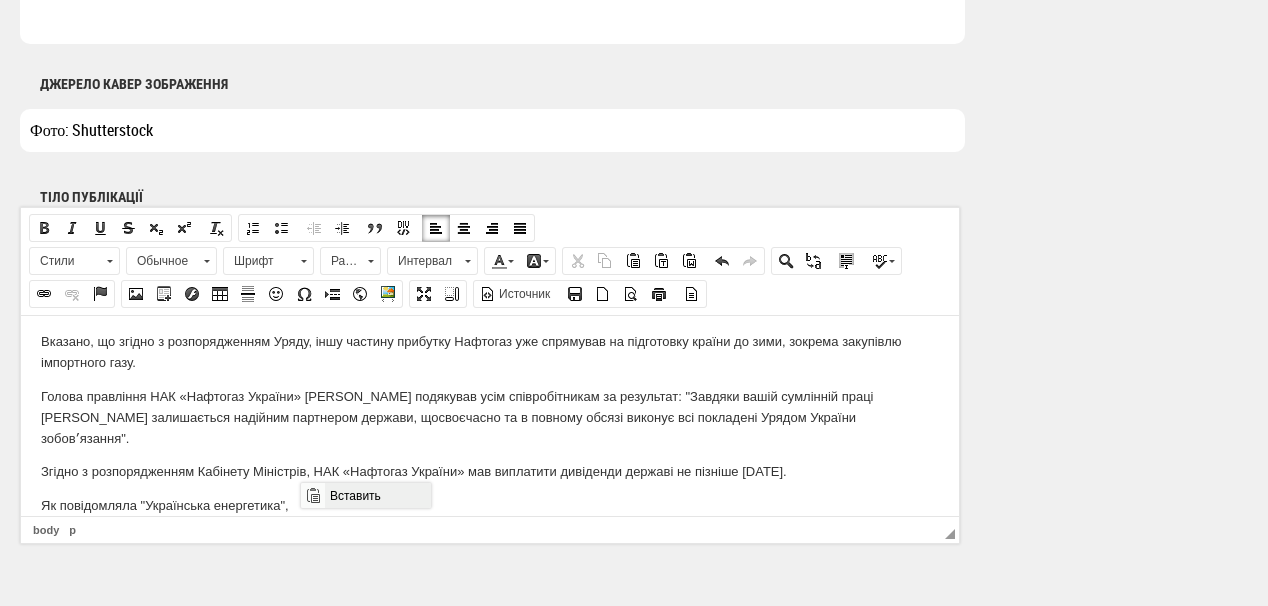 drag, startPoint x: 337, startPoint y: 487, endPoint x: 639, endPoint y: 971, distance: 570.491 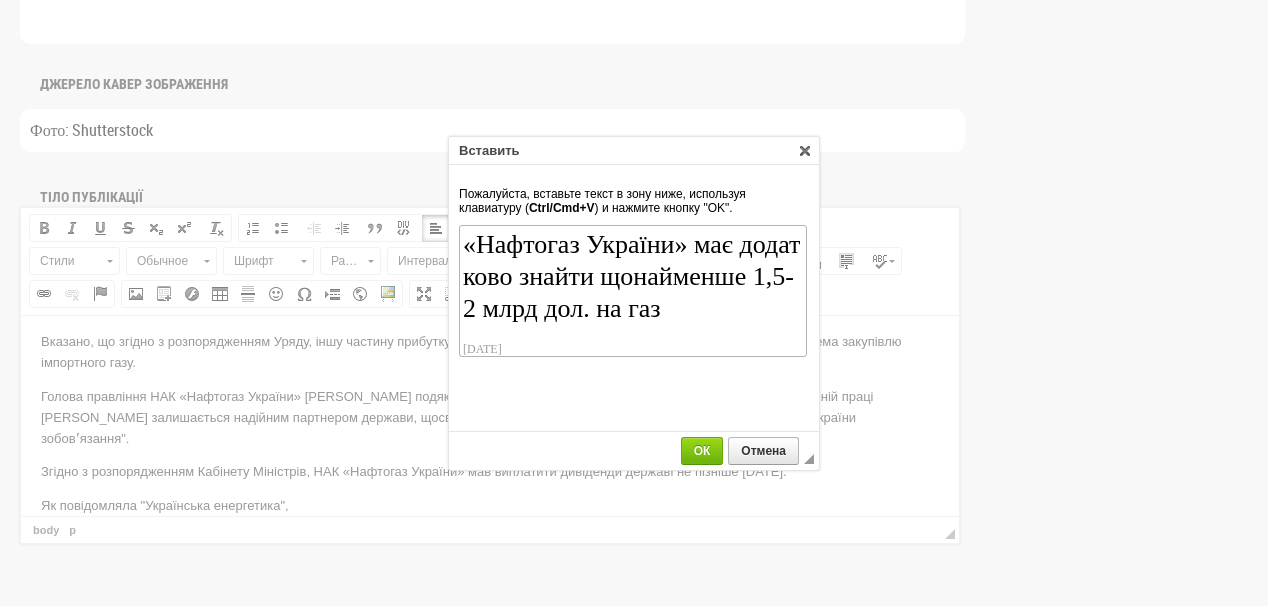 scroll, scrollTop: 110, scrollLeft: 0, axis: vertical 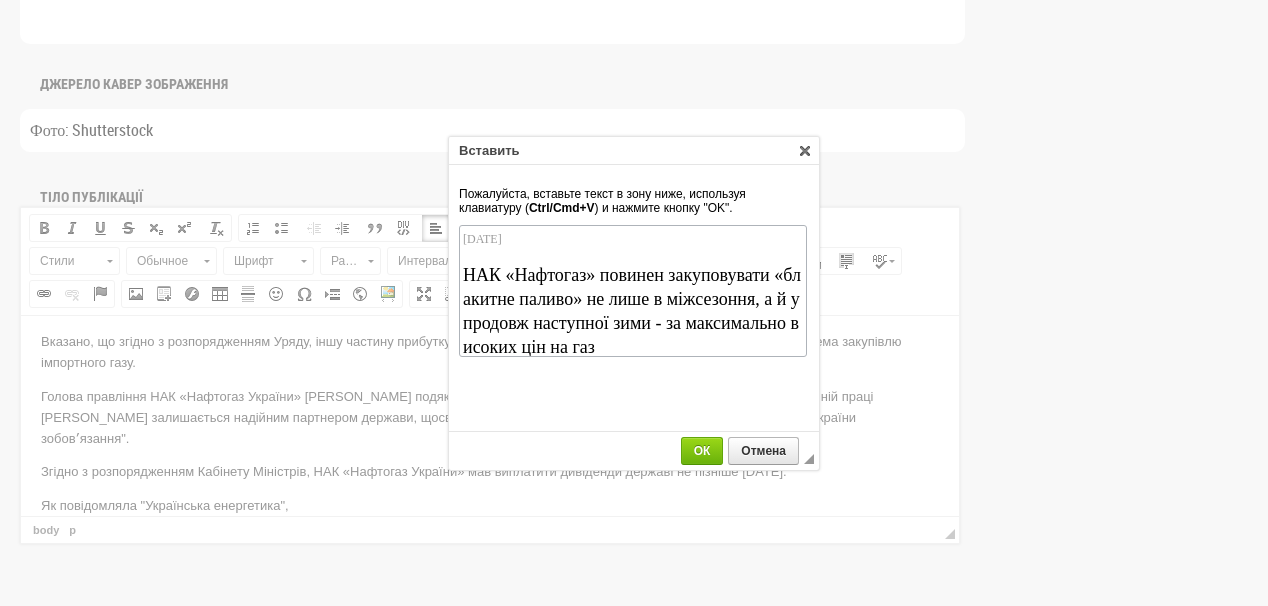 type 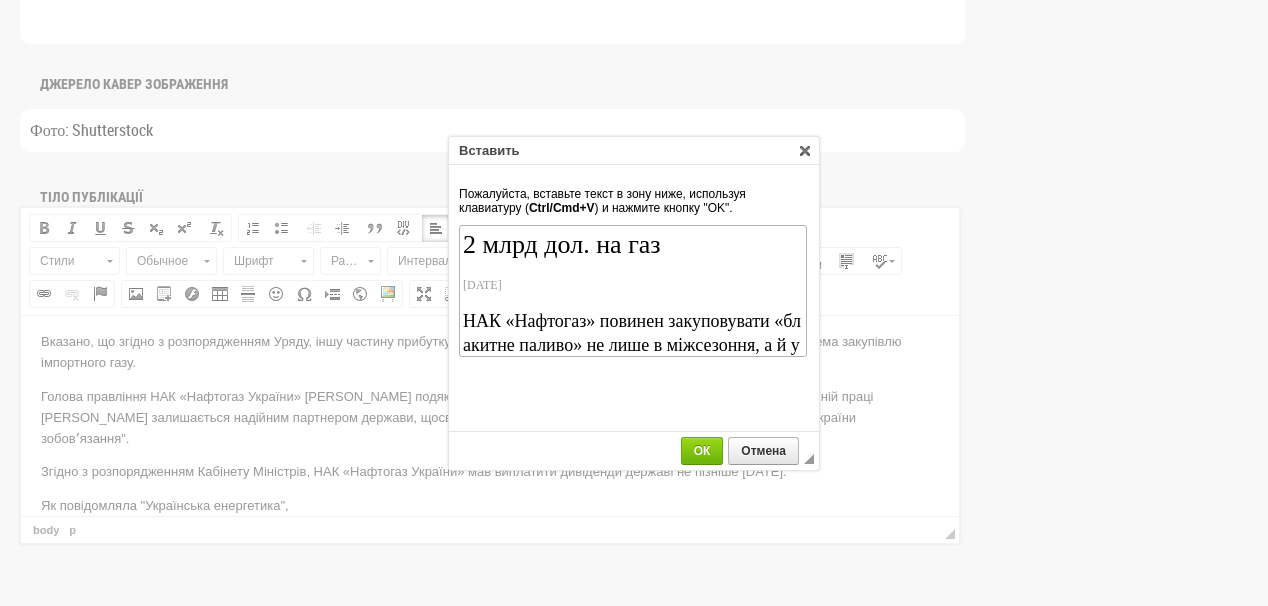 scroll, scrollTop: 30, scrollLeft: 0, axis: vertical 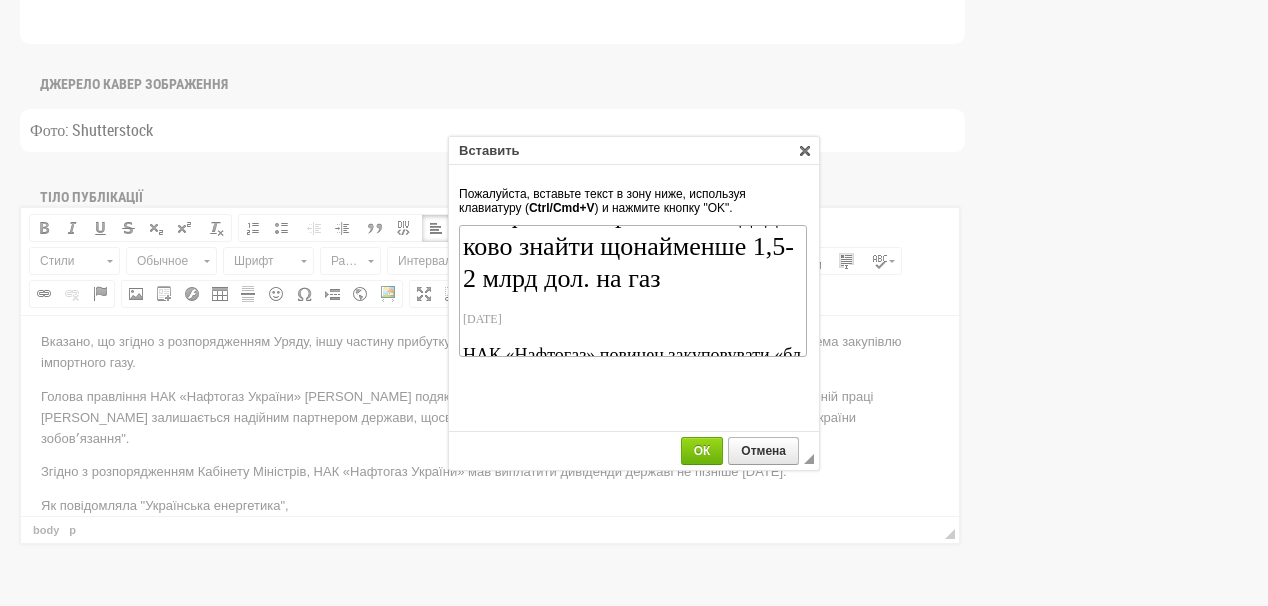 drag, startPoint x: 555, startPoint y: 316, endPoint x: 476, endPoint y: 284, distance: 85.23497 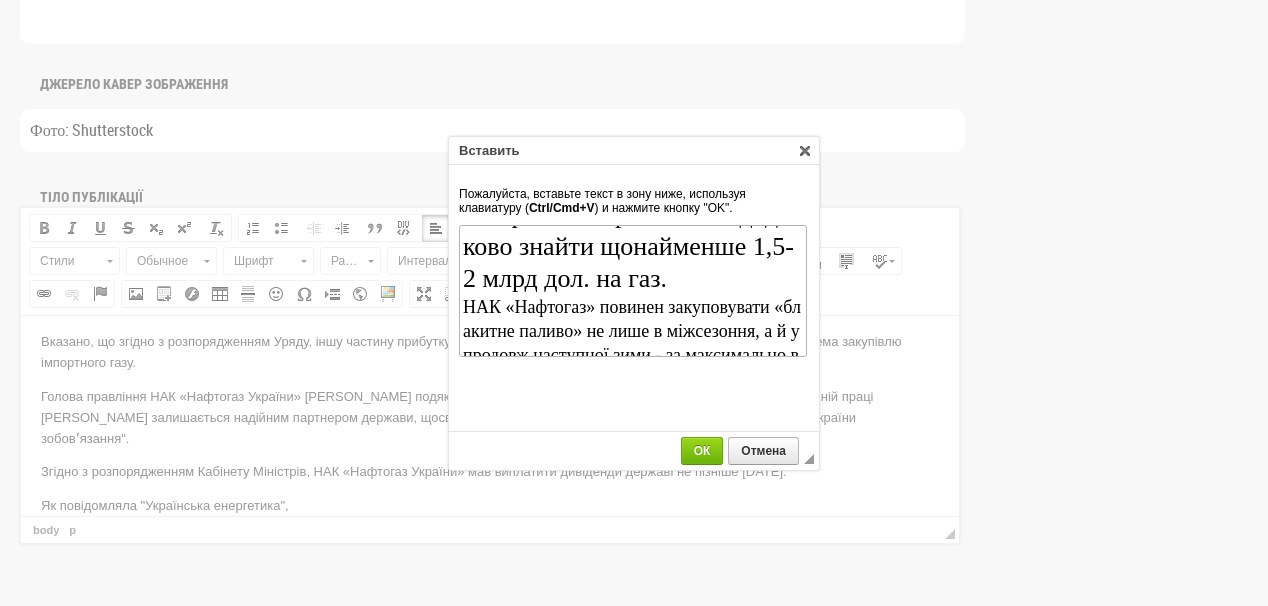 scroll, scrollTop: 0, scrollLeft: 0, axis: both 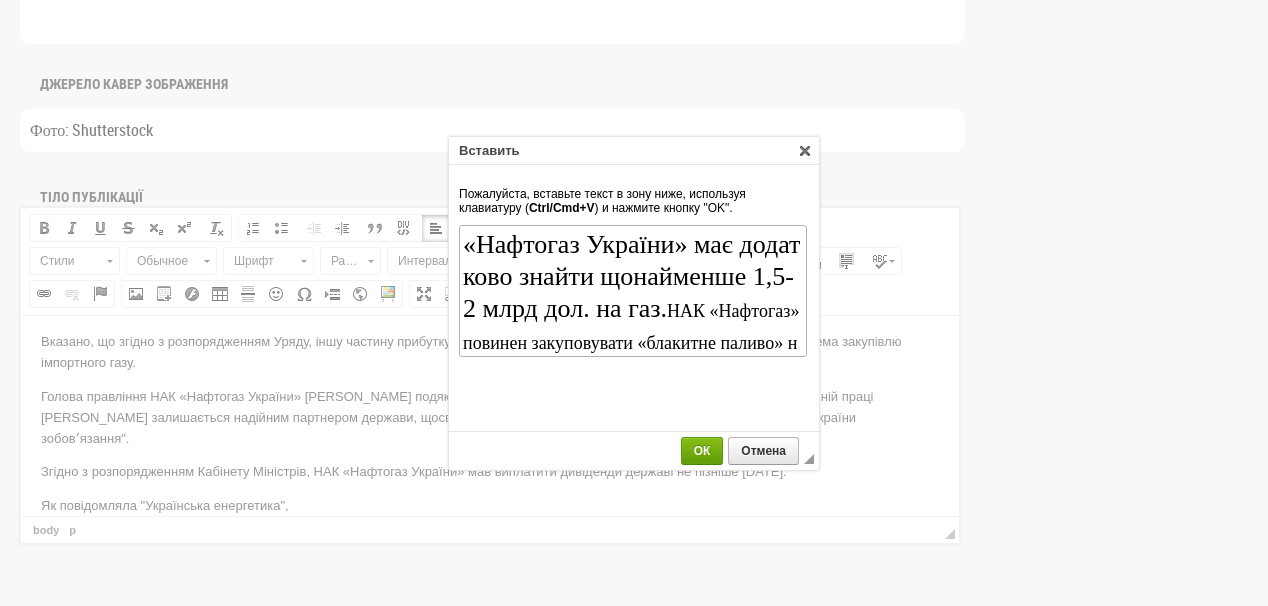 click on "ОК" at bounding box center [702, 451] 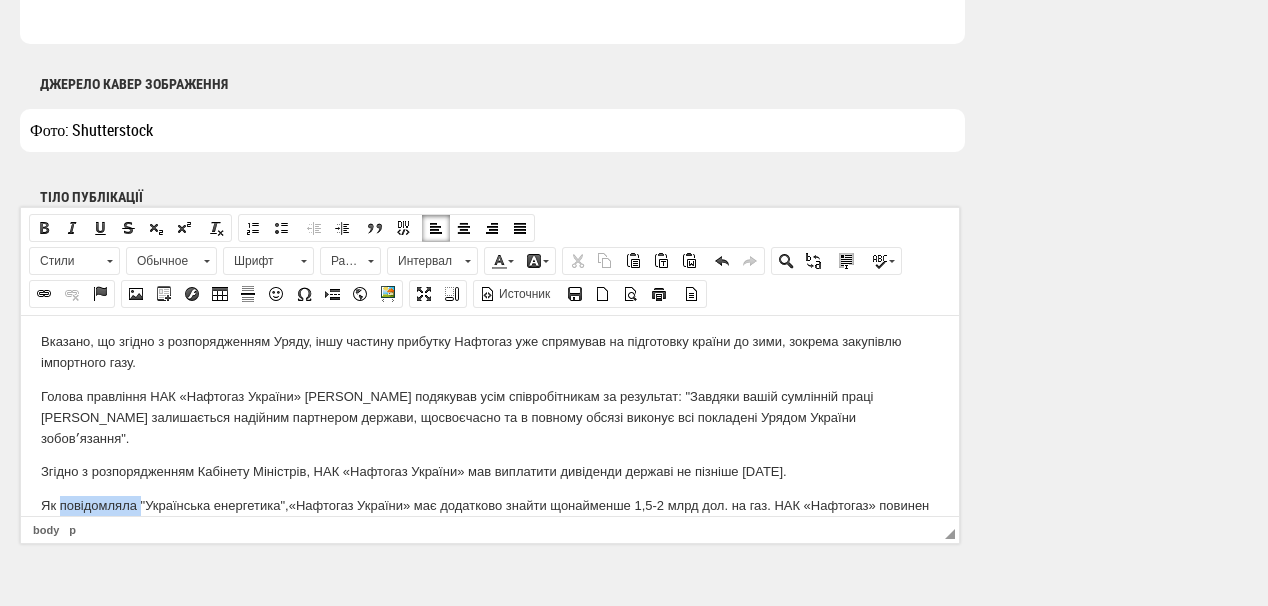 drag, startPoint x: 60, startPoint y: 482, endPoint x: 141, endPoint y: 485, distance: 81.055534 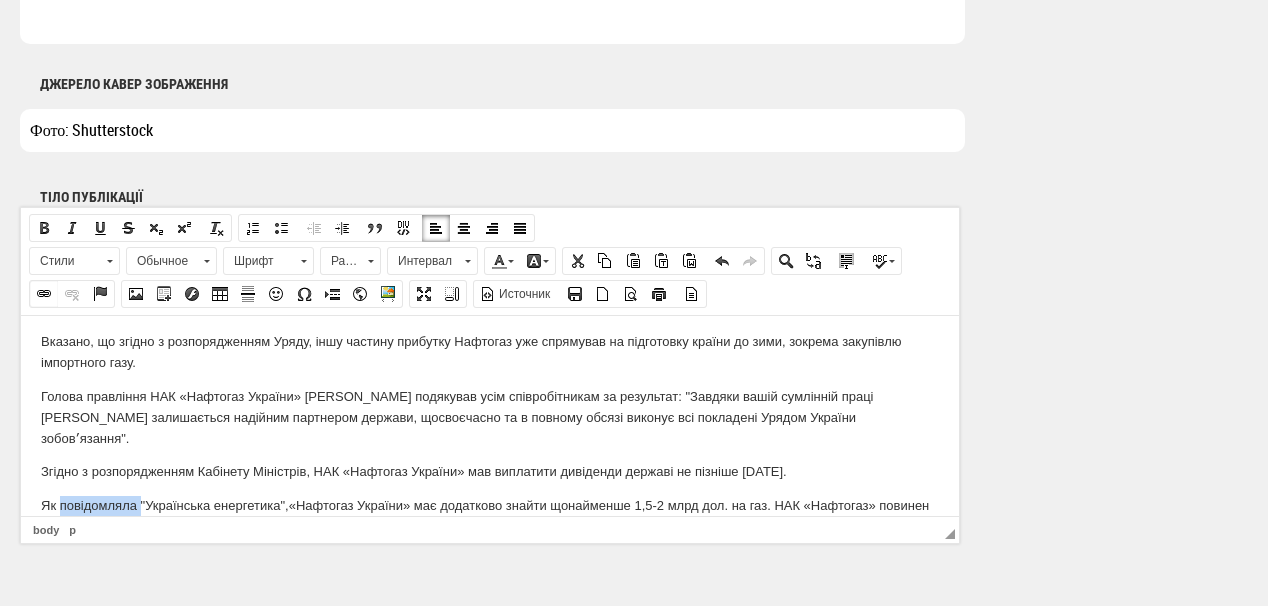 click at bounding box center (44, 294) 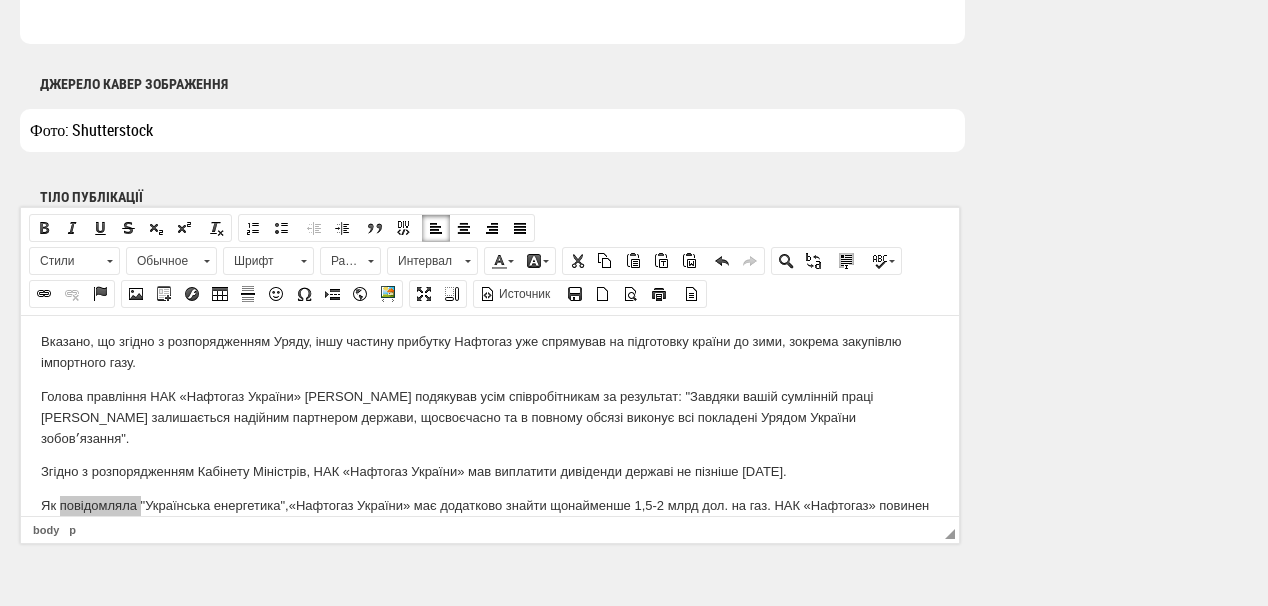 select on "http://" 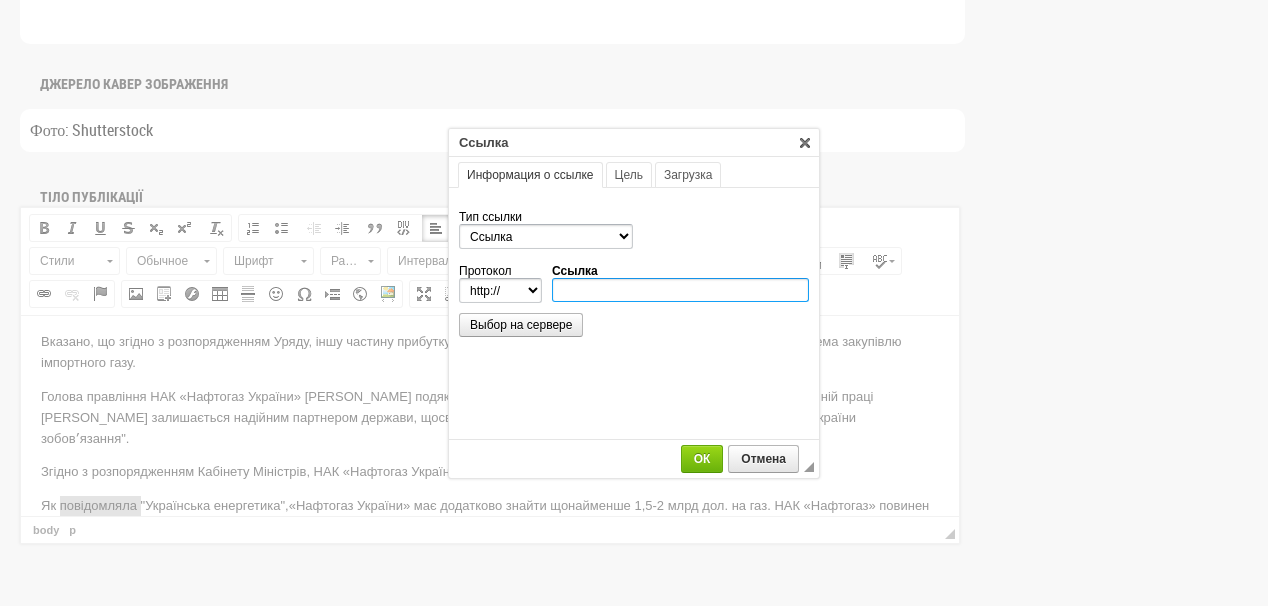 click on "Ссылка" at bounding box center [680, 290] 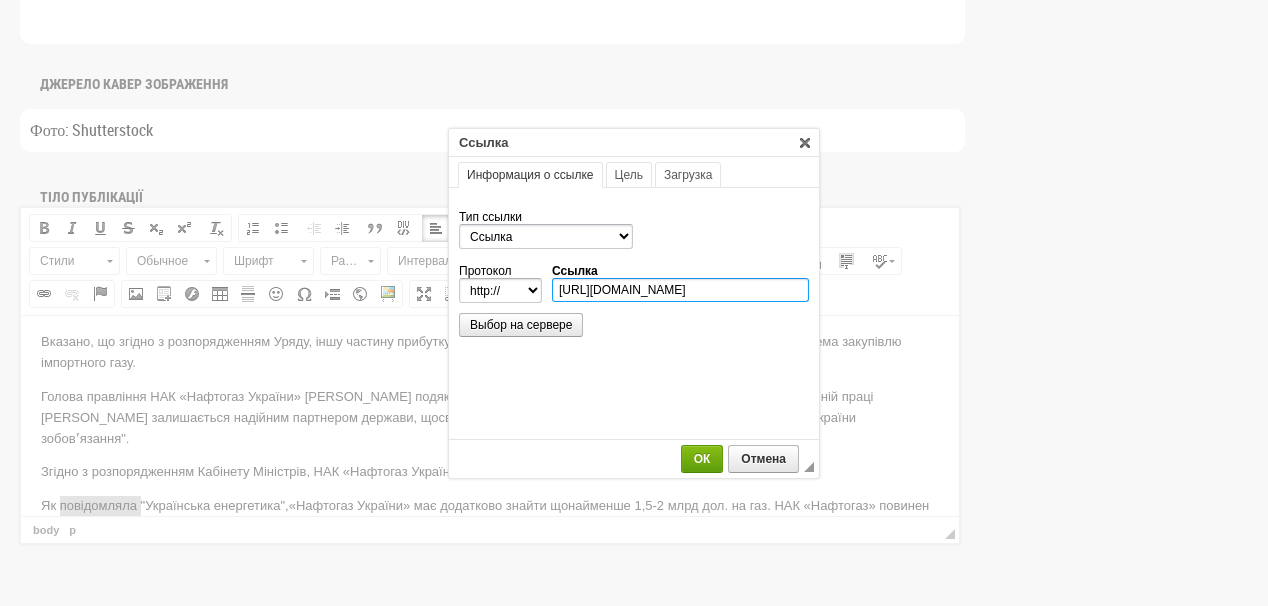 scroll, scrollTop: 0, scrollLeft: 340, axis: horizontal 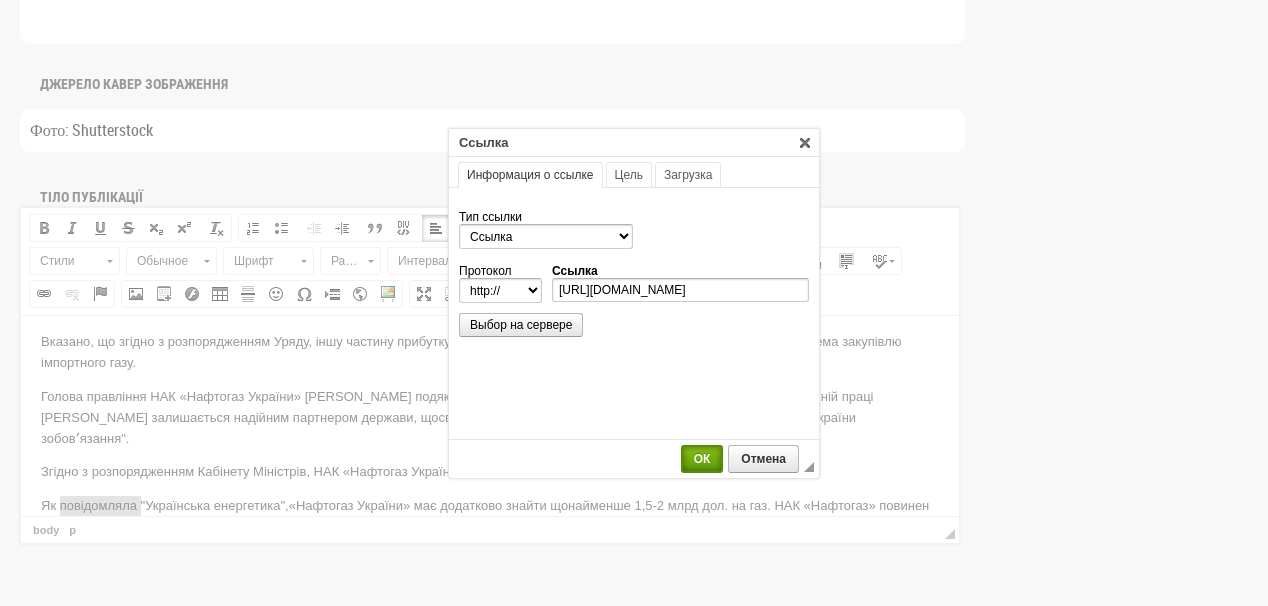 select on "https://" 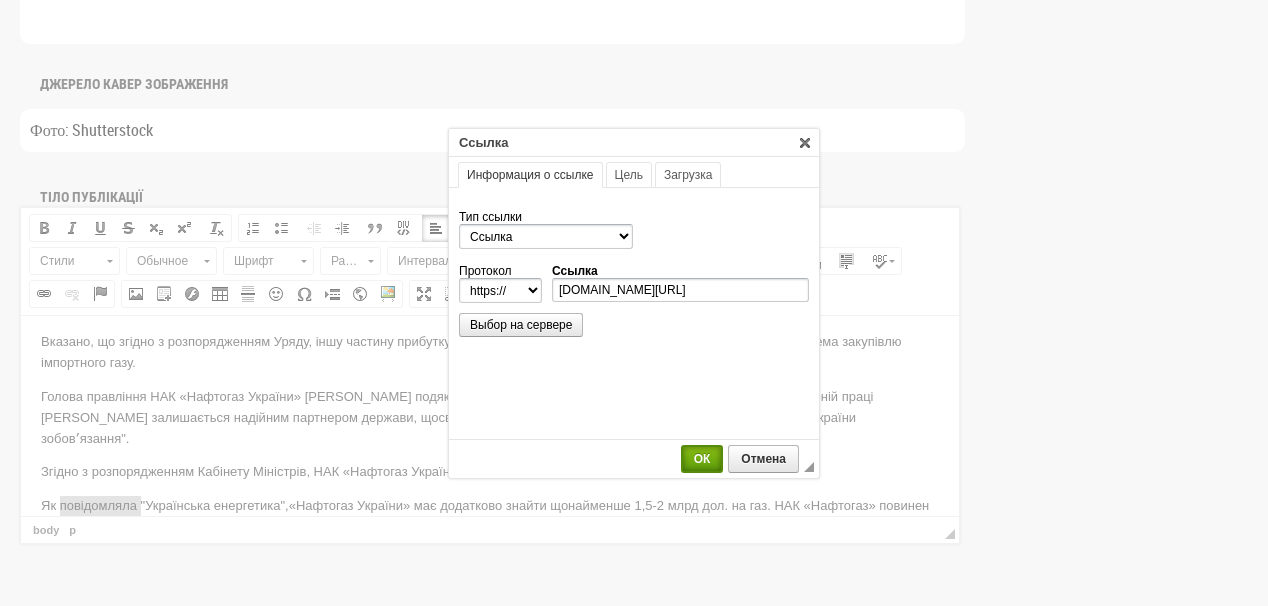 scroll, scrollTop: 0, scrollLeft: 0, axis: both 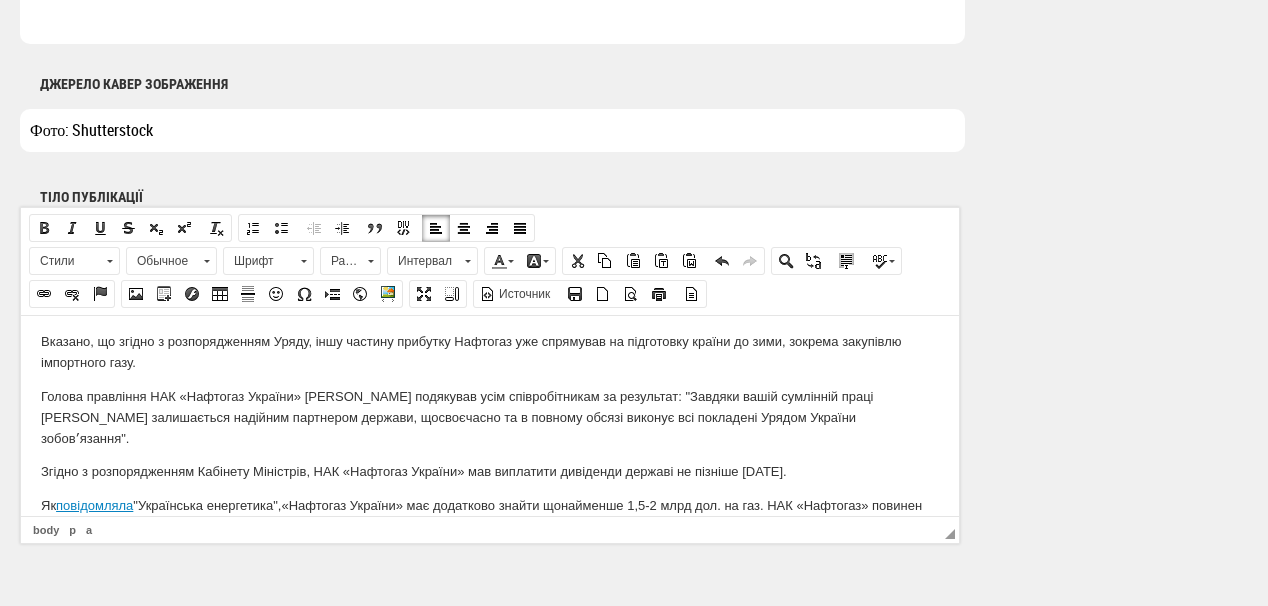 click on "Як  повідомляла  "Українська енергетика",  «Нафтогаз України» має додатково знайти щонайменше 1,5-2 млрд дол. на газ. НАК «Нафтогаз» повинен закуповувати «блакитне паливо» не лише в міжсезоння, а й упродовж наступної зими - за максимально високих цін на газ." at bounding box center [490, 516] 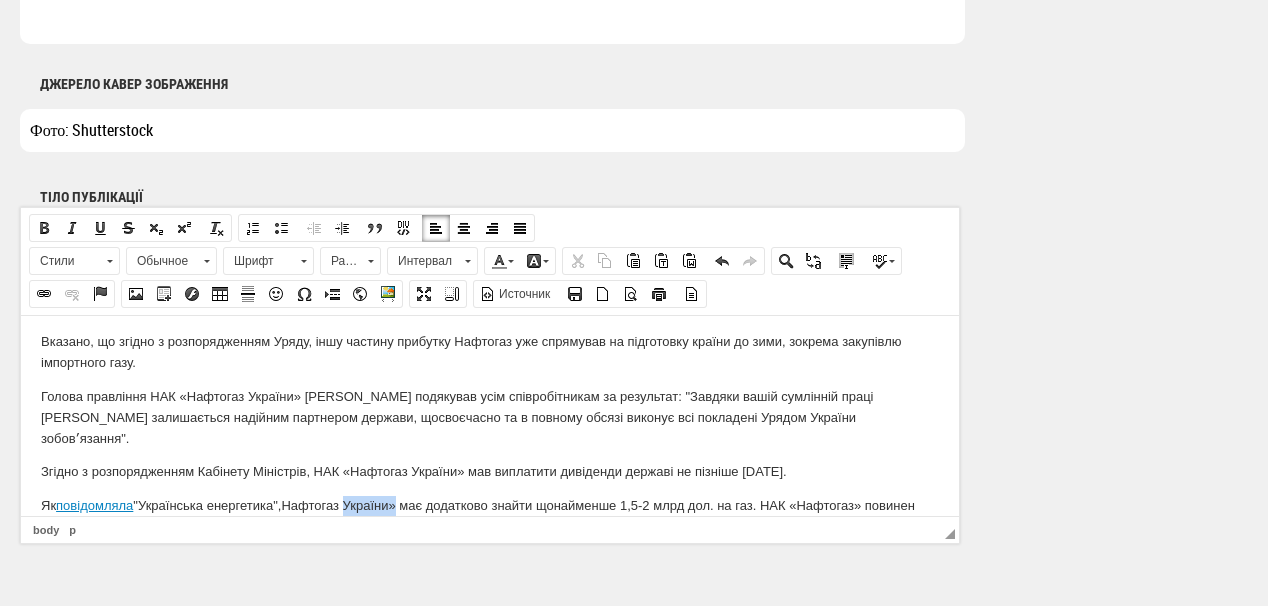 drag, startPoint x: 354, startPoint y: 480, endPoint x: 406, endPoint y: 477, distance: 52.086468 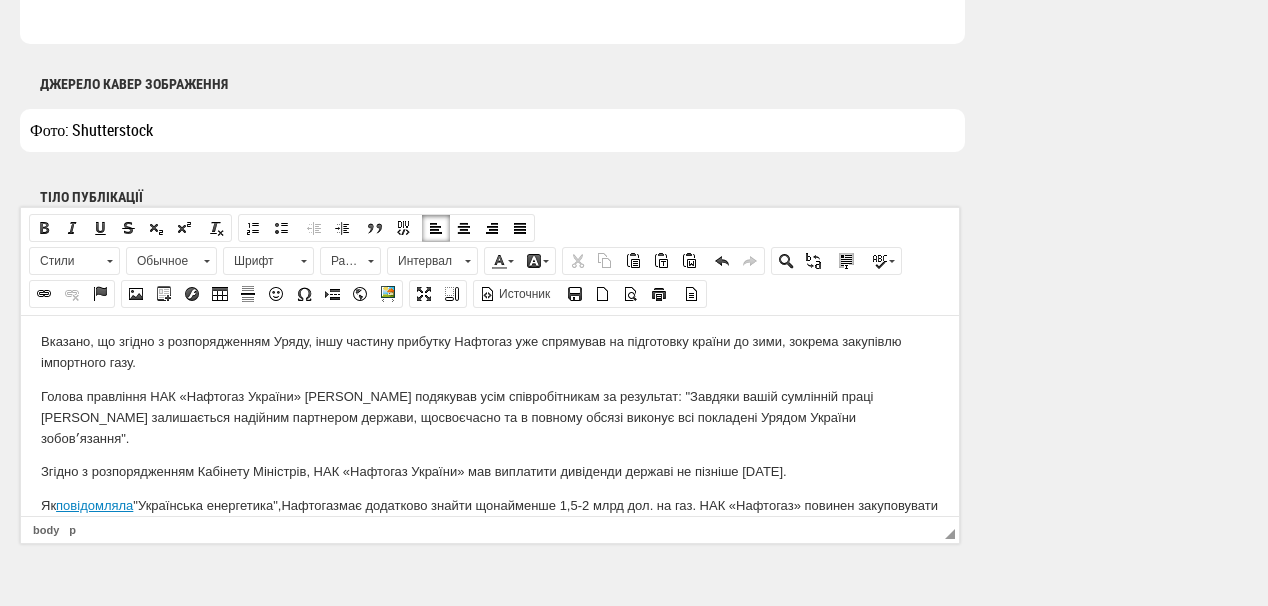 click on "Як  повідомляла  "Українська енергетика",  Нафтогаз  має додатково знайти щонайменше 1,5-2 млрд дол. на газ. НАК «Нафтогаз» повинен закуповувати «блакитне паливо» не лише в міжсезоння, а й упродовж наступної зими - за максимально високих цін на газ." at bounding box center (490, 516) 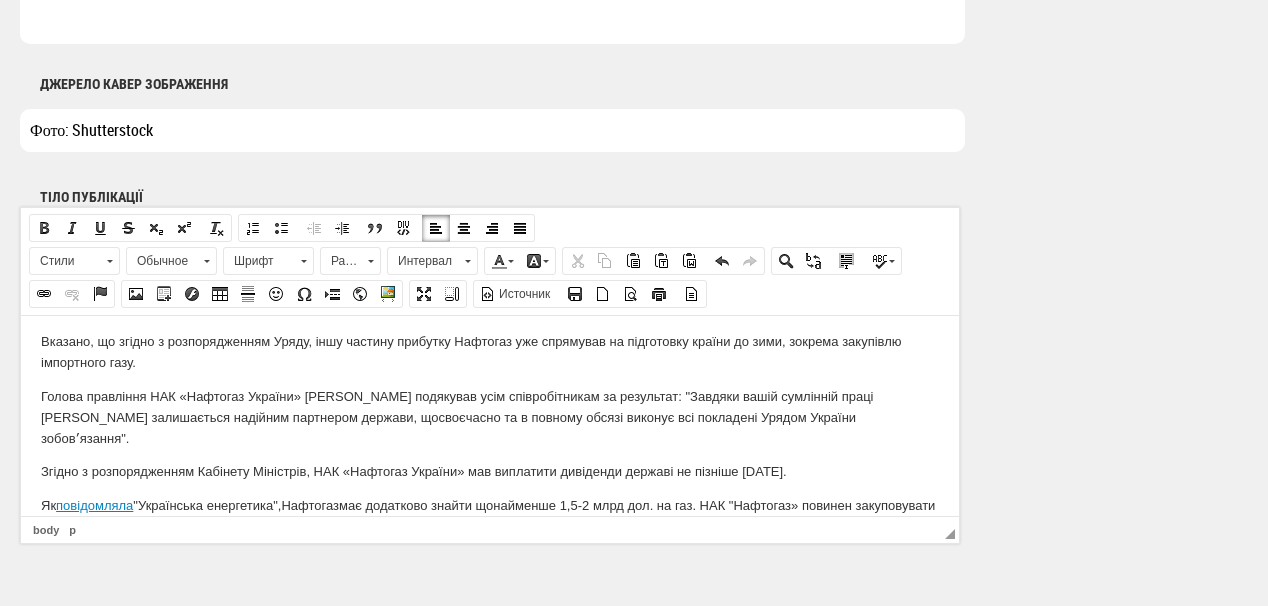 click on "Як  повідомляла  "Українська енергетика",  Нафтогаз  має додатково знайти щонайменше 1,5-2 млрд дол. на газ. НАК " Нафтогаз» повинен закуповувати «блакитне паливо» не лише в міжсезоння, а й упродовж наступної зими - за максимально високих цін на газ." at bounding box center (490, 516) 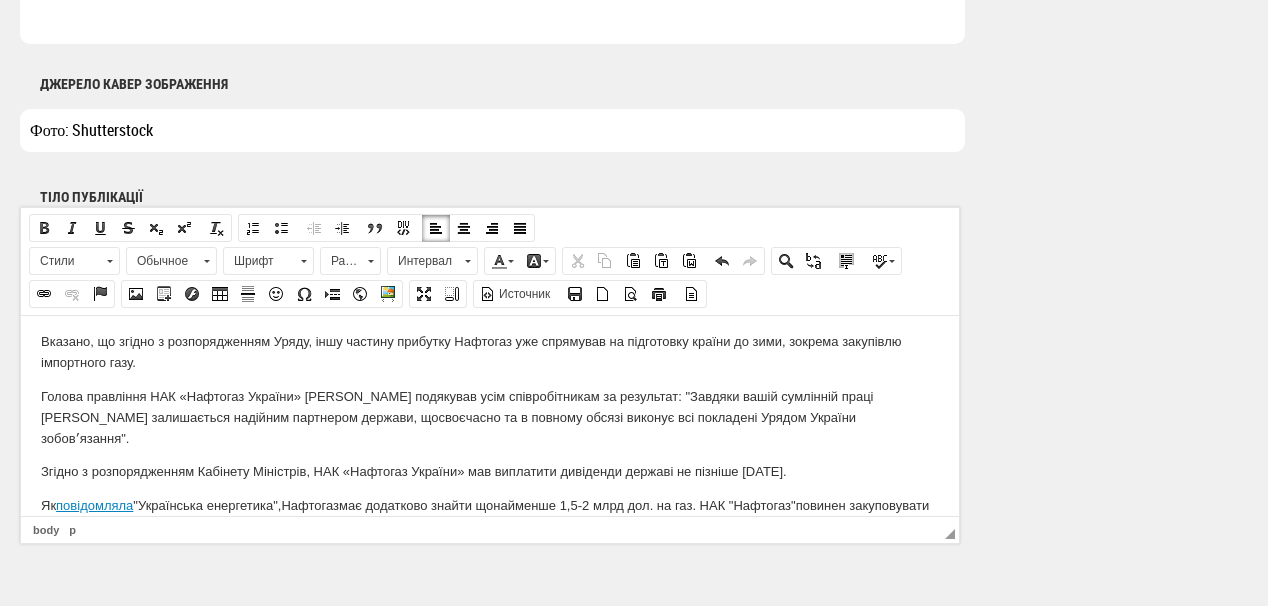 click on "Згідно з розпорядженням Кабінету Міністрів , НАК «Нафтогаз України» мав виплатити дивіденди державі не пізніше 30 липня 2025 року." at bounding box center (490, 471) 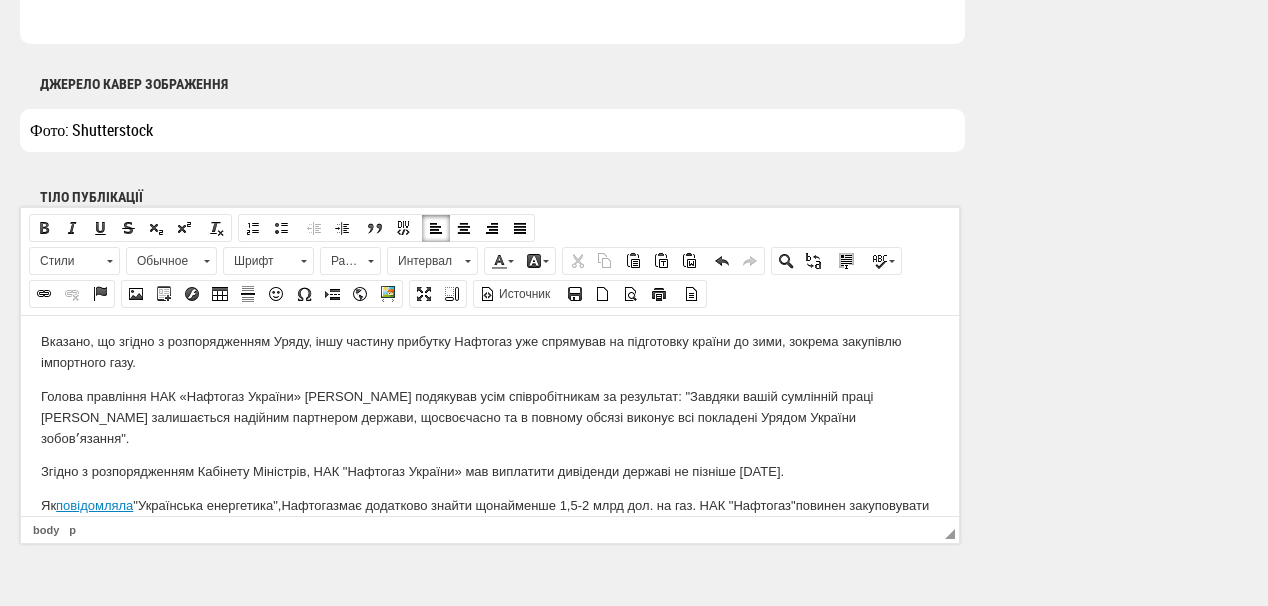 click on "Згідно з розпорядженням Кабінету Міністрів , НАК " Нафтогаз України» мав виплатити дивіденди державі не пізніше 30 липня 2025 року." at bounding box center (490, 471) 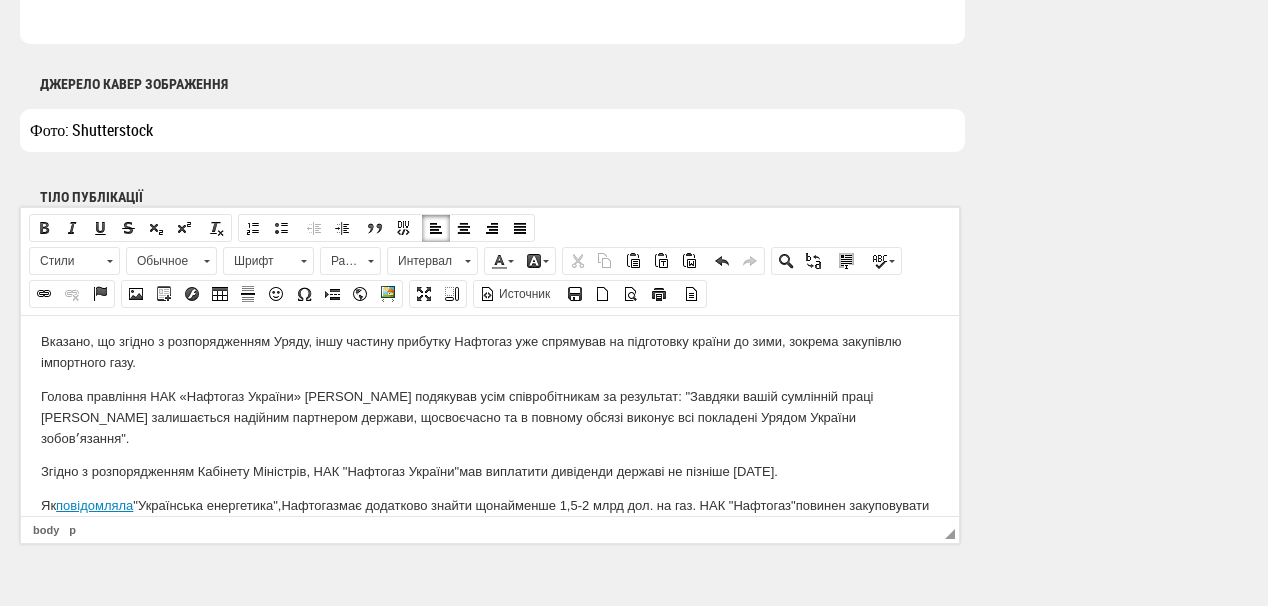 click on "Голова правління НАК «Нафтогаз України» Сергій Корецький подякував у сім співробітникам за результат: " Завдяки вашій сумлінній праці Нафтогаз залишається надійним партнером держави, що  своєчасно та в повному обсязі виконує всі покладені Урядом України зобовʼязання"." at bounding box center (490, 417) 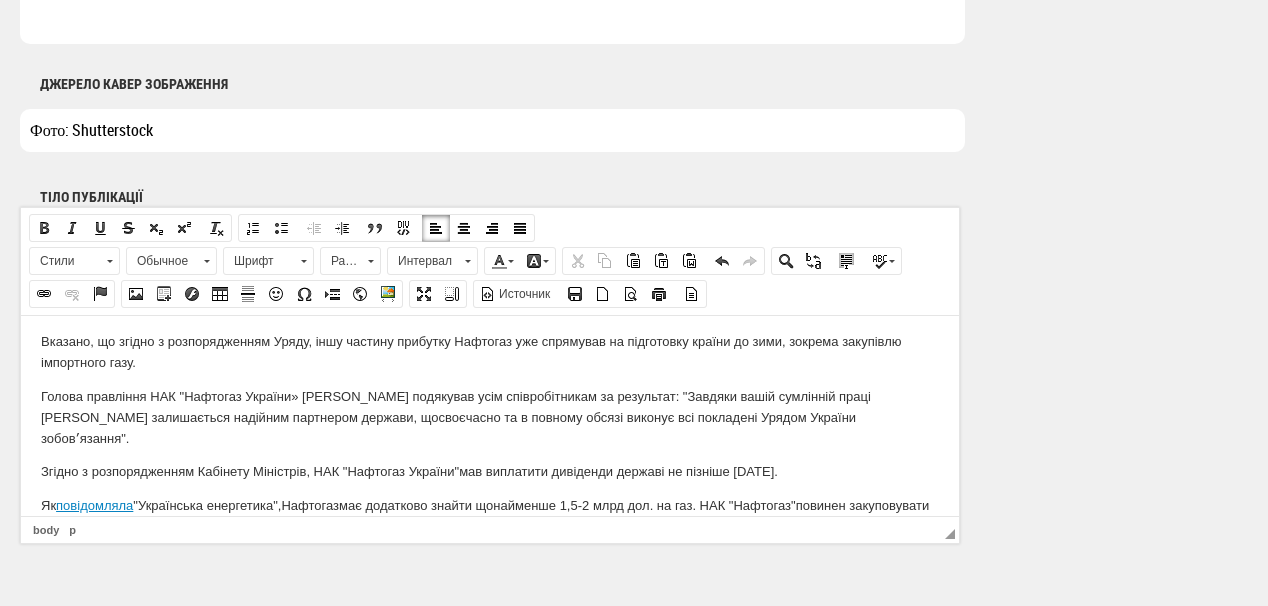 click on "Голова правління НАК " Нафтогаз України» Сергій Корецький подякував у сім співробітникам за результат: " Завдяки вашій сумлінній праці Нафтогаз залишається надійним партнером держави, що  своєчасно та в повному обсязі виконує всі покладені Урядом України зобовʼязання"." at bounding box center [490, 417] 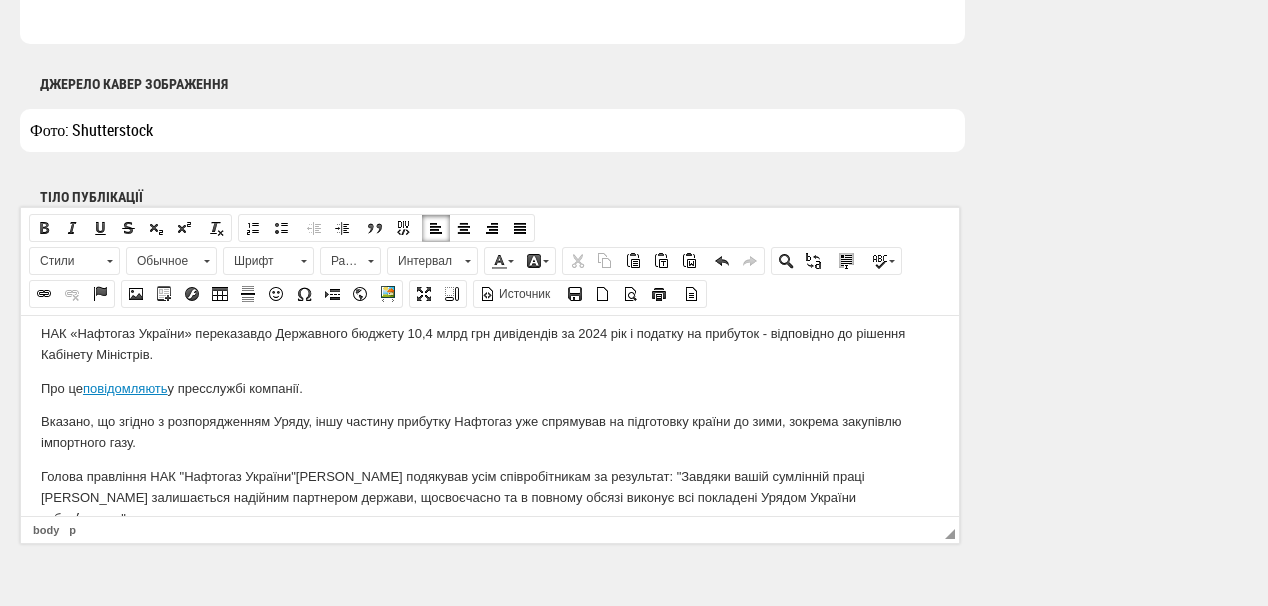scroll, scrollTop: 0, scrollLeft: 0, axis: both 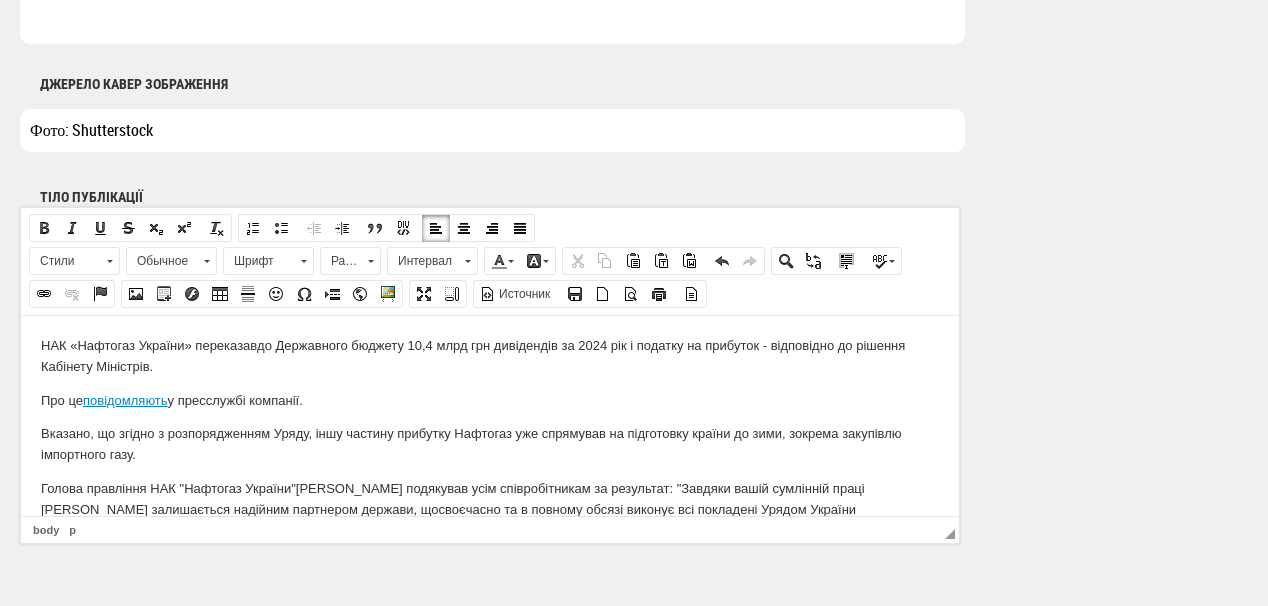 click on "НАК «Нафтогаз України» переказав  до Д ержавного бюджету 10,4 млрд грн дивідендів за 2024 рік і податку на прибуток - в ідповідно до рішення Кабінету Міністрів ." at bounding box center (490, 356) 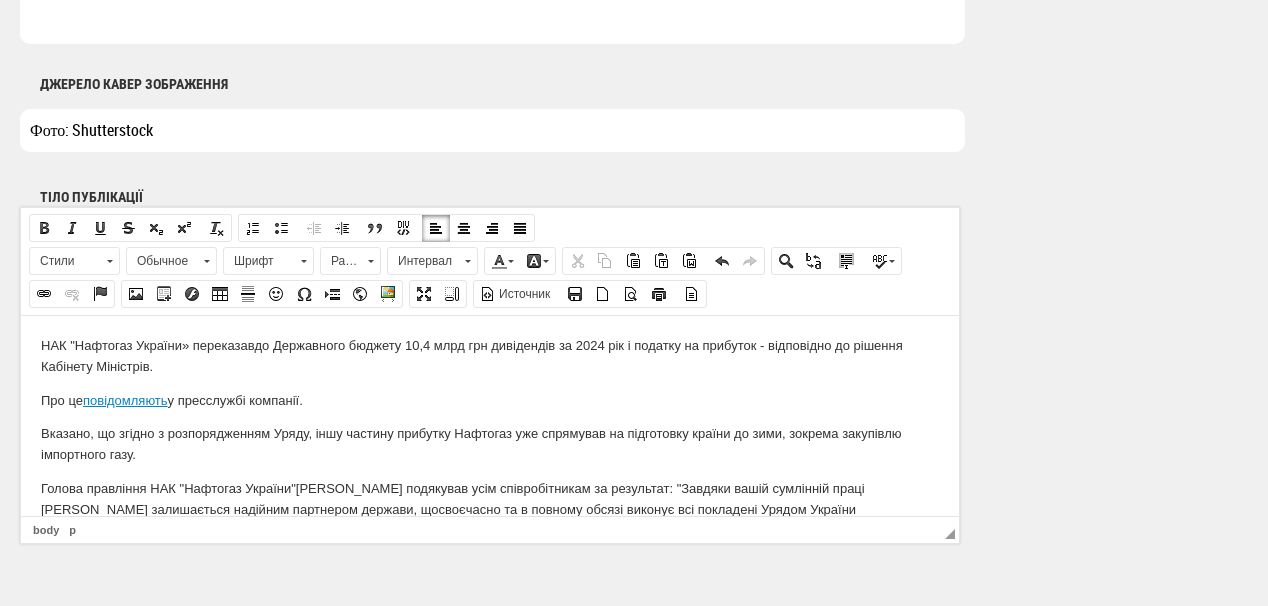 click on "НАК " Нафтогаз України» переказав  до Д ержавного бюджету 10,4 млрд грн дивідендів за 2024 рік і податку на прибуток - в ідповідно до рішення Кабінету Міністрів ." at bounding box center [490, 356] 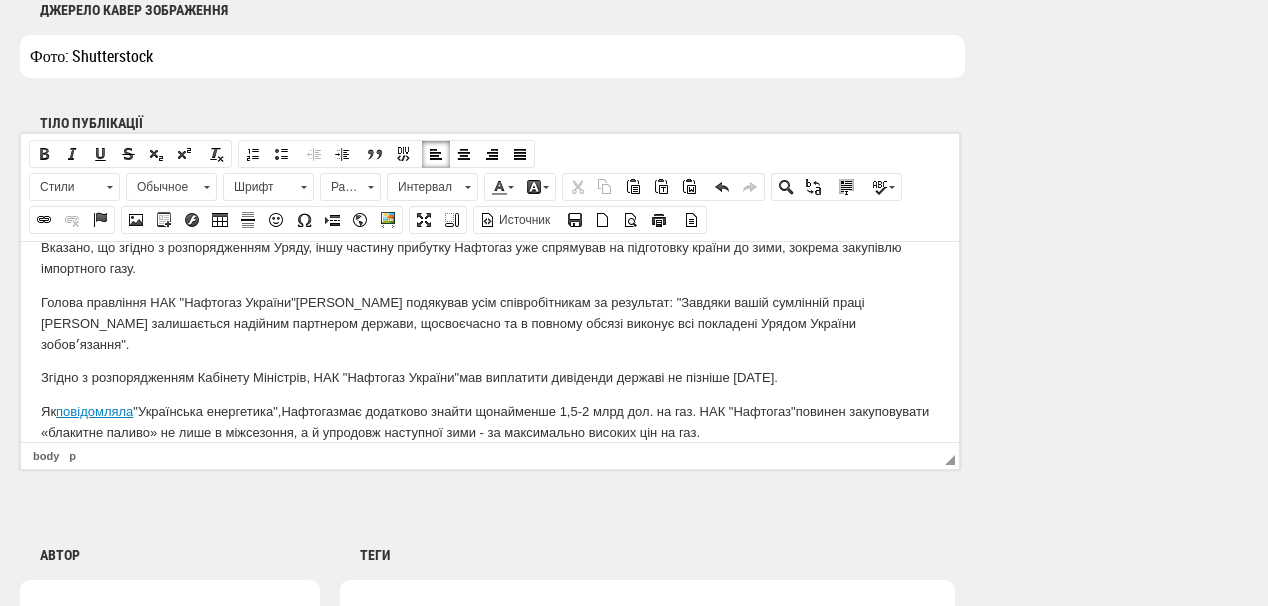 scroll, scrollTop: 1280, scrollLeft: 0, axis: vertical 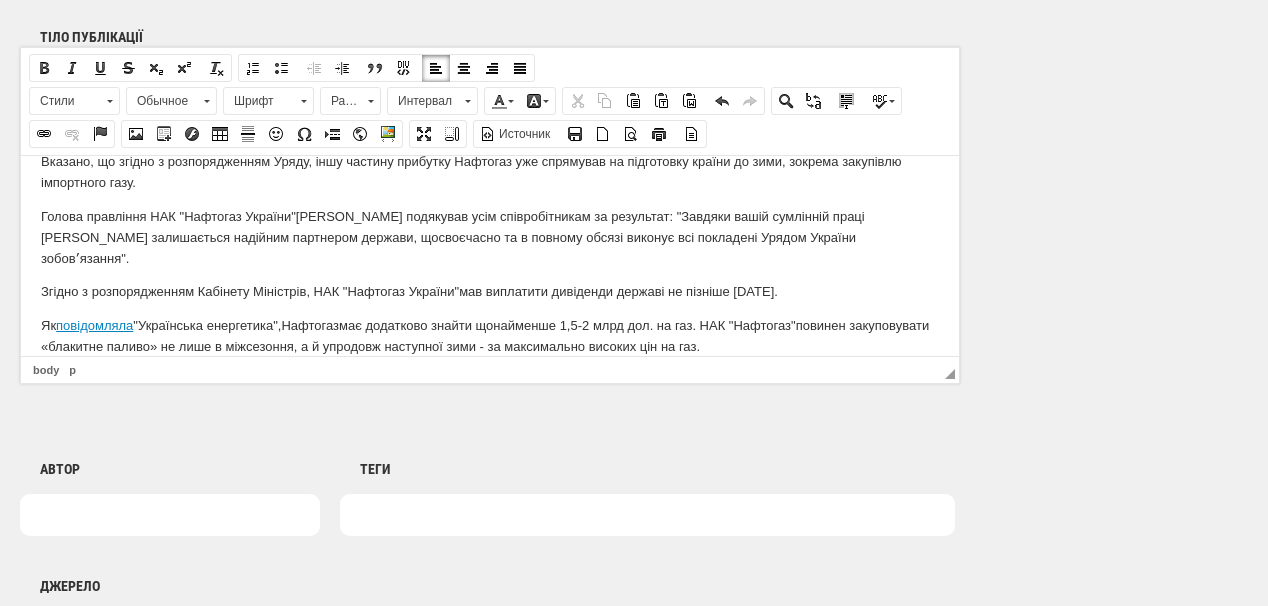 click at bounding box center [170, 515] 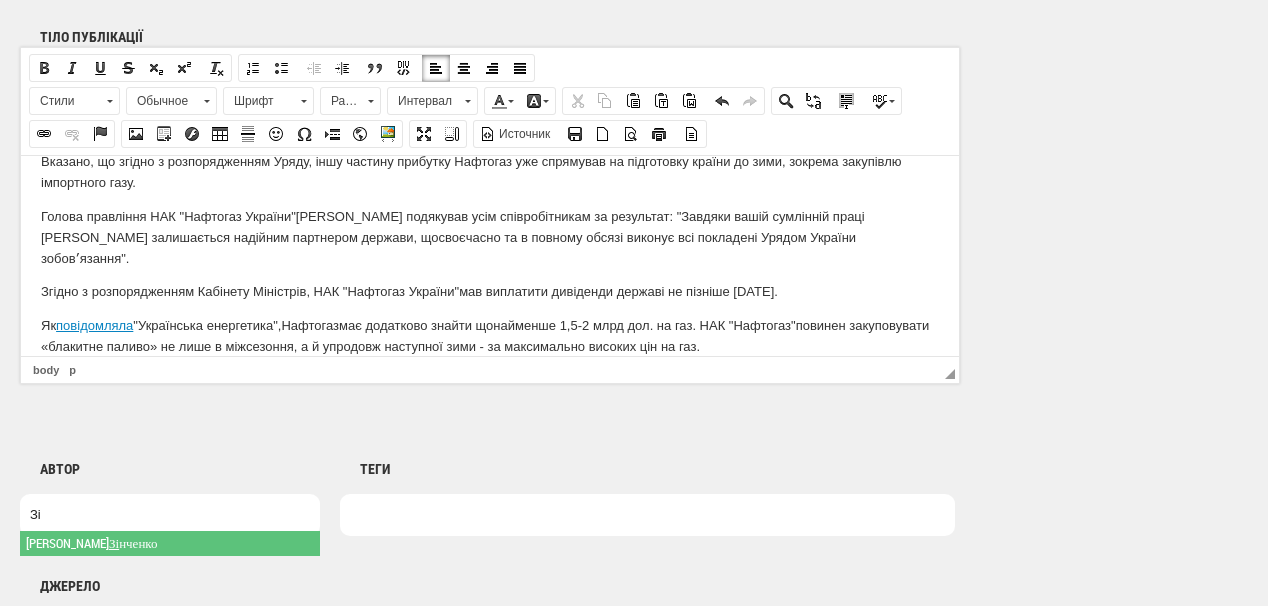 type on "Зі" 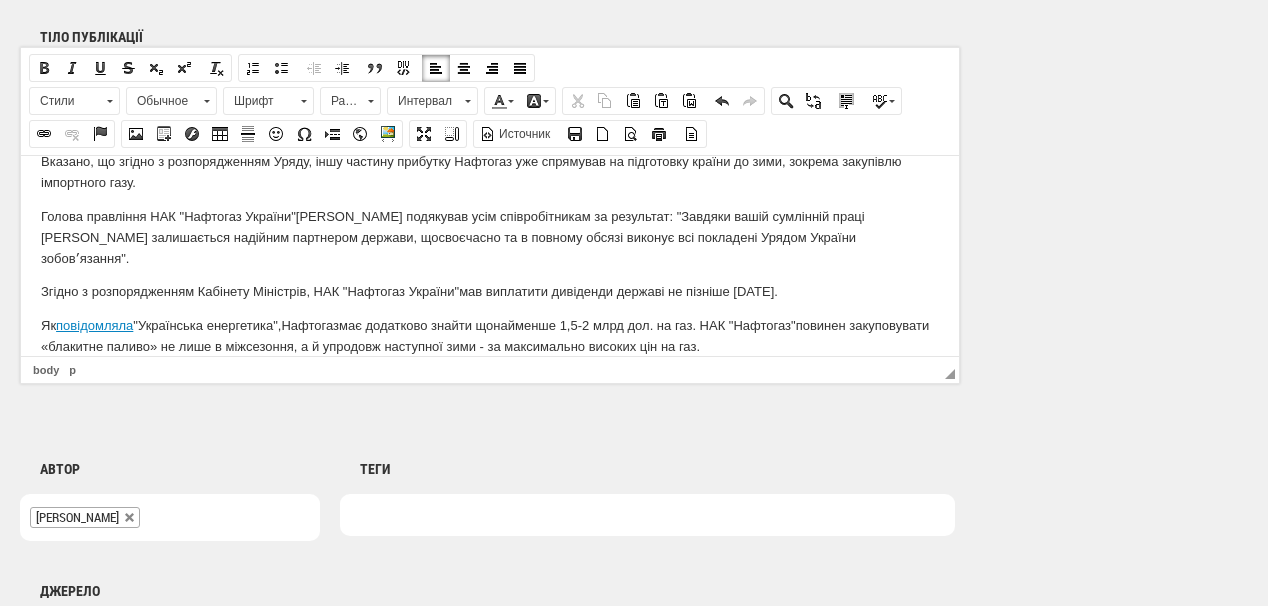 click at bounding box center (647, 515) 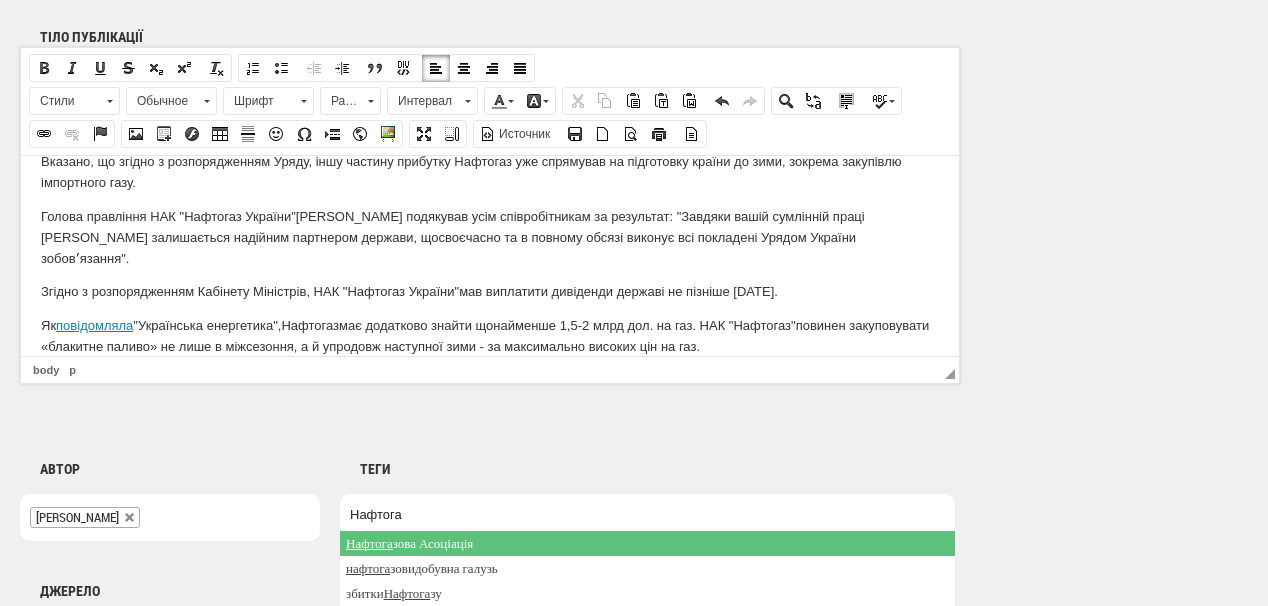 scroll, scrollTop: 1440, scrollLeft: 0, axis: vertical 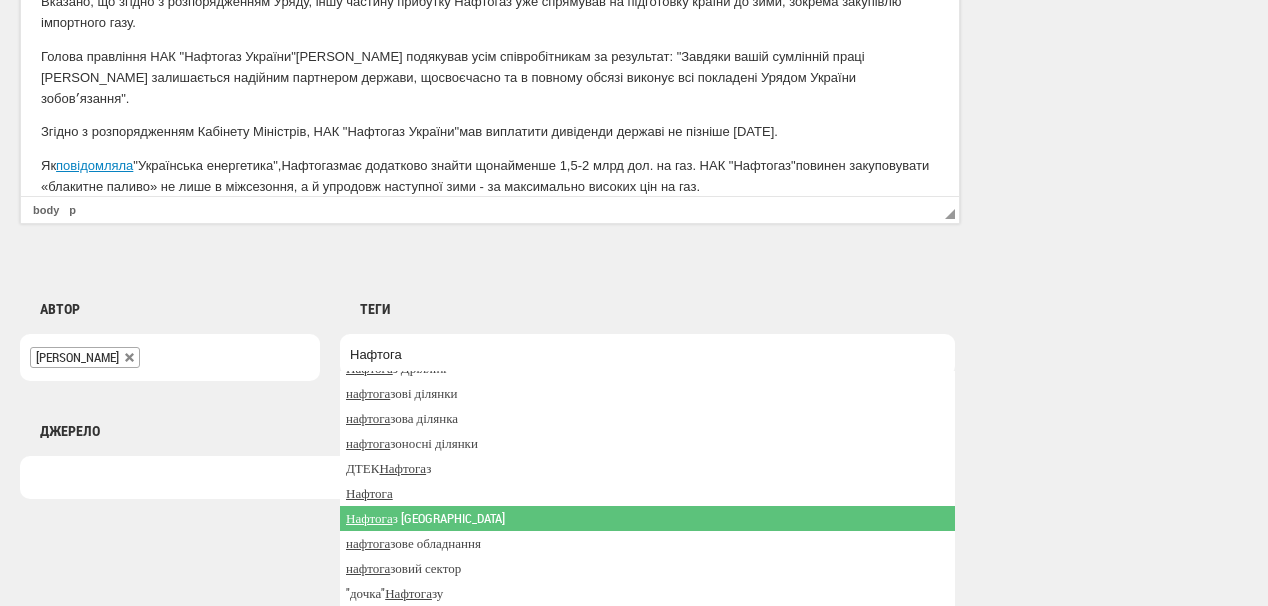 type on "Нафтога" 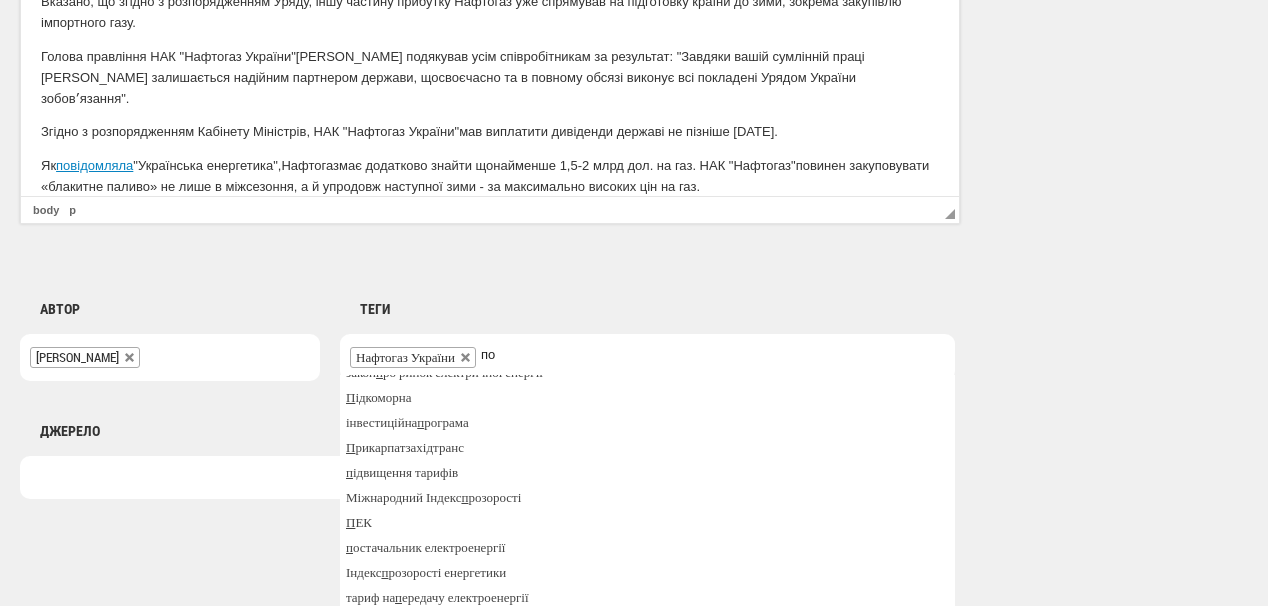 scroll, scrollTop: 0, scrollLeft: 0, axis: both 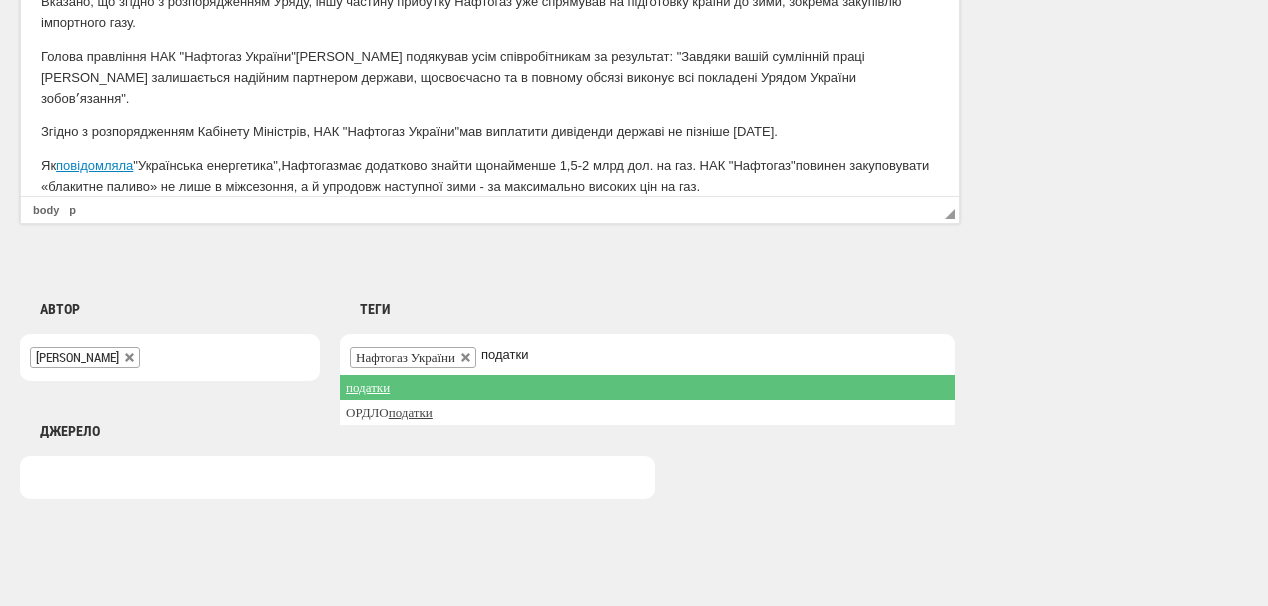 type on "податки" 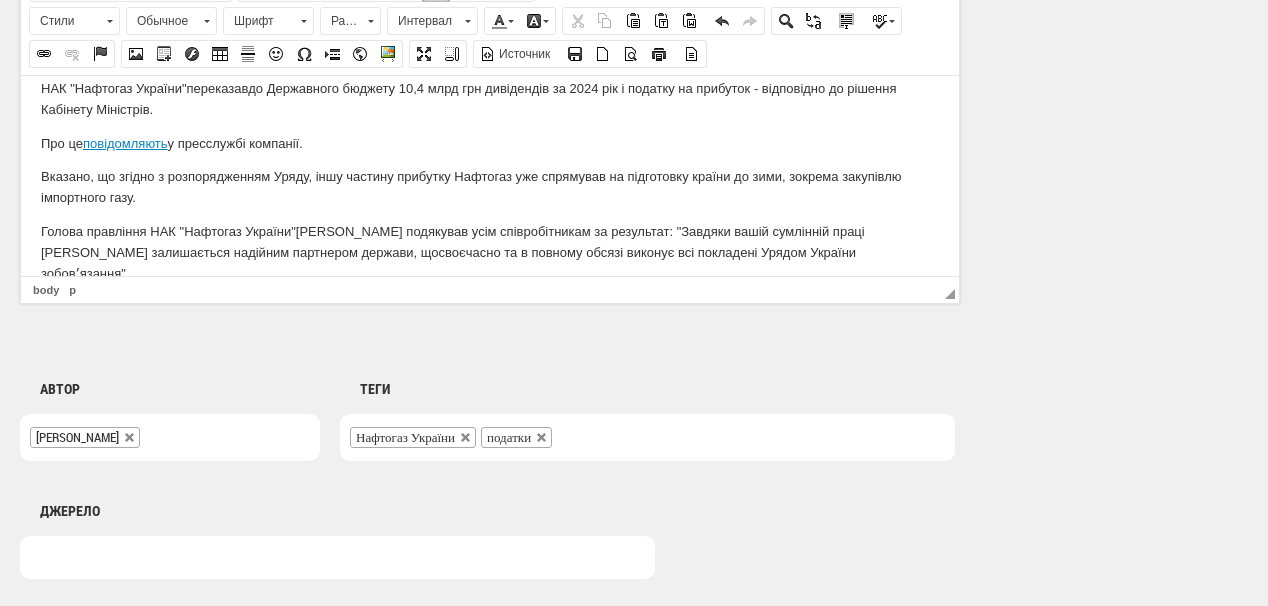 scroll, scrollTop: 0, scrollLeft: 0, axis: both 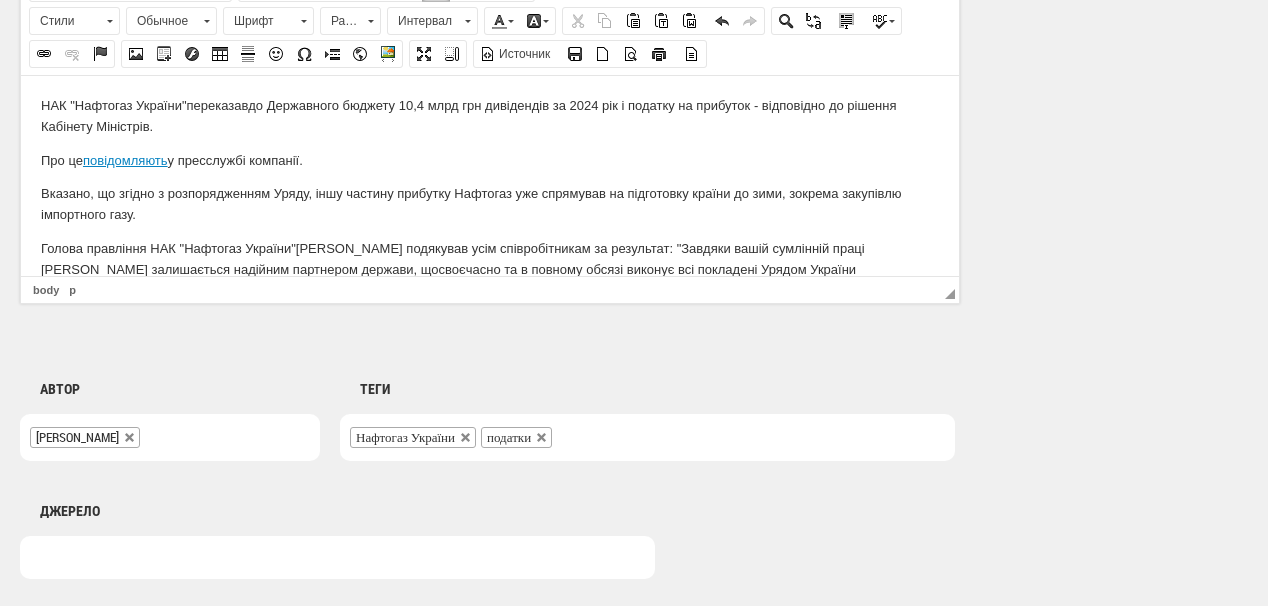 click on "Нафтогаз України податки" at bounding box center [647, 437] 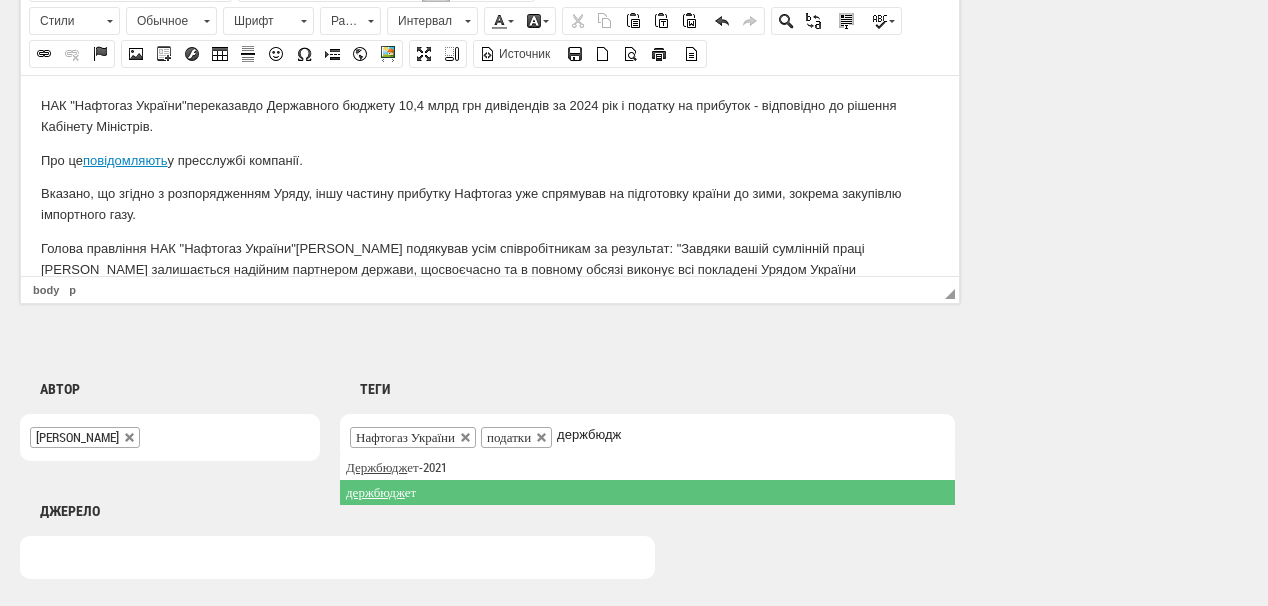 type on "держбюдж" 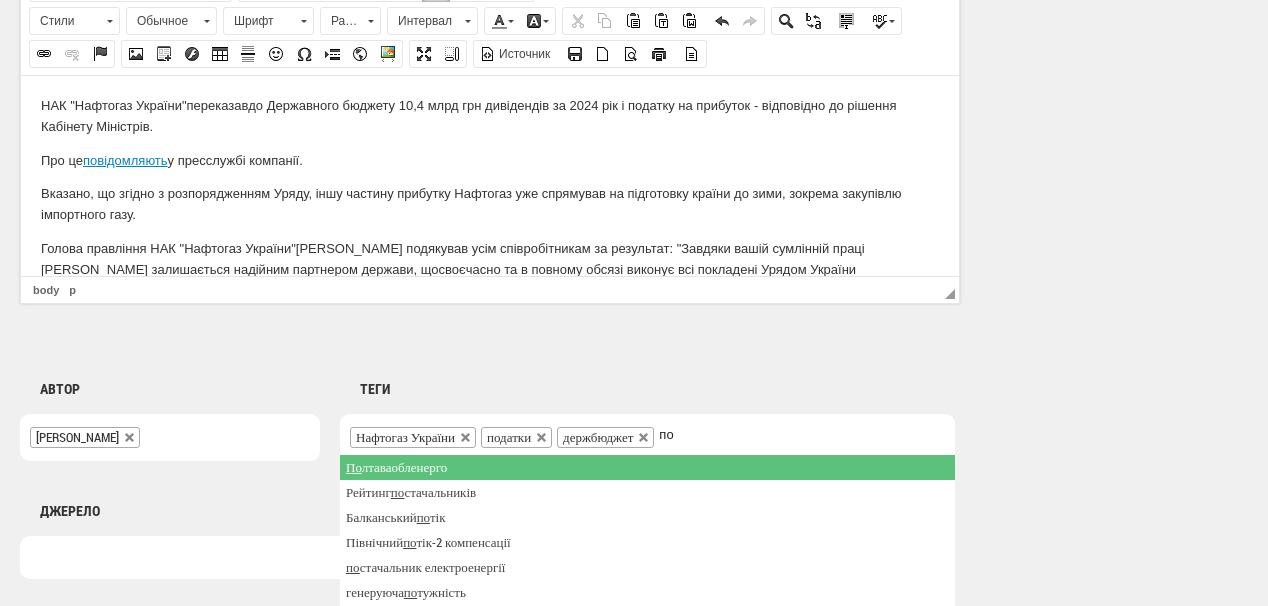 type on "п" 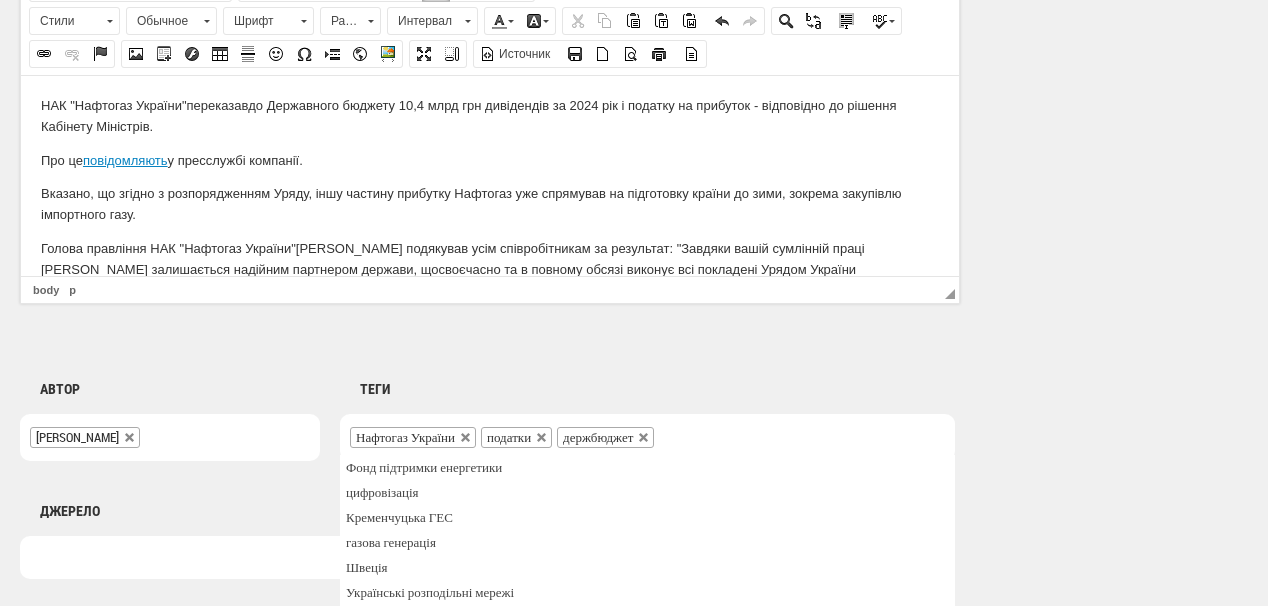 click on "Нафтогаз України податки держбюджет" at bounding box center (647, 437) 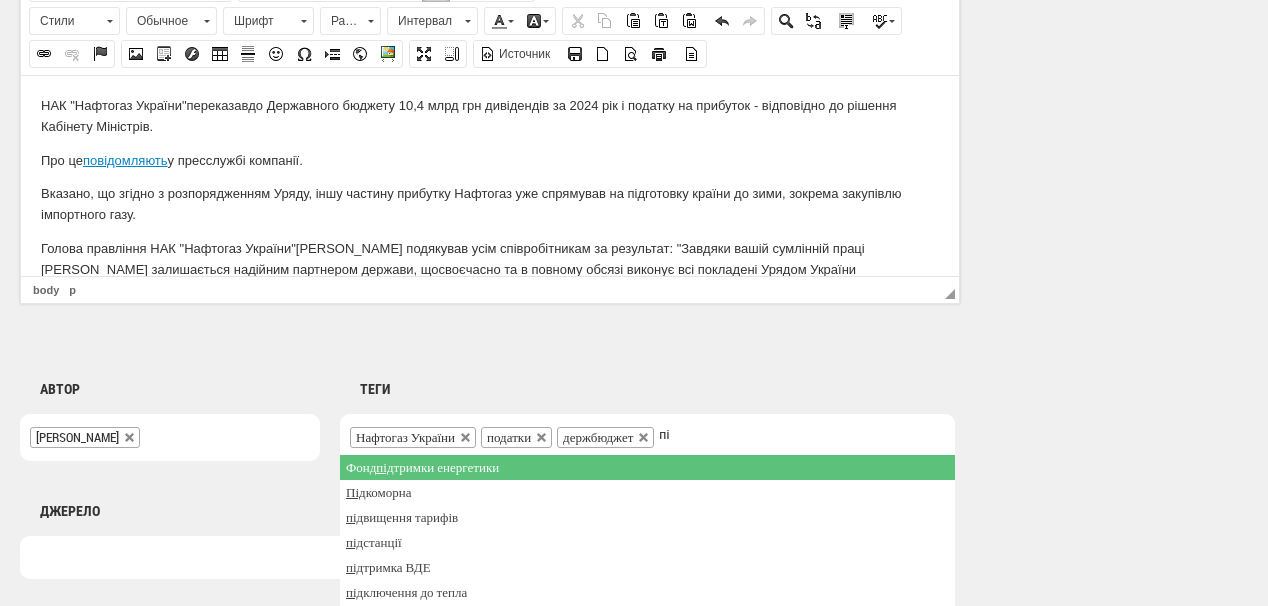 type on "п" 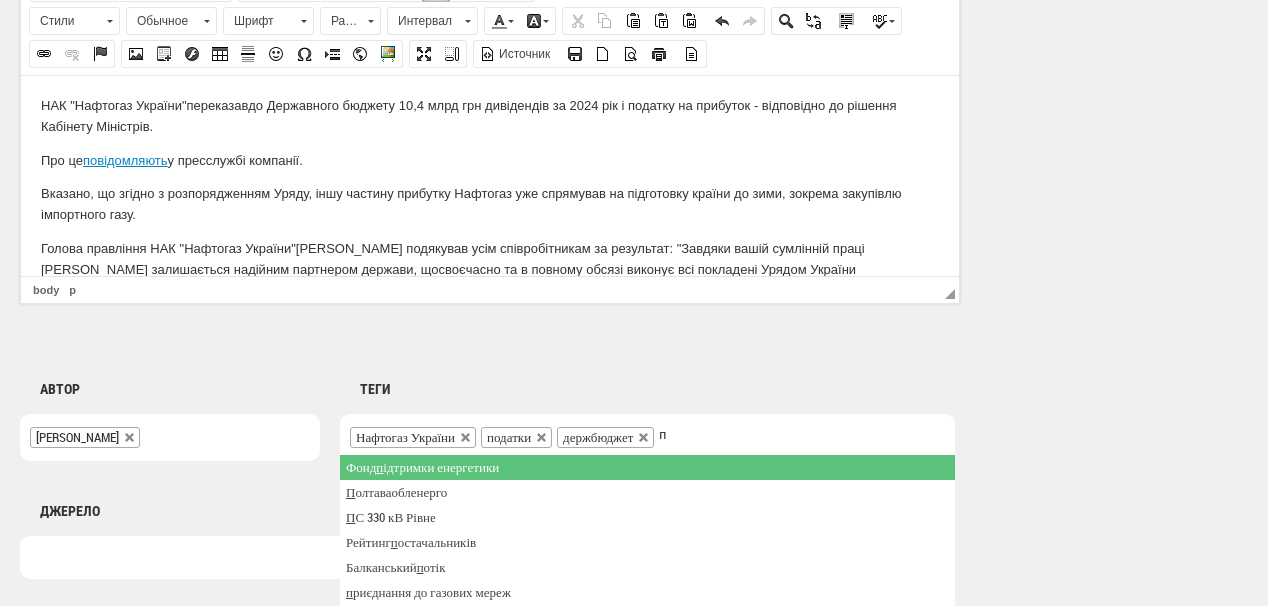type 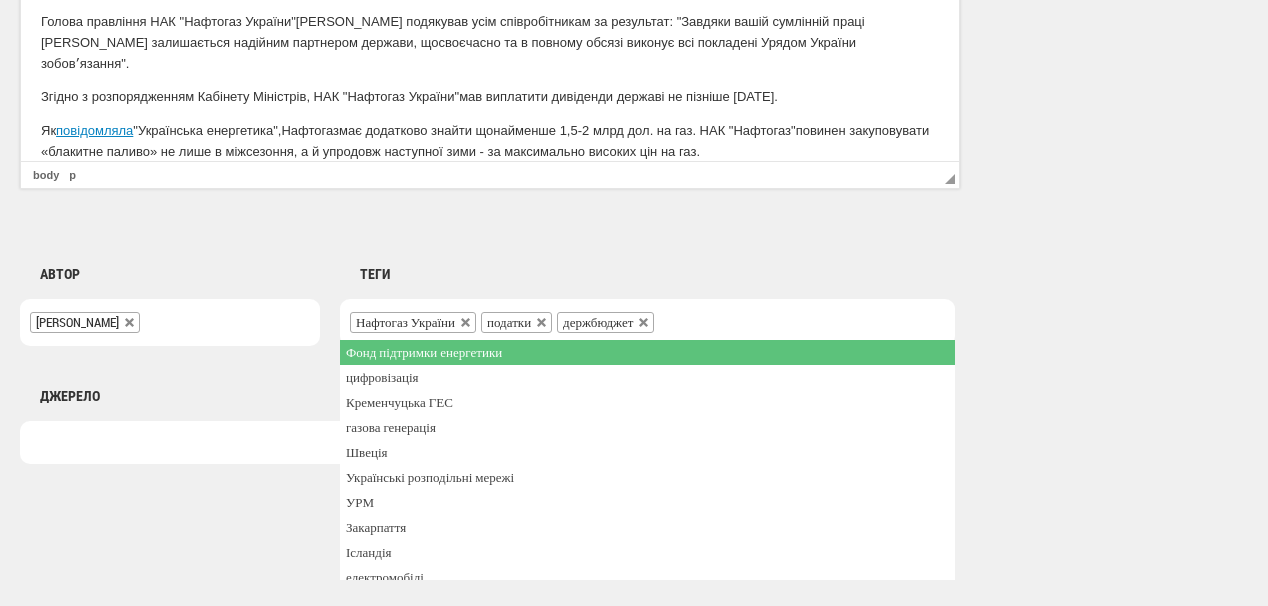 scroll, scrollTop: 1520, scrollLeft: 0, axis: vertical 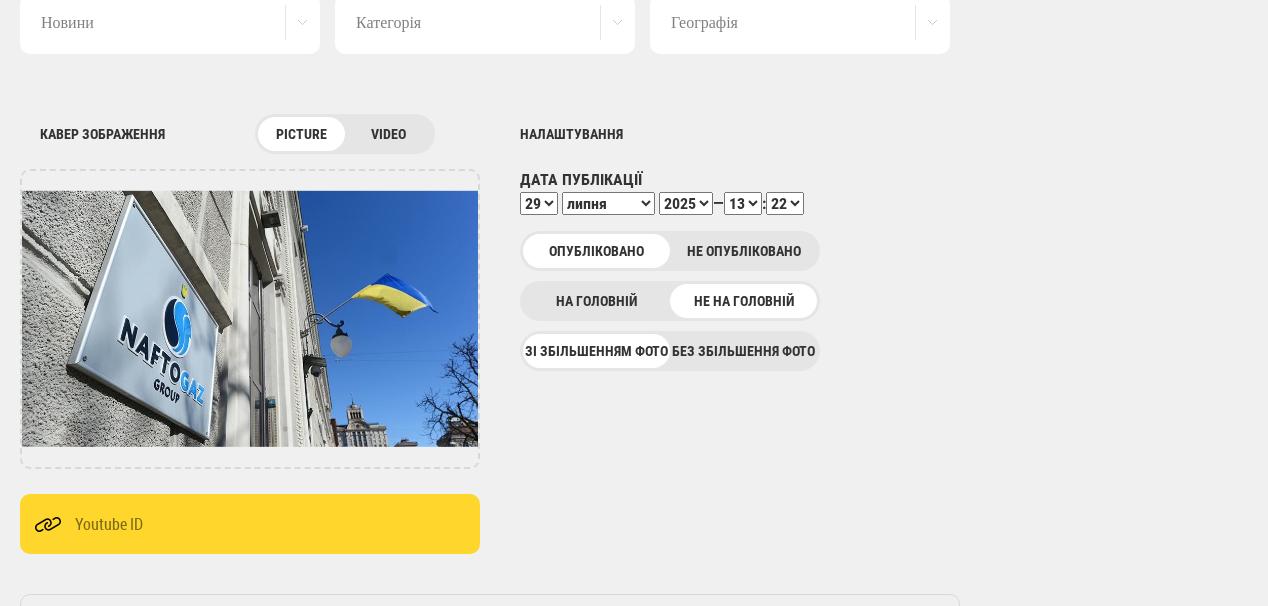 click on "00
01
02
03
04
05
06
07
08
09
10
11
12
13
14
15
16
17
18
19
20
21
22
23
24
25
26
27
28
29
30
31
32
33
34
35
36
37
38
39
40
41
42
43
44
45
46
47
48
49
50
51
52
53
54
55
56
57
58
59" at bounding box center (785, 203) 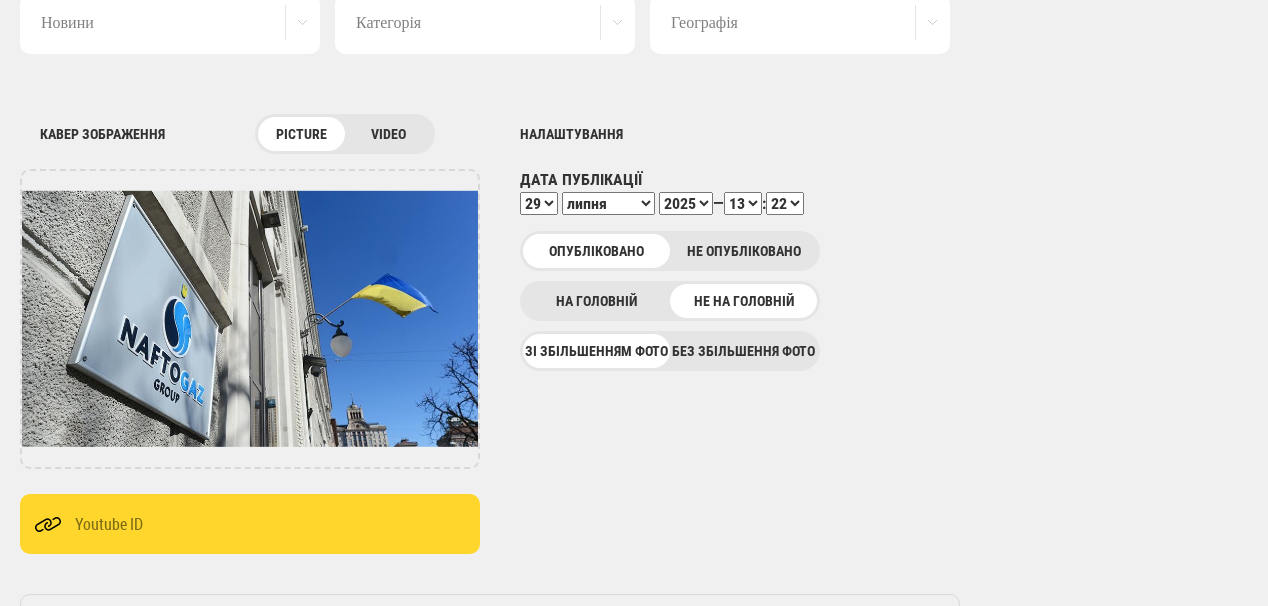 click on "00
01
02
03
04
05
06
07
08
09
10
11
12
13
14
15
16
17
18
19
20
21
22
23
24
25
26
27
28
29
30
31
32
33
34
35
36
37
38
39
40
41
42
43
44
45
46
47
48
49
50
51
52
53
54
55
56
57
58
59" at bounding box center [785, 203] 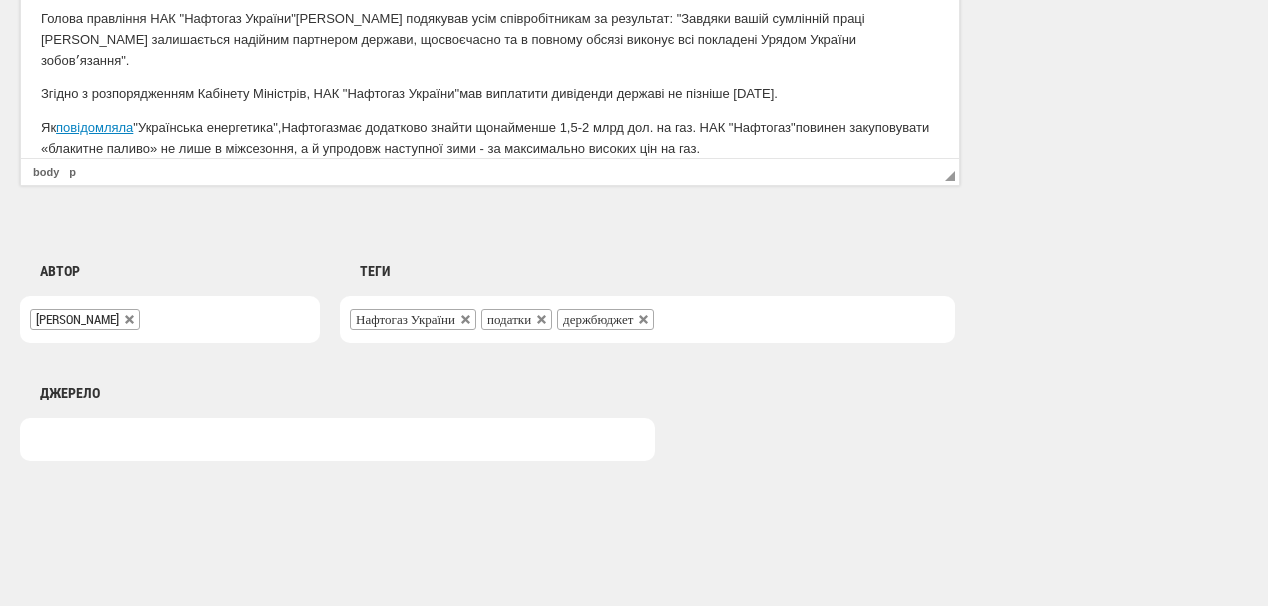 scroll, scrollTop: 1560, scrollLeft: 0, axis: vertical 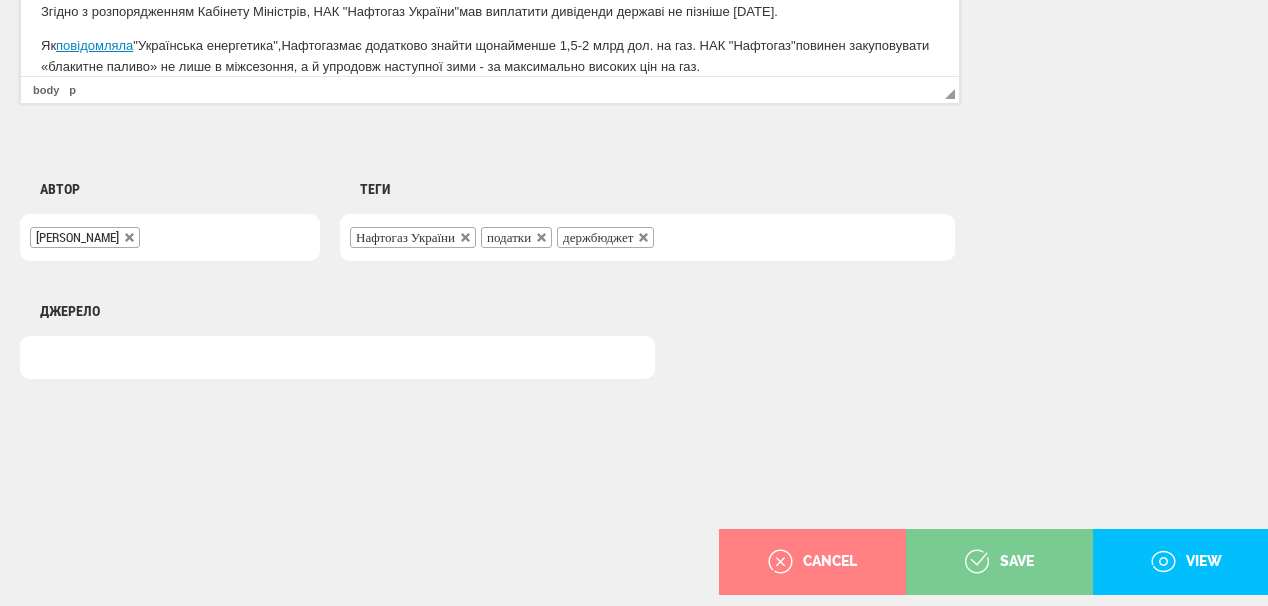 click on "save" at bounding box center [999, 562] 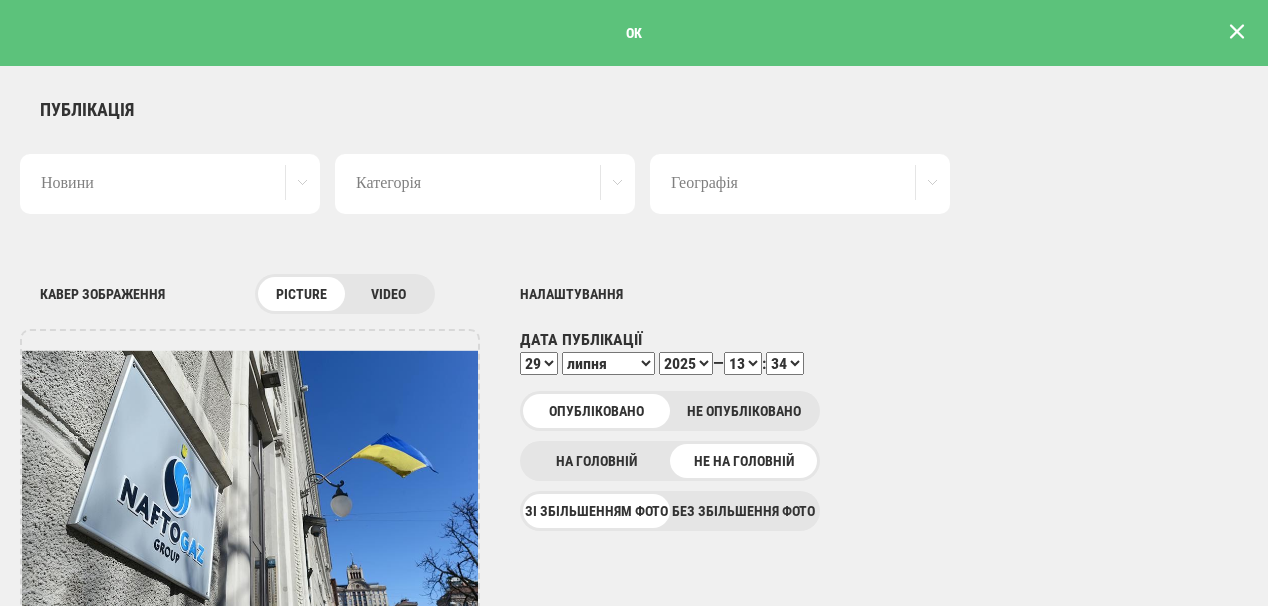 scroll, scrollTop: 0, scrollLeft: 0, axis: both 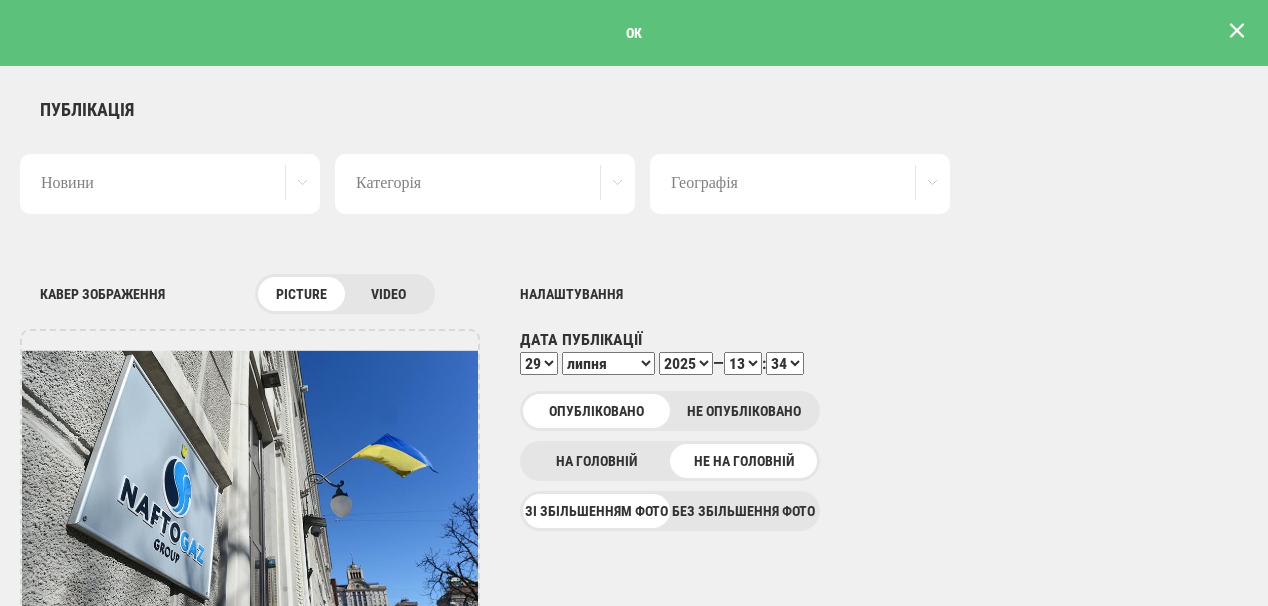 click at bounding box center (1237, 31) 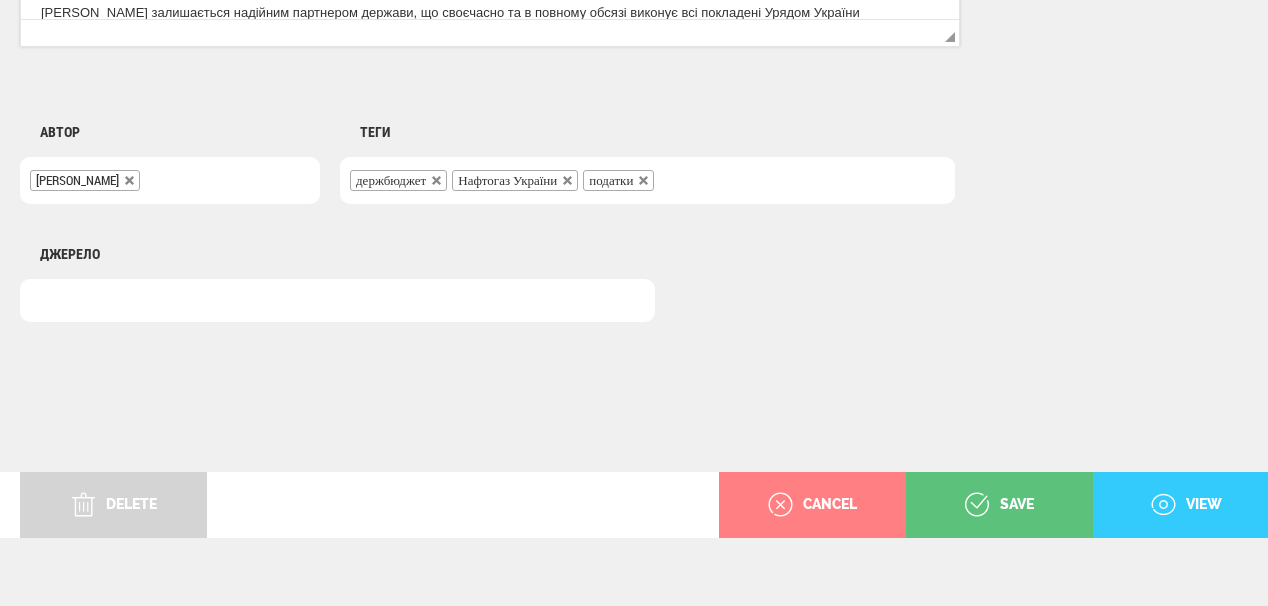 scroll, scrollTop: 1625, scrollLeft: 0, axis: vertical 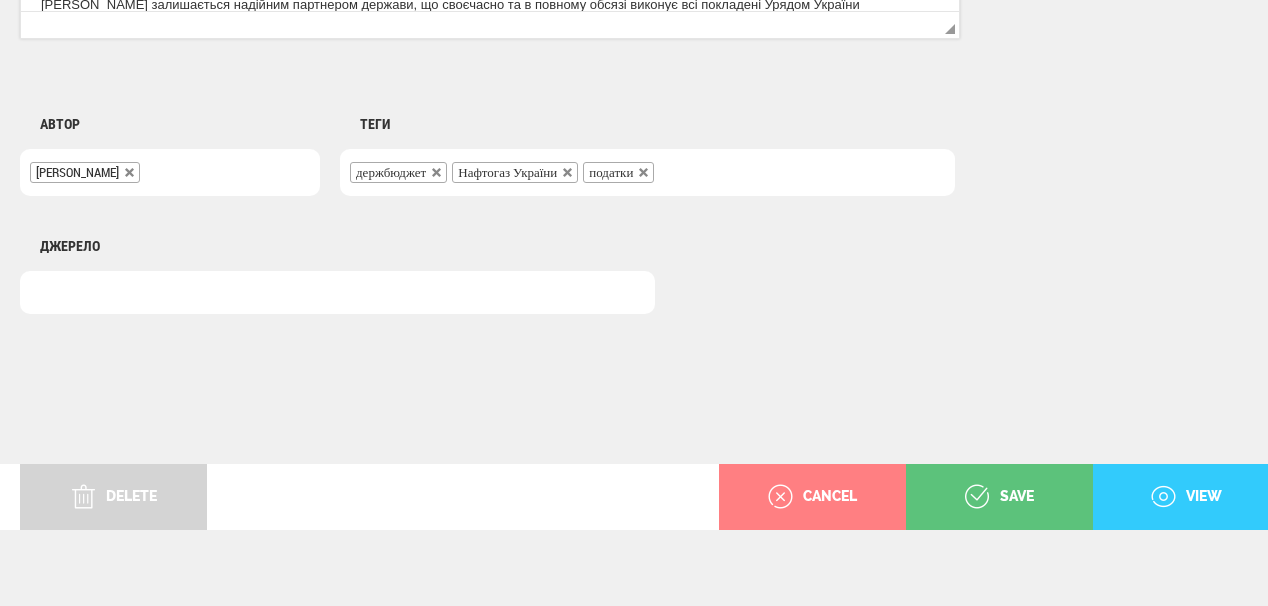 click on "view" at bounding box center [1186, 497] 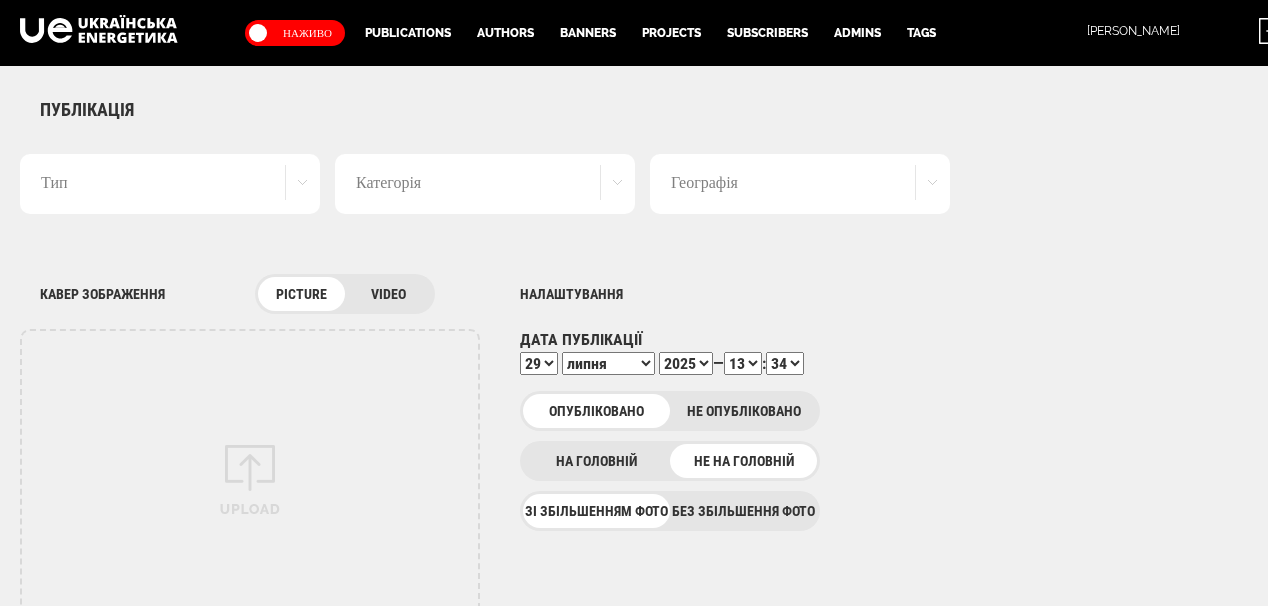 select on "34" 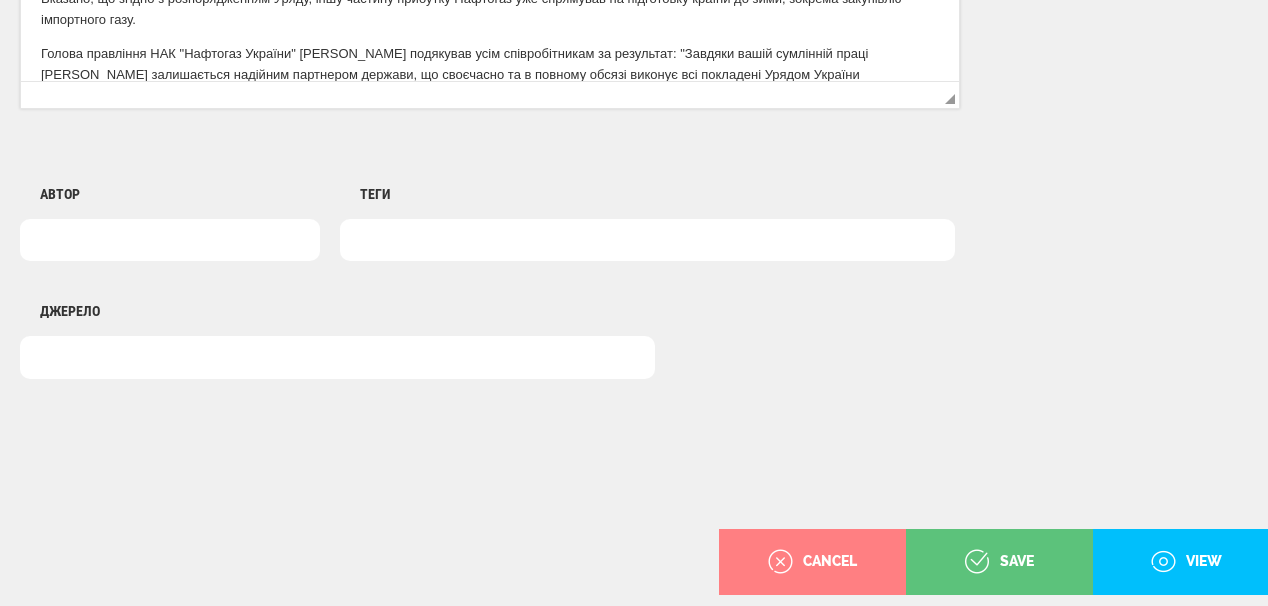 scroll, scrollTop: 0, scrollLeft: 0, axis: both 